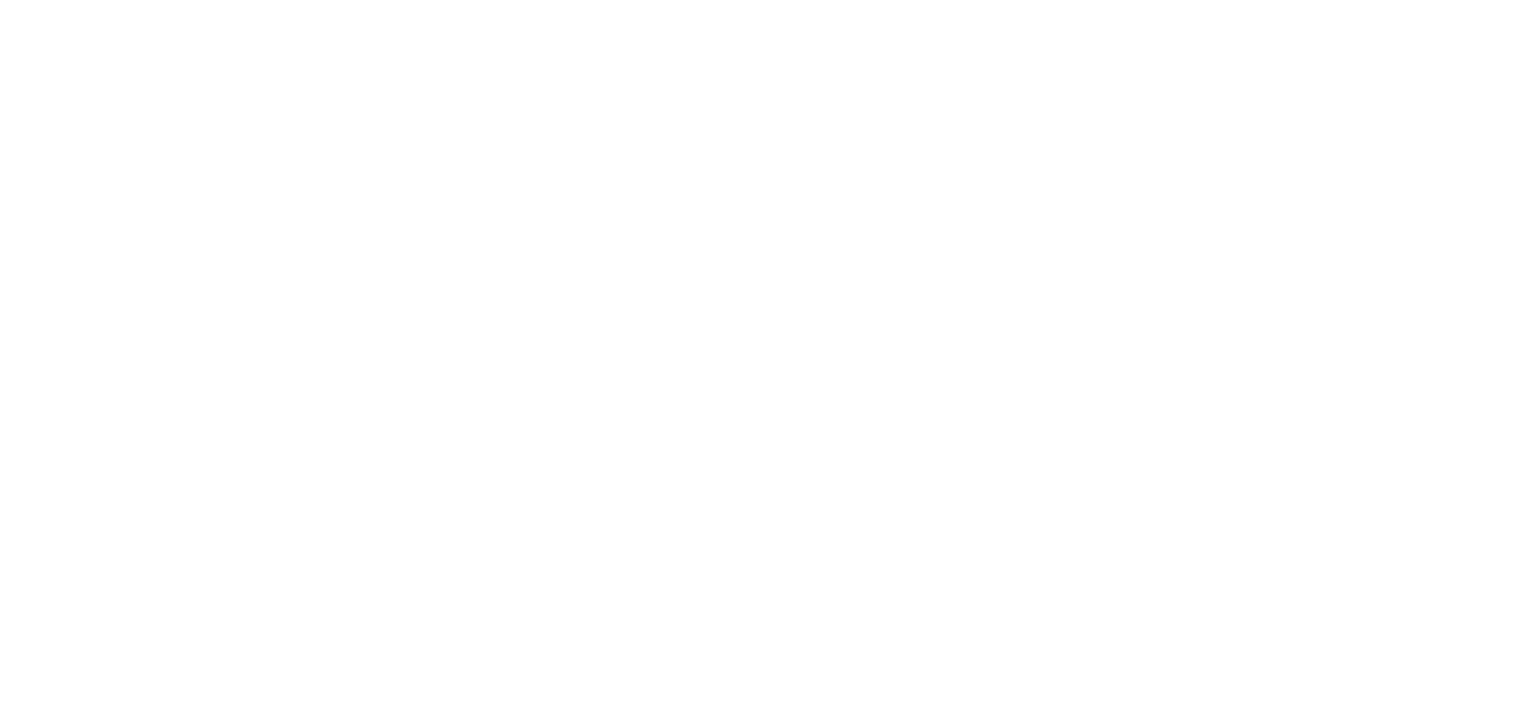 scroll, scrollTop: 0, scrollLeft: 0, axis: both 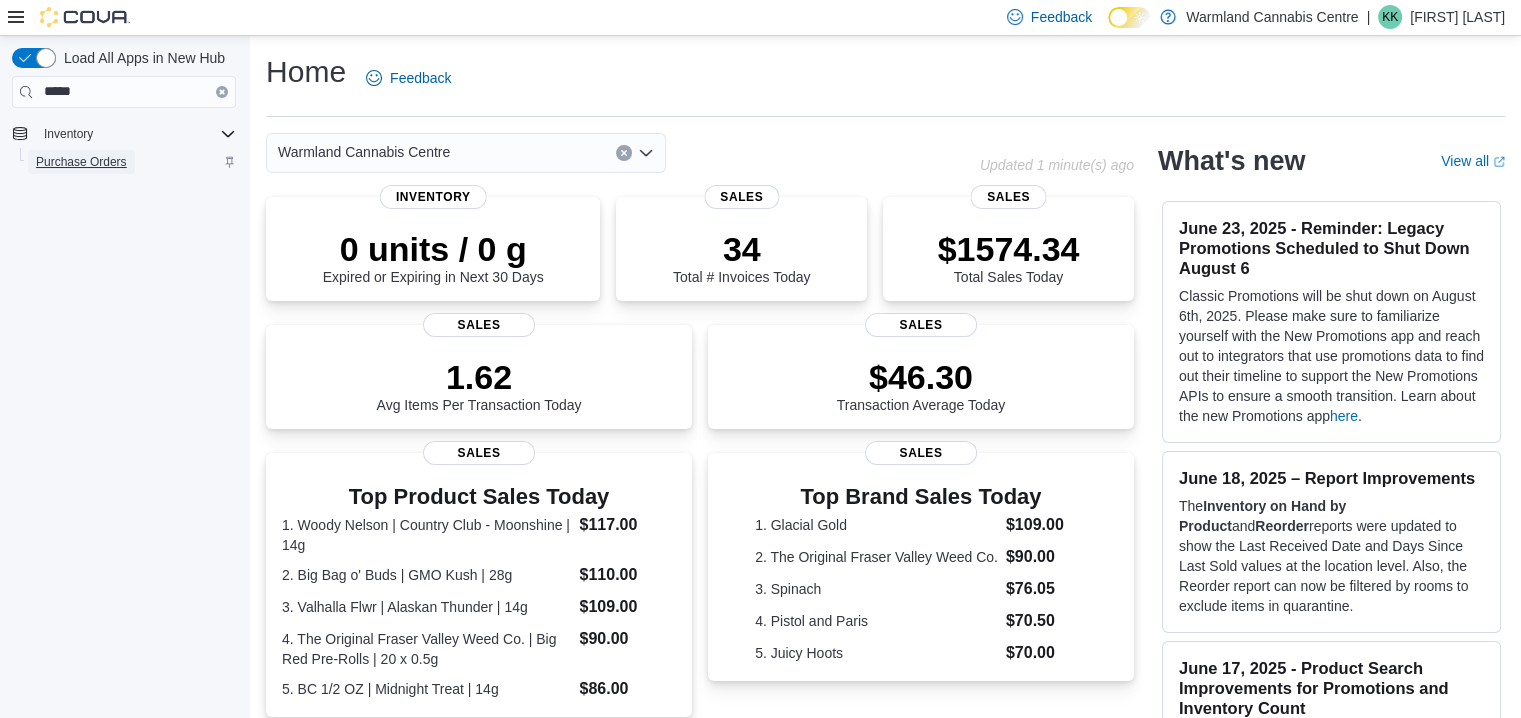 click on "Purchase Orders" at bounding box center (81, 162) 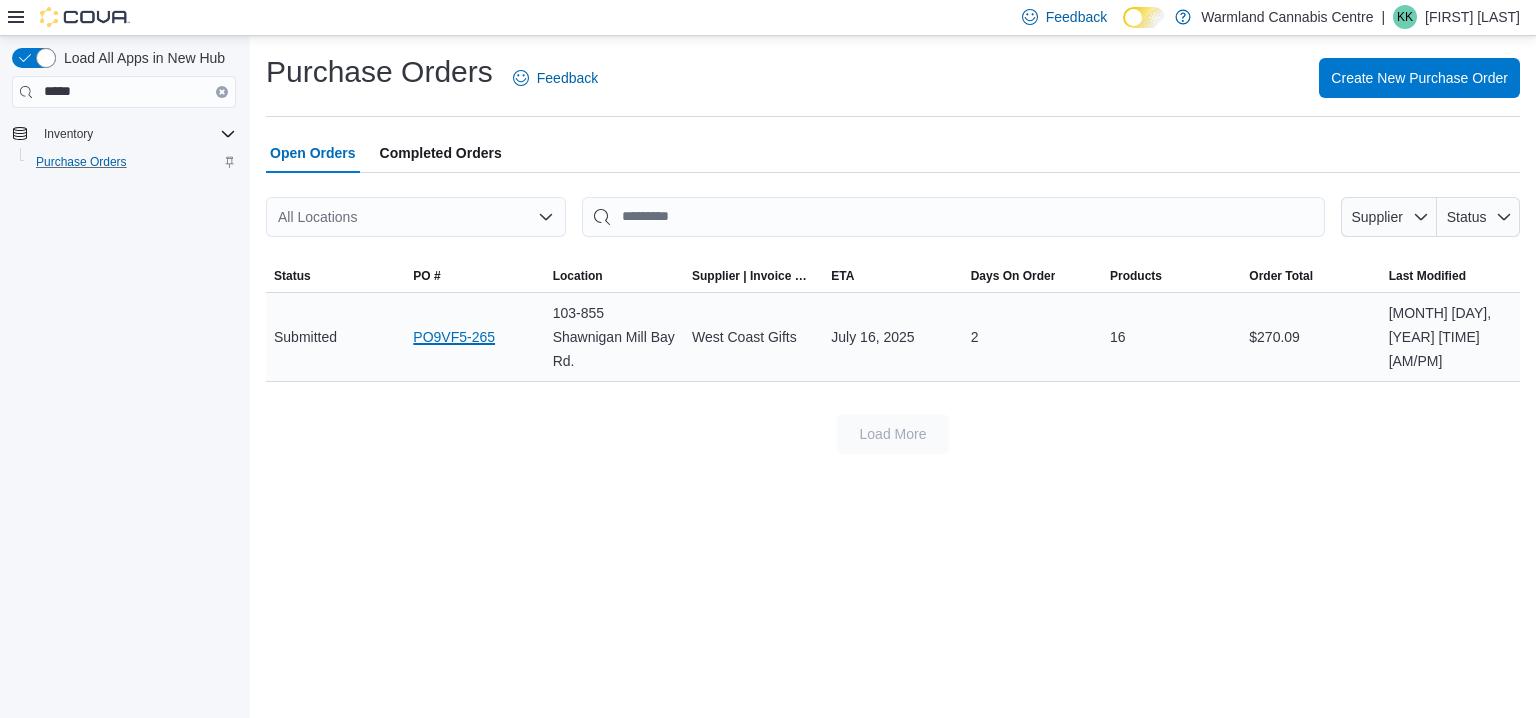 click on "PO9VF5-265" at bounding box center [454, 337] 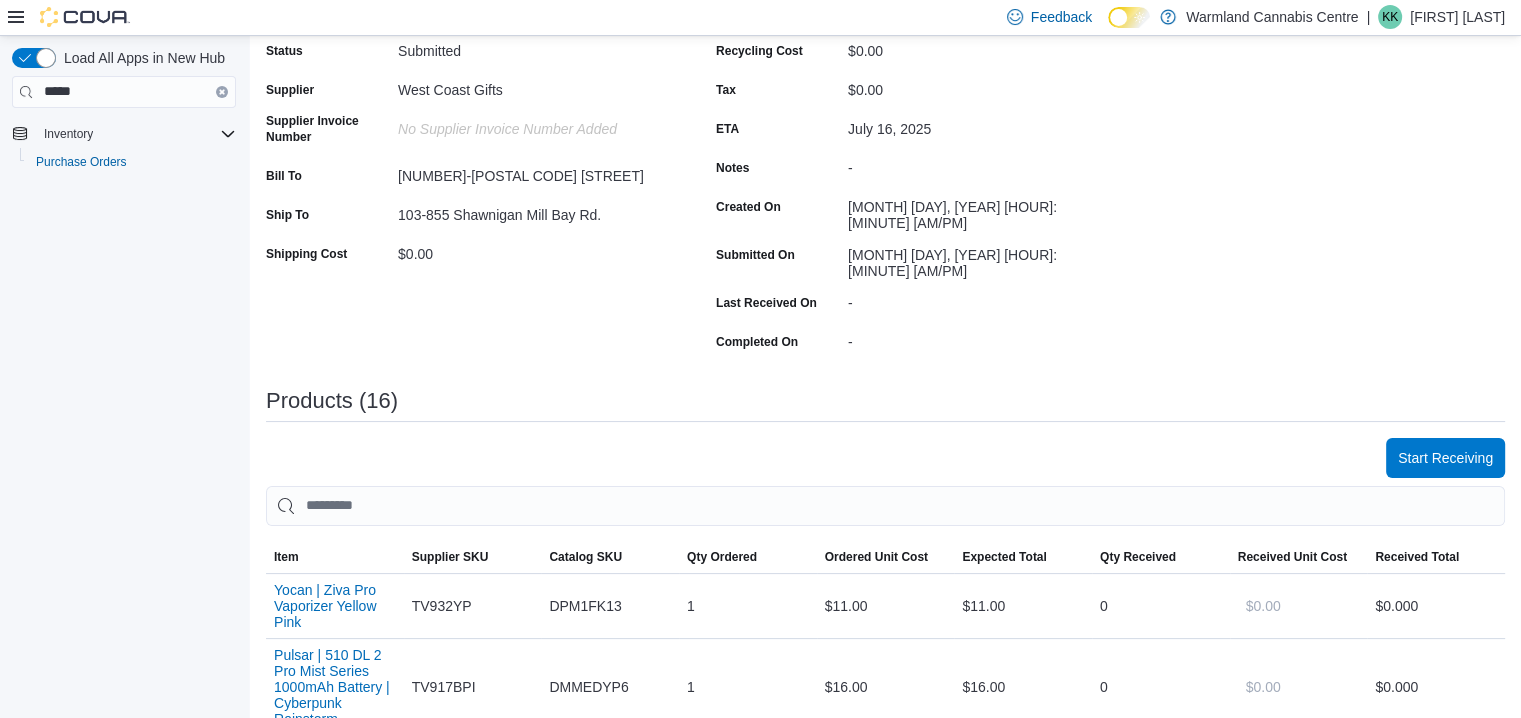 scroll, scrollTop: 200, scrollLeft: 0, axis: vertical 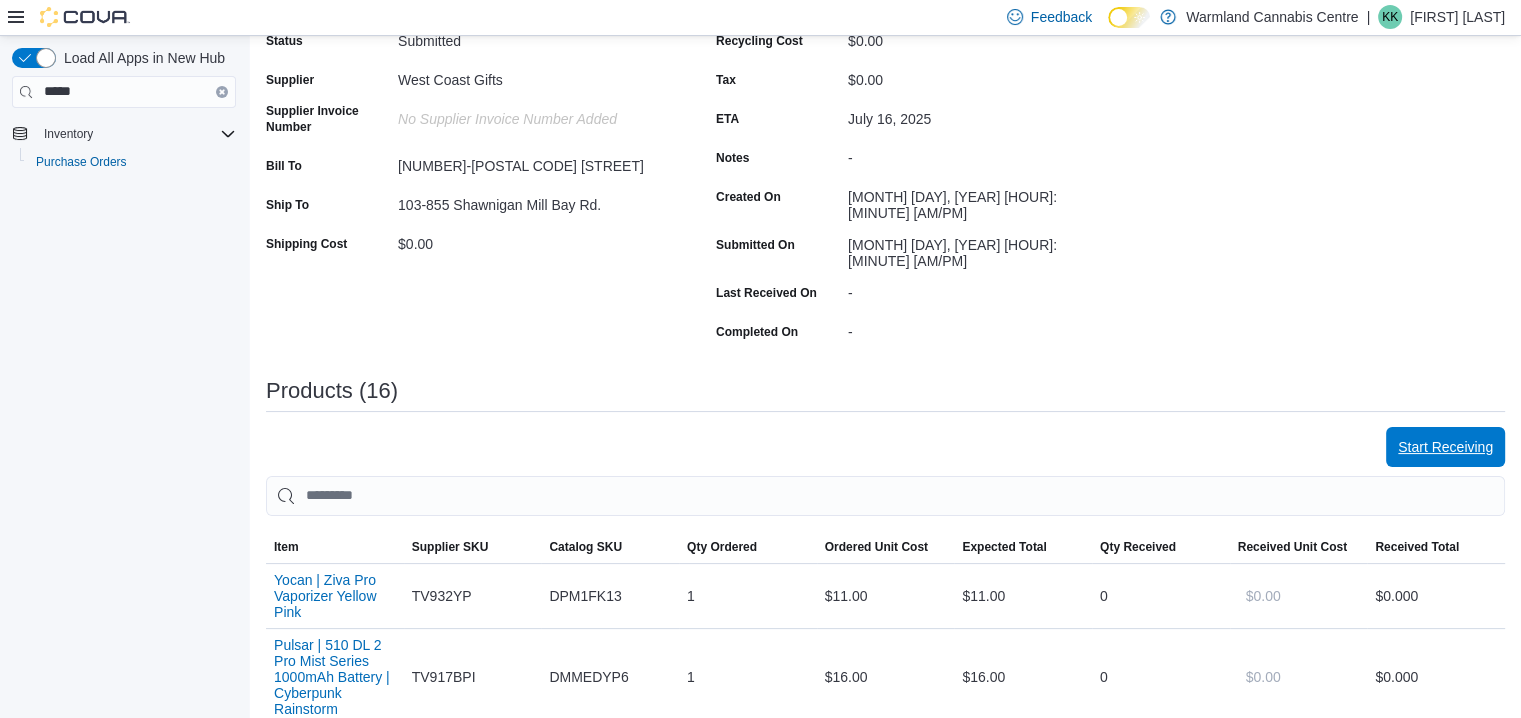 click on "Start Receiving" at bounding box center (1445, 447) 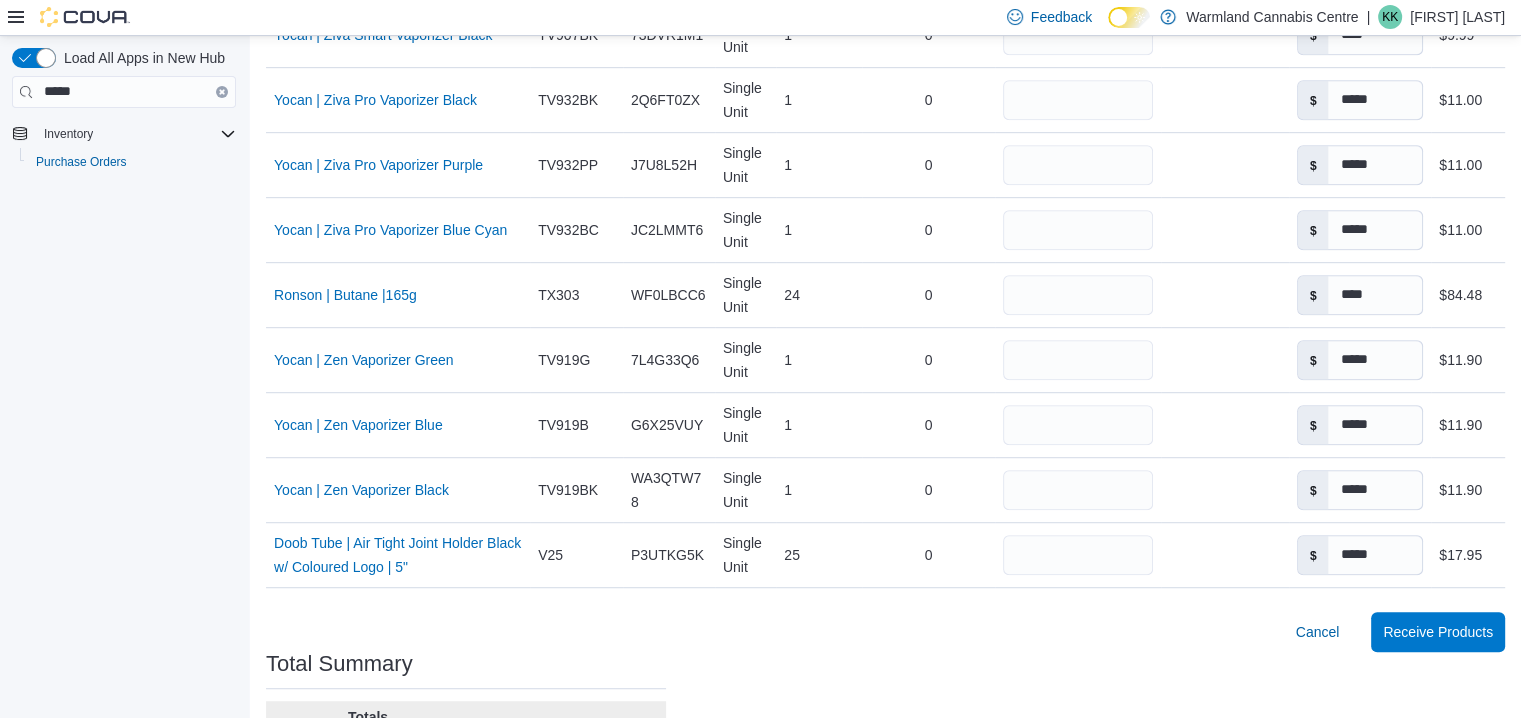 scroll, scrollTop: 1296, scrollLeft: 0, axis: vertical 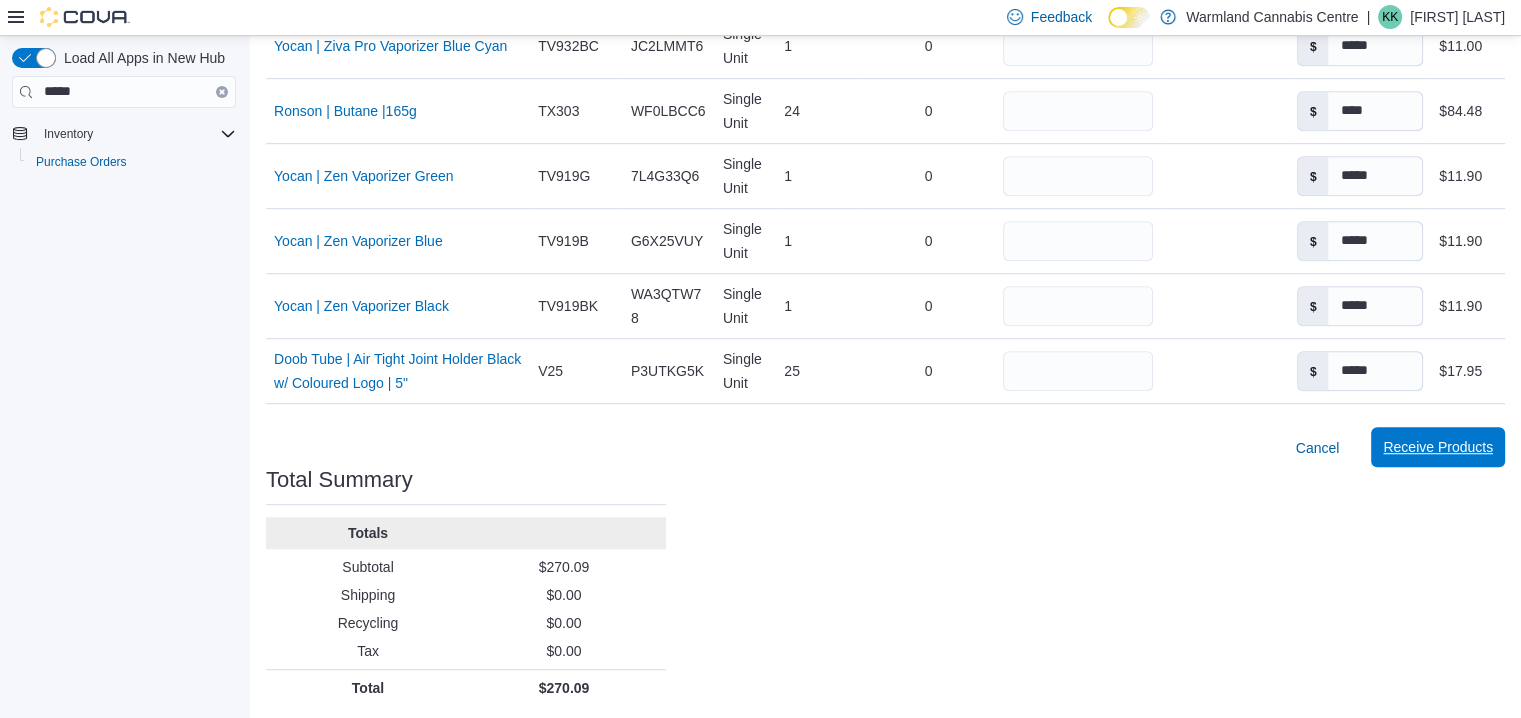 click on "Receive Products" at bounding box center (1438, 447) 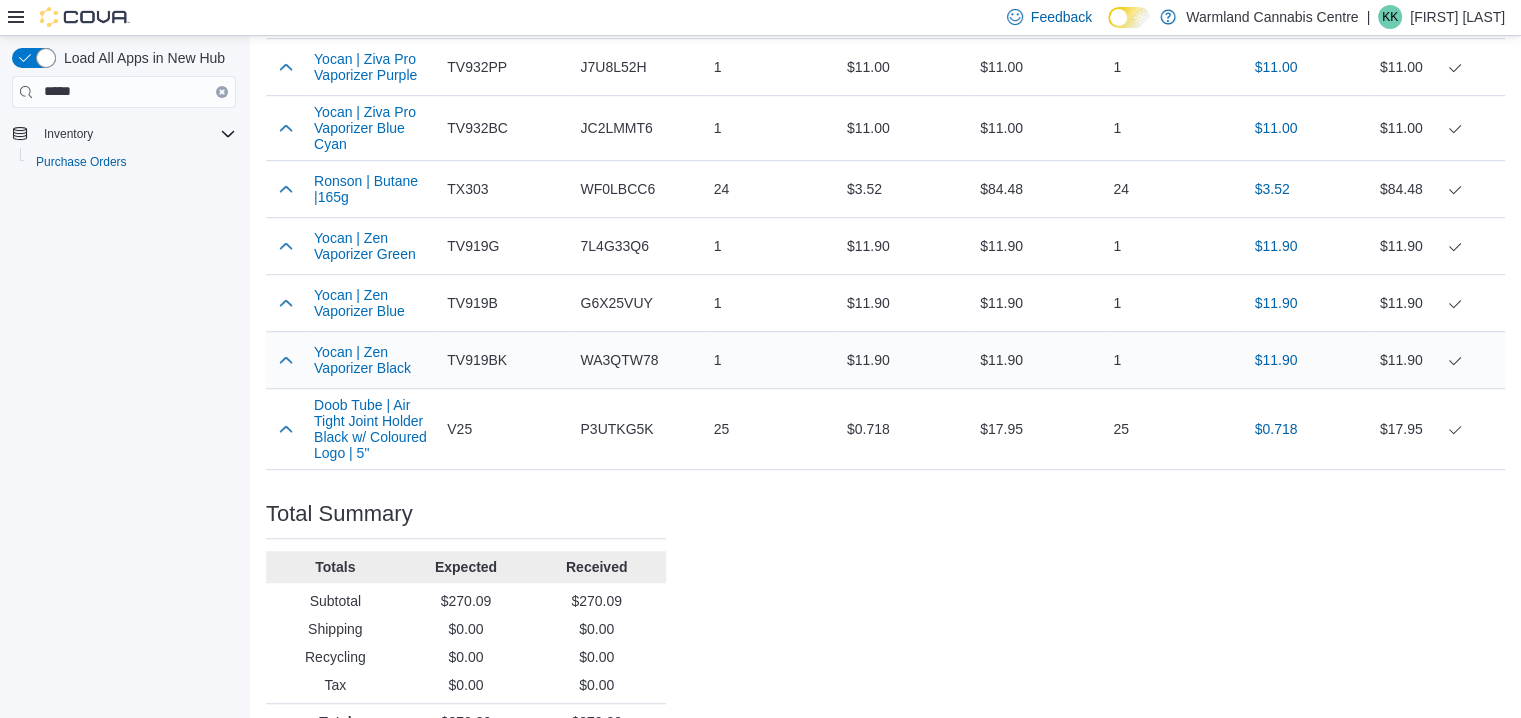 scroll, scrollTop: 1379, scrollLeft: 0, axis: vertical 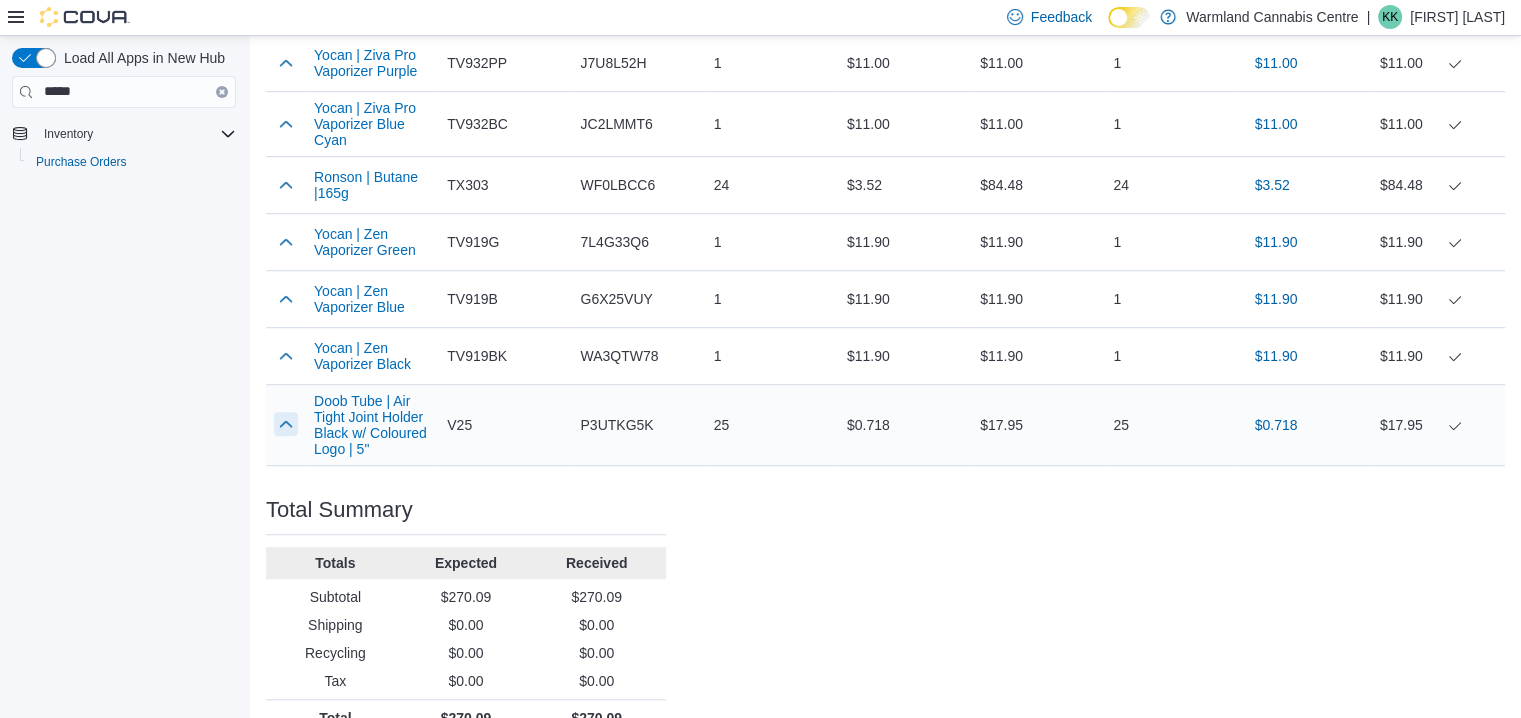 click at bounding box center (286, 424) 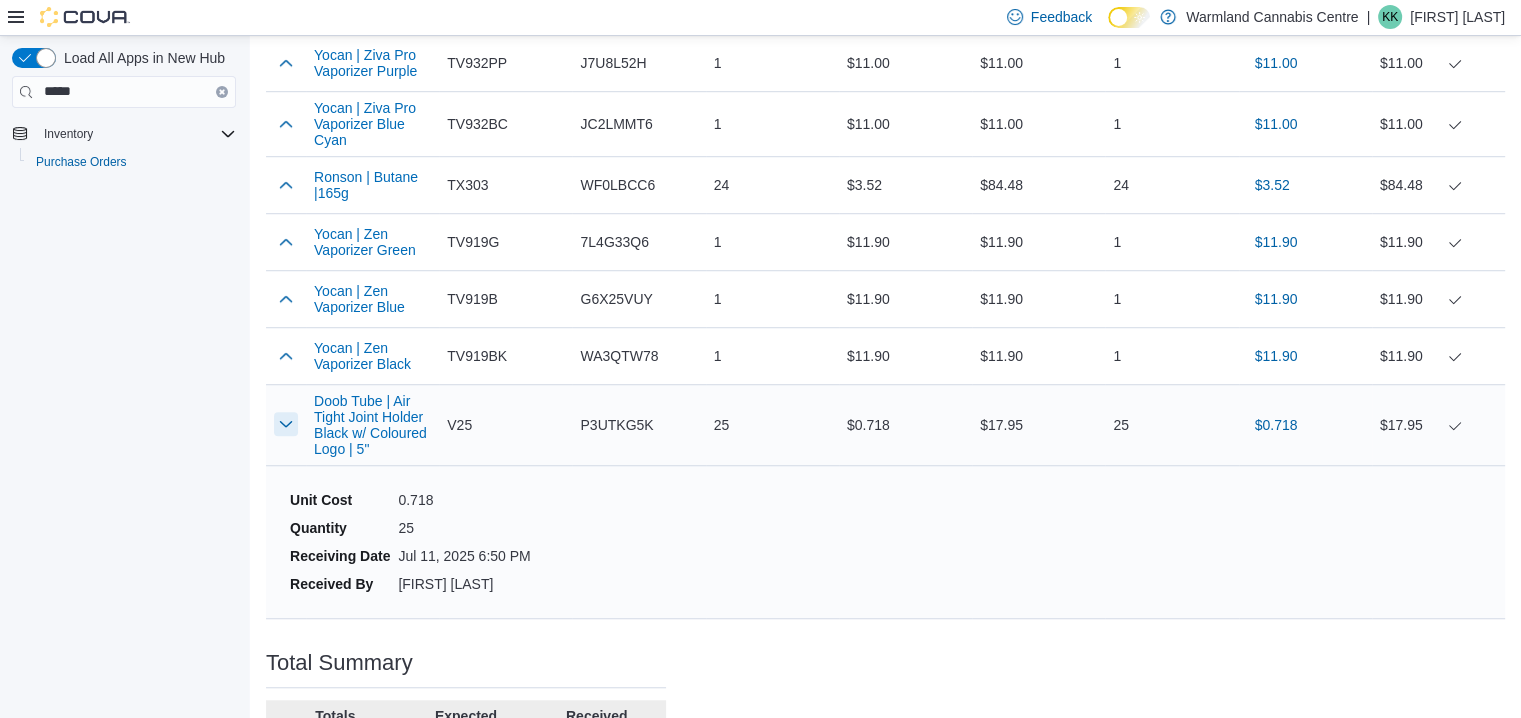 click at bounding box center (286, 424) 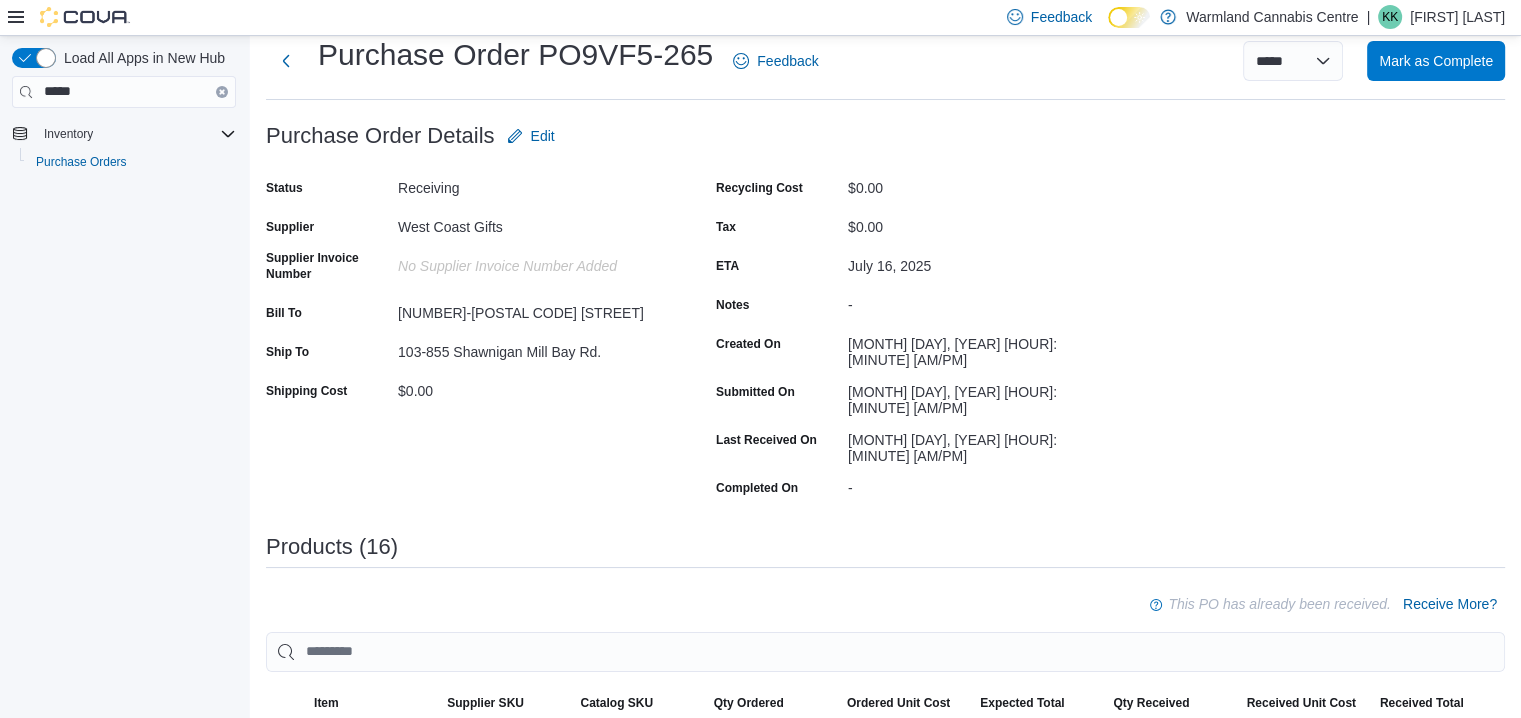 scroll, scrollTop: 0, scrollLeft: 0, axis: both 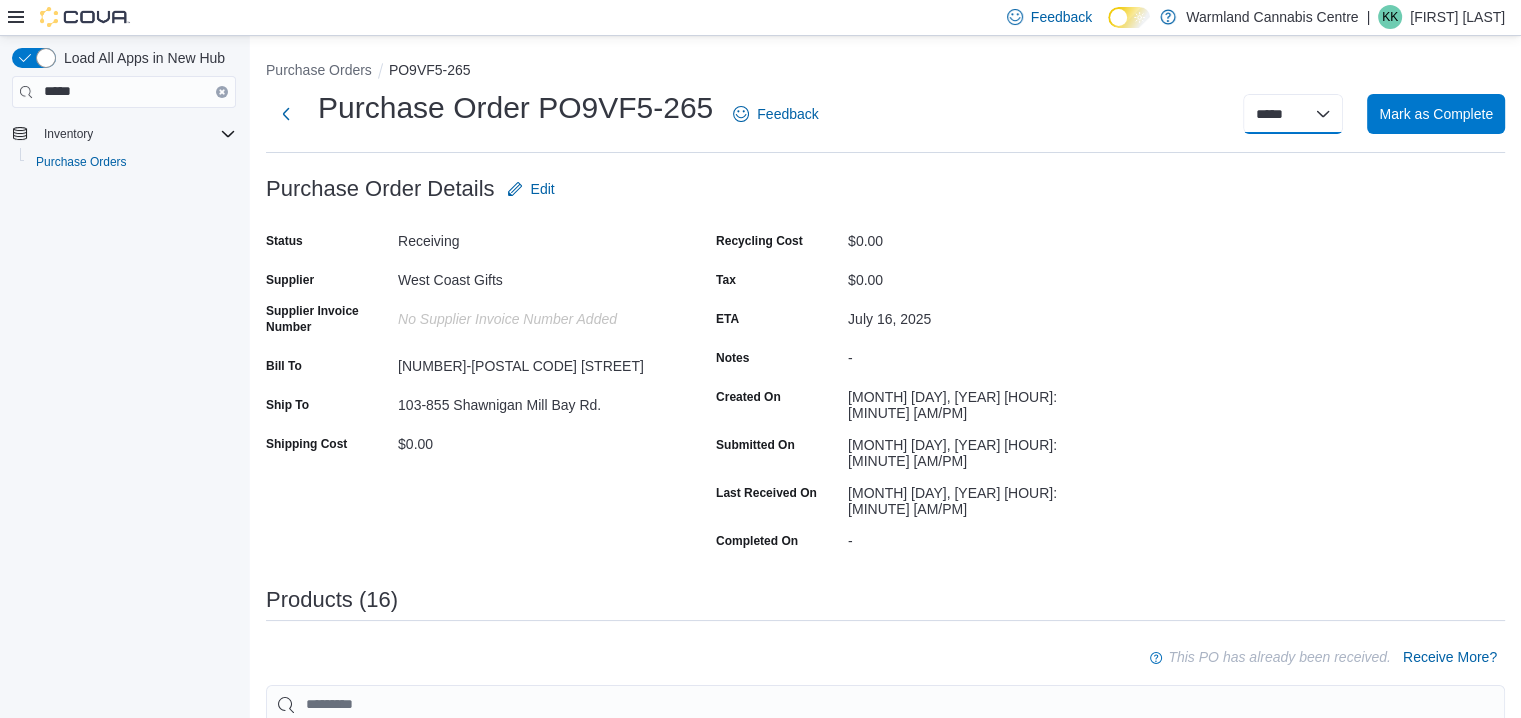 click on "***** *****" at bounding box center (1293, 114) 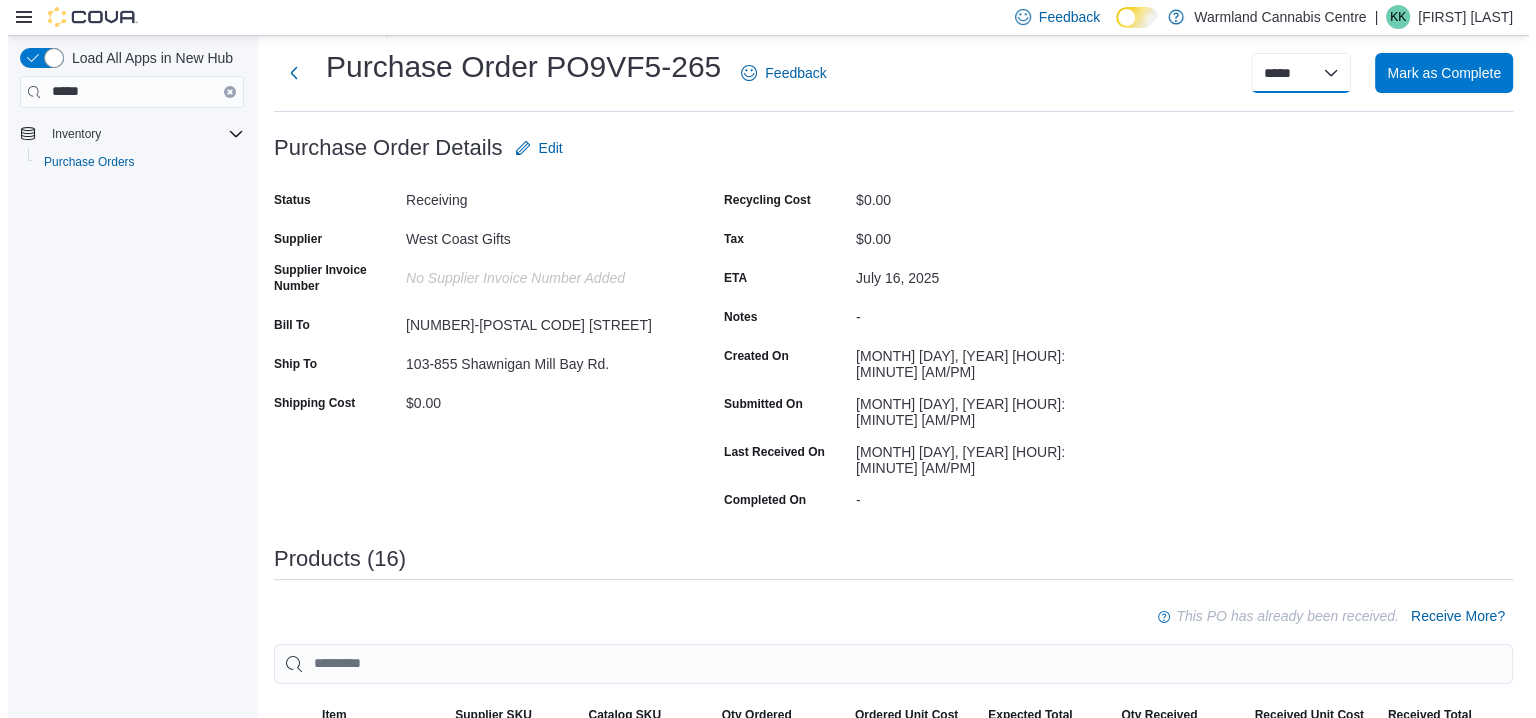 scroll, scrollTop: 0, scrollLeft: 0, axis: both 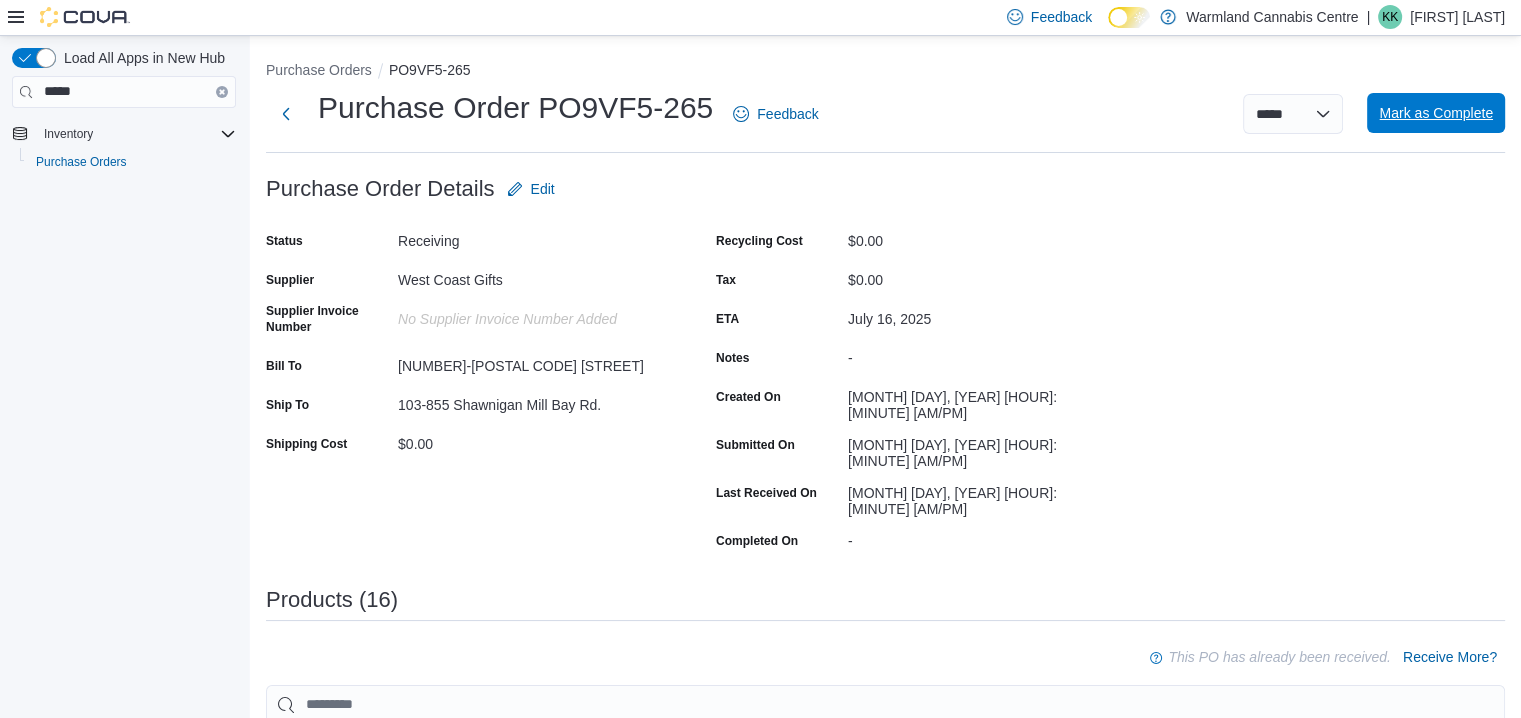 click on "Mark as Complete" at bounding box center [1436, 113] 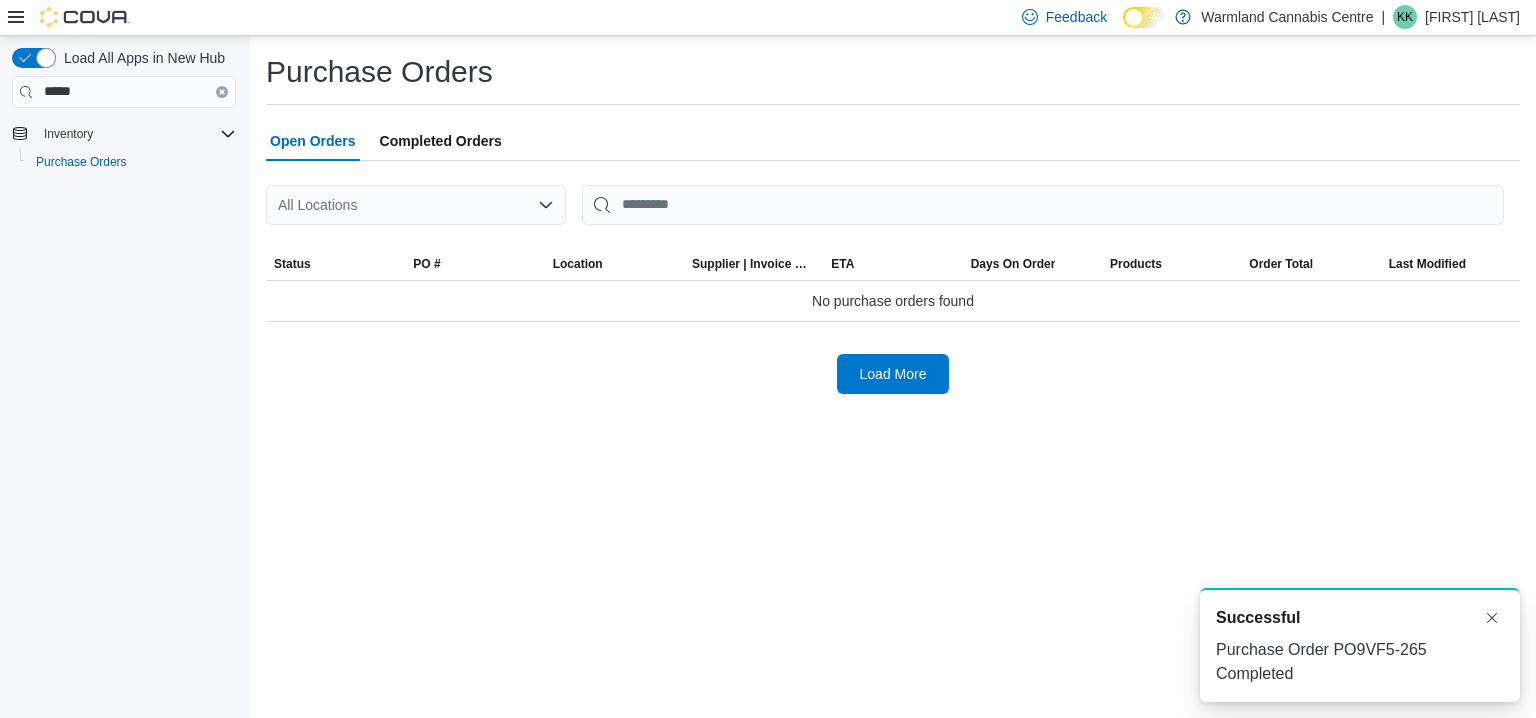 scroll, scrollTop: 0, scrollLeft: 0, axis: both 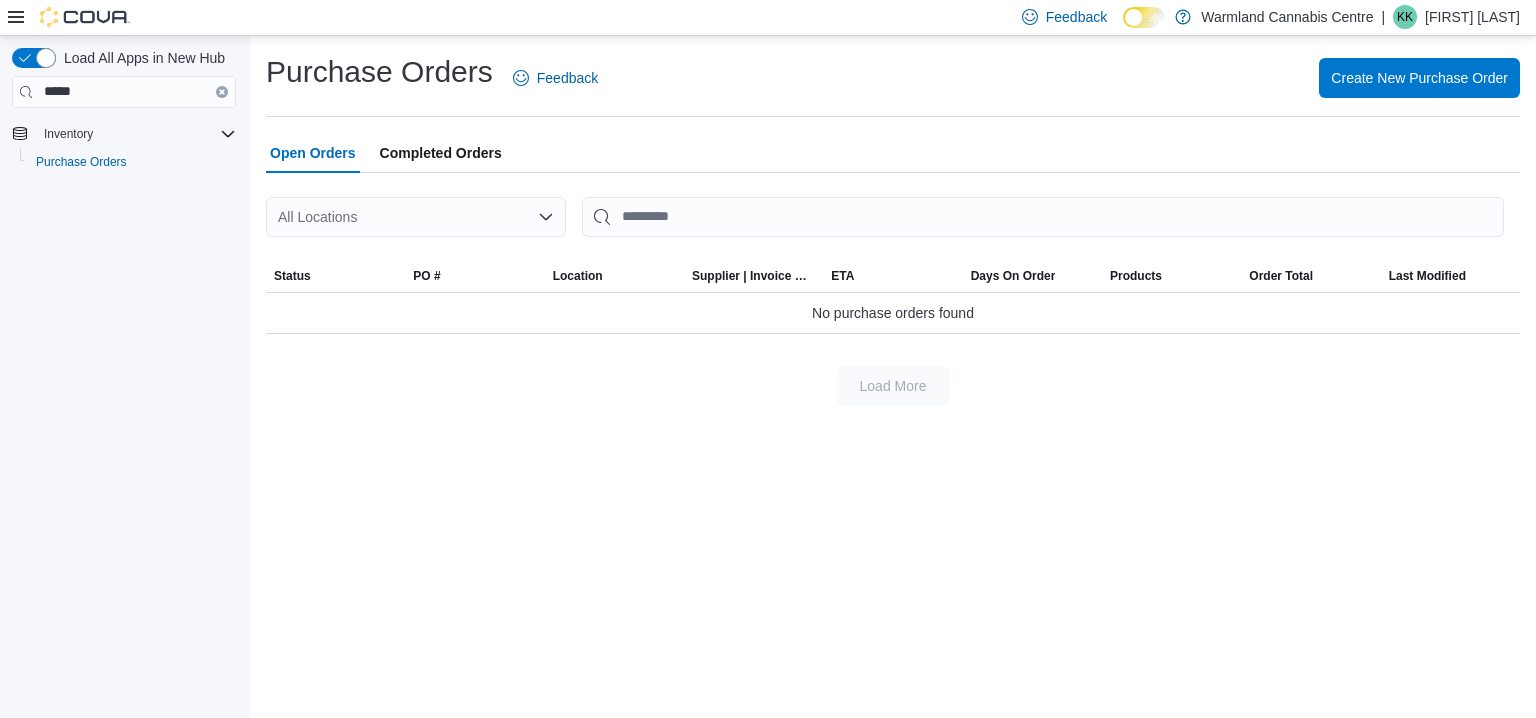 click 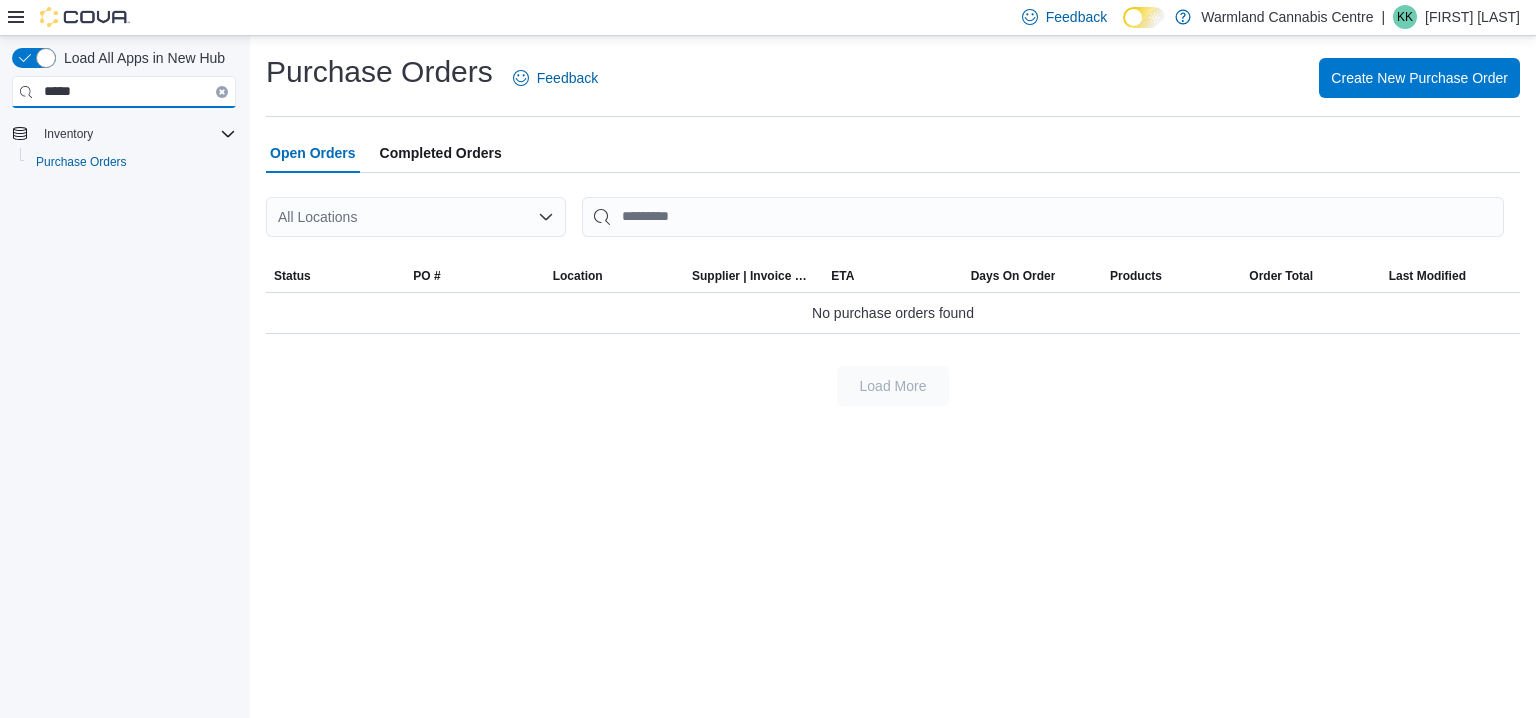 type 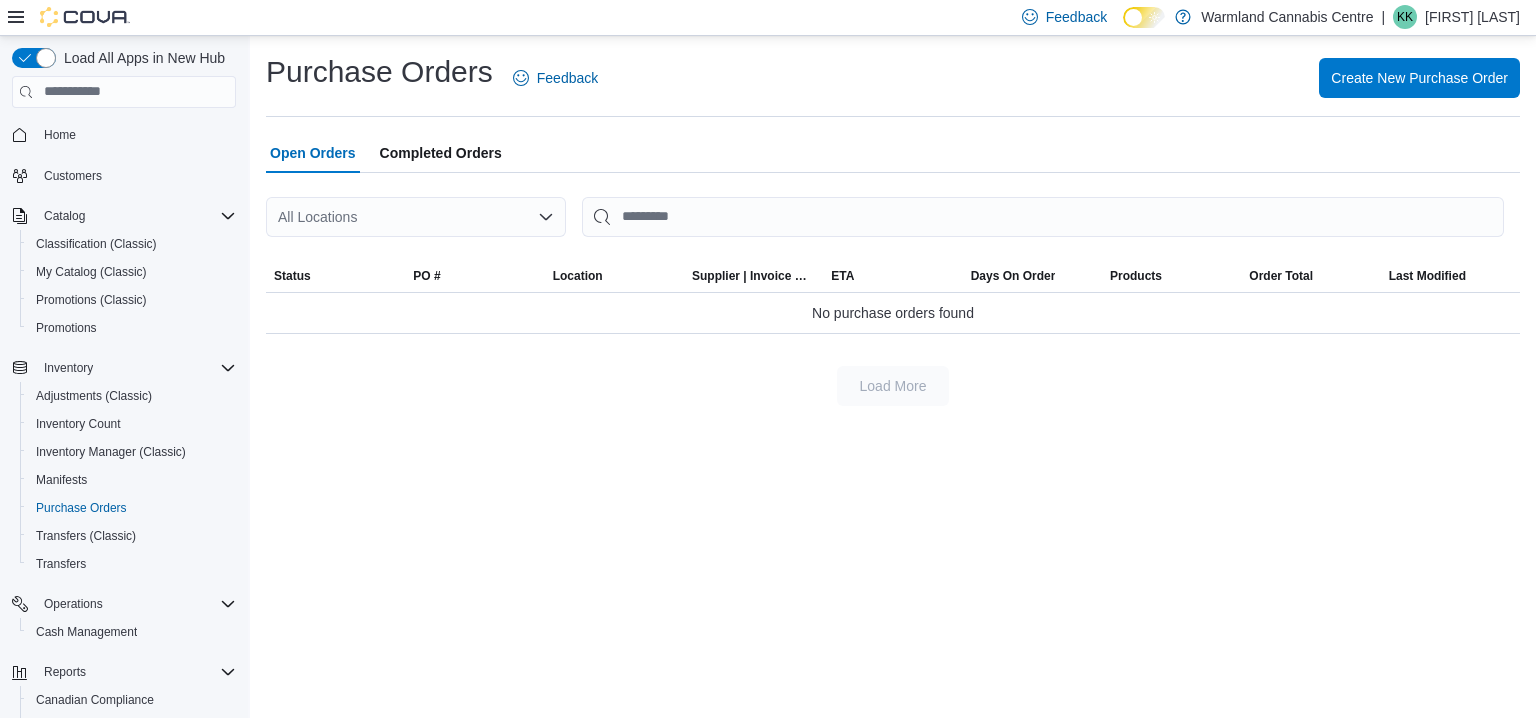 click on "All Locations" at bounding box center (416, 217) 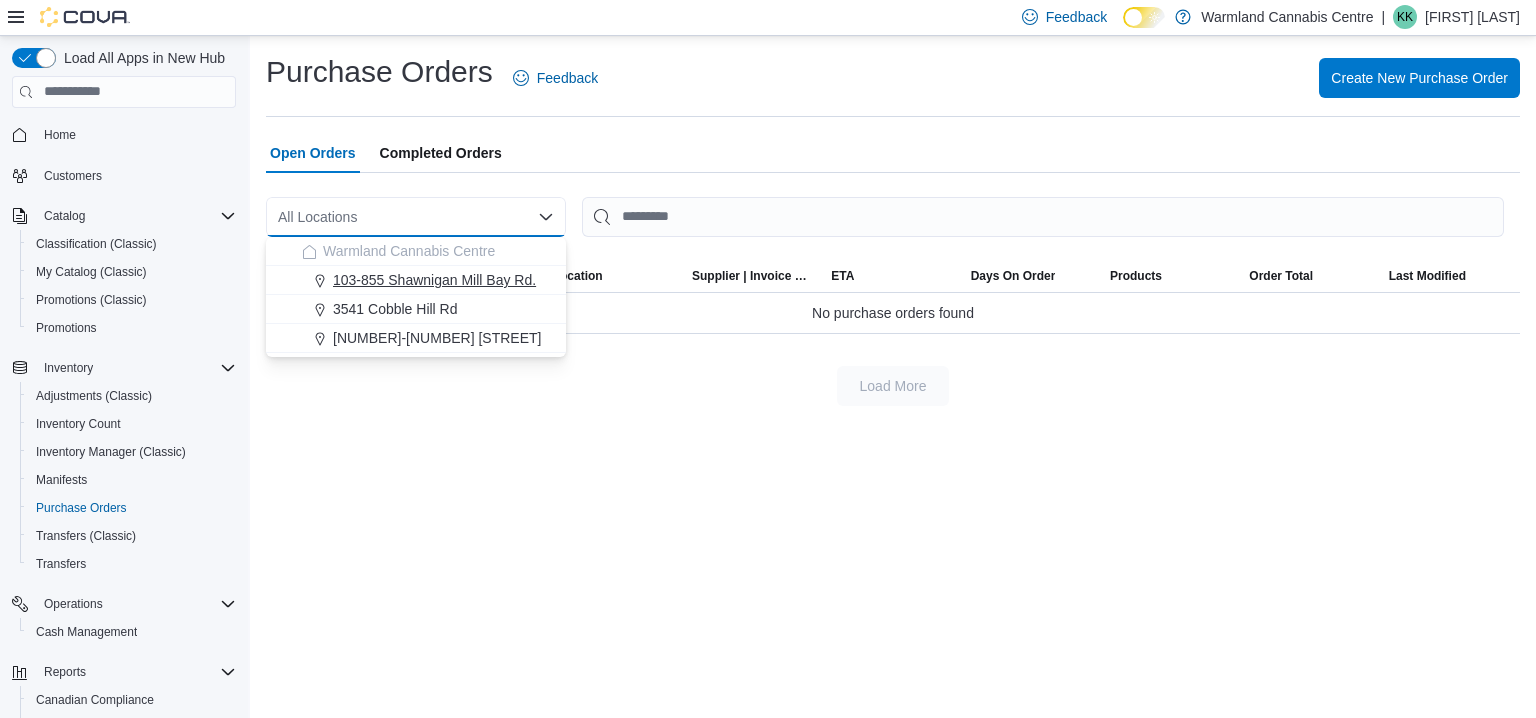 click on "103-855 Shawnigan Mill Bay Rd." at bounding box center [434, 280] 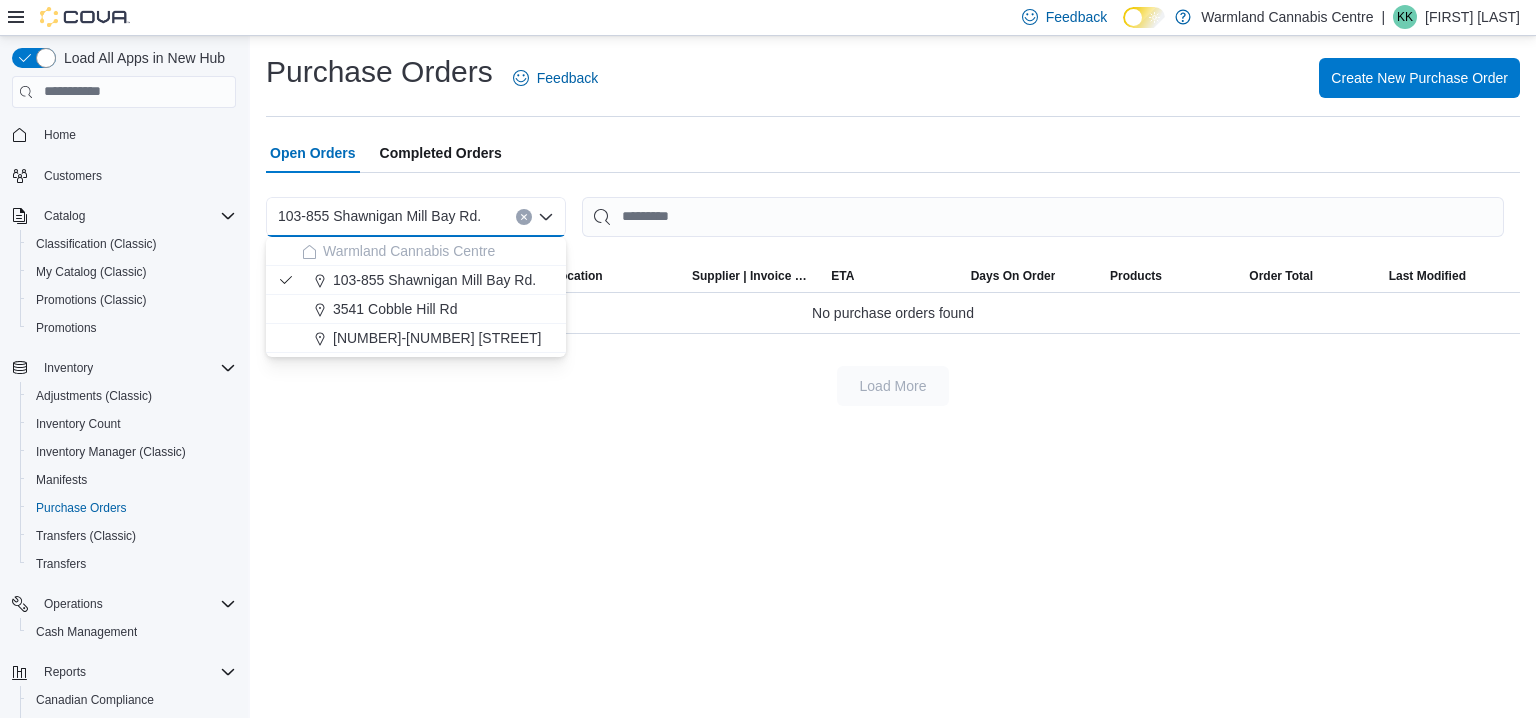 click on "Purchase Orders Feedback Create New Purchase Order Open Orders Completed Orders 103-855 Shawnigan Mill Bay Rd. Combo box. Selected. 103-855 Shawnigan Mill Bay Rd.. Press Backspace to delete 103-855 Shawnigan Mill Bay Rd.. Combo box input. All Locations. Type some text or, to display a list of choices, press Down Arrow. To exit the list of choices, press Escape. Sorting This table contains 0 rows. Status PO # Location Supplier | Invoice Number ETA Days On Order Products Order Total Last Modified No purchase orders found Load More" at bounding box center (893, 377) 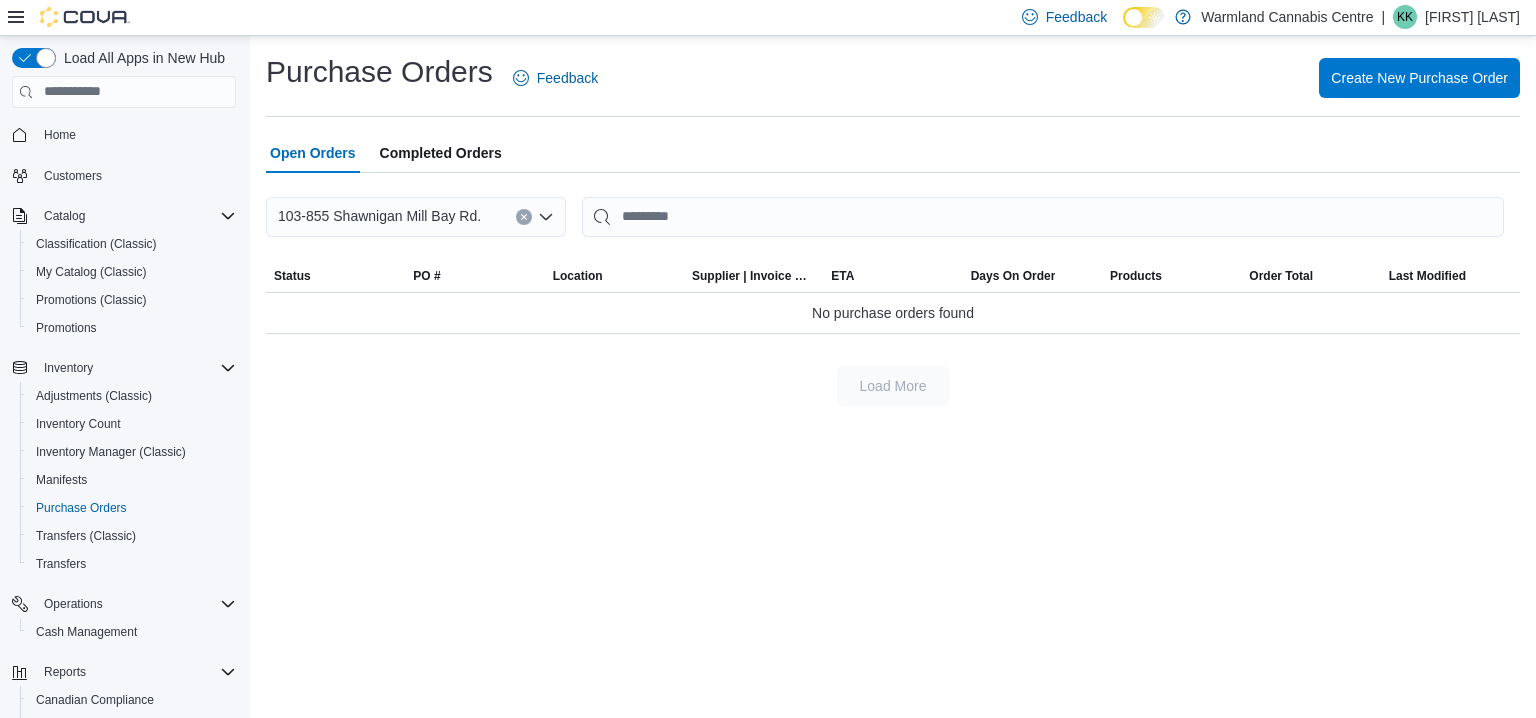 click on "Completed Orders" at bounding box center [441, 153] 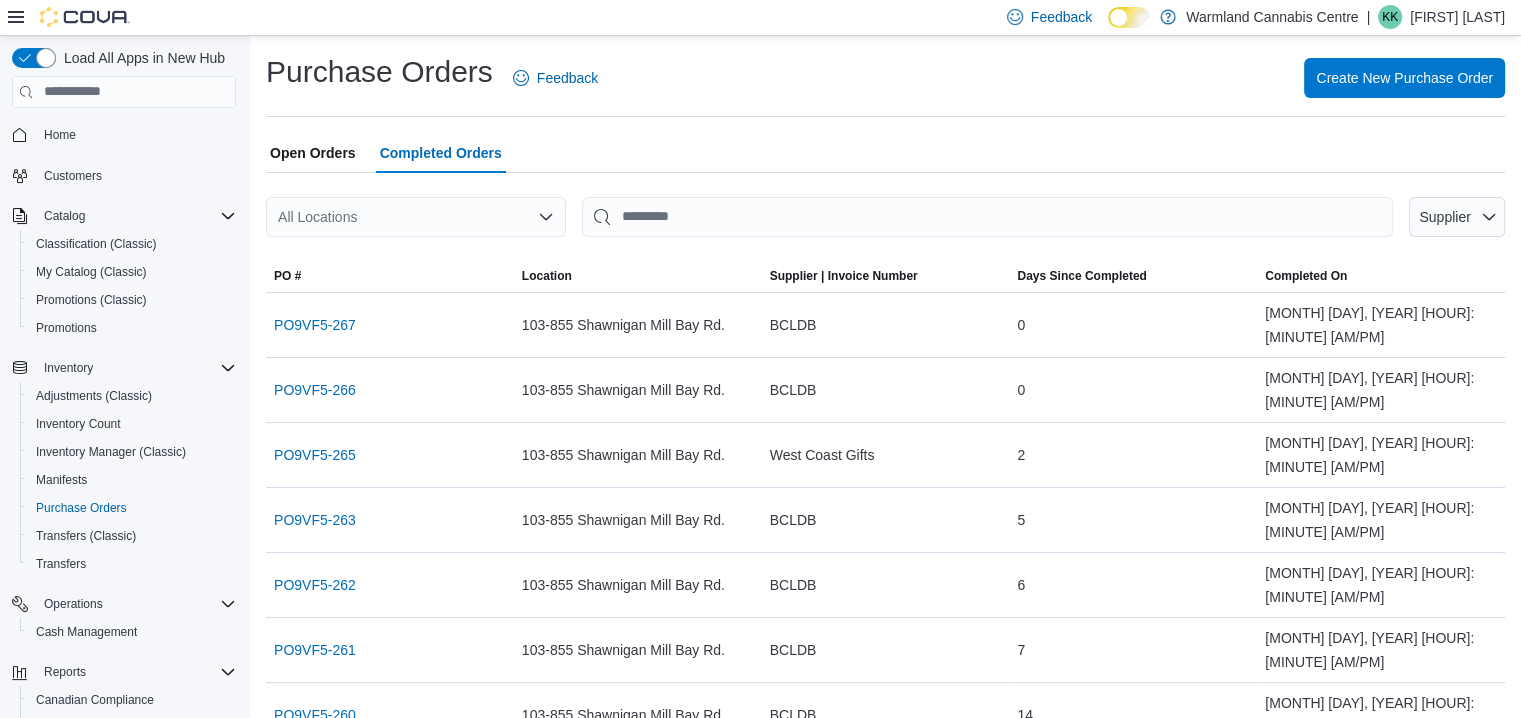 click on "All Locations" at bounding box center (416, 217) 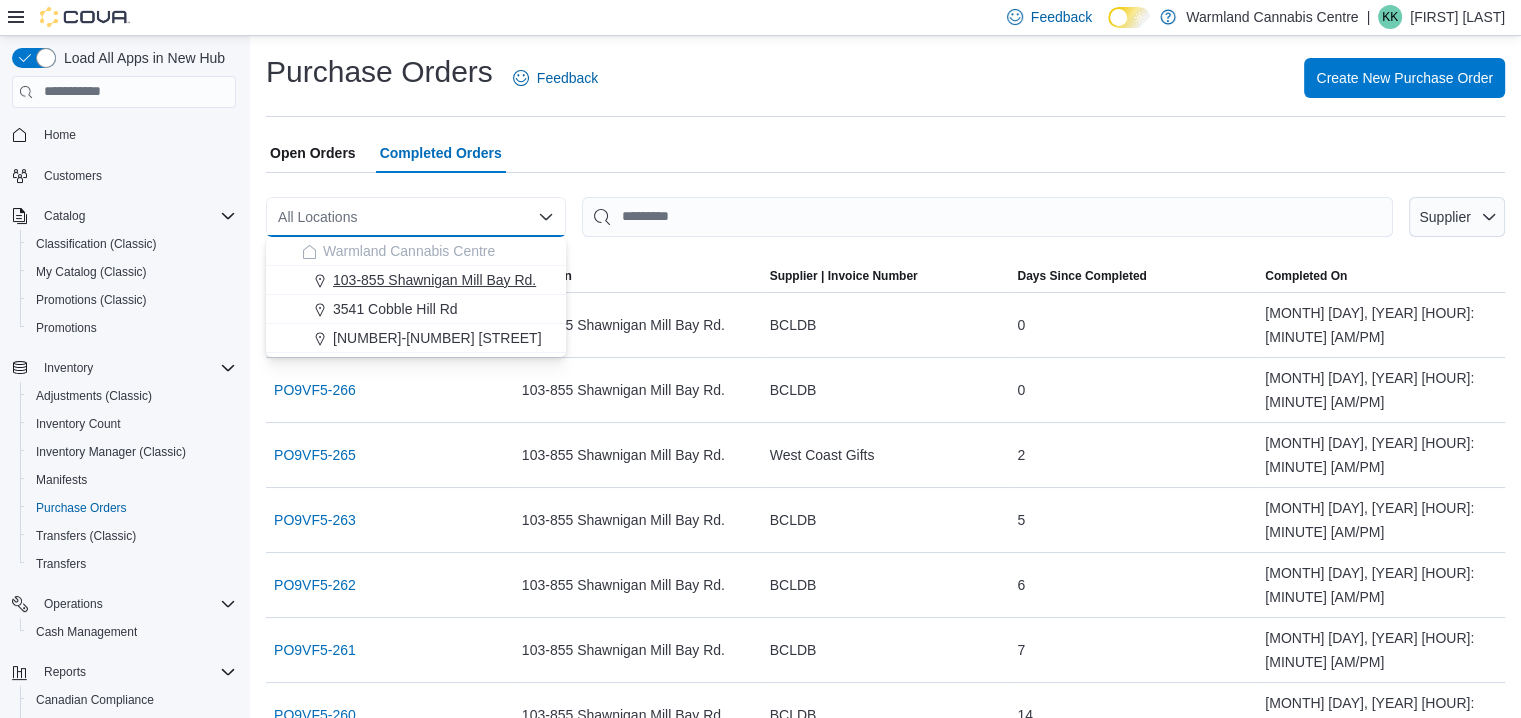 click on "103-855 Shawnigan Mill Bay Rd." at bounding box center (434, 280) 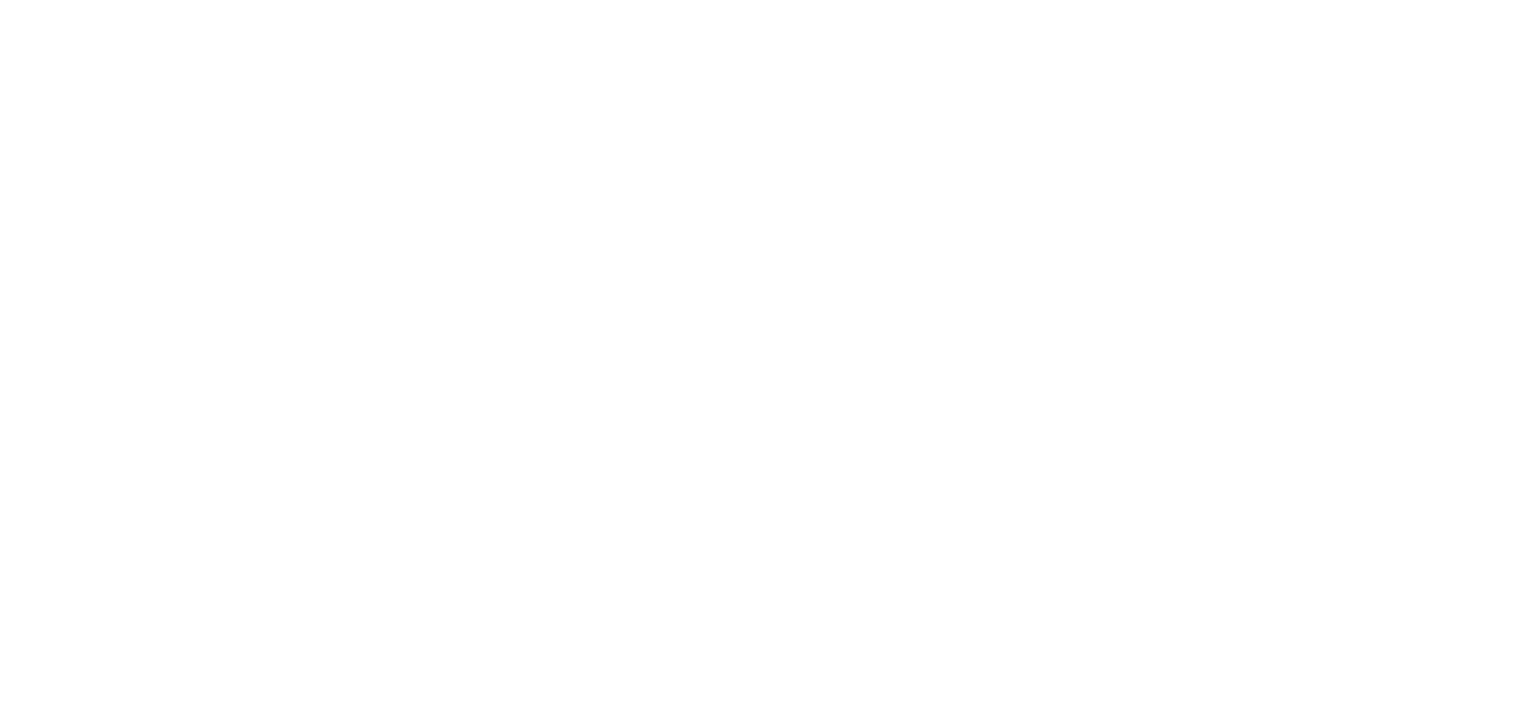 scroll, scrollTop: 0, scrollLeft: 0, axis: both 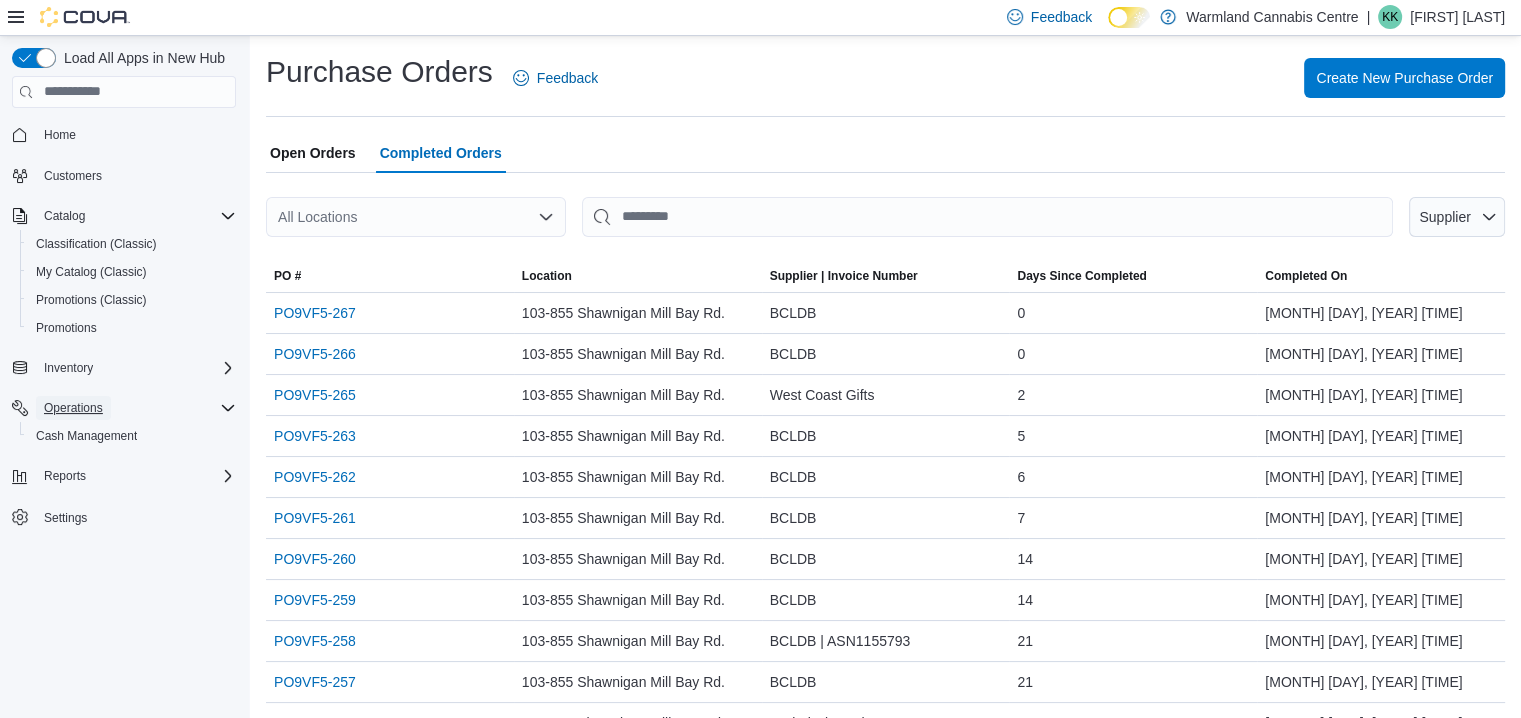 click on "Operations" at bounding box center (73, 408) 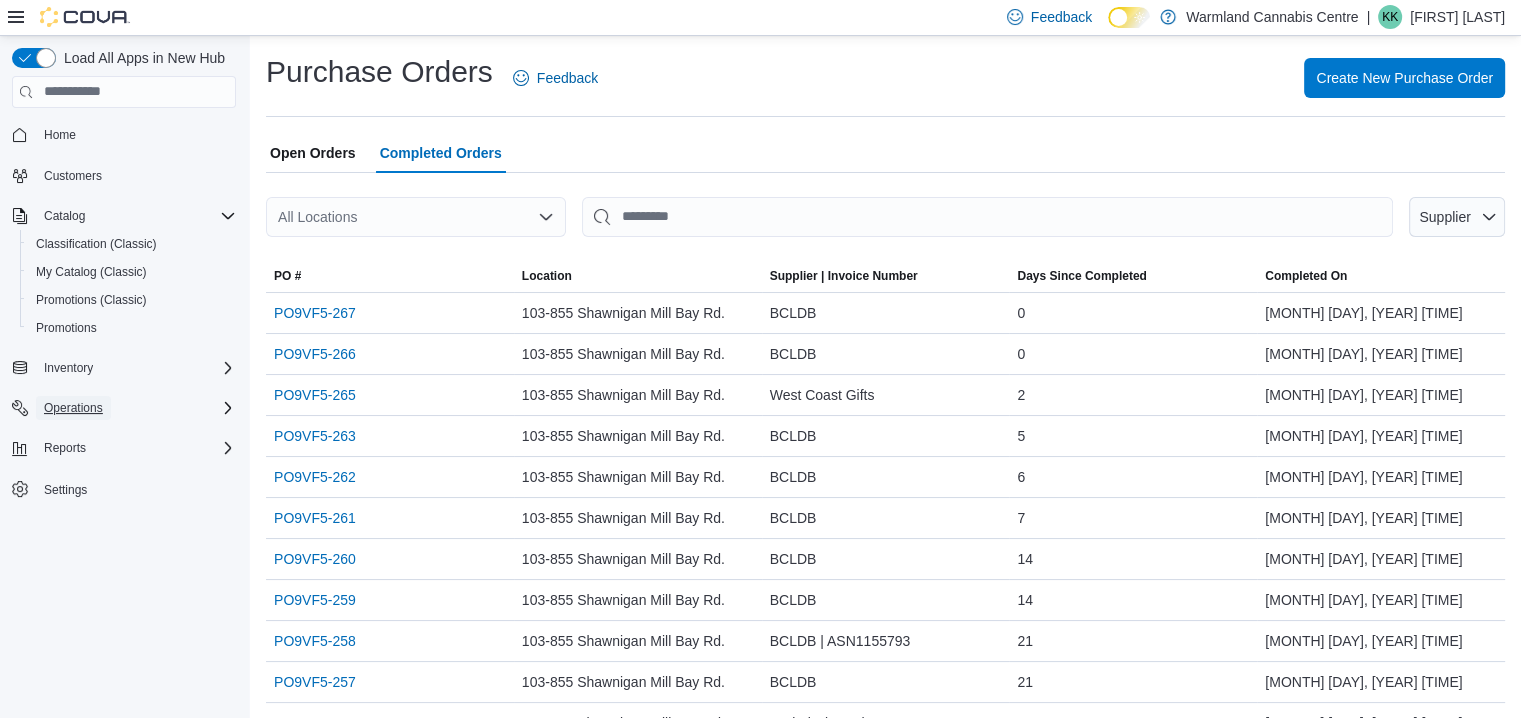 click on "Operations" at bounding box center [73, 408] 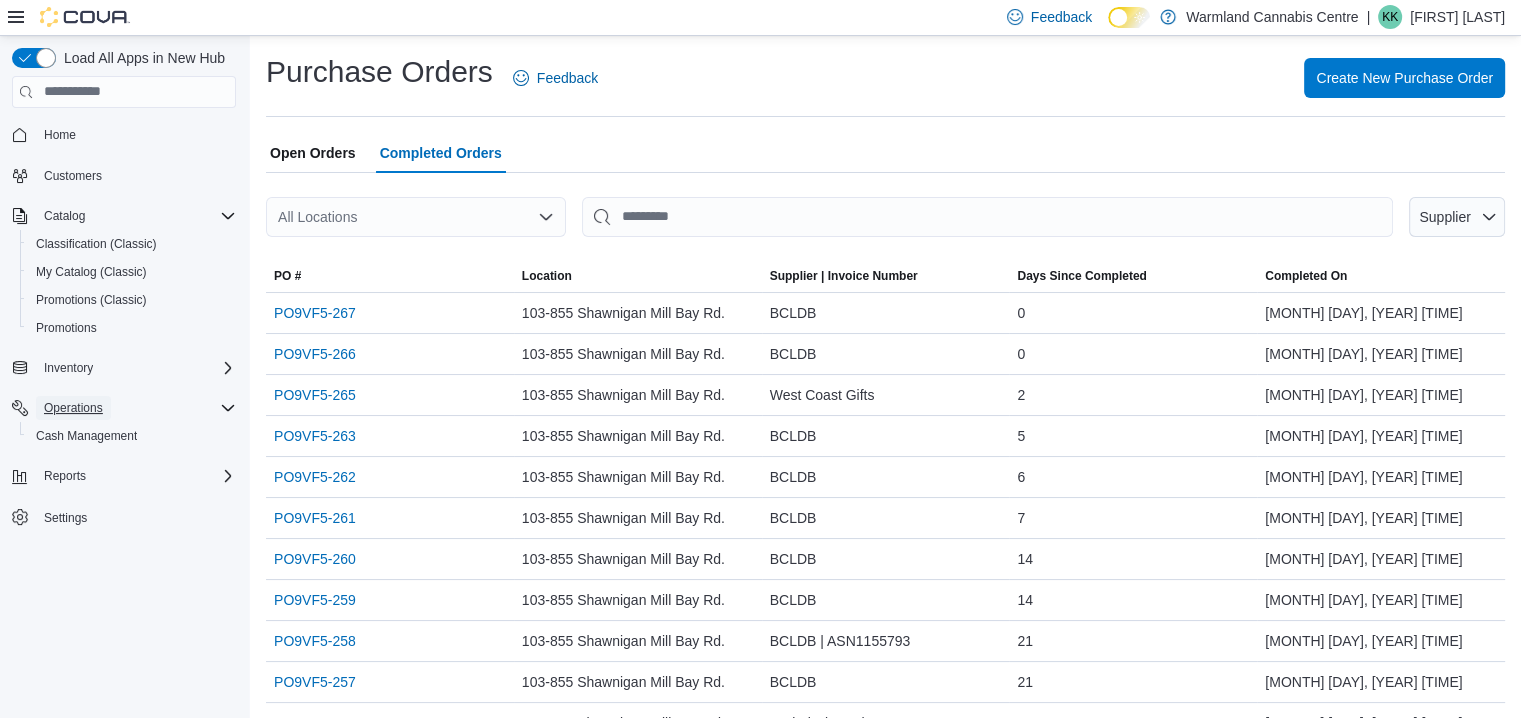 click on "Operations" at bounding box center (73, 408) 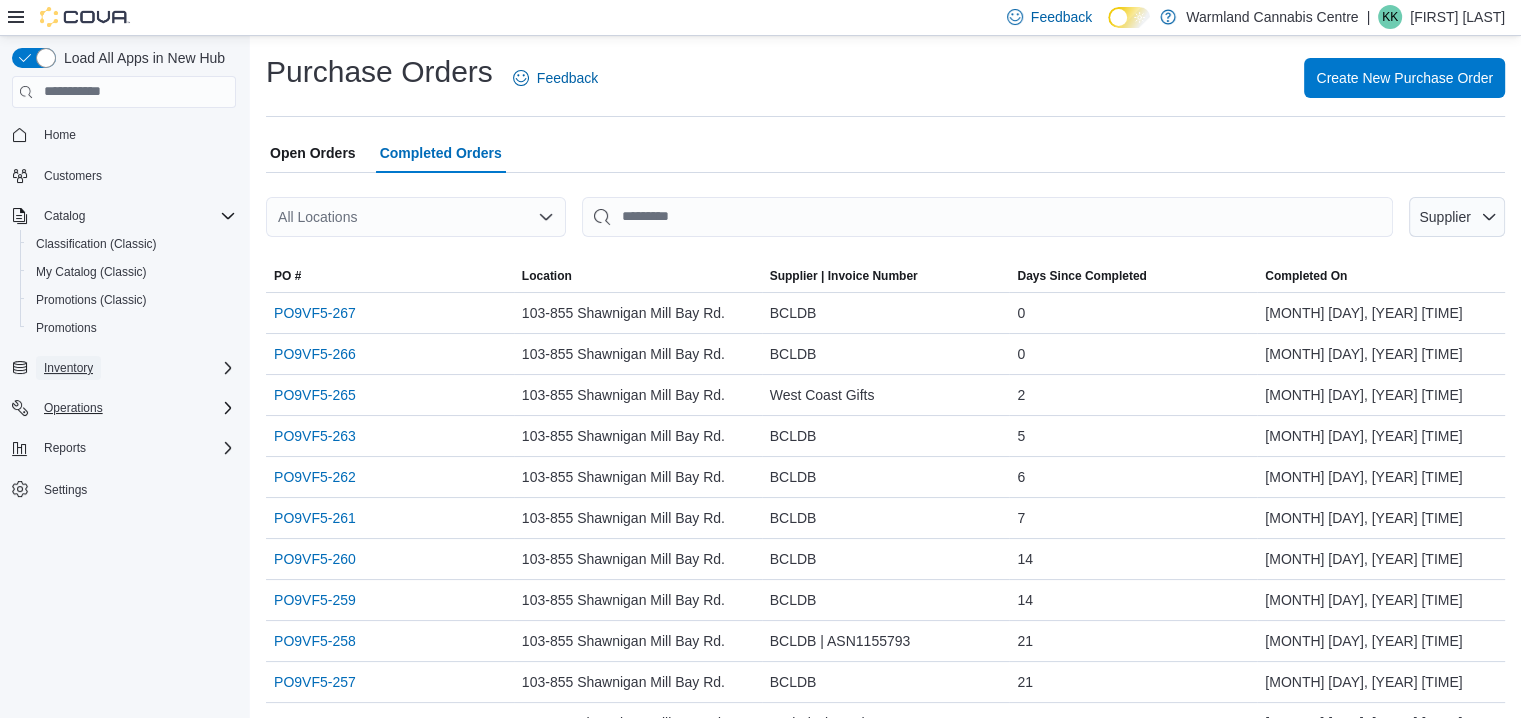 click on "Inventory" at bounding box center (68, 368) 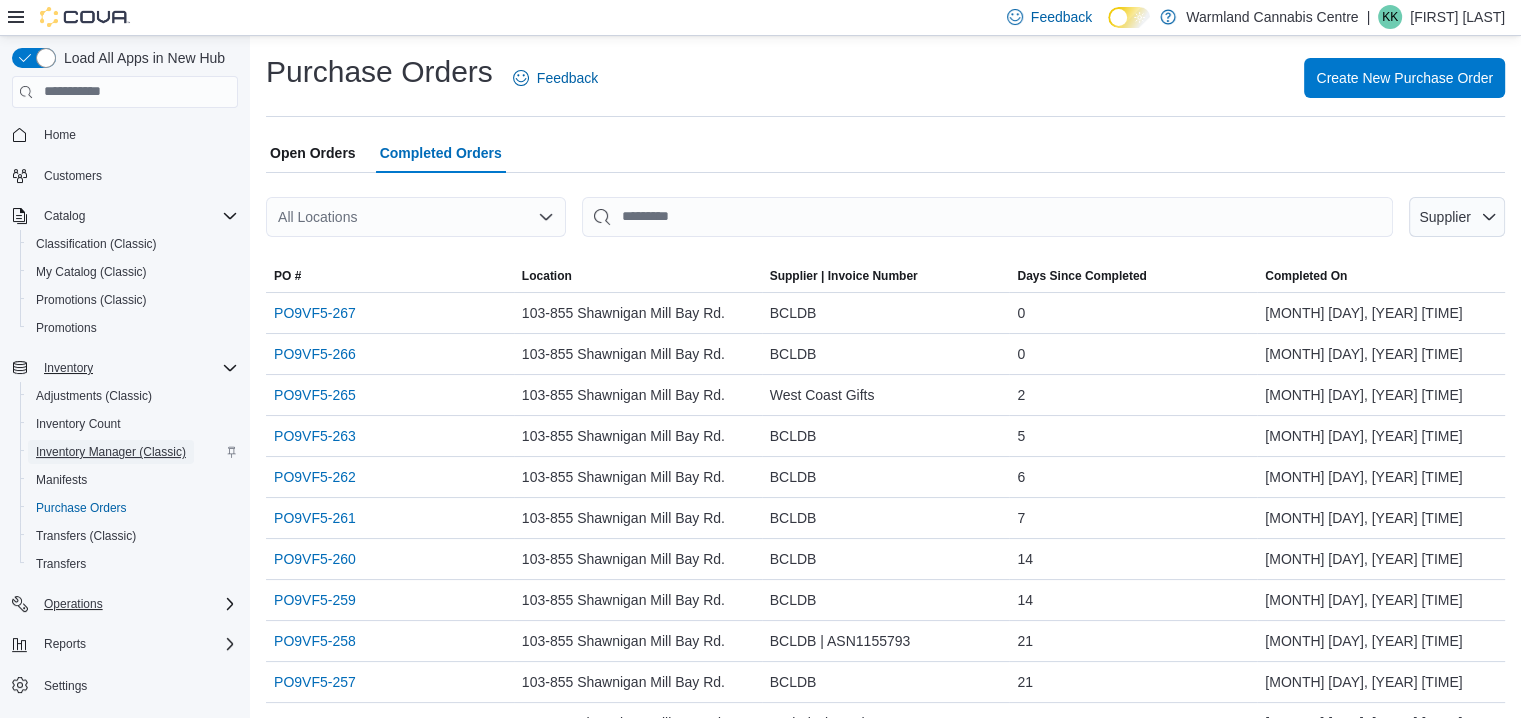 click on "Inventory Manager (Classic)" at bounding box center [111, 452] 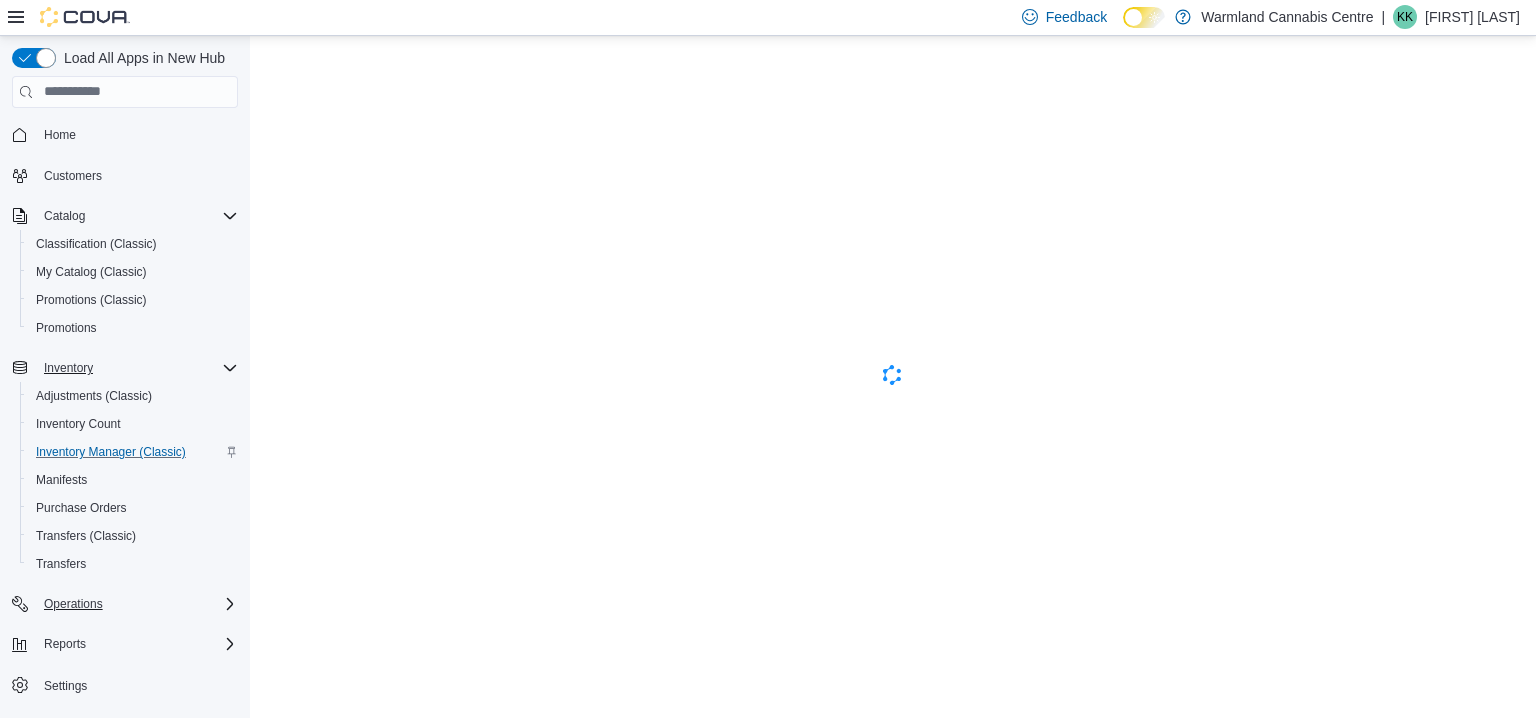 scroll, scrollTop: 0, scrollLeft: 0, axis: both 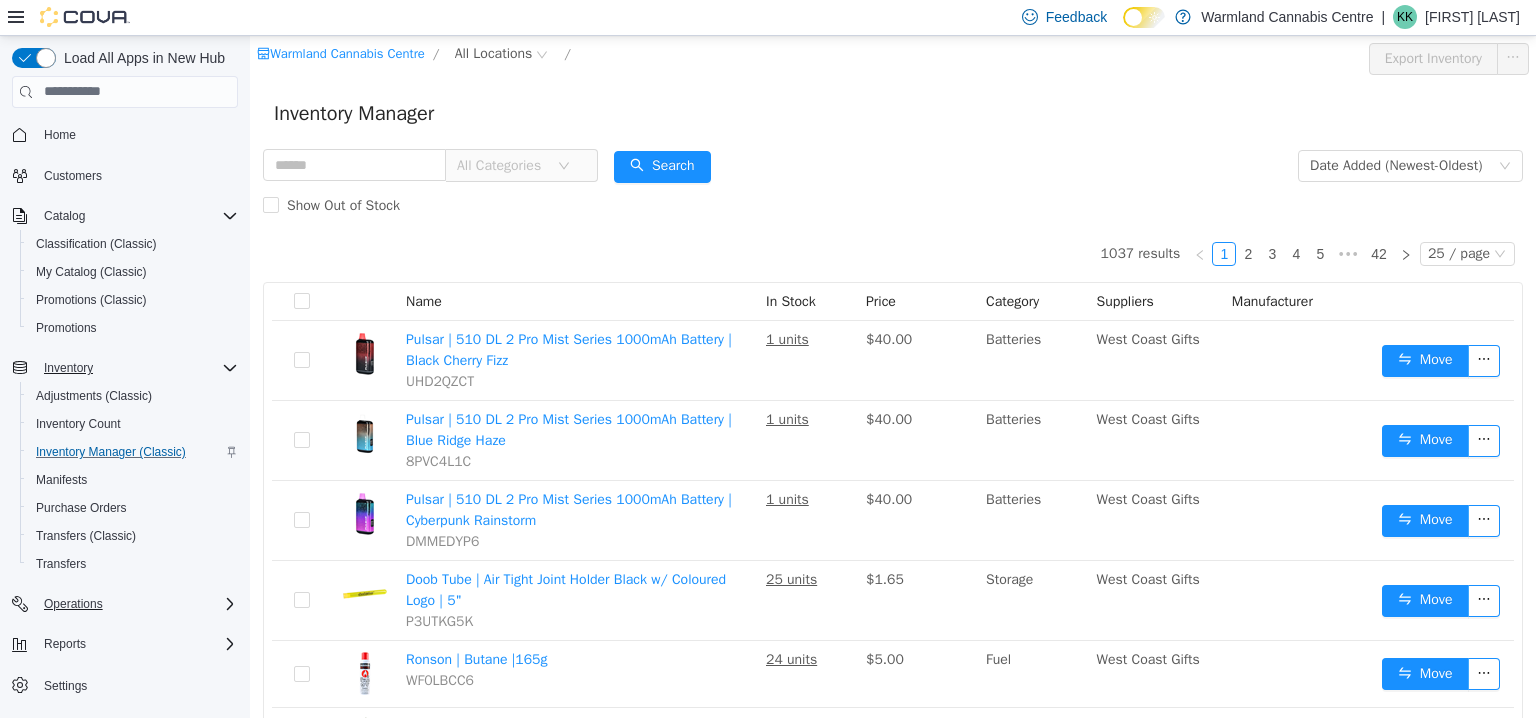 click on "All Categories" at bounding box center (513, 165) 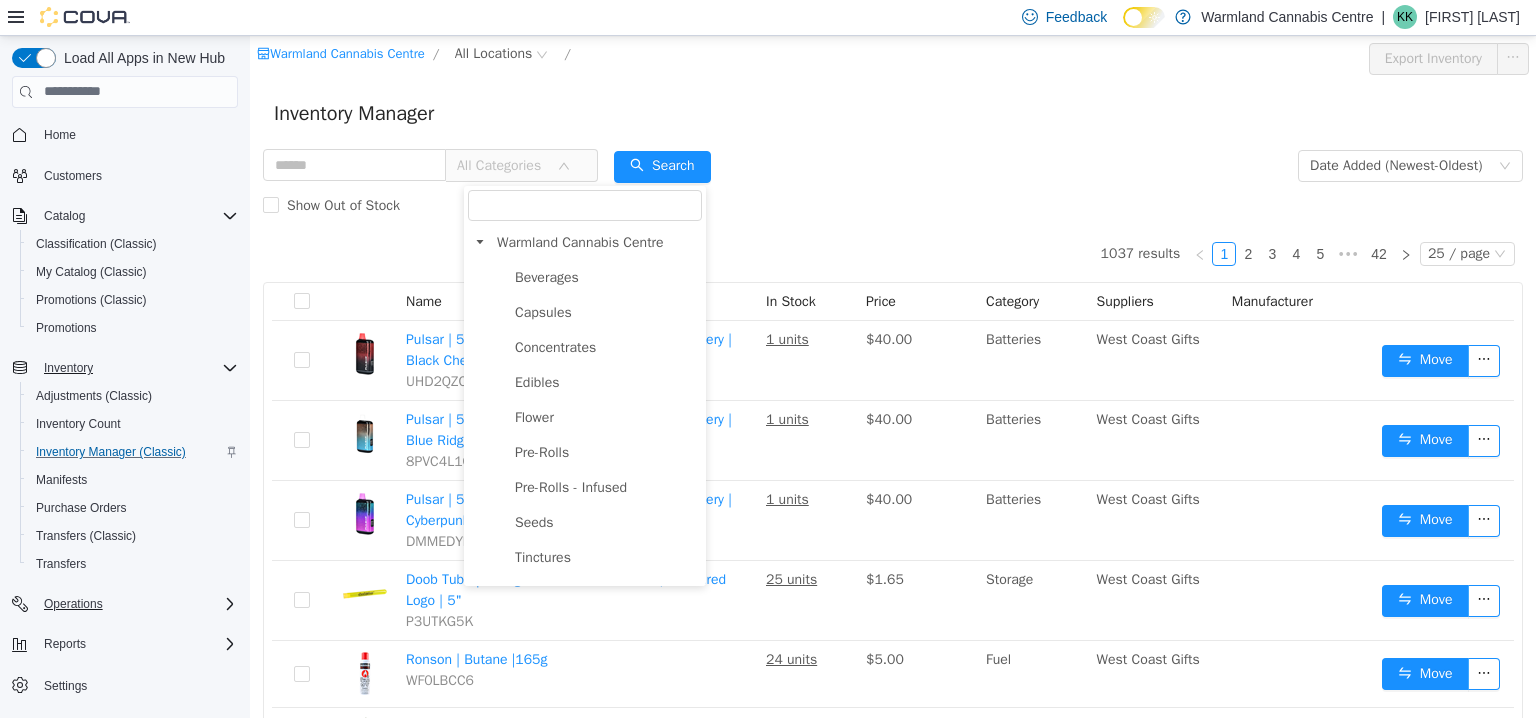 click on "All Categories" at bounding box center [513, 165] 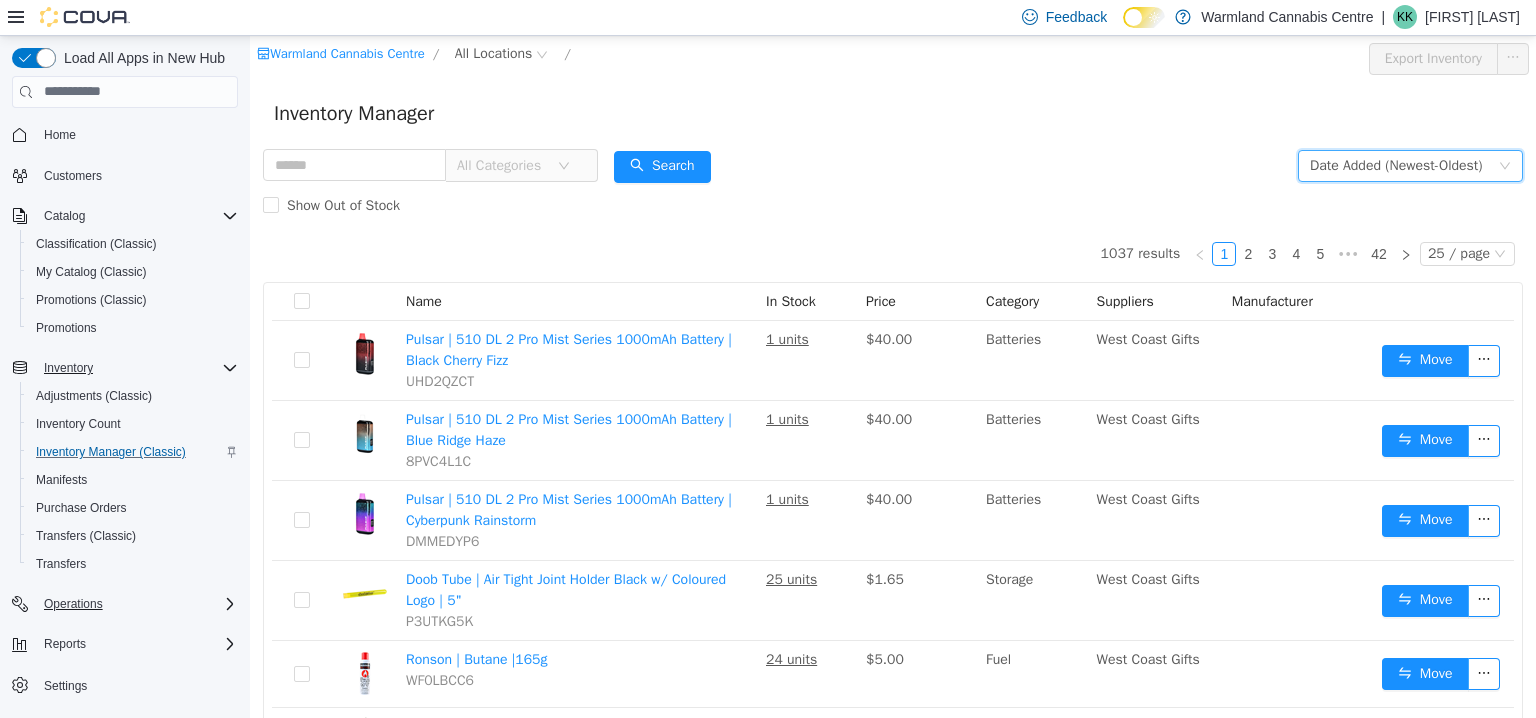 click on "Date Added (Newest-Oldest)" at bounding box center [1410, 165] 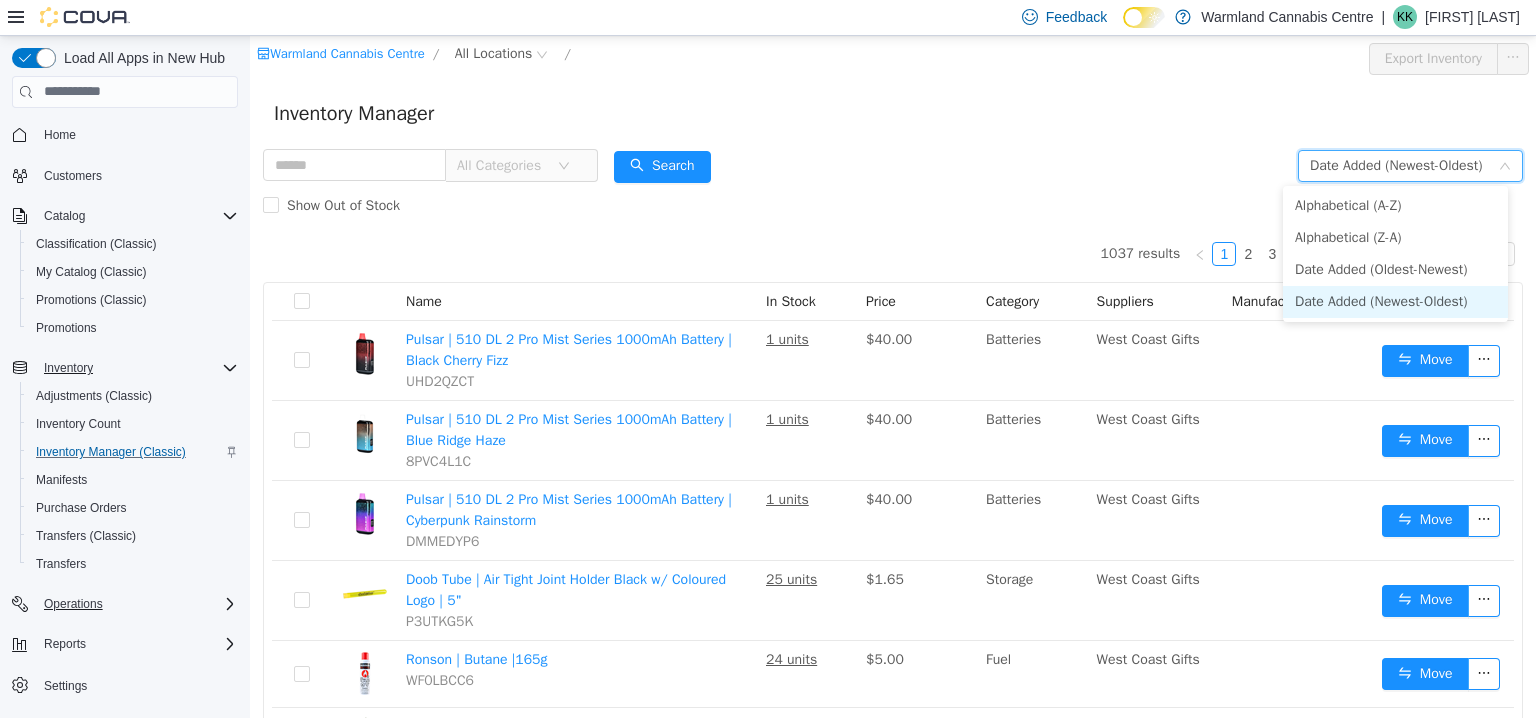 click on "Date Added (Newest-Oldest)" at bounding box center [1410, 165] 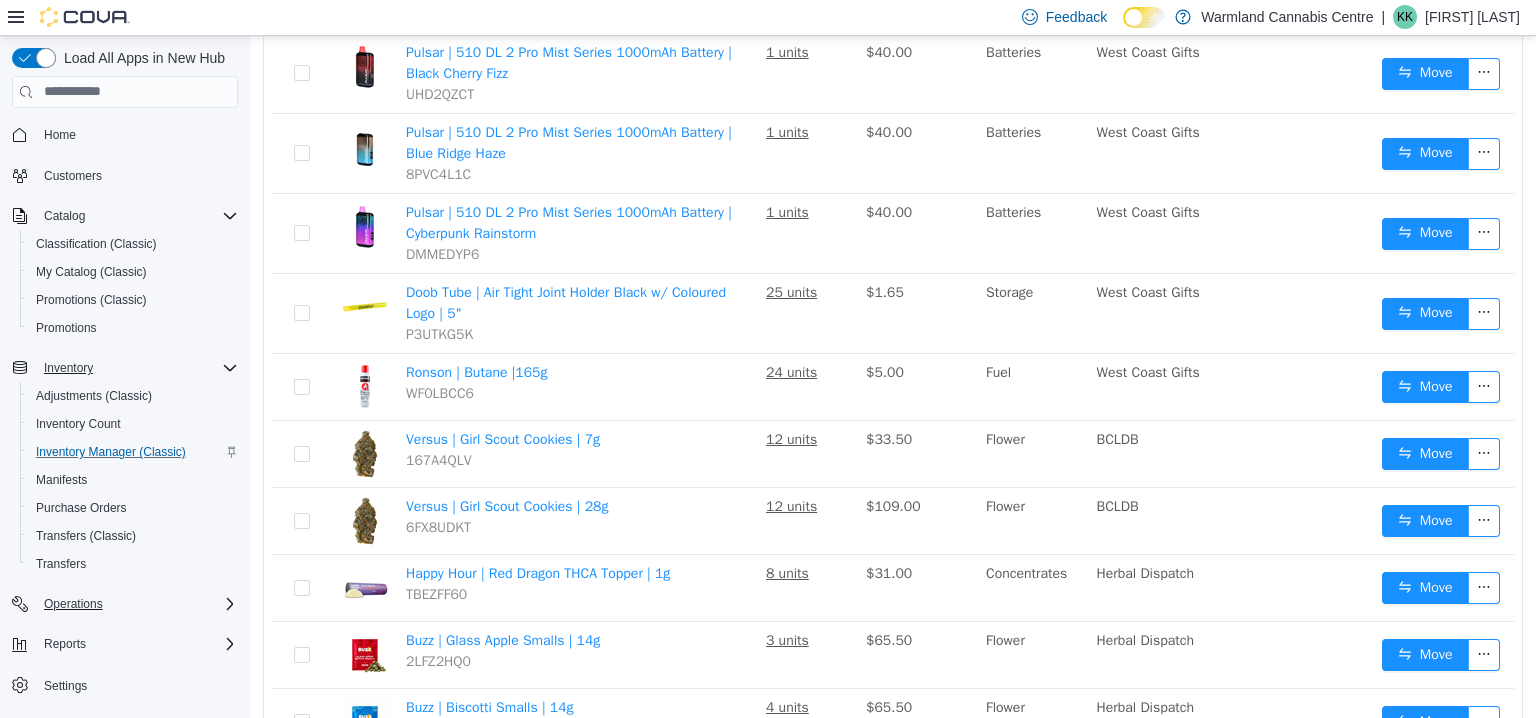 scroll, scrollTop: 0, scrollLeft: 0, axis: both 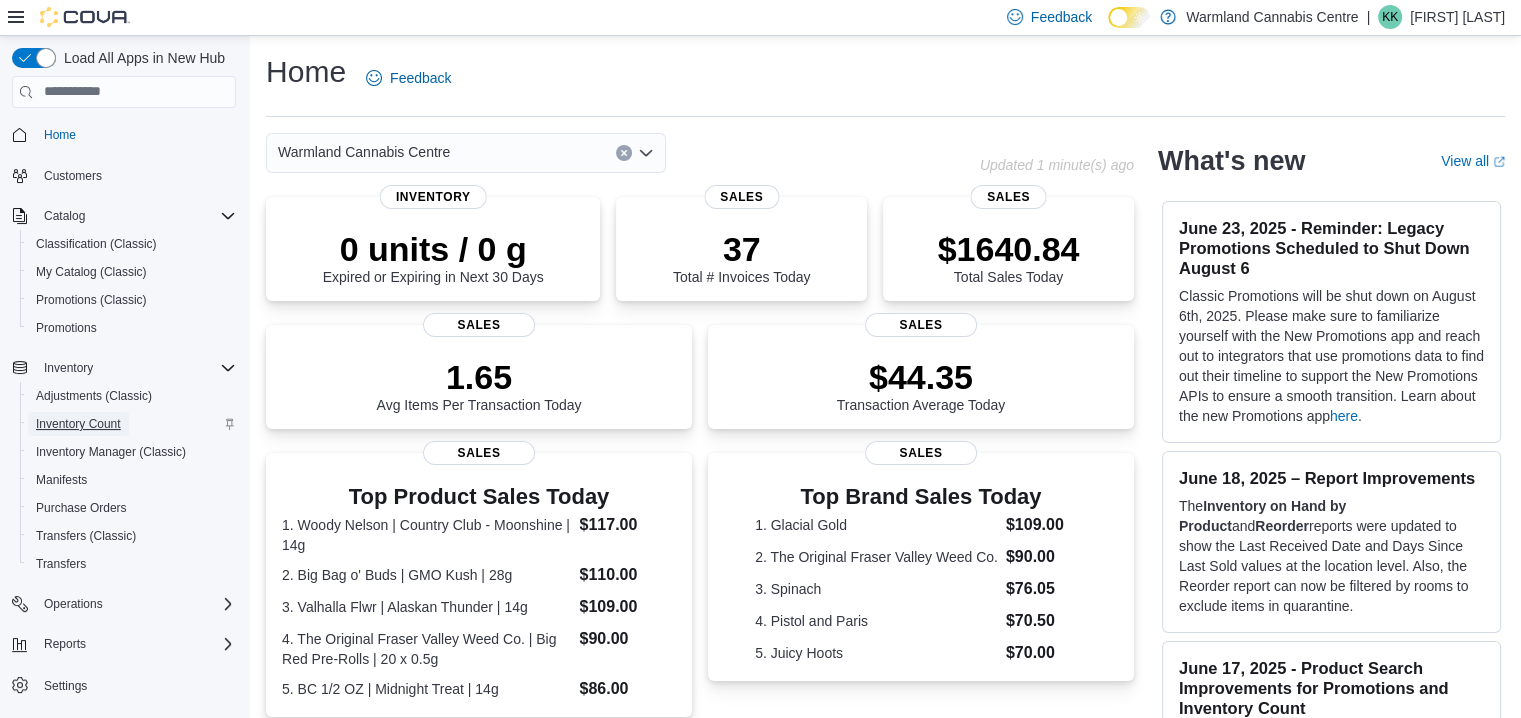 click on "Inventory Count" at bounding box center (78, 424) 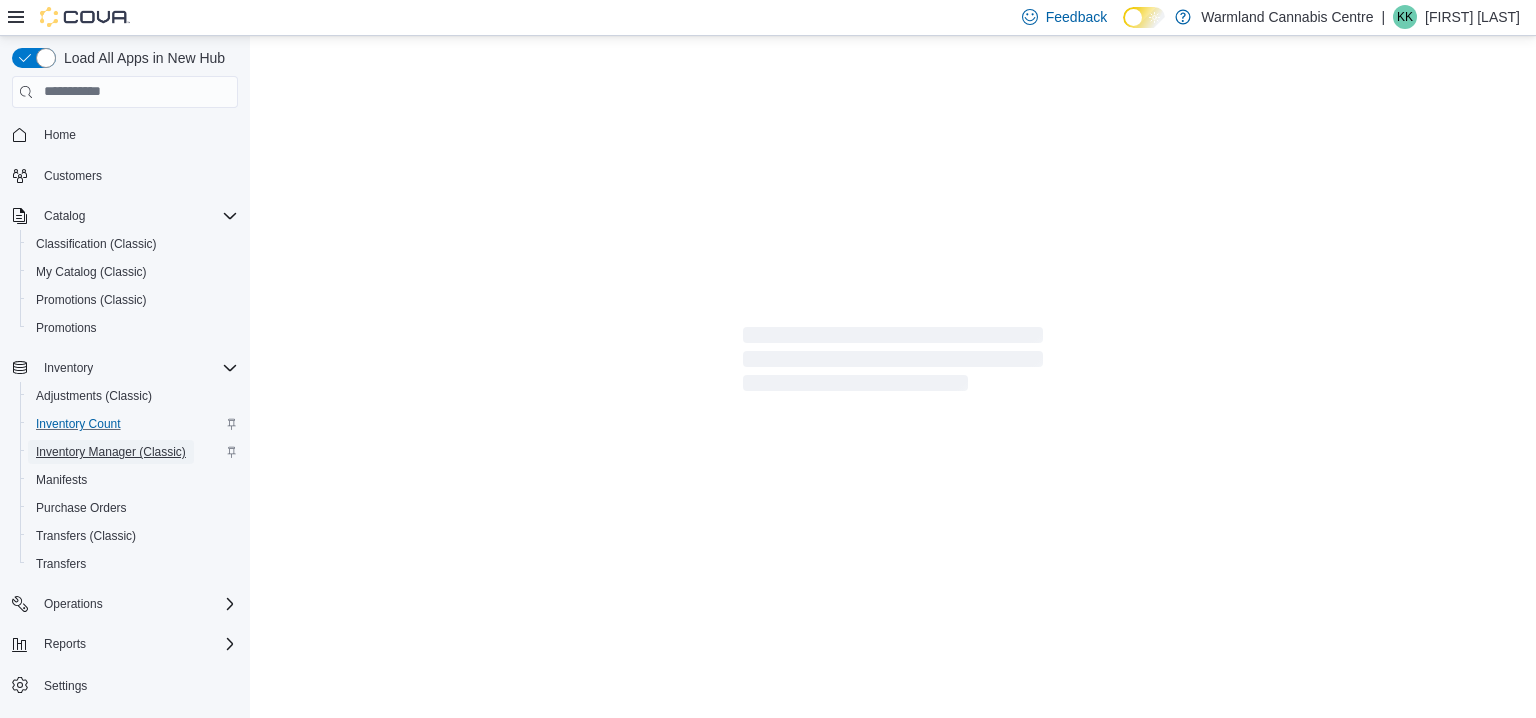 click on "Inventory Manager (Classic)" at bounding box center (111, 452) 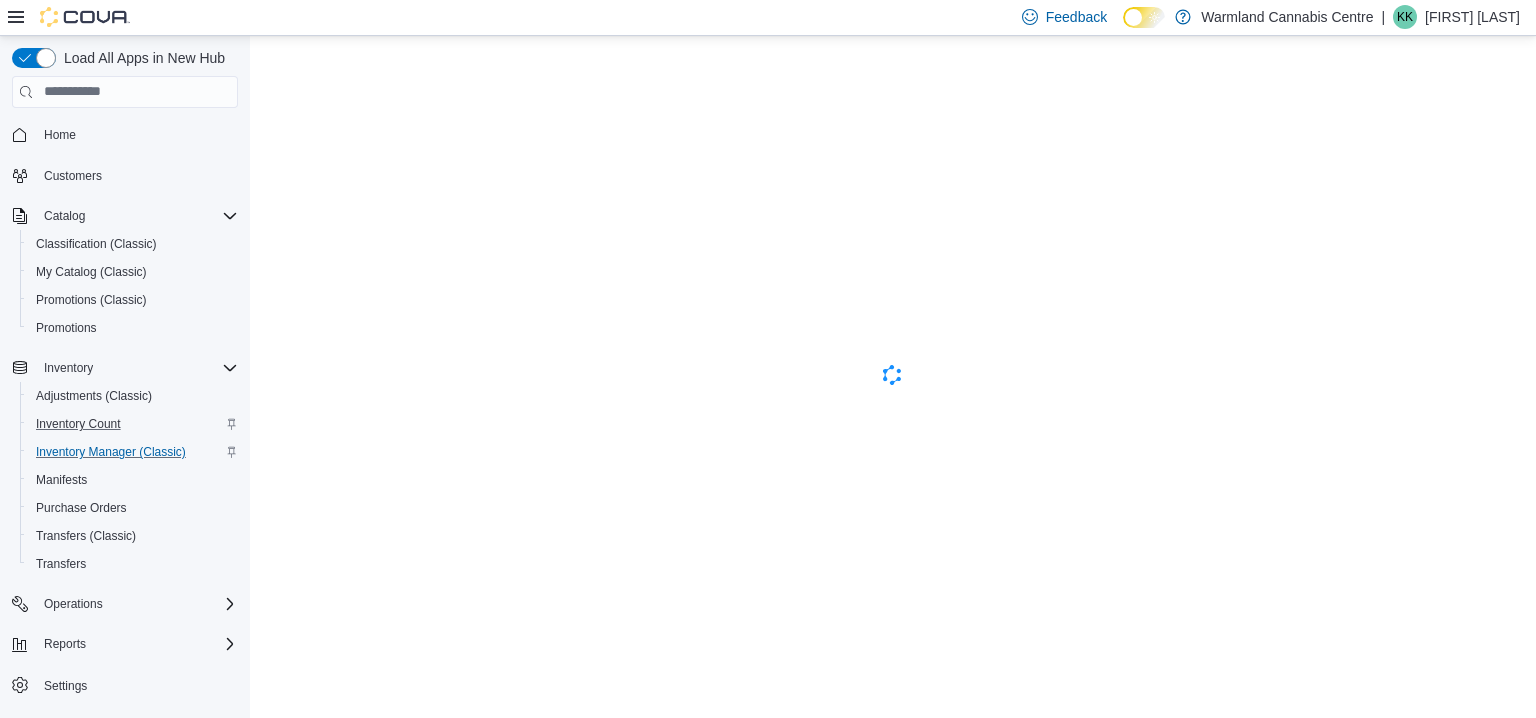 scroll, scrollTop: 0, scrollLeft: 0, axis: both 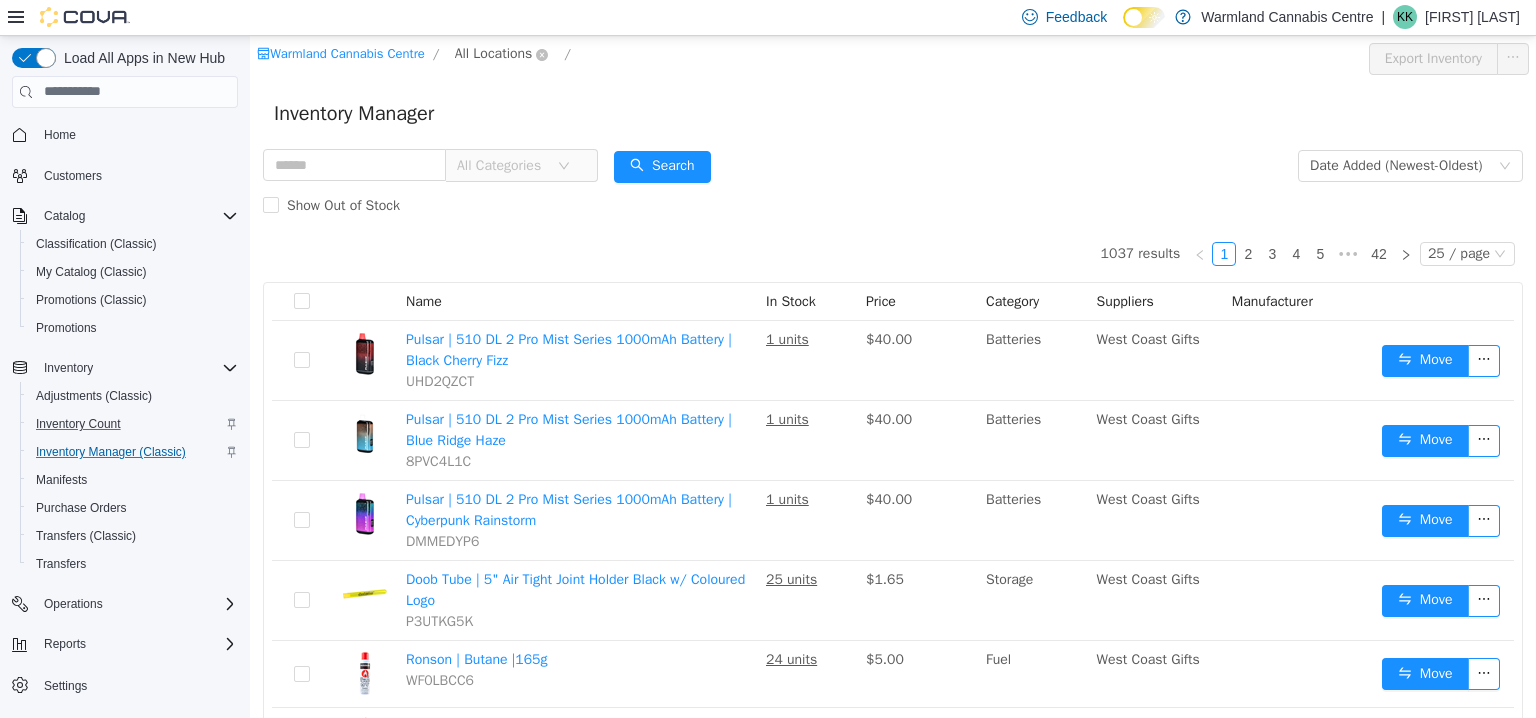 click on "All Locations" at bounding box center [494, 53] 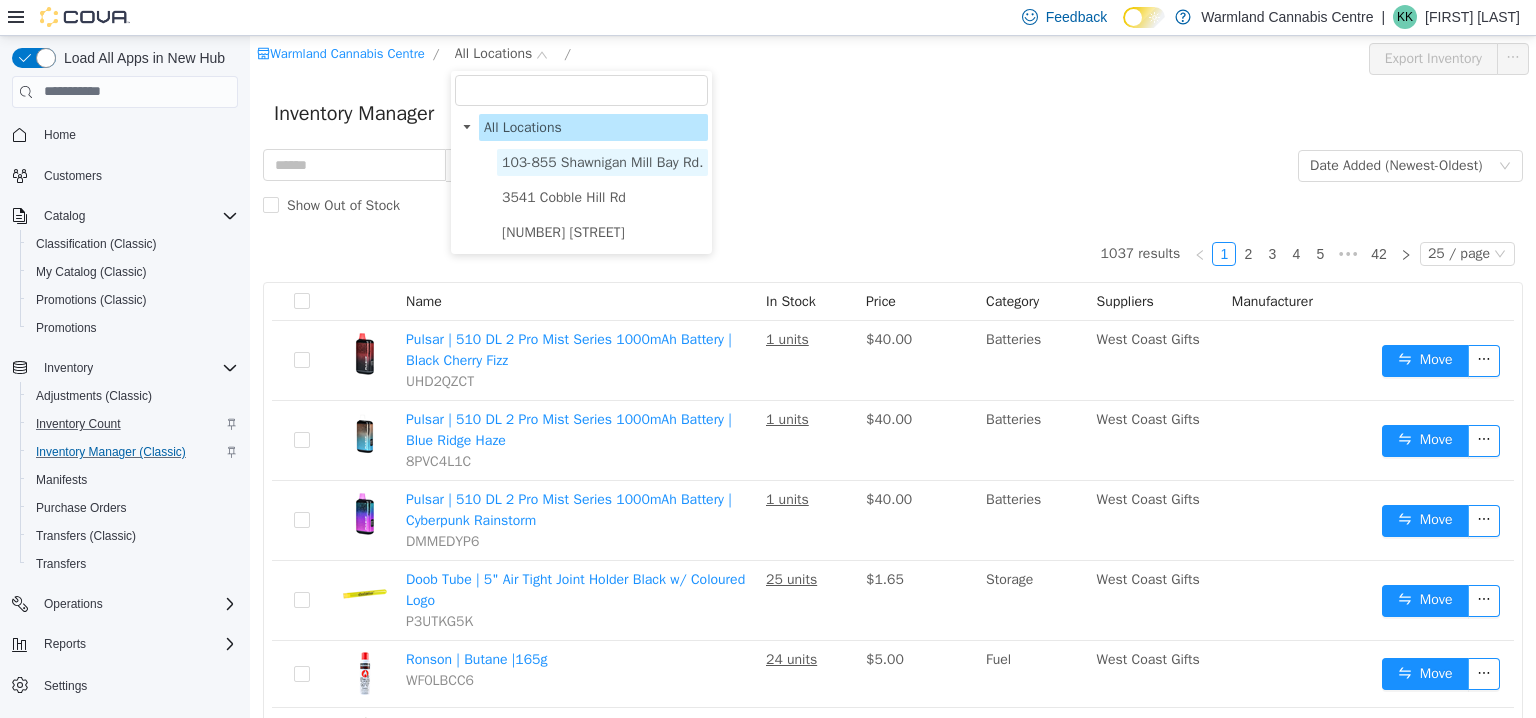 click on "103-855 Shawnigan Mill Bay Rd." at bounding box center [602, 161] 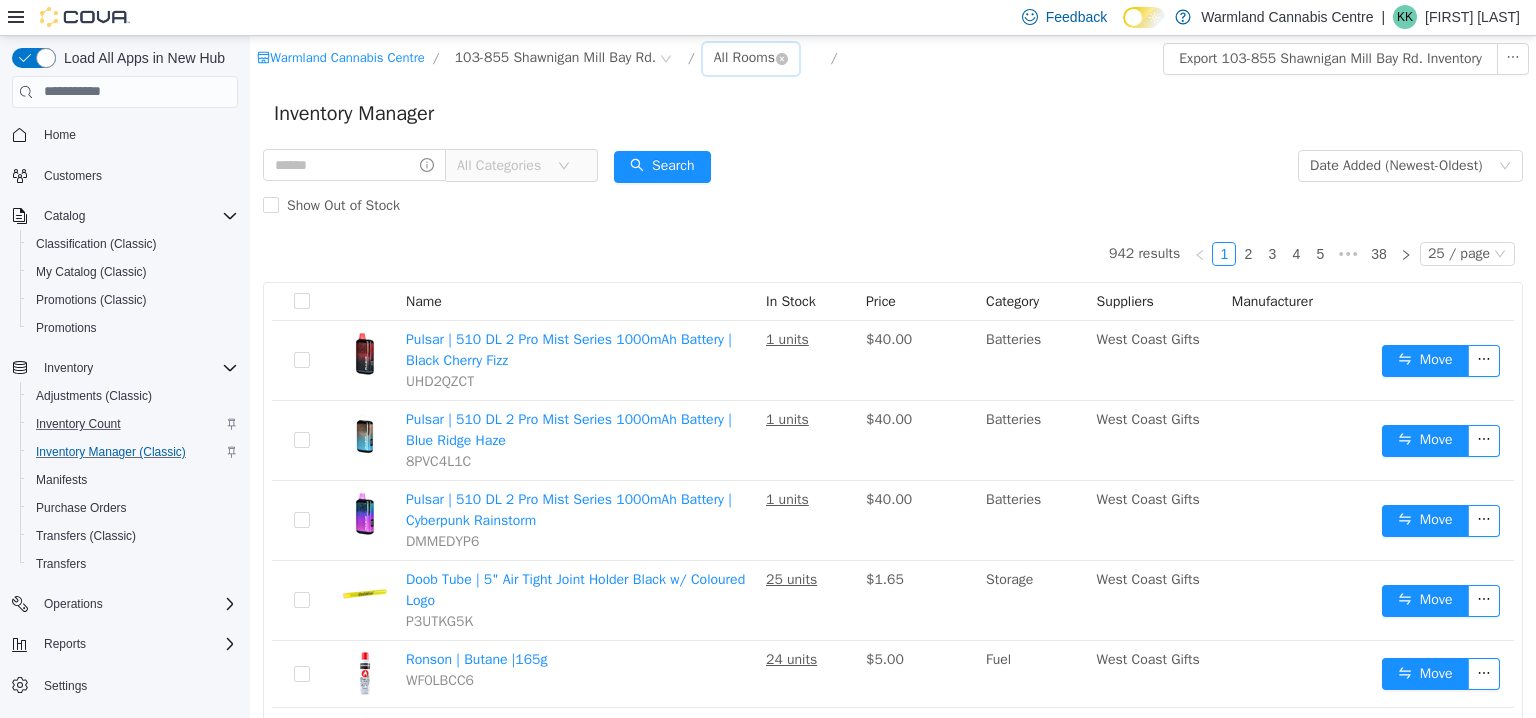 click on "All Rooms" at bounding box center [744, 57] 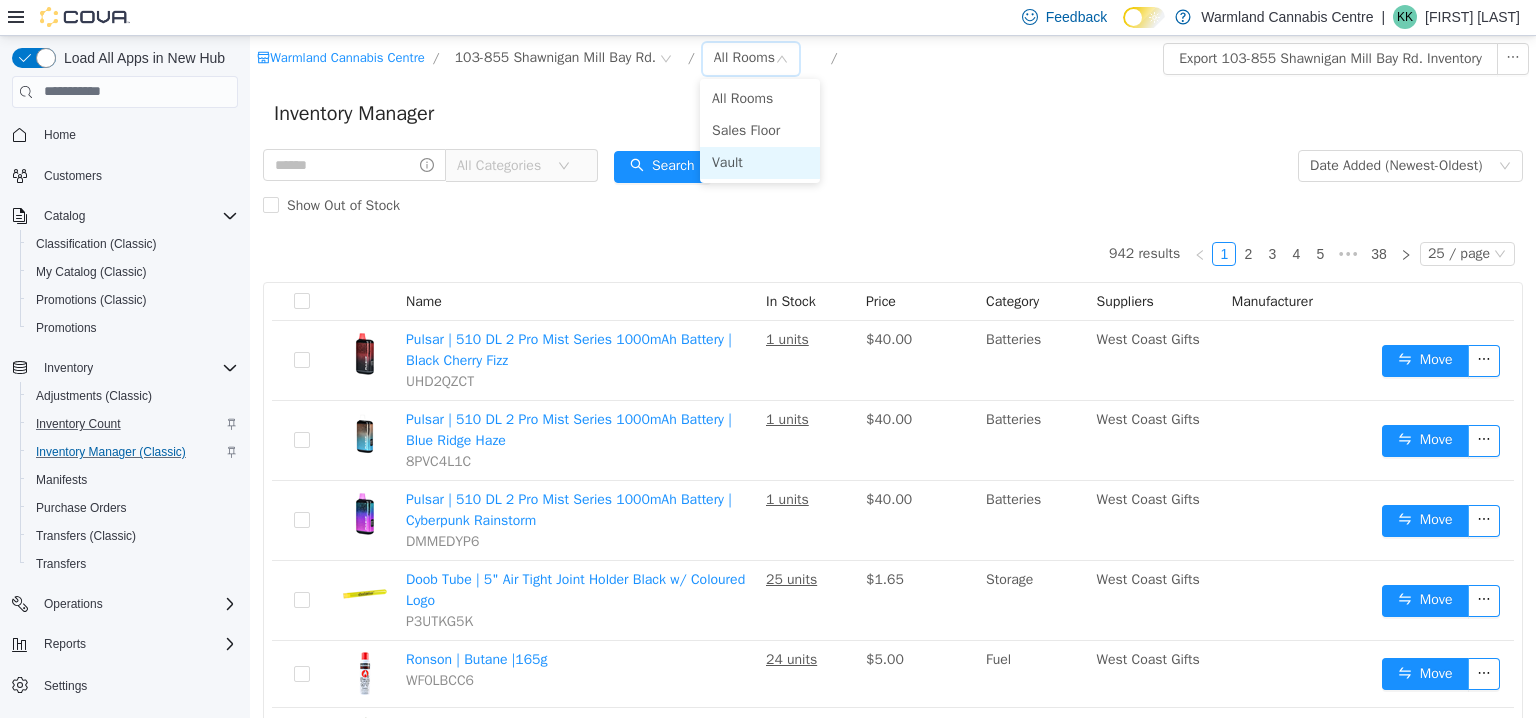 click on "Vault" at bounding box center (760, 162) 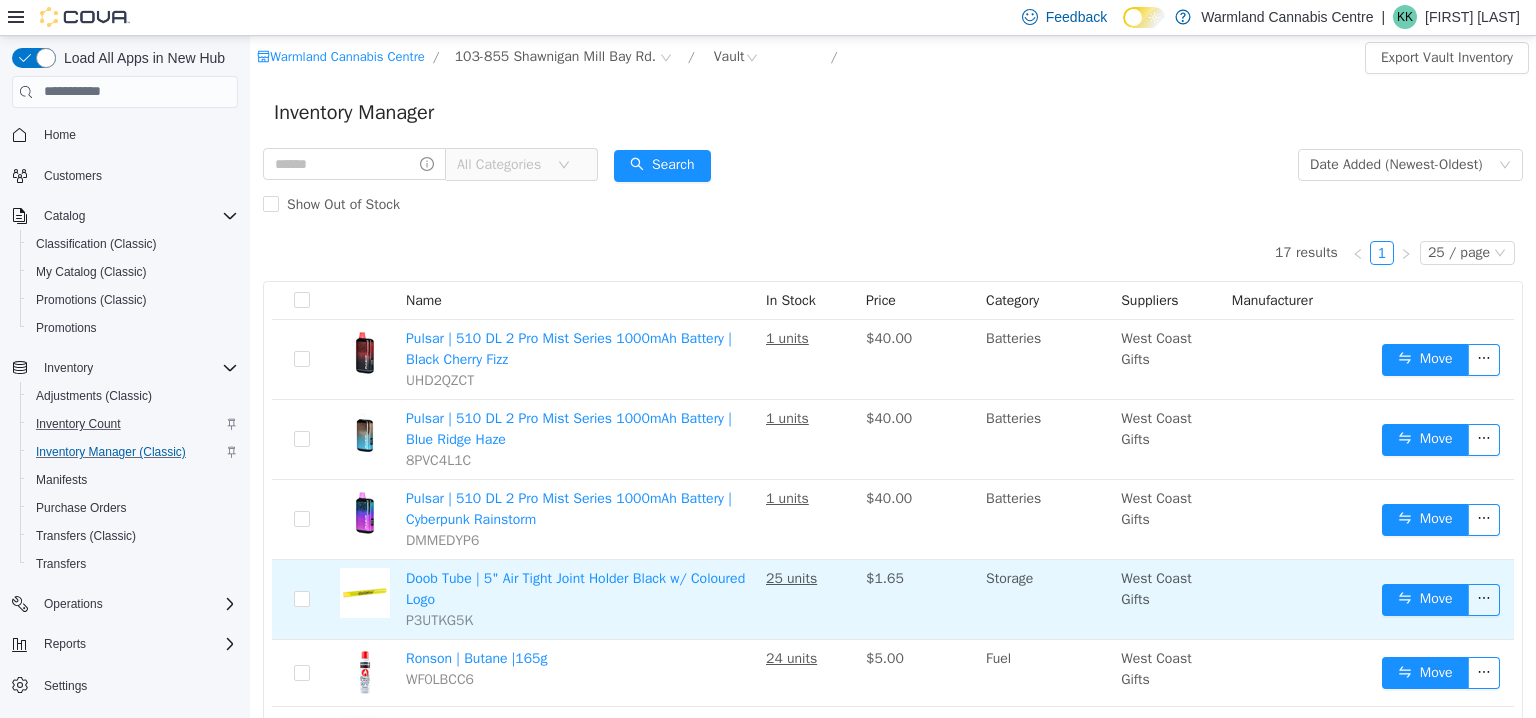 scroll, scrollTop: 0, scrollLeft: 0, axis: both 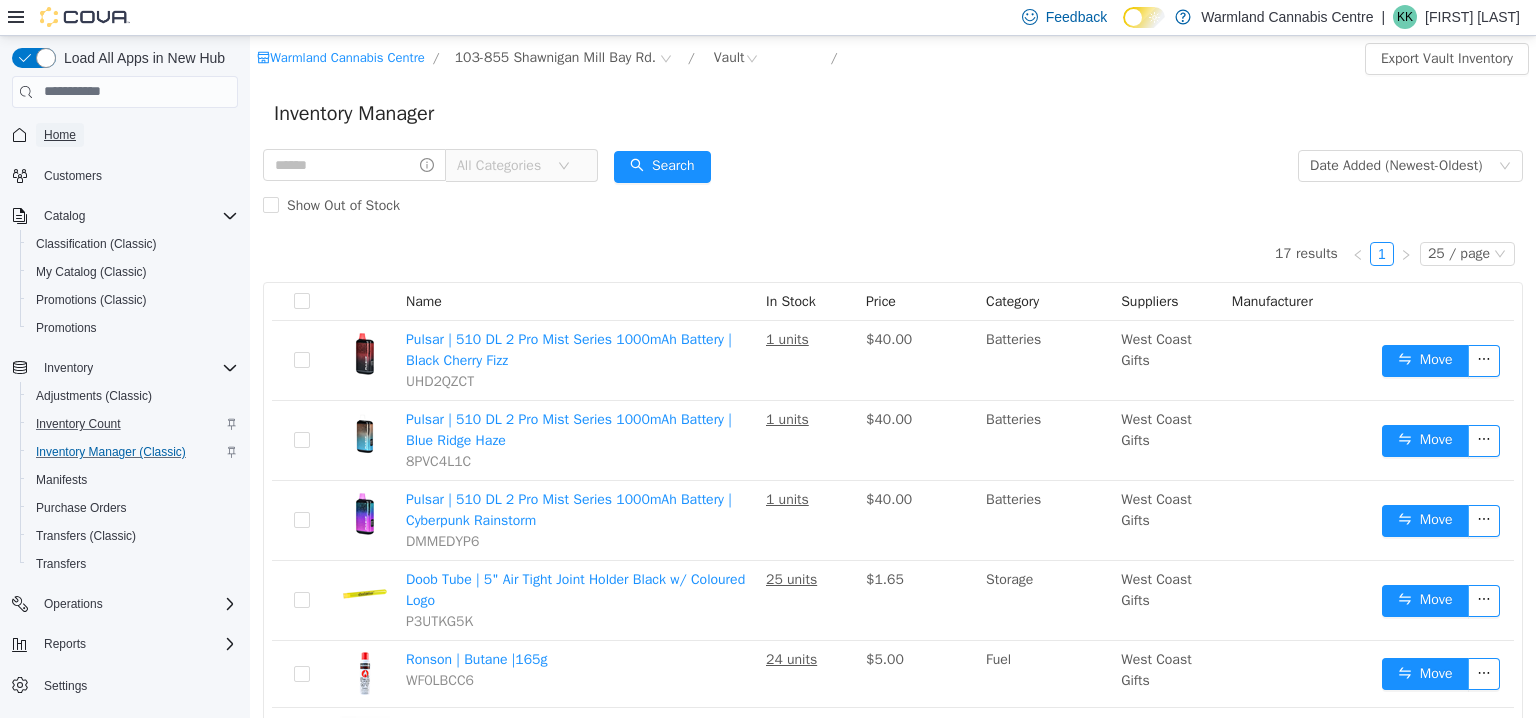click on "Home" at bounding box center (60, 135) 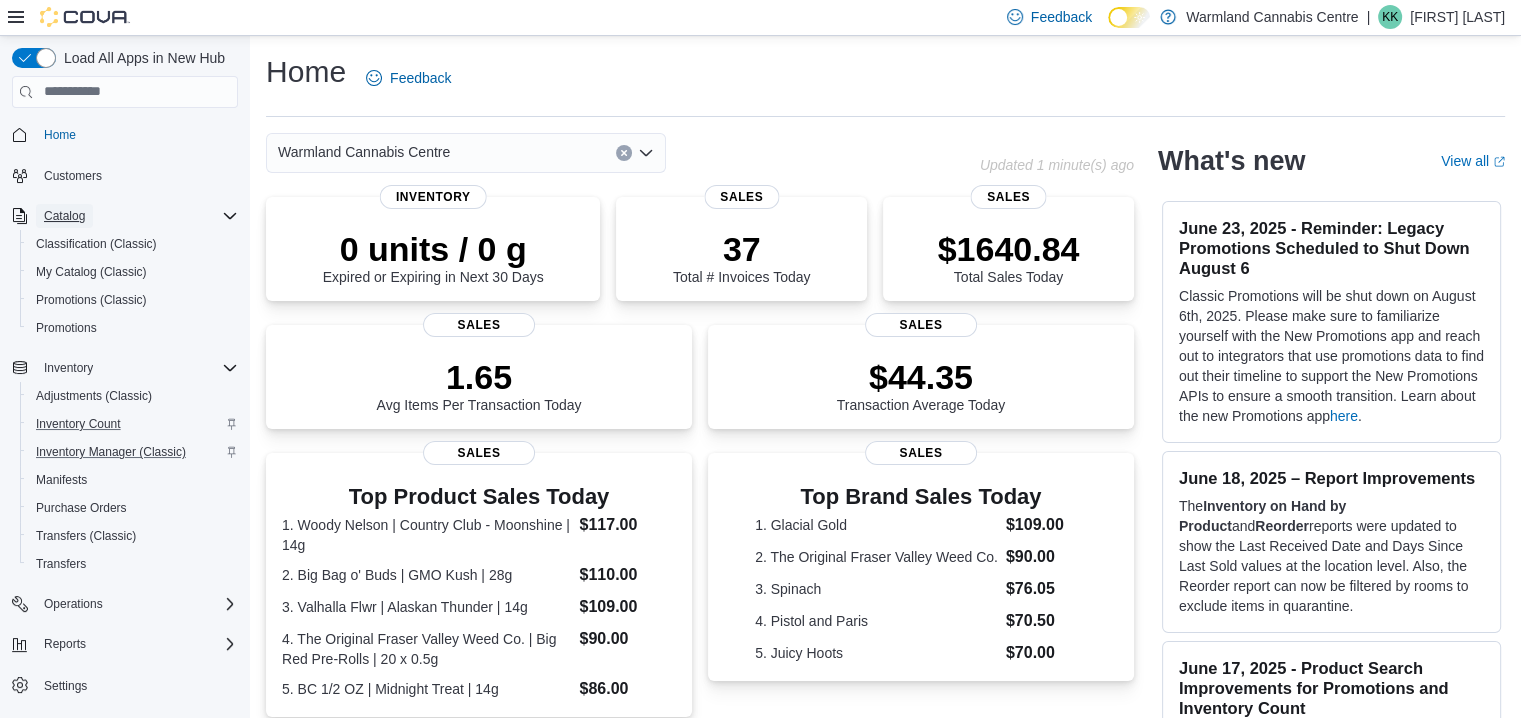 click on "Catalog" at bounding box center (64, 216) 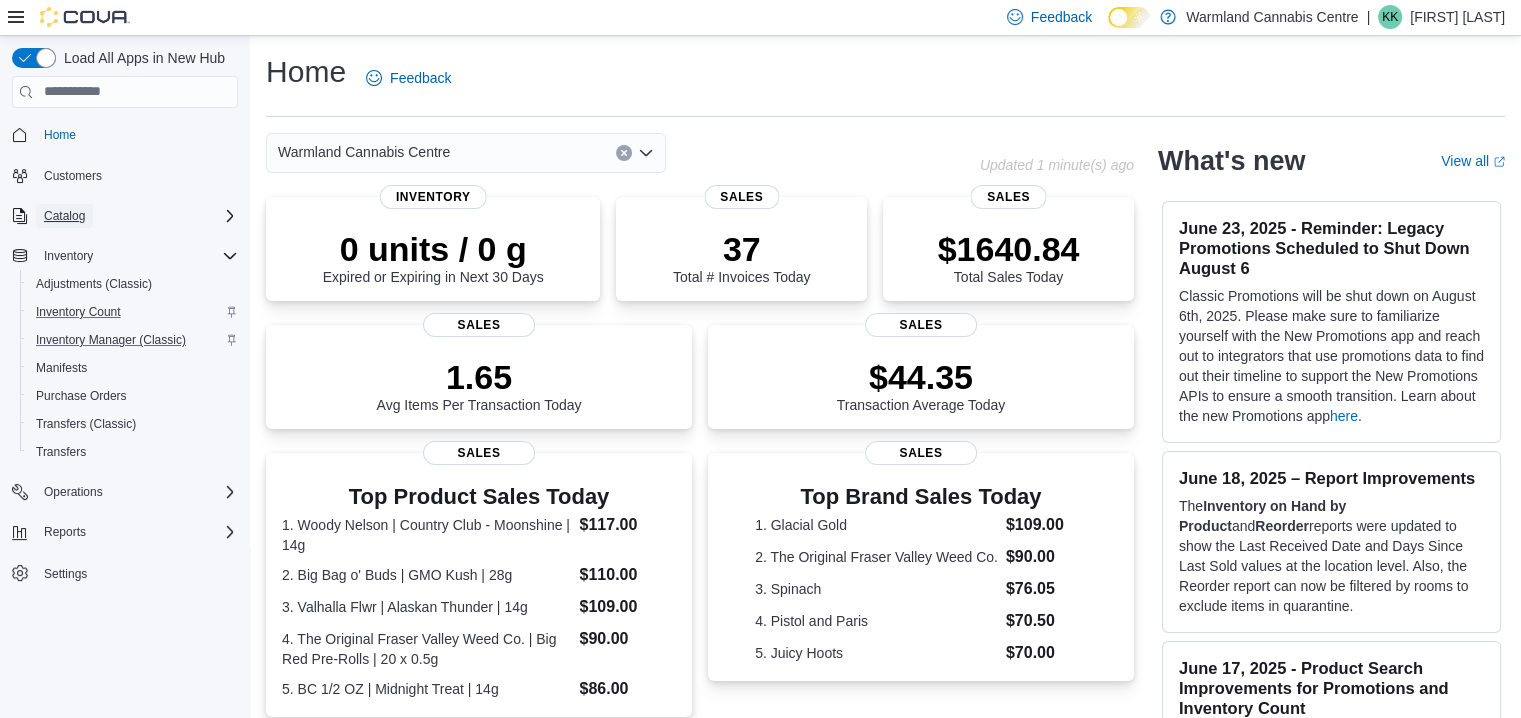 click on "Catalog" at bounding box center (64, 216) 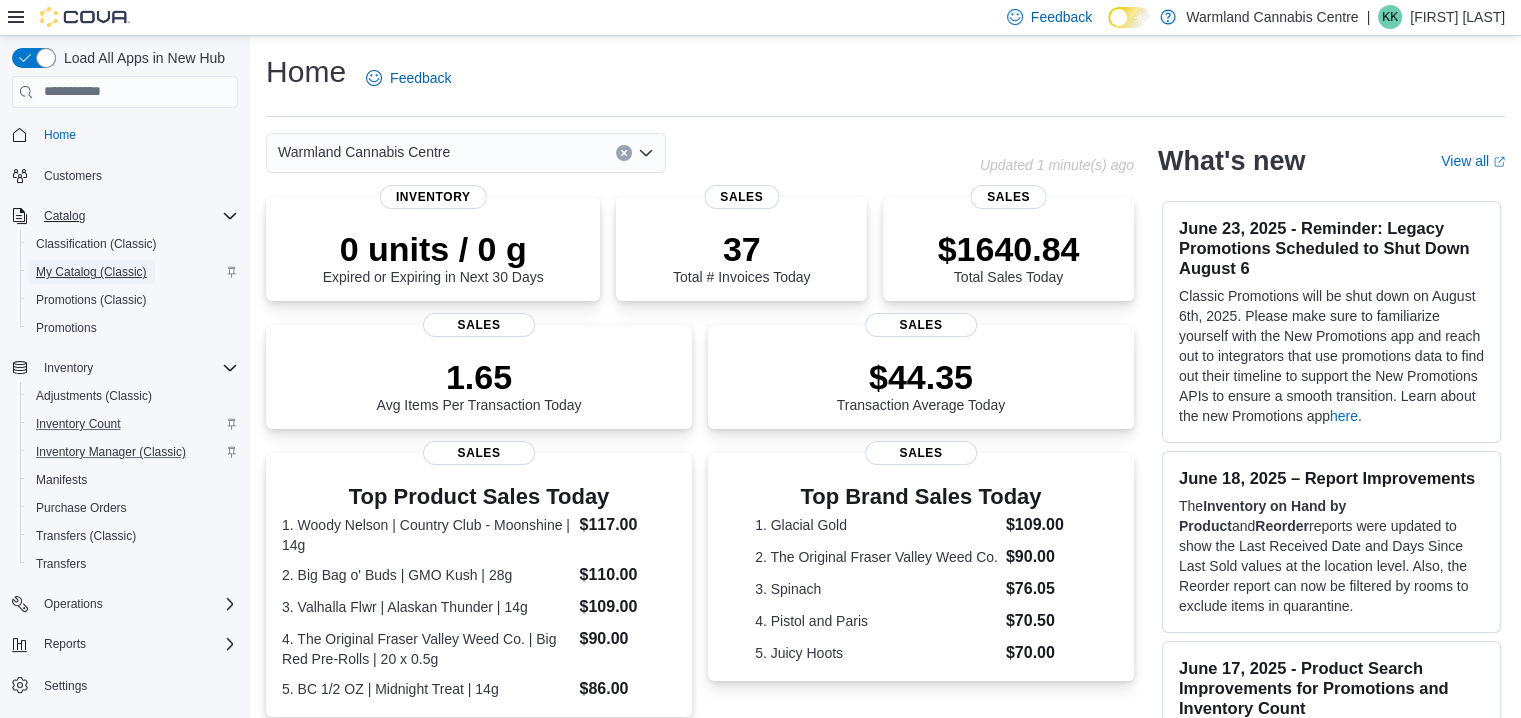 click on "My Catalog (Classic)" at bounding box center [91, 272] 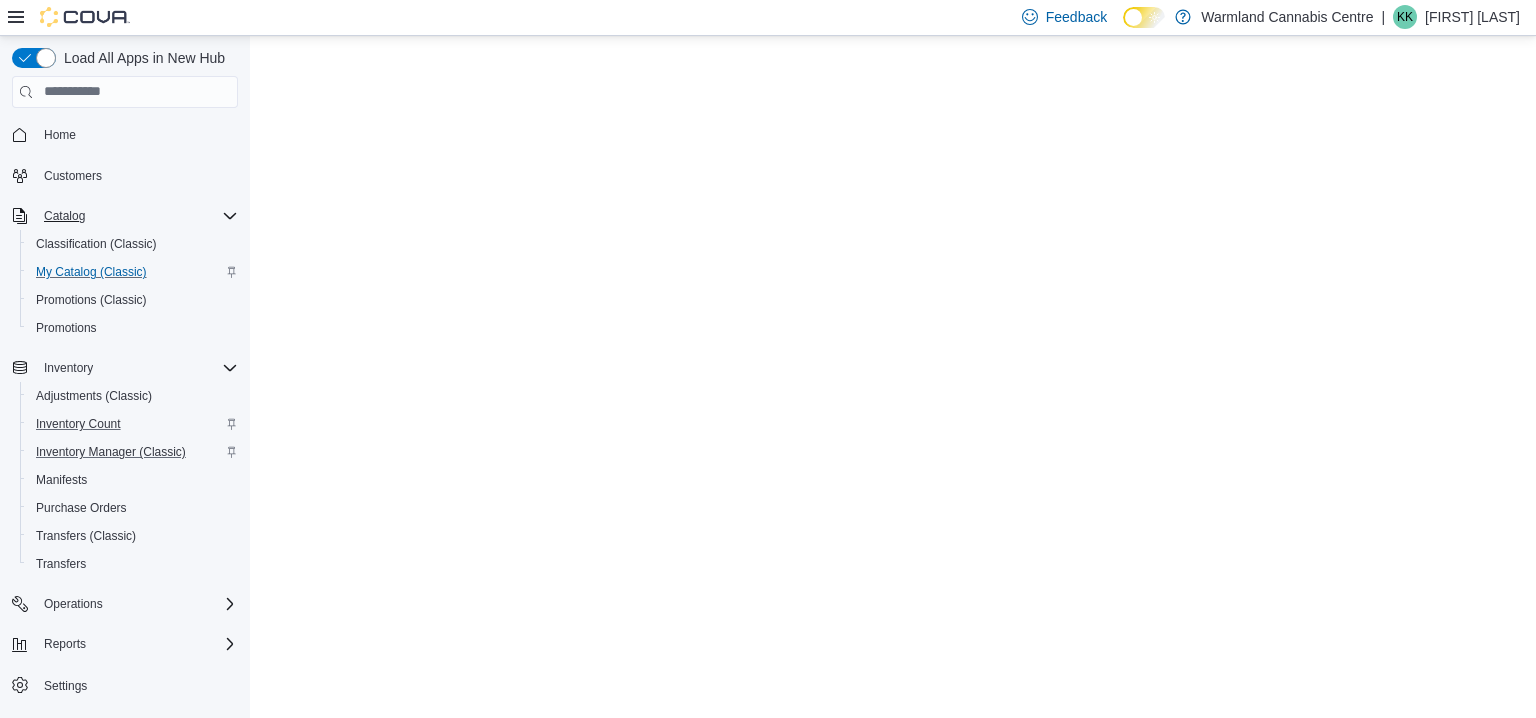 scroll, scrollTop: 0, scrollLeft: 0, axis: both 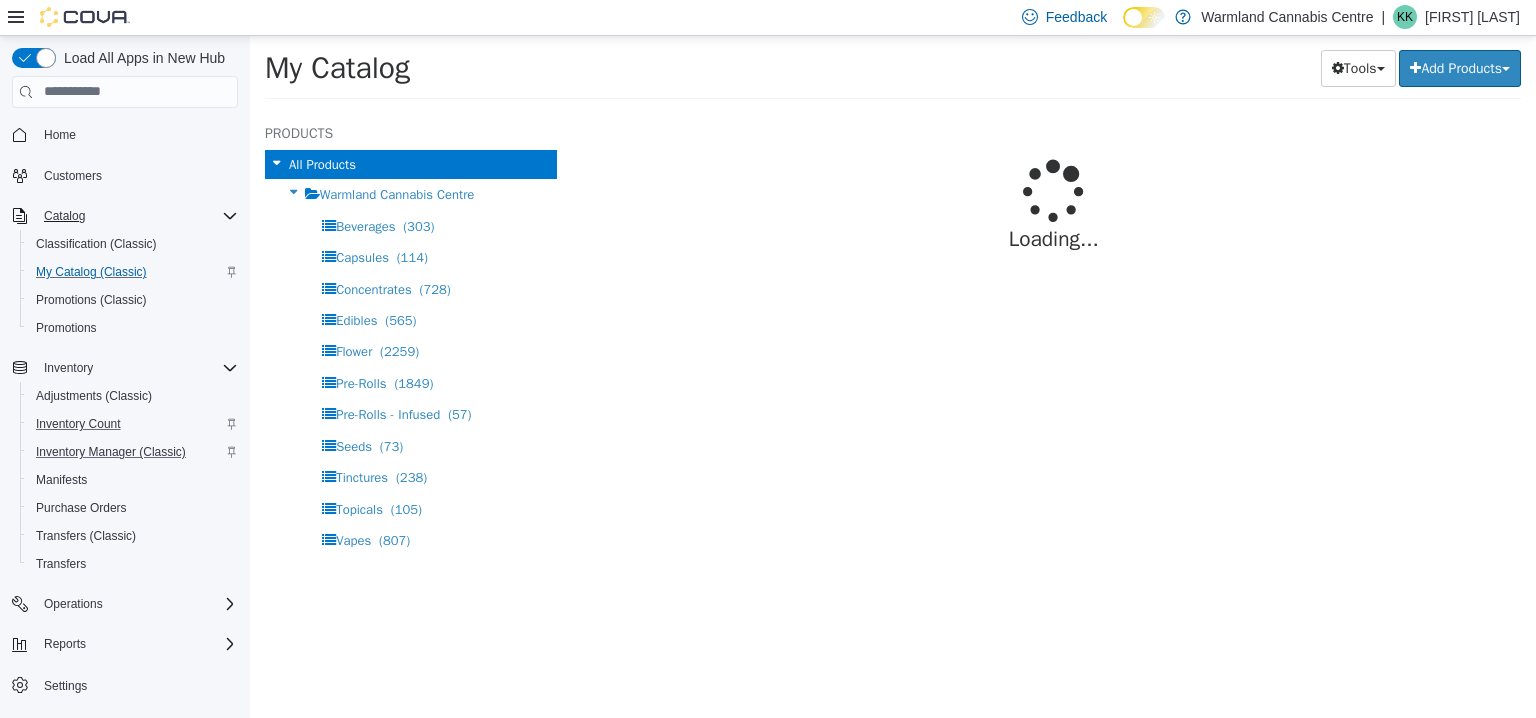 select on "**********" 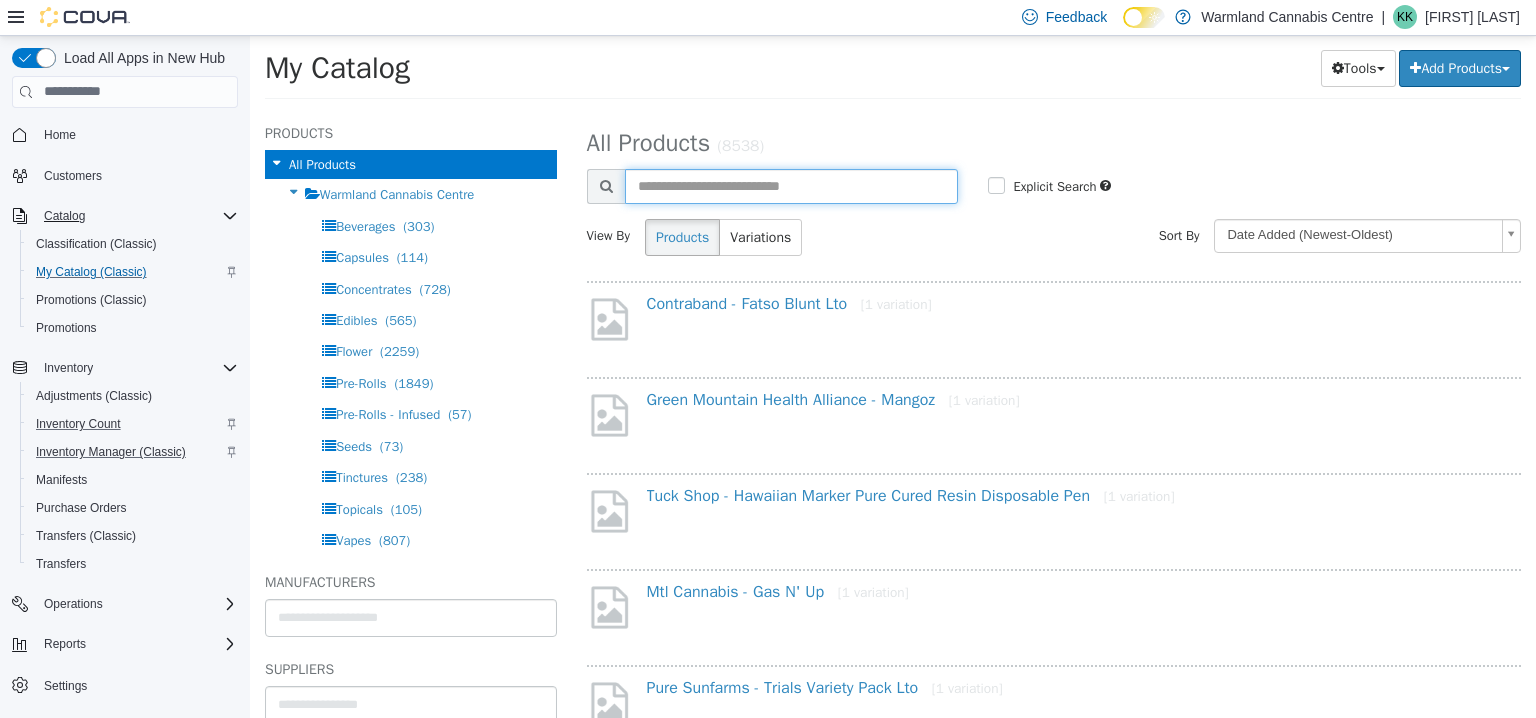 click at bounding box center [792, 185] 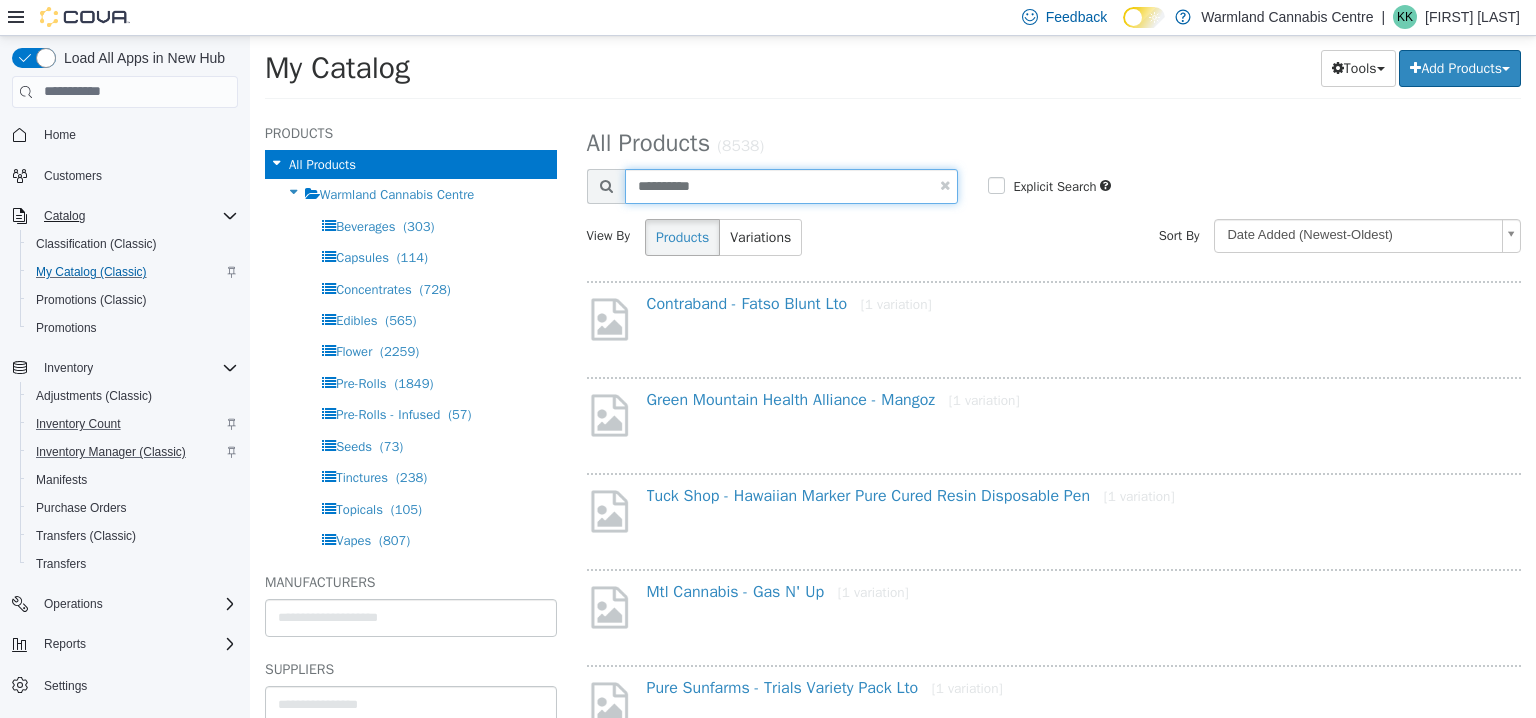 type on "**********" 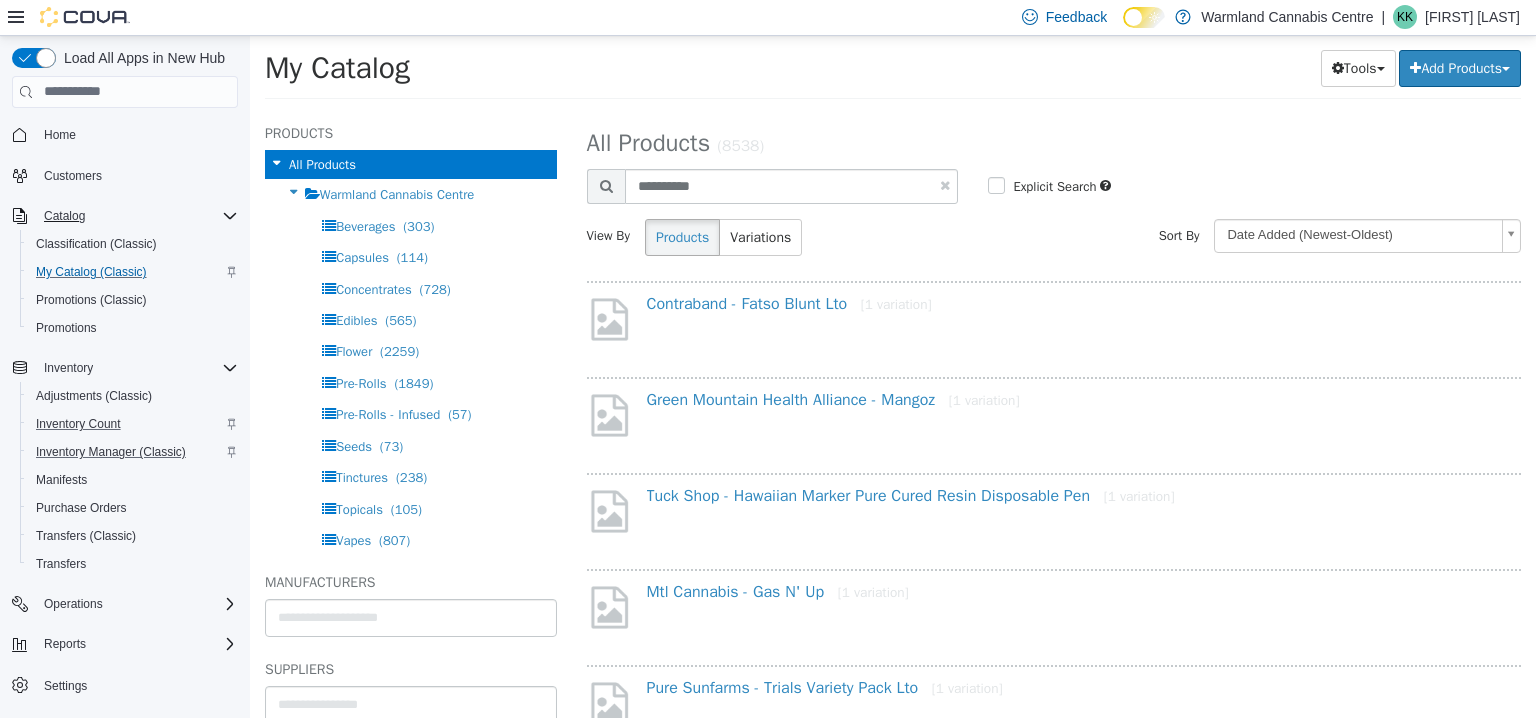 select on "**********" 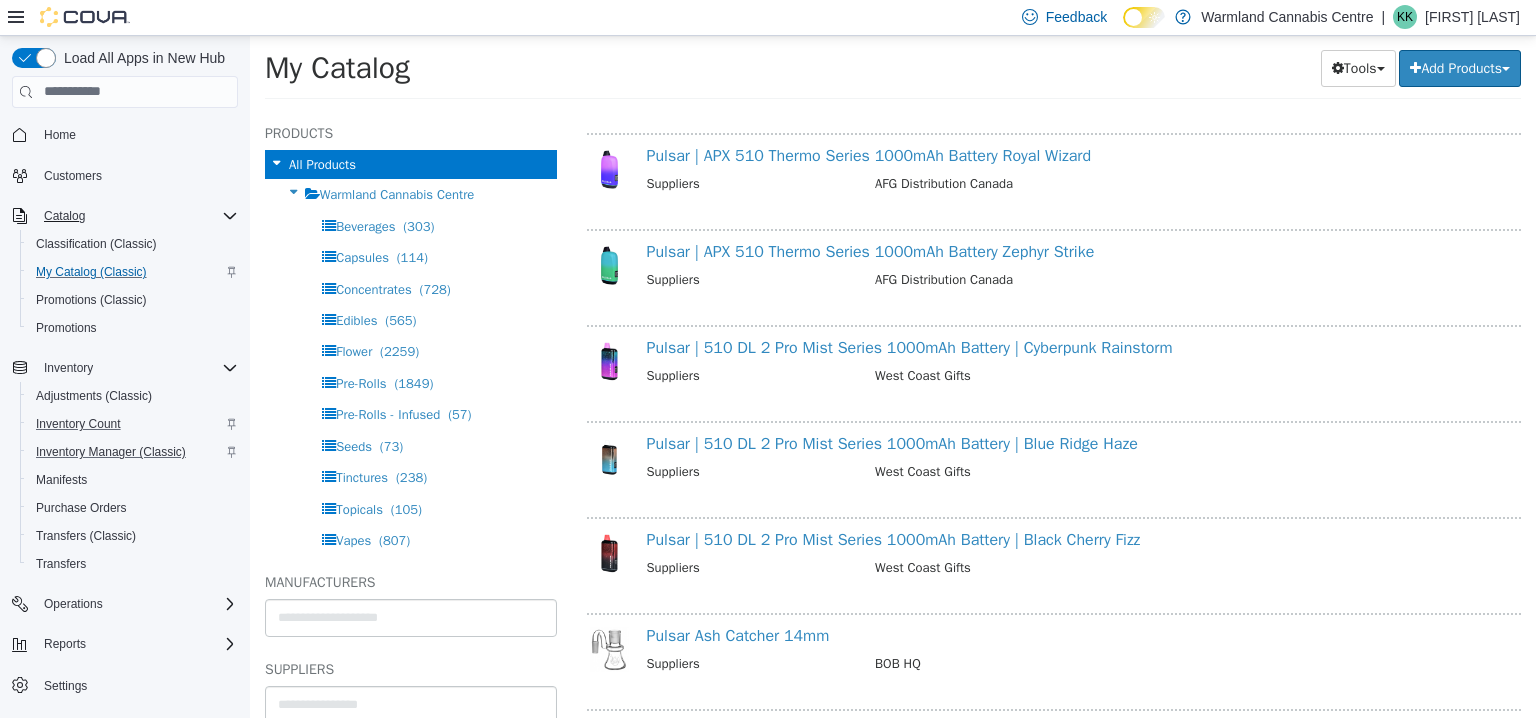 scroll, scrollTop: 1368, scrollLeft: 0, axis: vertical 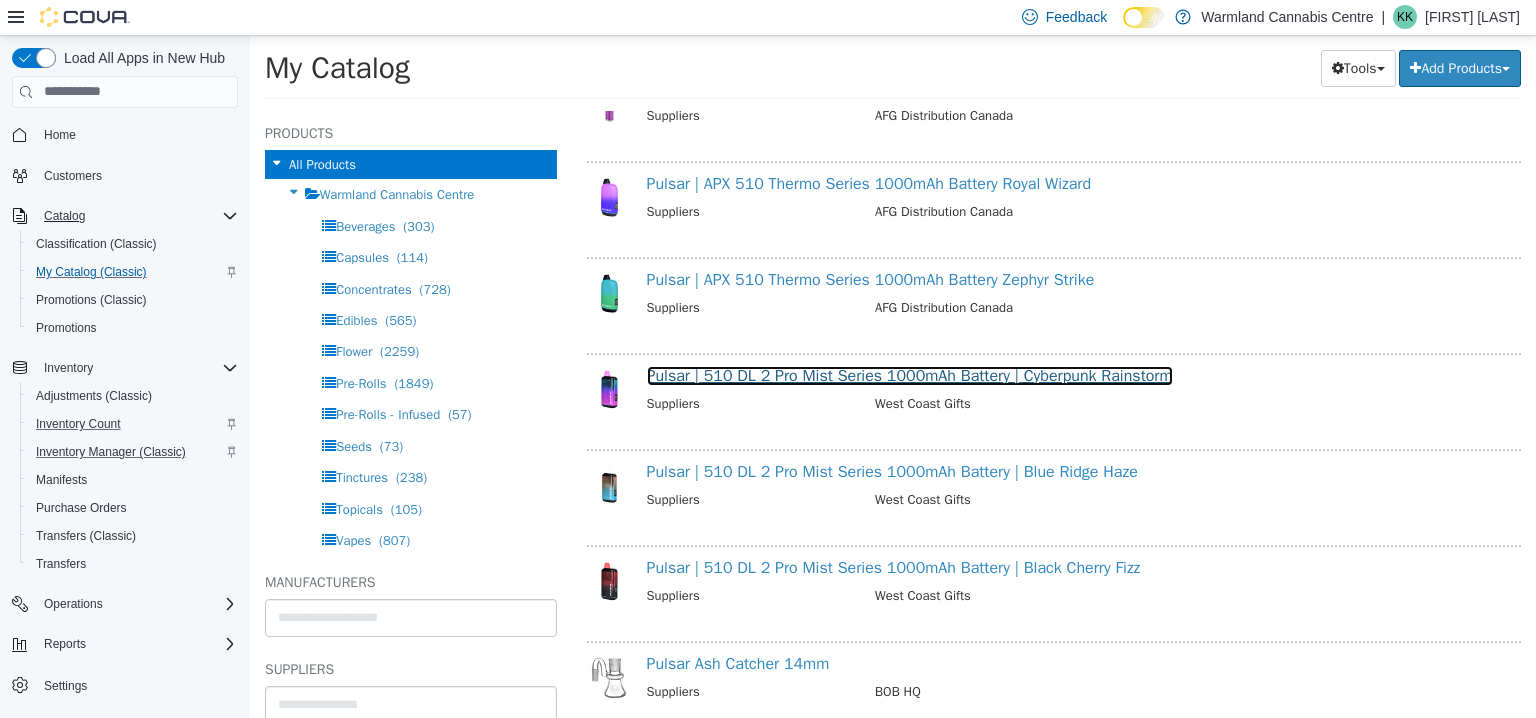 click on "Pulsar | 510 DL 2 Pro Mist Series 1000mAh Battery | Cyberpunk Rainstorm" at bounding box center (910, 375) 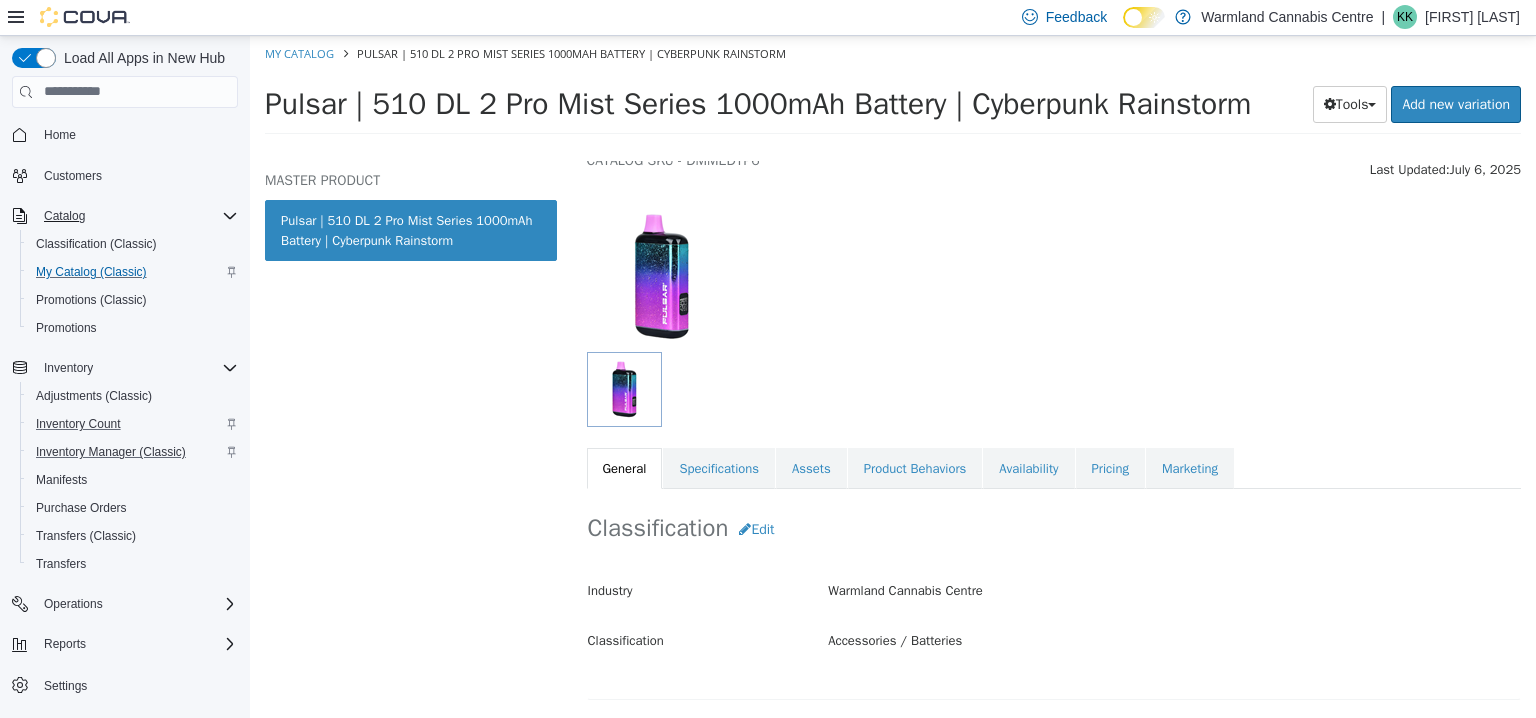 scroll, scrollTop: 0, scrollLeft: 0, axis: both 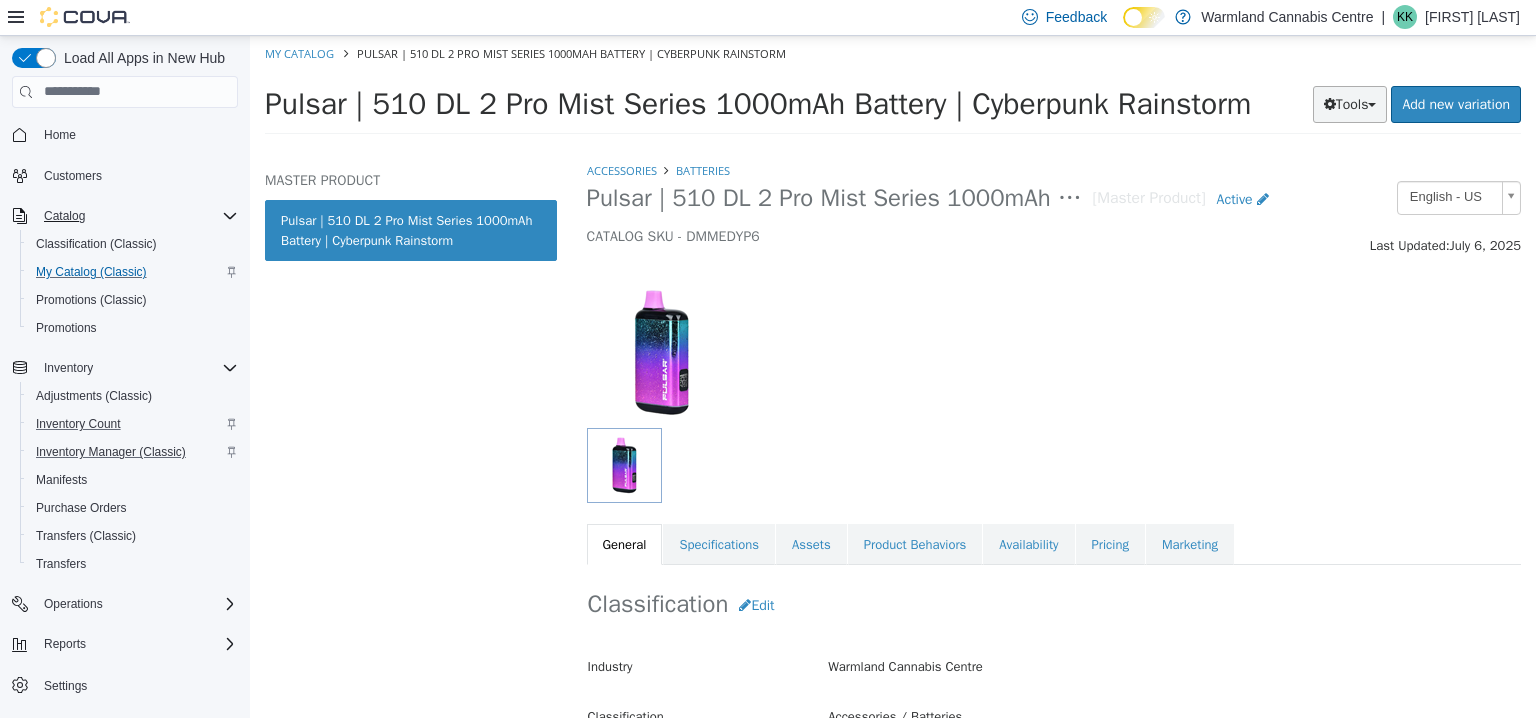 click on "Tools" at bounding box center [1350, 103] 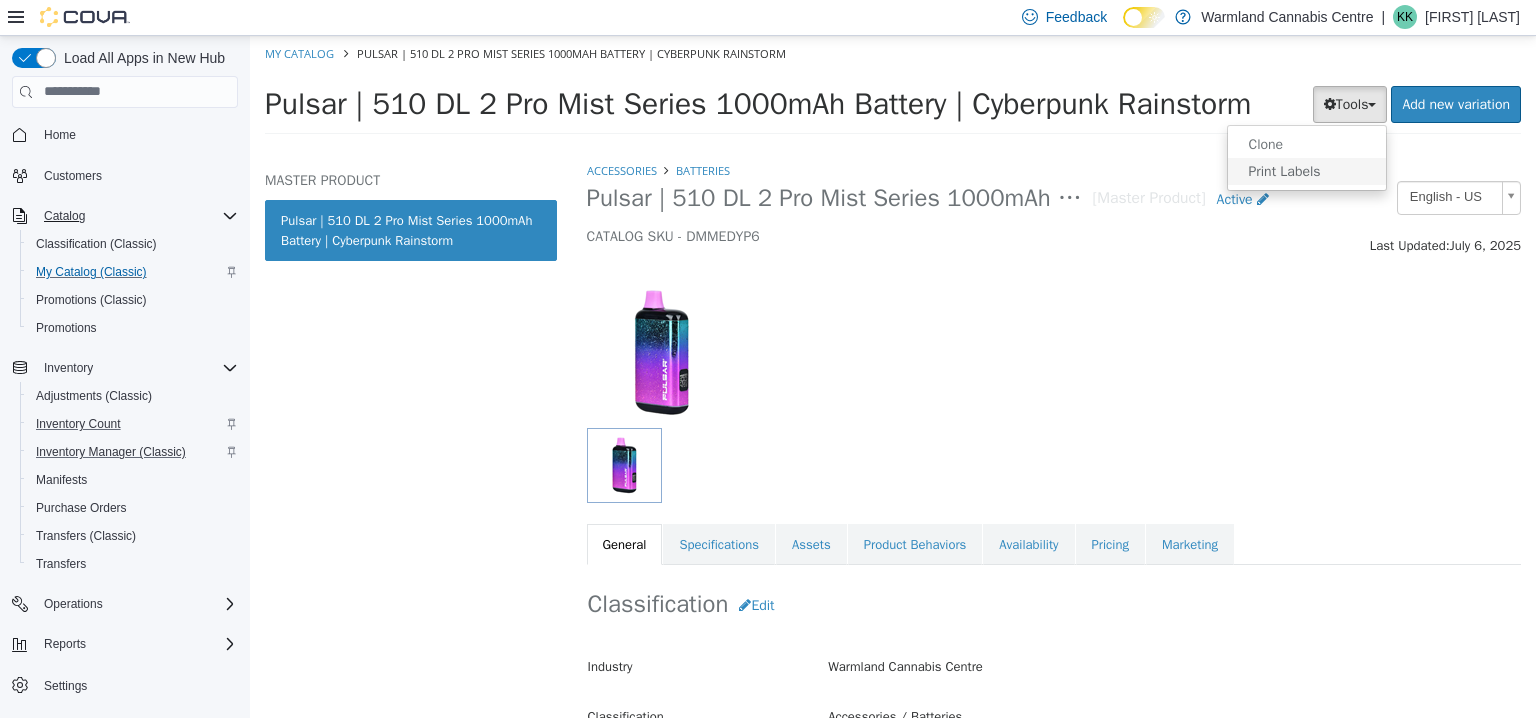 click on "Print Labels" at bounding box center (1307, 170) 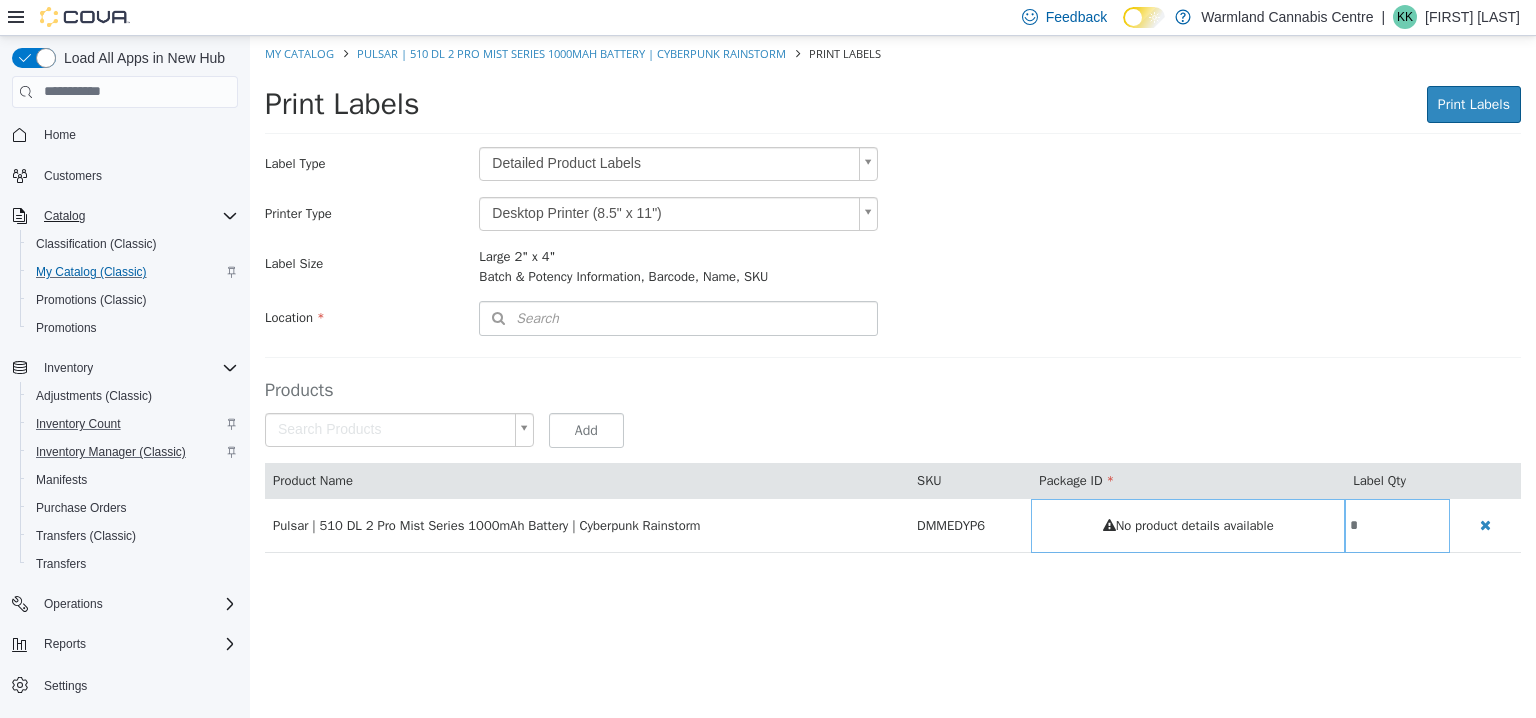 click on "Saving Bulk Changes...
×
My Catalog
Pulsar | 510 DL 2 Pro Mist Series 1000mAh Battery | Cyberpunk Rainstorm
Print Labels
Print Labels
Print Labels  Preparing Labels
Label Type     Detailed Product Labels                             * Printer Type     Desktop Printer (8.5" x 11")                             * Label Size Large 2" x 4" Batch & Potency Information, Barcode, Name, SKU Include Price Location Search Type 3 or more characters or browse       Warmland Cannabis Centre     (3)         103-855 Shawnigan Mill Bay Rd.             3541 Cobble Hill Rd             6-4715 Trans Canada Hwy         Products     Search Products                                 Select a Package...                             Add Product Name SKU Package ID Label Qty Pulsar | 510 DL 2 Pro Mist Series 1000mAh Battery | Cyberpunk Rainstorm DMMEDYP6  No product details available *" at bounding box center (893, 304) 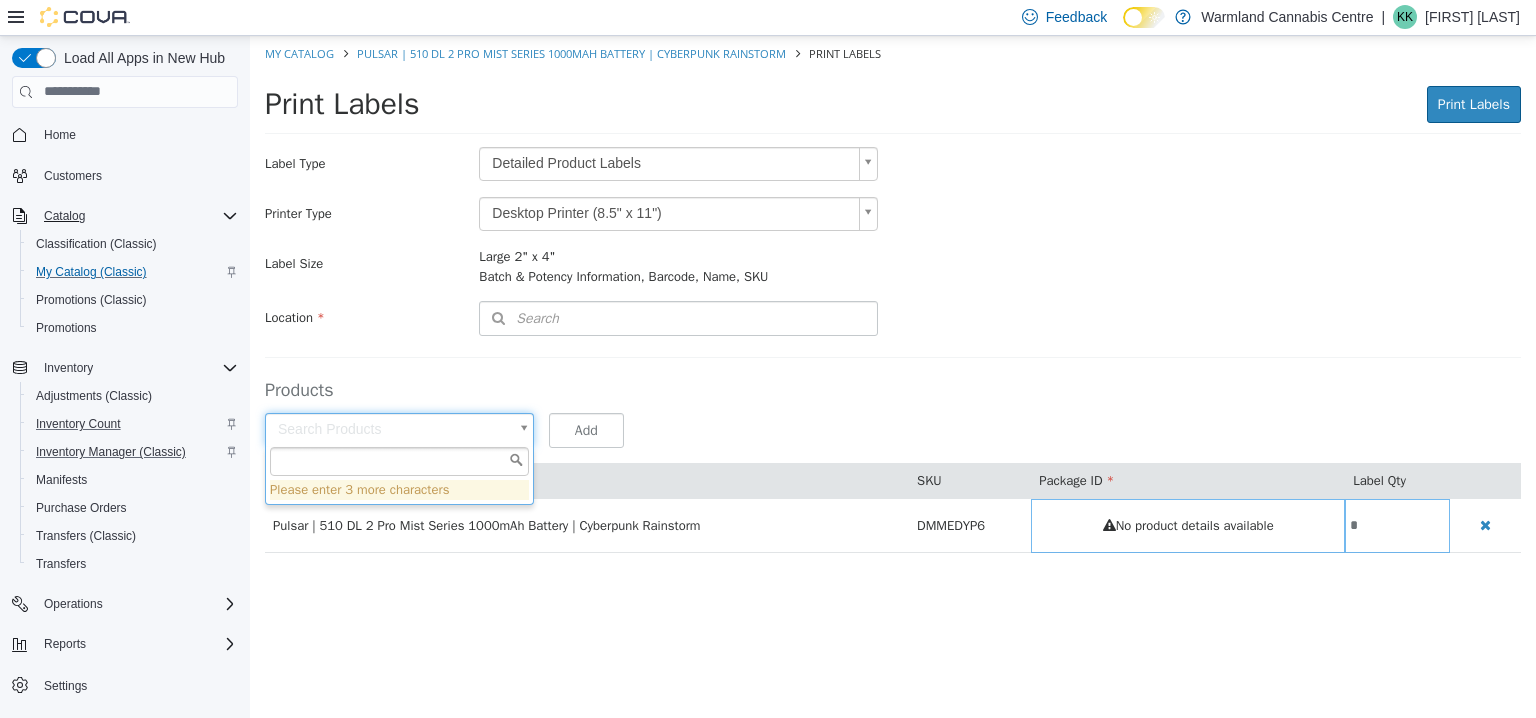 click on "Saving Bulk Changes...
×
My Catalog
Pulsar | 510 DL 2 Pro Mist Series 1000mAh Battery | Cyberpunk Rainstorm
Print Labels
Print Labels
Print Labels  Preparing Labels
Label Type     Detailed Product Labels                             * Printer Type     Desktop Printer (8.5" x 11")                             * Label Size Large 2" x 4" Batch & Potency Information, Barcode, Name, SKU Include Price Location Search Type 3 or more characters or browse       Warmland Cannabis Centre     (3)         103-855 Shawnigan Mill Bay Rd.             3541 Cobble Hill Rd             6-4715 Trans Canada Hwy         Products     Search Products         Select a Package...                             Add Product Name SKU Package ID Label Qty Pulsar | 510 DL 2 Pro Mist Series 1000mAh Battery | Cyberpunk Rainstorm DMMEDYP6  No product details available *
Please enter 3 more characters" at bounding box center [893, 304] 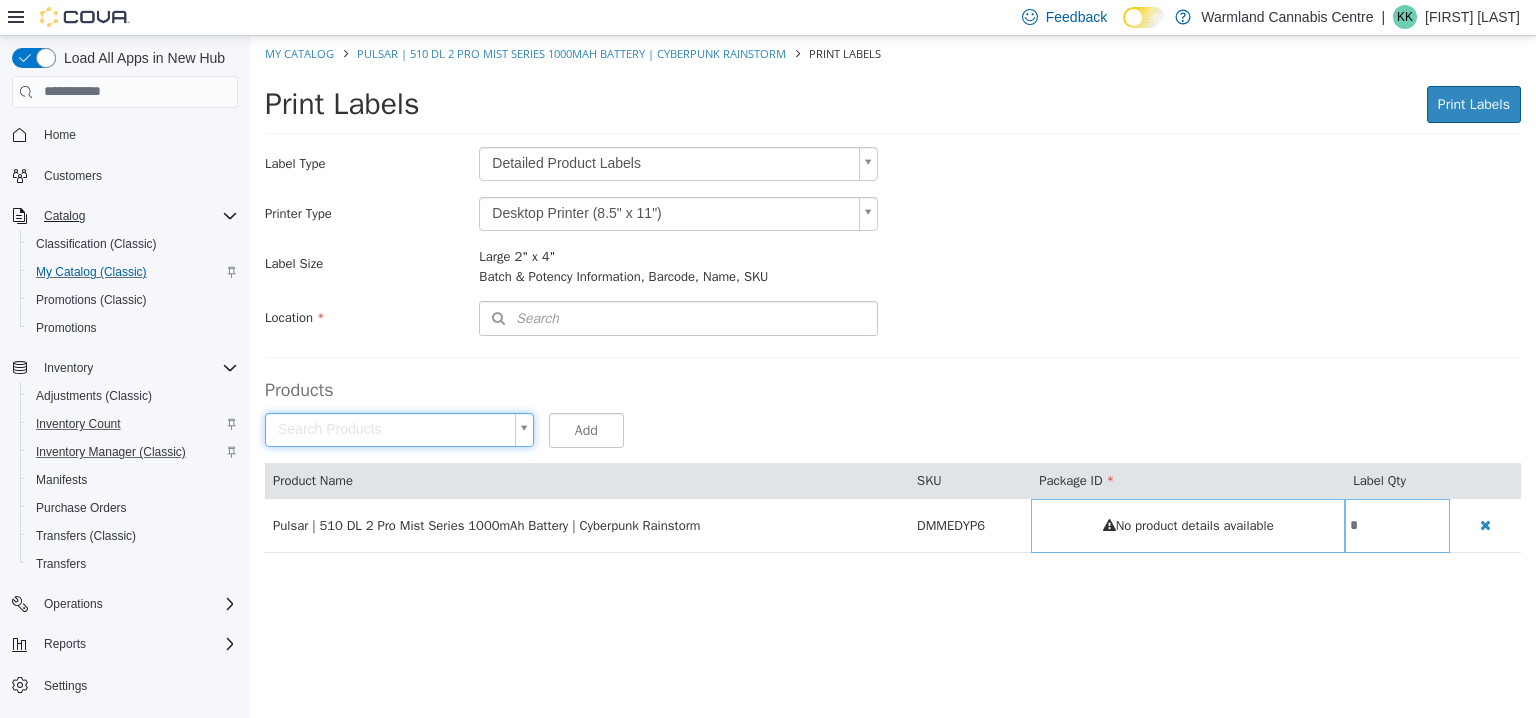 click on "Saving Bulk Changes...
×
My Catalog
Pulsar | 510 DL 2 Pro Mist Series 1000mAh Battery | Cyberpunk Rainstorm
Print Labels
Print Labels
Print Labels  Preparing Labels
Label Type     Detailed Product Labels                             * Printer Type     Desktop Printer (8.5" x 11")                             * Label Size Large 2" x 4" Batch & Potency Information, Barcode, Name, SKU Include Price Location Search Type 3 or more characters or browse       Warmland Cannabis Centre     (3)         103-855 Shawnigan Mill Bay Rd.             3541 Cobble Hill Rd             6-4715 Trans Canada Hwy         Products     Search Products         Select a Package...                             Add Product Name SKU Package ID Label Qty Pulsar | 510 DL 2 Pro Mist Series 1000mAh Battery | Cyberpunk Rainstorm DMMEDYP6  No product details available *" at bounding box center [893, 304] 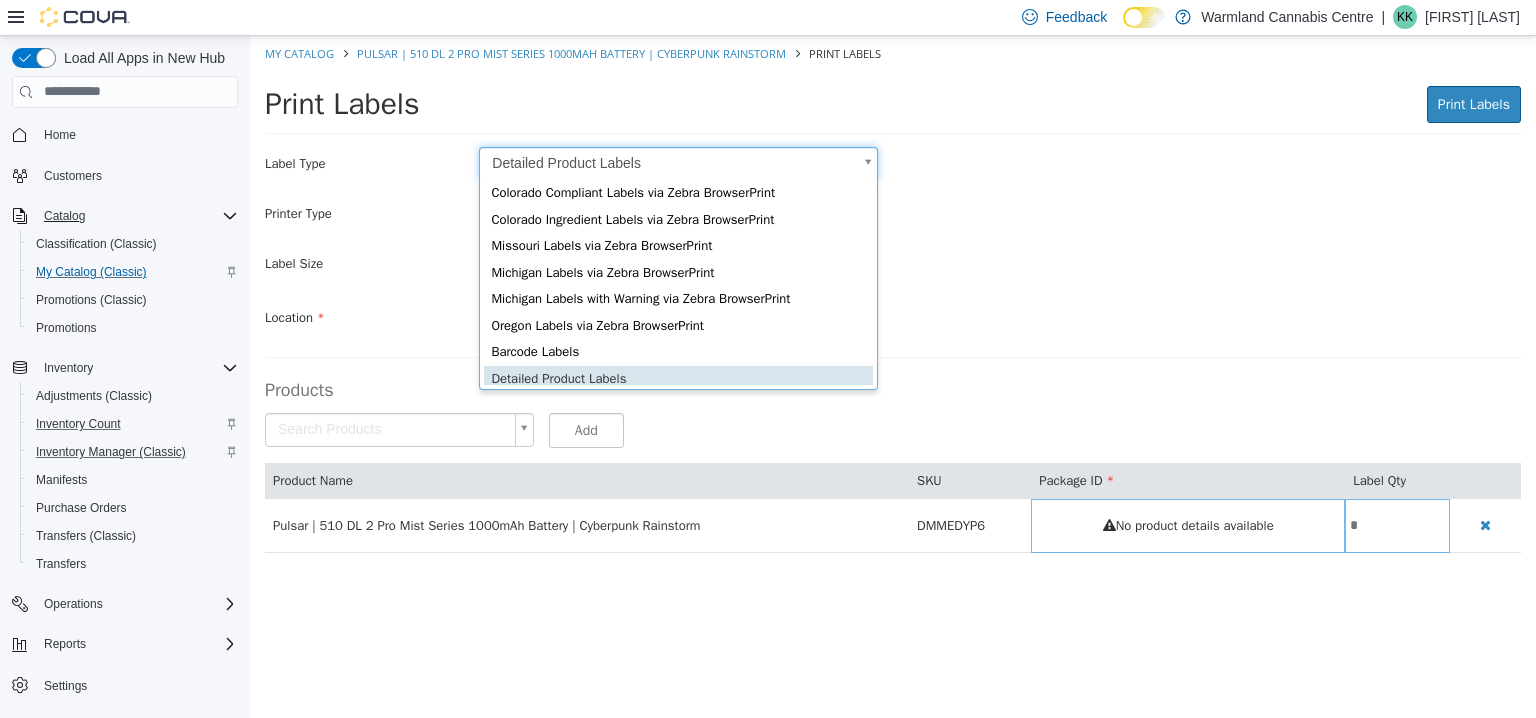 scroll, scrollTop: 26, scrollLeft: 0, axis: vertical 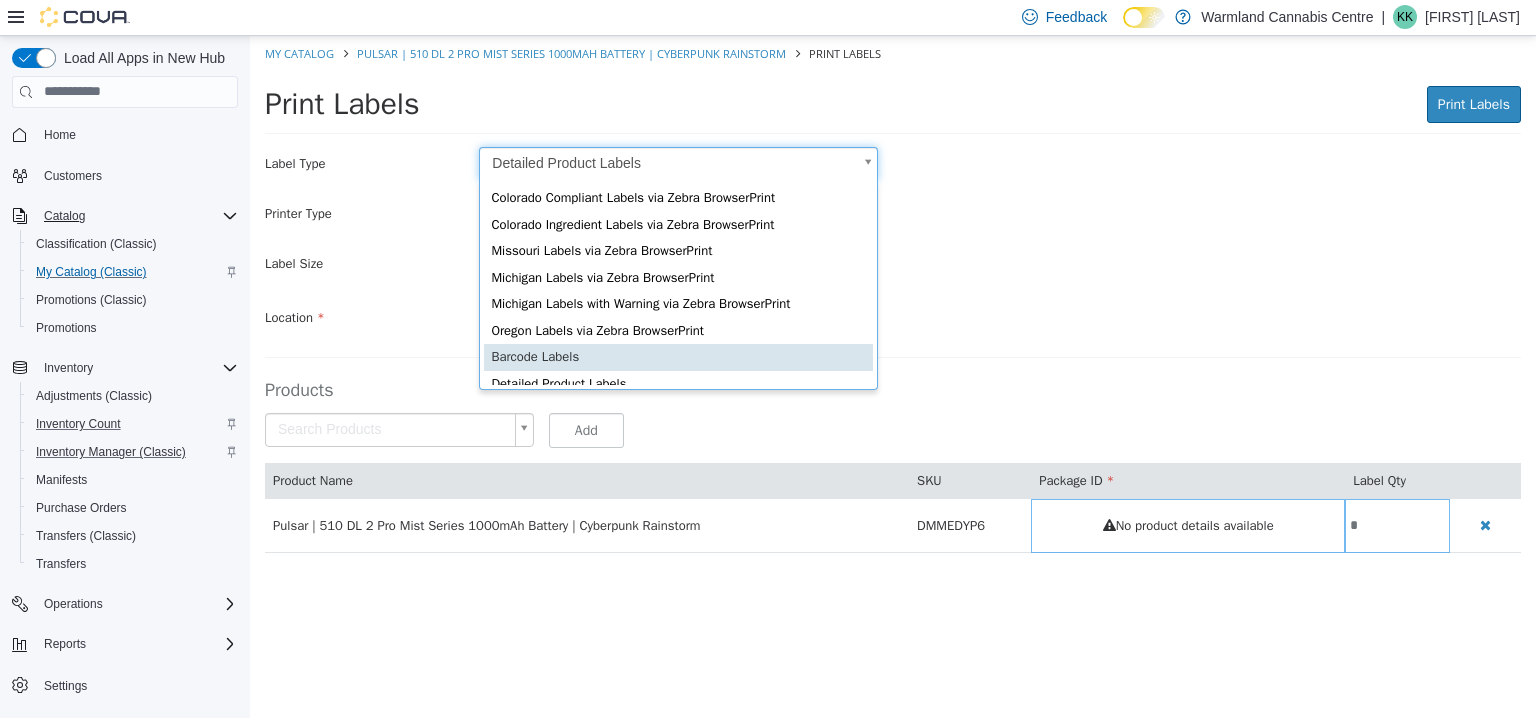 type on "*" 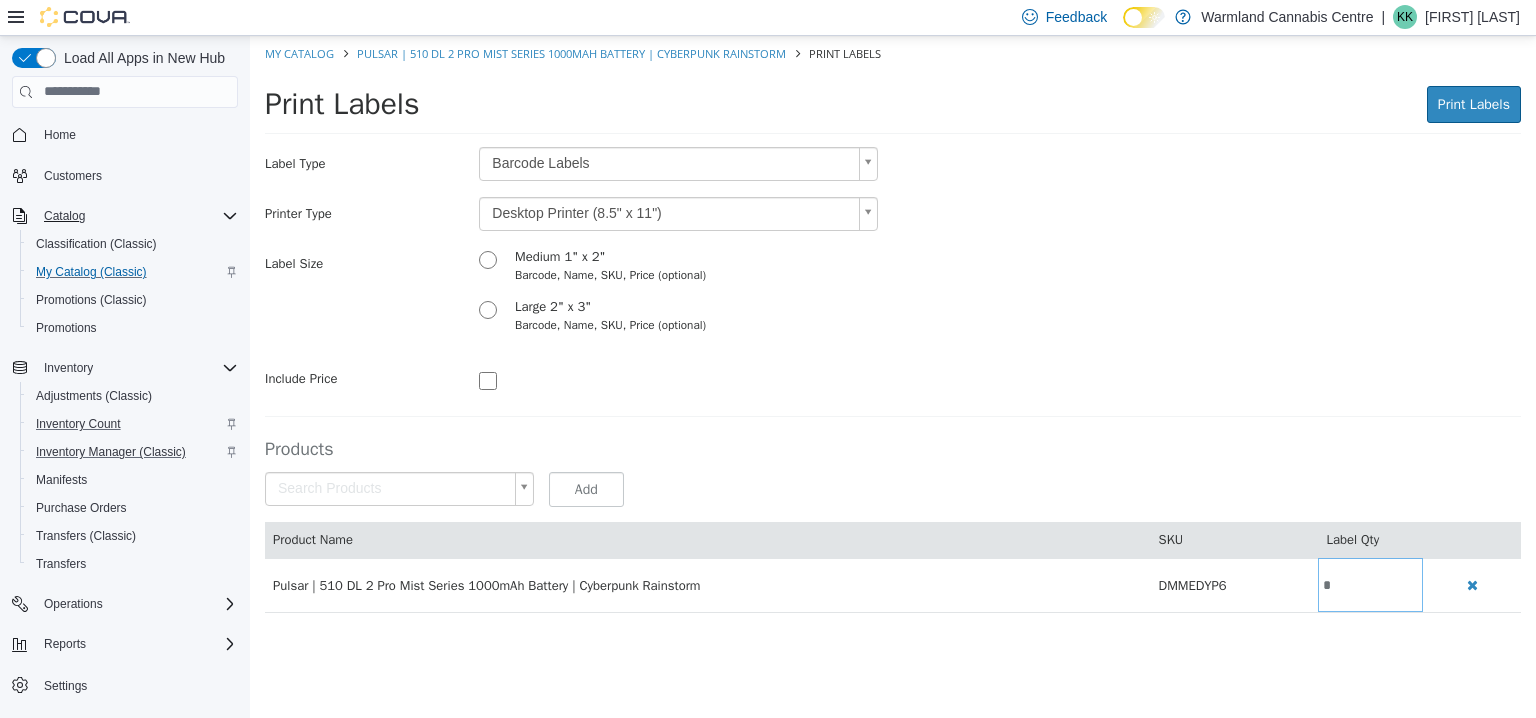 click on "Saving Bulk Changes...
×
My Catalog
Pulsar | 510 DL 2 Pro Mist Series 1000mAh Battery | Cyberpunk Rainstorm
Print Labels
Print Labels
Print Labels  Preparing Labels
Label Type     Barcode Labels     * Printer Type     Desktop Printer (8.5" x 11")                             * Label Size Medium 1" x 2" Barcode, Name, SKU, Price (optional) Large 2" x 3" Barcode, Name, SKU, Price (optional) Include Price Location Search Type 3 or more characters or browse       Warmland Cannabis Centre     (3)         103-855 Shawnigan Mill Bay Rd.             3541 Cobble Hill Rd             6-4715 Trans Canada Hwy         Products     Search Products         Select a Package...                             Add Product Name SKU Label Qty Pulsar | 510 DL 2 Pro Mist Series 1000mAh Battery | Cyberpunk Rainstorm DMMEDYP6 *" at bounding box center [893, 334] 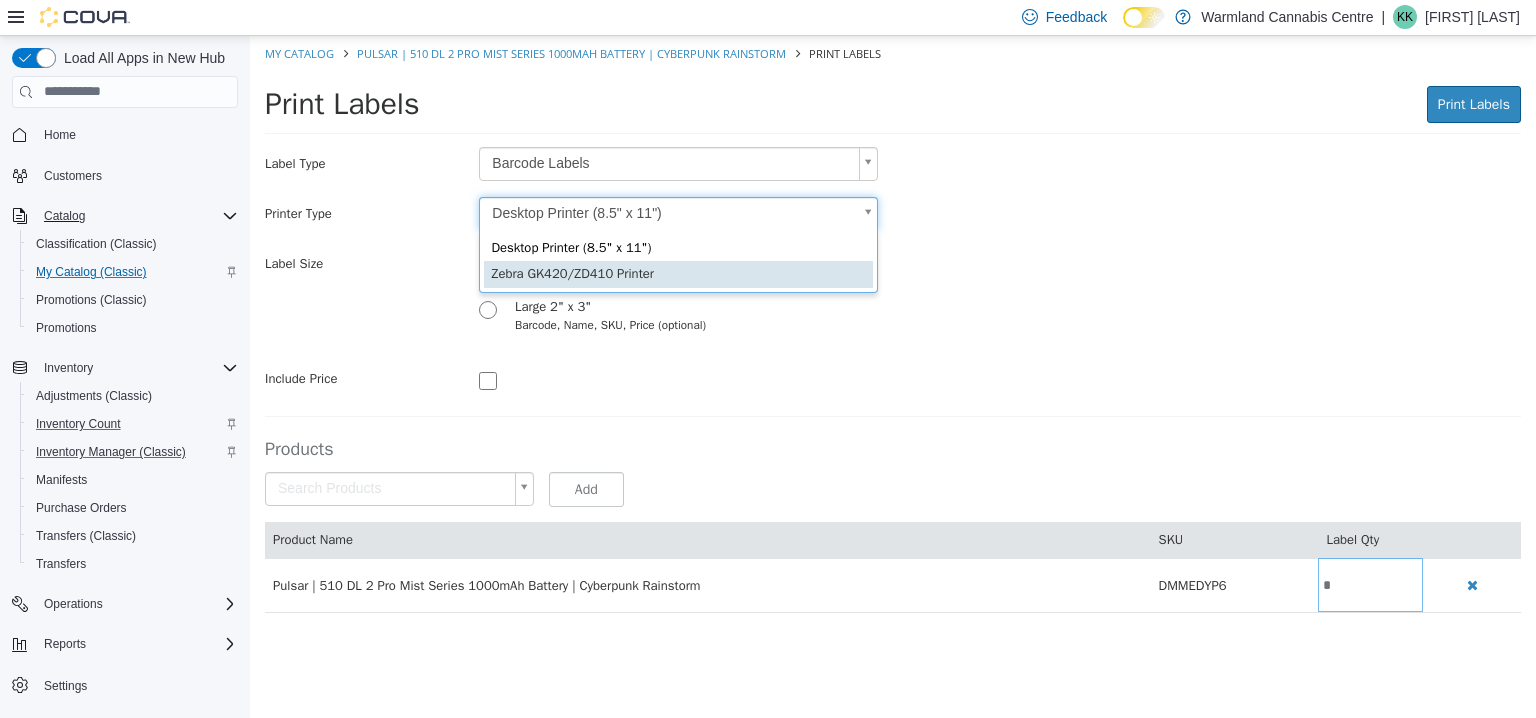 type on "*" 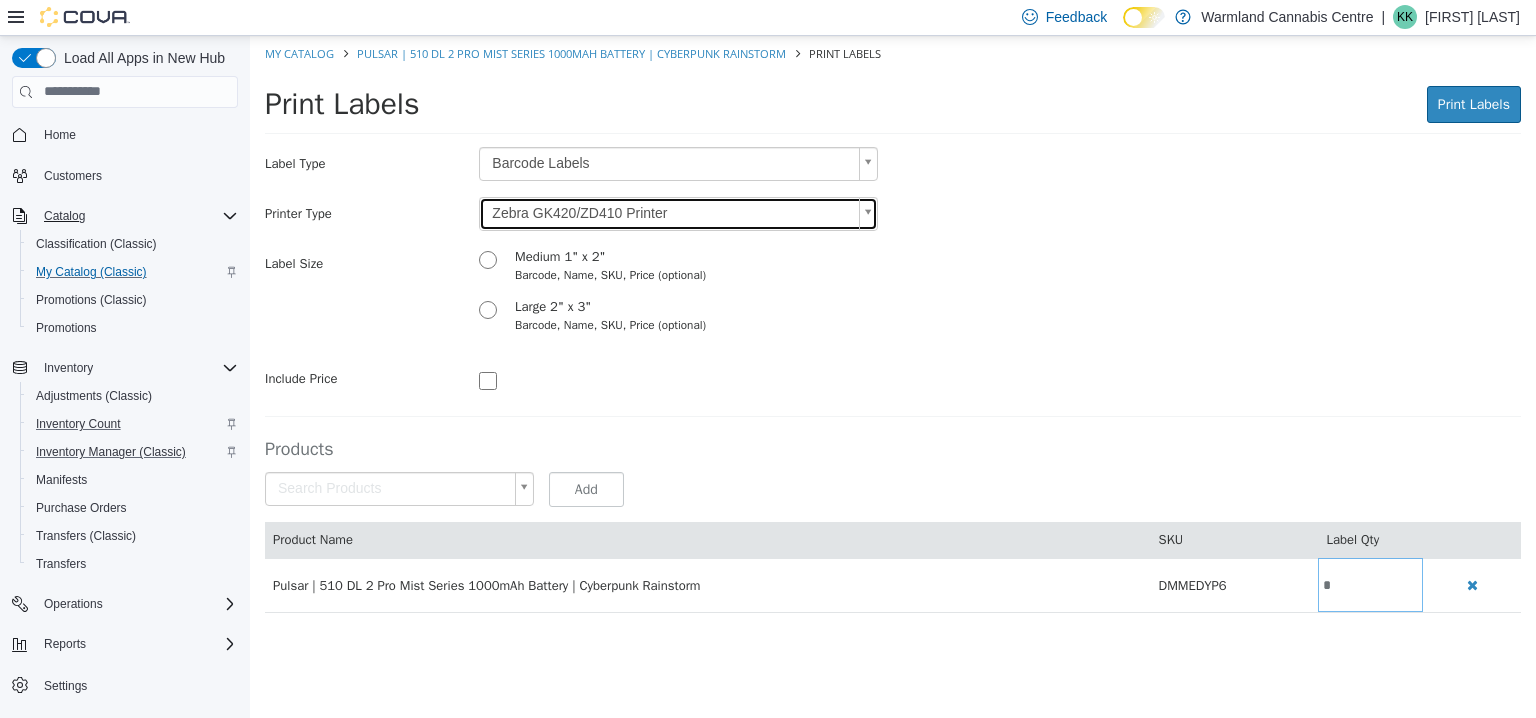 scroll, scrollTop: 0, scrollLeft: 0, axis: both 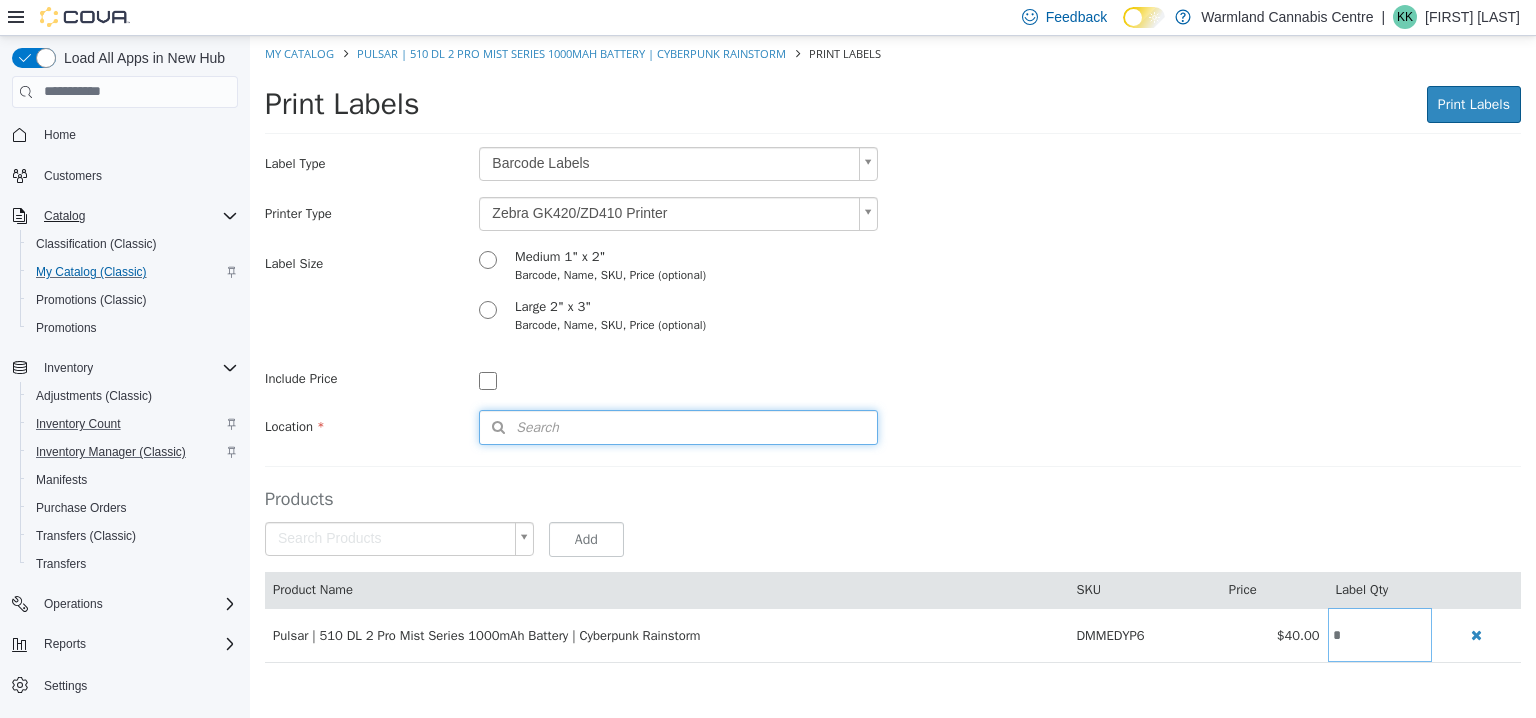 click on "Search" at bounding box center [678, 426] 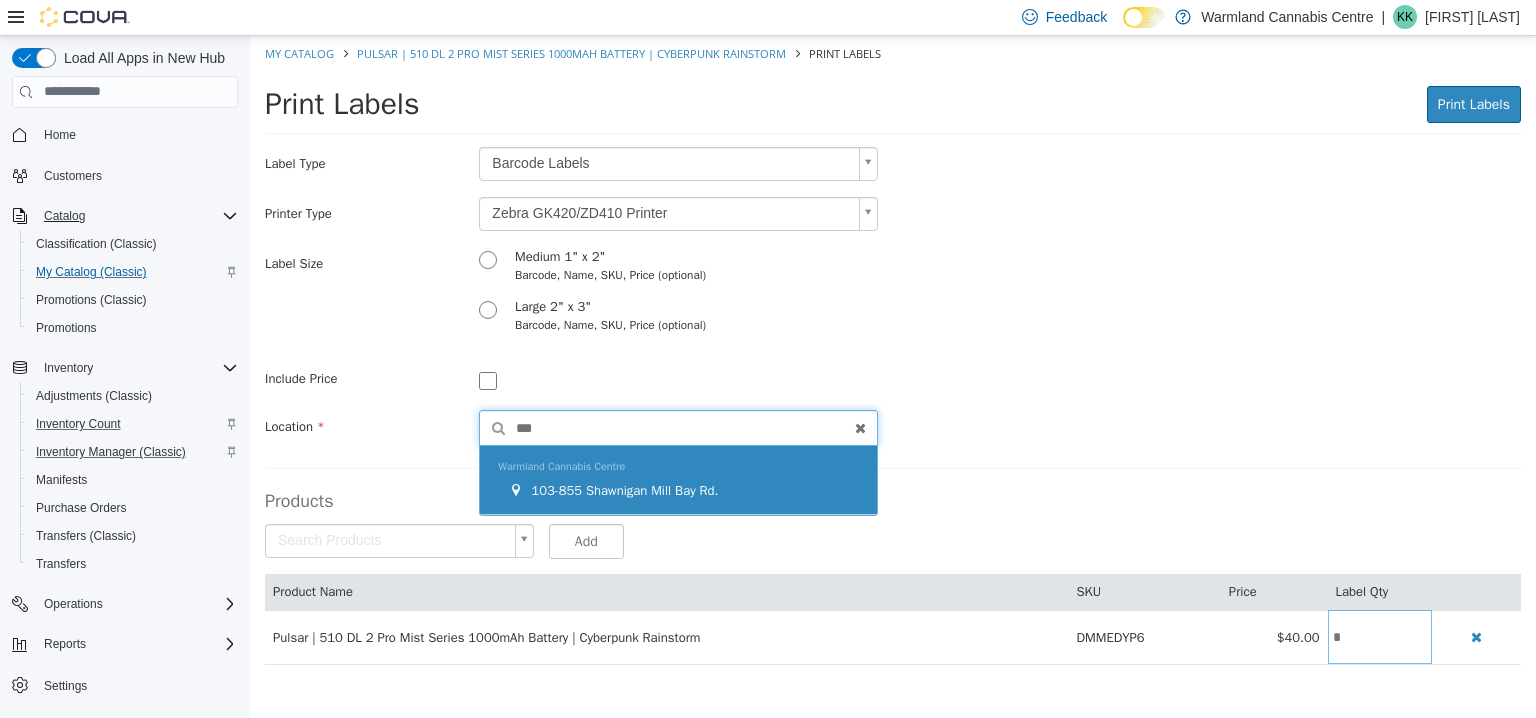 type on "***" 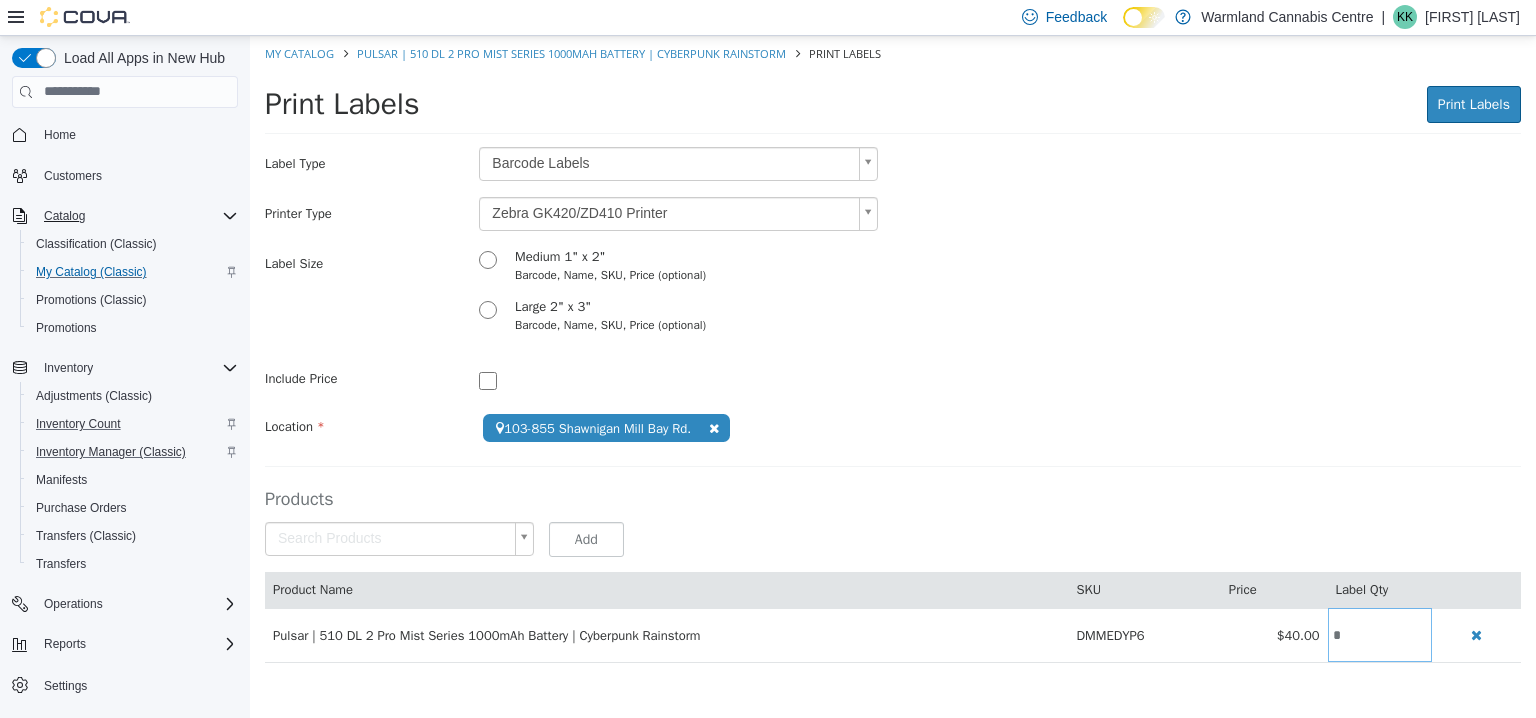 click on "**********" at bounding box center [893, 359] 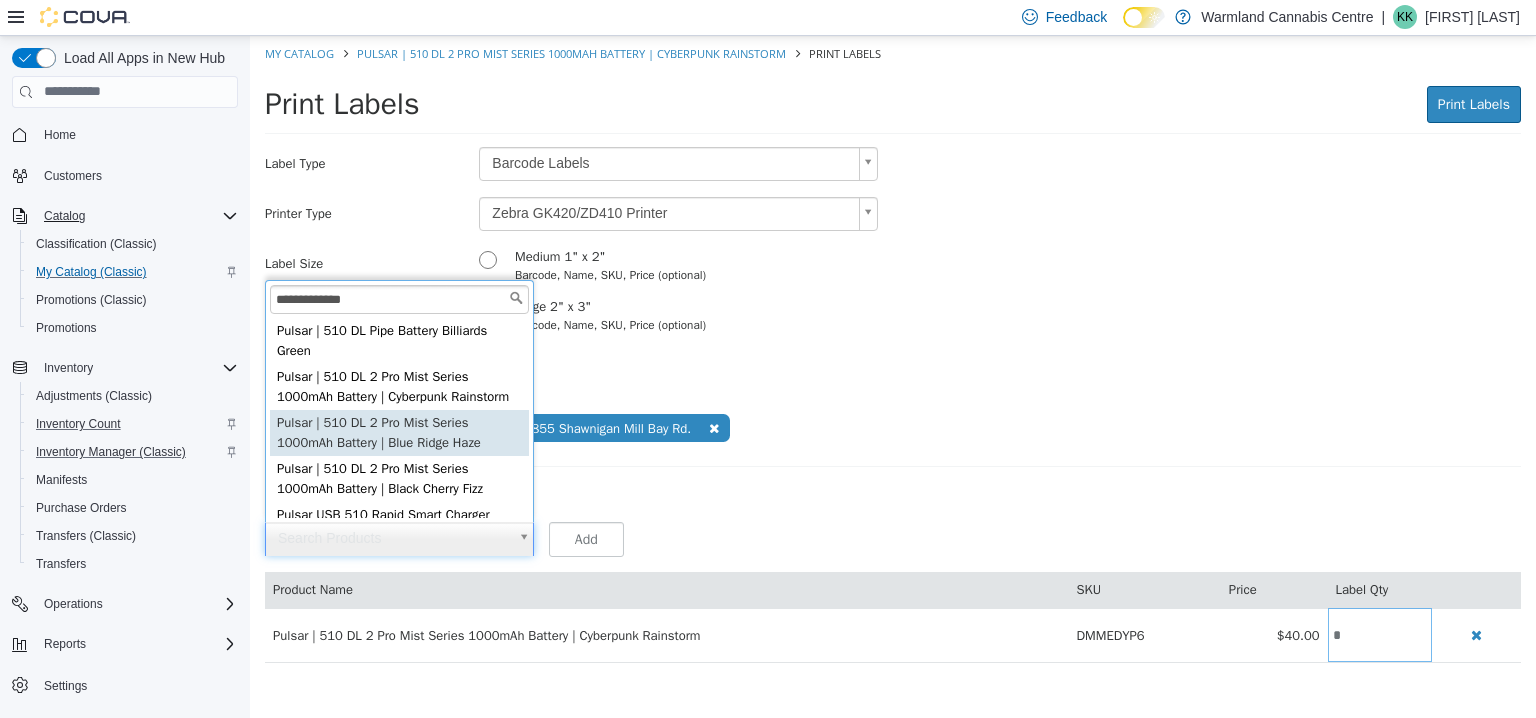 type on "**********" 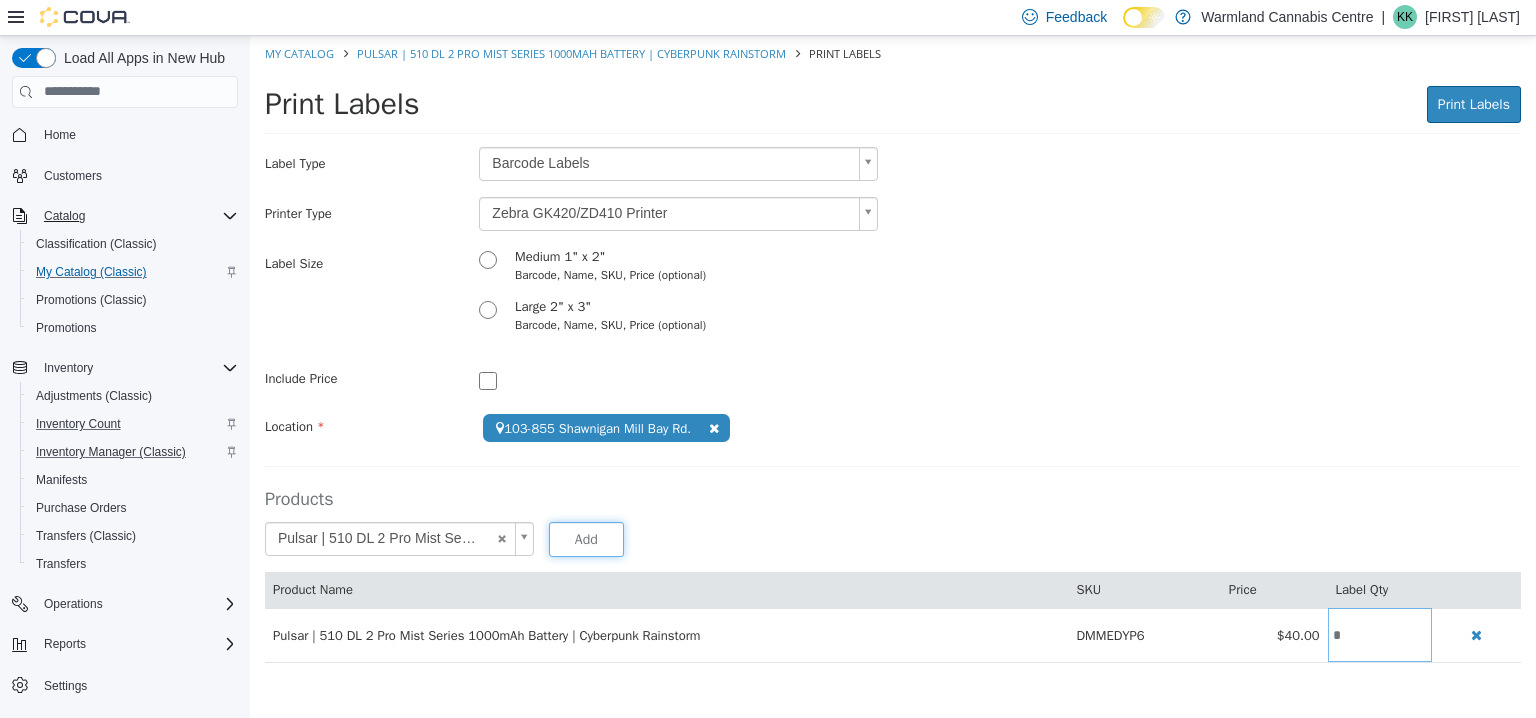 click on "Add" at bounding box center (586, 538) 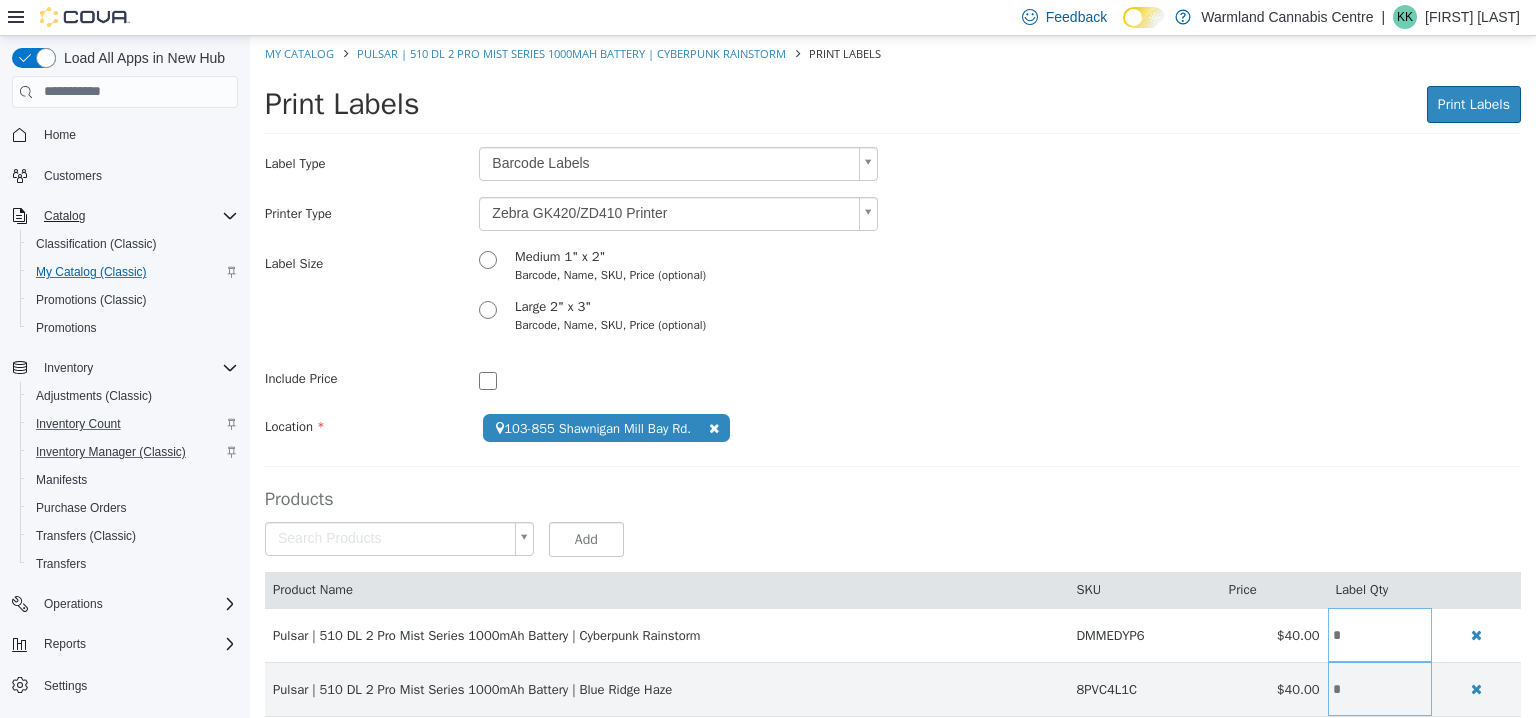 click on "**********" at bounding box center (893, 386) 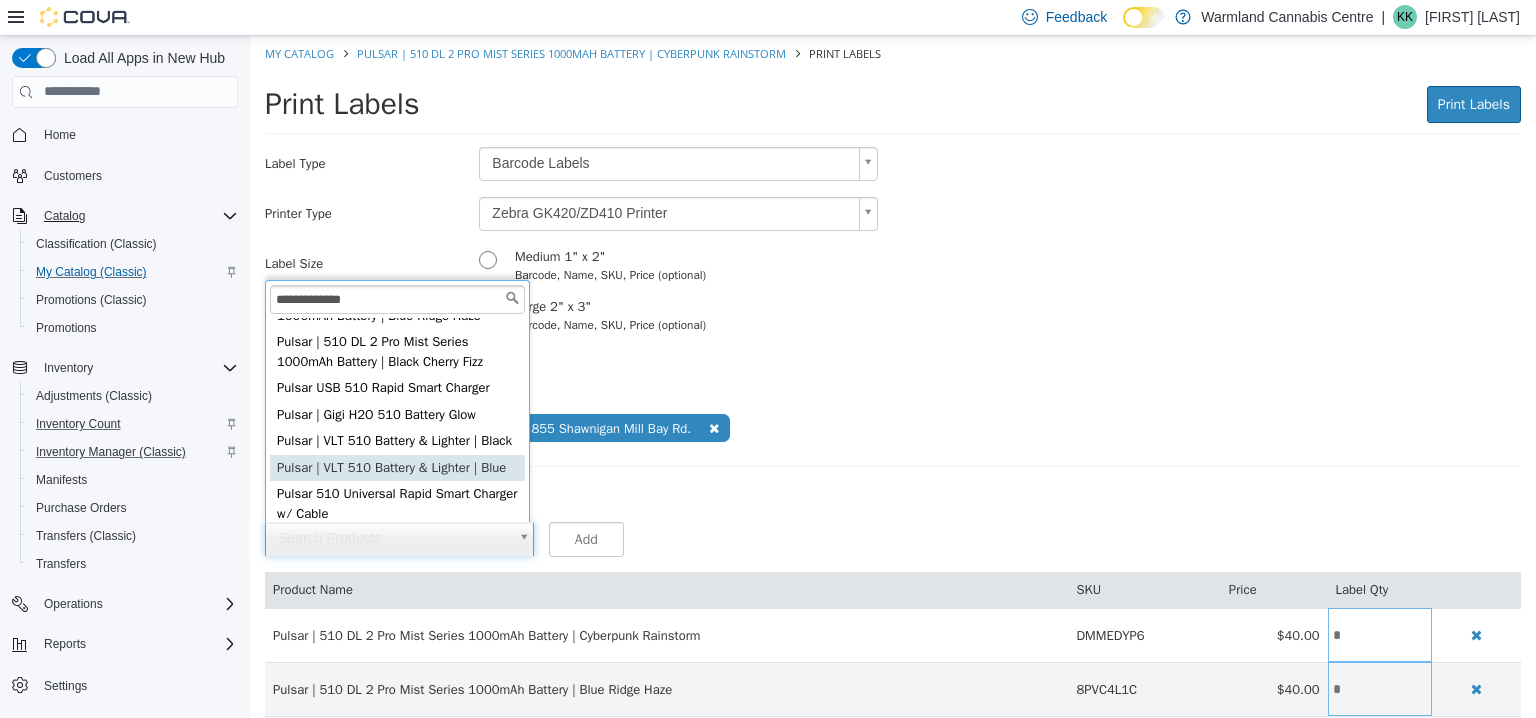 scroll, scrollTop: 0, scrollLeft: 0, axis: both 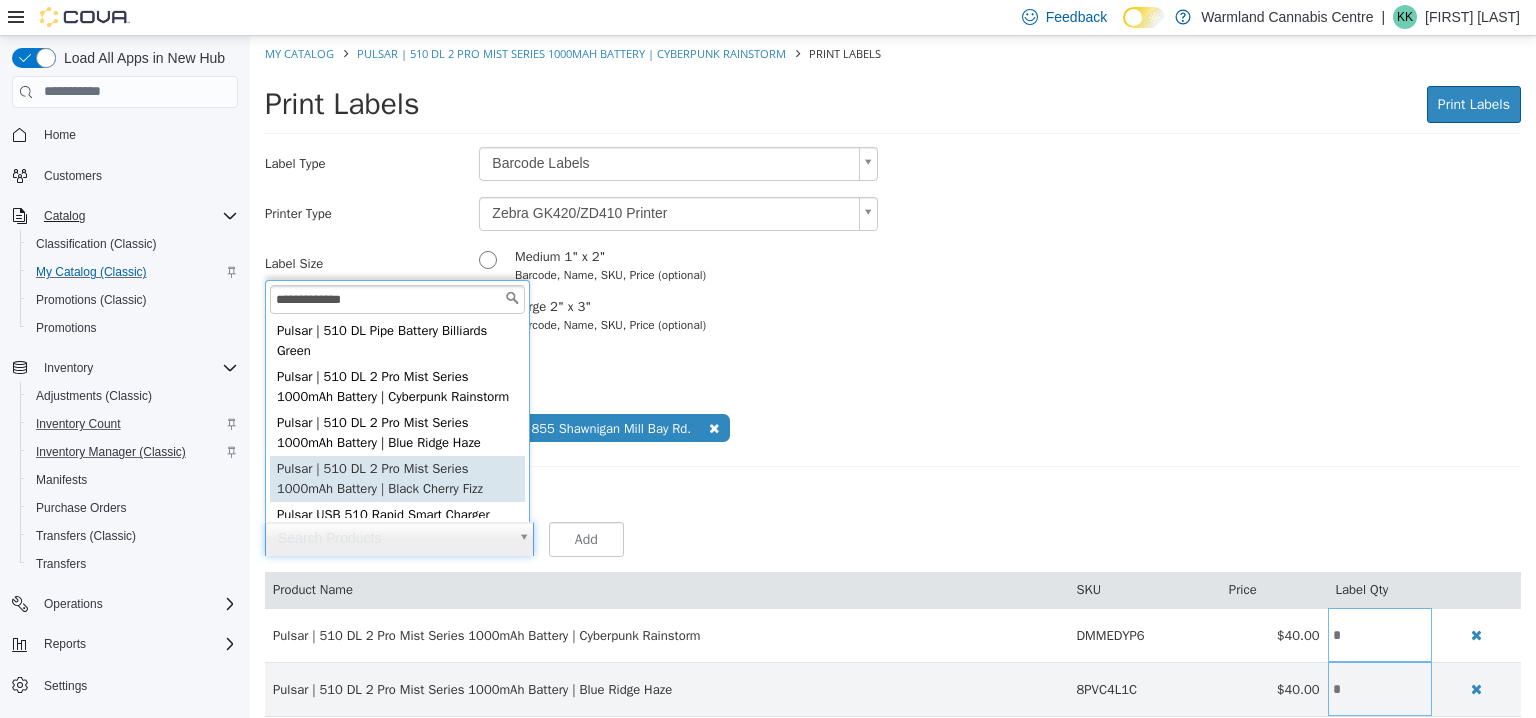 type on "**********" 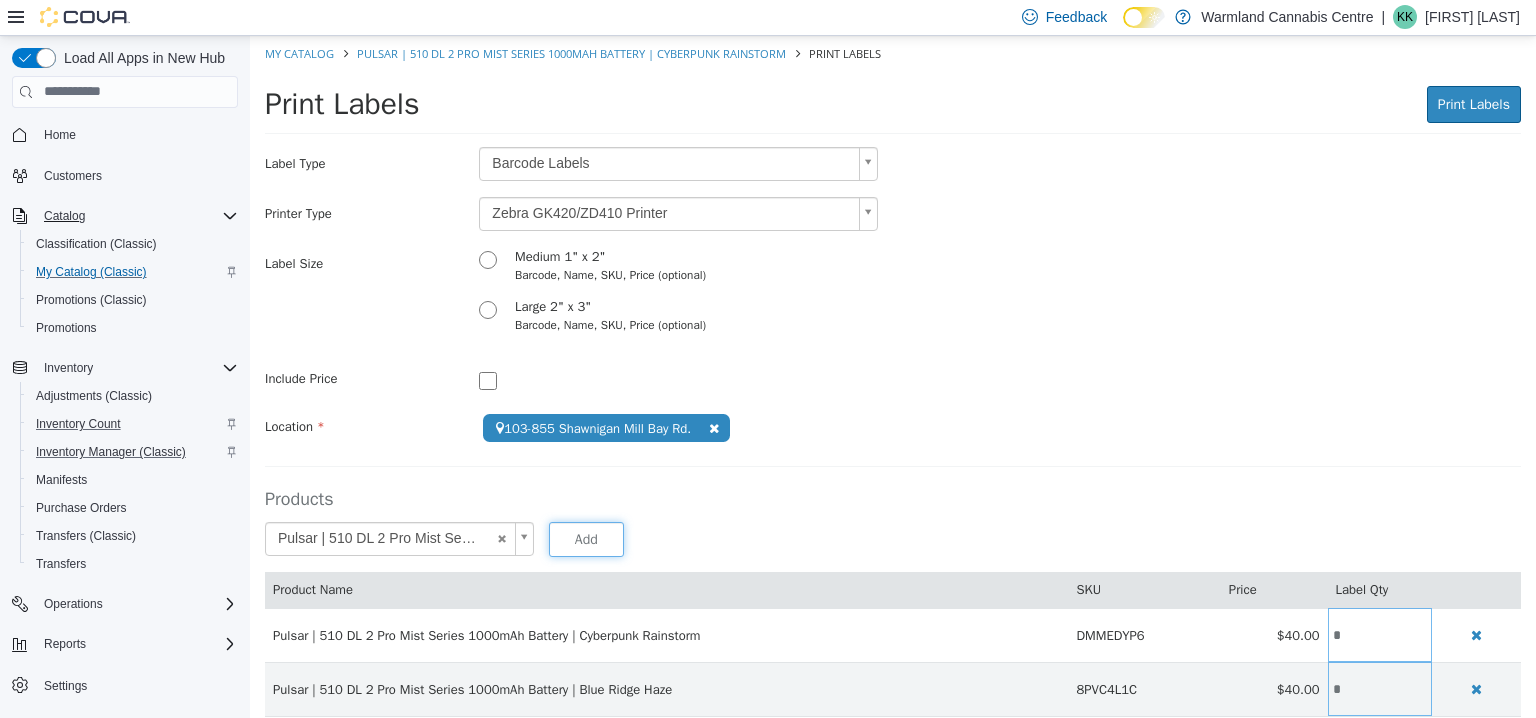 click on "Add" at bounding box center (586, 538) 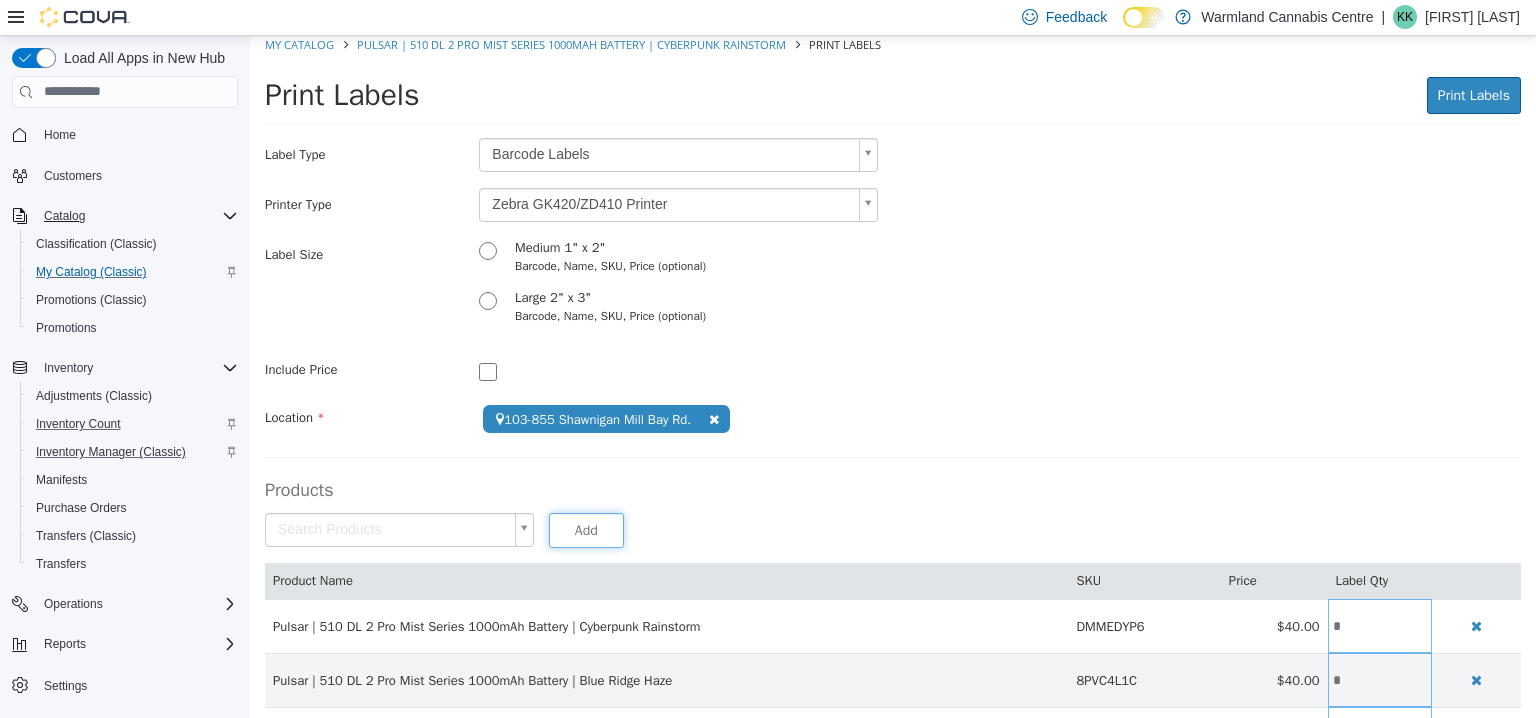scroll, scrollTop: 69, scrollLeft: 0, axis: vertical 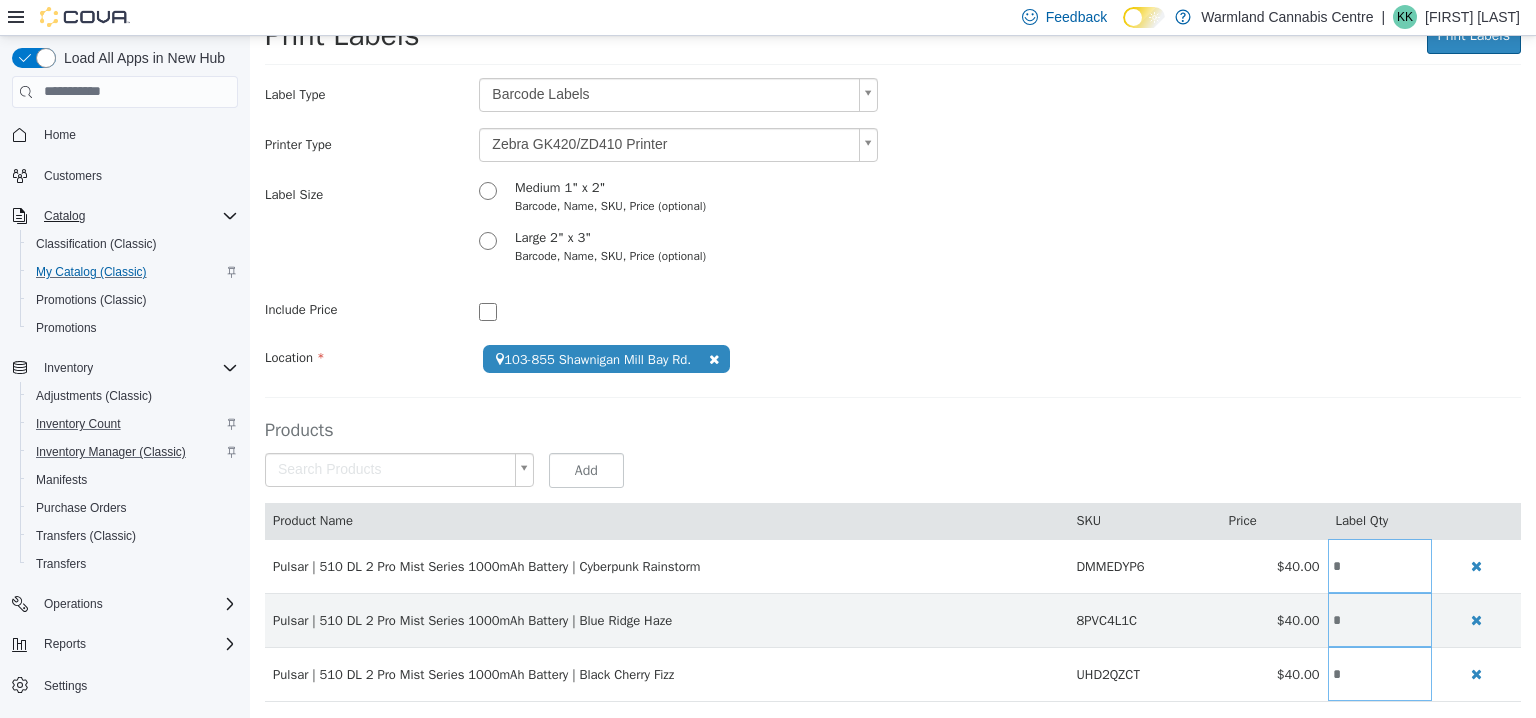 click on "**********" at bounding box center (893, 344) 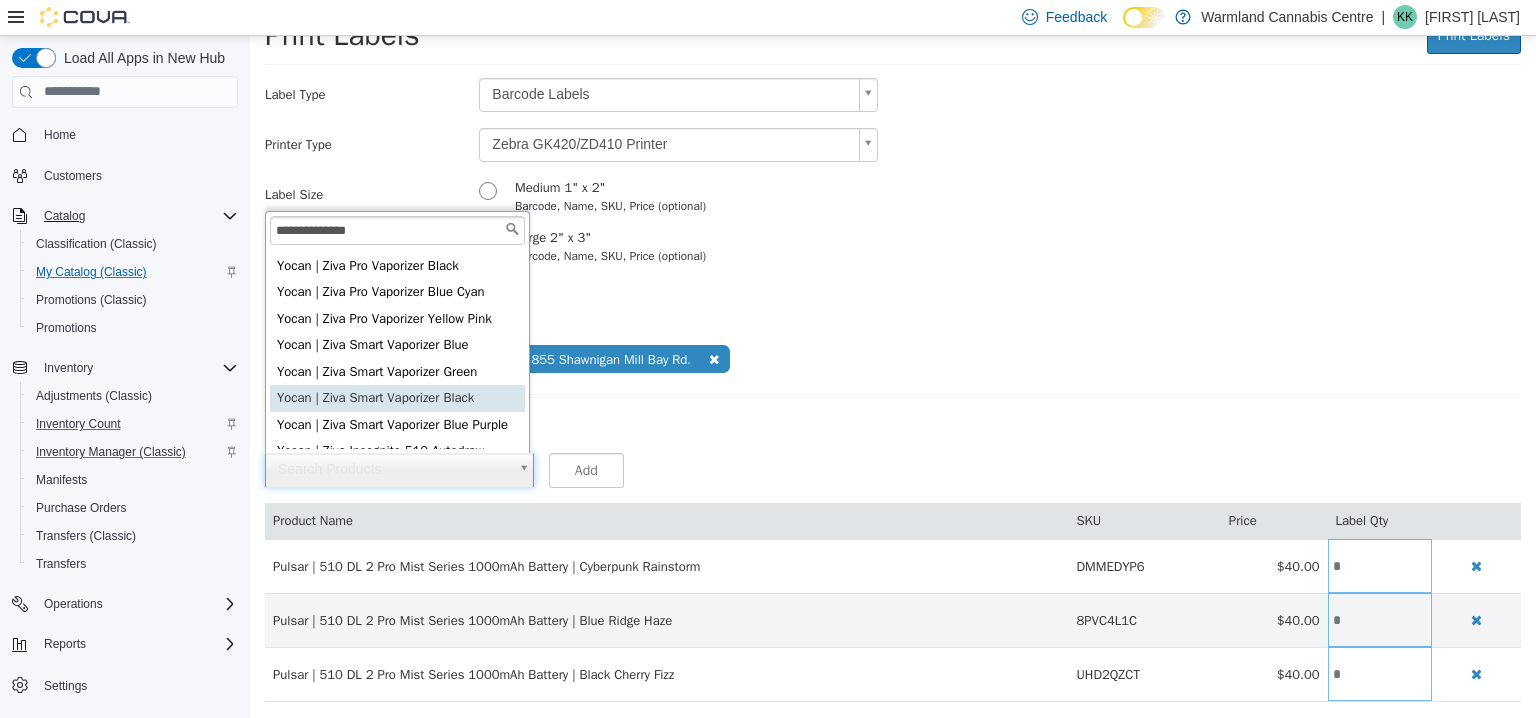 scroll, scrollTop: 0, scrollLeft: 0, axis: both 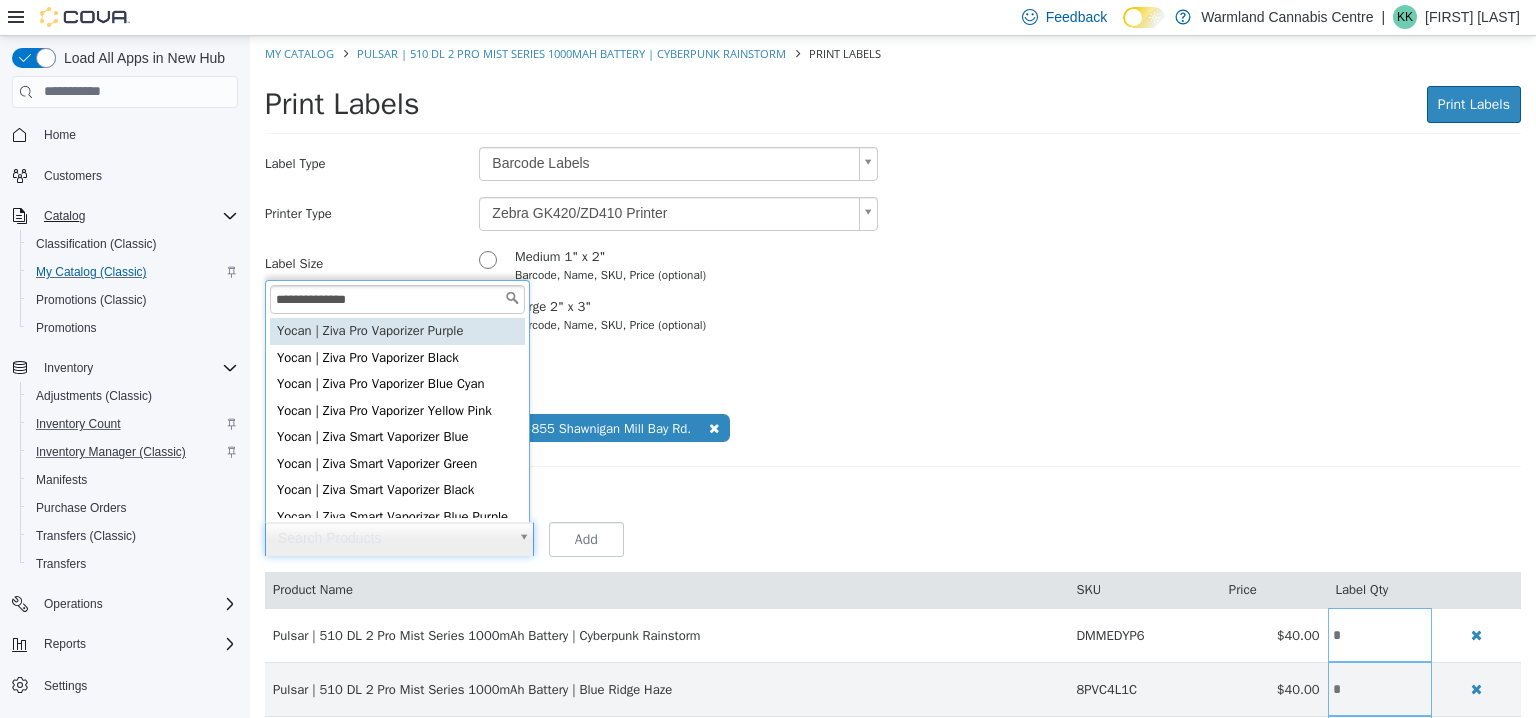 type on "**********" 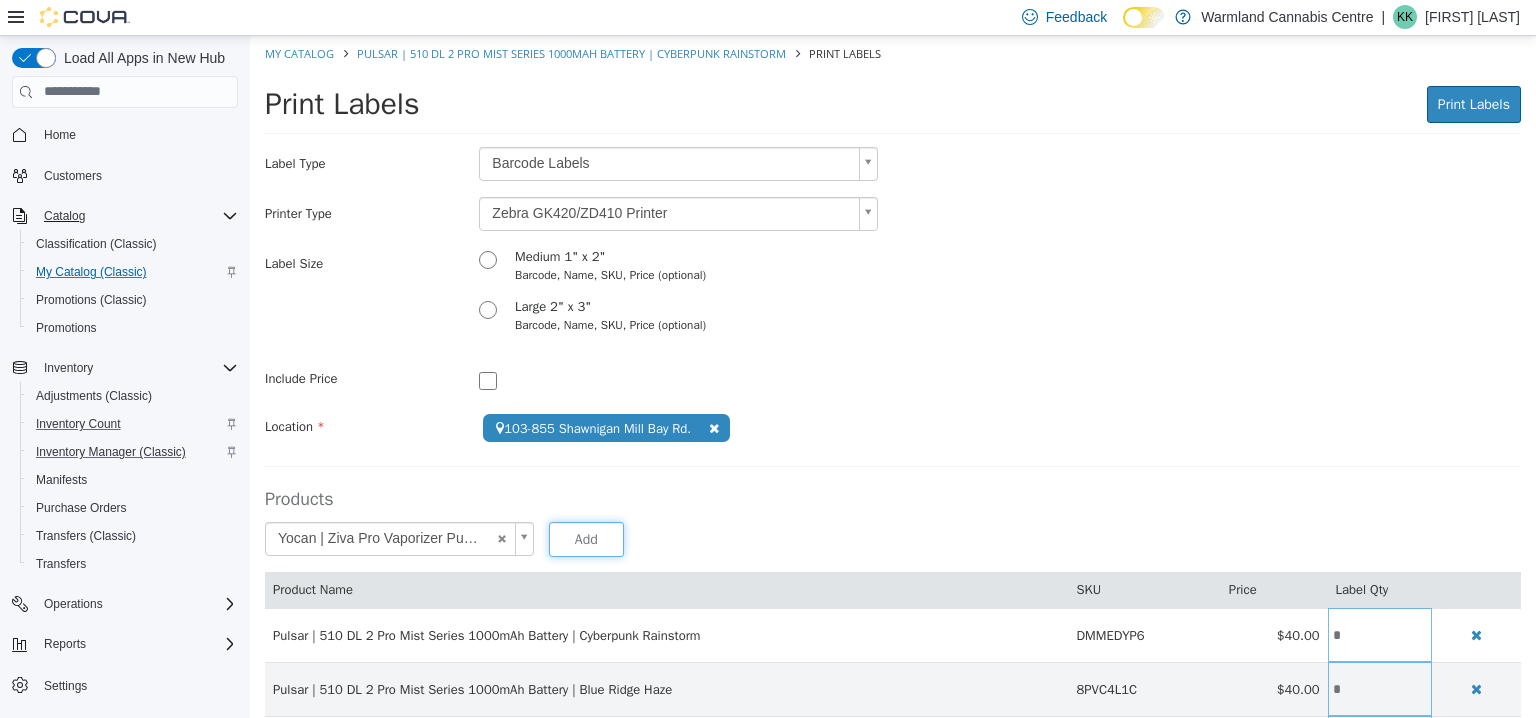 click on "Add" at bounding box center (586, 538) 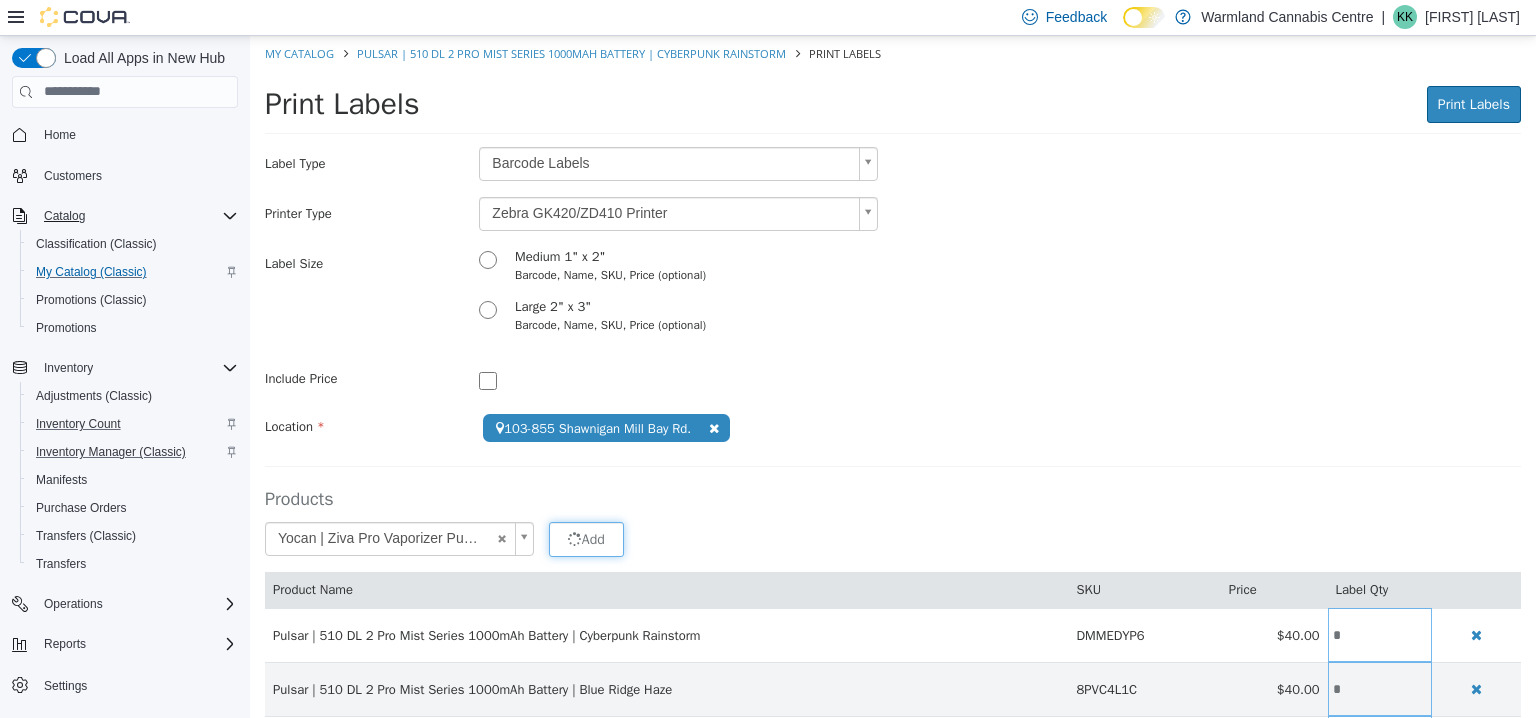 type 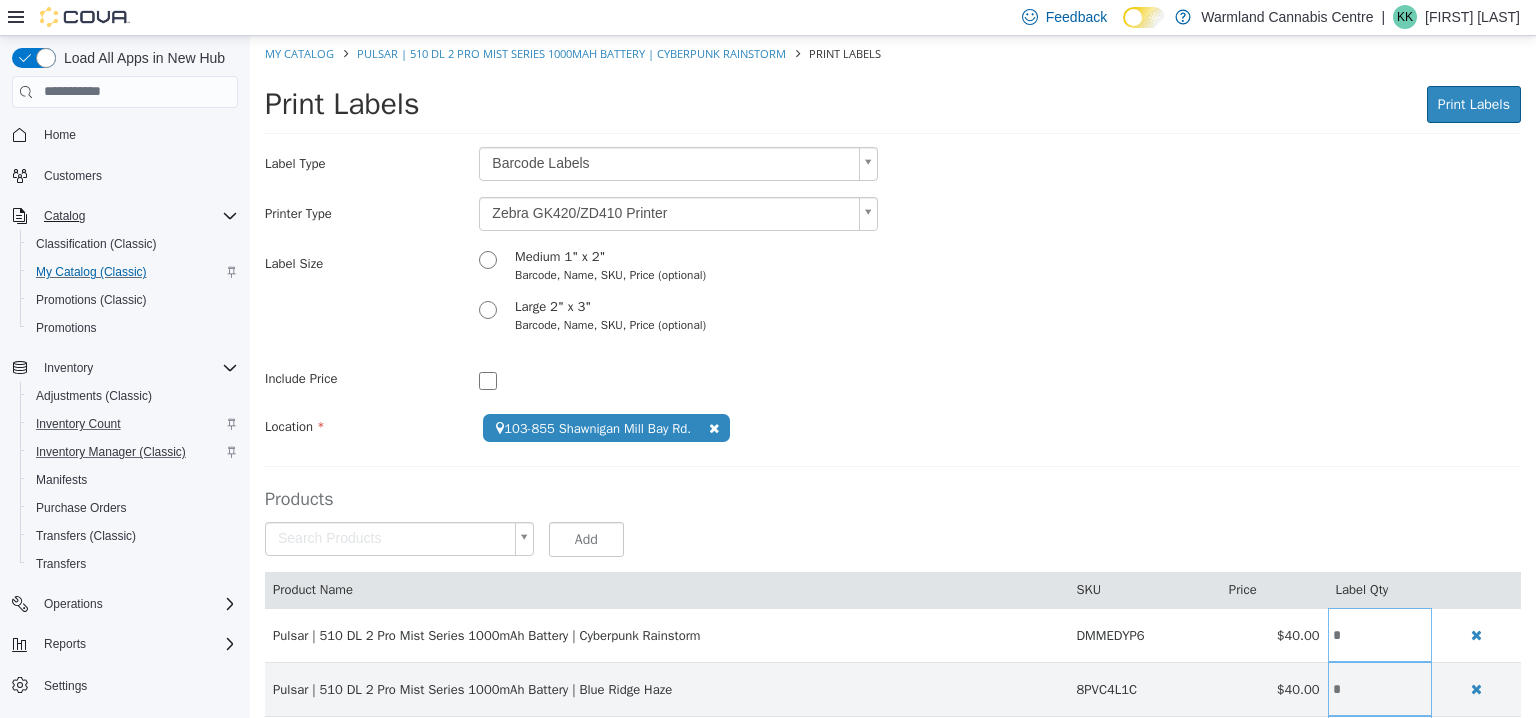 click on "**********" at bounding box center (893, 440) 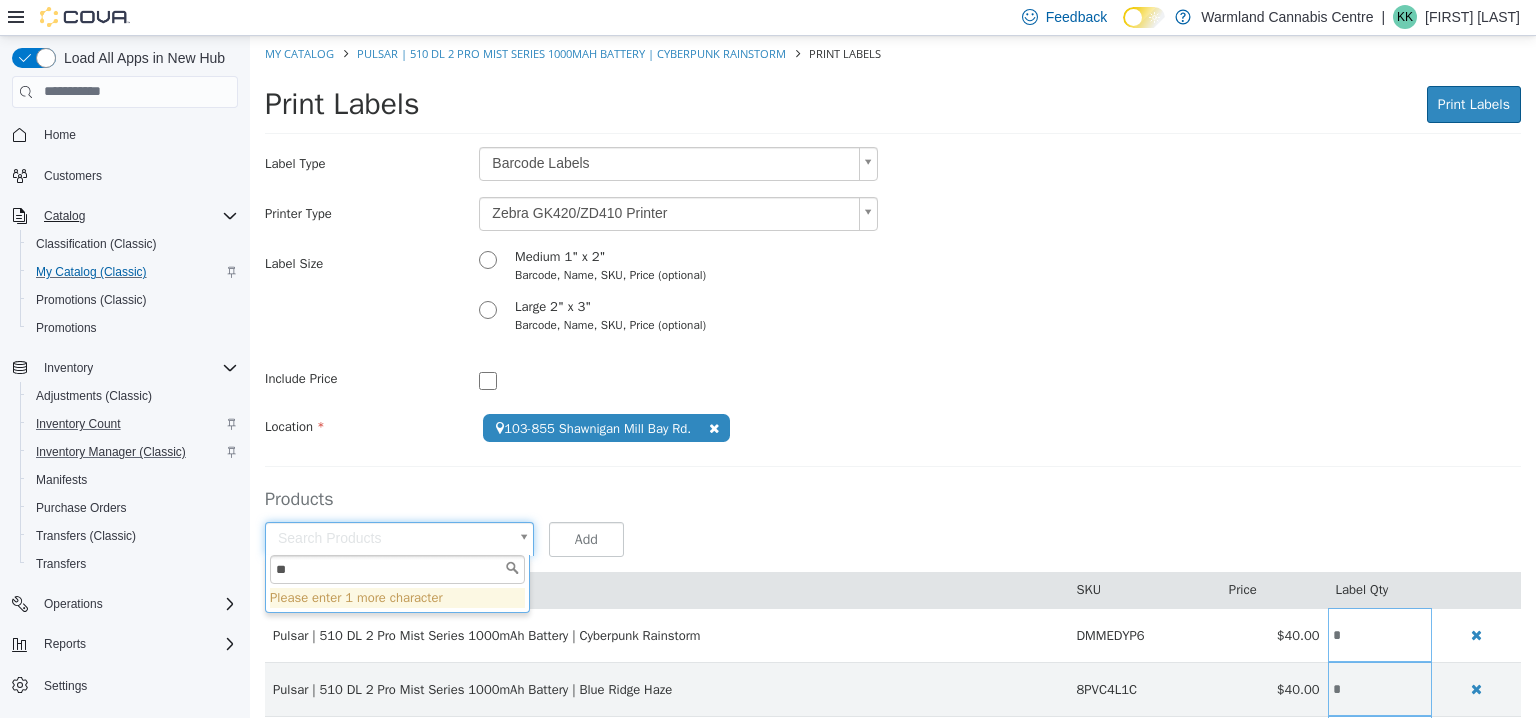 type on "*" 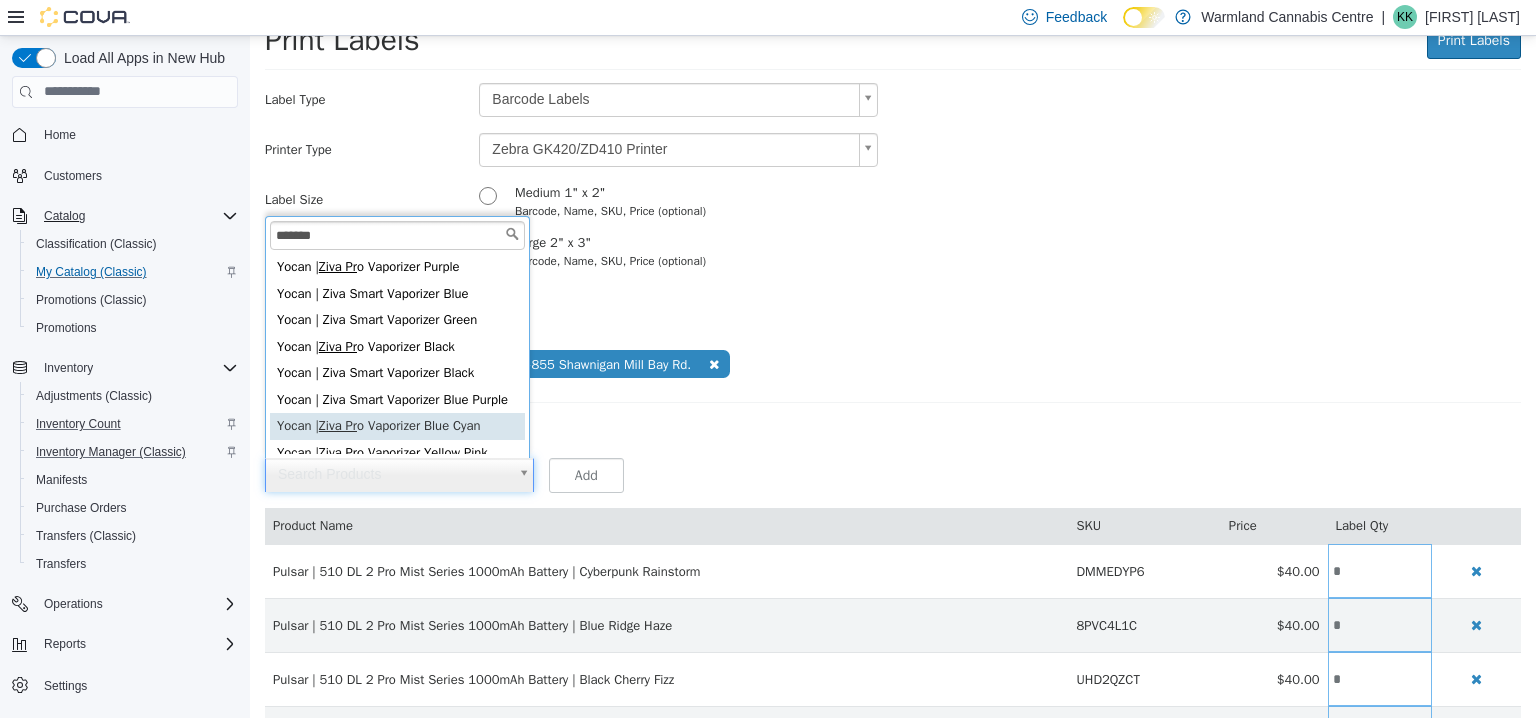 scroll, scrollTop: 124, scrollLeft: 0, axis: vertical 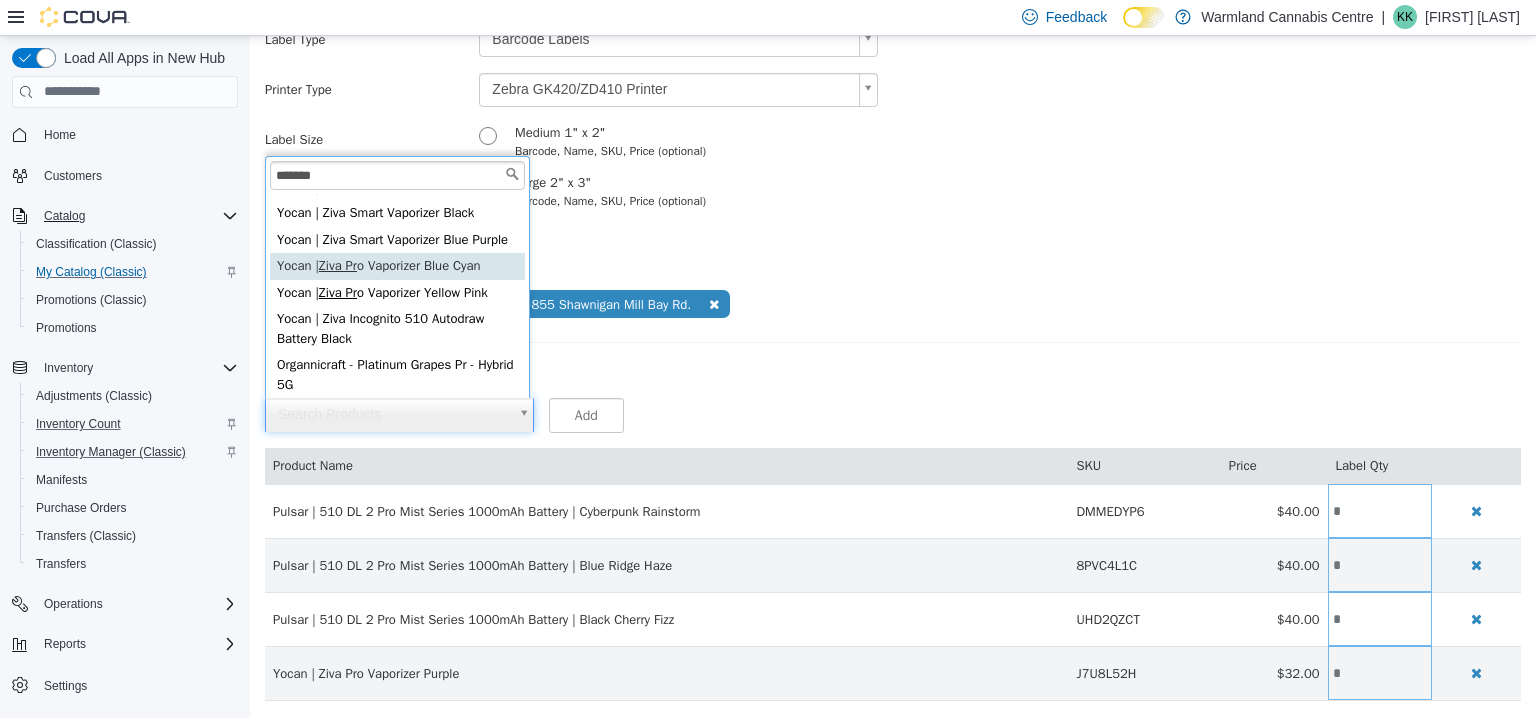 type on "*******" 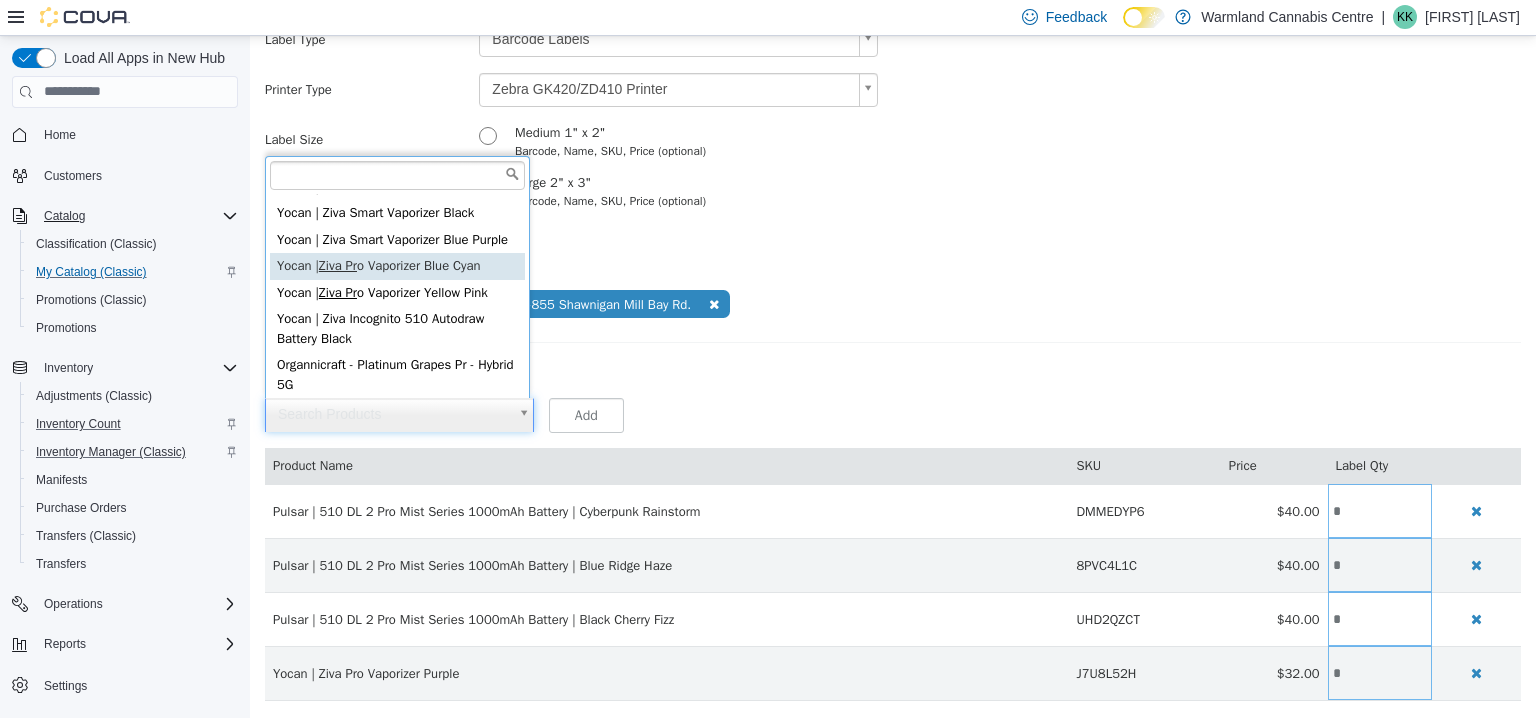 scroll, scrollTop: 123, scrollLeft: 0, axis: vertical 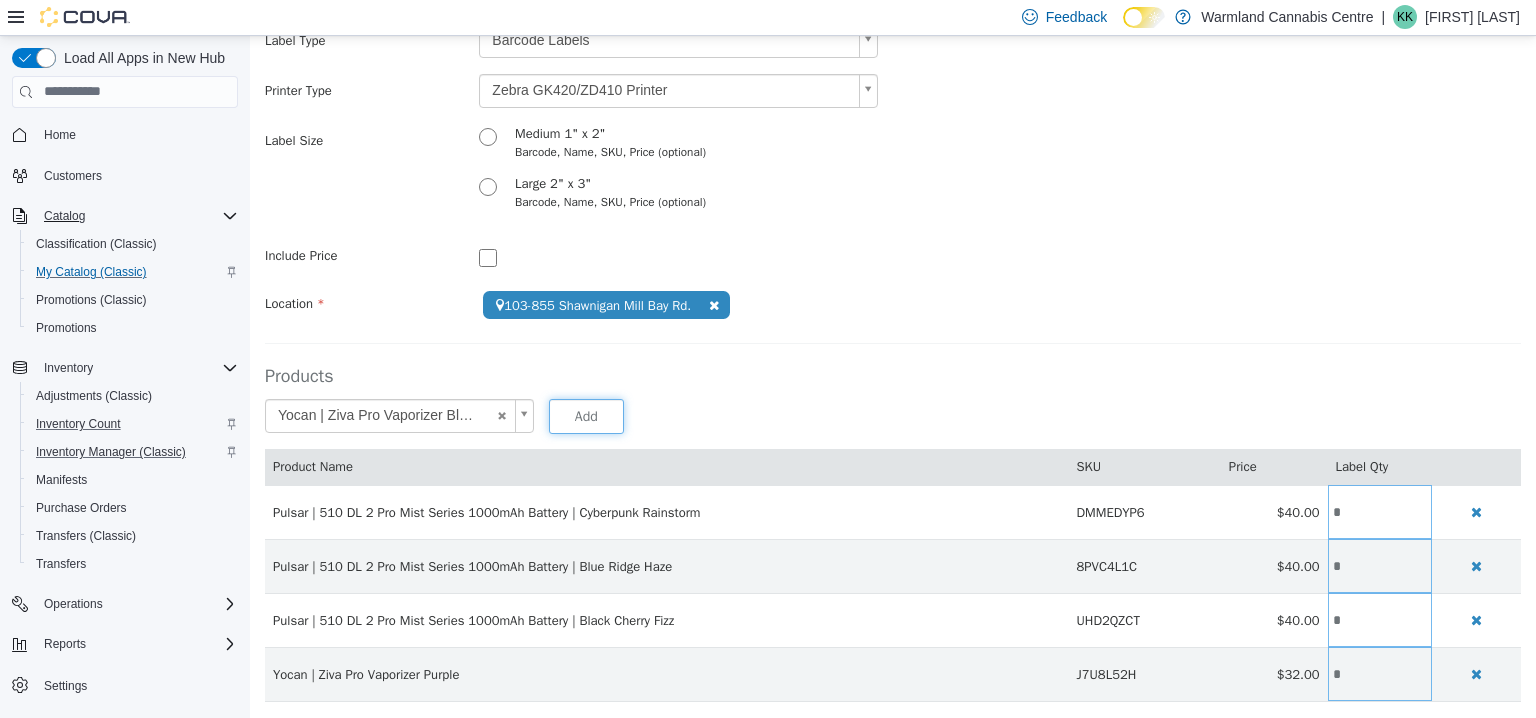 click on "Add" at bounding box center (586, 415) 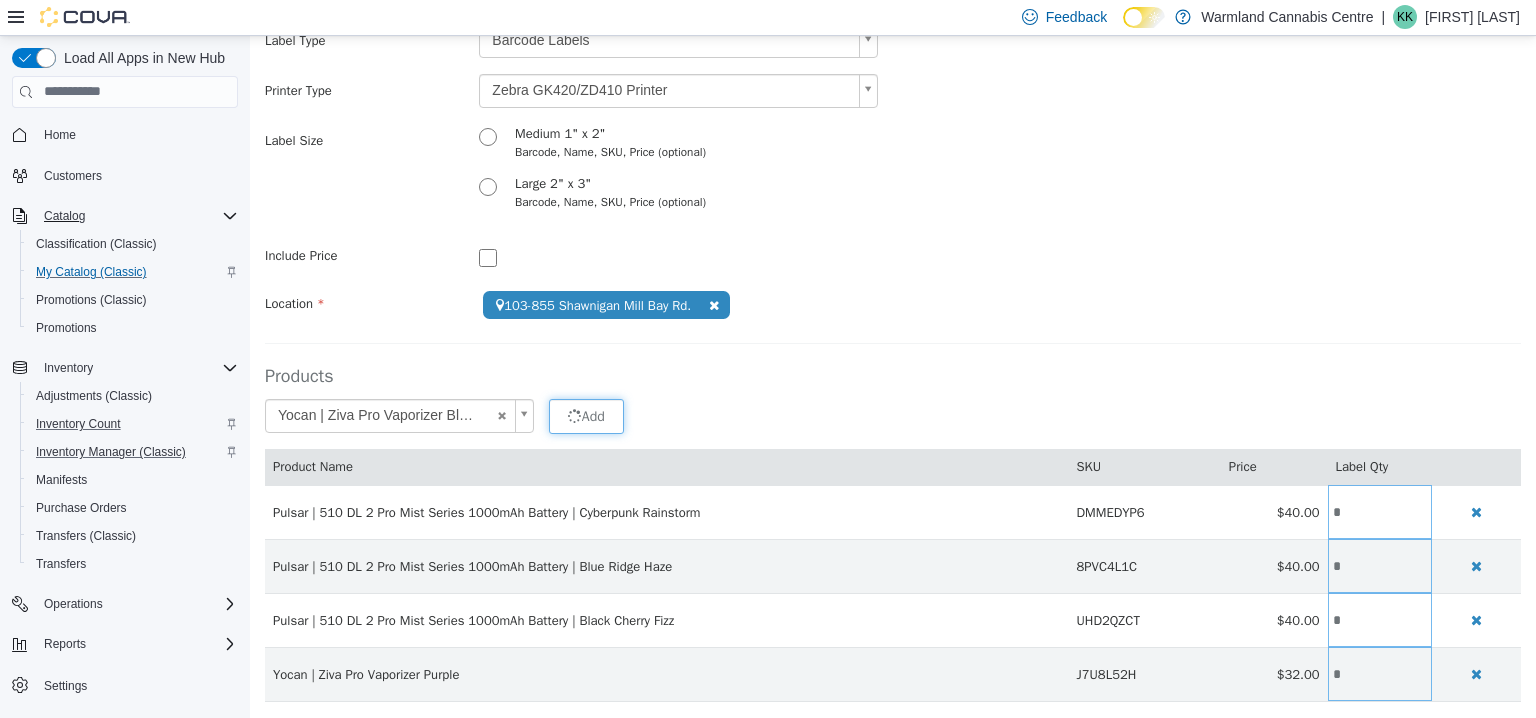 type 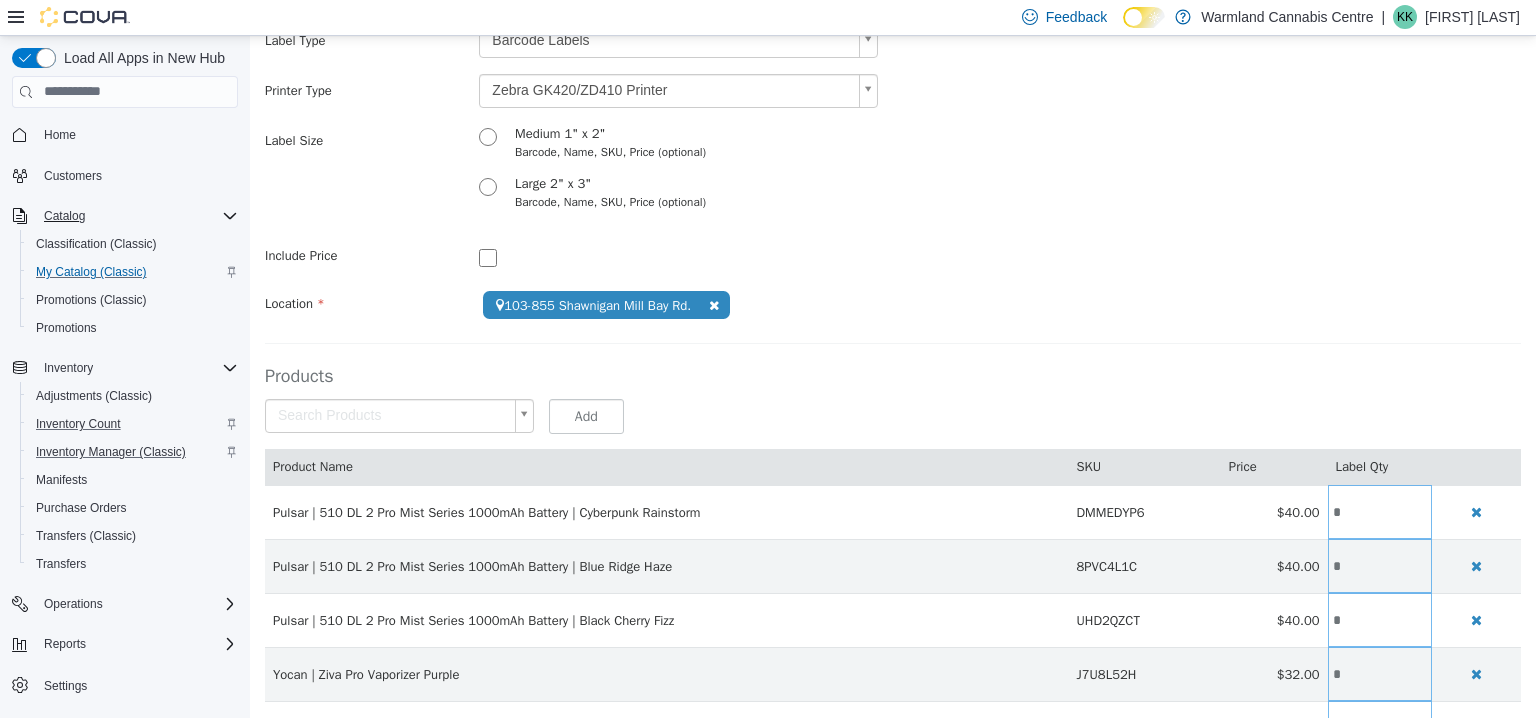 click on "**********" at bounding box center [893, 344] 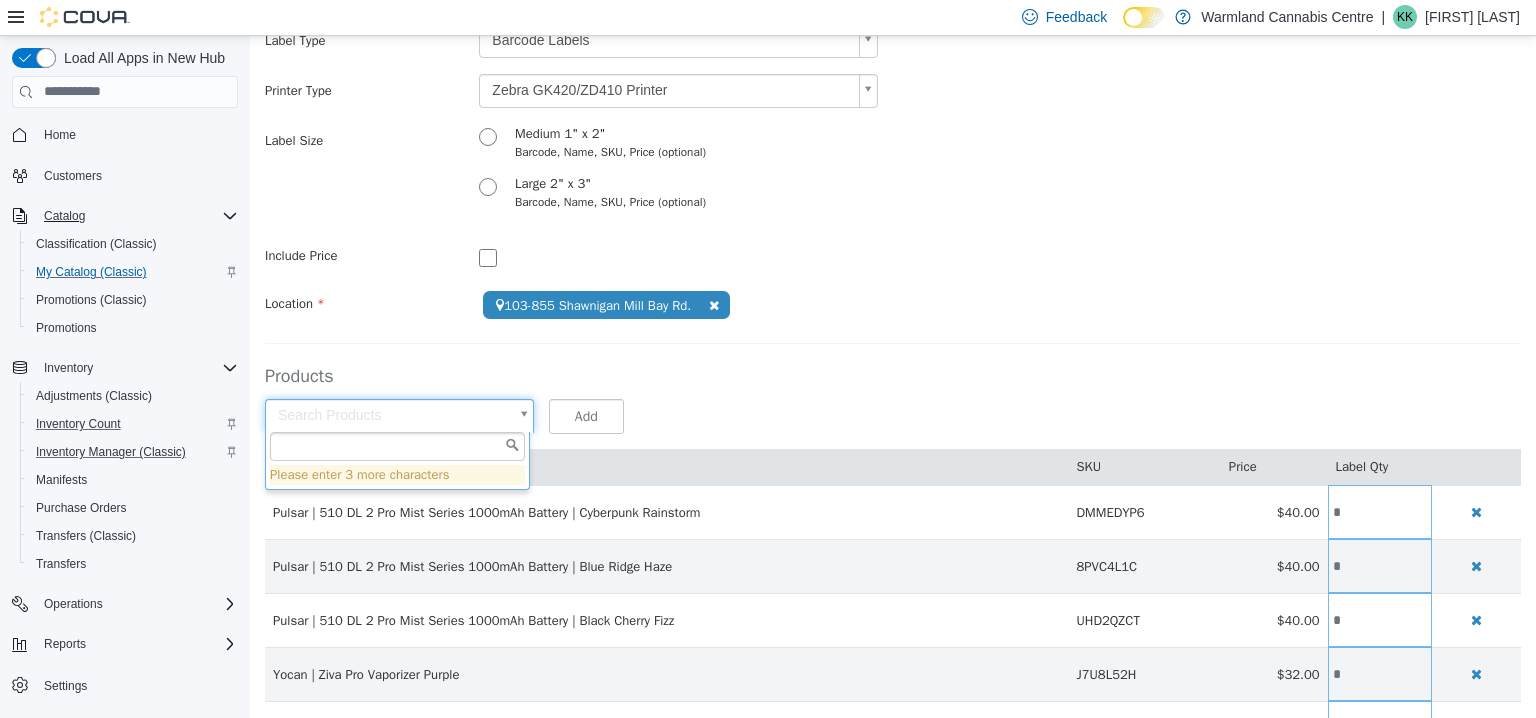 scroll, scrollTop: 0, scrollLeft: 0, axis: both 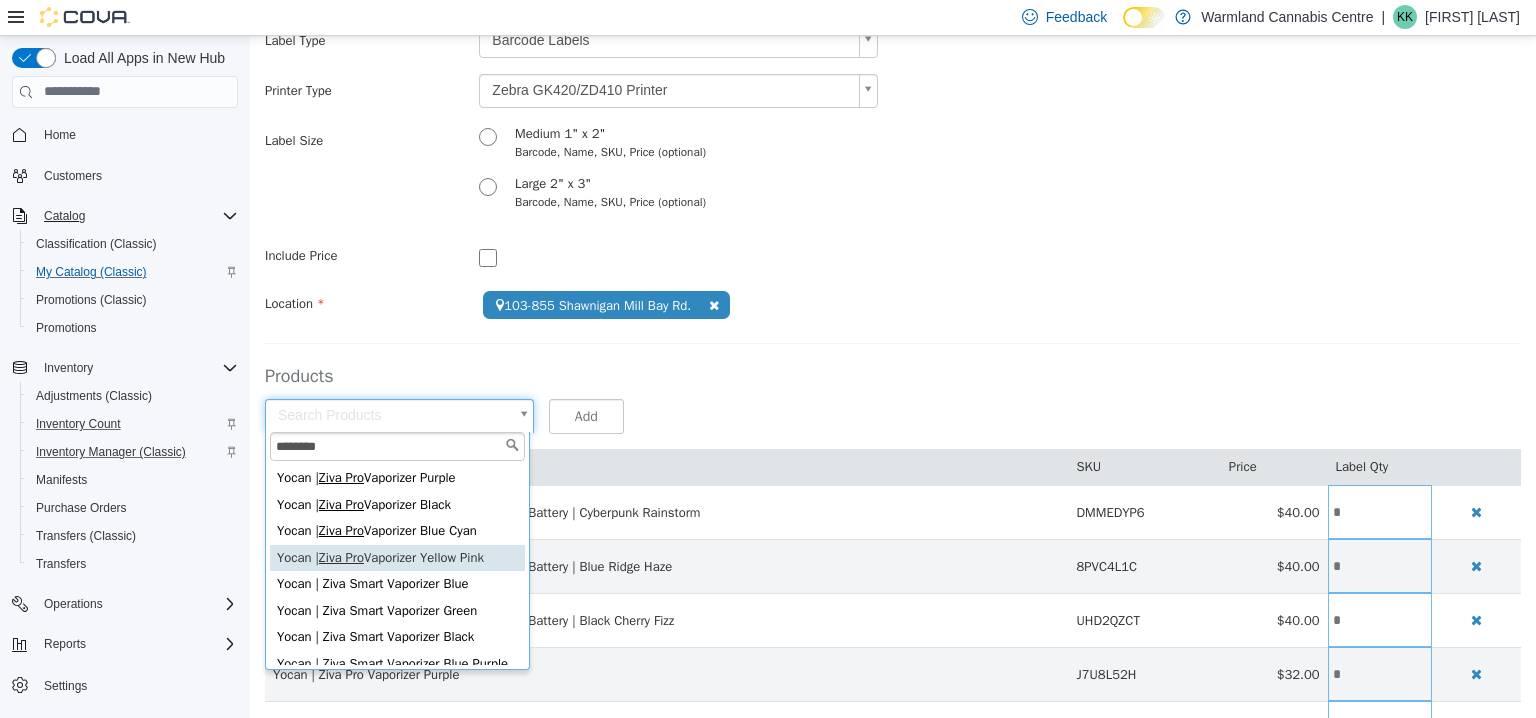 type on "********" 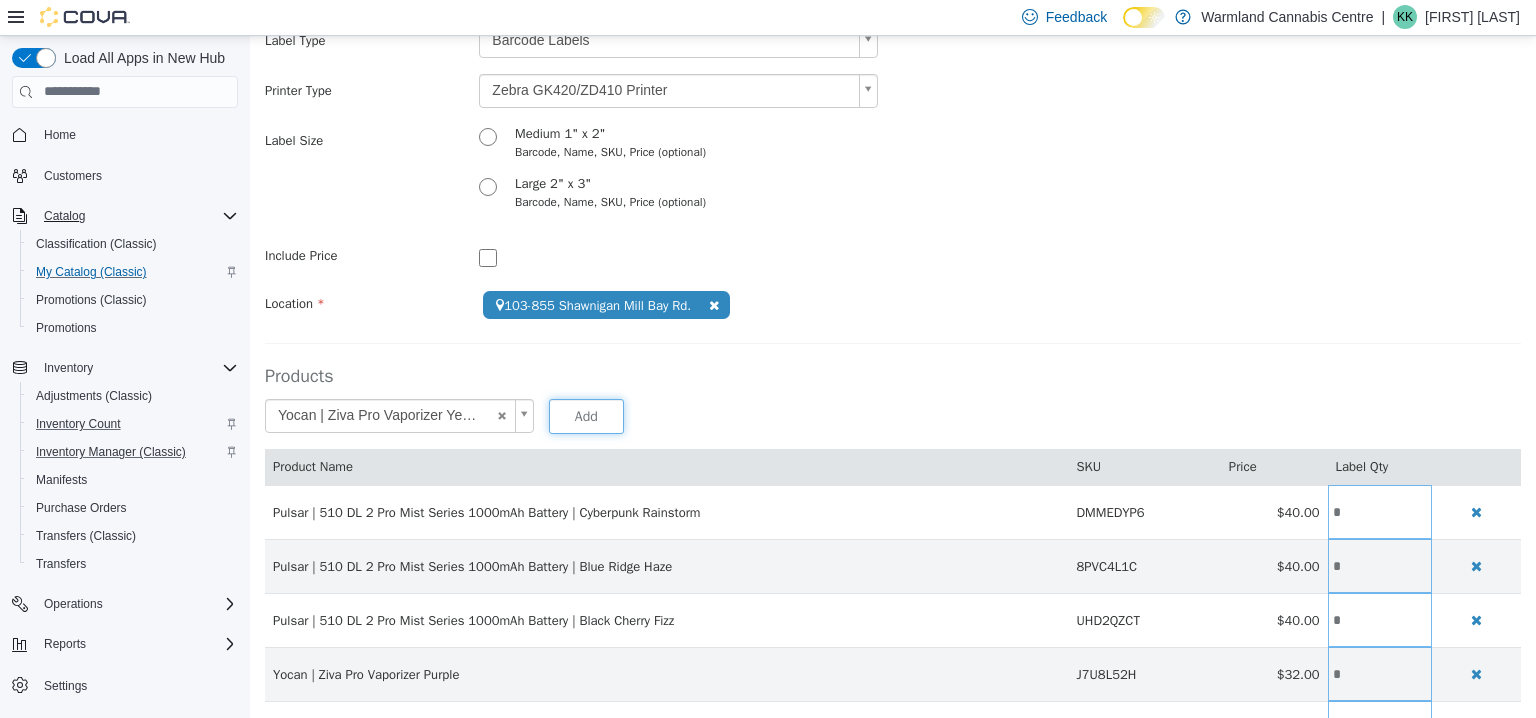 click on "Add" at bounding box center (586, 415) 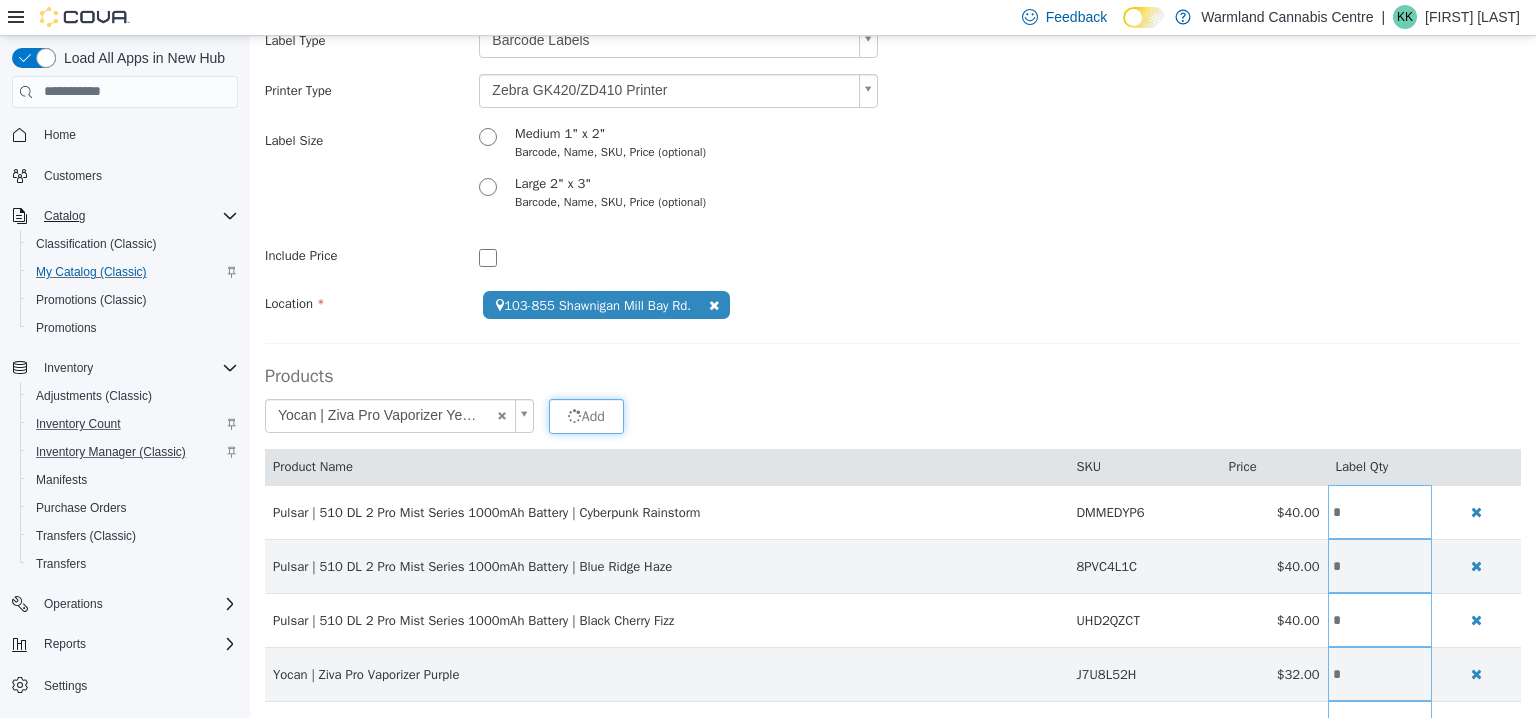 type 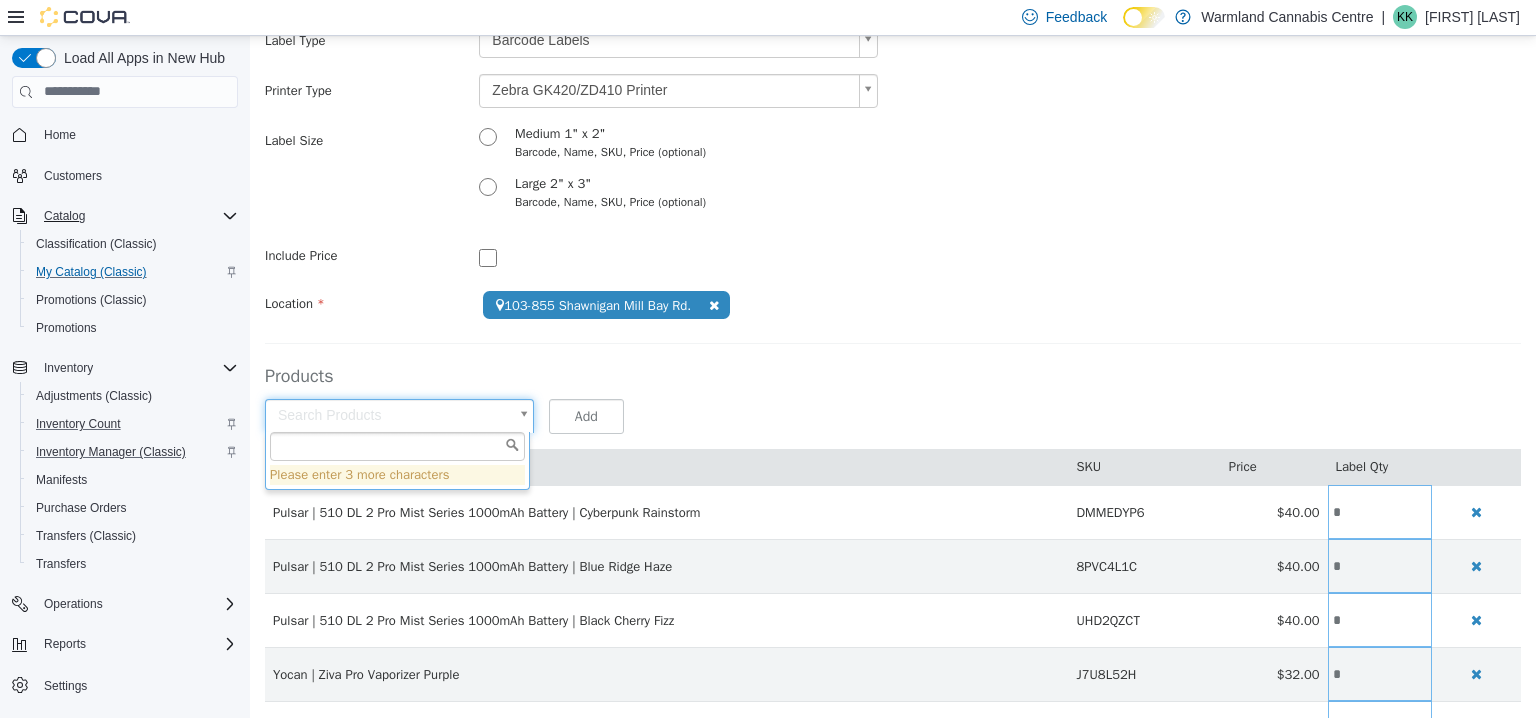 click on "**********" at bounding box center [893, 371] 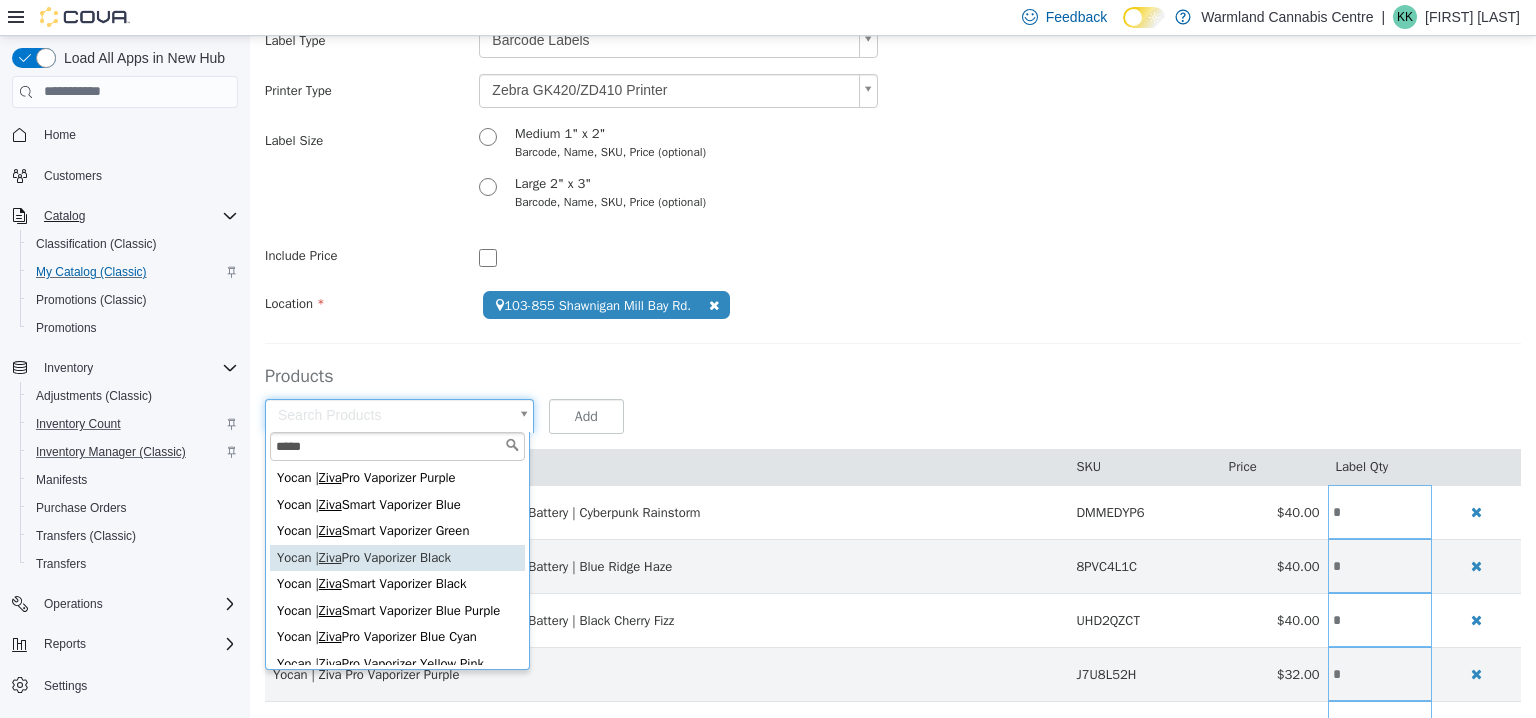 type on "****" 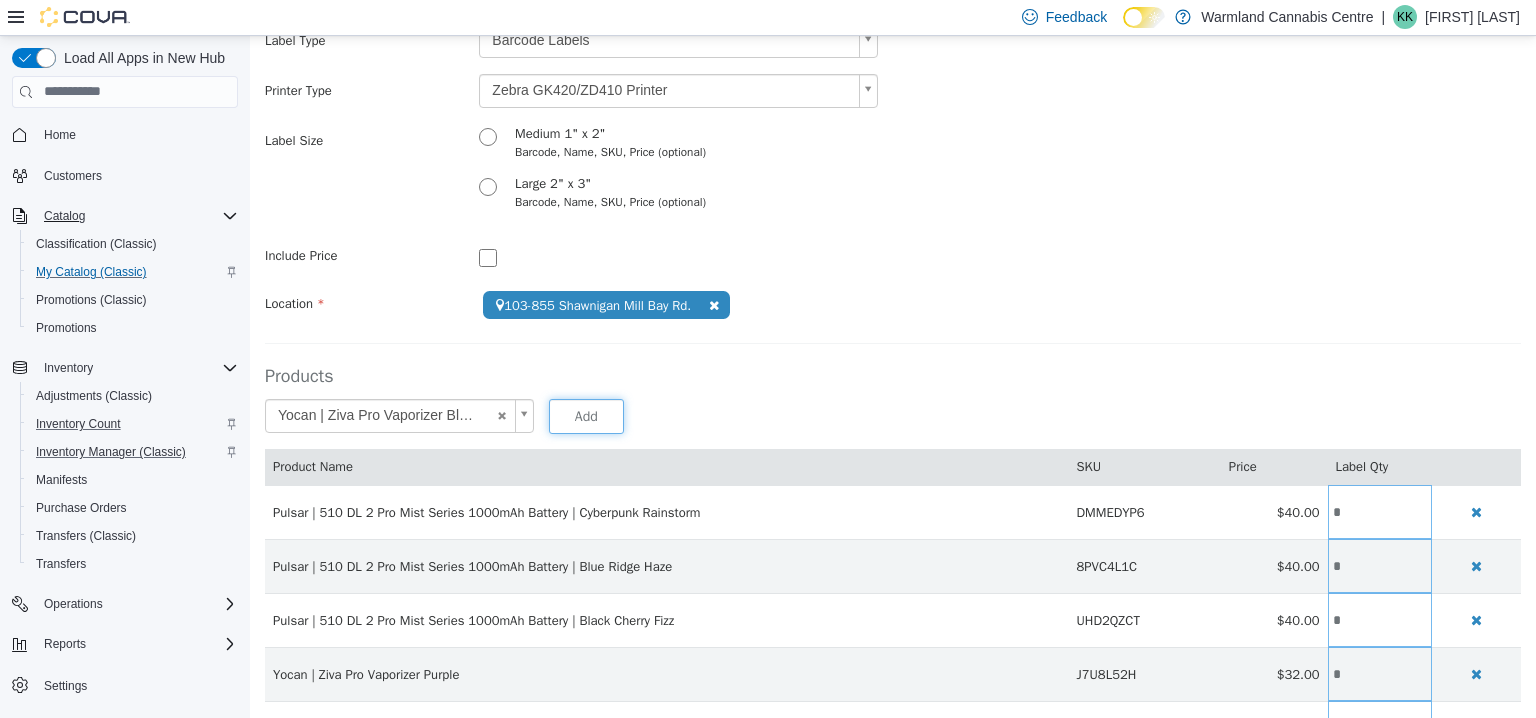 click on "Add" at bounding box center (586, 415) 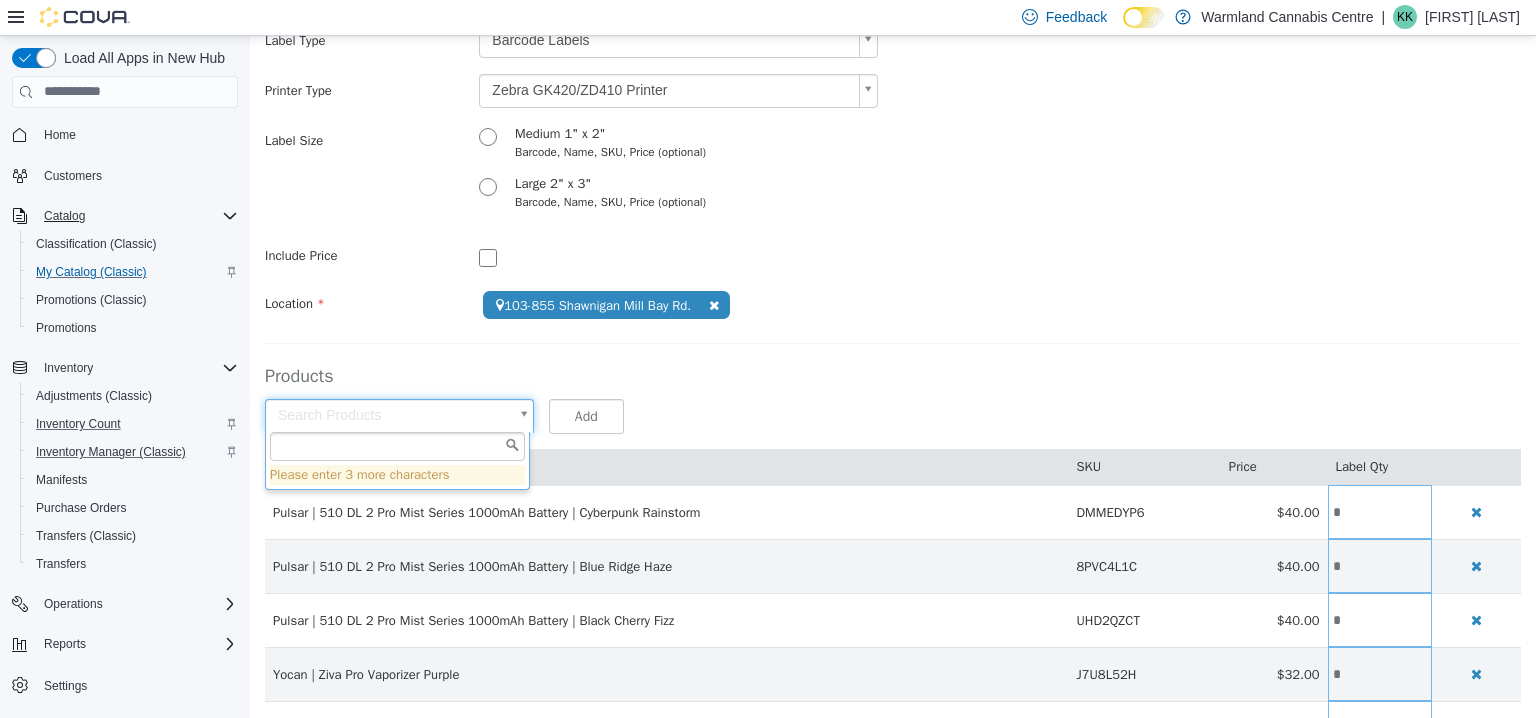 click on "**********" at bounding box center (893, 398) 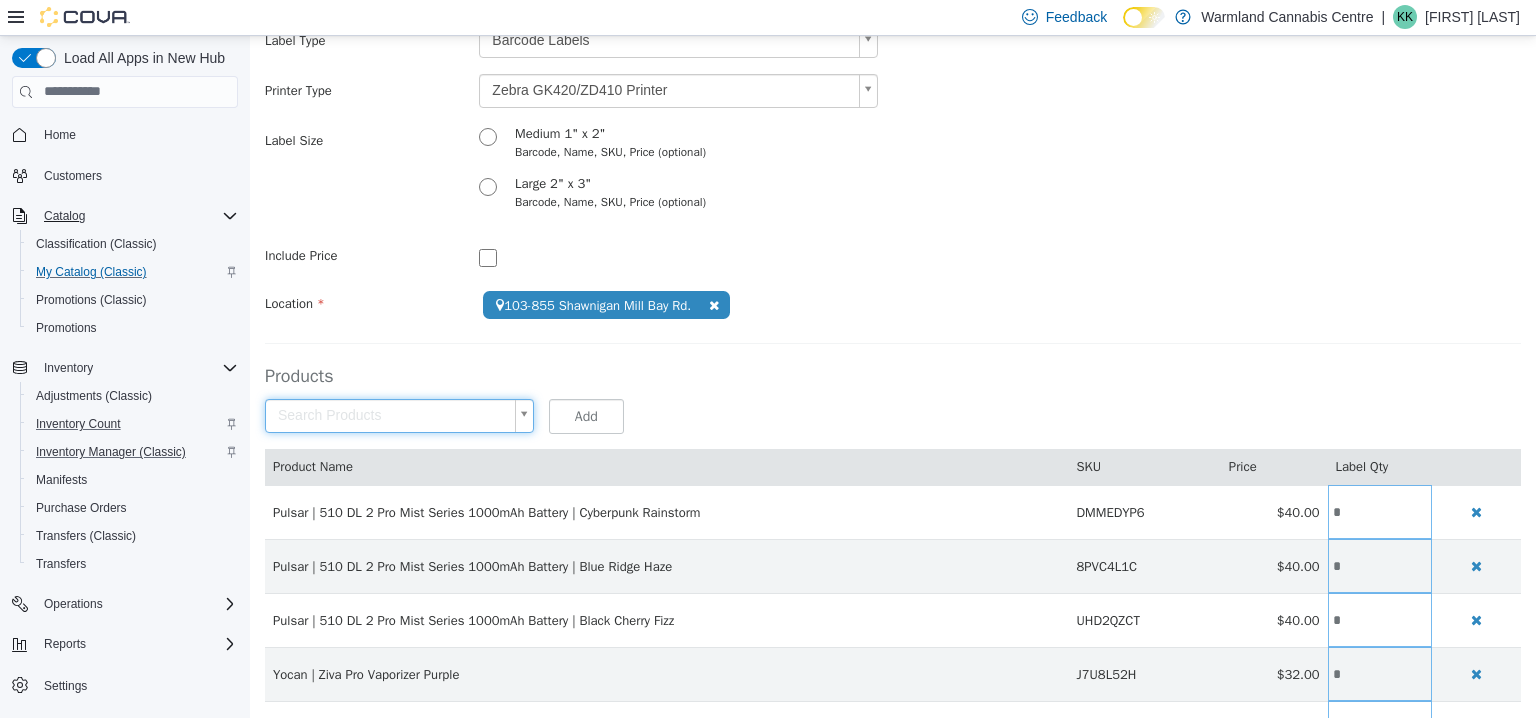 click on "**********" at bounding box center (893, 398) 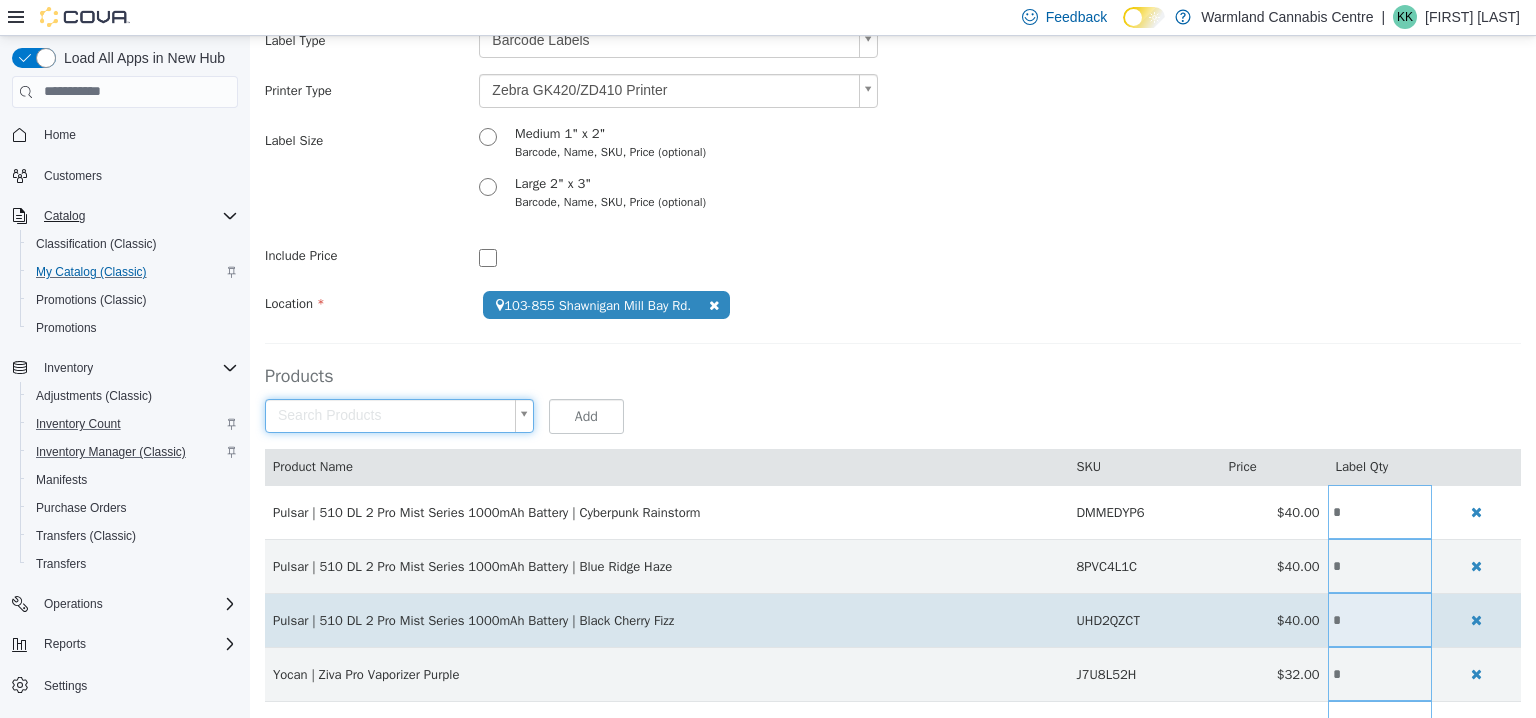 scroll, scrollTop: 283, scrollLeft: 0, axis: vertical 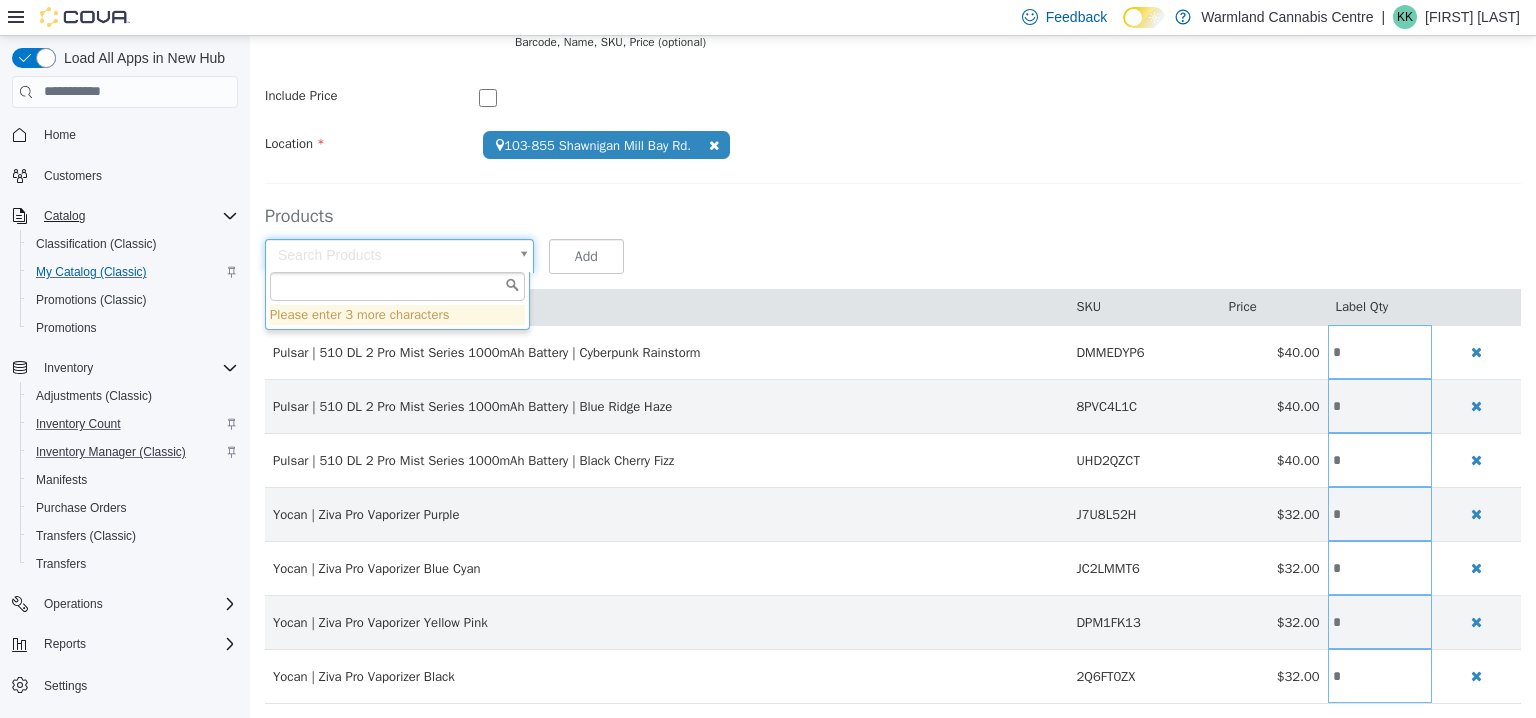 click on "**********" at bounding box center (893, 238) 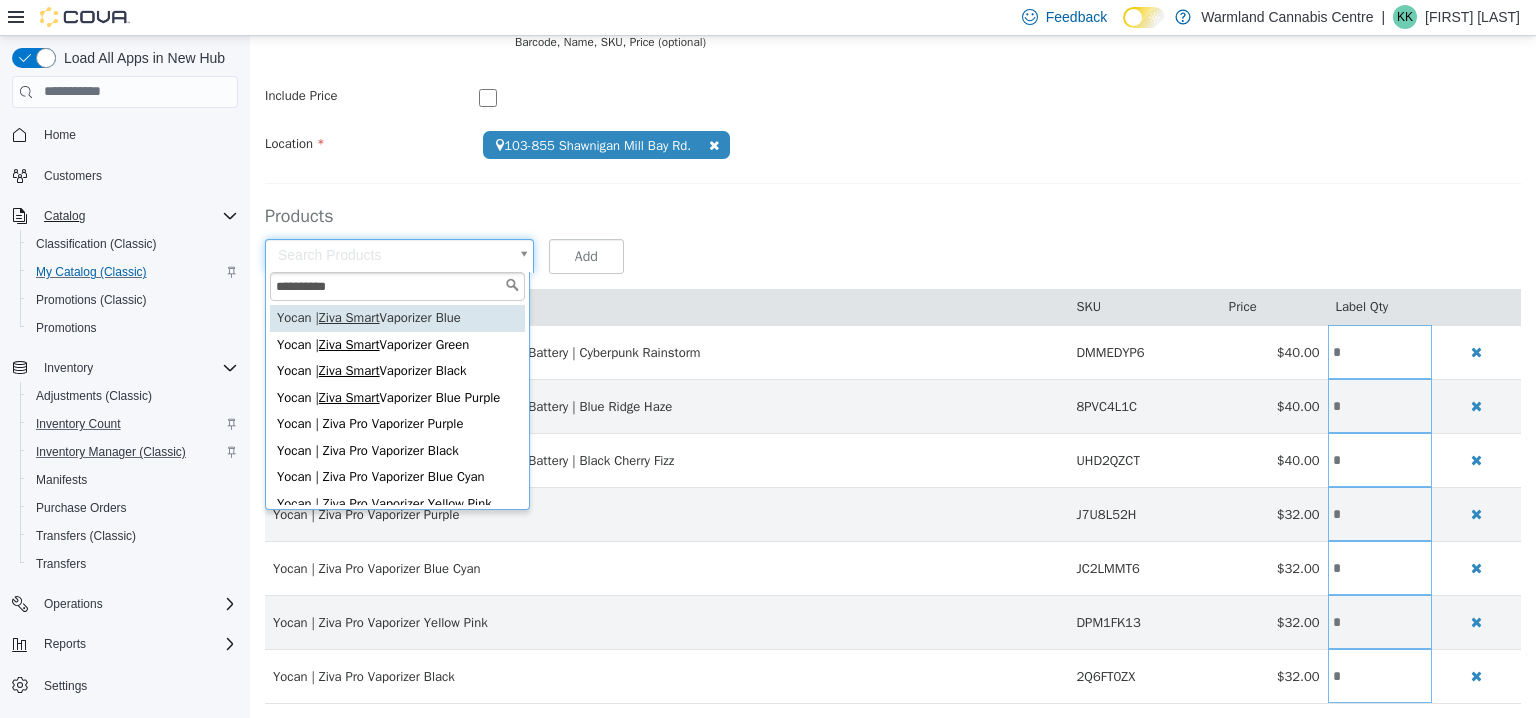 type on "**********" 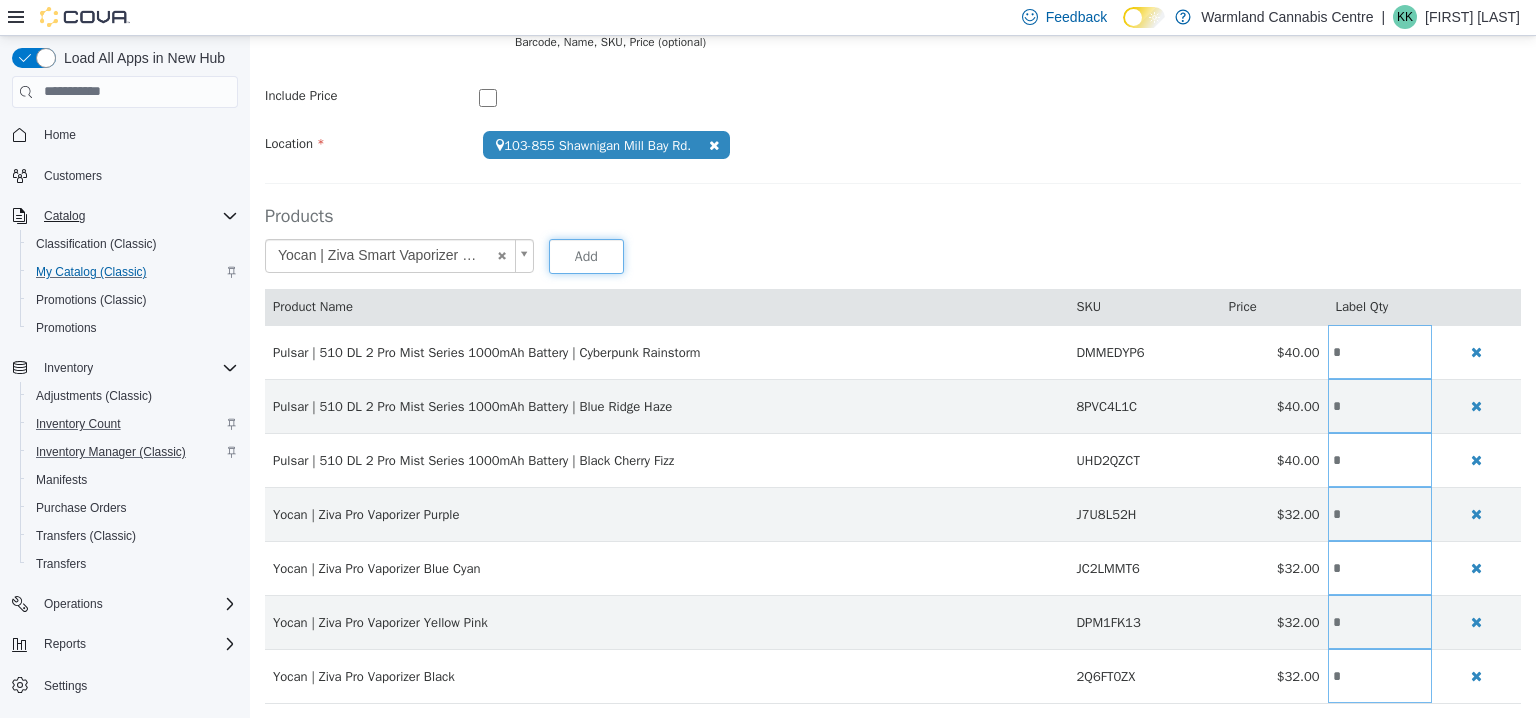 drag, startPoint x: 562, startPoint y: 250, endPoint x: 552, endPoint y: 258, distance: 12.806249 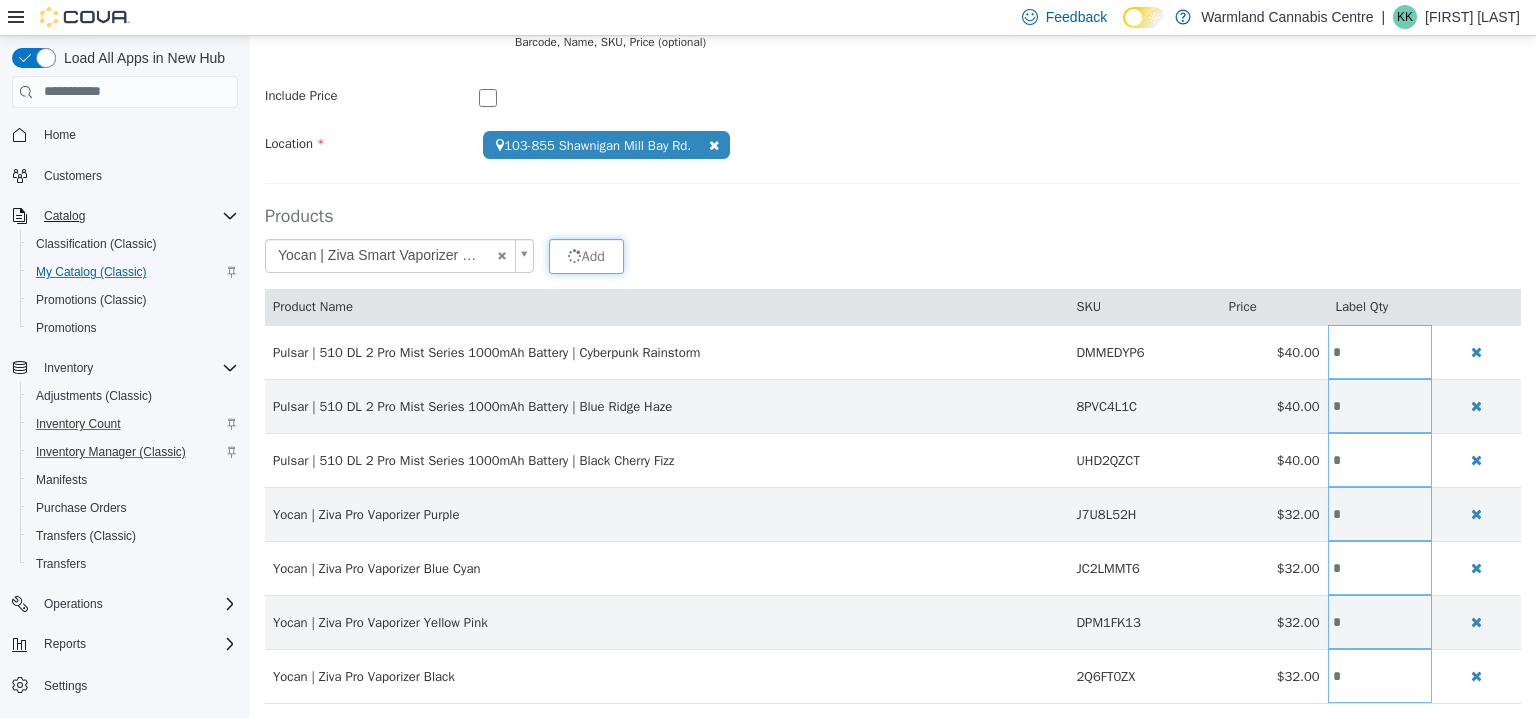 type 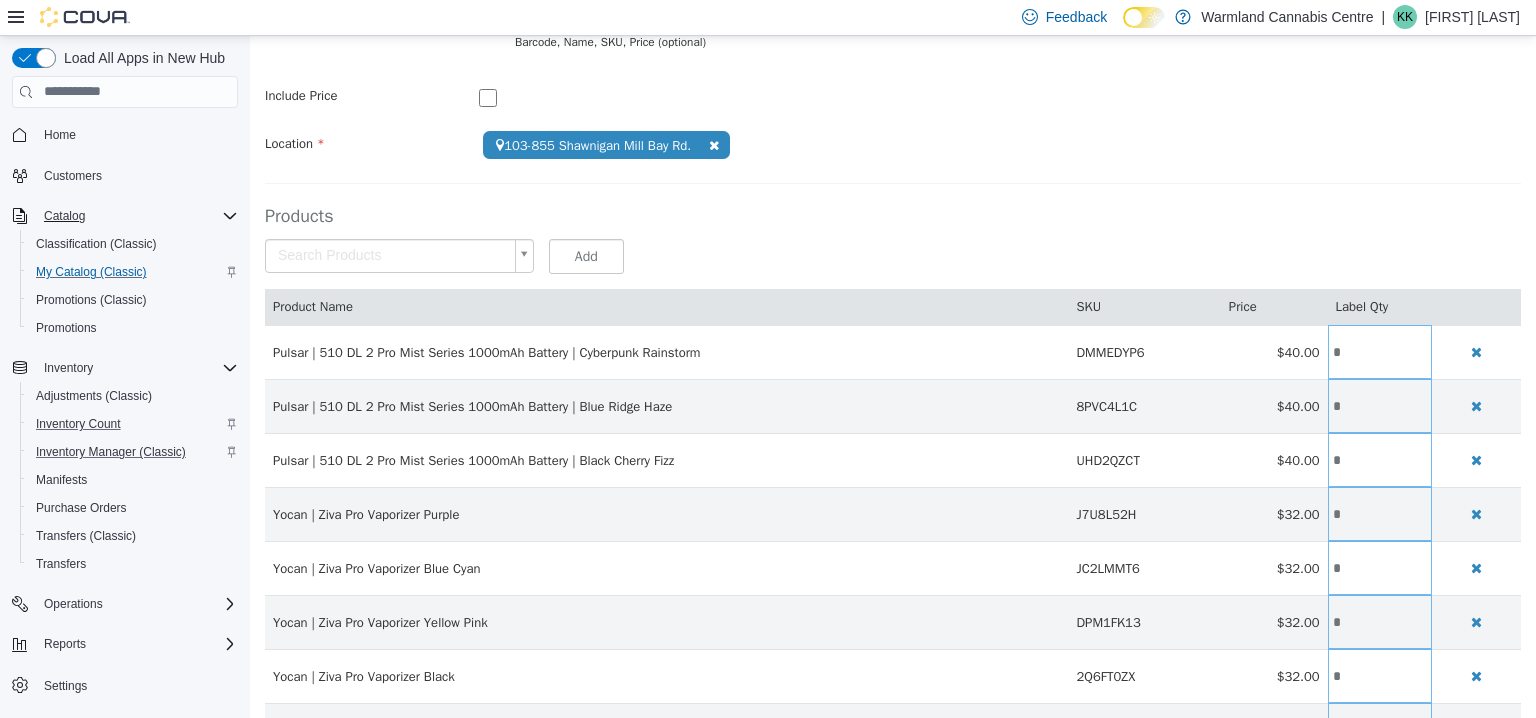 click on "**********" at bounding box center (893, 265) 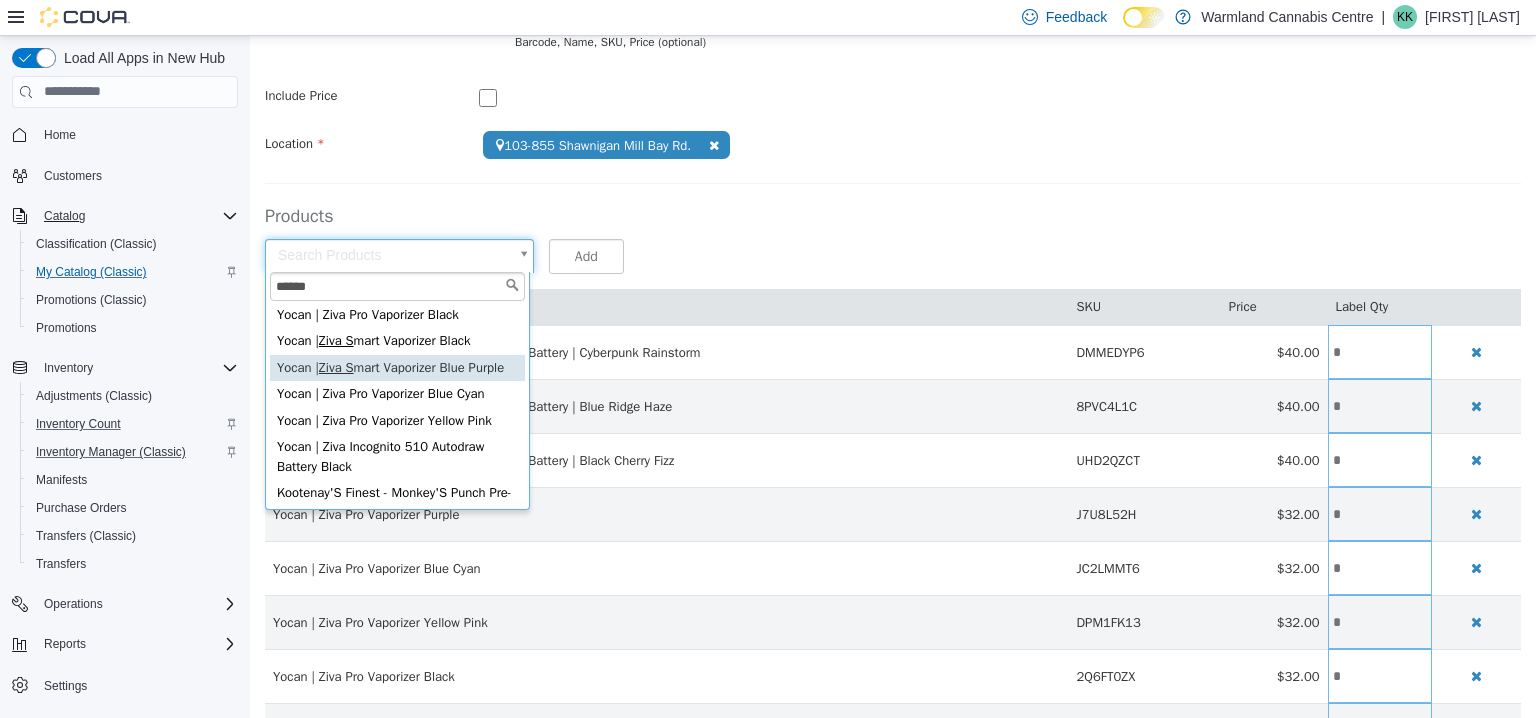 scroll, scrollTop: 0, scrollLeft: 0, axis: both 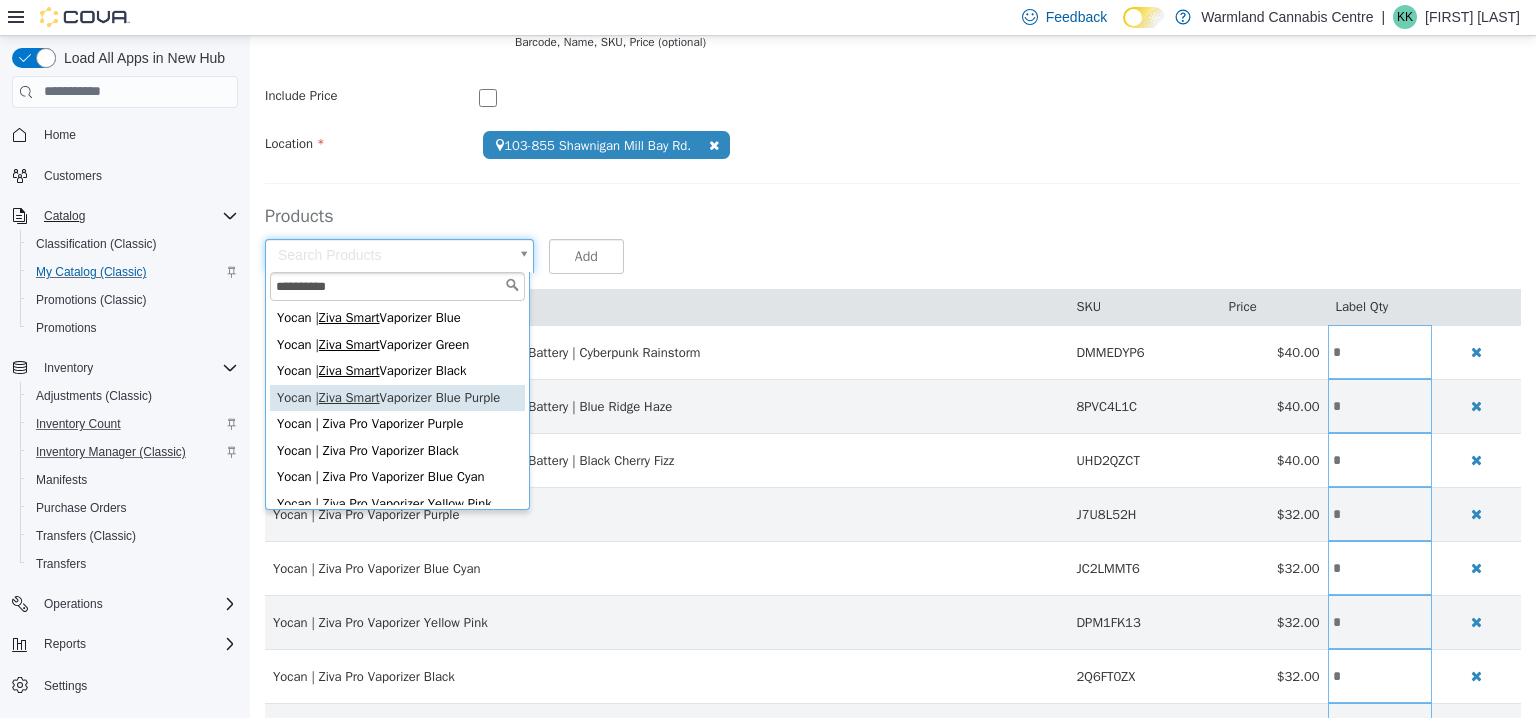 type on "**********" 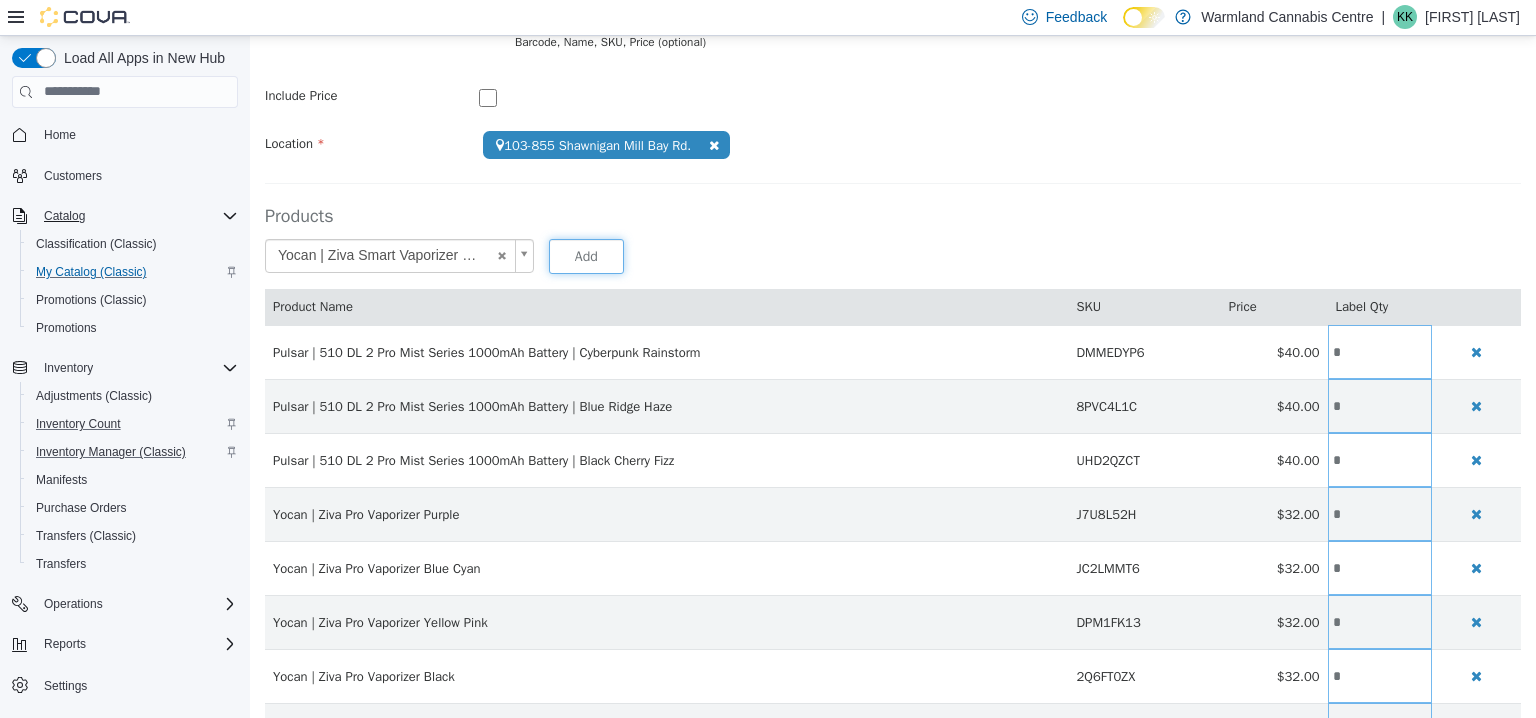click on "Add" at bounding box center (586, 255) 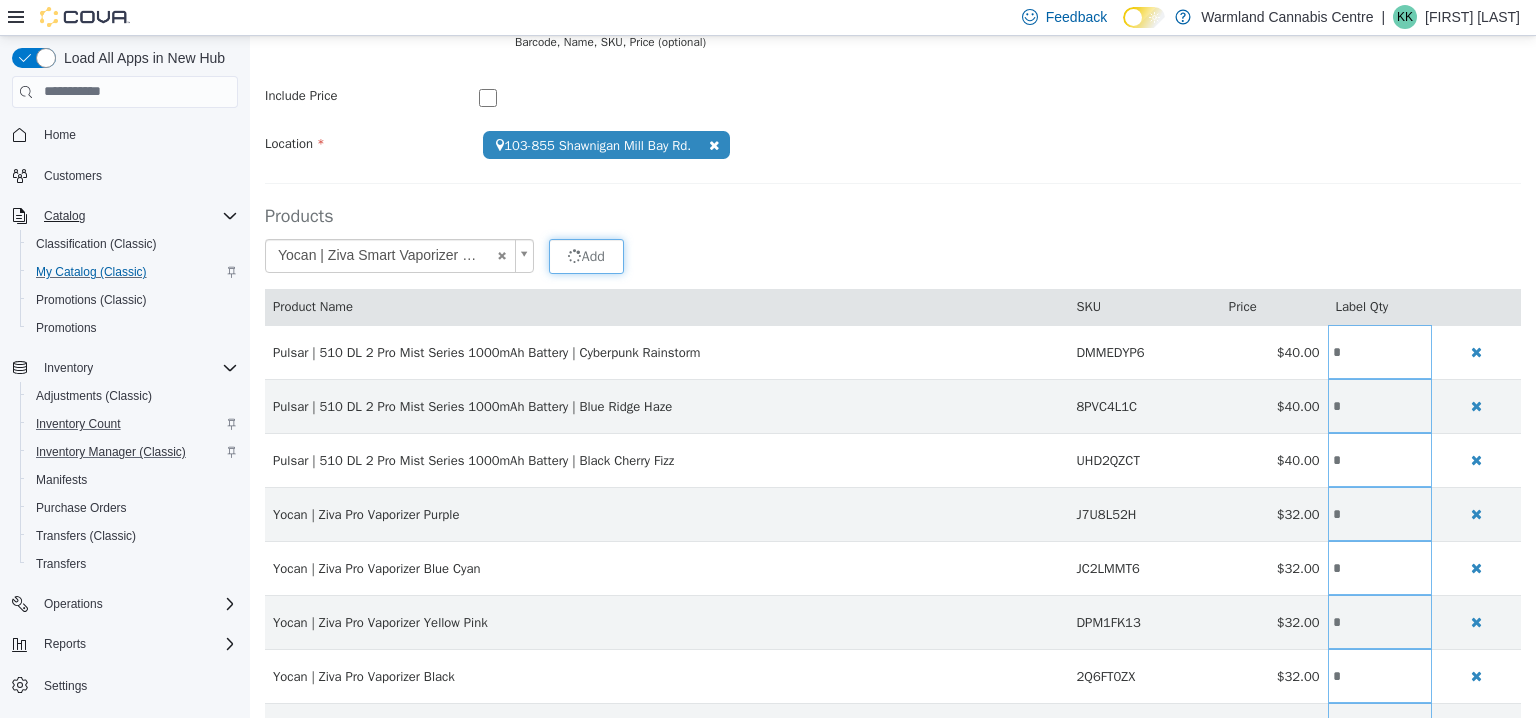 type 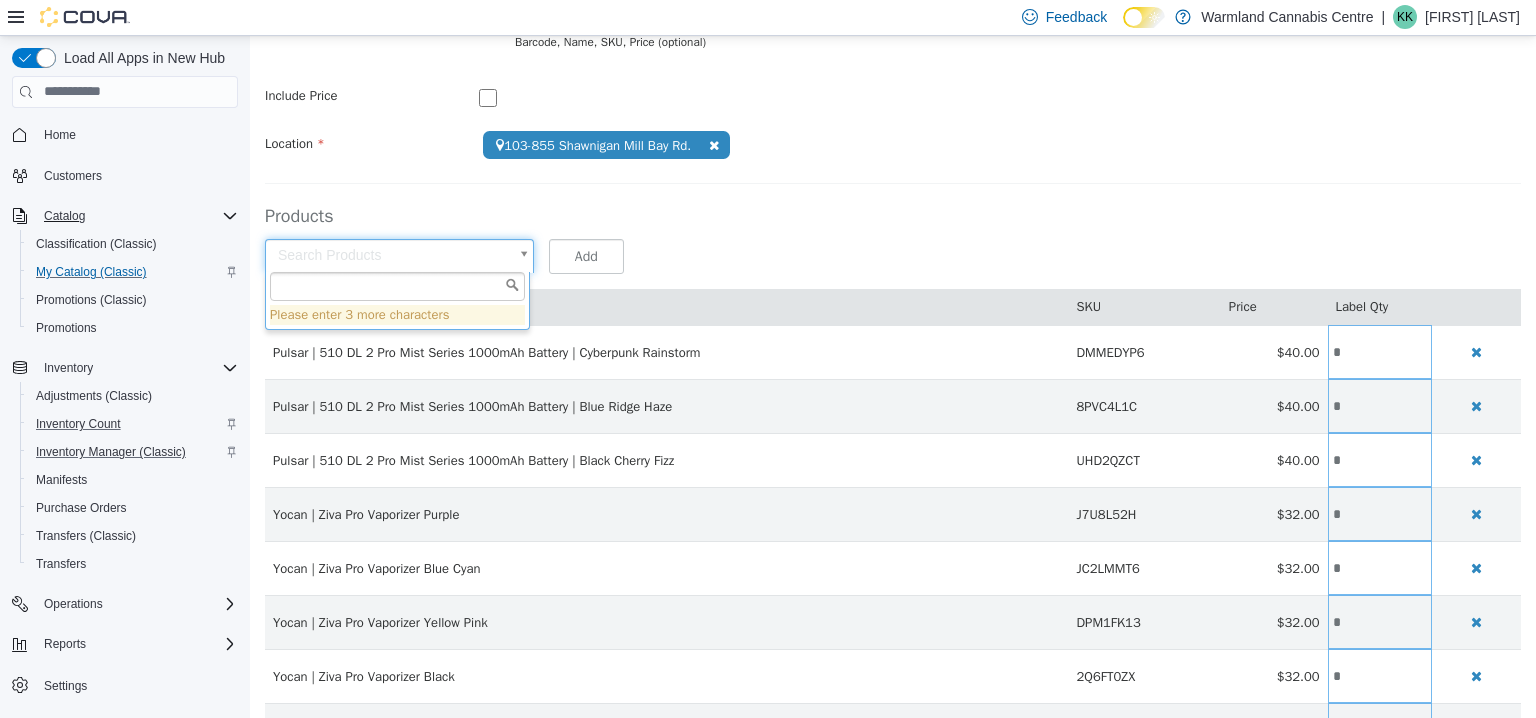 click on "**********" at bounding box center (893, 292) 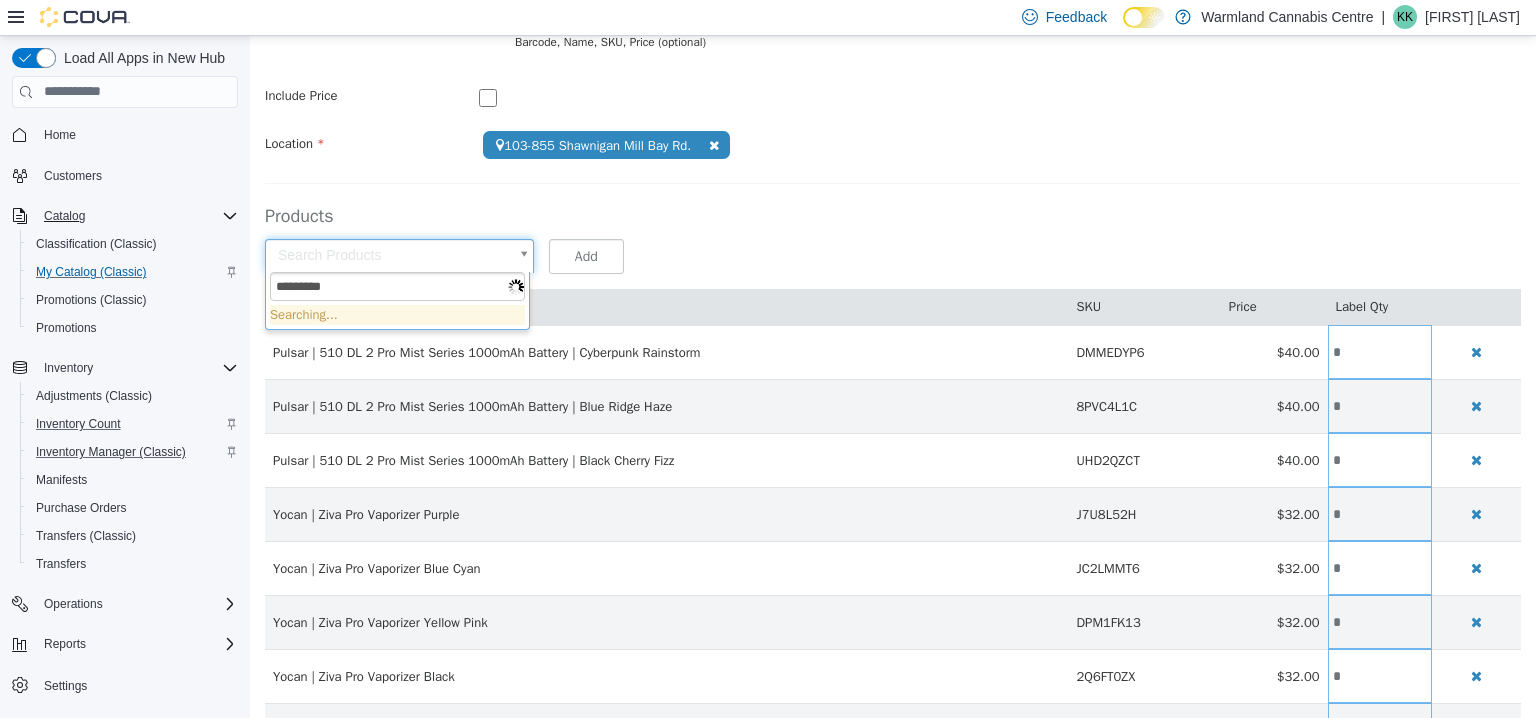 type on "**********" 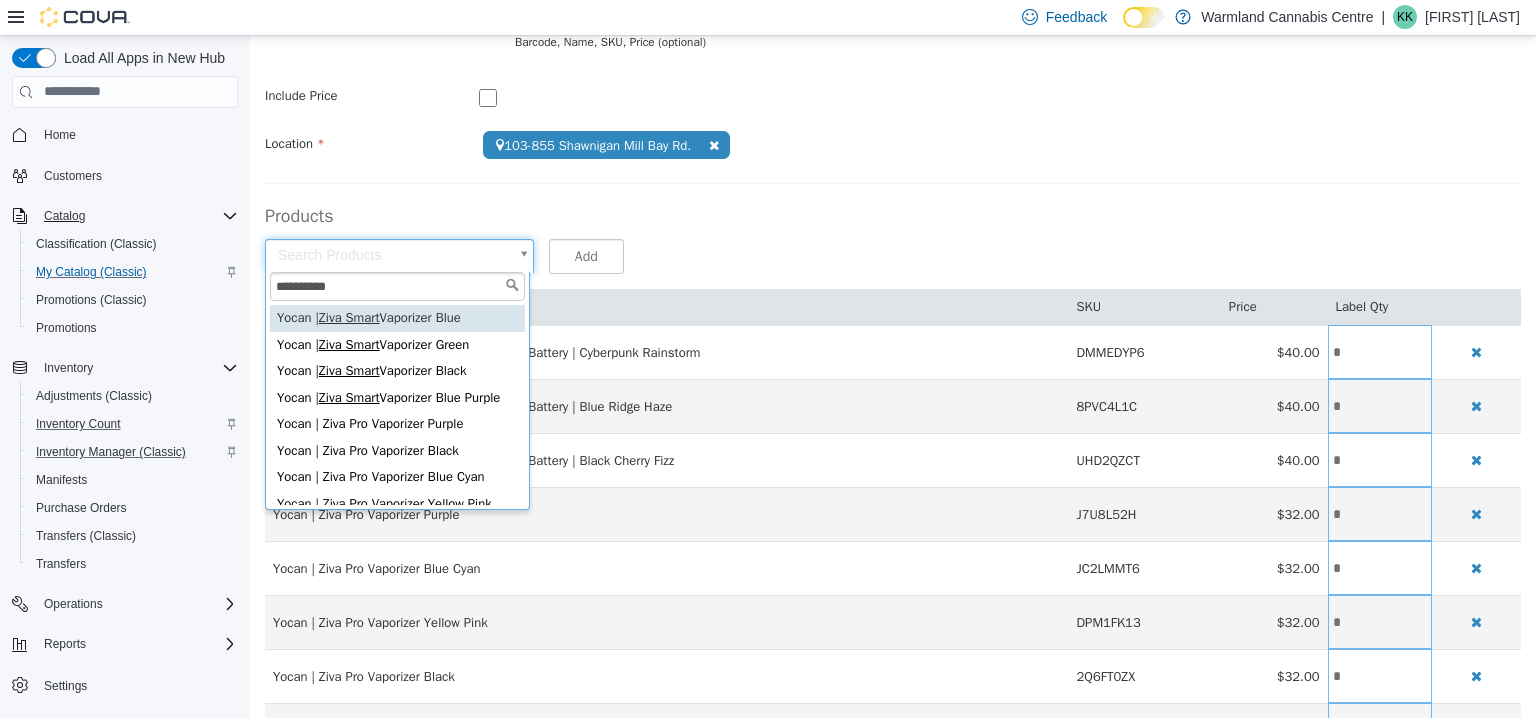 type on "**********" 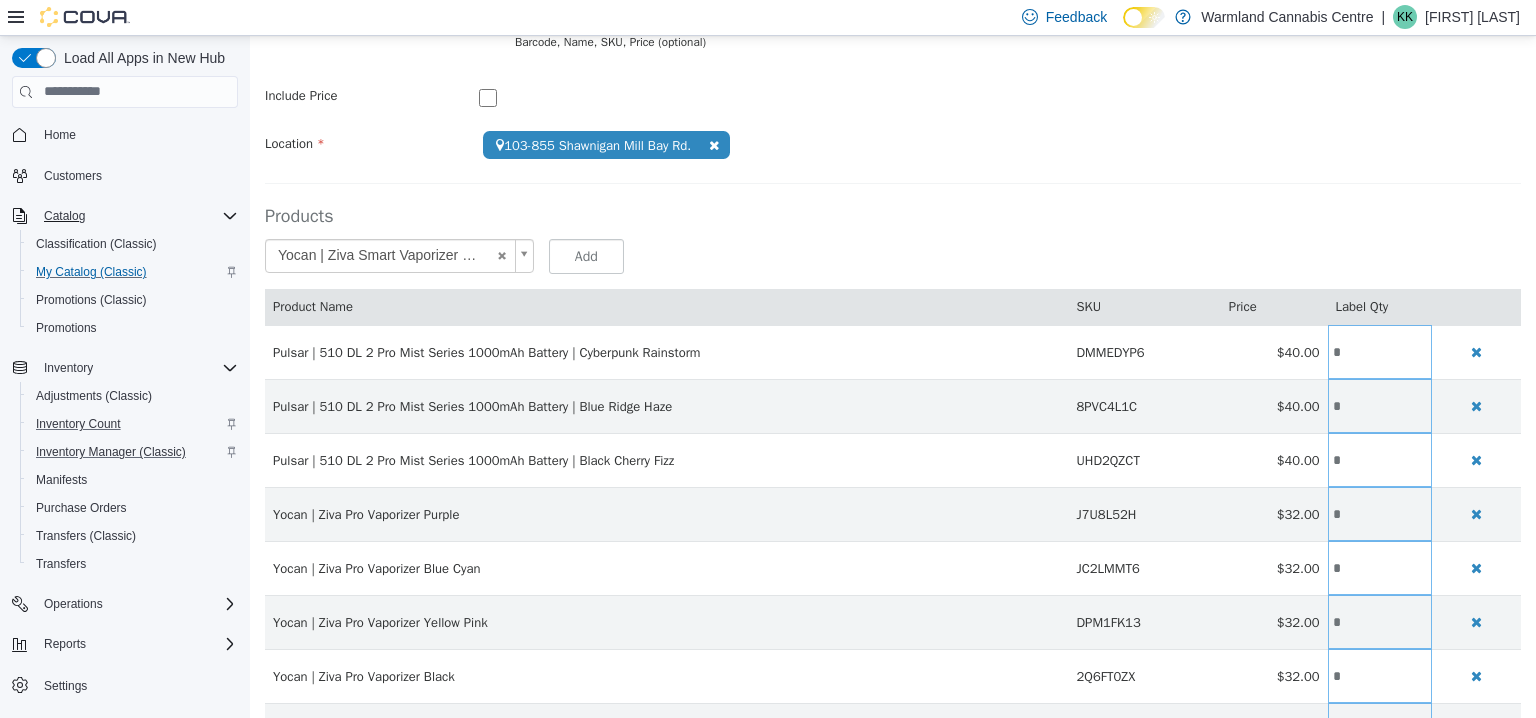 click on "**********" at bounding box center (893, 292) 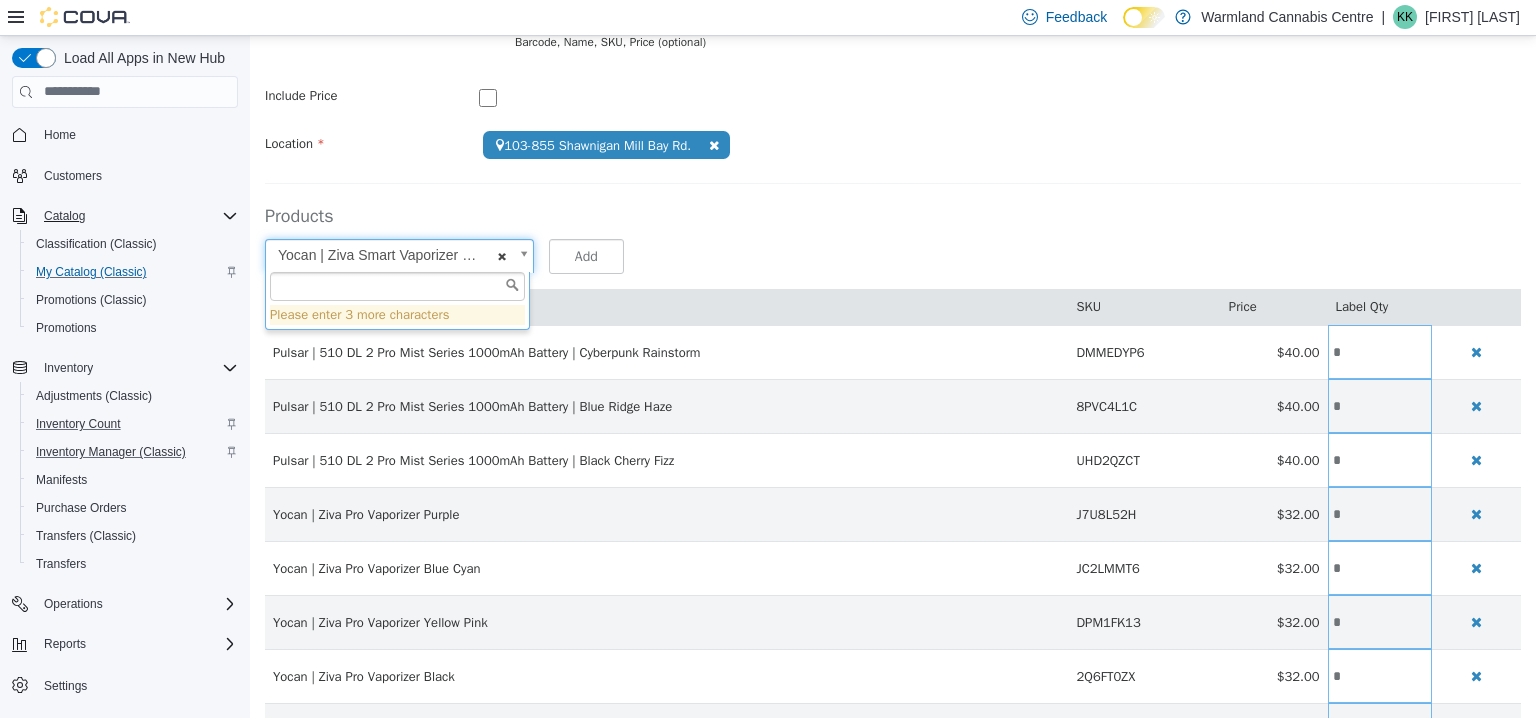 click on "**********" at bounding box center (893, 292) 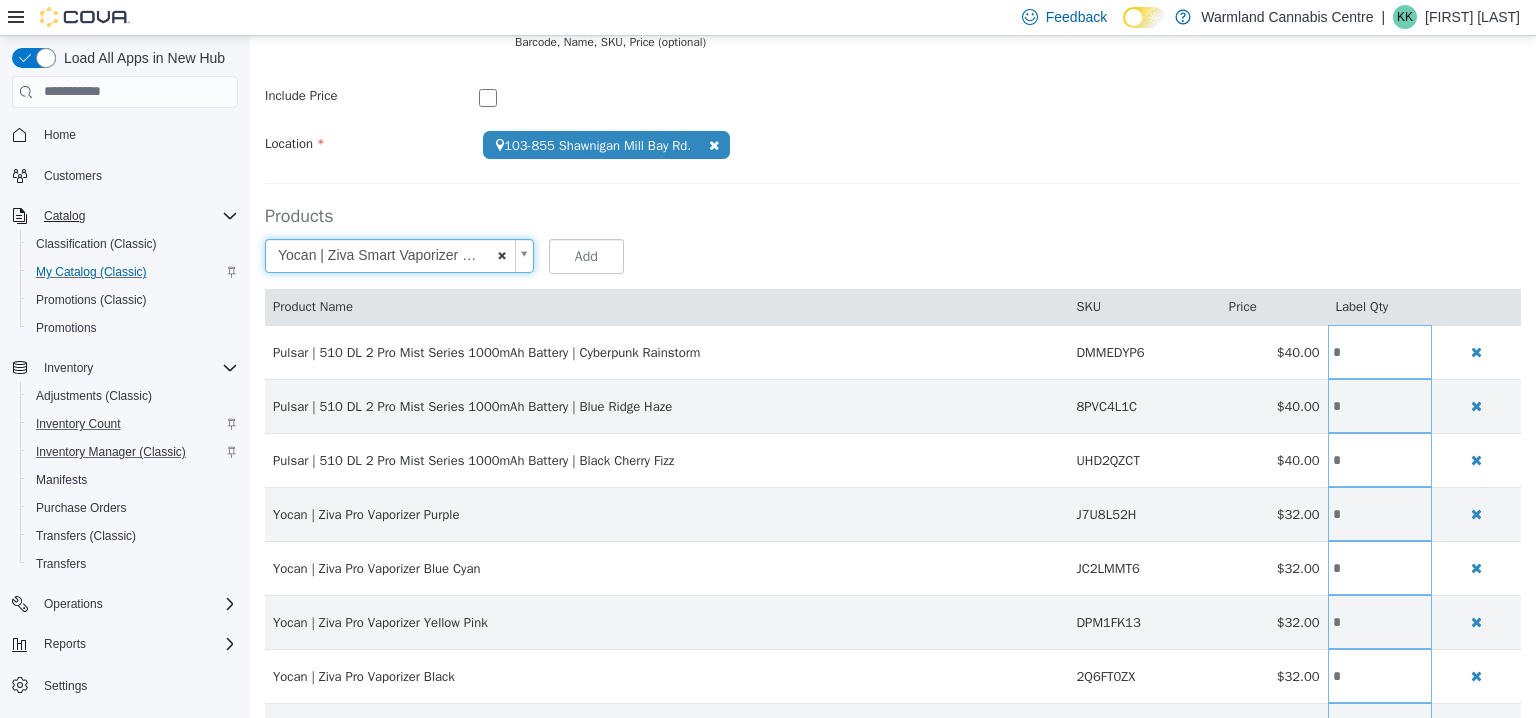 type 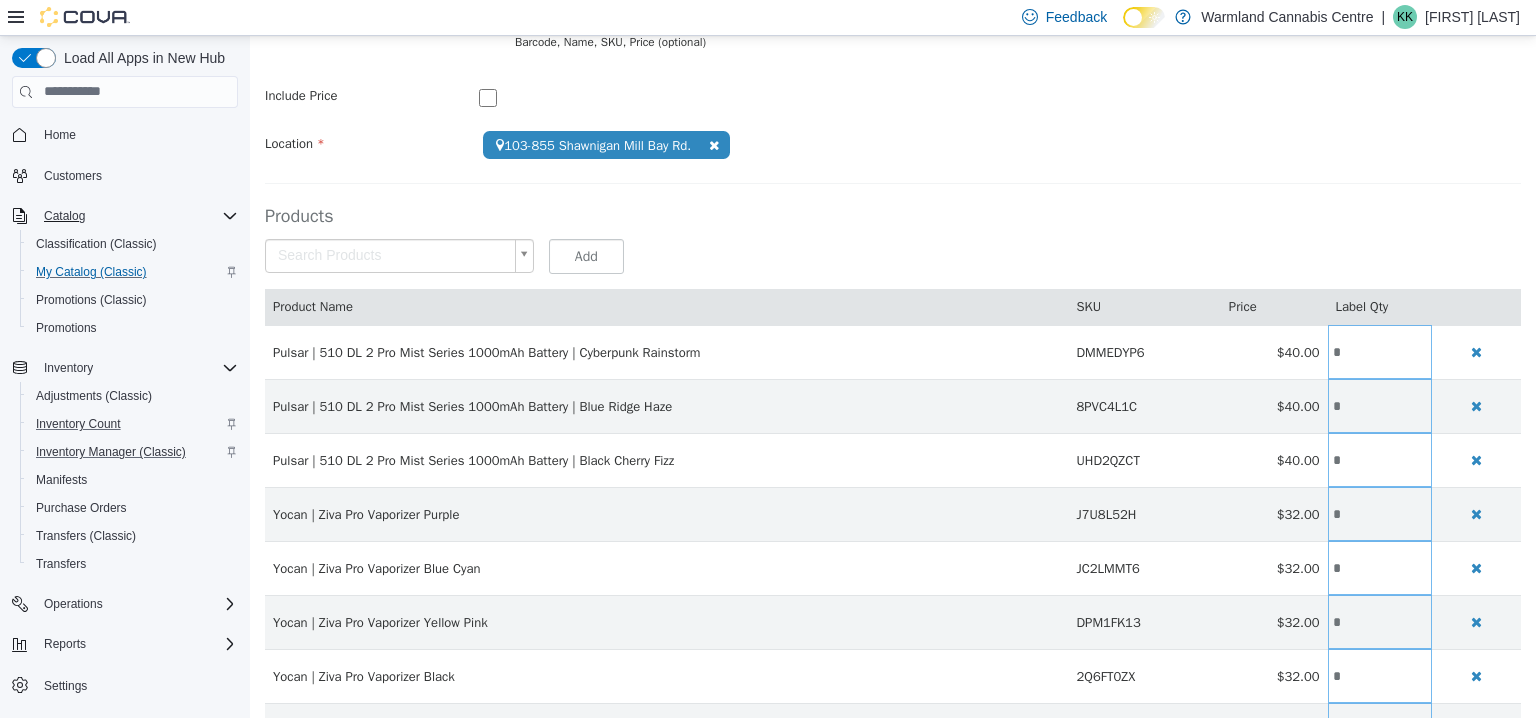 click on "**********" at bounding box center [893, 292] 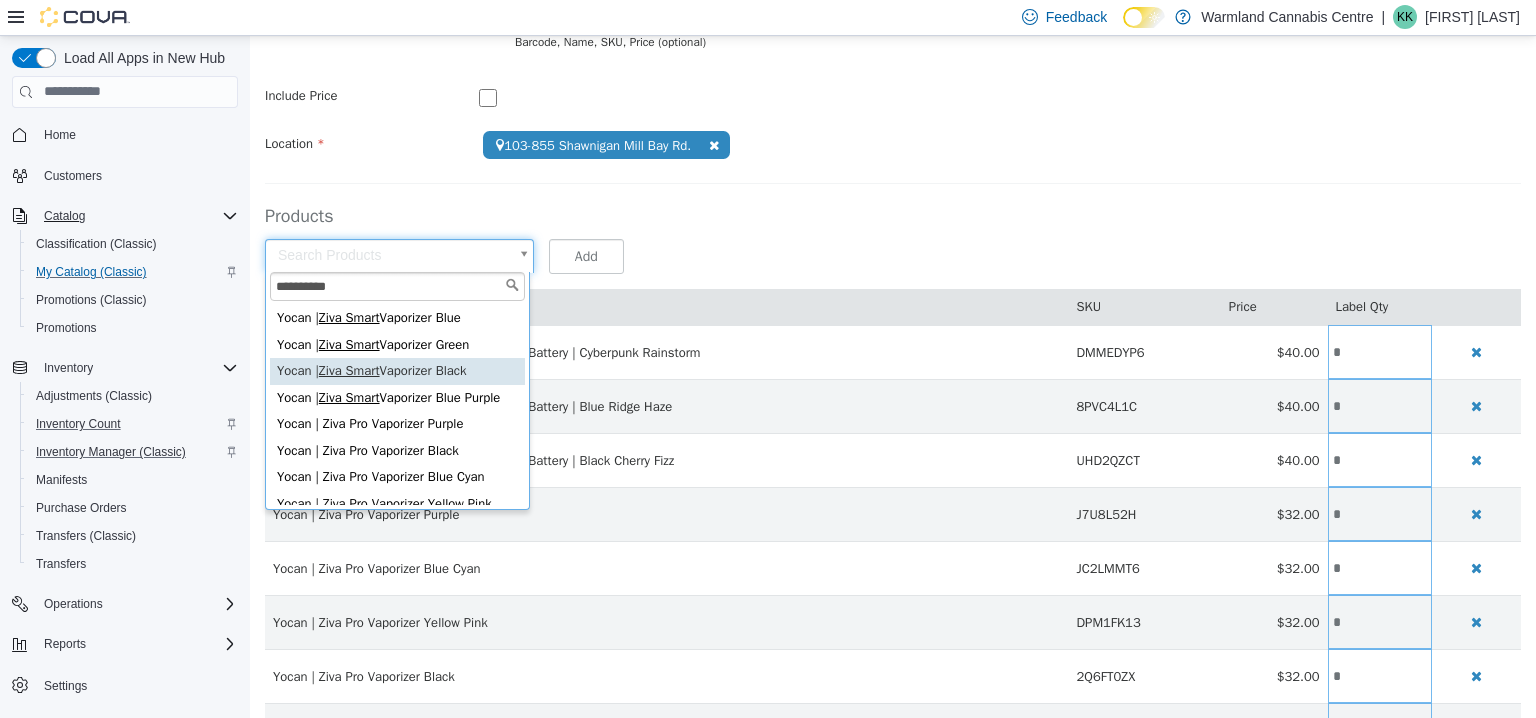type on "**********" 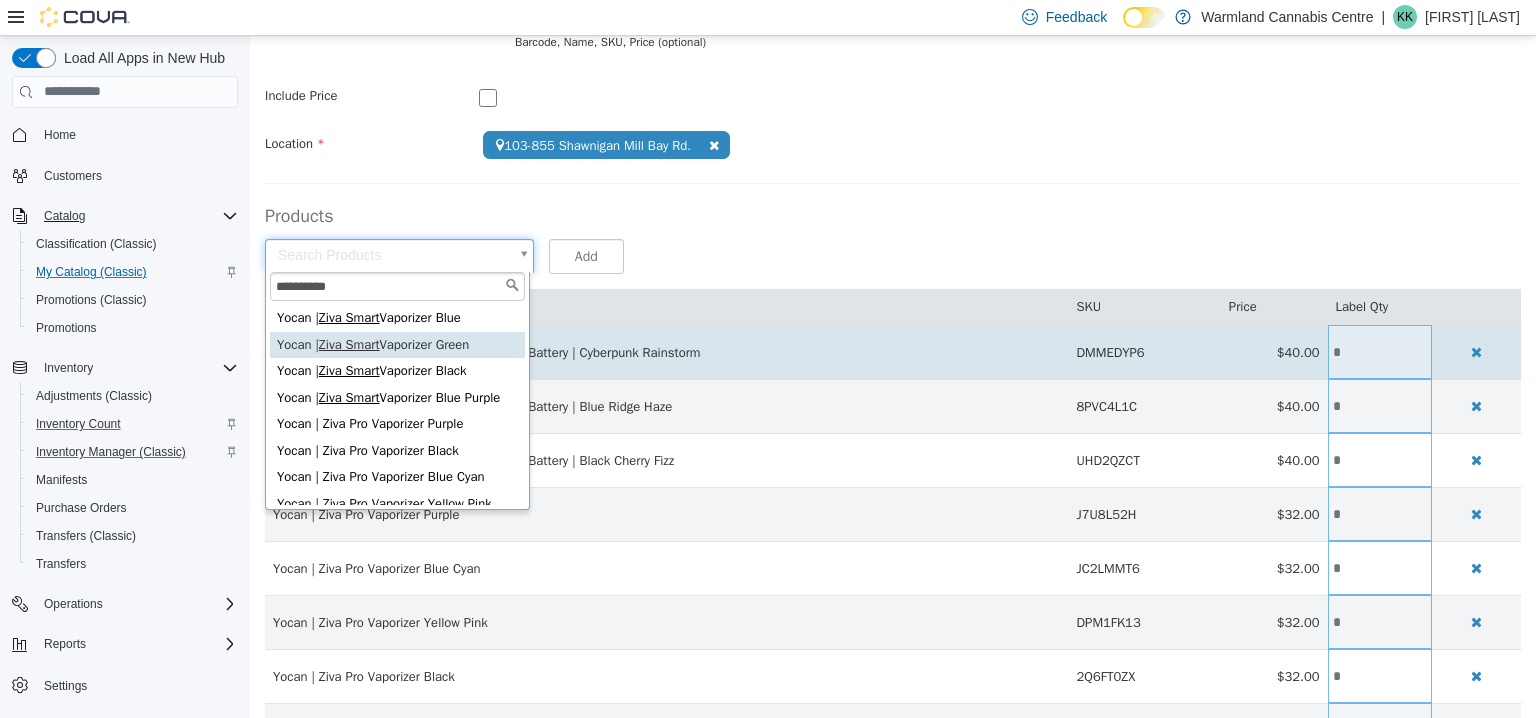 type on "**********" 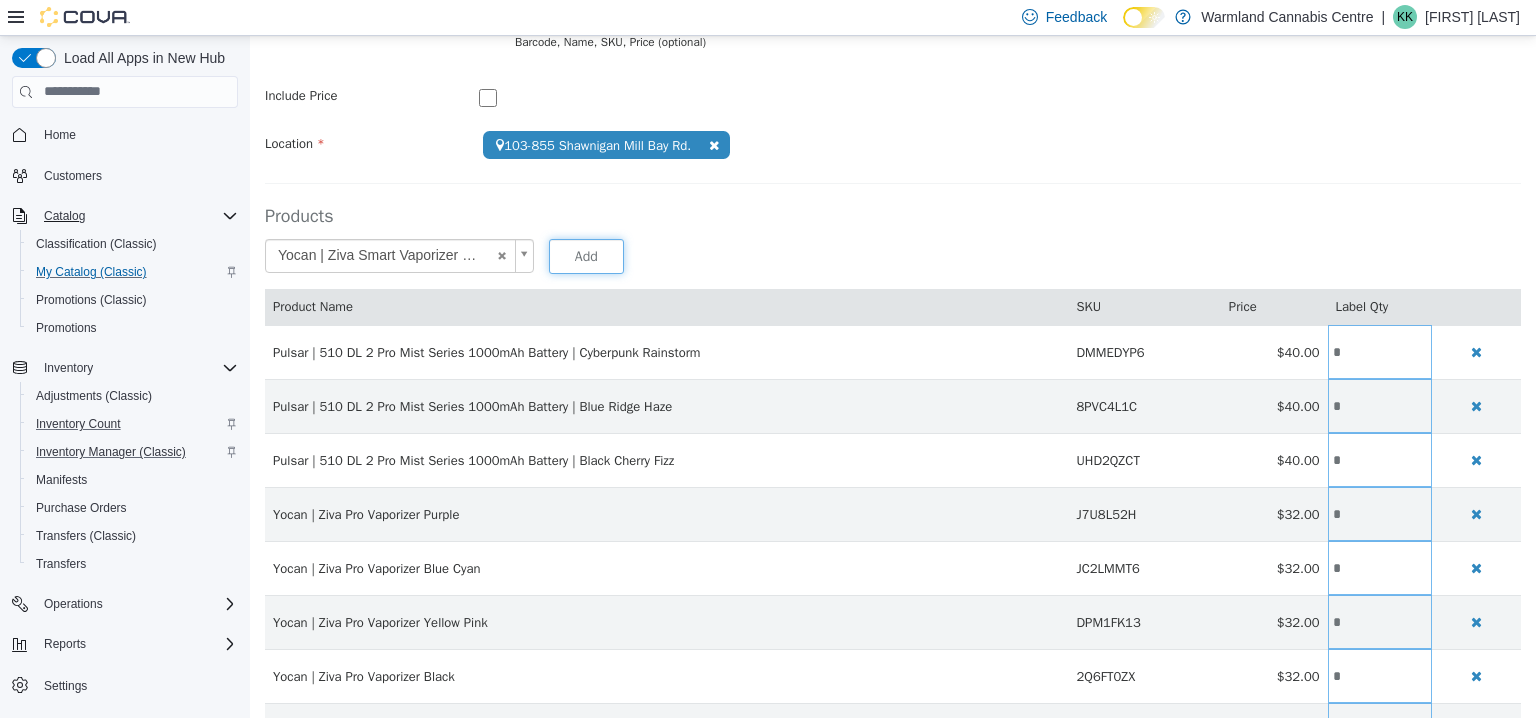 click on "Add" at bounding box center (586, 255) 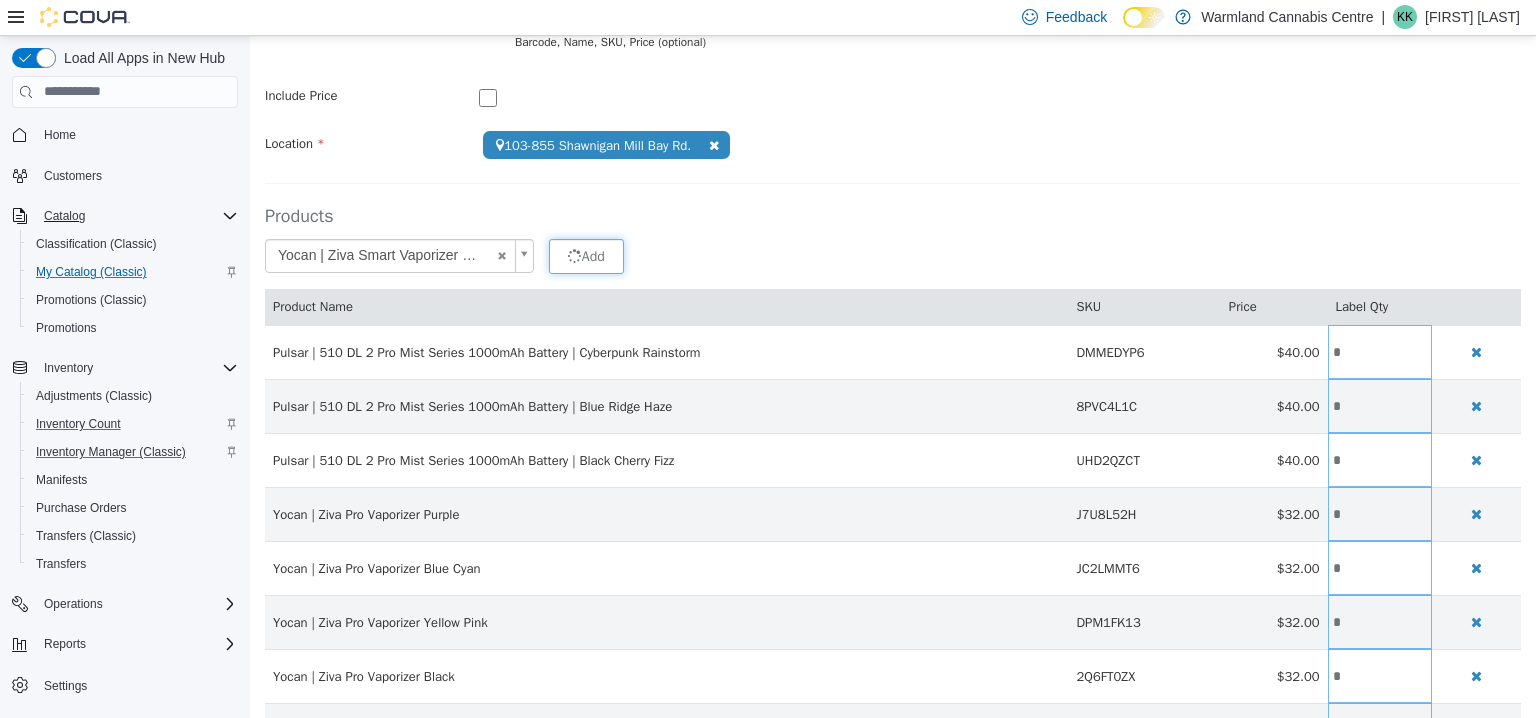 type 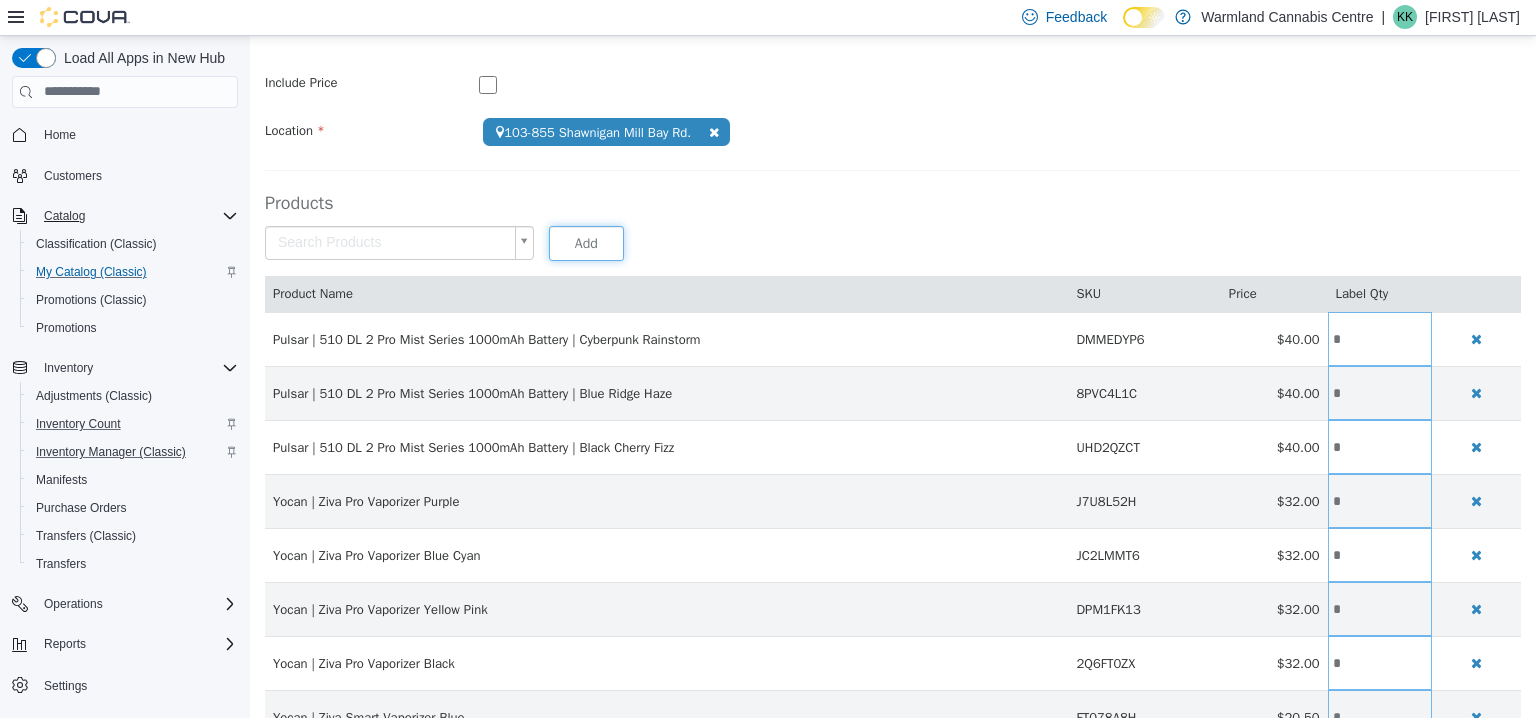 scroll, scrollTop: 300, scrollLeft: 0, axis: vertical 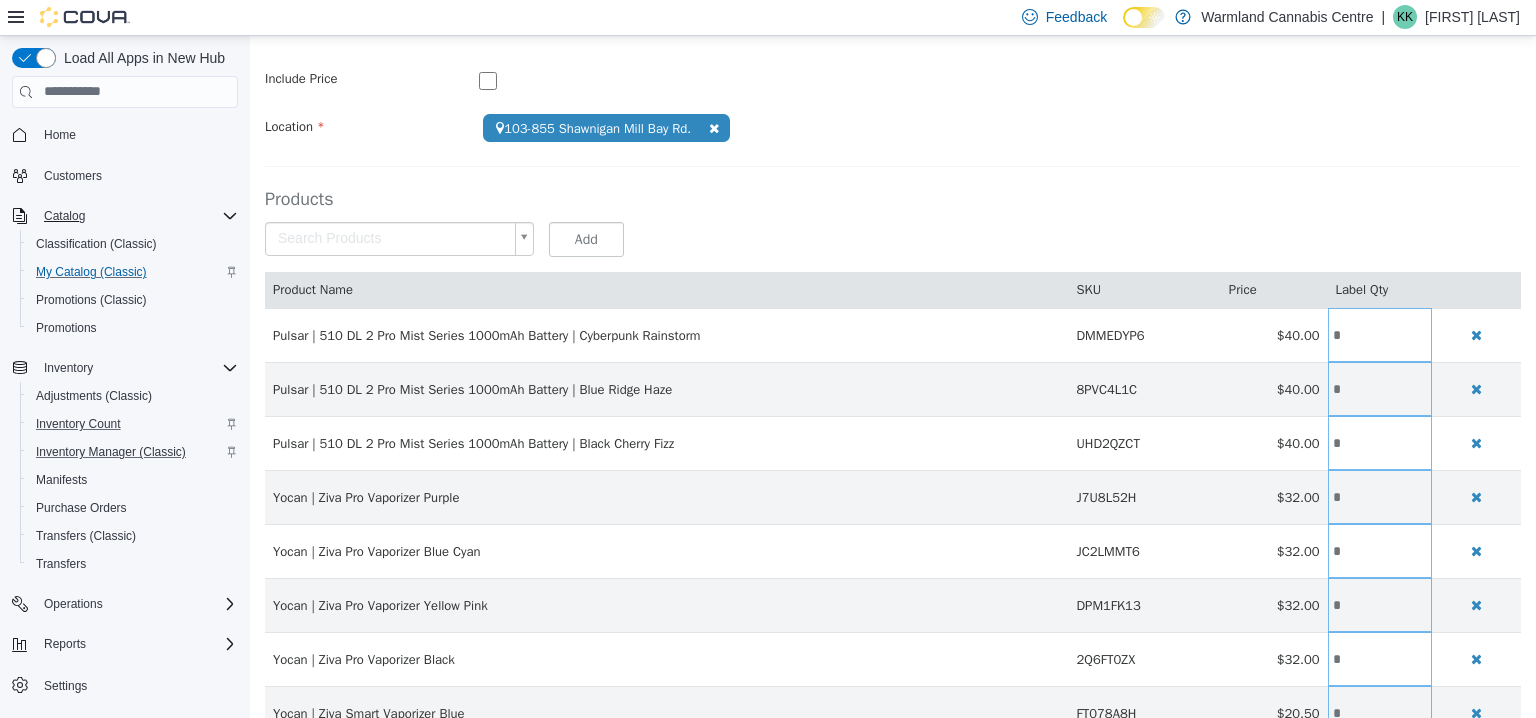 click on "**********" at bounding box center [893, 302] 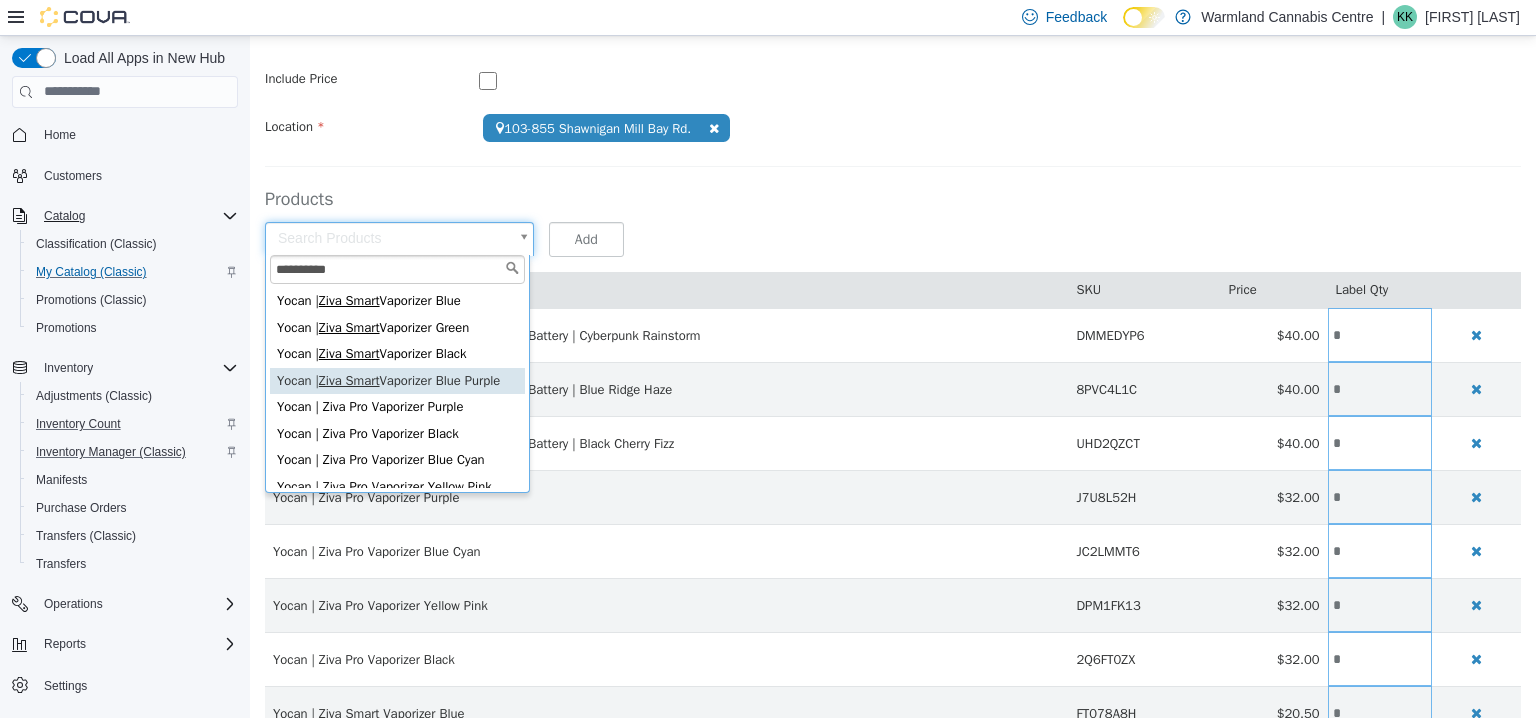 type on "**********" 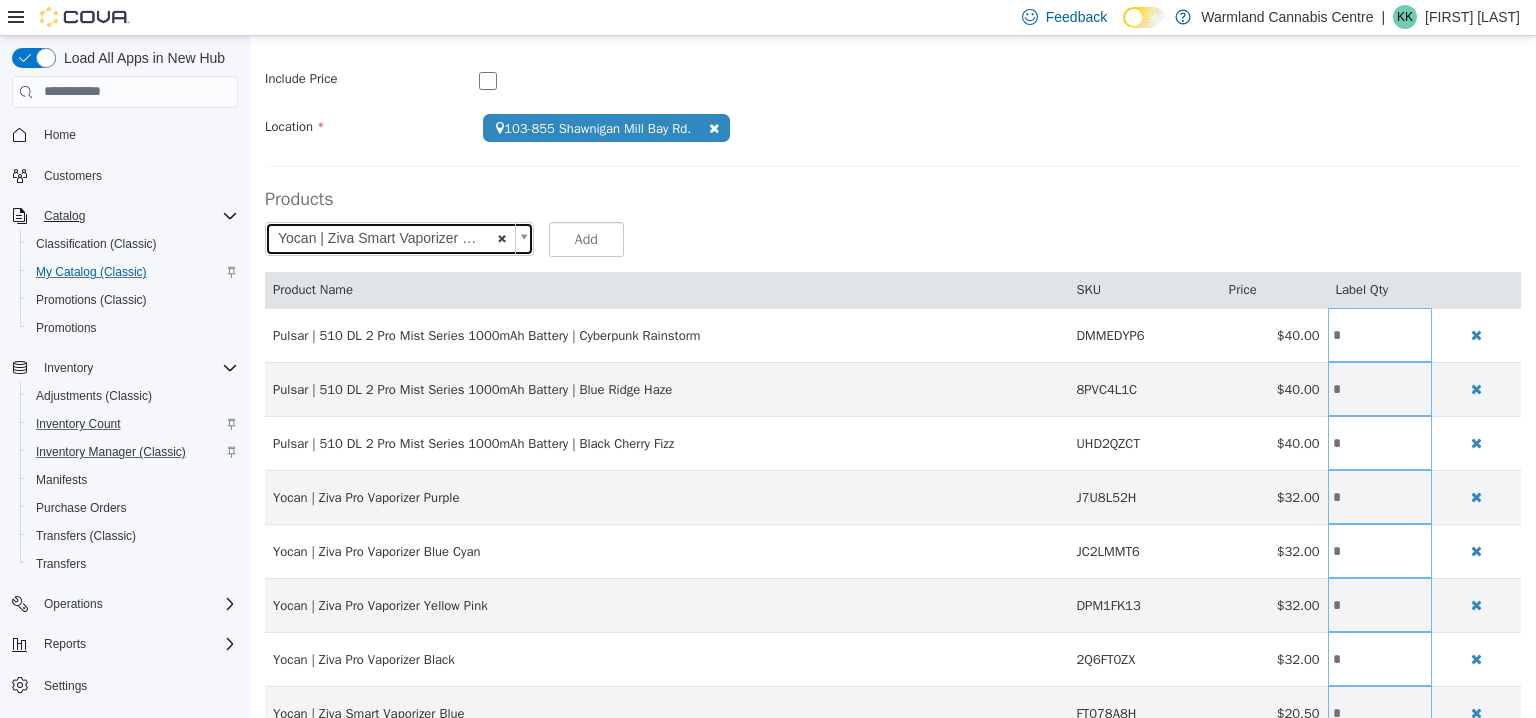 type 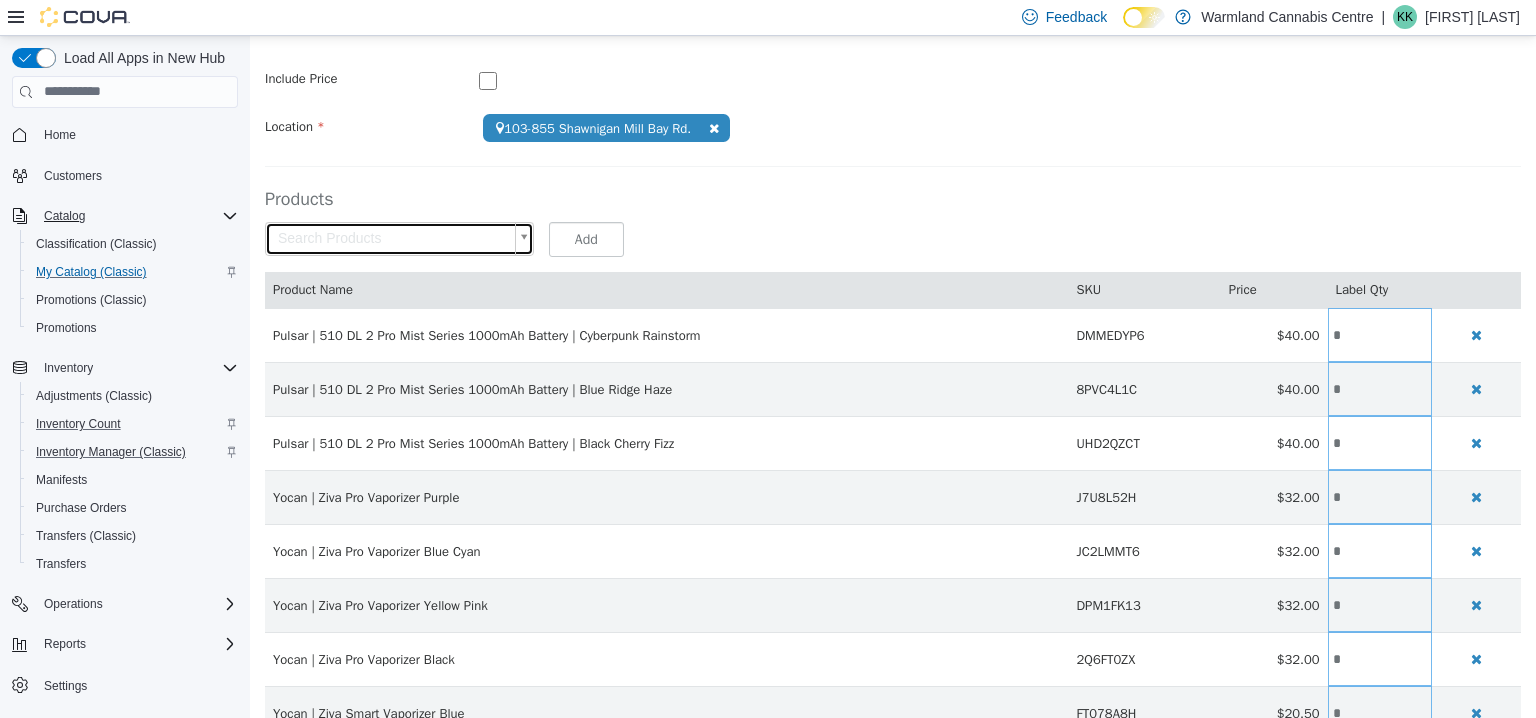 click on "Search Products" at bounding box center (399, 238) 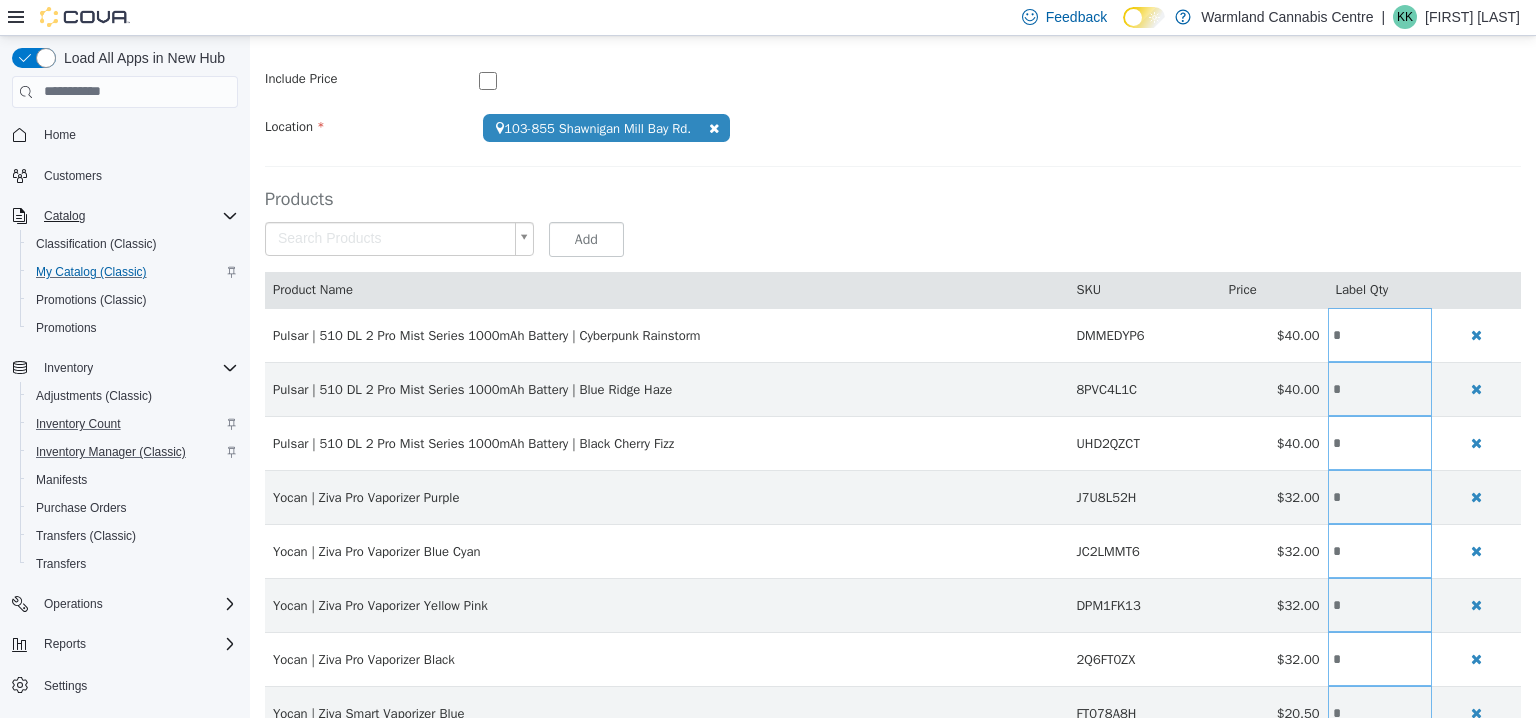 click on "**********" at bounding box center [893, 302] 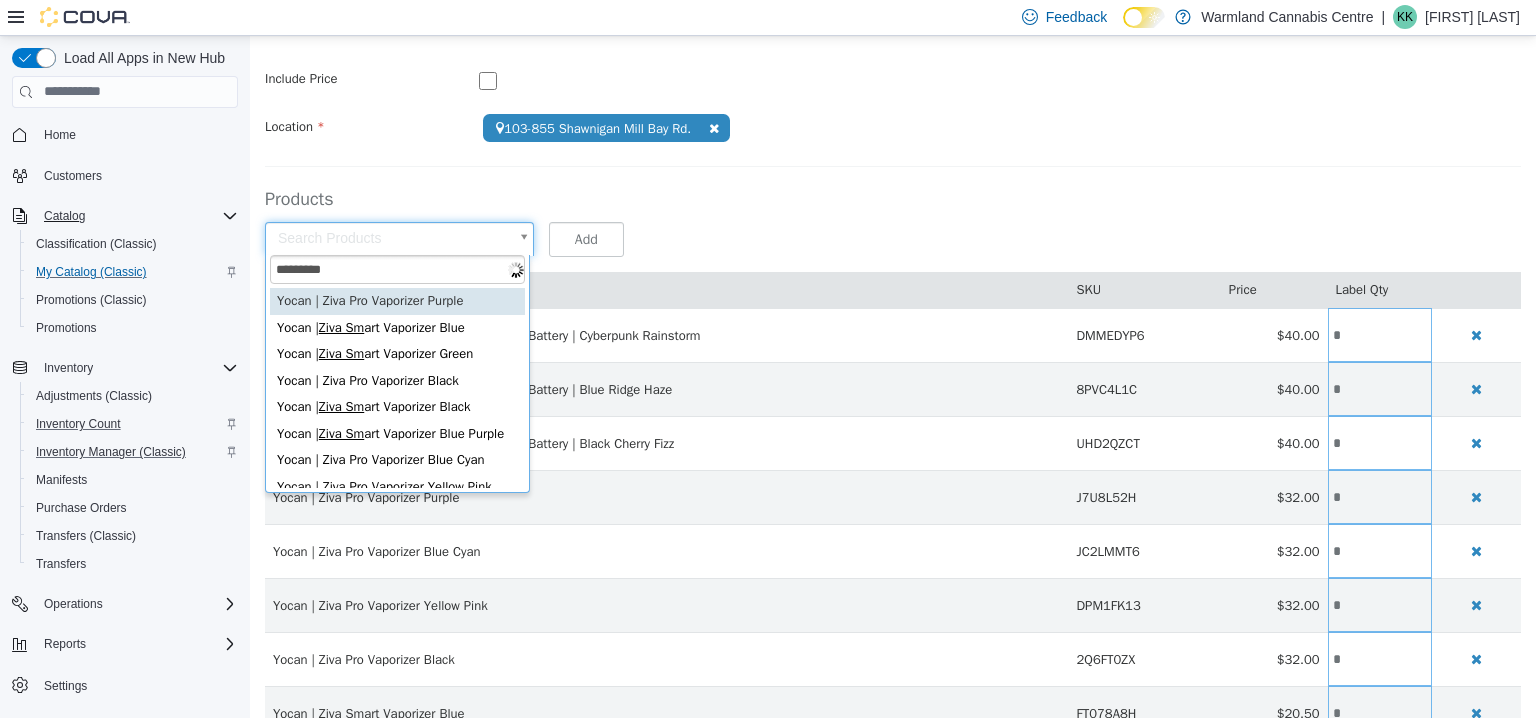 type on "**********" 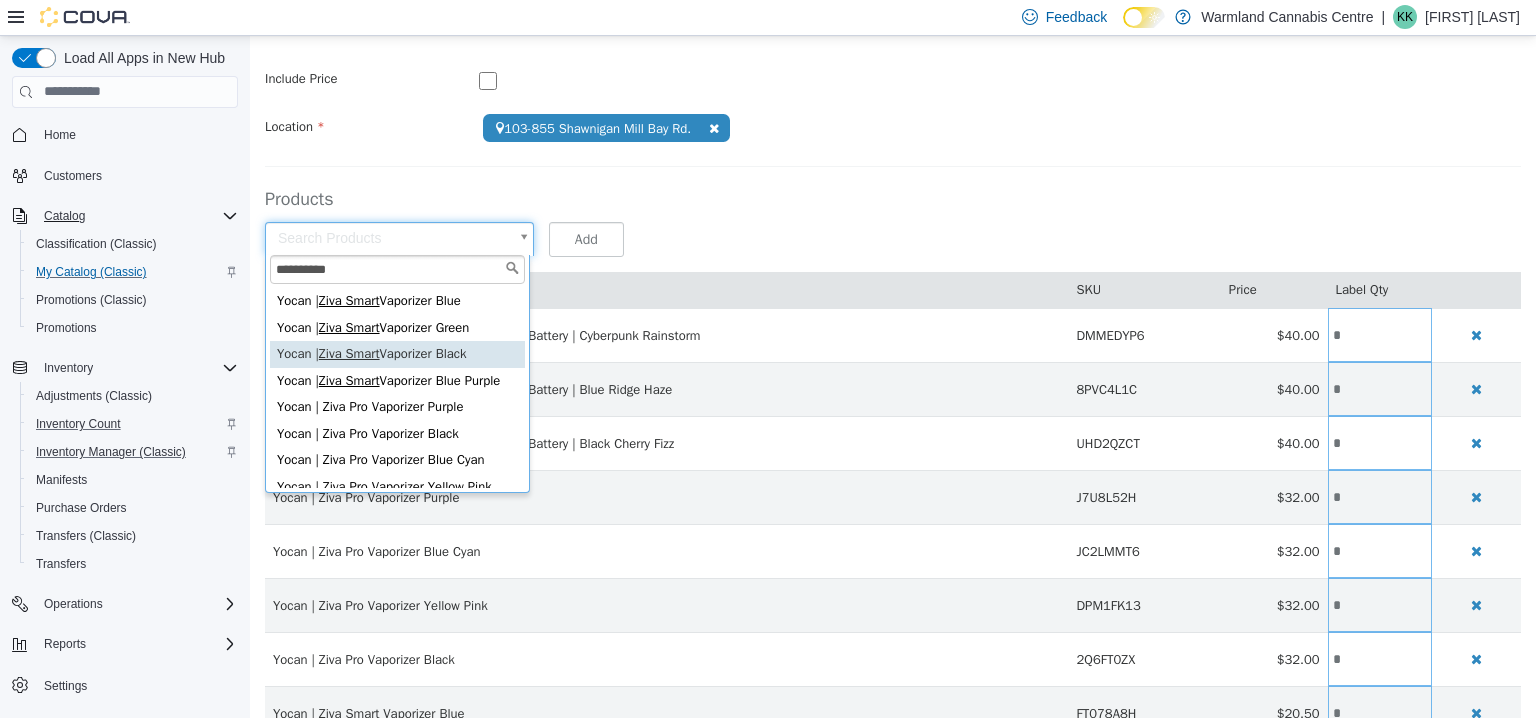 type on "**********" 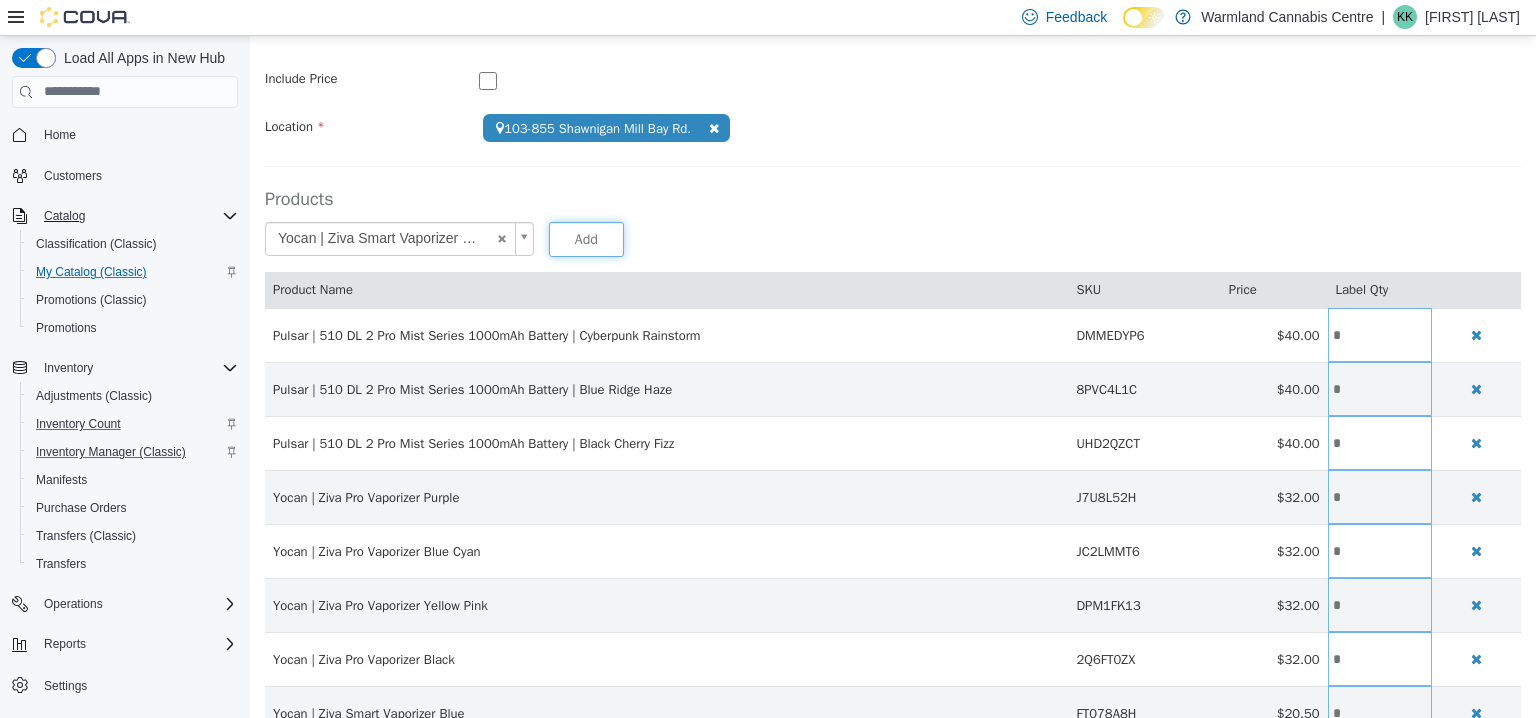 click on "Add" at bounding box center (586, 238) 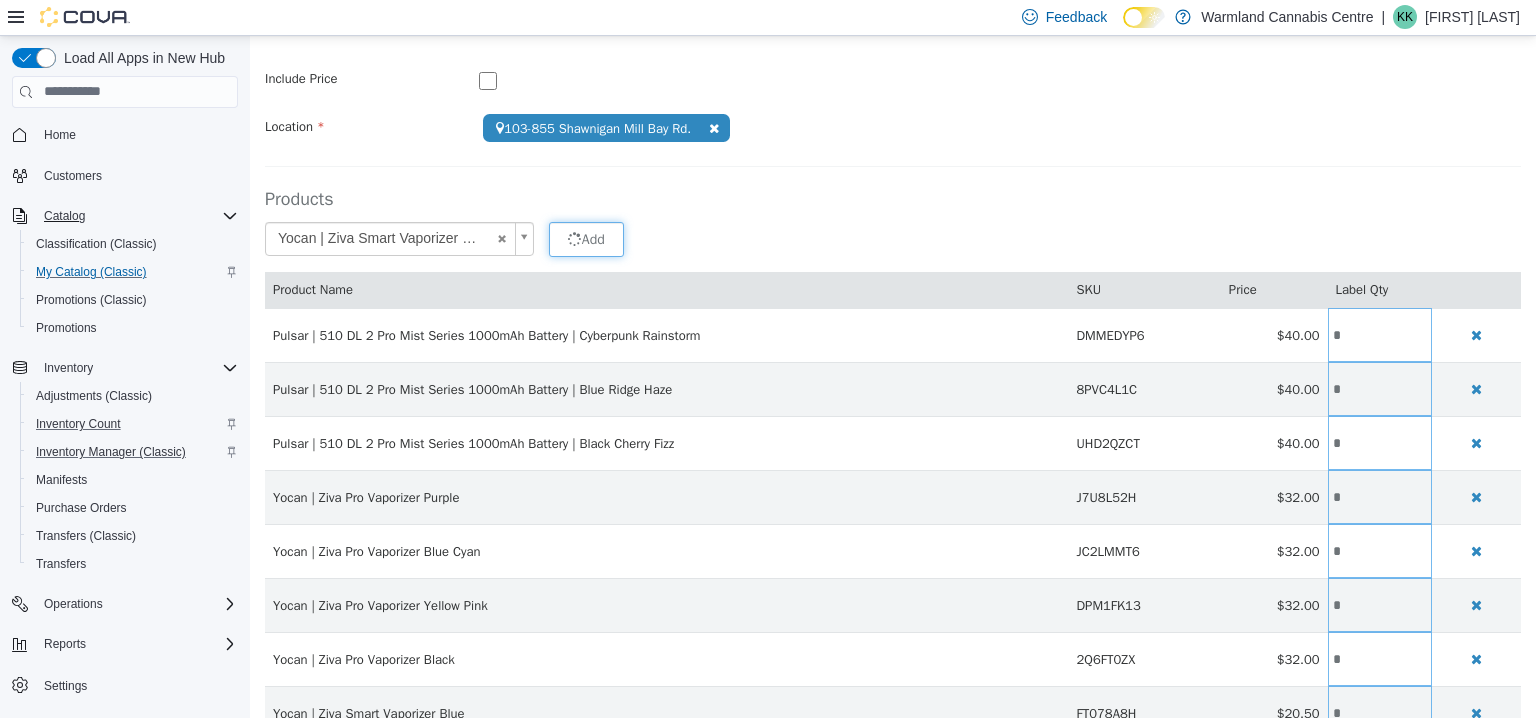 type 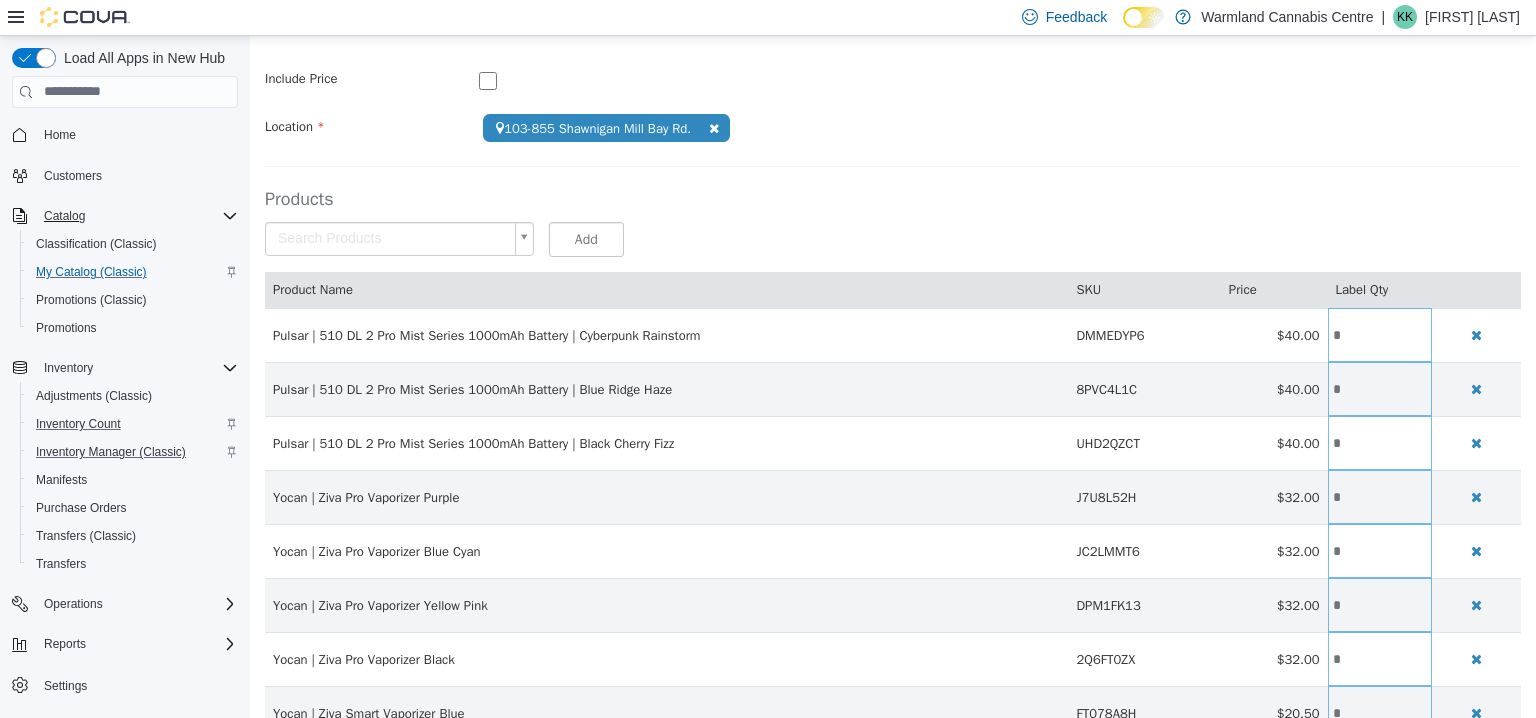 click on "**********" at bounding box center [893, 329] 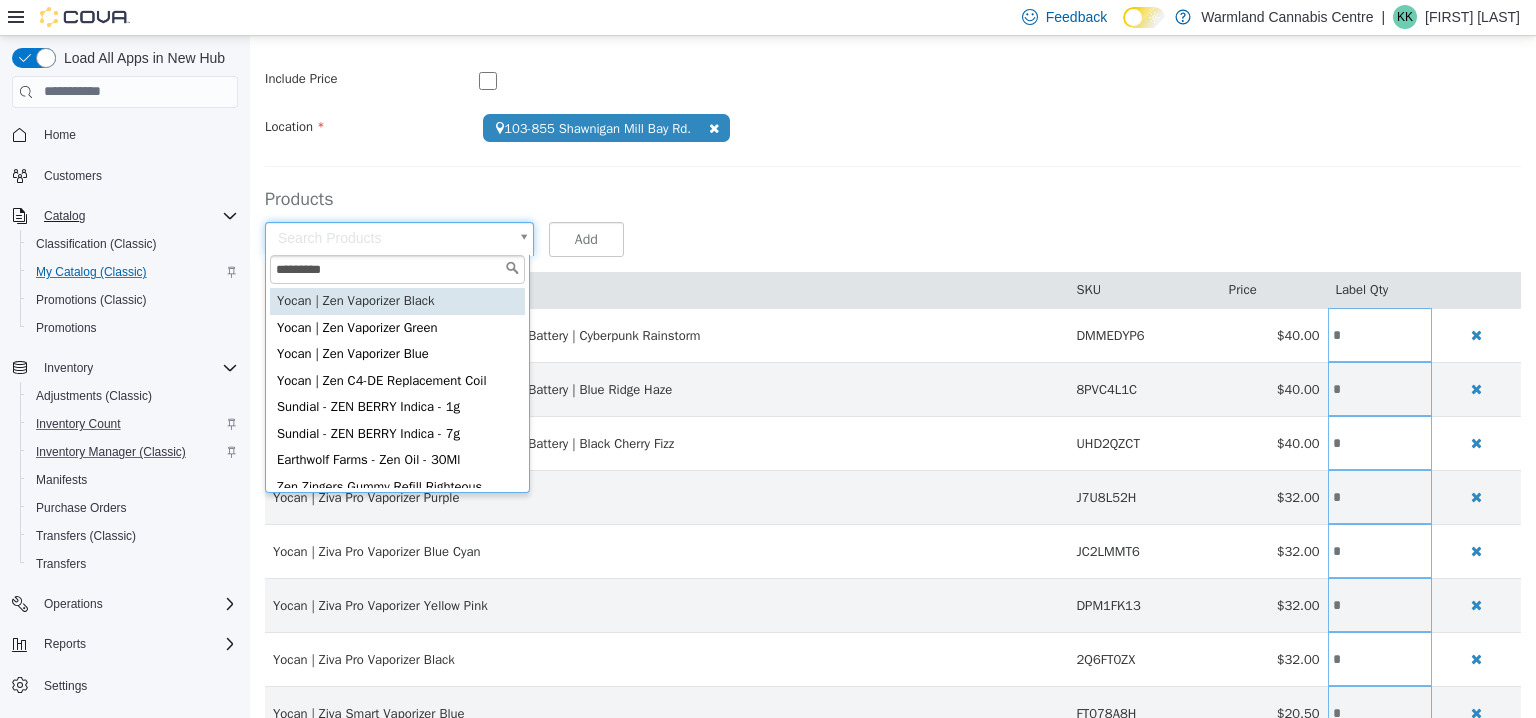 type on "*********" 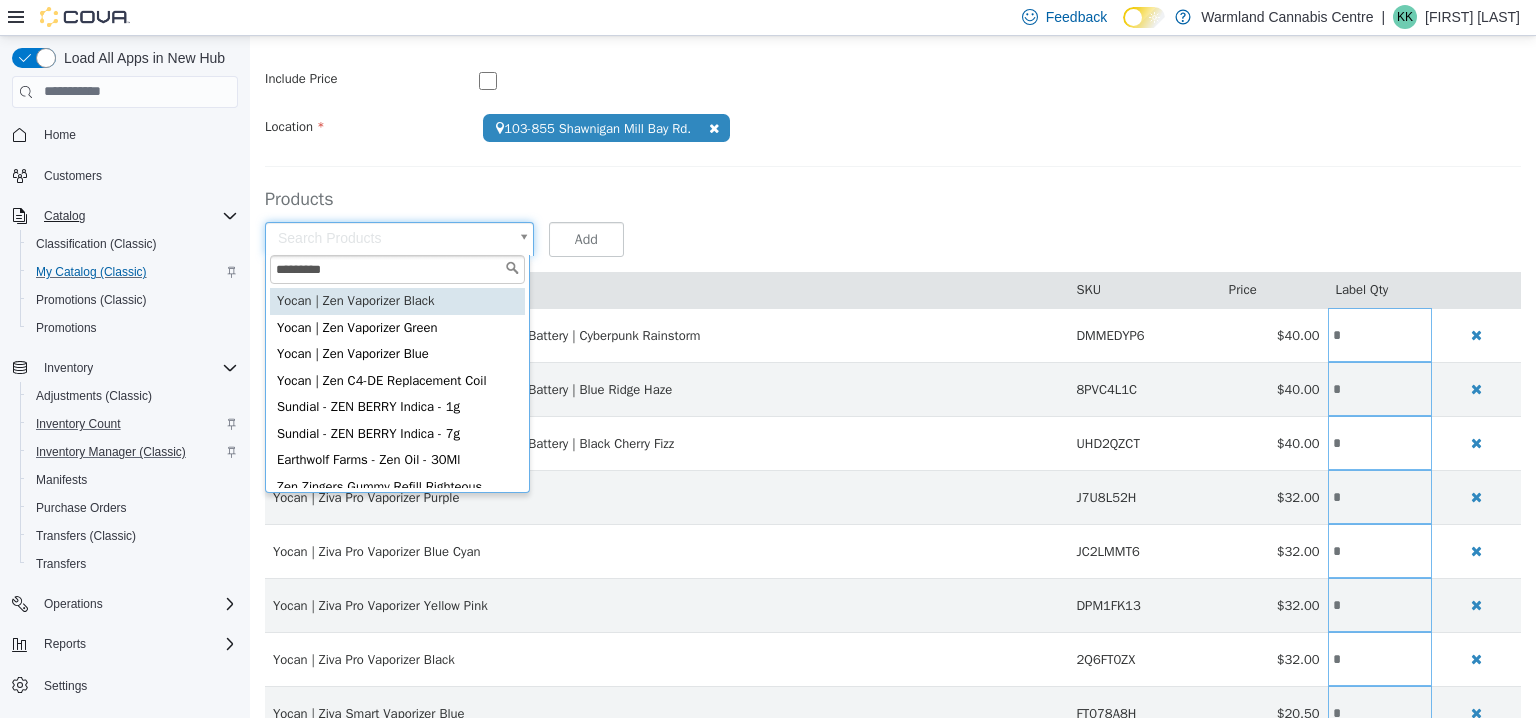 type on "**********" 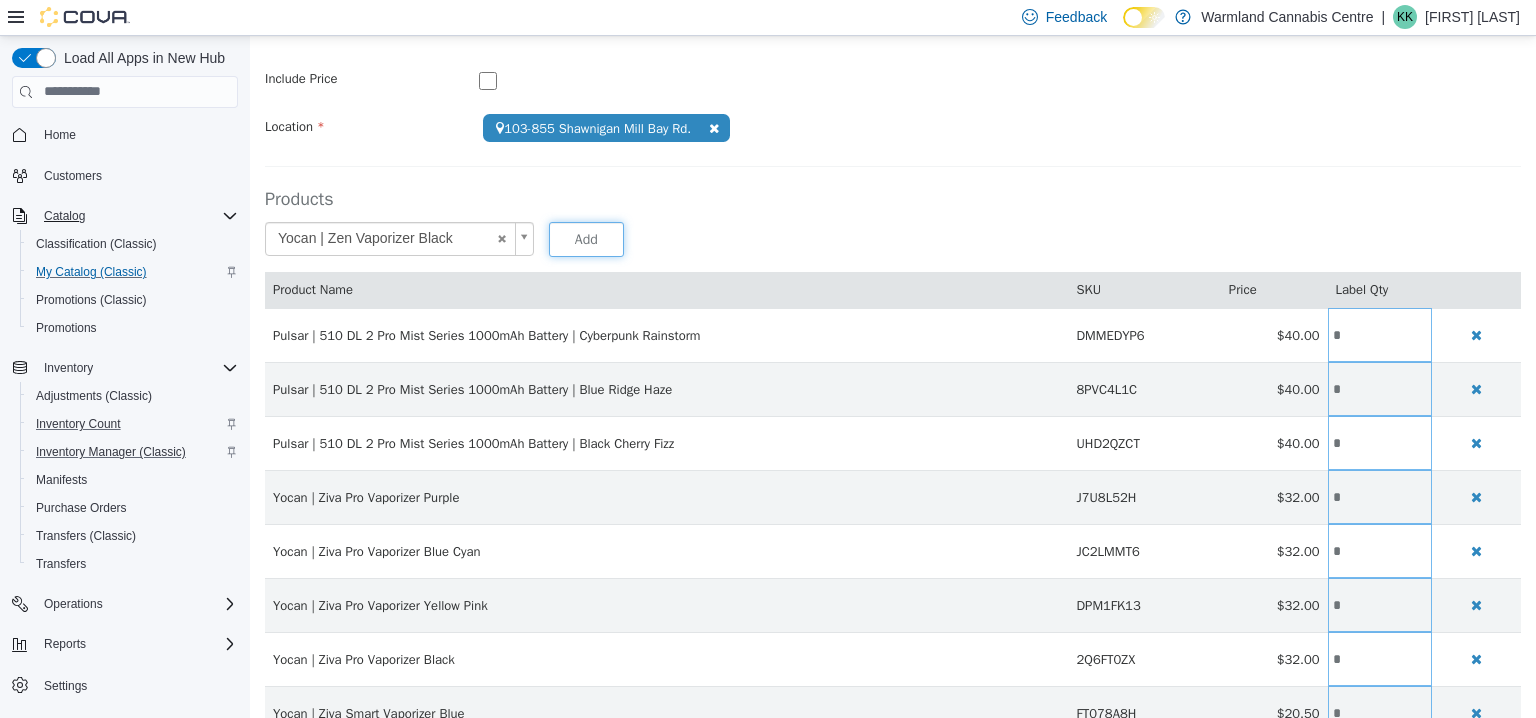 click on "Add" at bounding box center [586, 238] 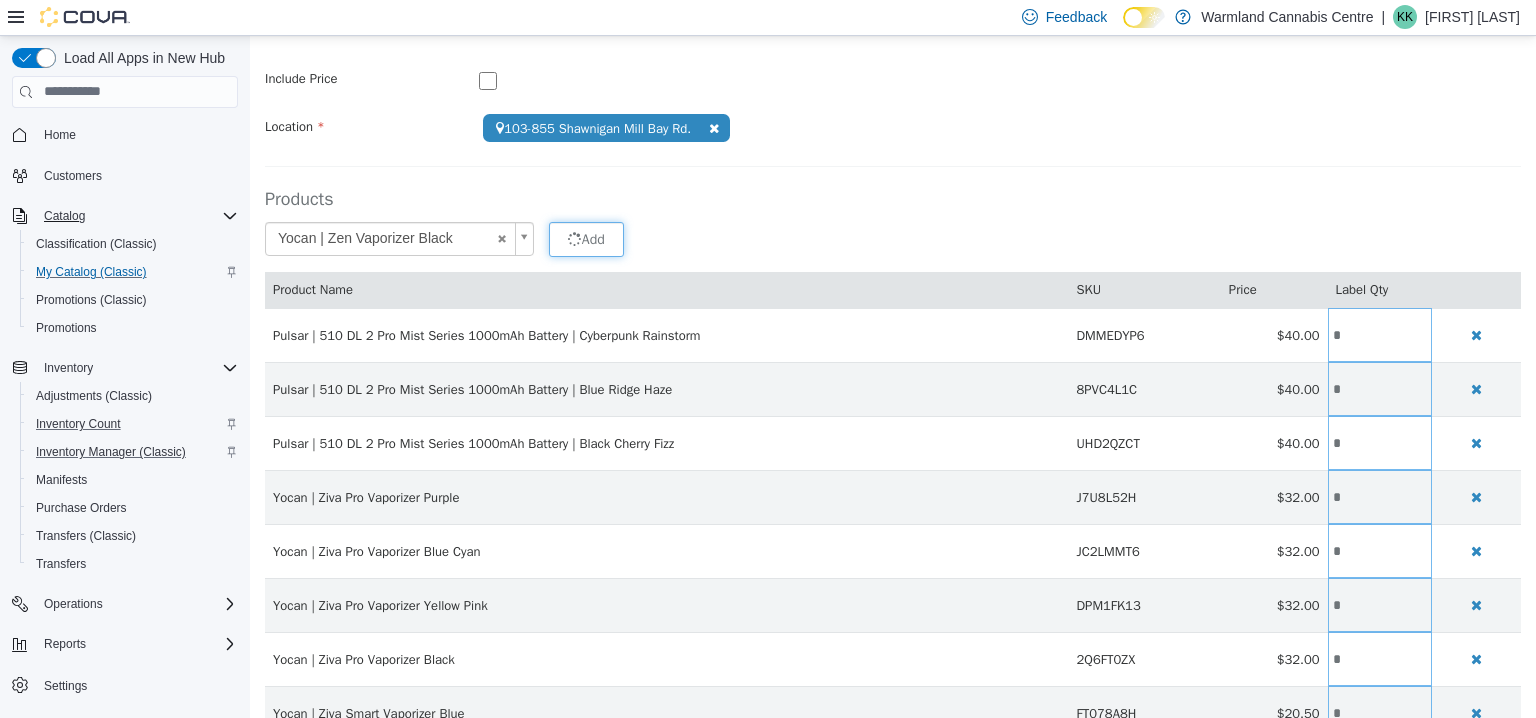 type 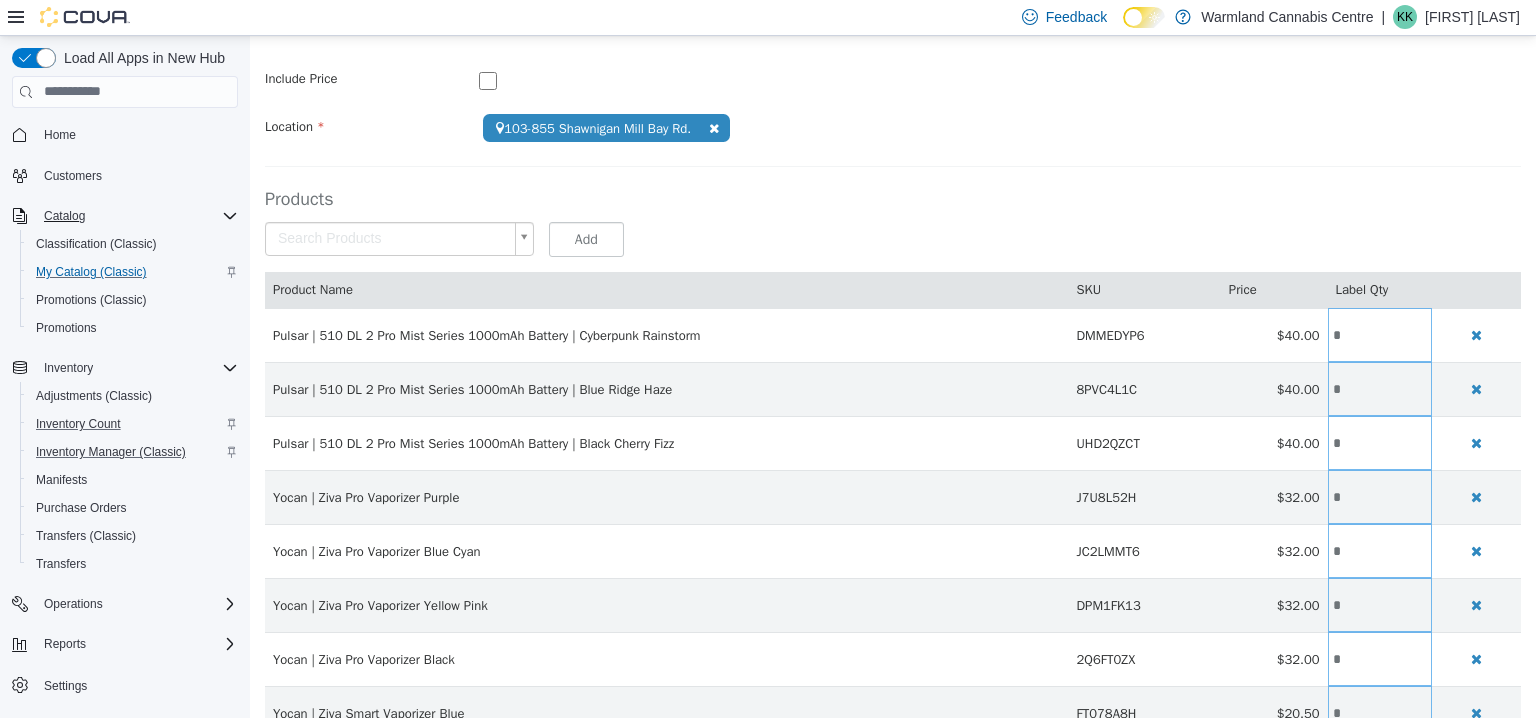 click on "**********" at bounding box center (893, 356) 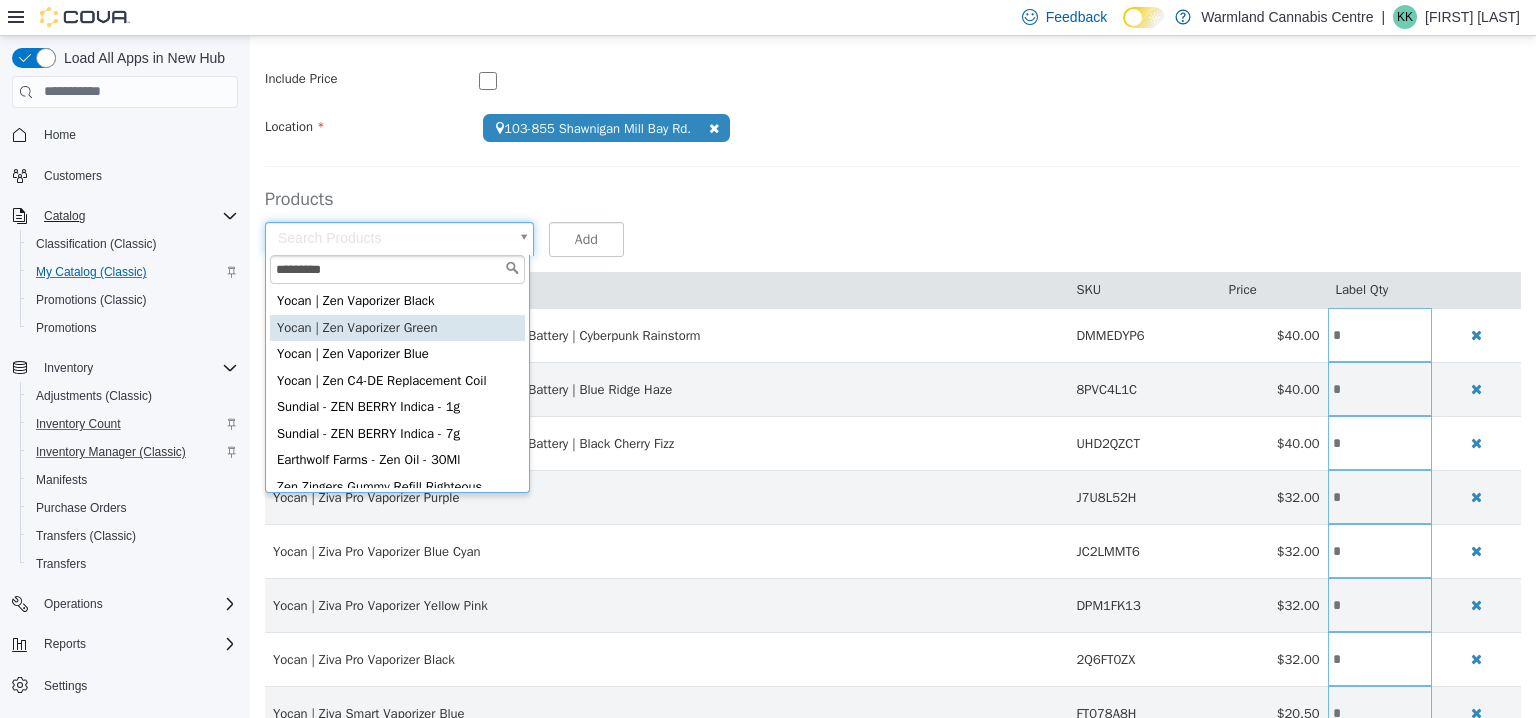 type on "*********" 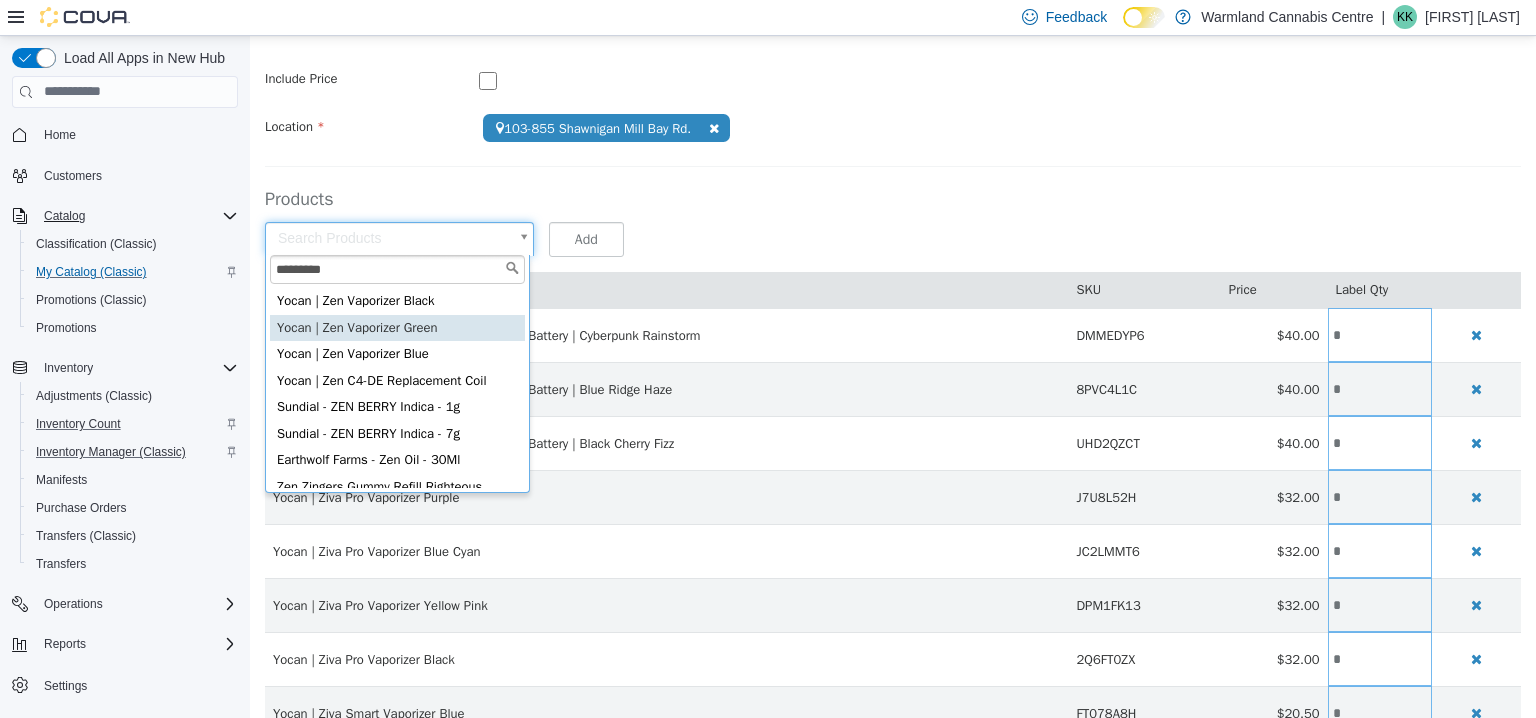 type on "**********" 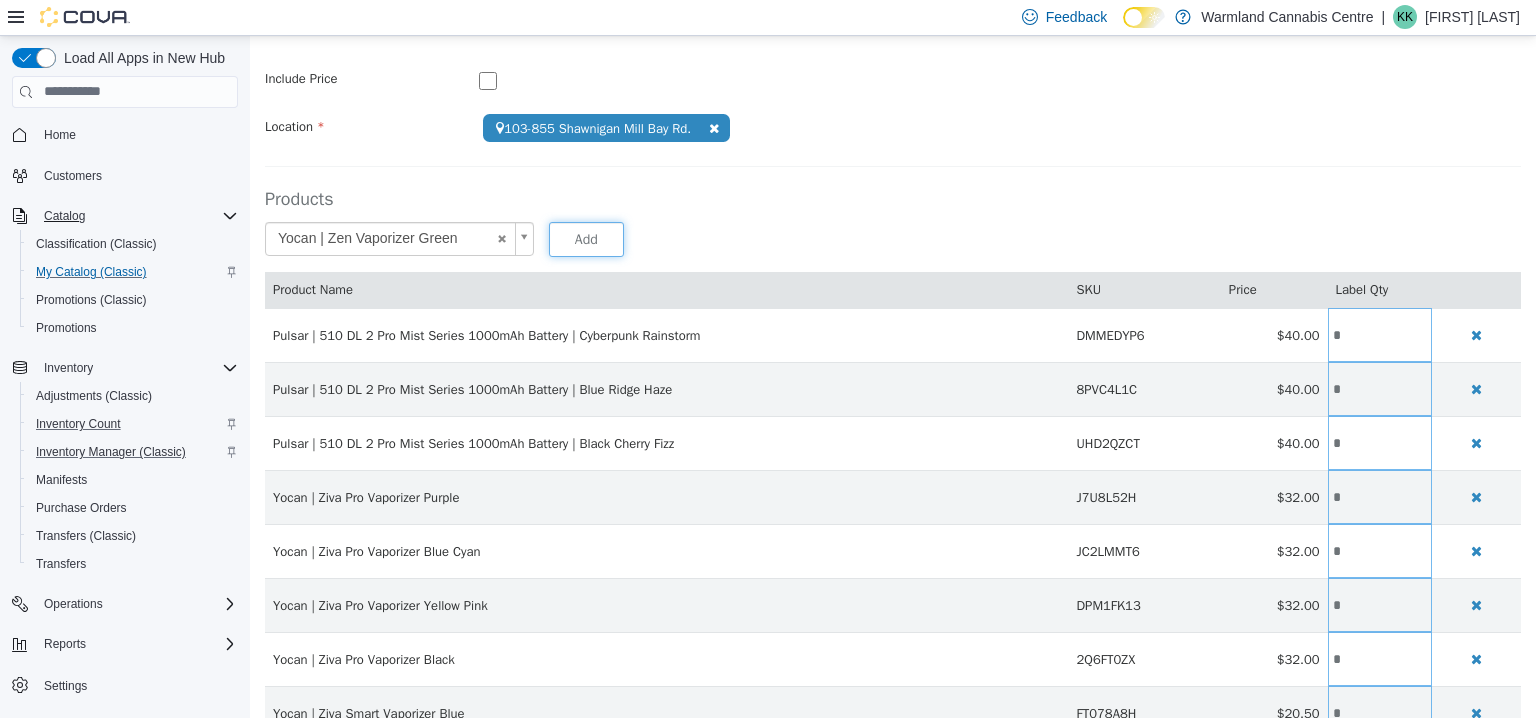 click on "Add" at bounding box center (586, 238) 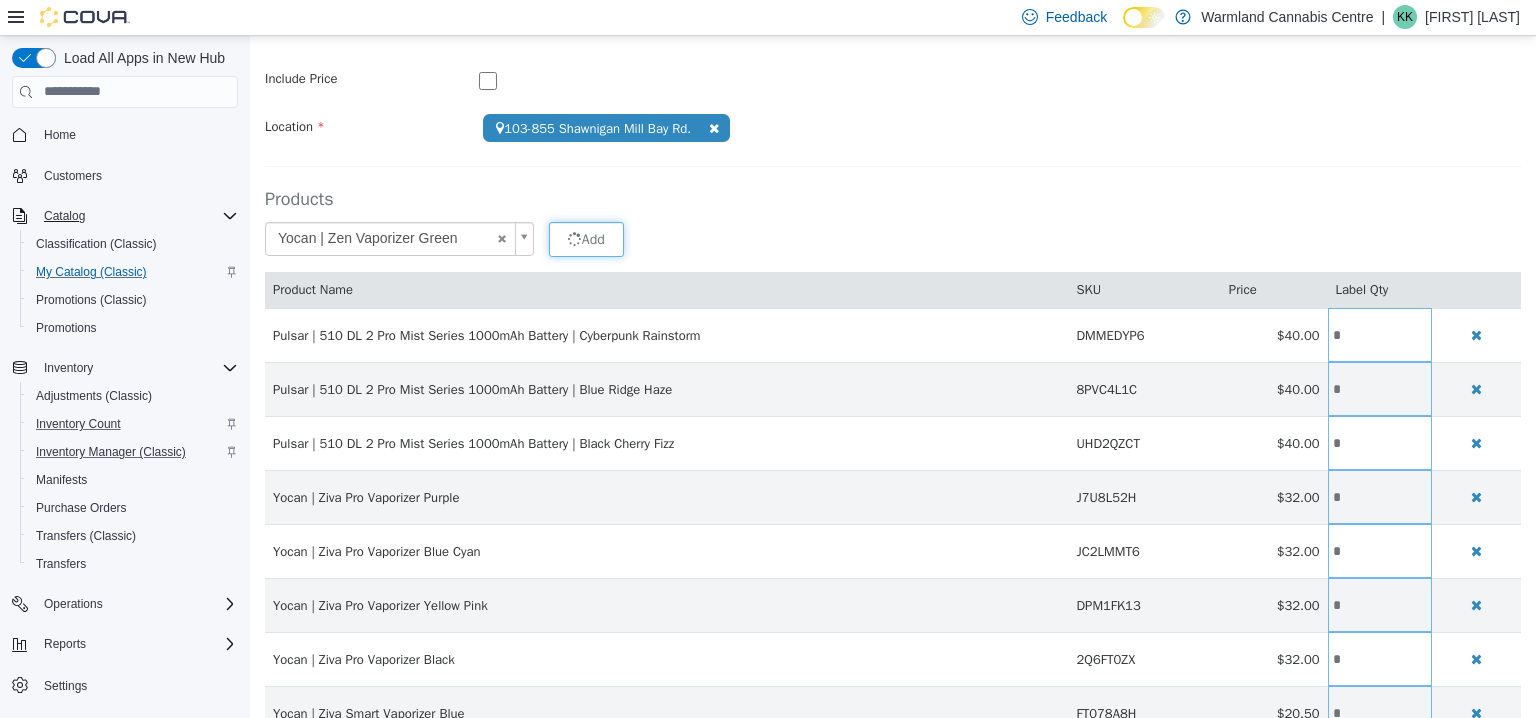 type 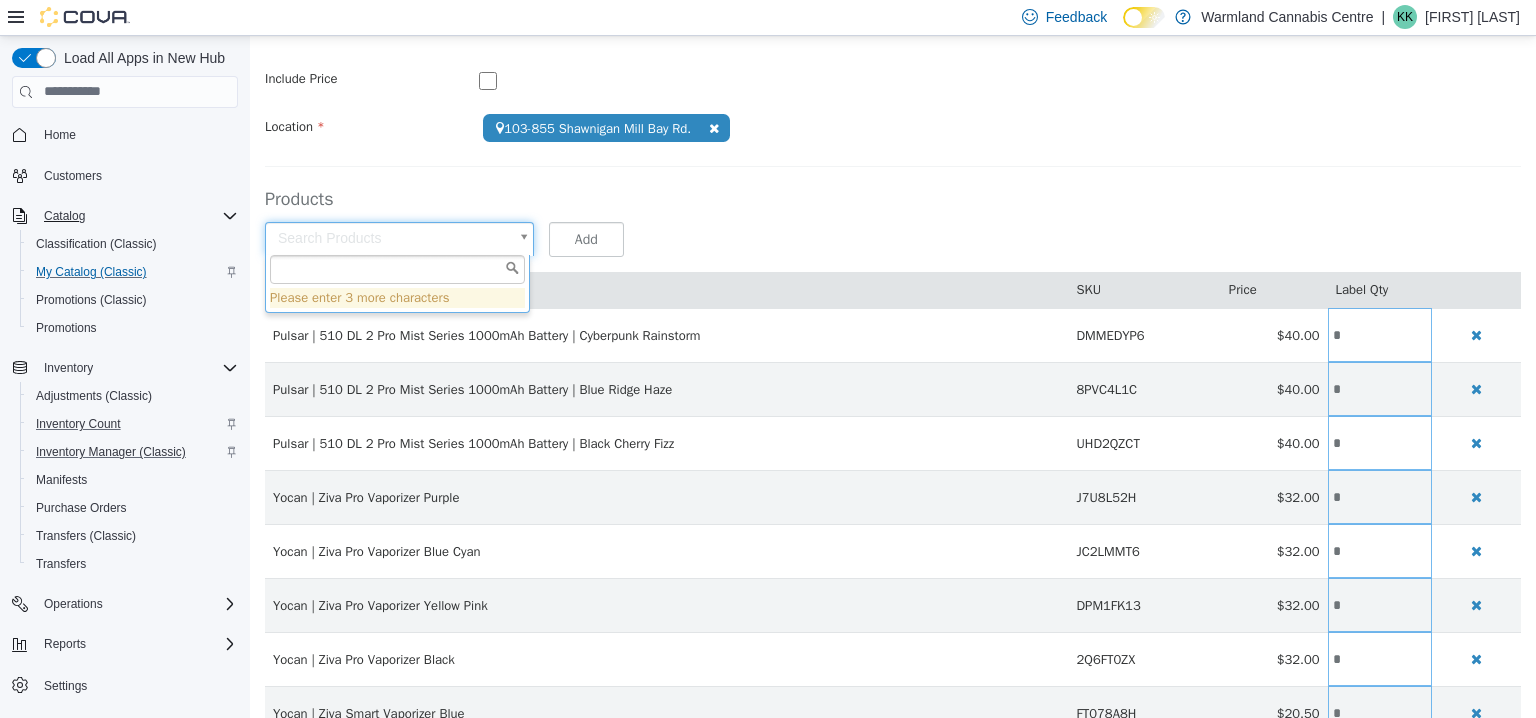 click on "**********" at bounding box center [893, 383] 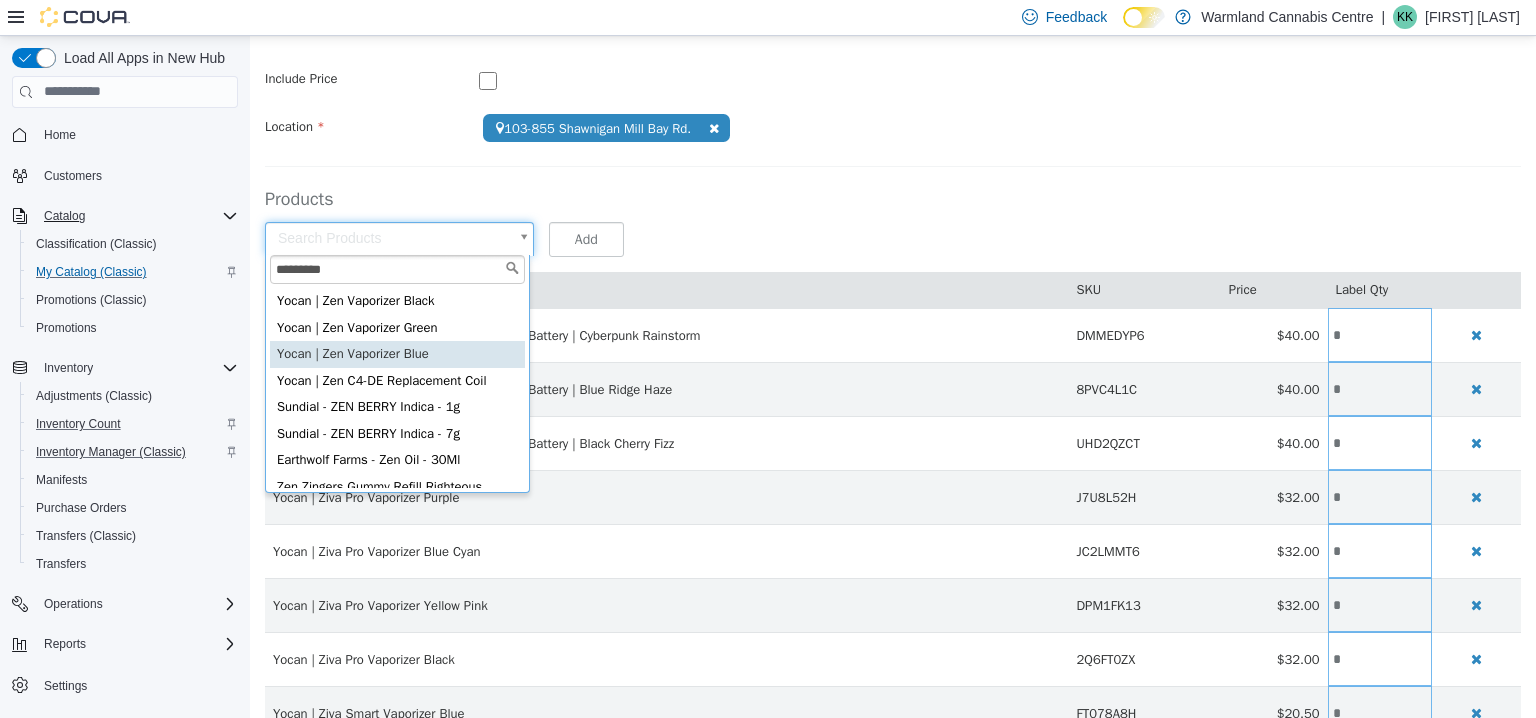 type on "*********" 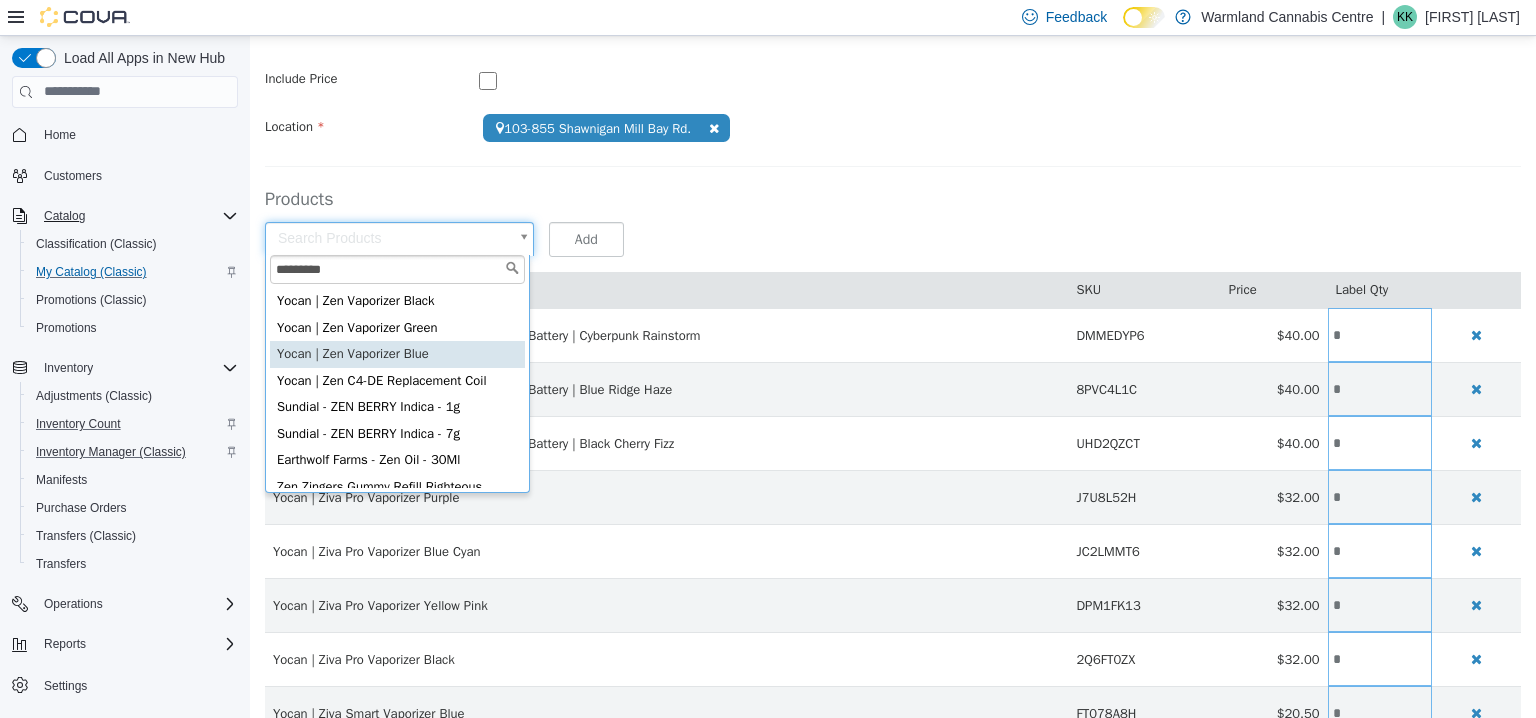 type on "**********" 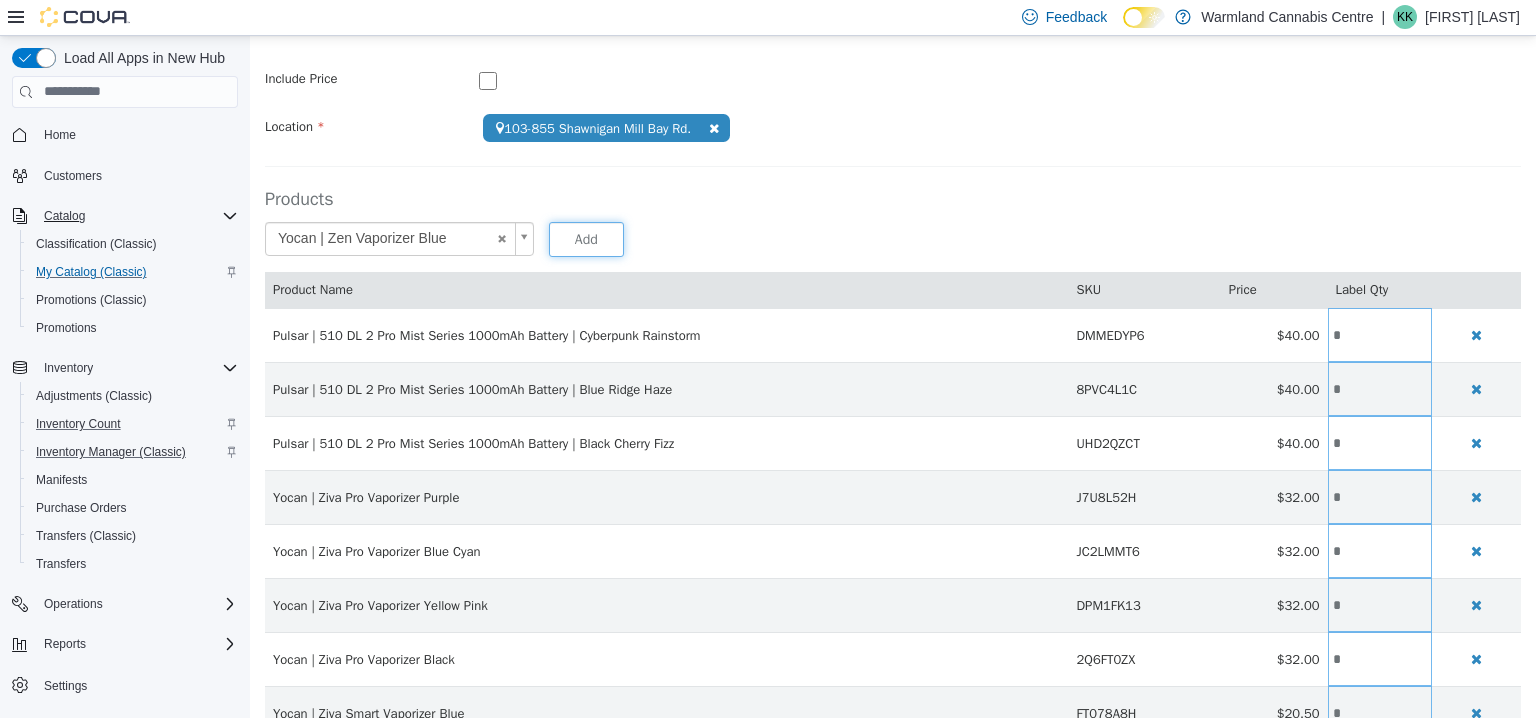 click on "Add" at bounding box center [586, 238] 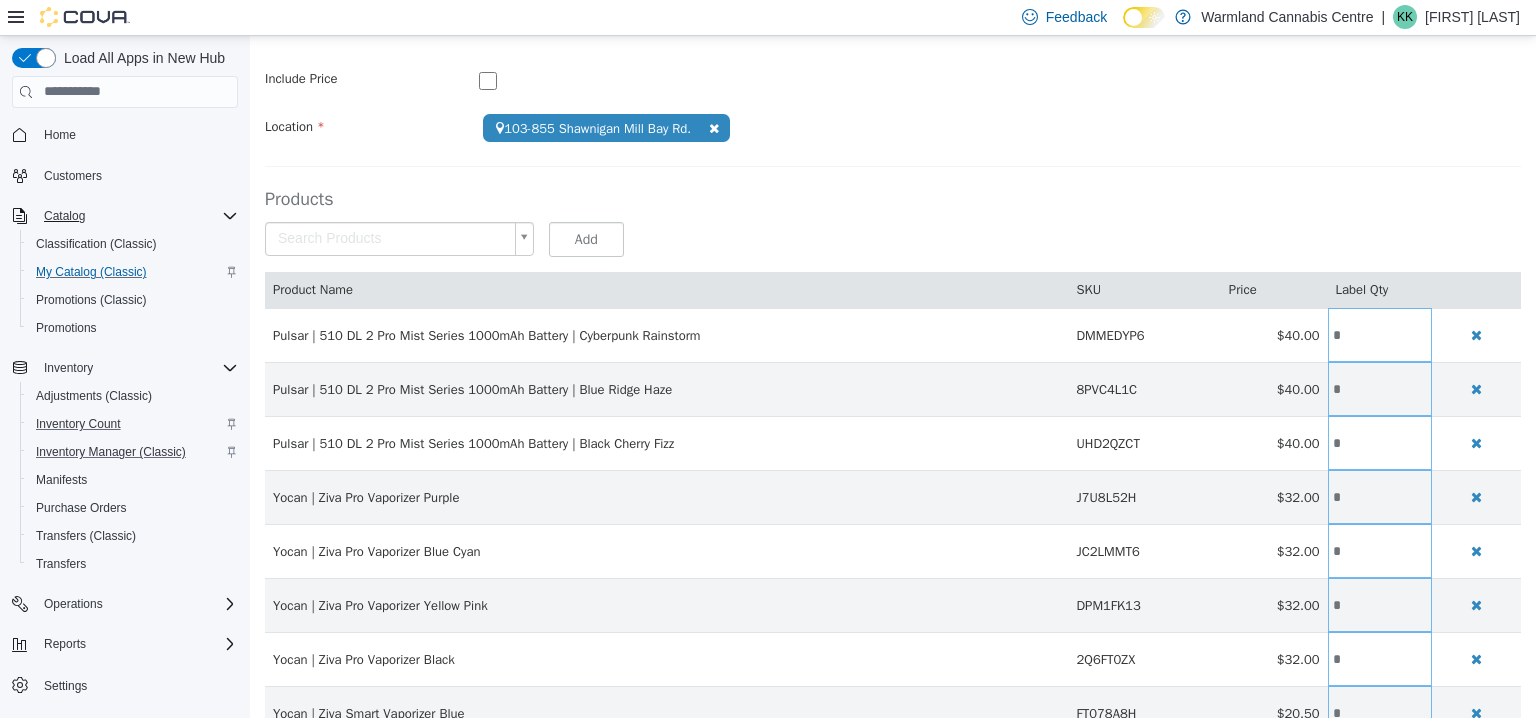 click on "**********" at bounding box center (893, 410) 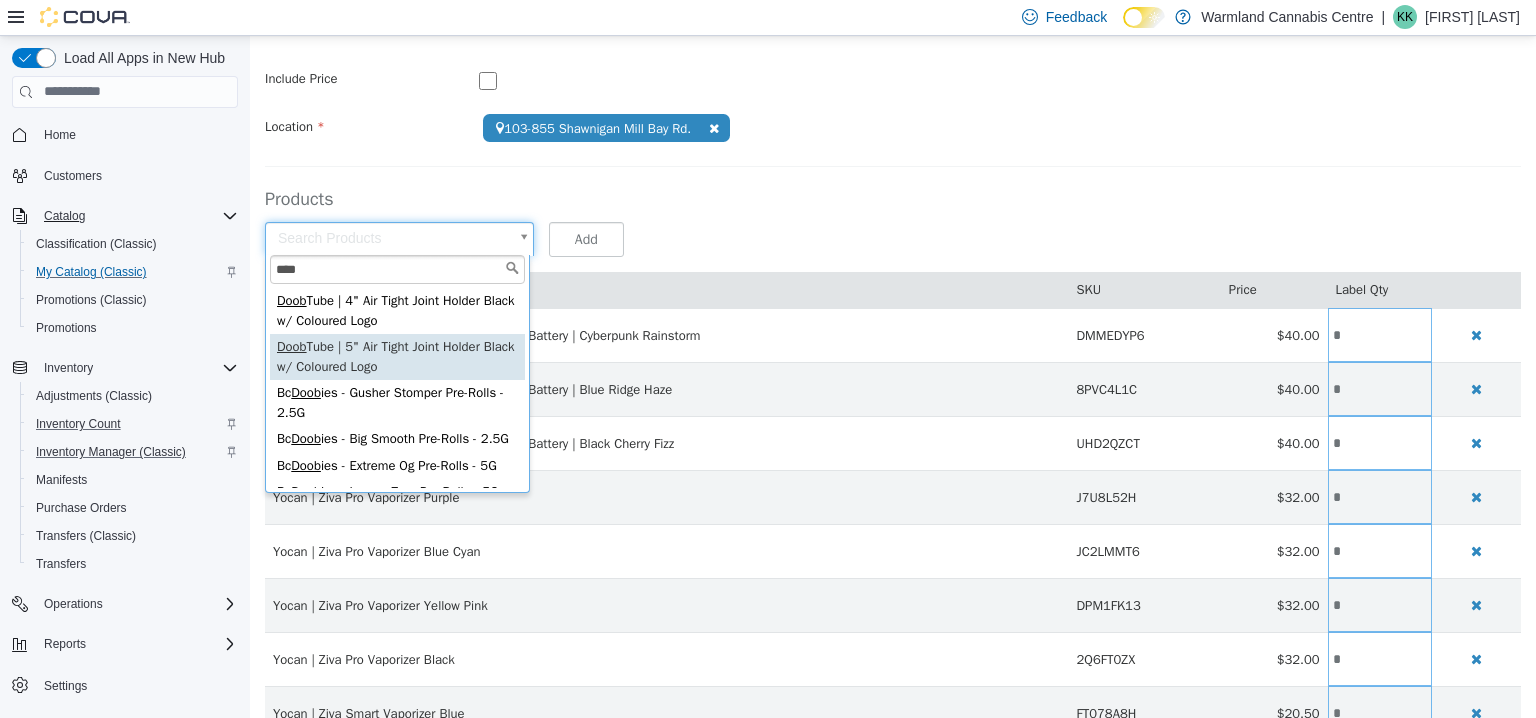 type on "****" 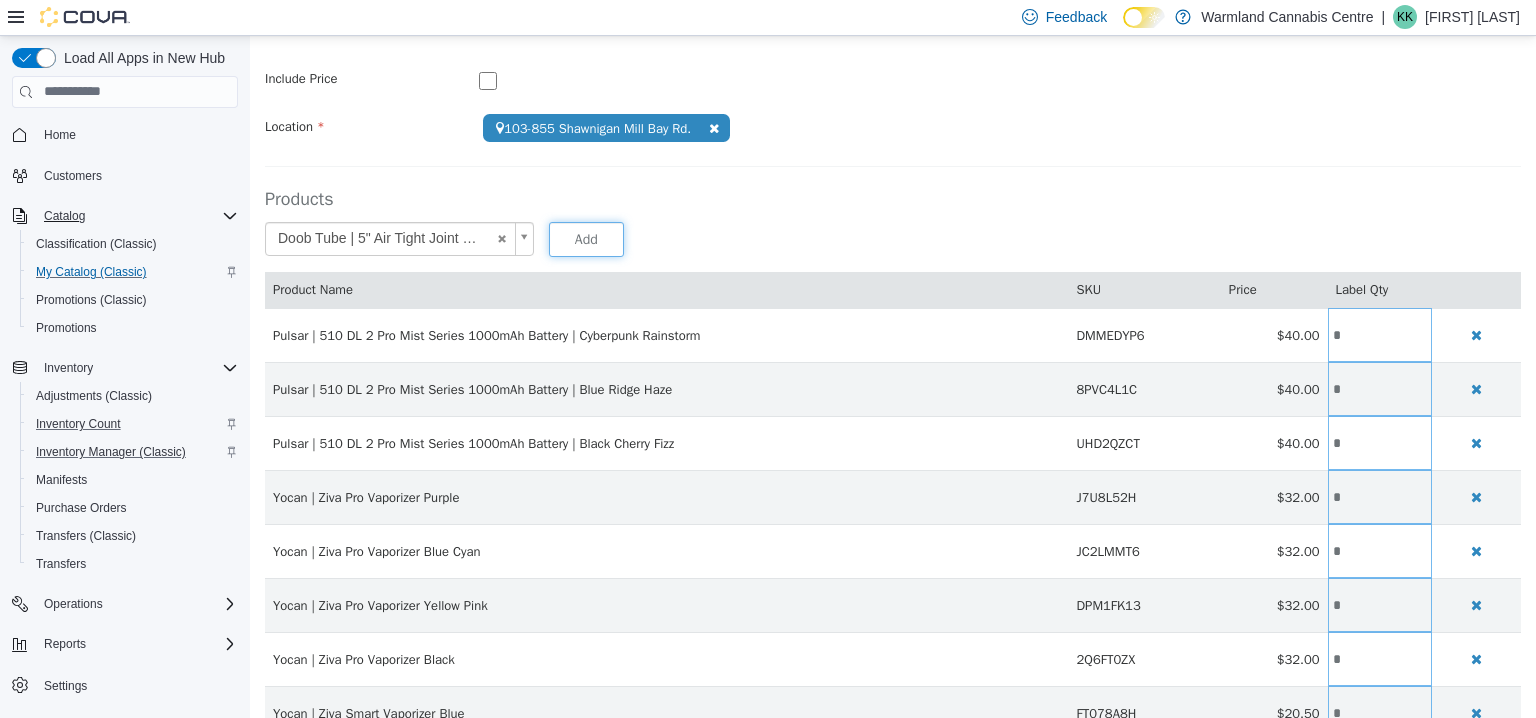 click on "Add" at bounding box center (586, 238) 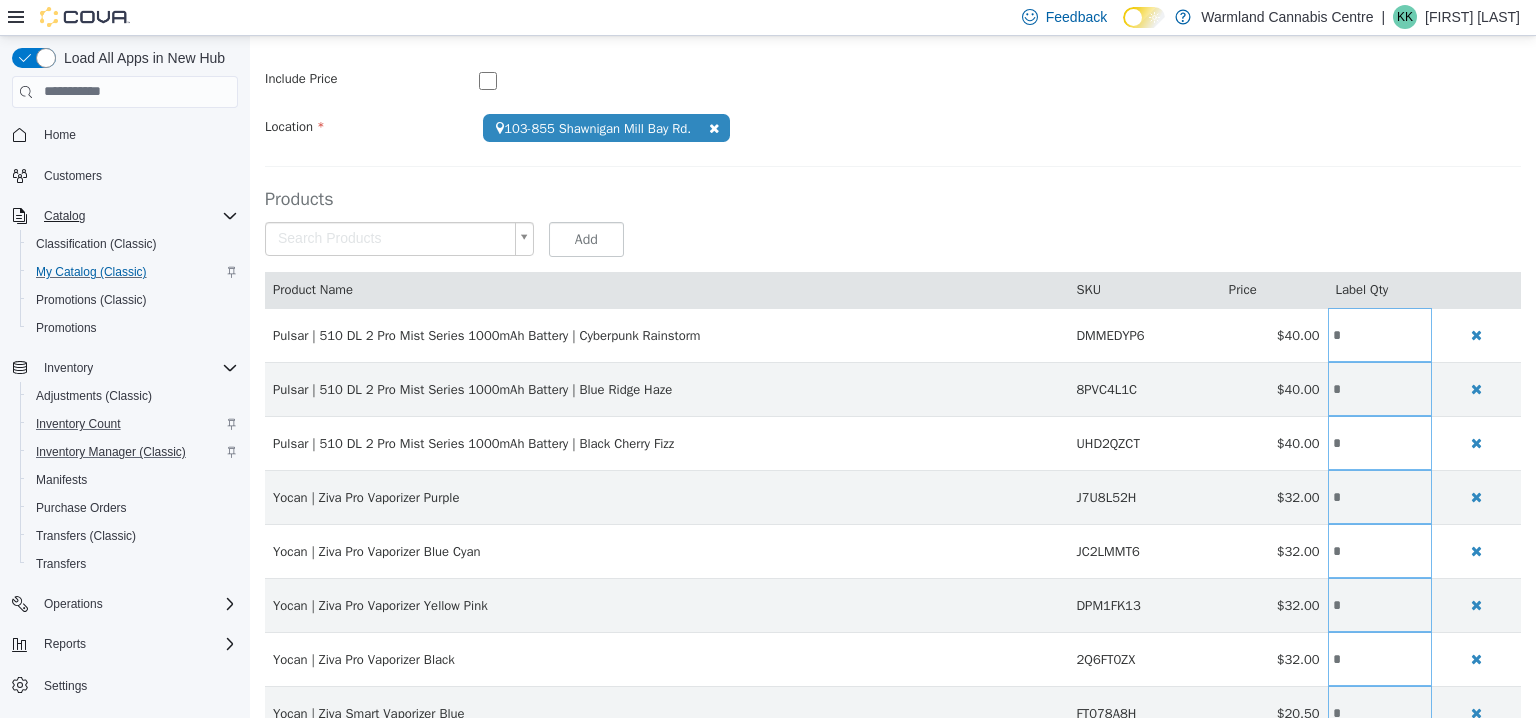 click on "**********" at bounding box center [893, 437] 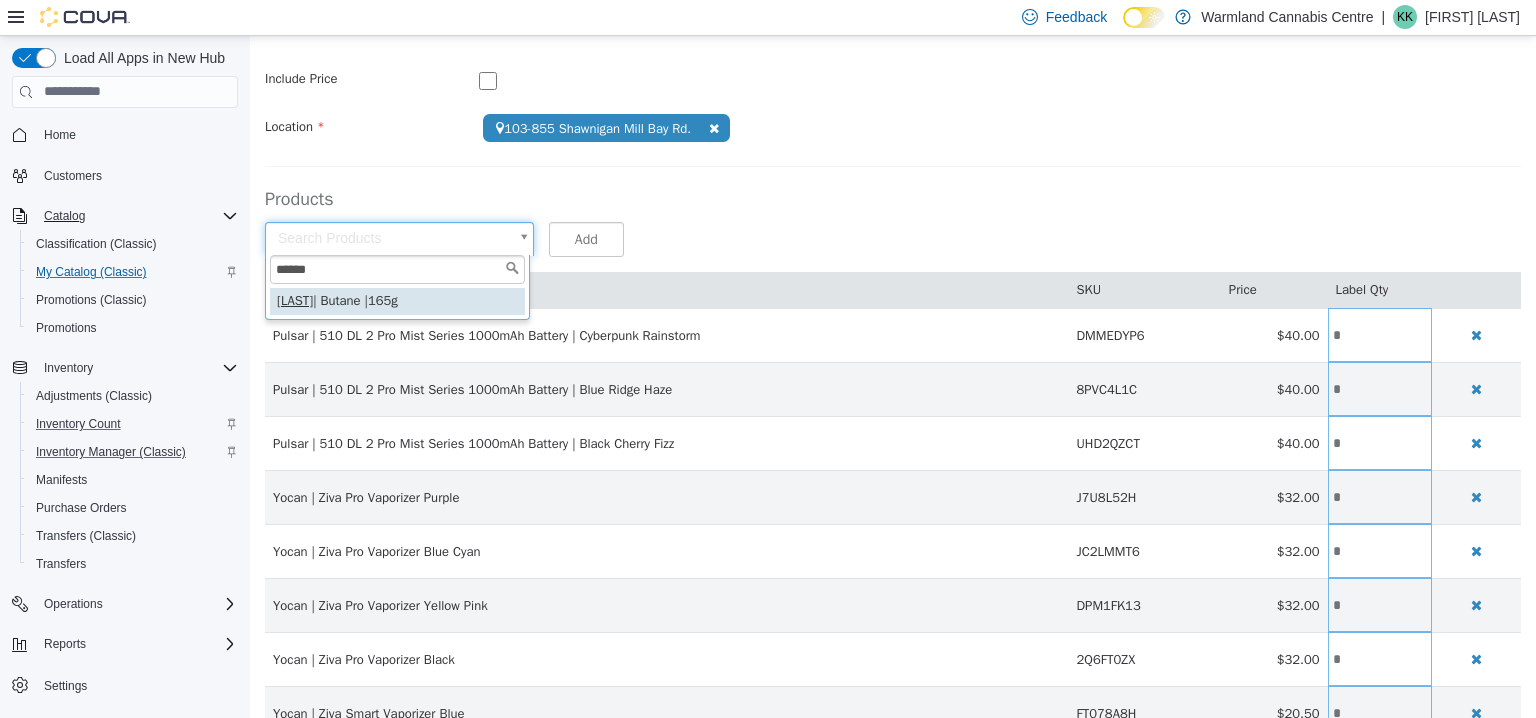 type on "******" 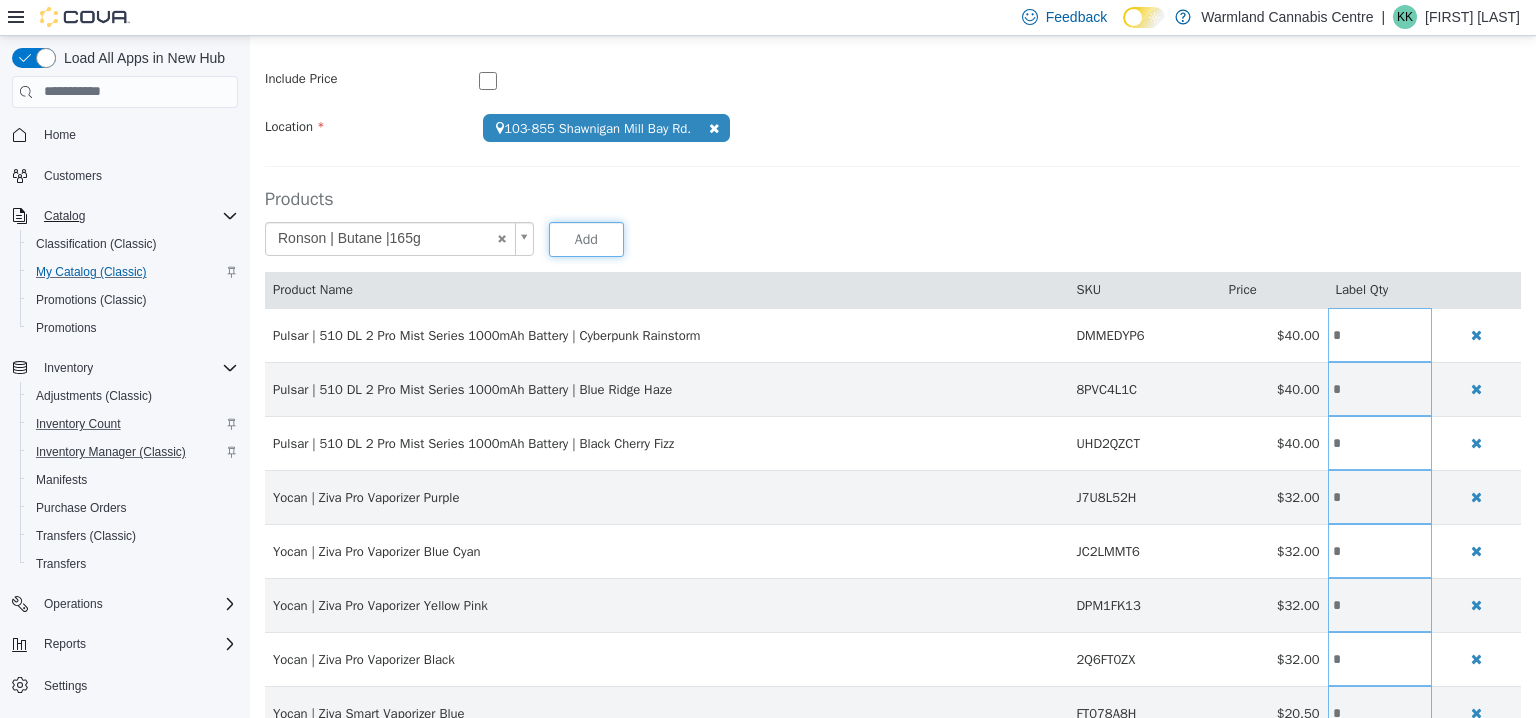 click on "Add" at bounding box center (586, 238) 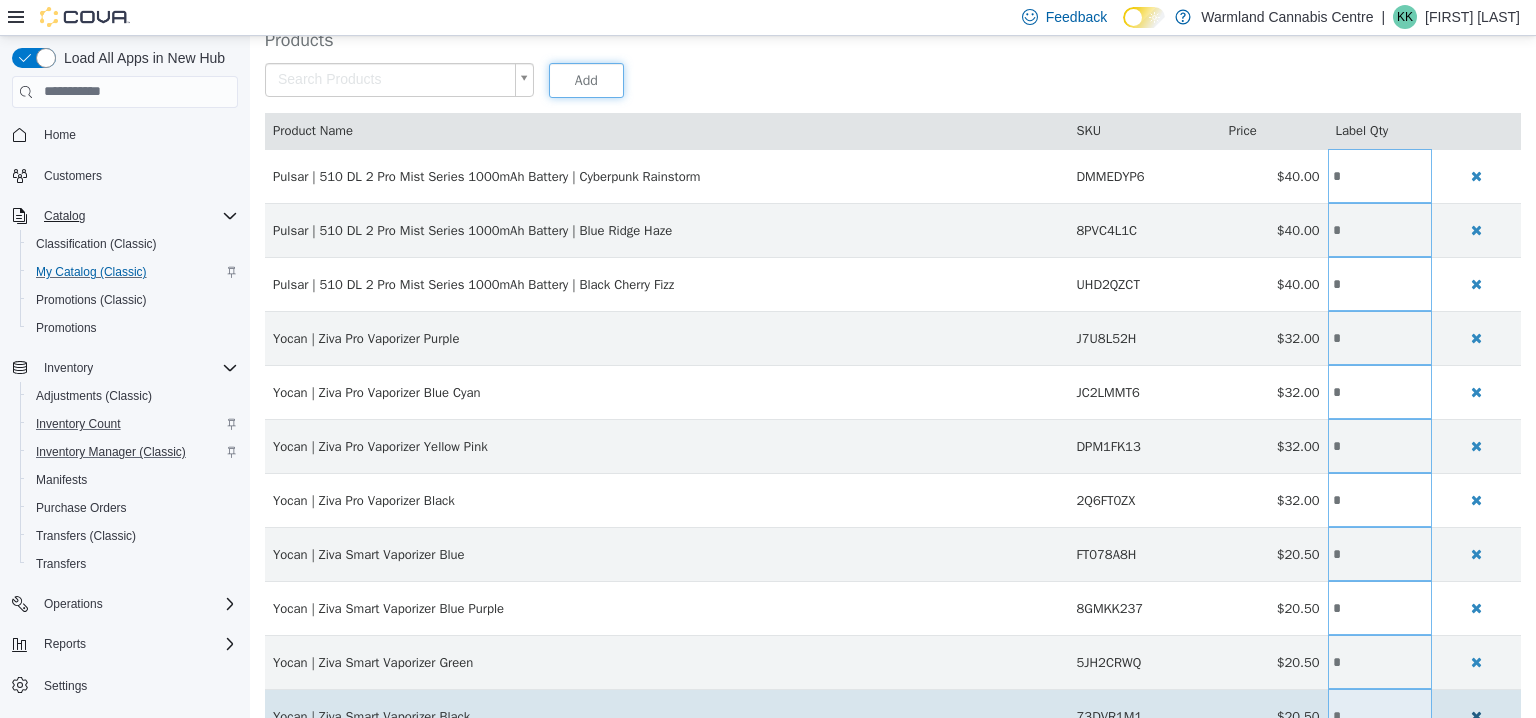 scroll, scrollTop: 764, scrollLeft: 0, axis: vertical 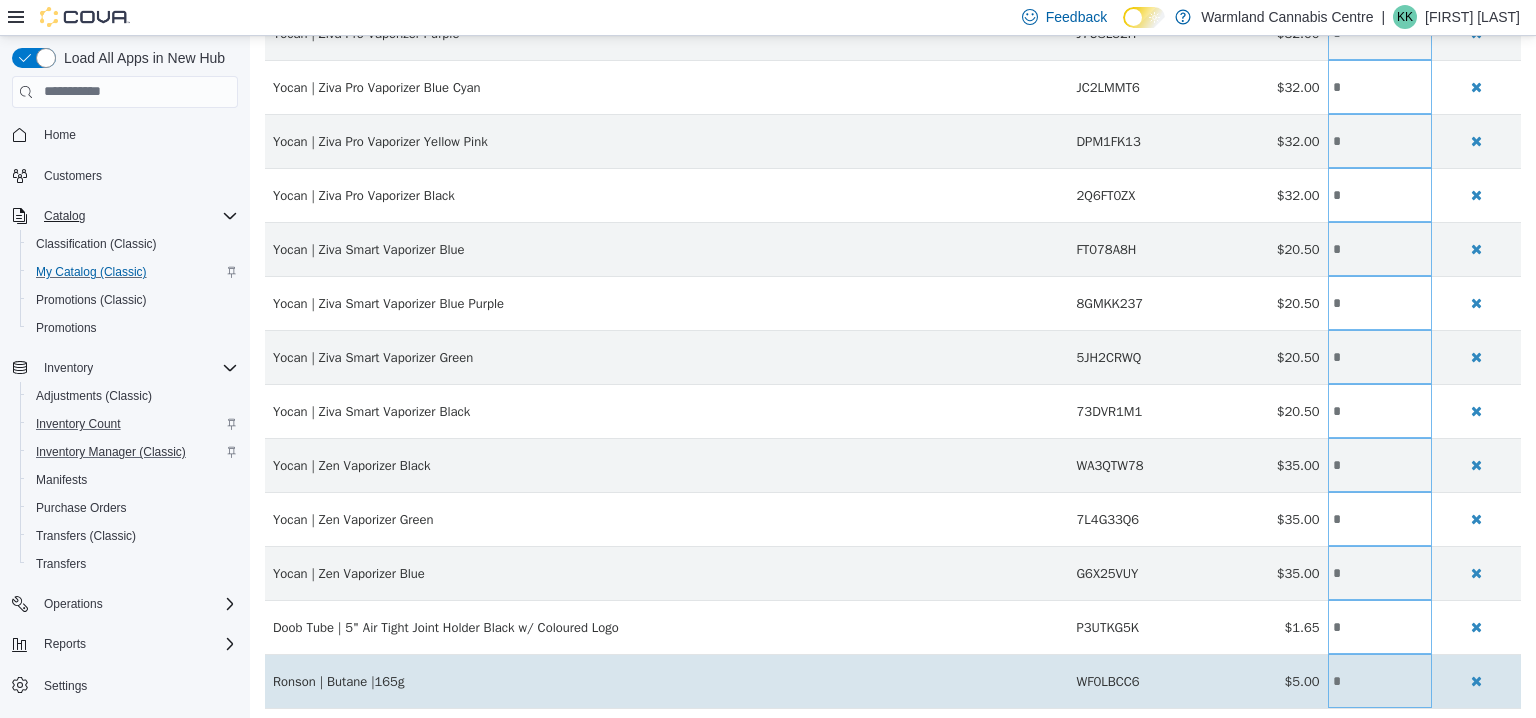 click on "*" at bounding box center [1380, 680] 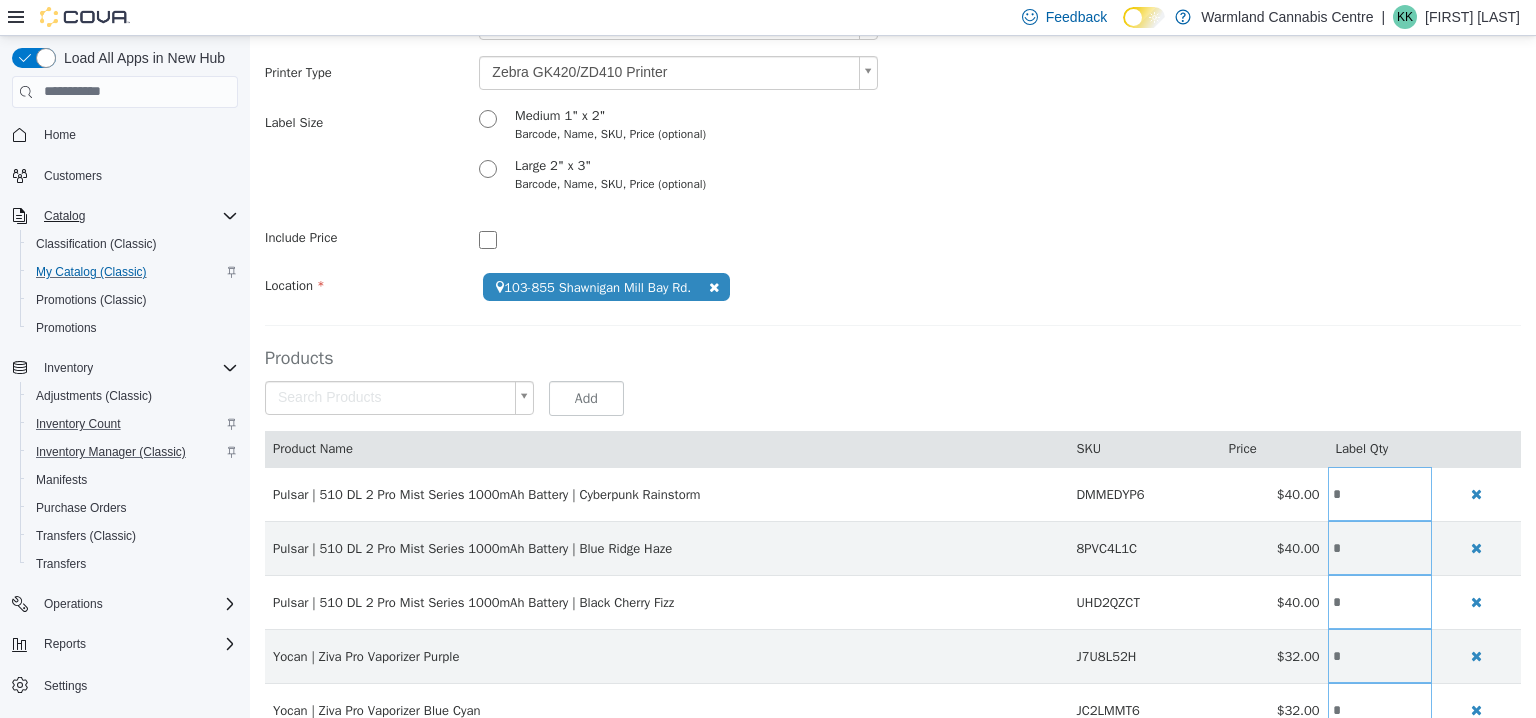 scroll, scrollTop: 64, scrollLeft: 0, axis: vertical 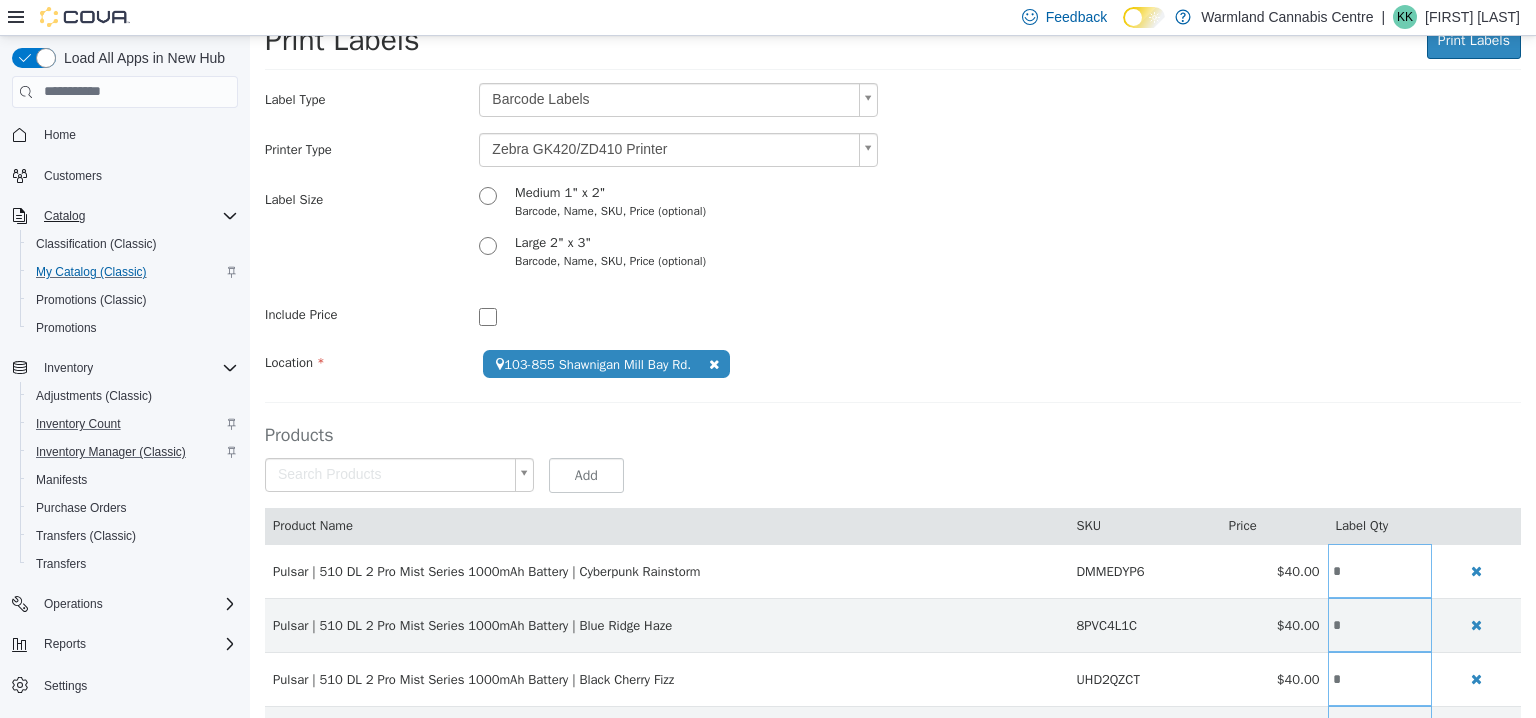 type on "**" 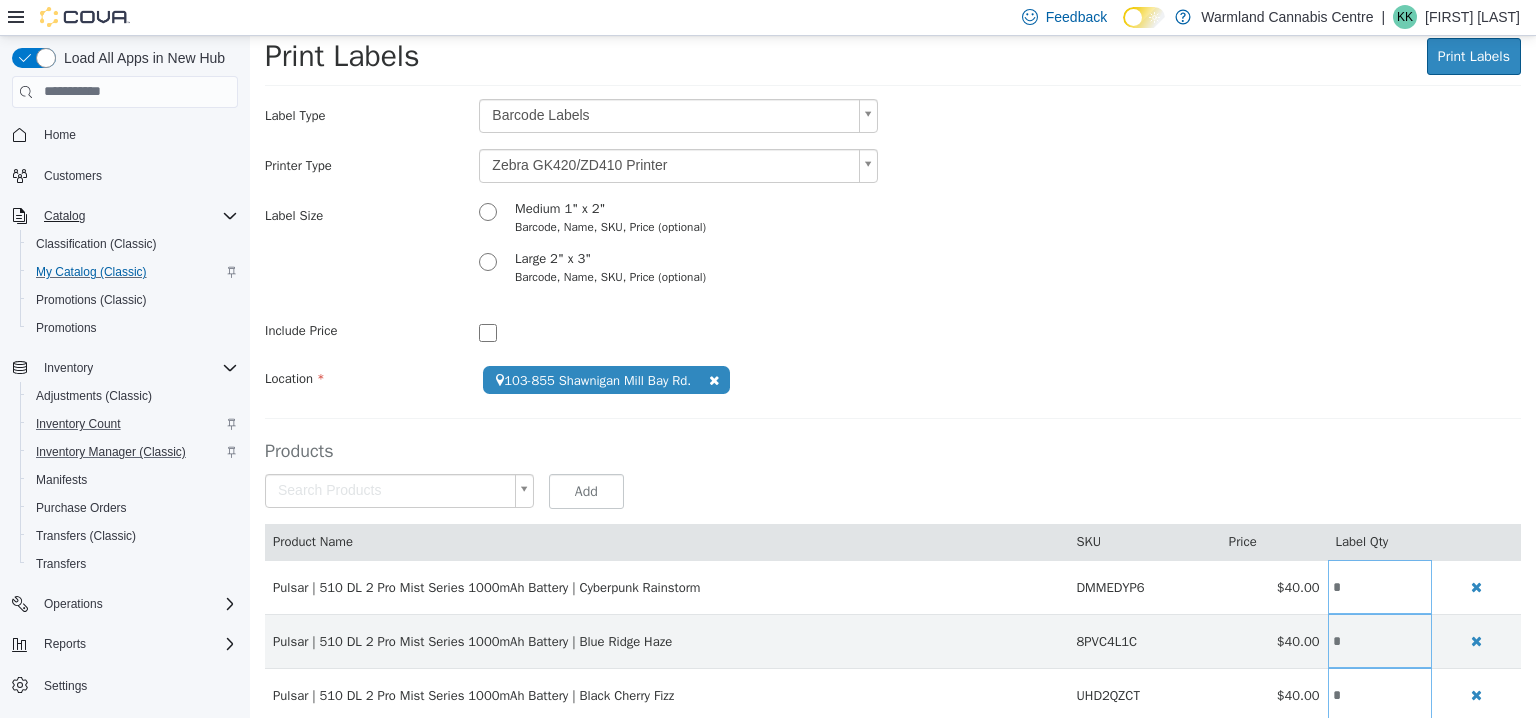 scroll, scrollTop: 0, scrollLeft: 0, axis: both 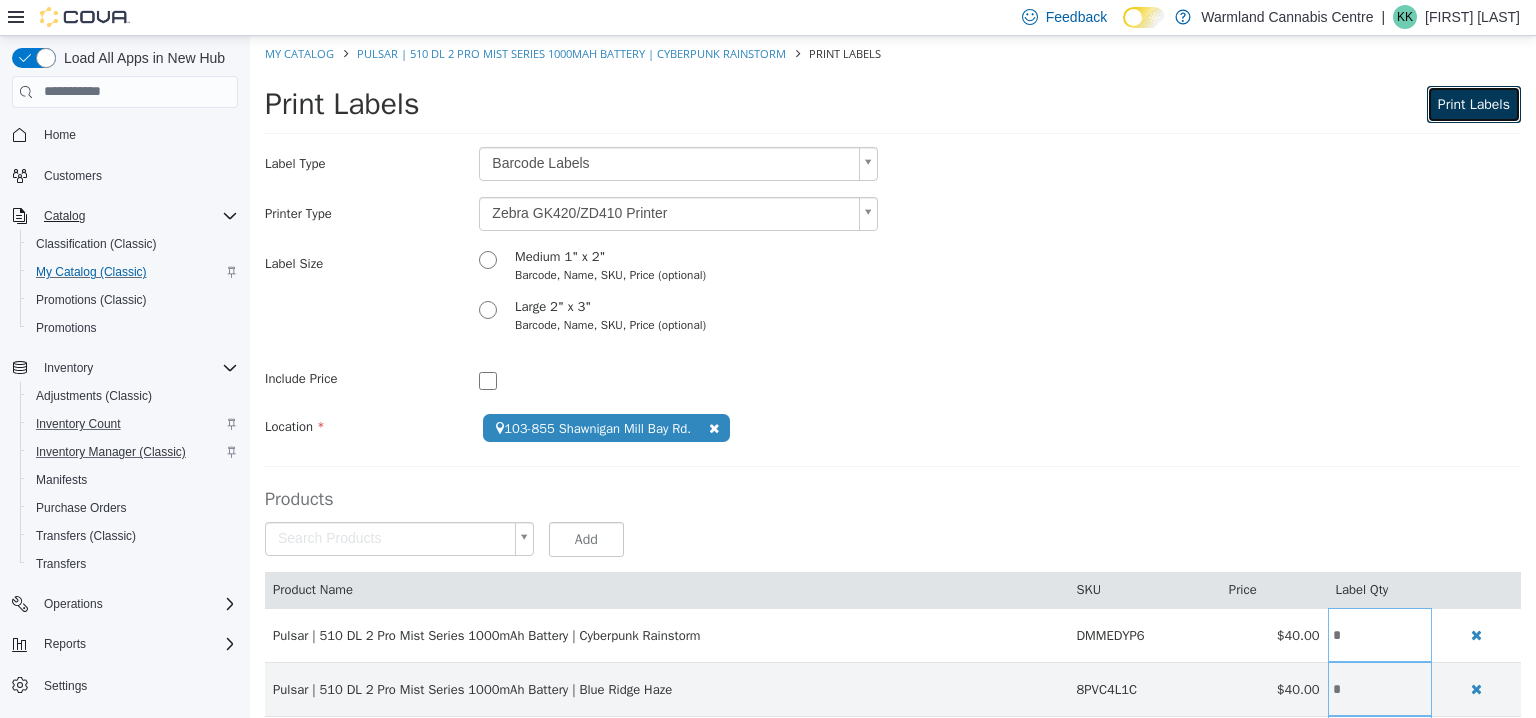 click on "Print Labels" at bounding box center [1474, 103] 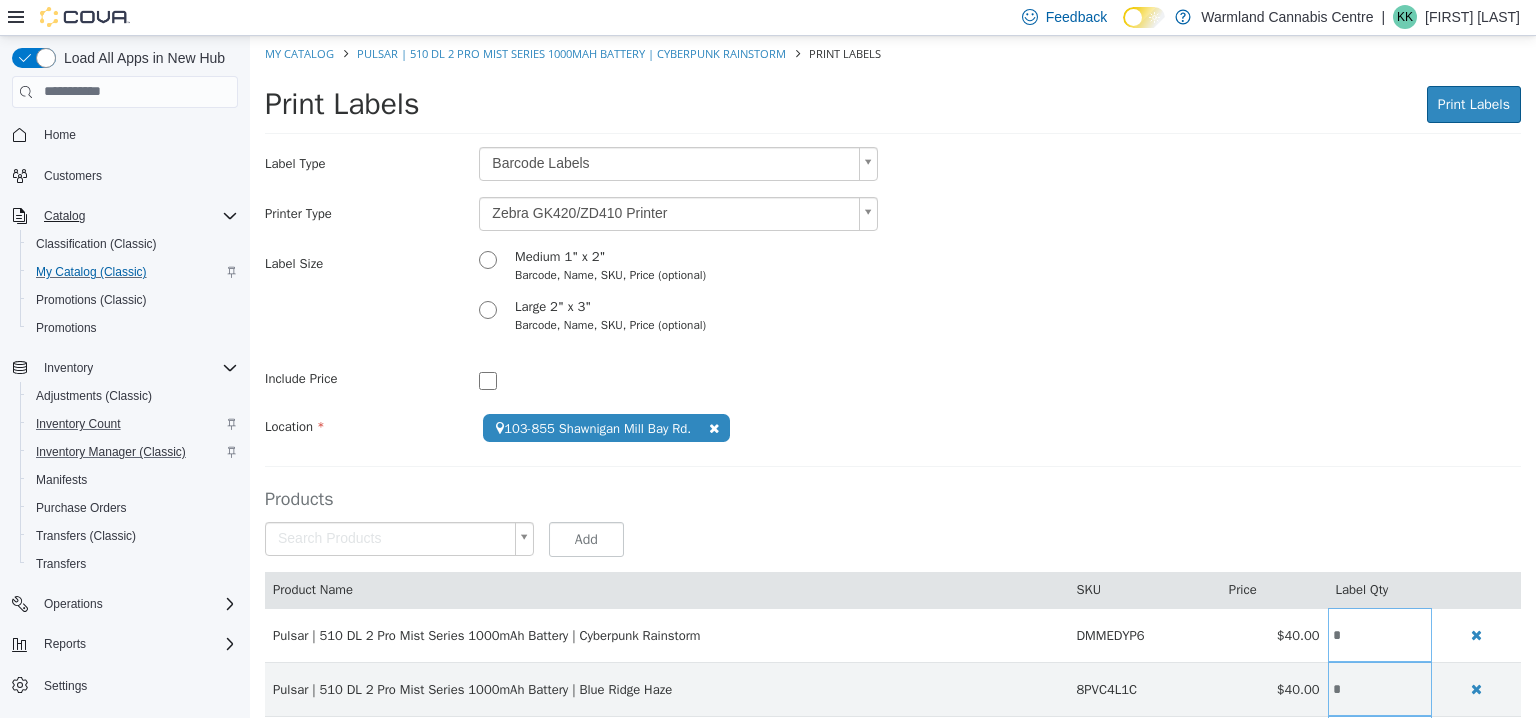 scroll, scrollTop: 0, scrollLeft: 0, axis: both 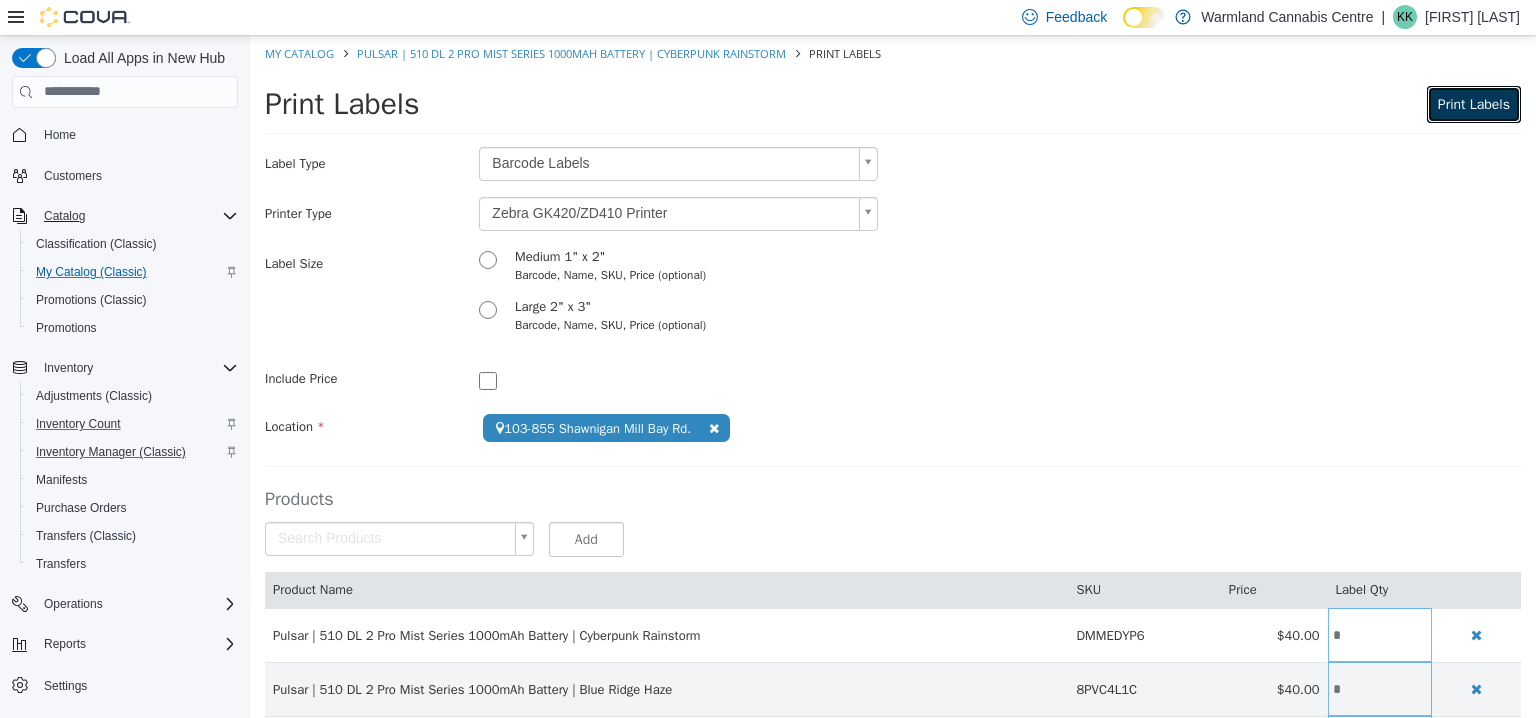 click on "Print Labels" at bounding box center (1474, 103) 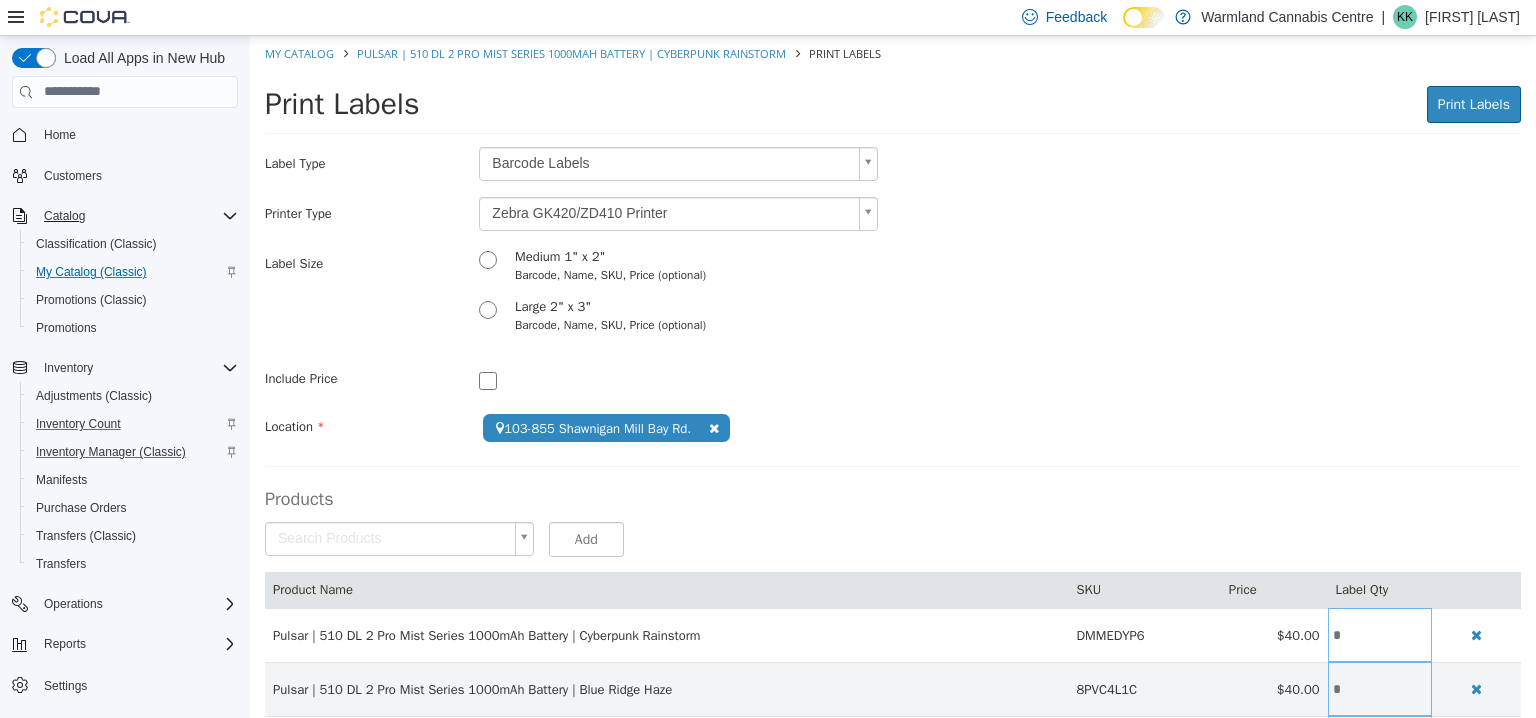 scroll, scrollTop: 0, scrollLeft: 0, axis: both 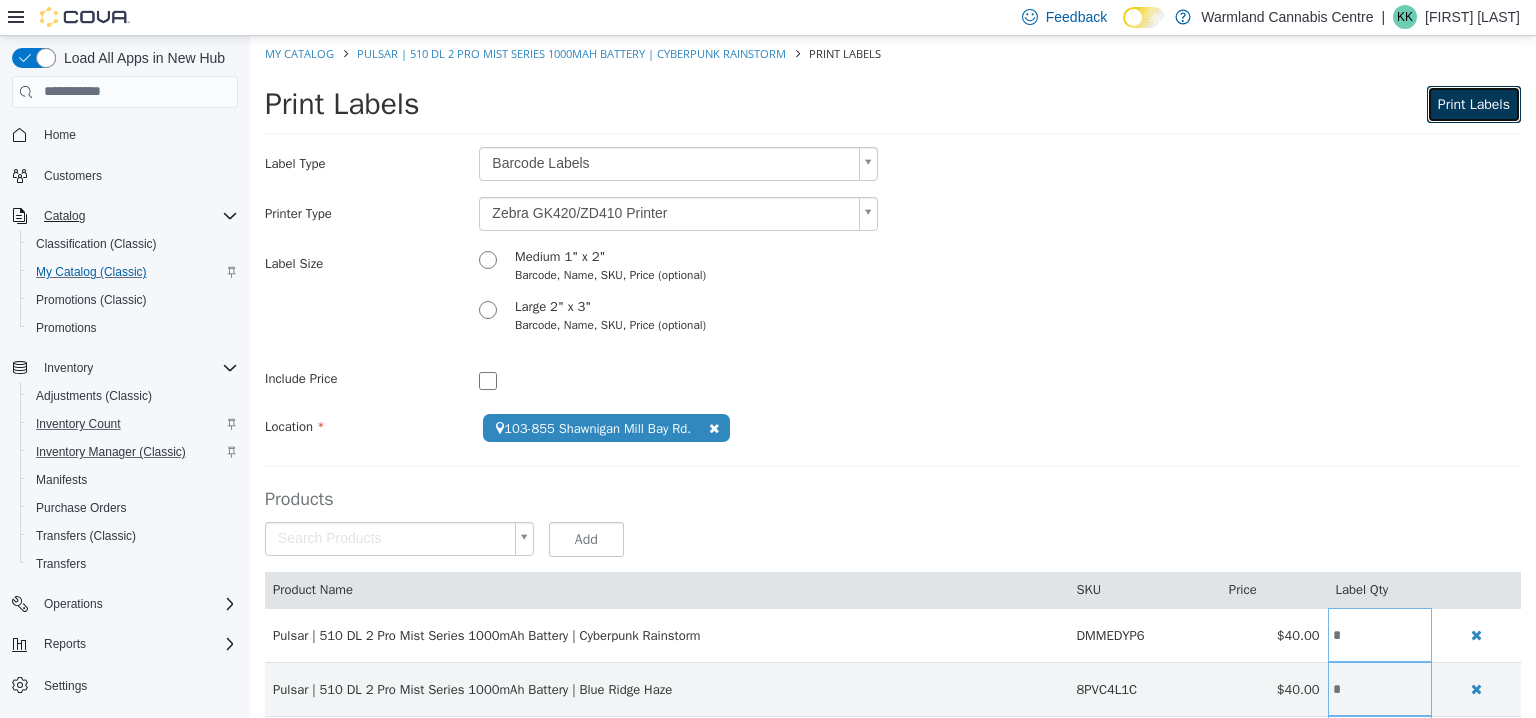 click on "Print Labels" at bounding box center [1474, 103] 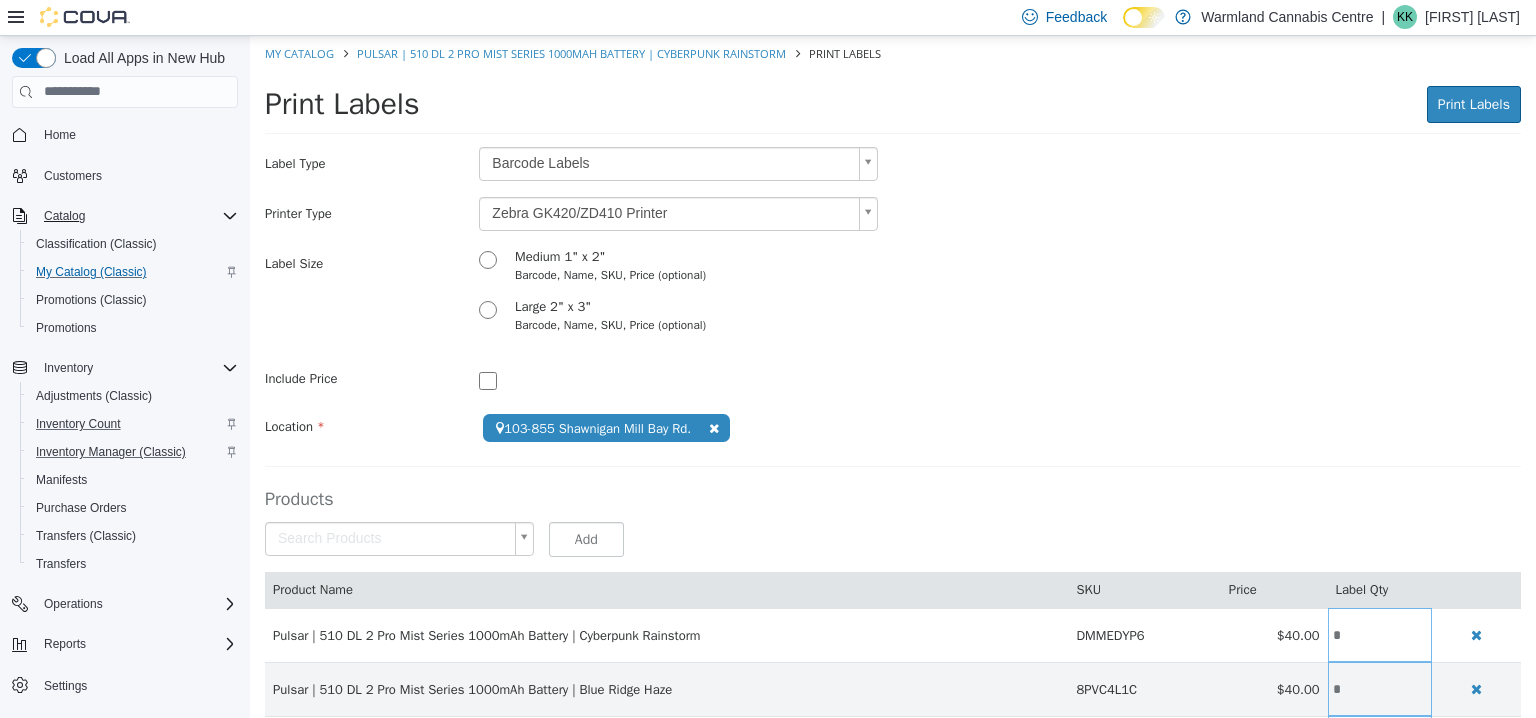 scroll, scrollTop: 0, scrollLeft: 0, axis: both 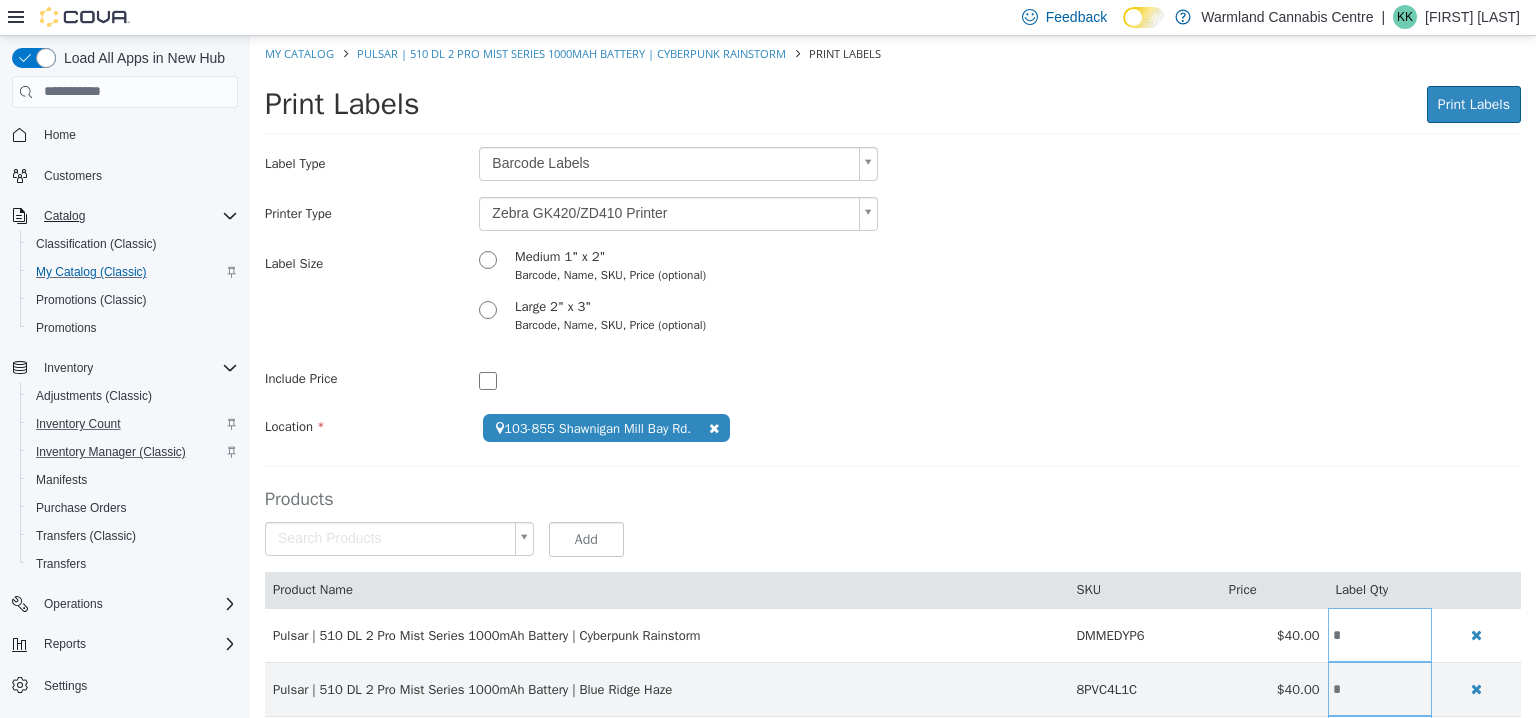 type on "*" 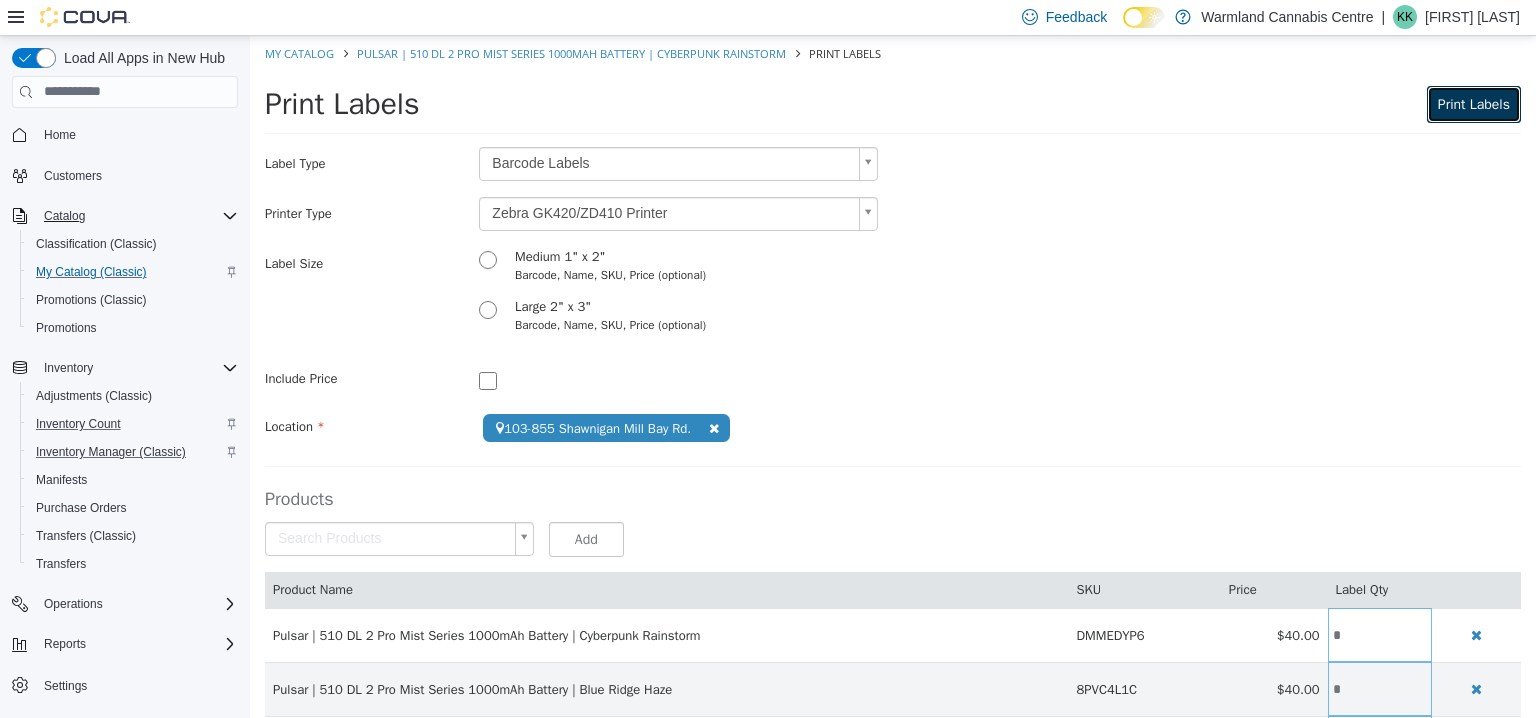 click on "Print Labels" at bounding box center [1474, 103] 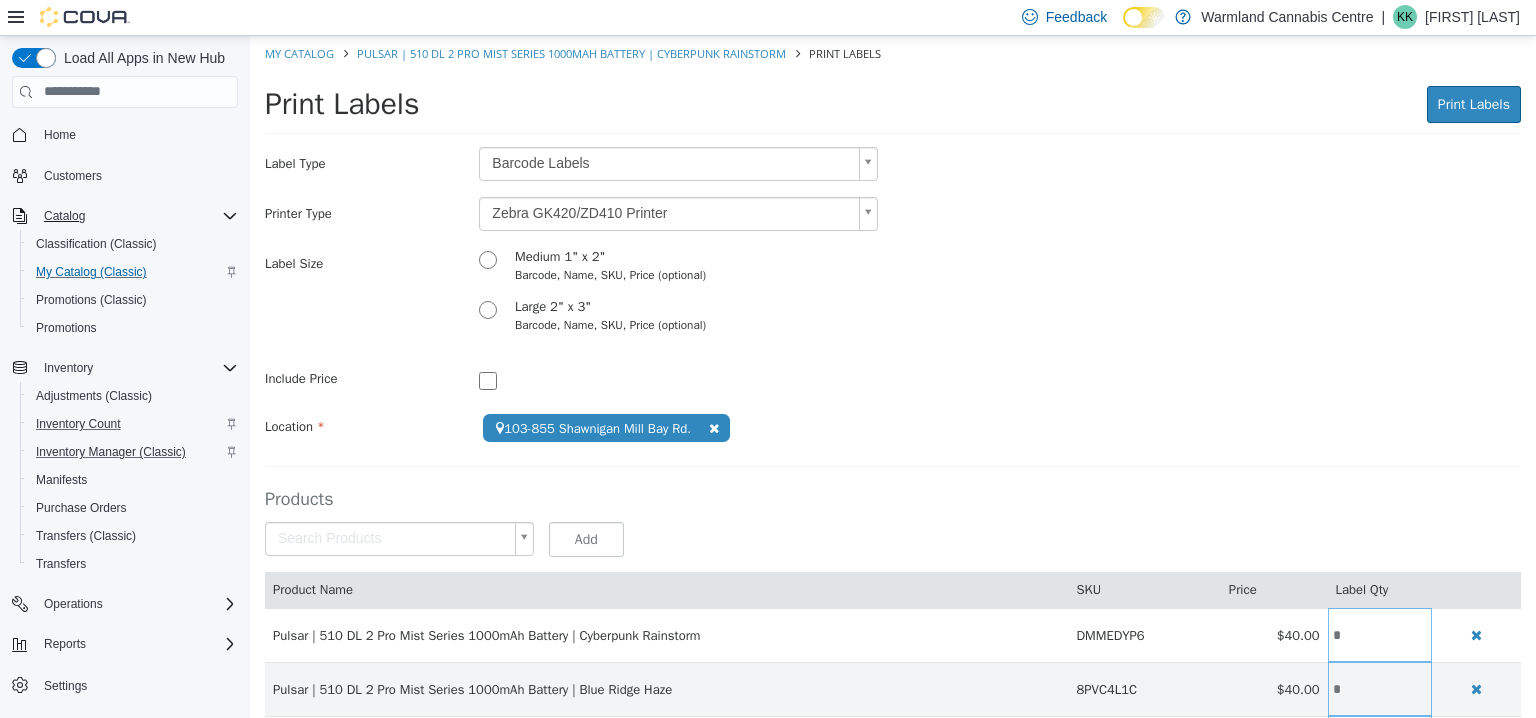 scroll, scrollTop: 0, scrollLeft: 0, axis: both 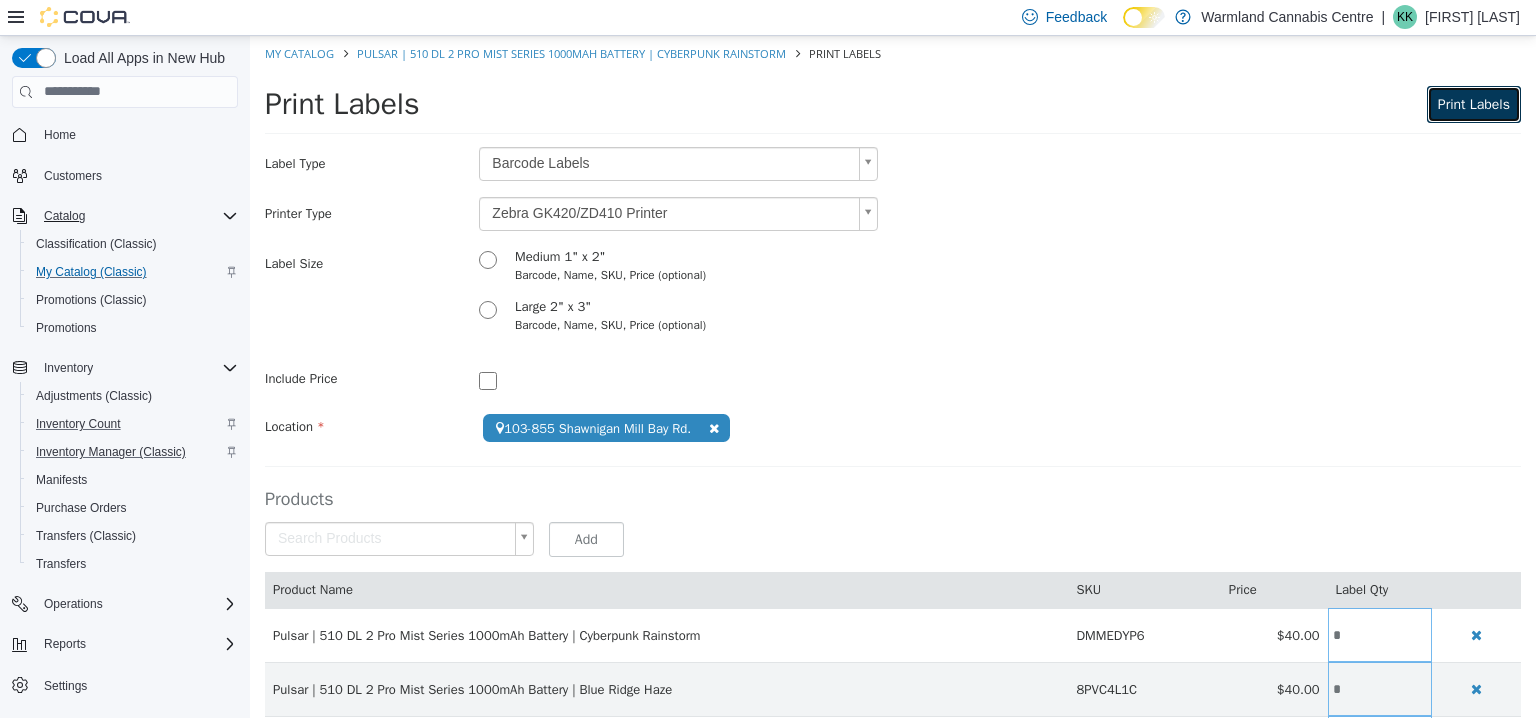 click on "Print Labels" at bounding box center [1474, 103] 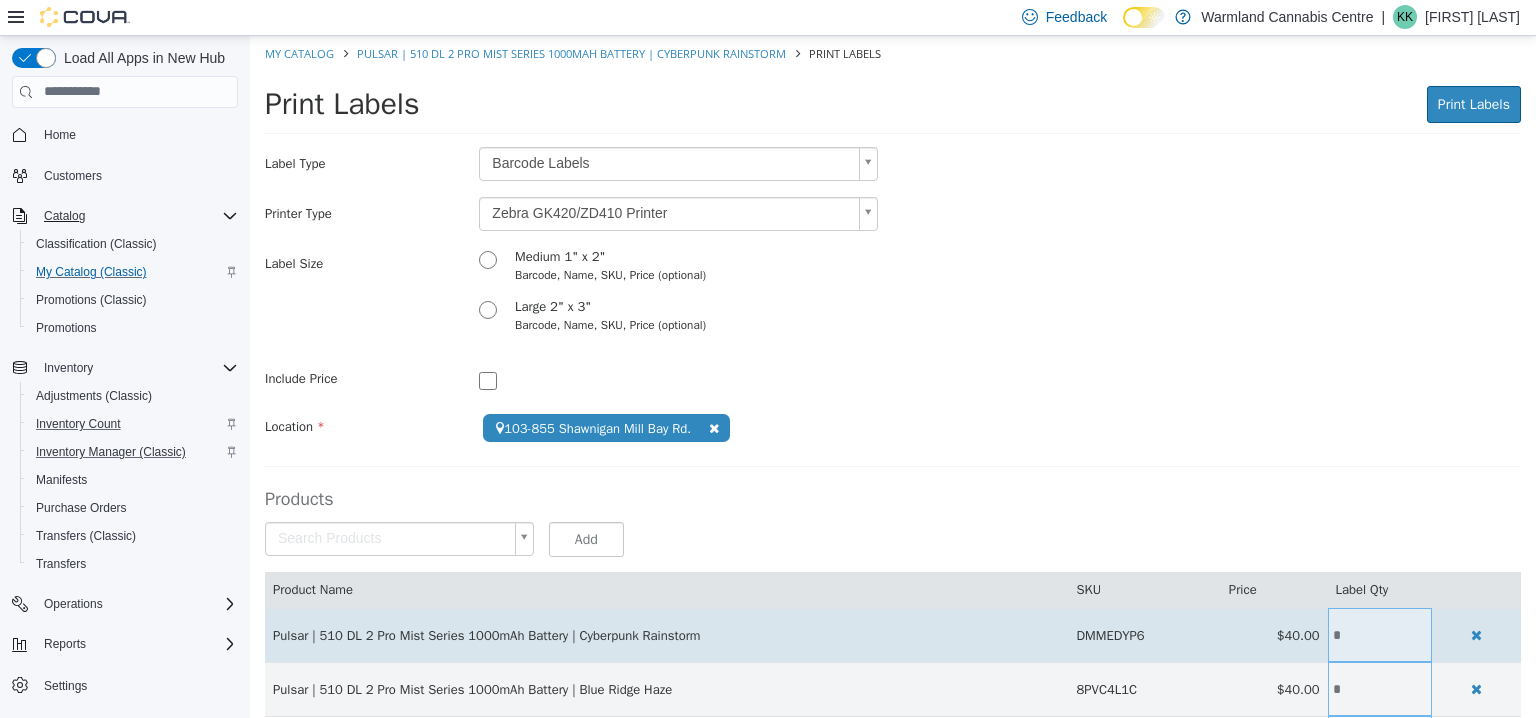 scroll, scrollTop: 0, scrollLeft: 0, axis: both 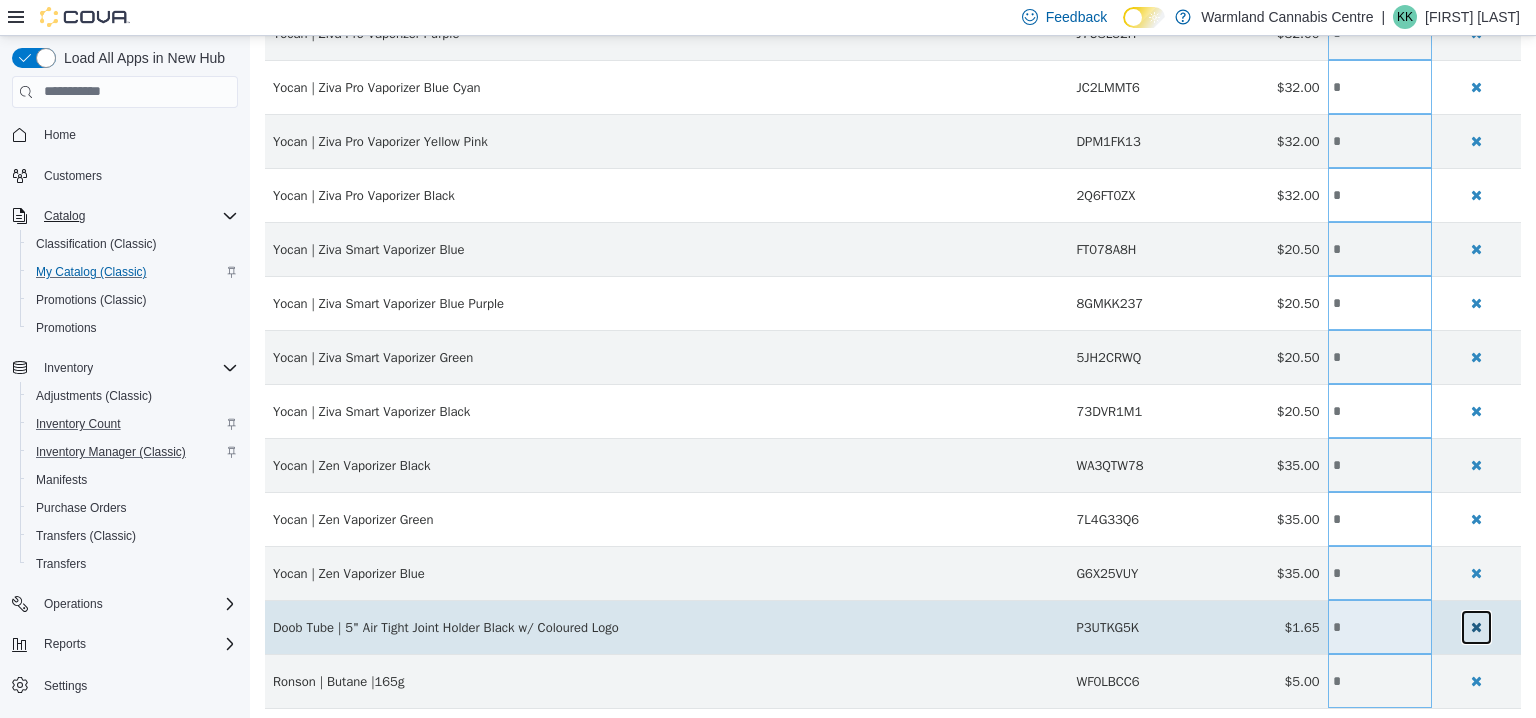 click at bounding box center [1476, 626] 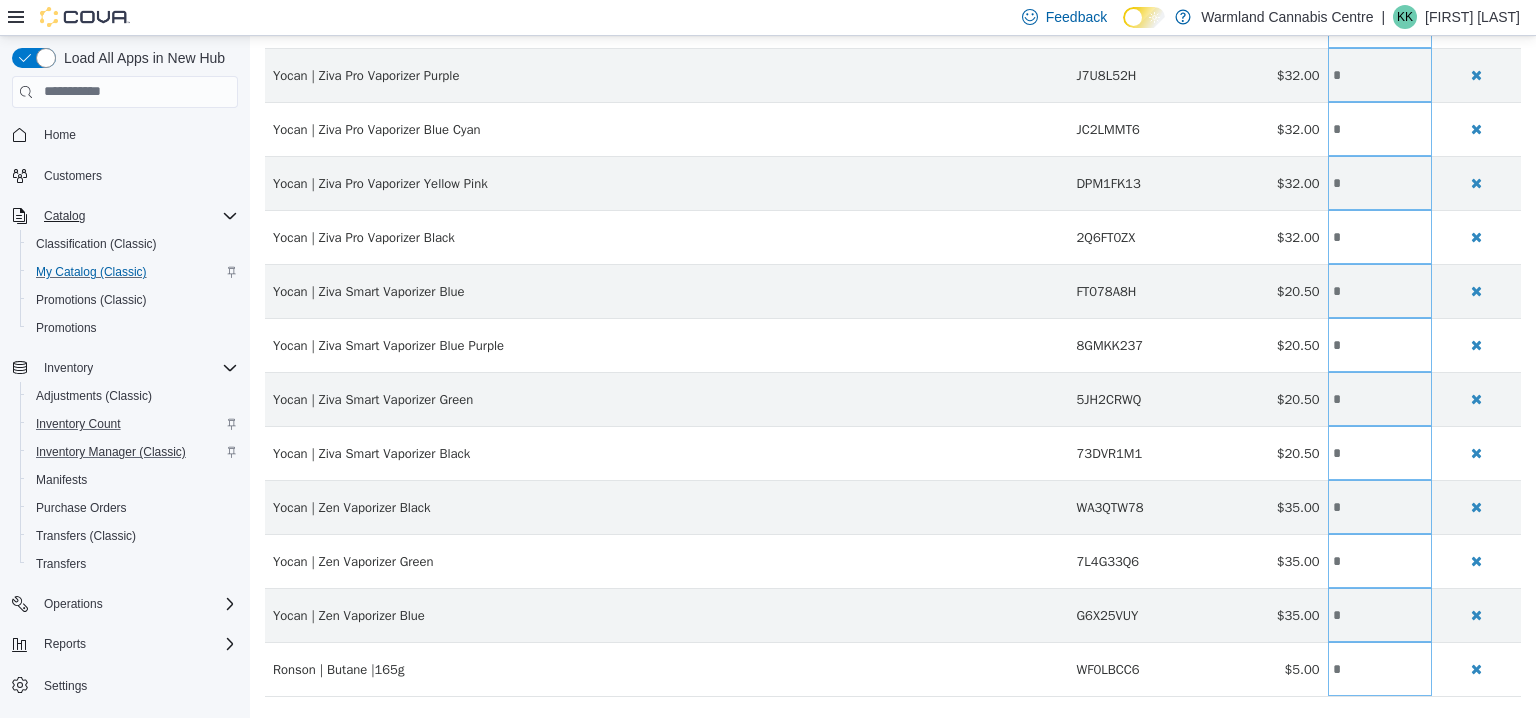 scroll, scrollTop: 0, scrollLeft: 0, axis: both 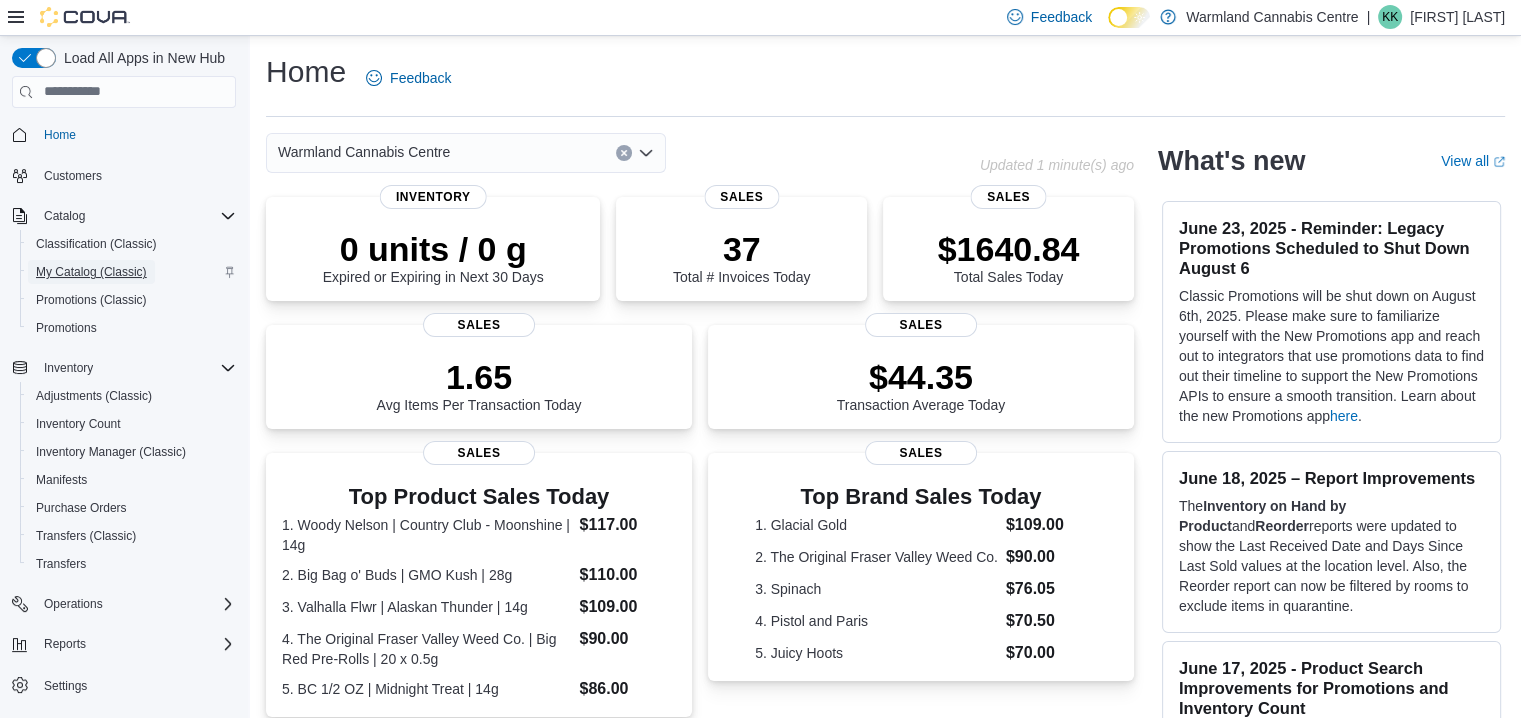 click on "My Catalog (Classic)" at bounding box center [91, 272] 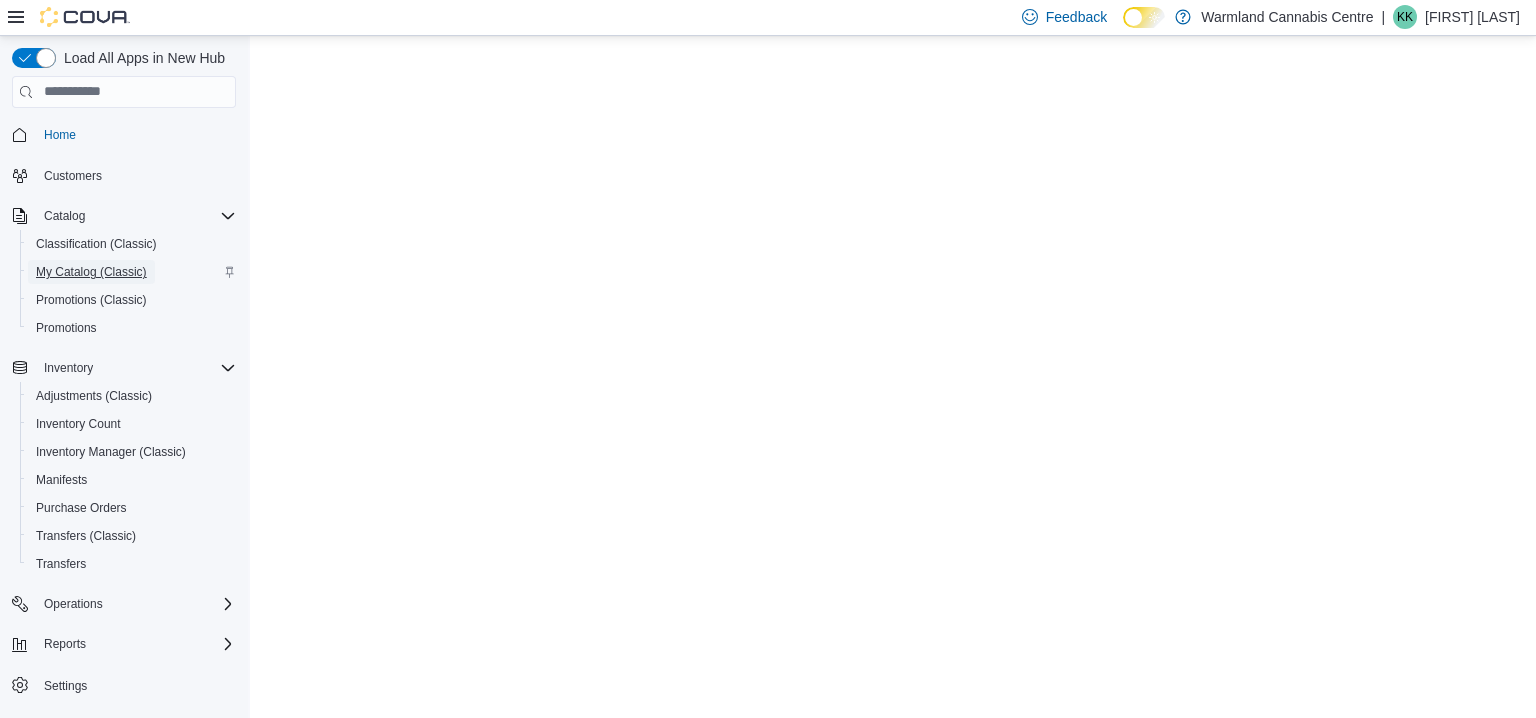 scroll, scrollTop: 0, scrollLeft: 0, axis: both 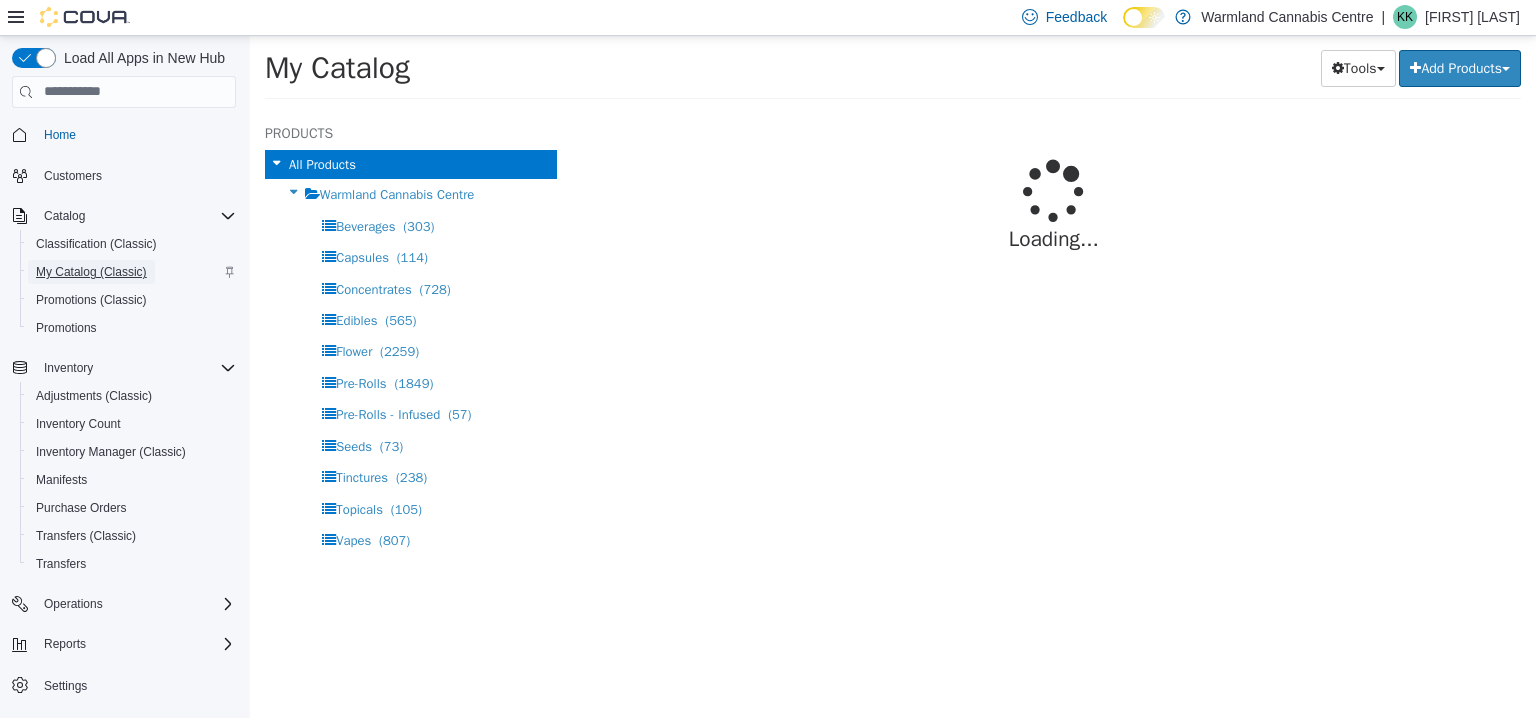 select on "**********" 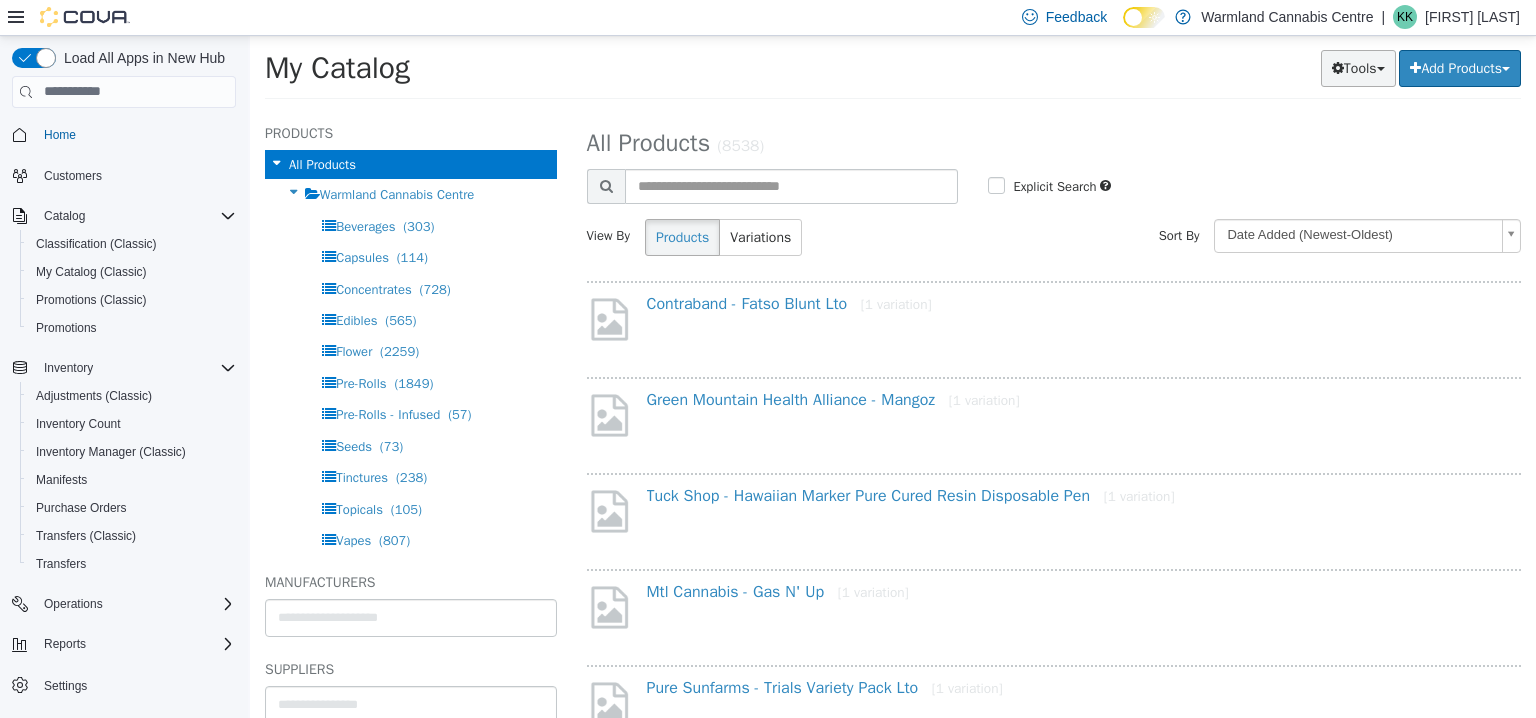 click on "Tools" at bounding box center [1358, 67] 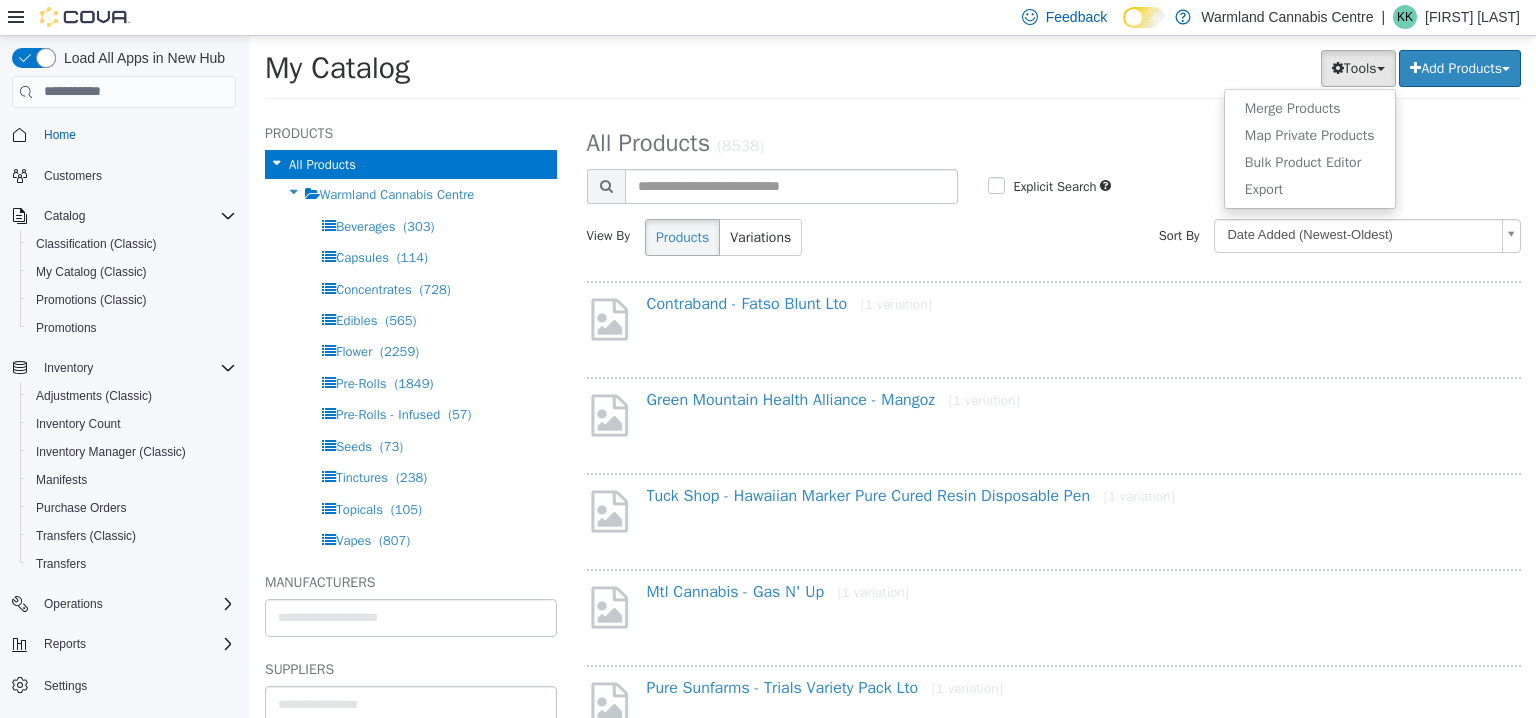 click on "Contraband - Fatso Blunt Lto
[1 variation]" at bounding box center (1074, 307) 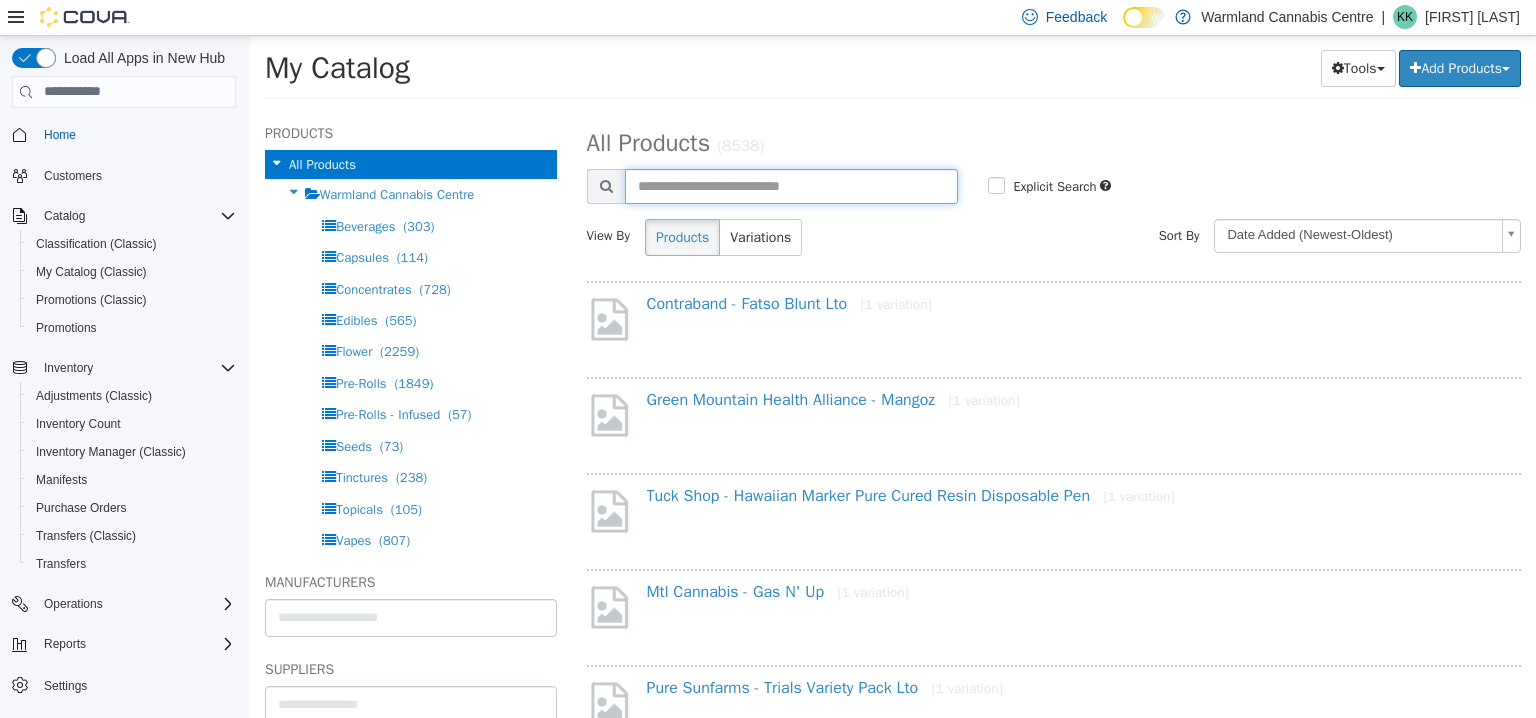 click at bounding box center (792, 185) 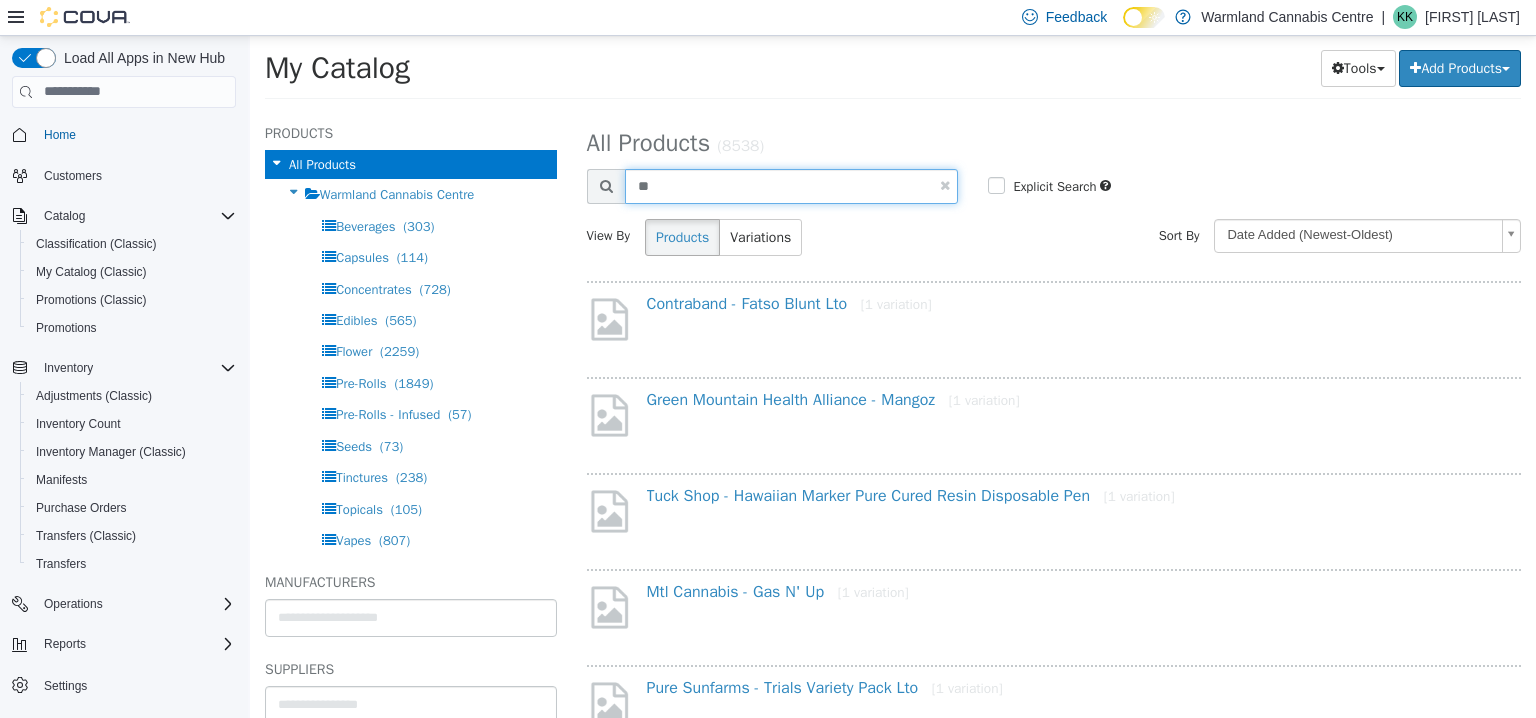 type on "*" 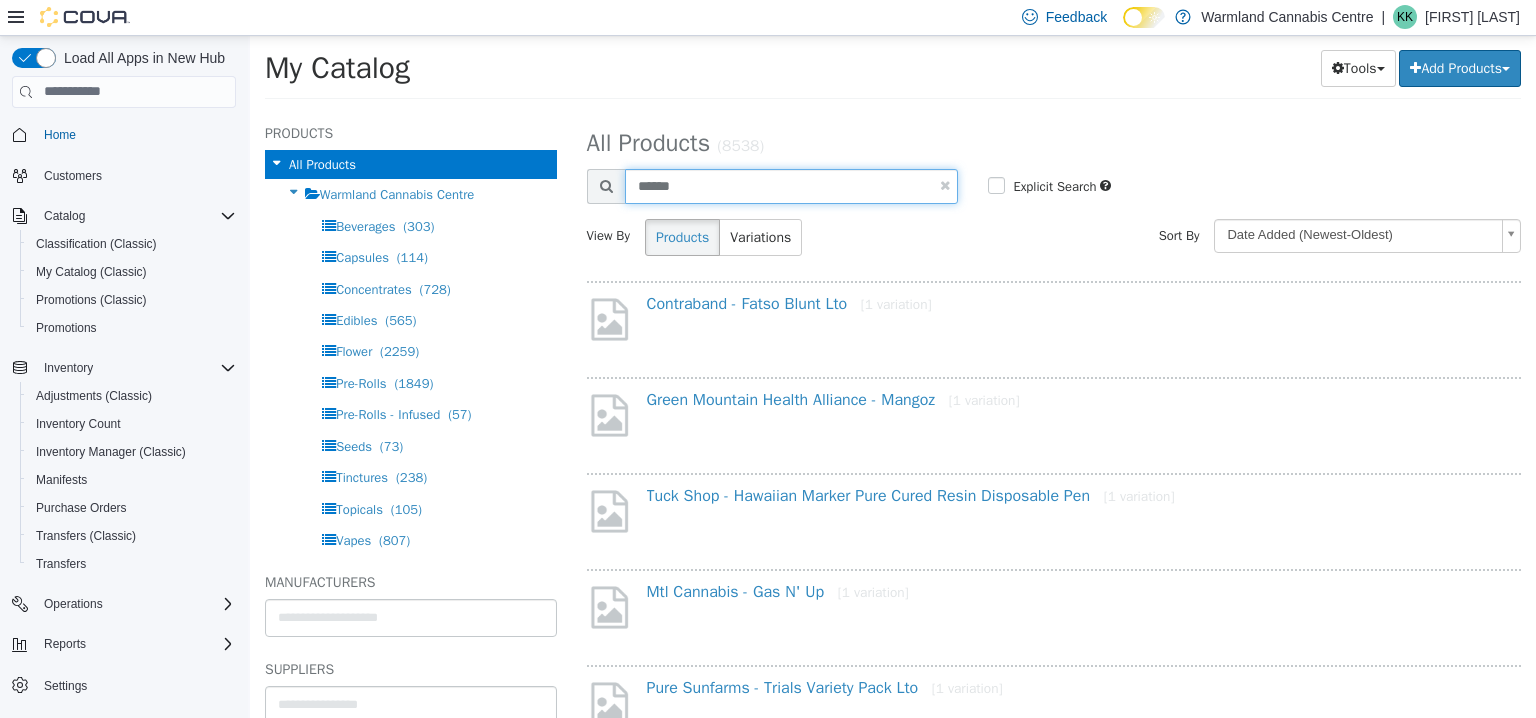 type on "******" 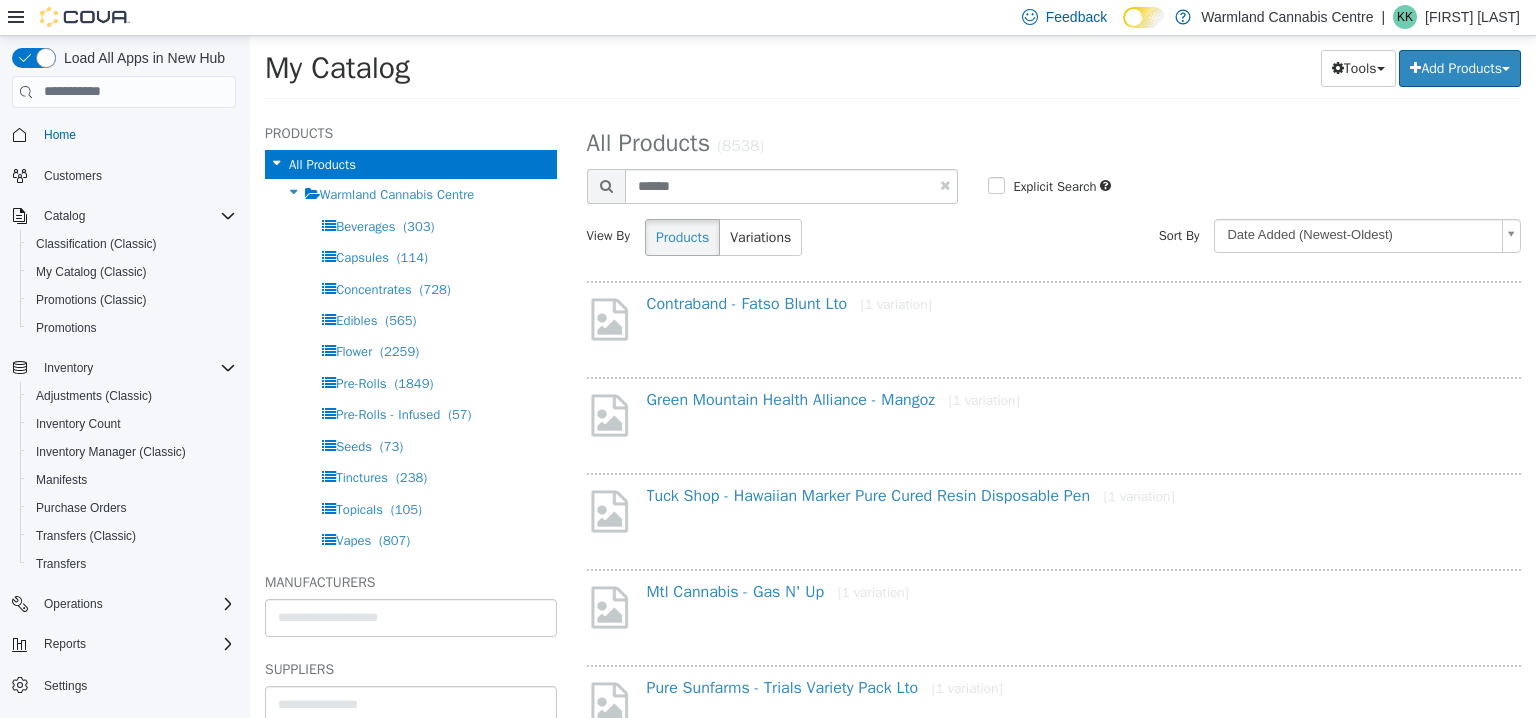 select on "**********" 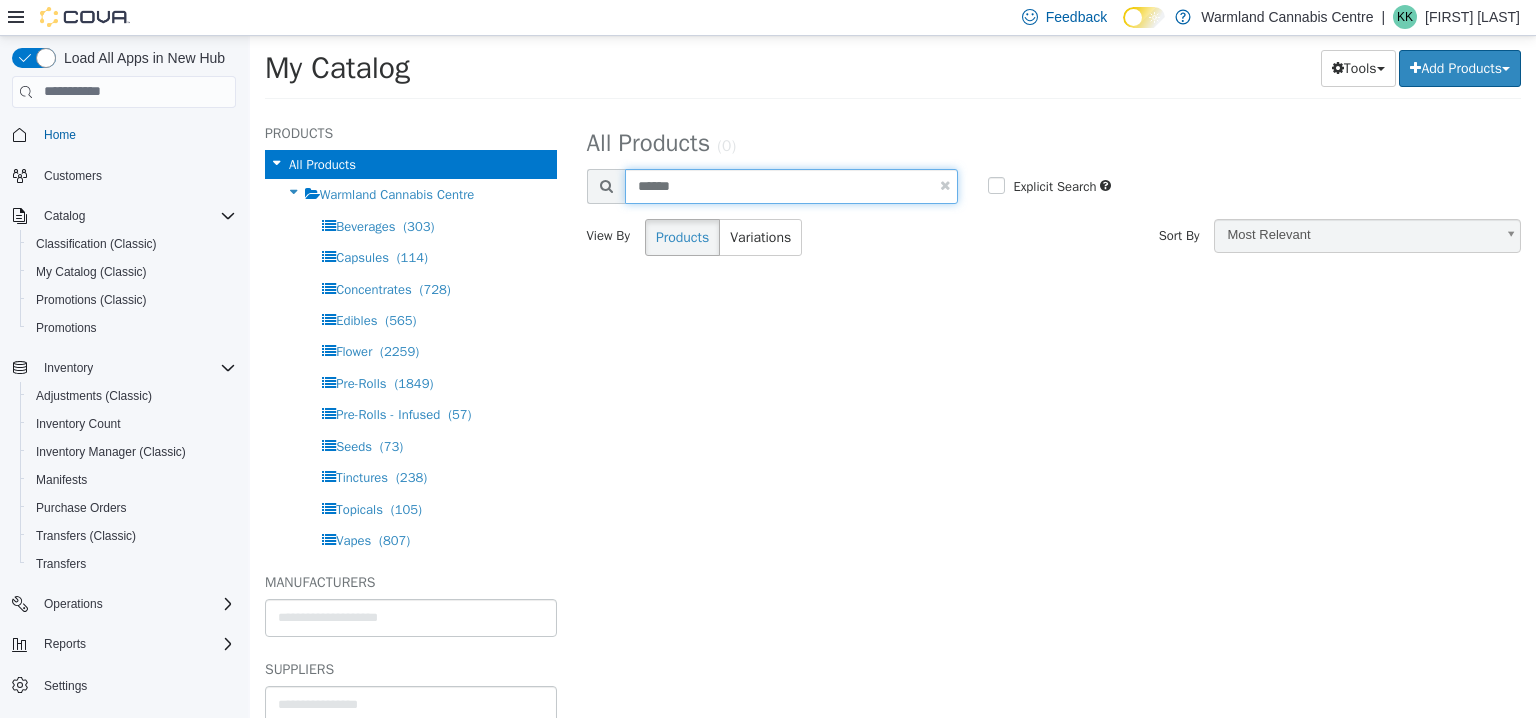 click on "******" at bounding box center (792, 185) 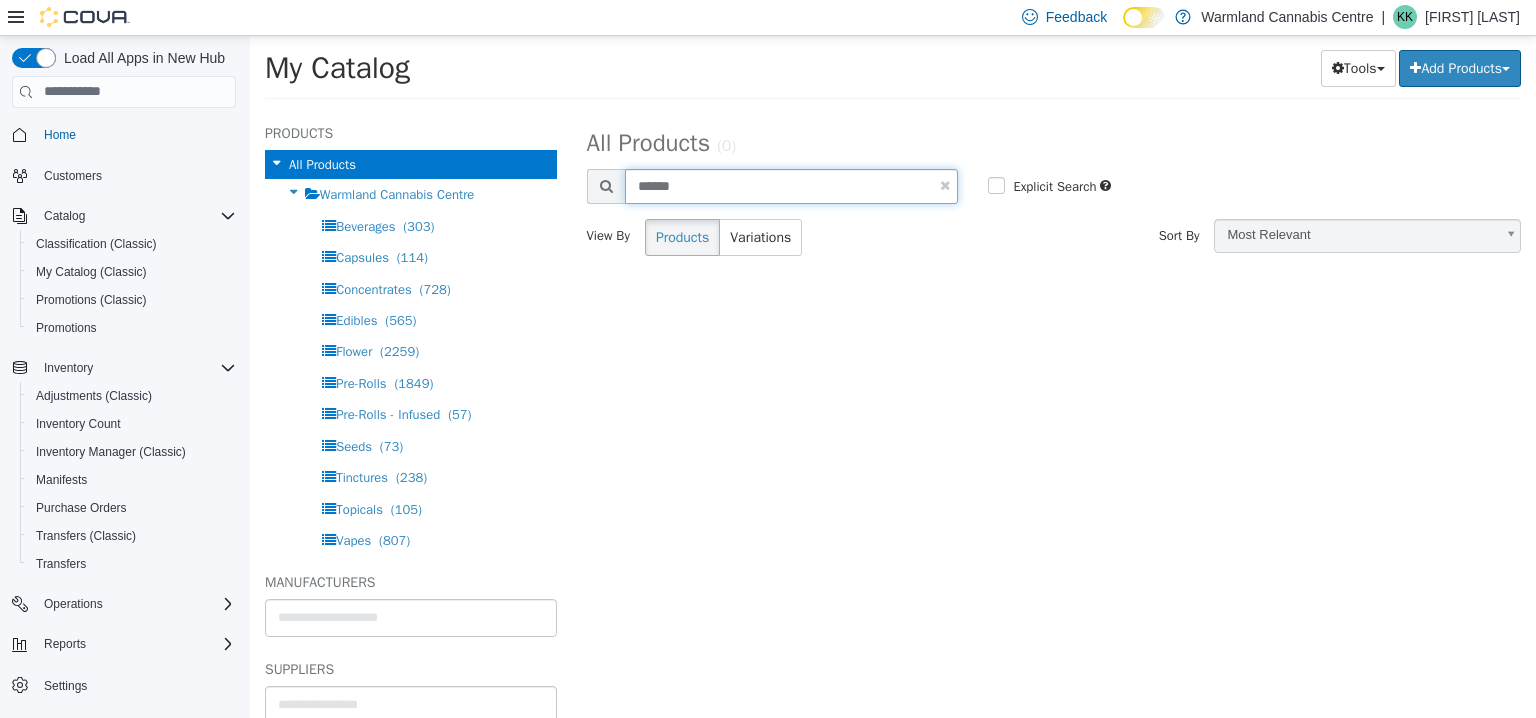 click on "******" at bounding box center (792, 185) 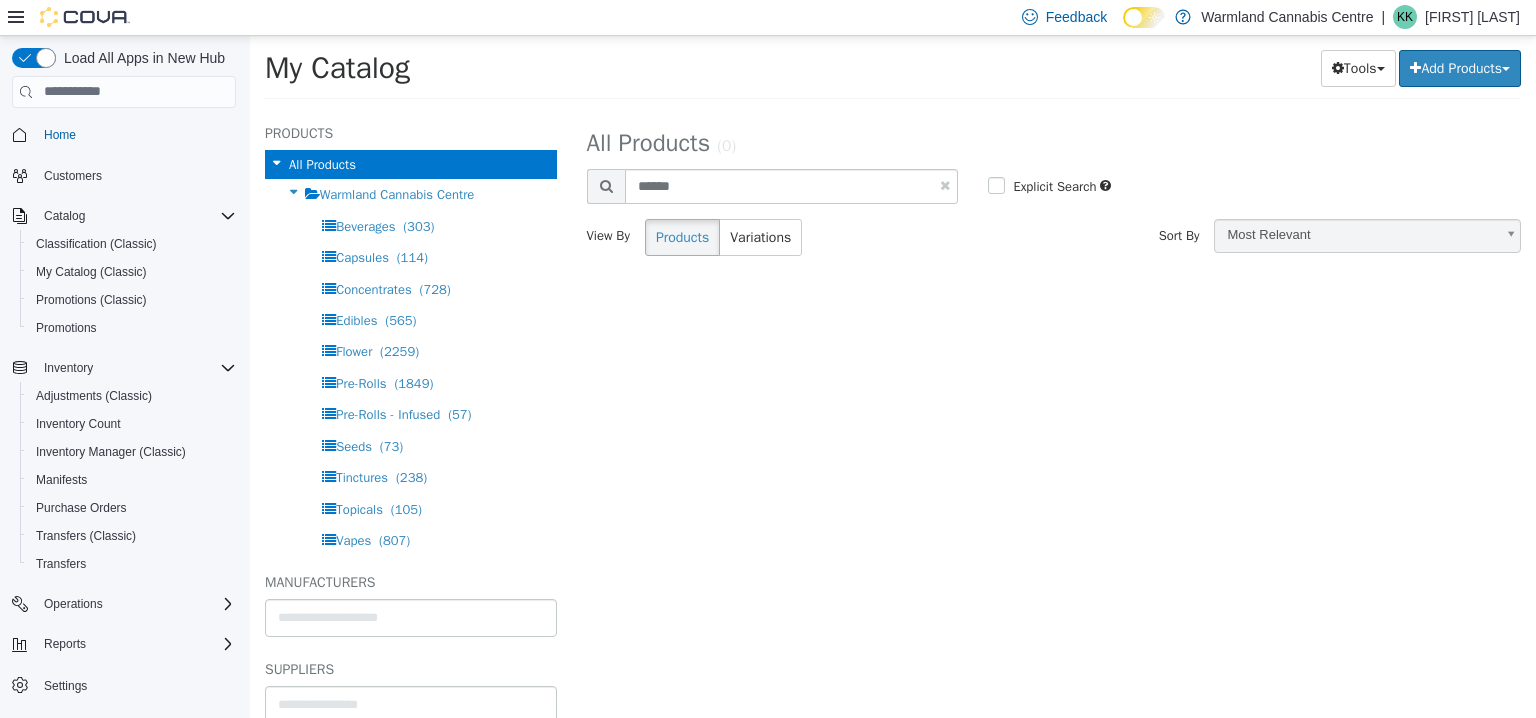 select on "**********" 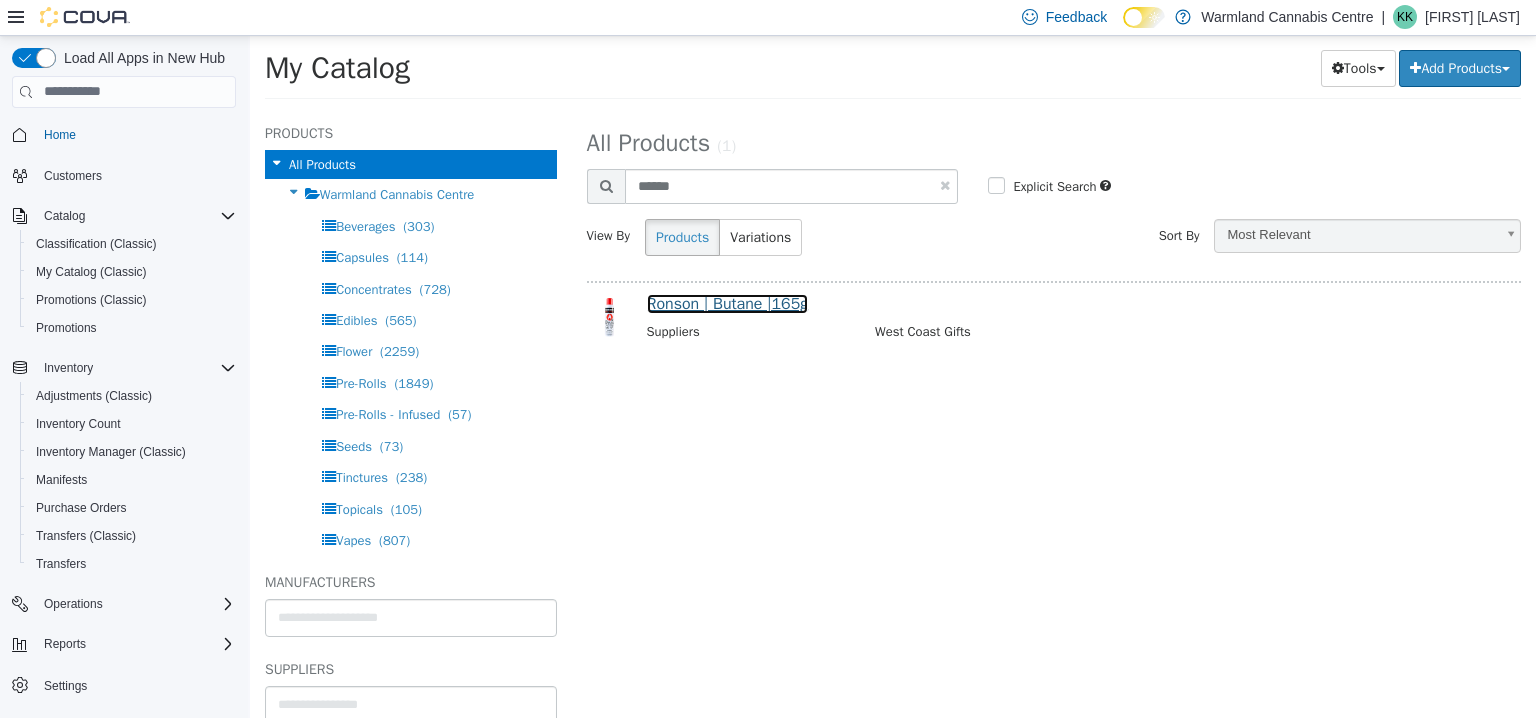 click on "Ronson | Butane |165g" at bounding box center (728, 303) 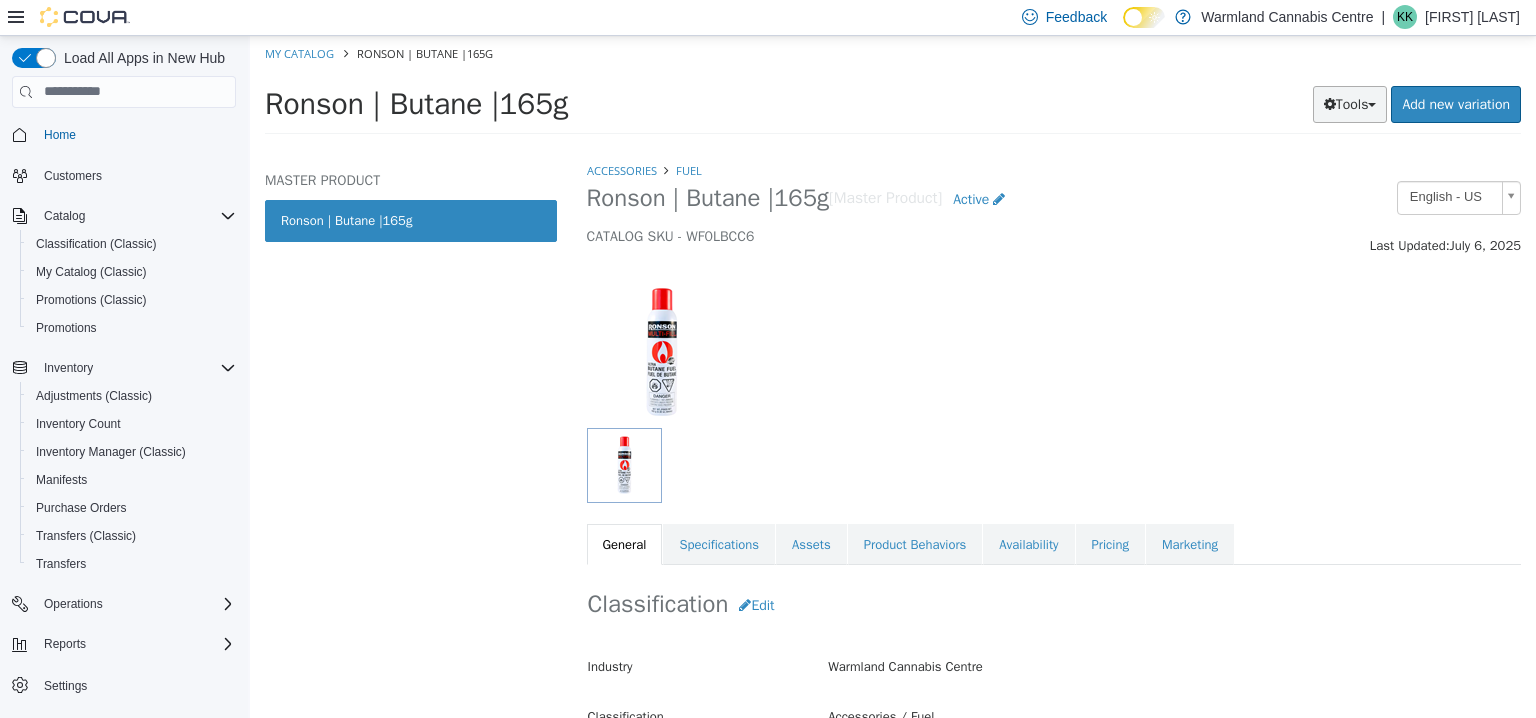 click on "Tools" at bounding box center [1350, 103] 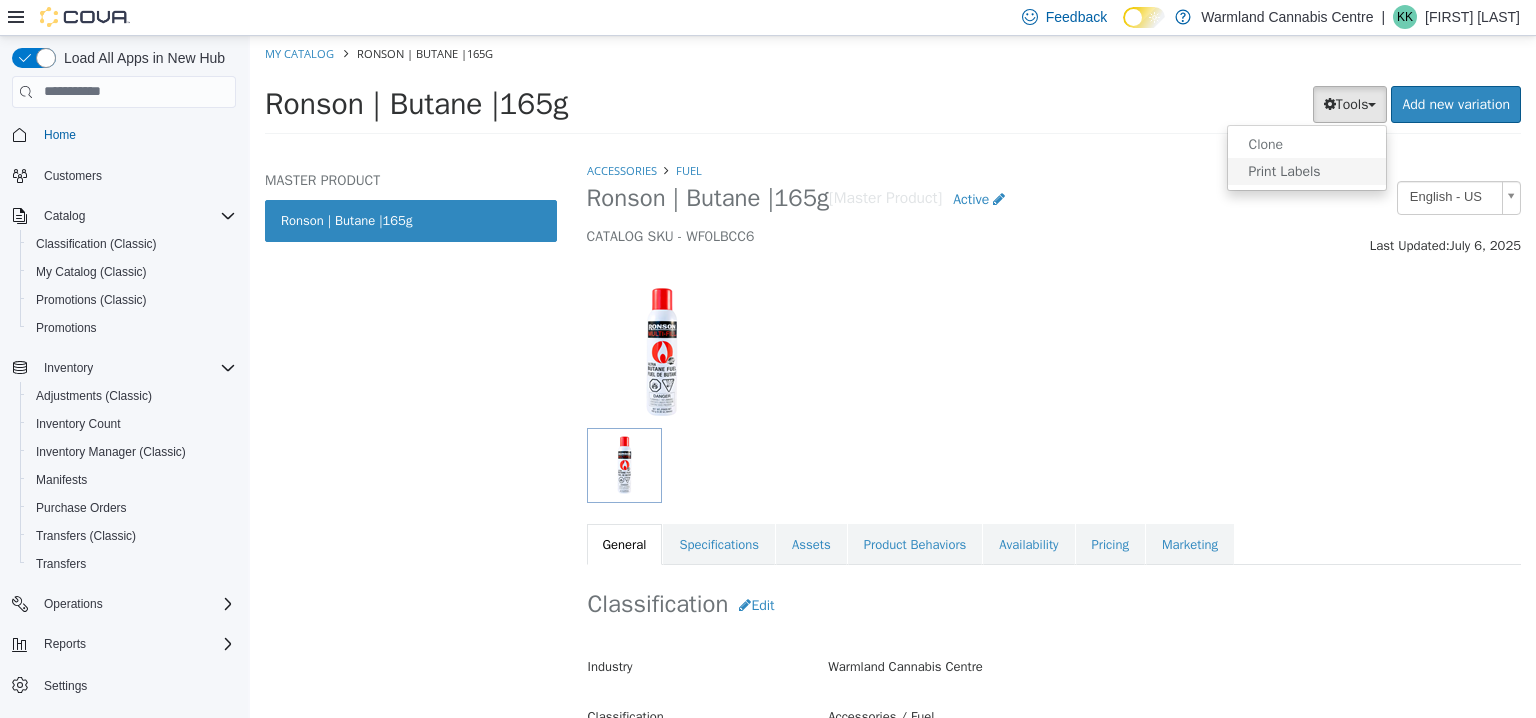 click on "Print Labels" at bounding box center (1307, 170) 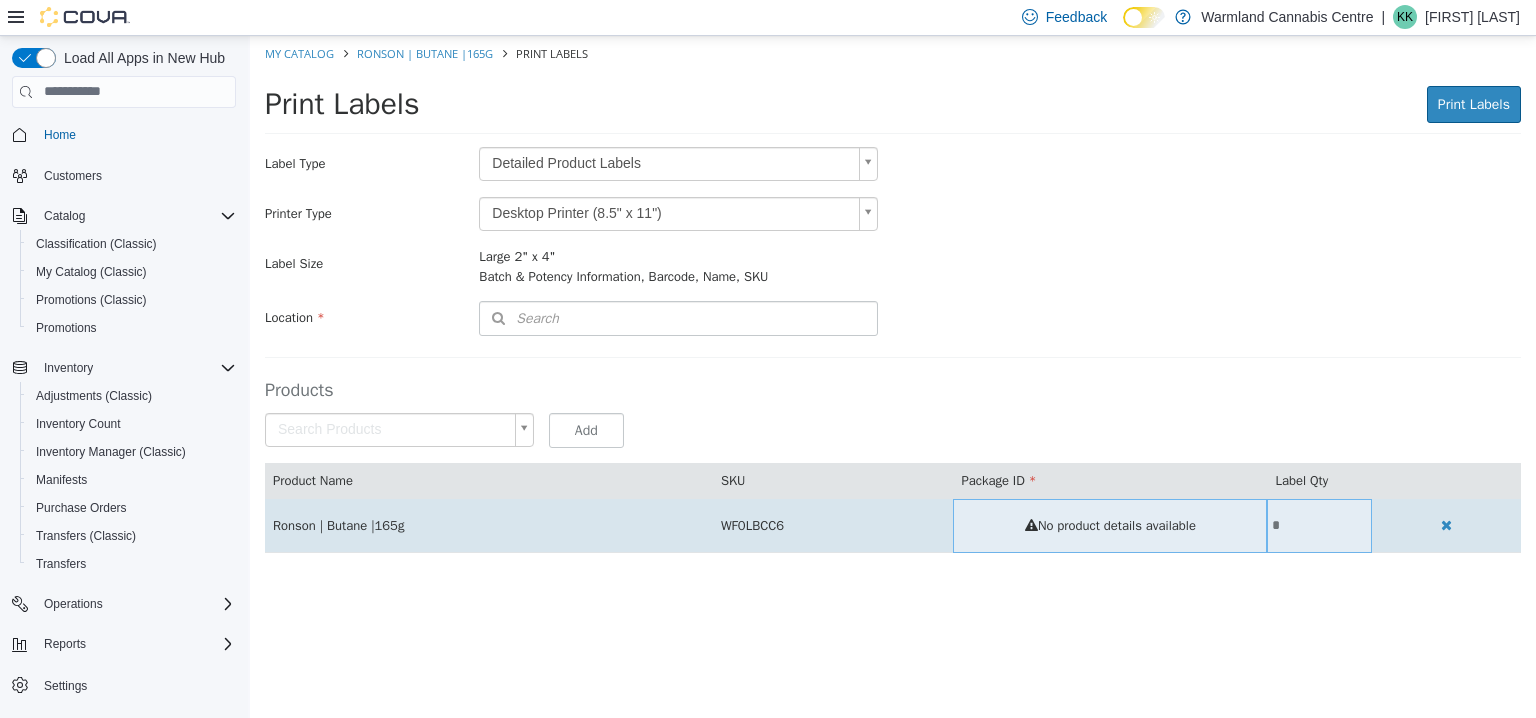 click on "*" at bounding box center [1319, 524] 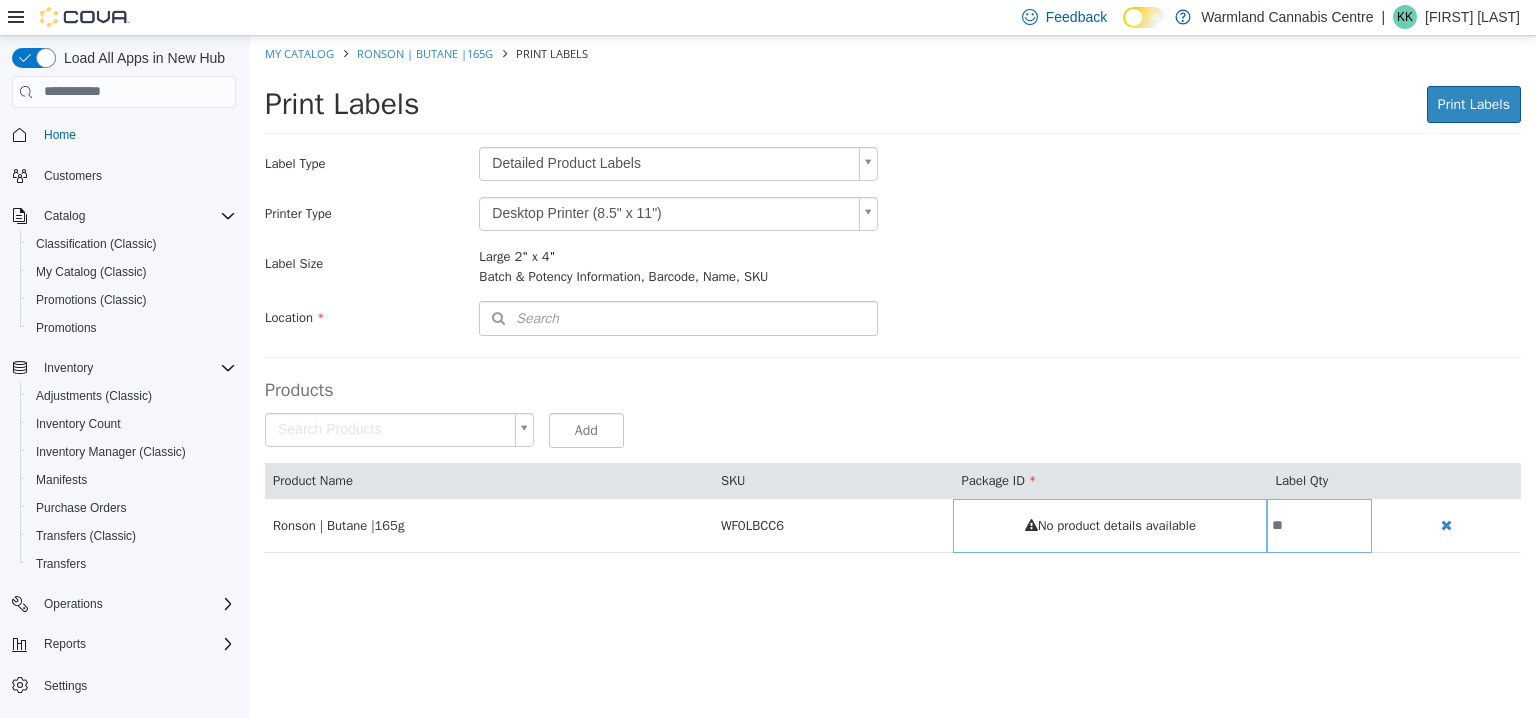 type on "**" 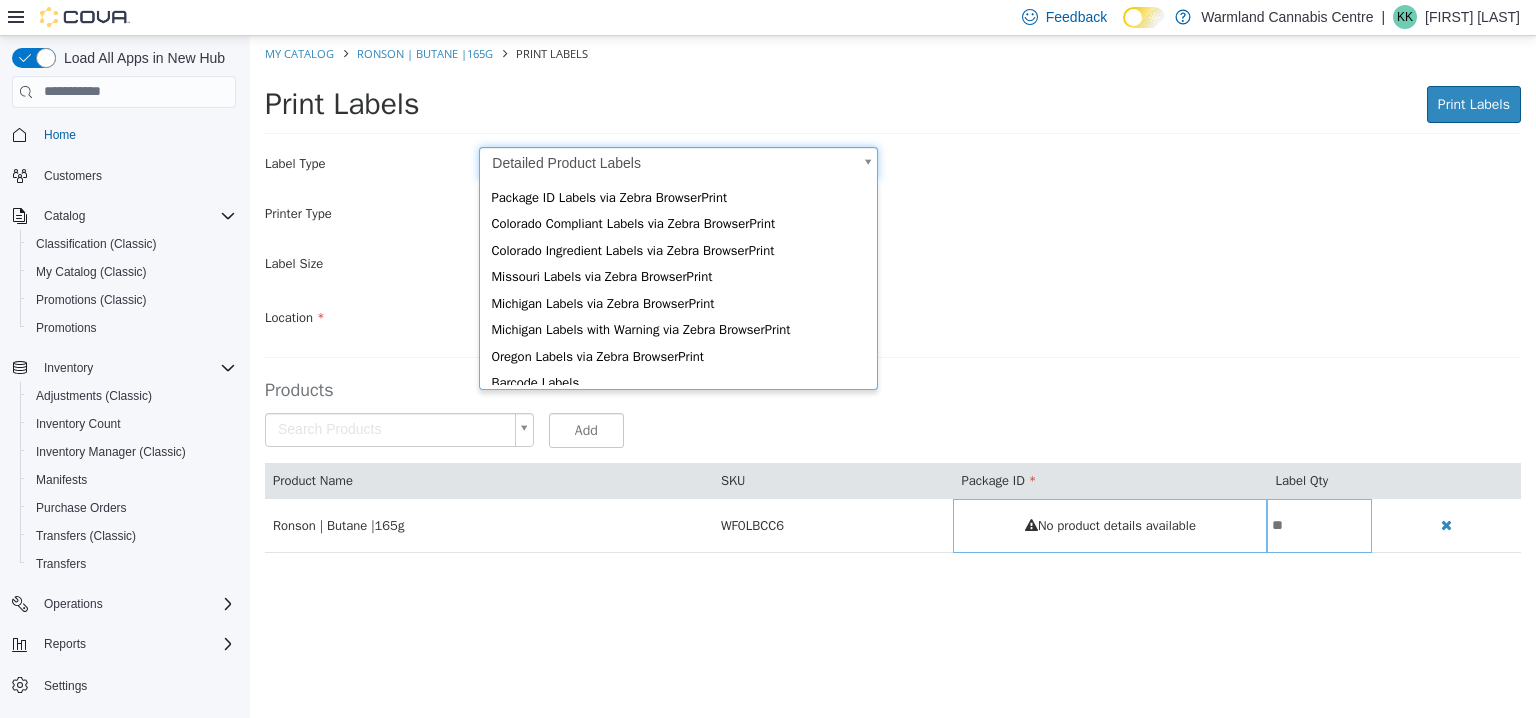 click on "Saving Bulk Changes...
×
My Catalog
Ronson | Butane |165g
Print Labels
Print Labels
Print Labels  Preparing Labels
Label Type     Detailed Product Labels     * Printer Type     Desktop Printer (8.5" x 11")                             * Label Size Large 2" x 4" Batch & Potency Information, Barcode, Name, SKU Include Price Location Search Type 3 or more characters or browse       [ORGANIZATION]     (3)         [NUMBER] [STREET]             [NUMBER] [STREET]             [NUMBER] [STREET]         Products     Search Products                                 Select a Package...                             Add Product Name SKU Package ID Label Qty Ronson | Butane |165g WF0LBCC6  No product details available **
Package ID Labels via Zebra BrowserPrint Colorado Compliant Labels via Zebra BrowserPrint Colorado Ingredient Labels via Zebra BrowserPrint" at bounding box center (893, 304) 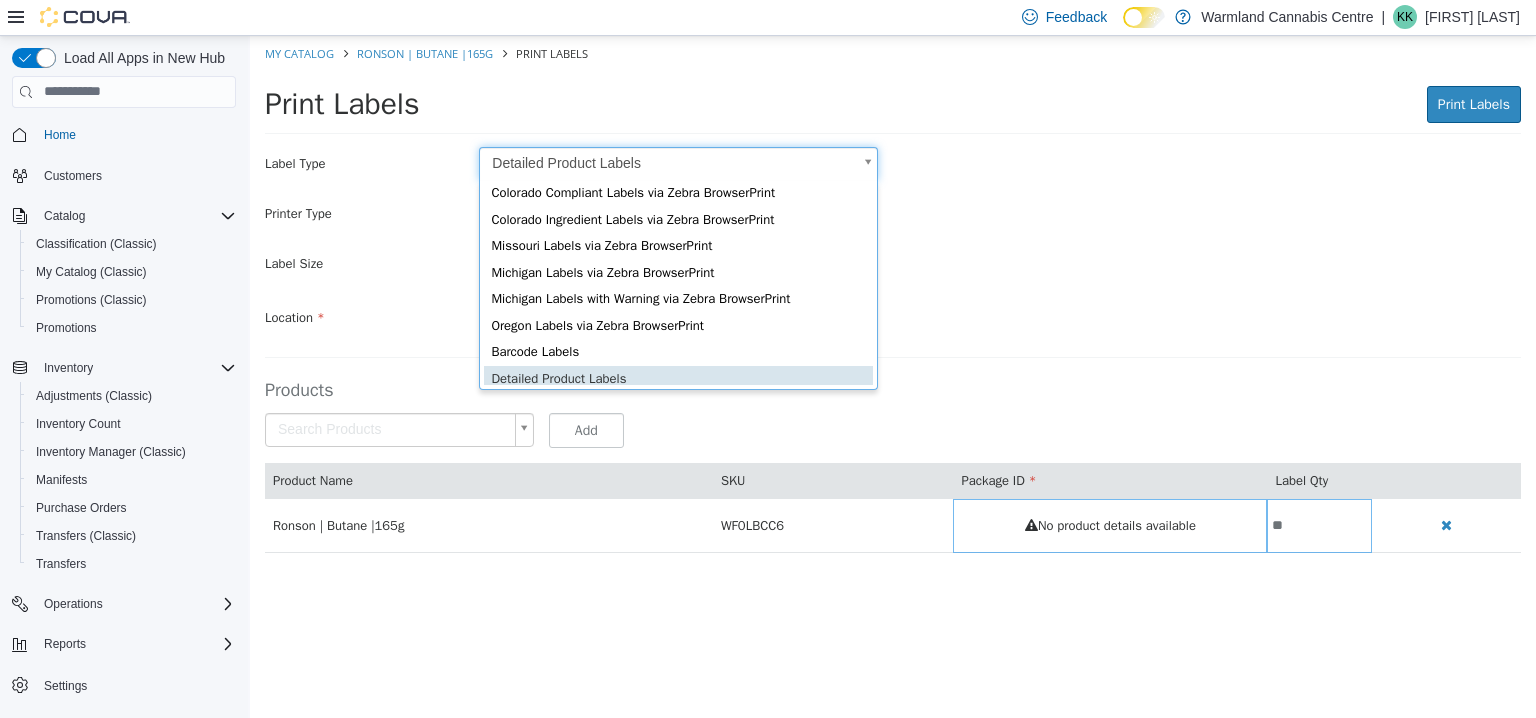 scroll, scrollTop: 26, scrollLeft: 0, axis: vertical 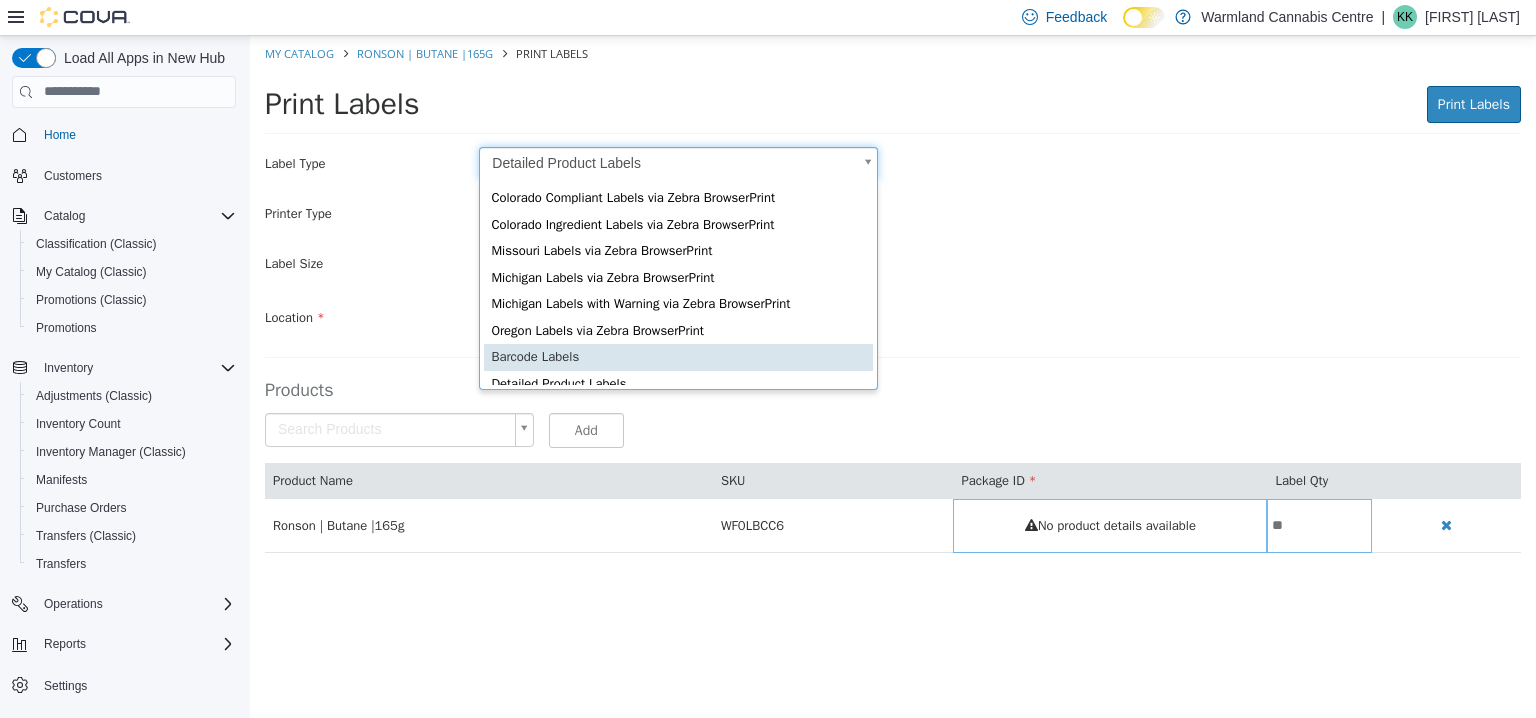 type on "*" 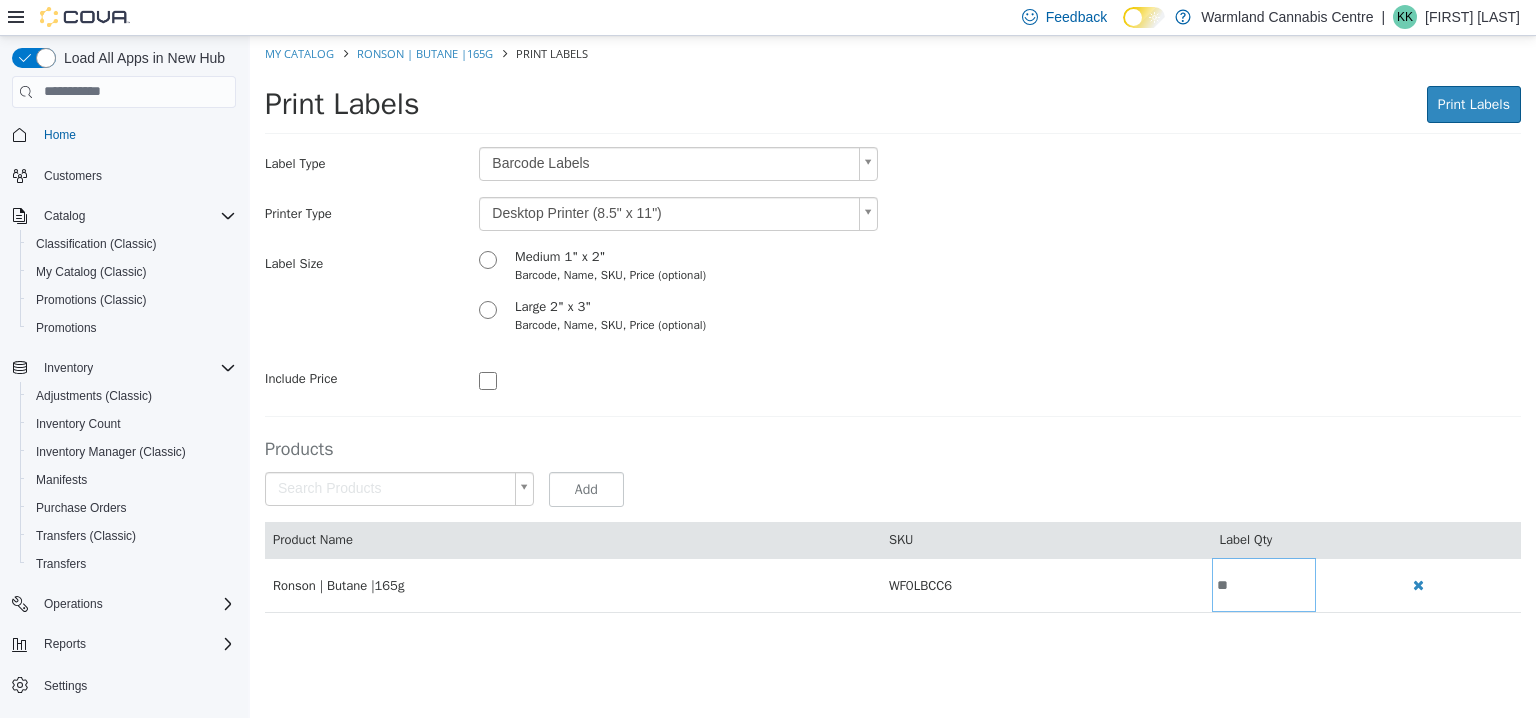 click on "Saving Bulk Changes...
×
My Catalog
Ronson | Butane |165g
Print Labels
Print Labels
Print Labels  Preparing Labels
Label Type     Barcode Labels     * Printer Type     Desktop Printer (8.5" x 11")                             * Label Size Medium 1" x 2" Barcode, Name, SKU, Price (optional) Large 2" x 3" Barcode, Name, SKU, Price (optional) Include Price Location Search Type 3 or more characters or browse       Warmland Cannabis Centre     (3)         103-855 Shawnigan Mill Bay Rd.             3541 Cobble Hill Rd             6-4715 Trans Canada Hwy         Products     Search Products                                 Select a Package...                             Add Product Name SKU Label Qty Ronson | Butane |165g WF0LBCC6 **" at bounding box center [893, 334] 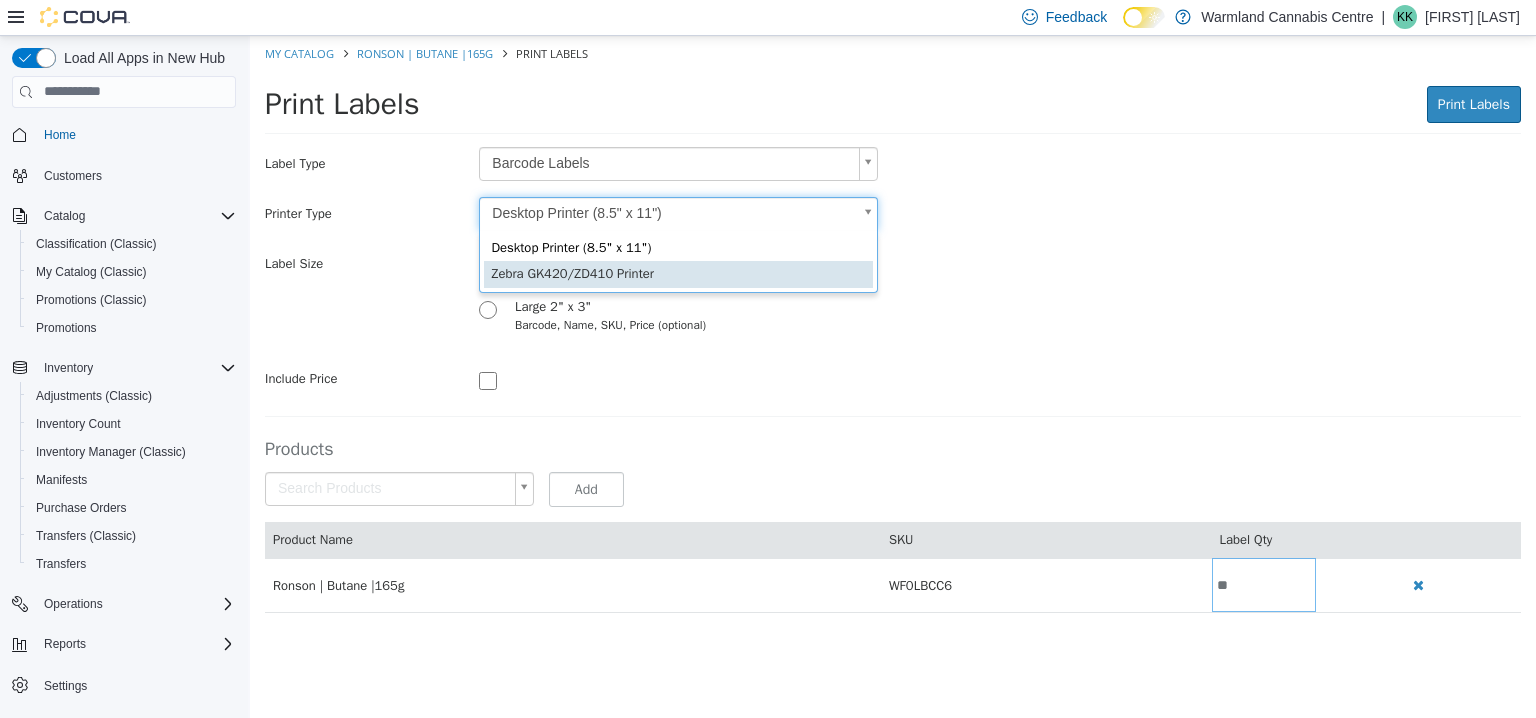 type on "*" 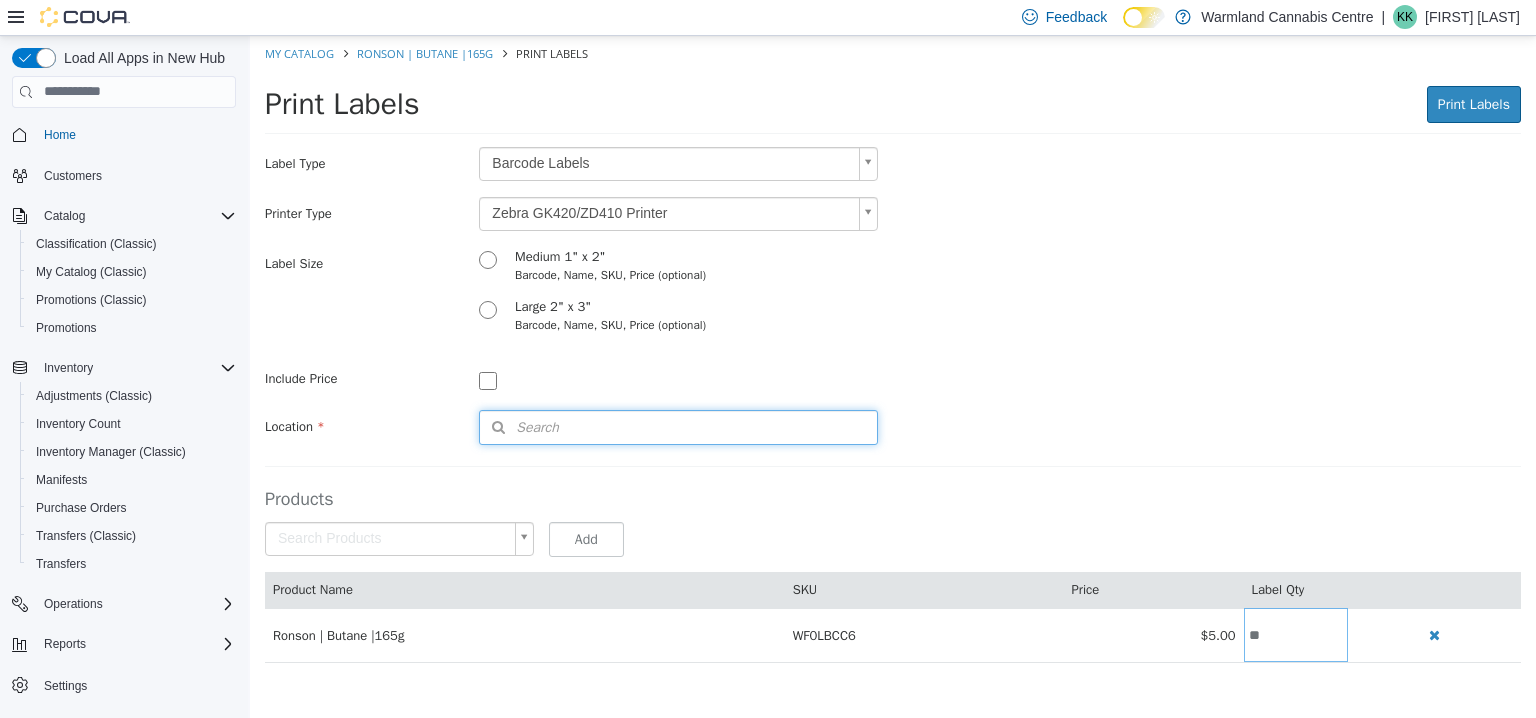 click on "Search" at bounding box center (678, 426) 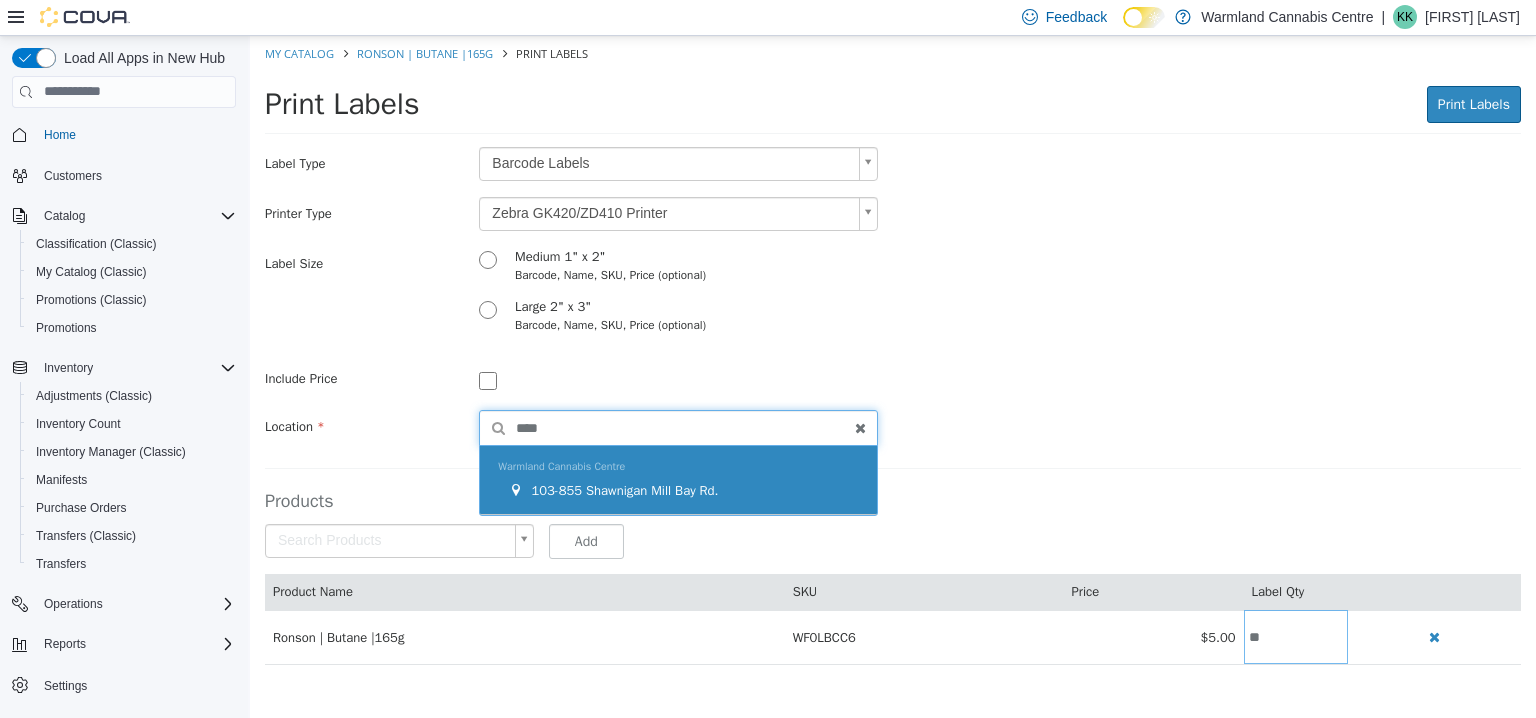 type on "****" 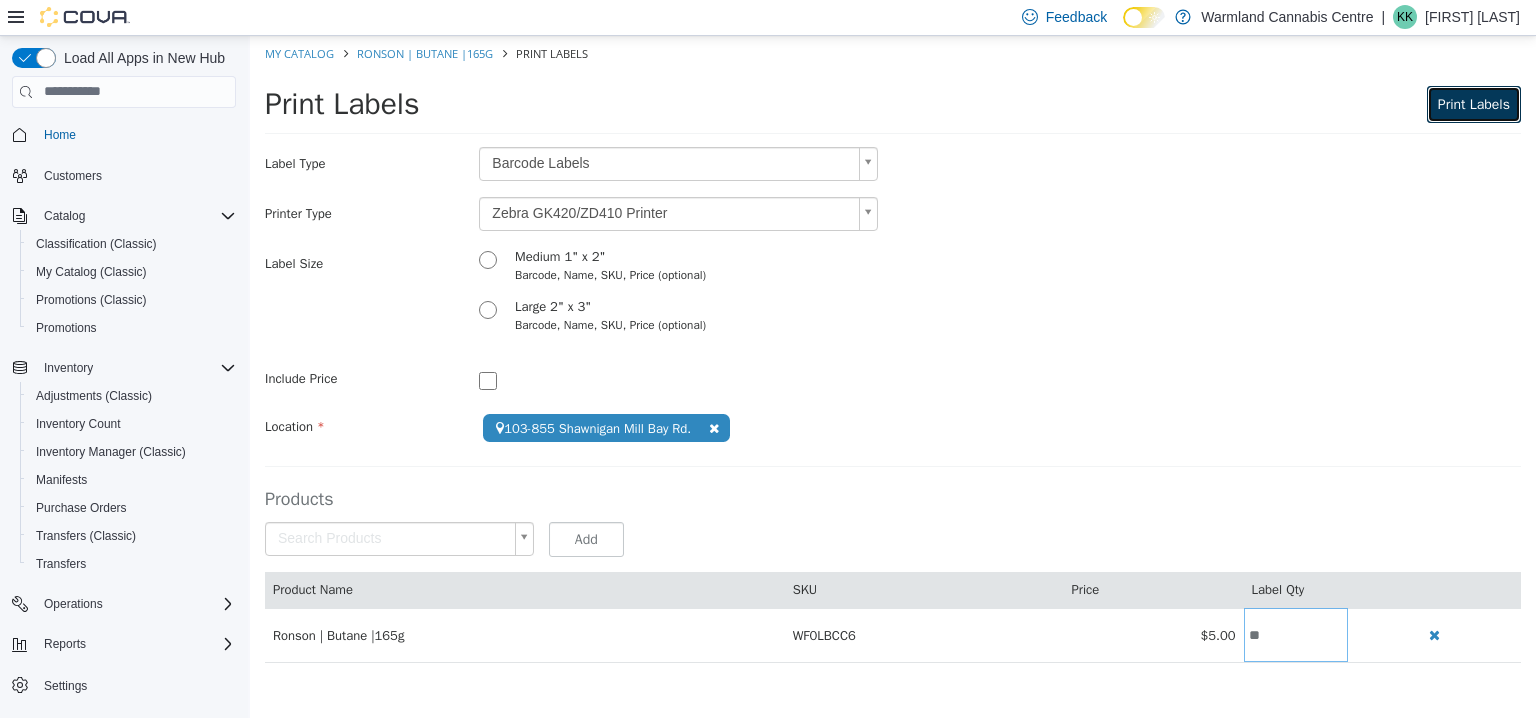click on "Print Labels" at bounding box center (1474, 103) 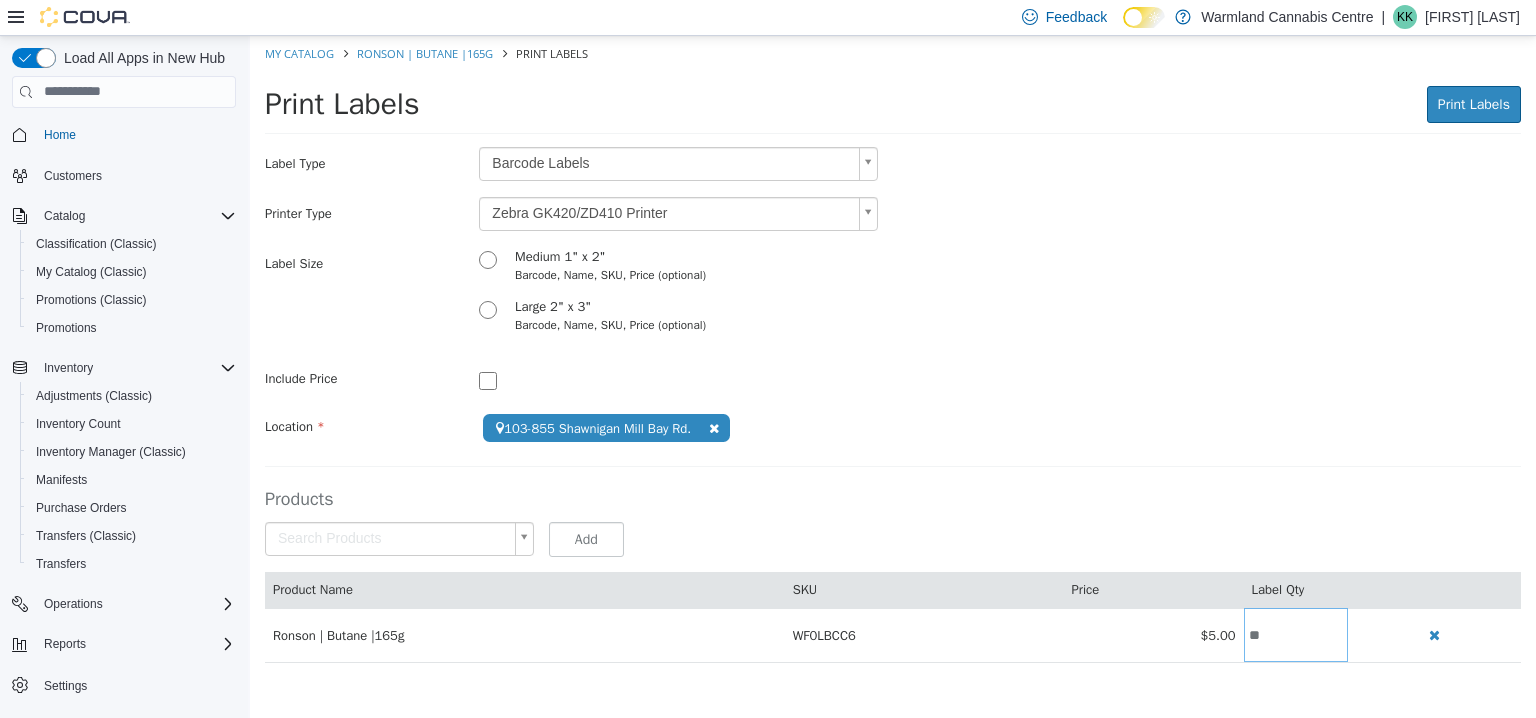 scroll, scrollTop: 0, scrollLeft: 0, axis: both 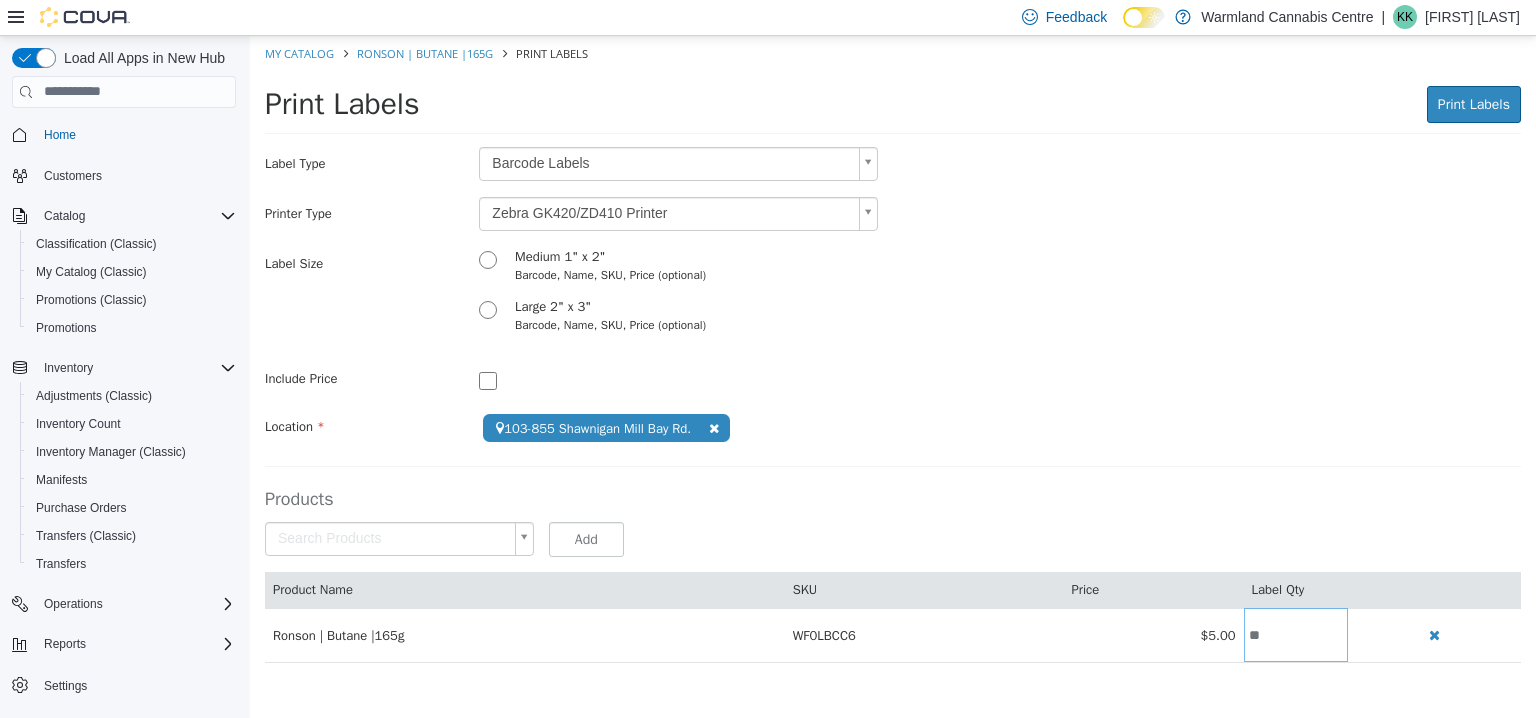 click on "**********" at bounding box center [893, 359] 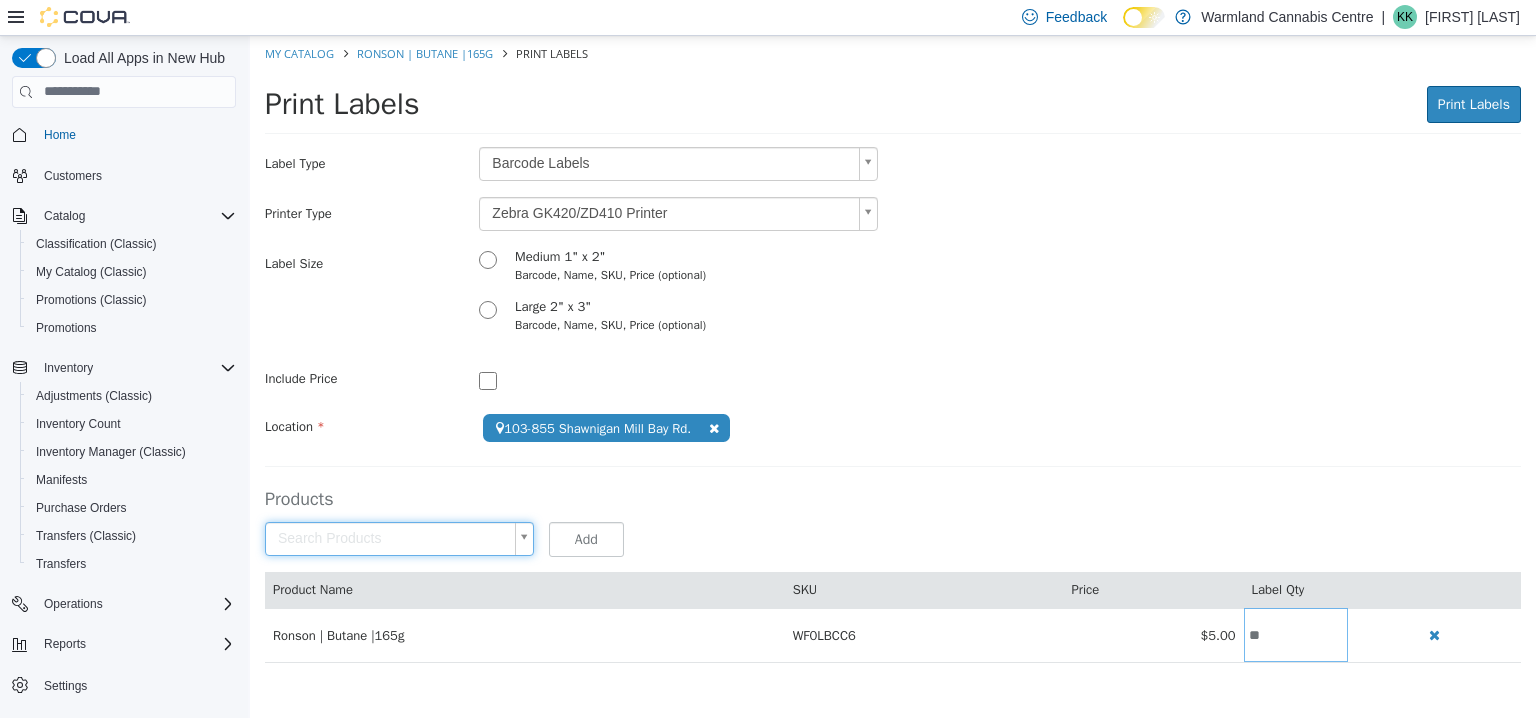 click on "**********" at bounding box center (893, 359) 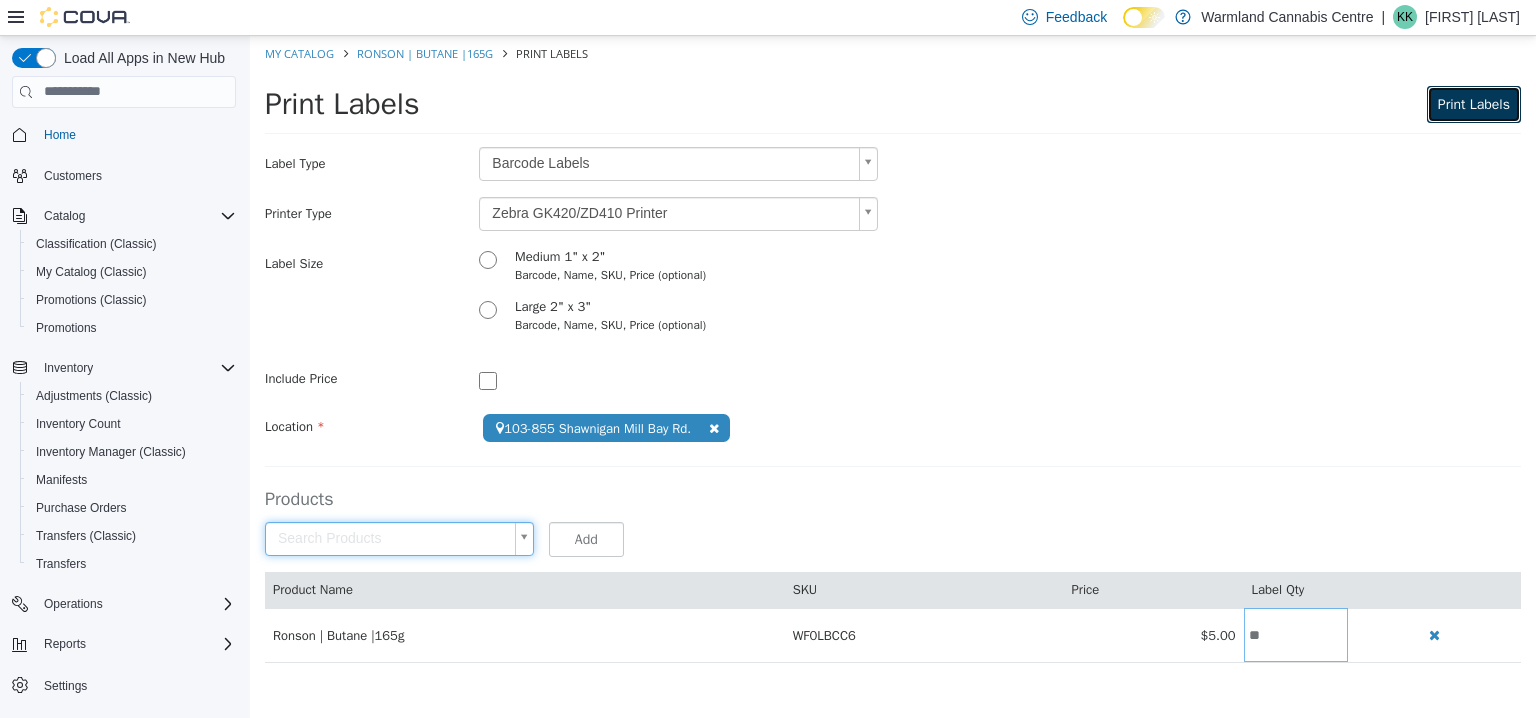 click on "Print Labels" at bounding box center [1474, 103] 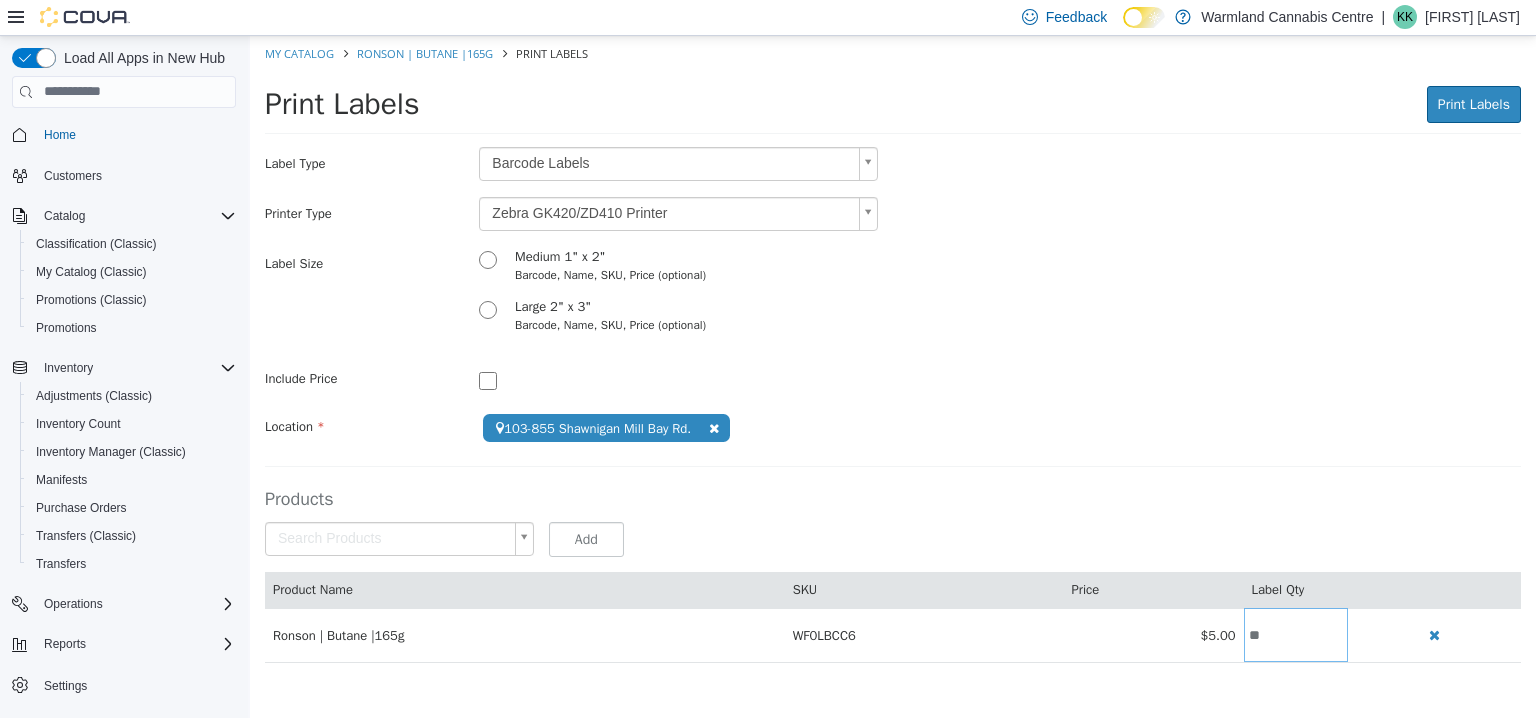scroll, scrollTop: 0, scrollLeft: 0, axis: both 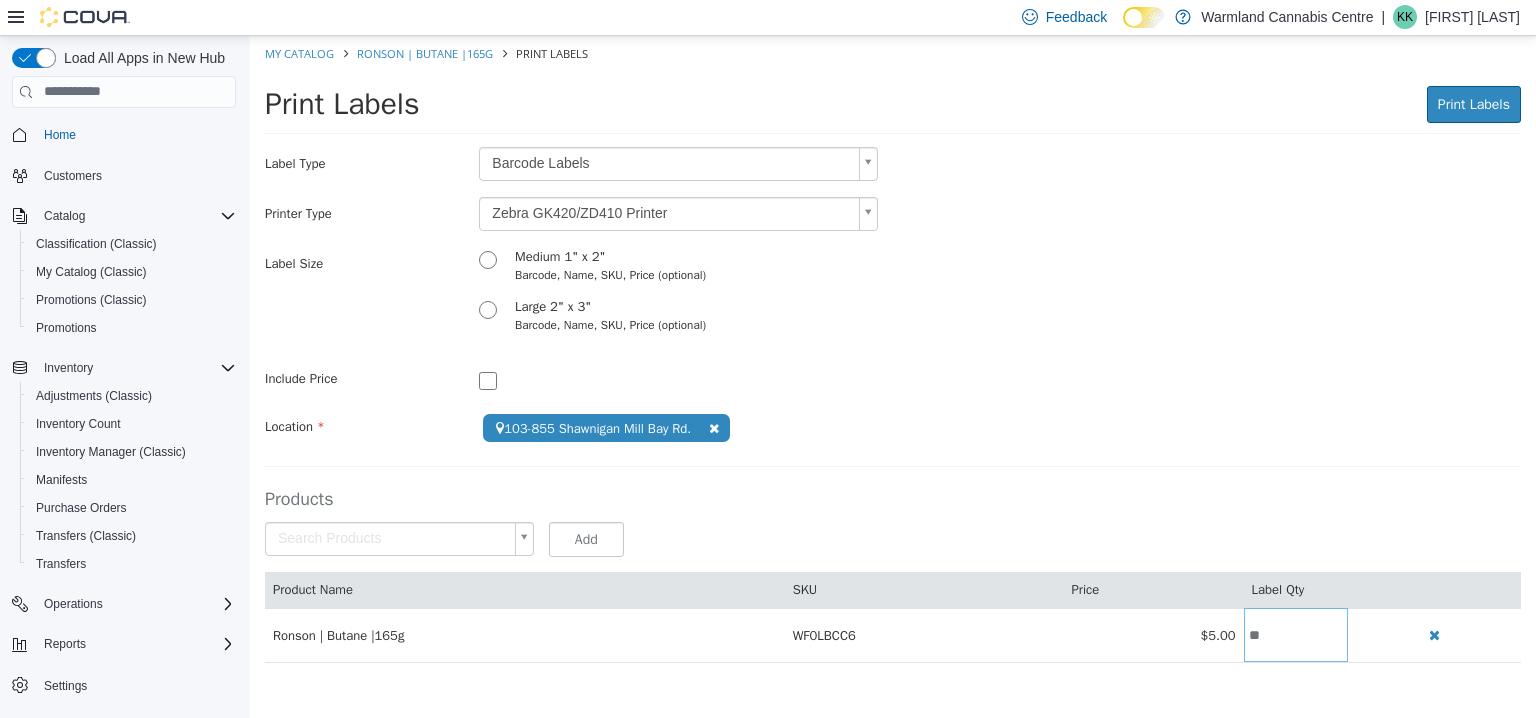 click on "**********" at bounding box center [893, 359] 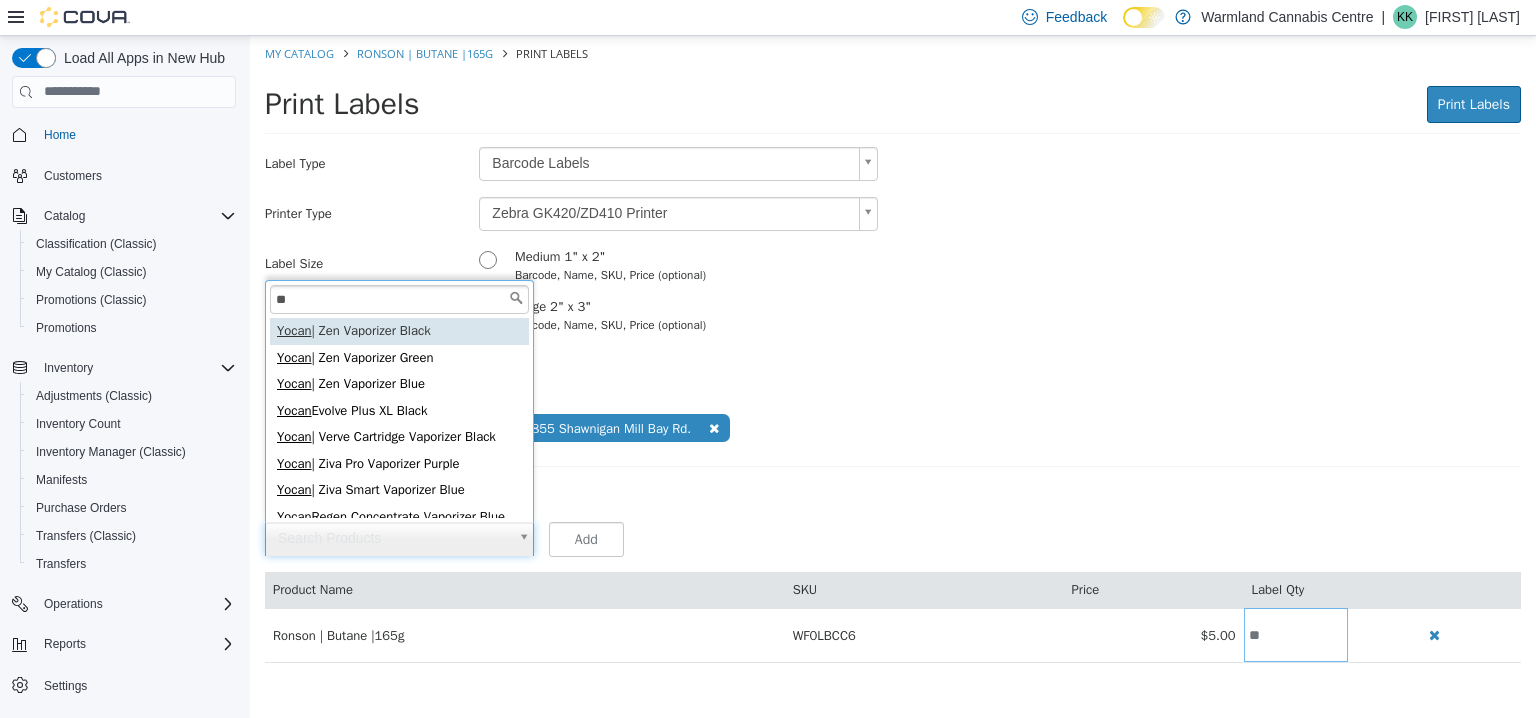 type on "*" 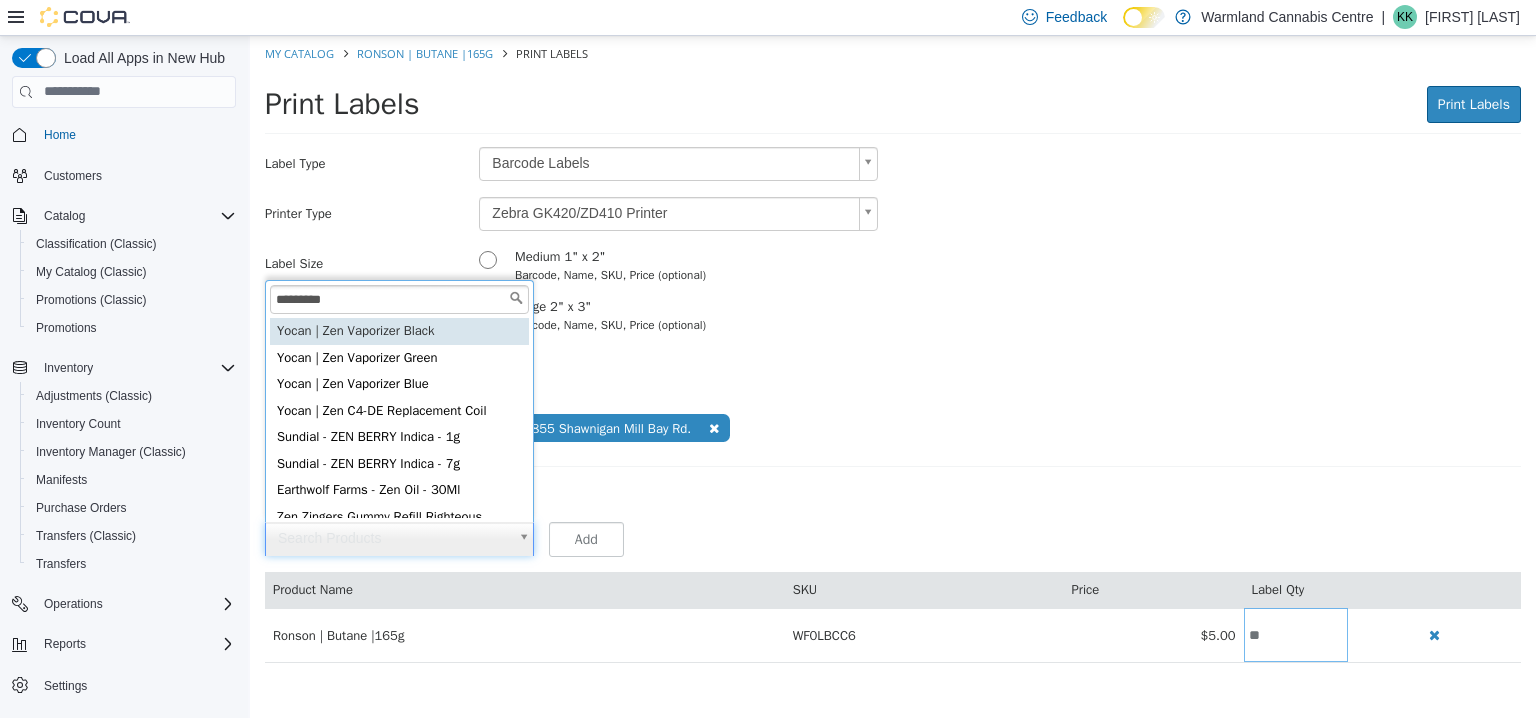 type on "*********" 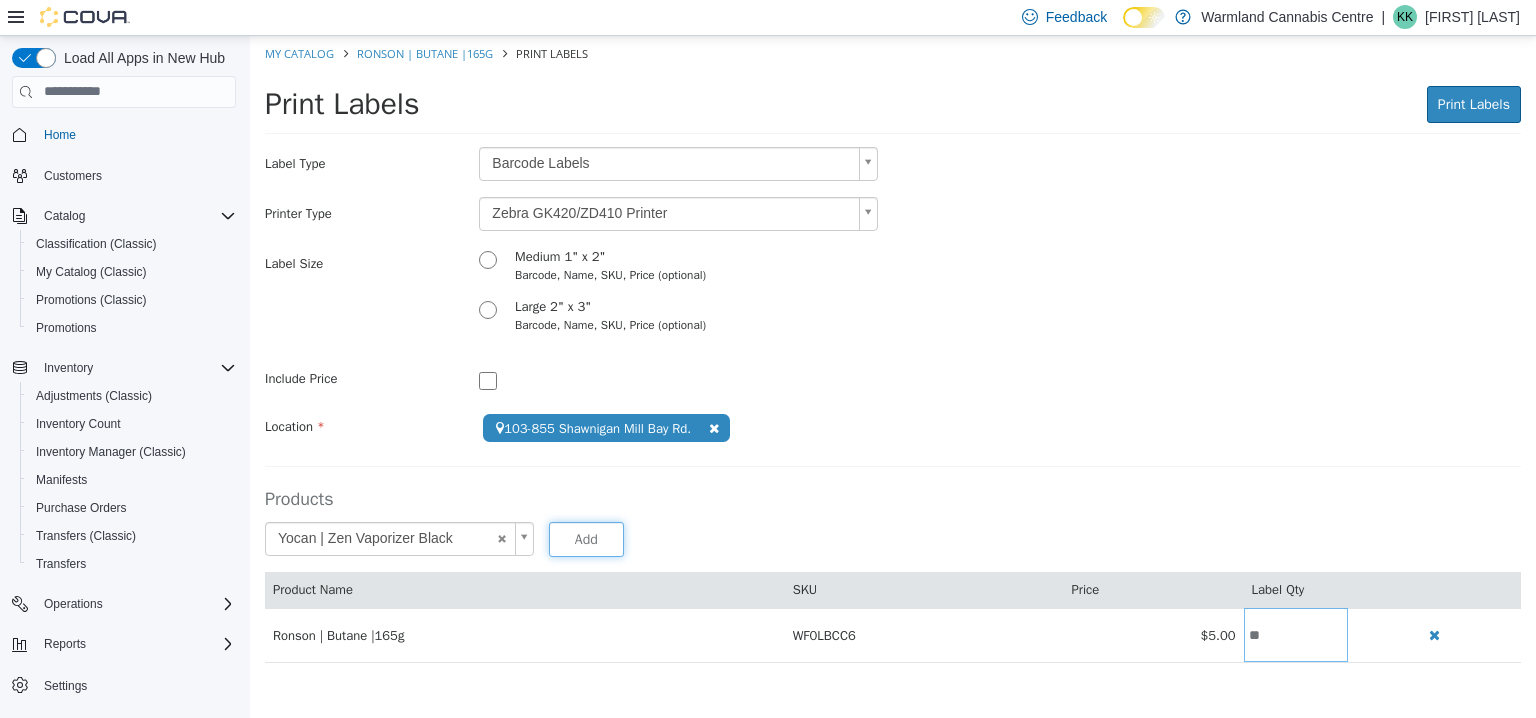 click on "Add" at bounding box center [586, 538] 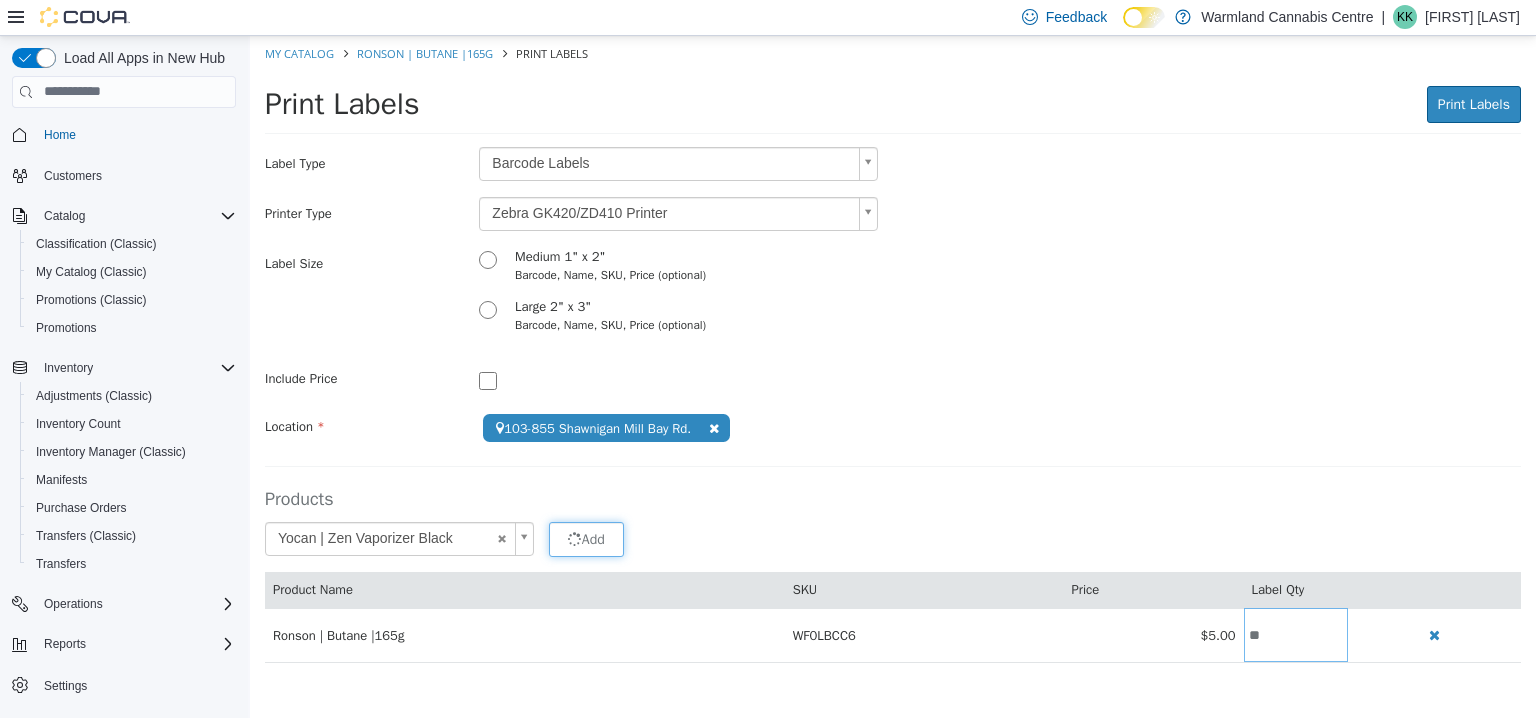 type 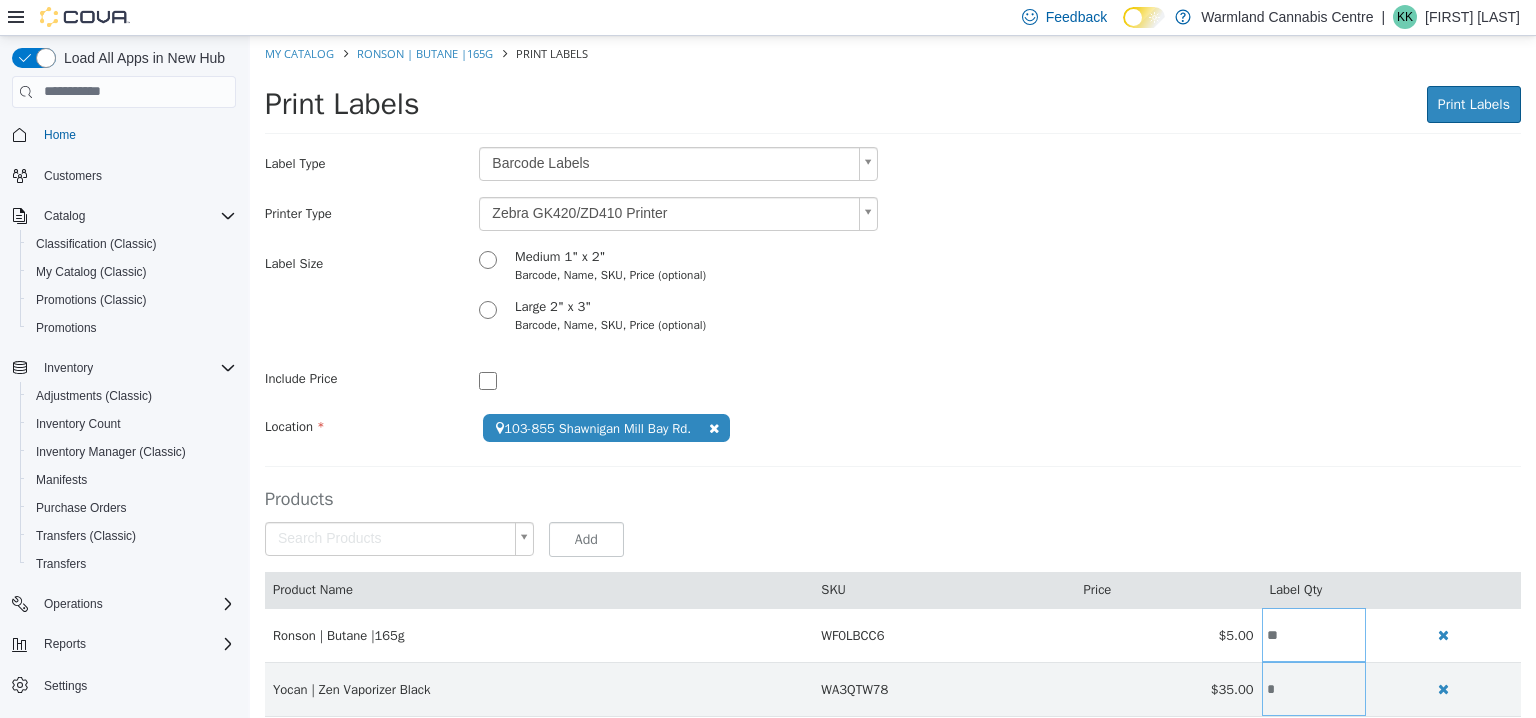 click on "**********" at bounding box center [893, 386] 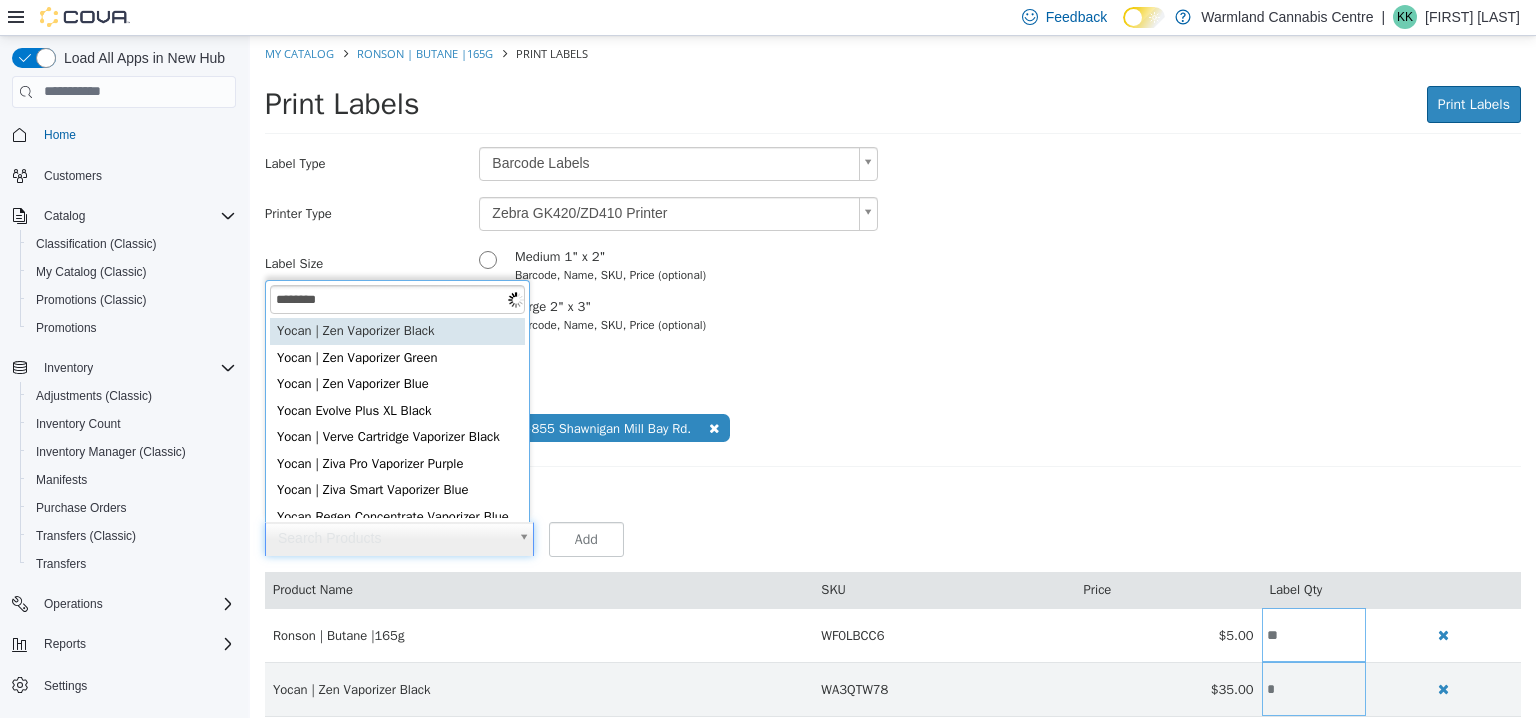 type on "*********" 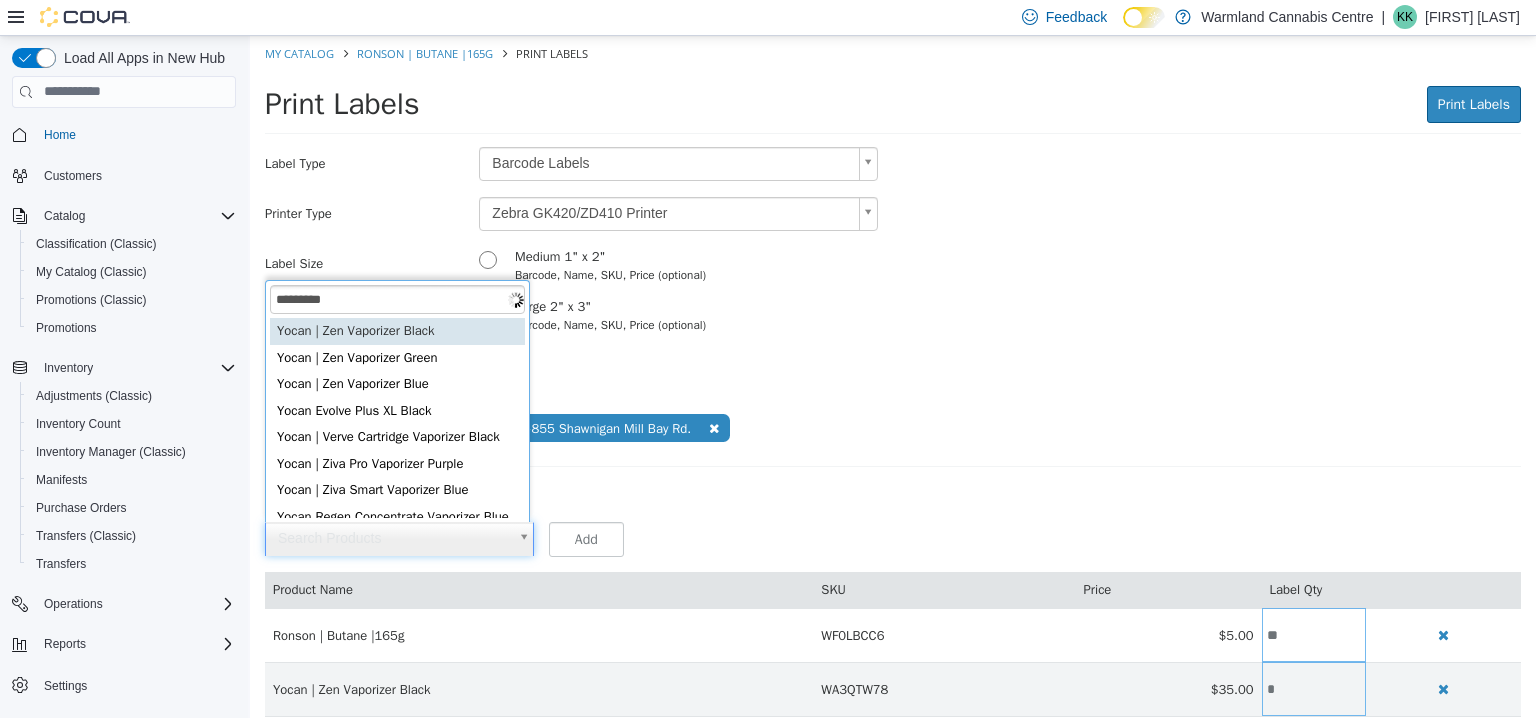 type on "**********" 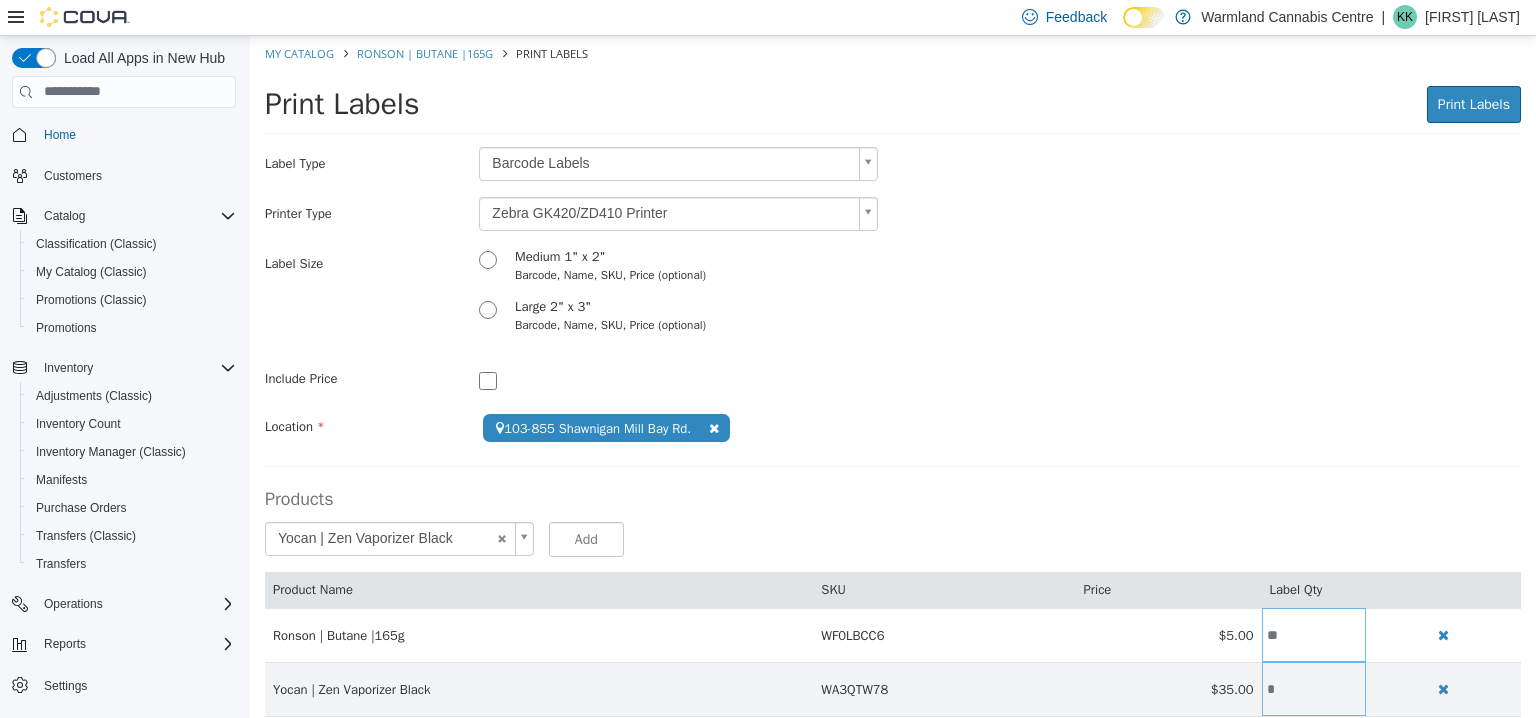 click on "**********" at bounding box center (893, 386) 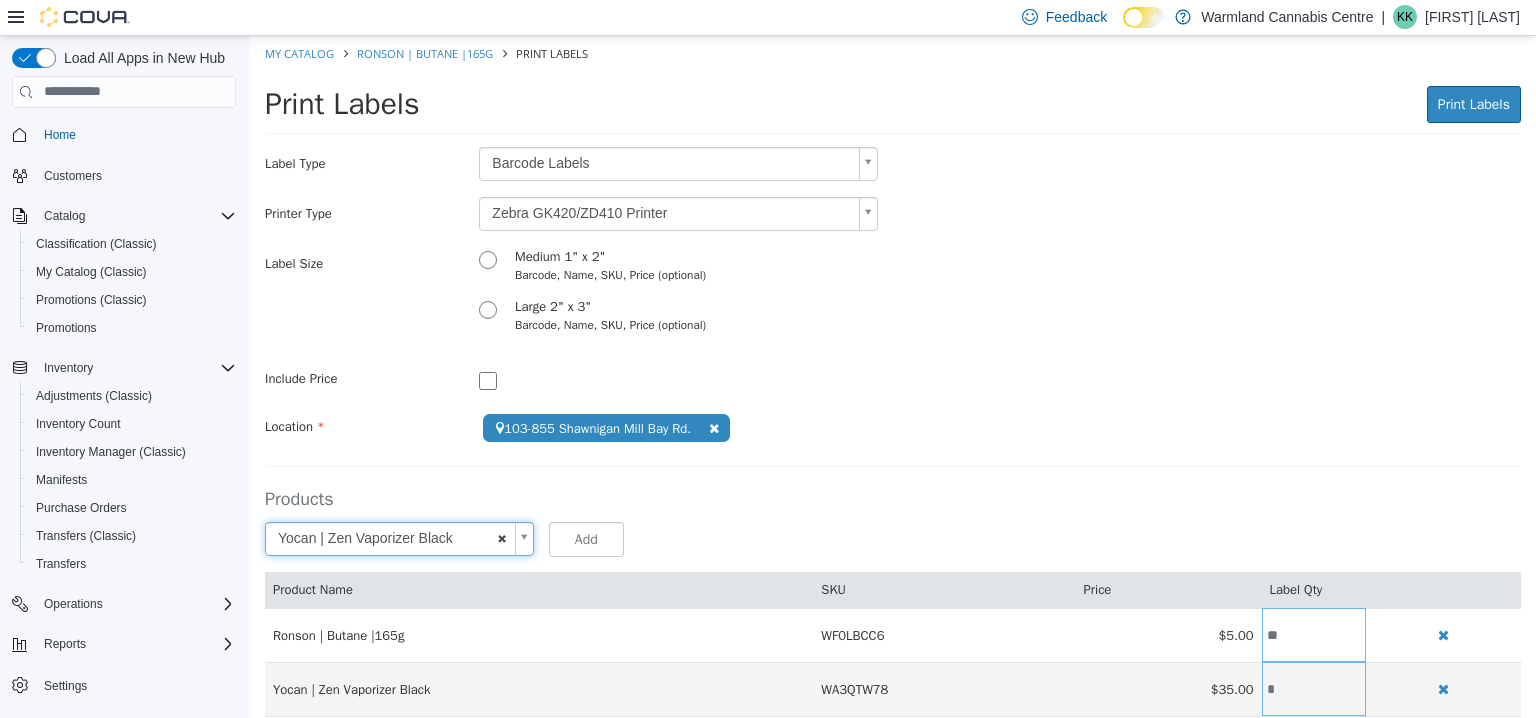 click on "**********" at bounding box center [893, 386] 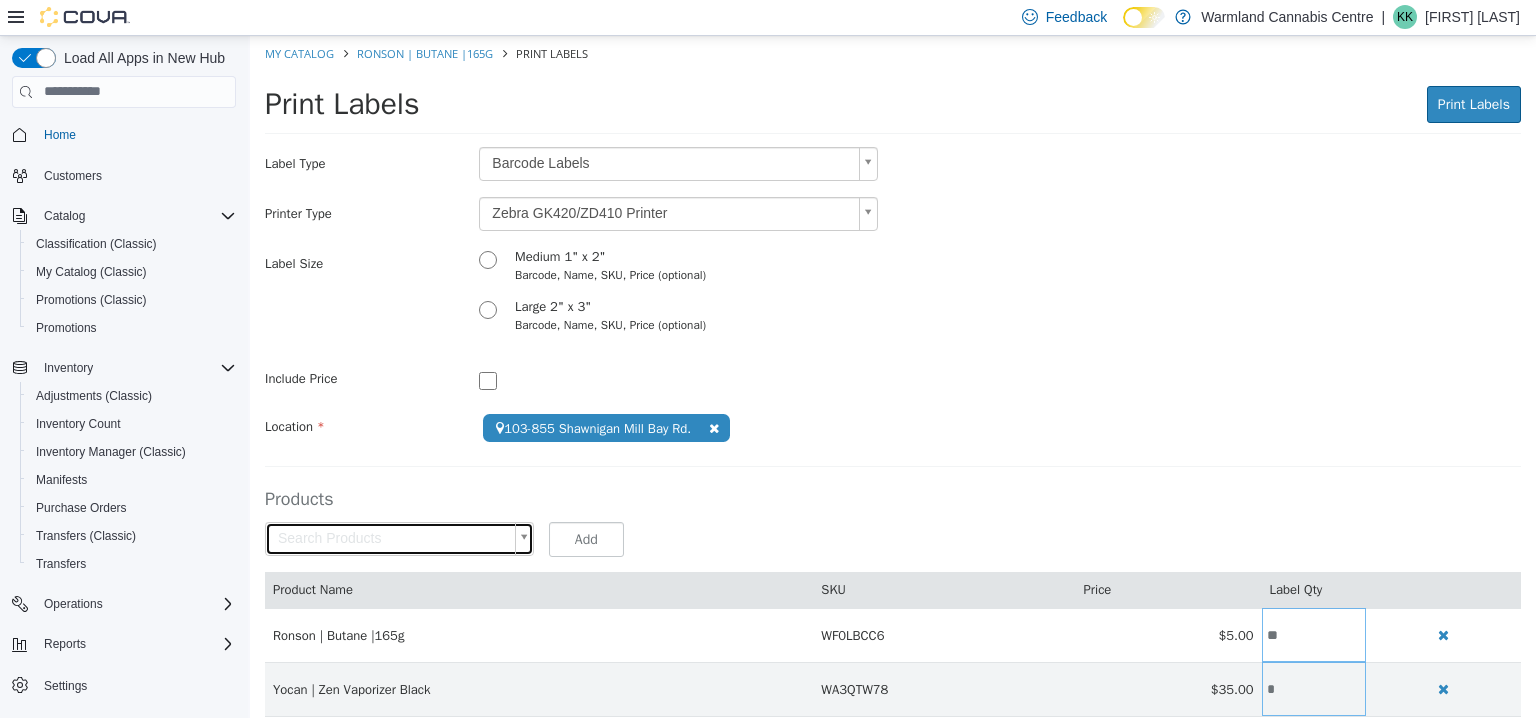 click on "Search Products" at bounding box center [399, 538] 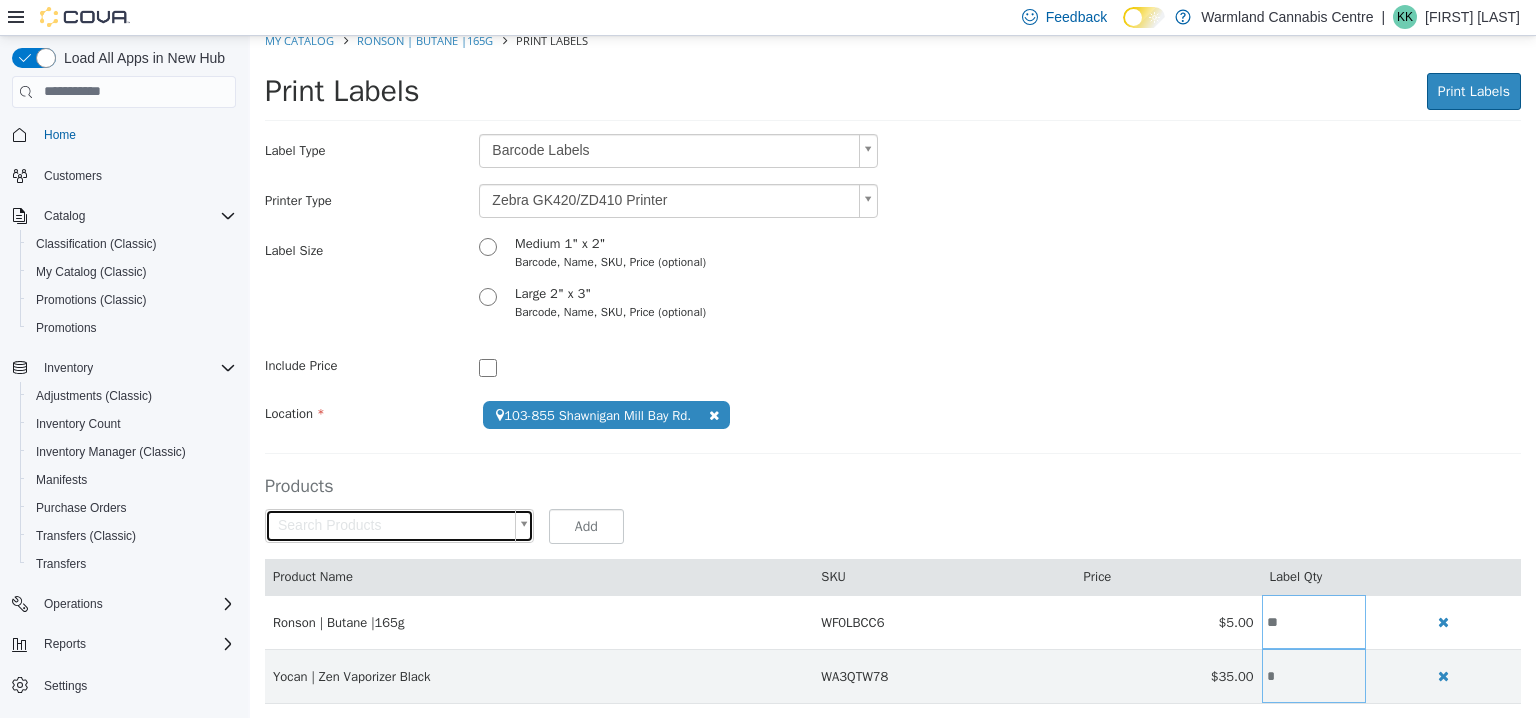 scroll, scrollTop: 16, scrollLeft: 0, axis: vertical 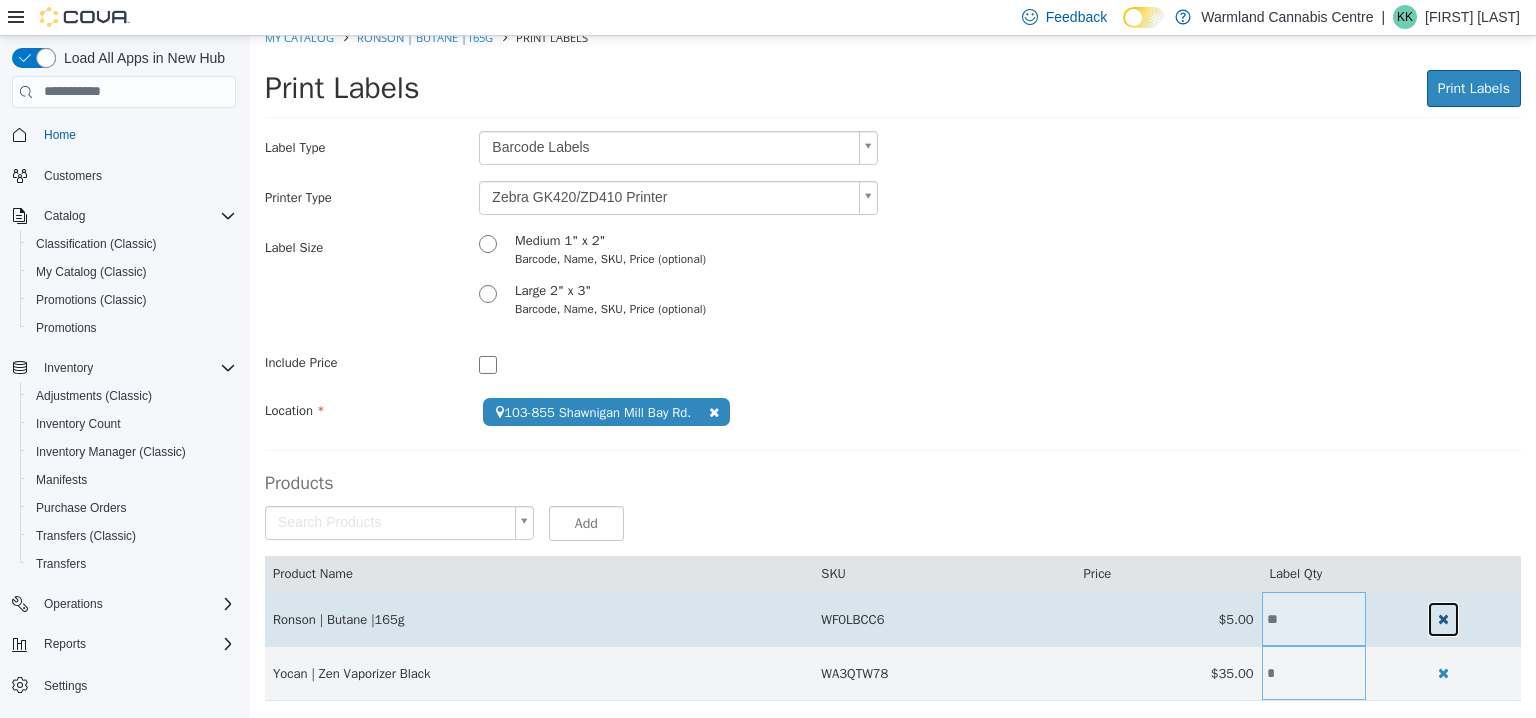 click at bounding box center [1443, 618] 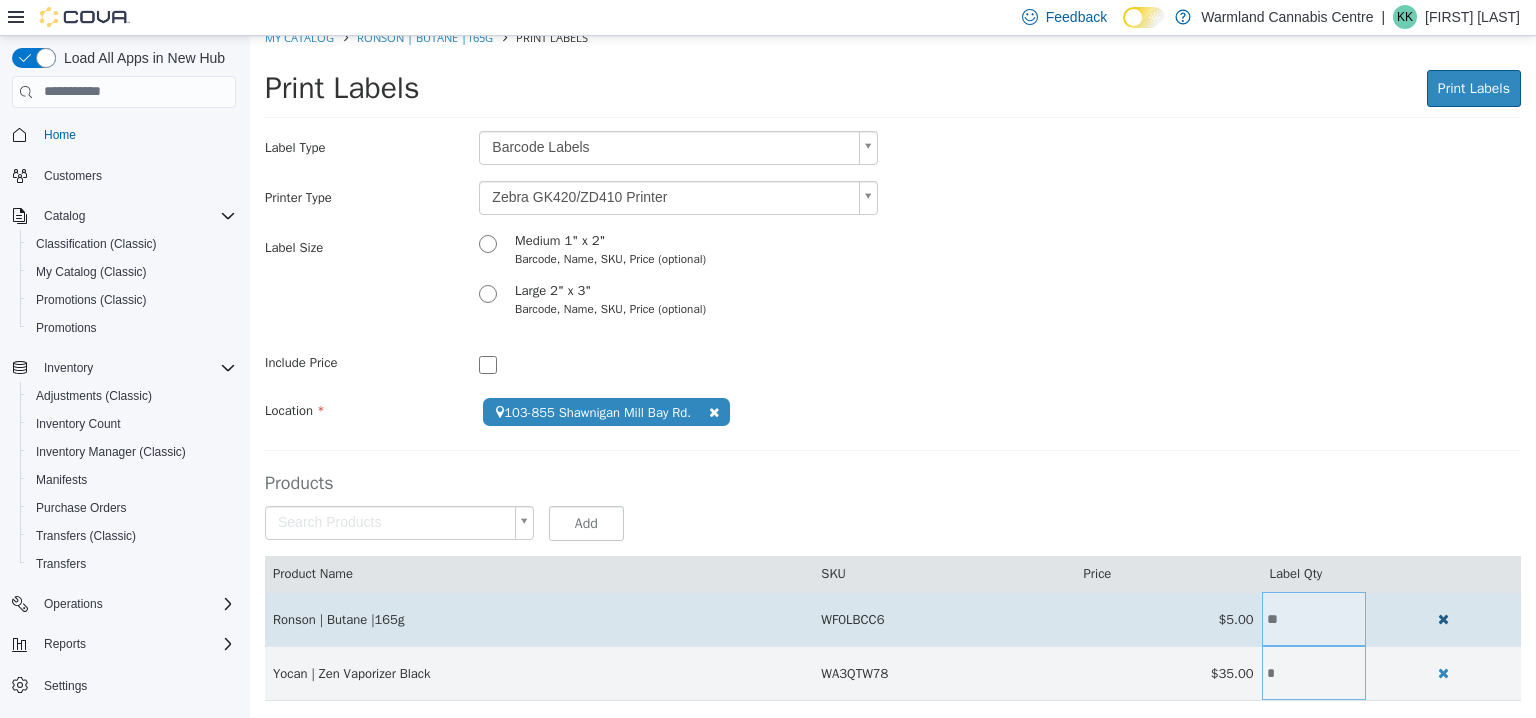 scroll, scrollTop: 0, scrollLeft: 0, axis: both 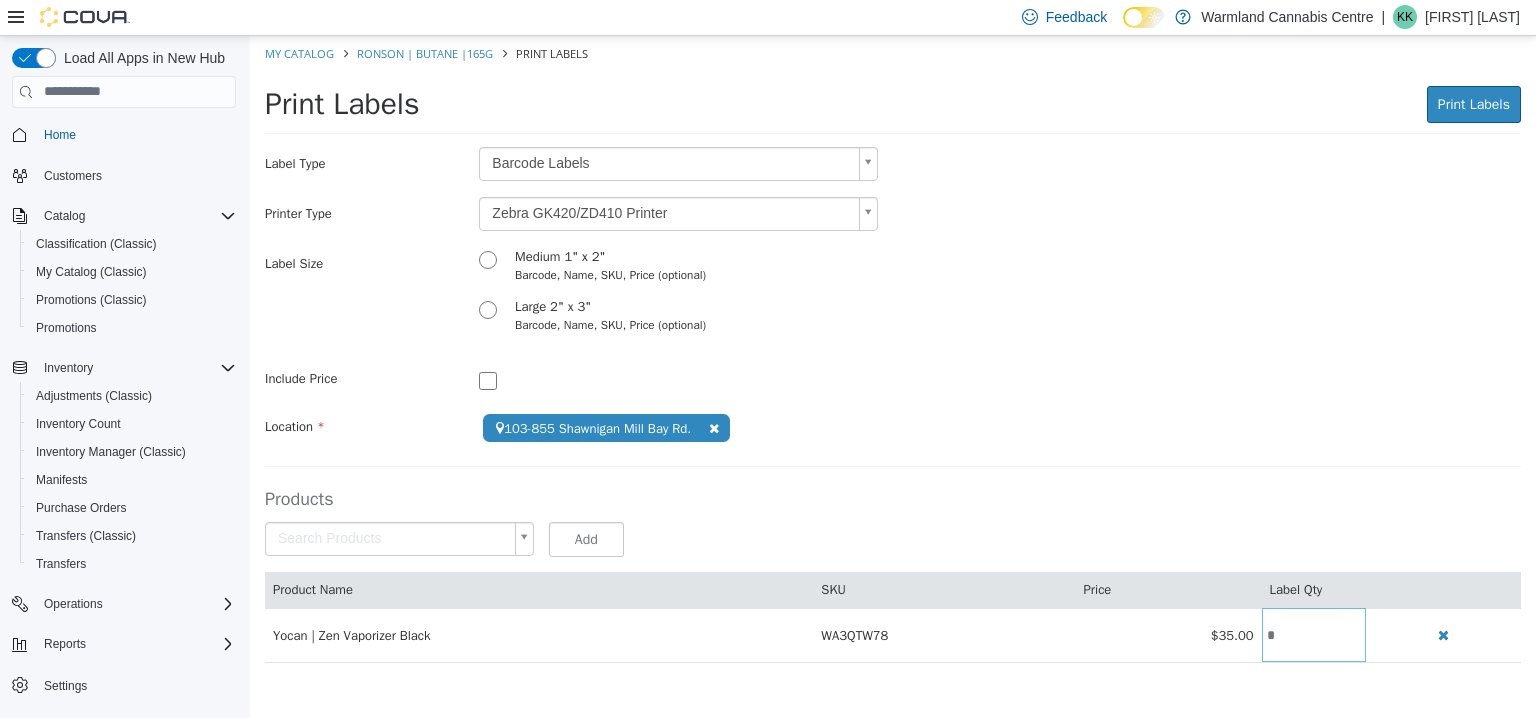 click on "**********" at bounding box center (893, 359) 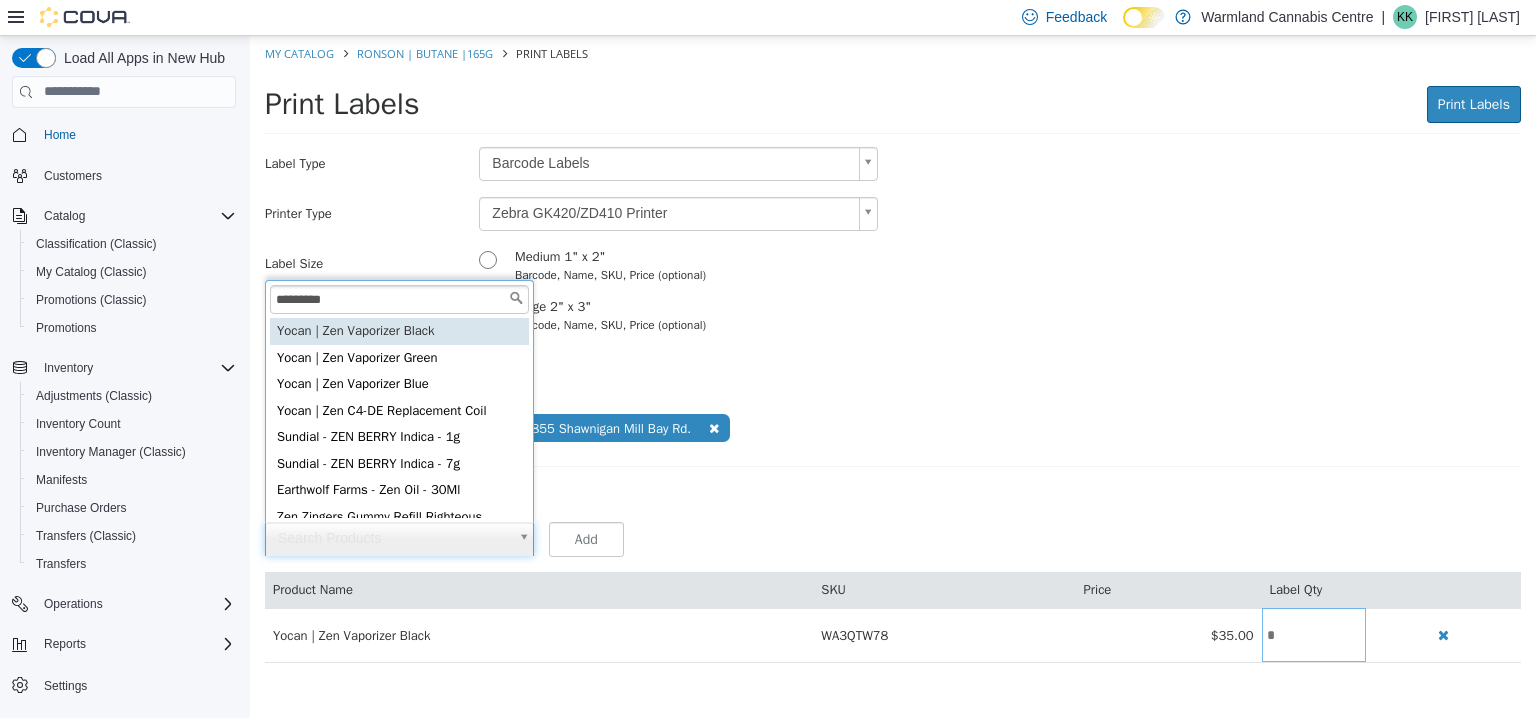 scroll, scrollTop: 23, scrollLeft: 0, axis: vertical 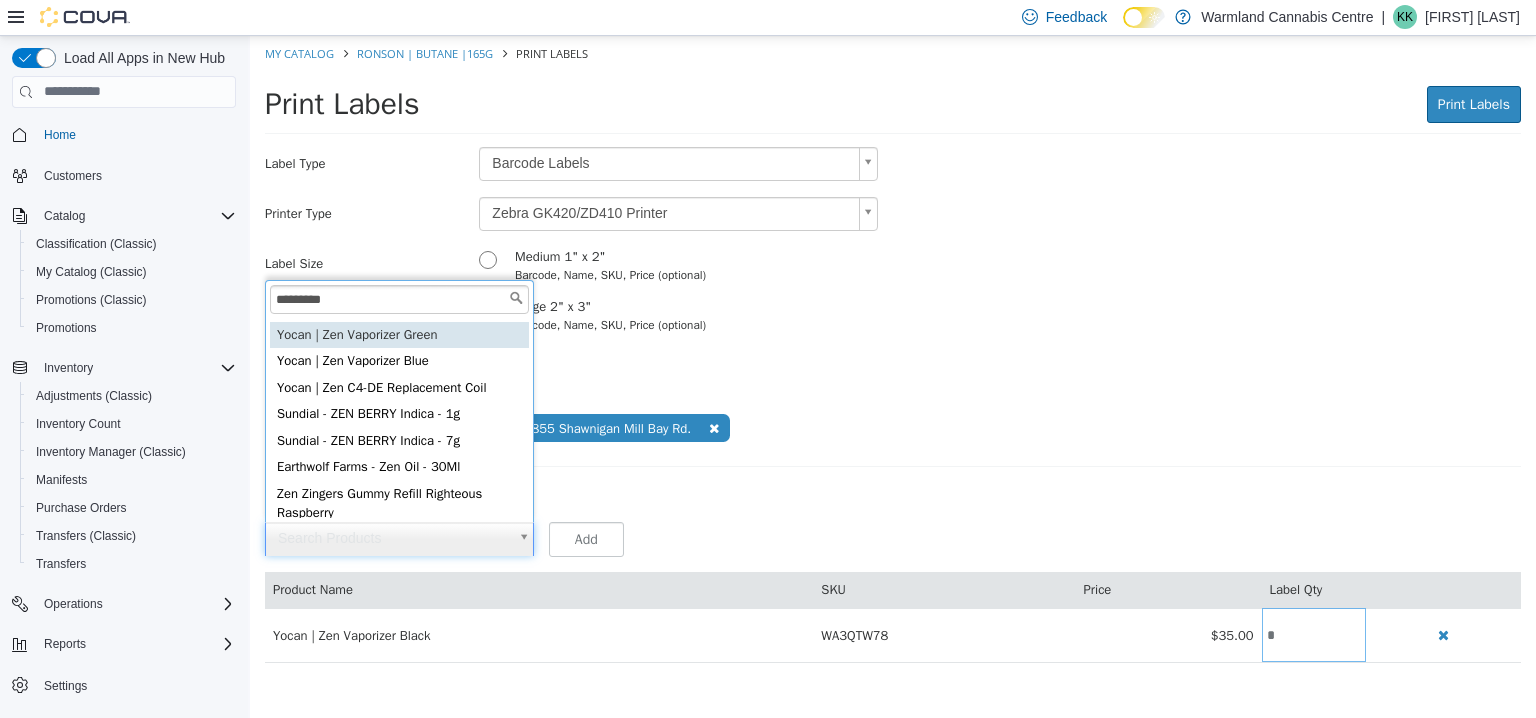 type on "*********" 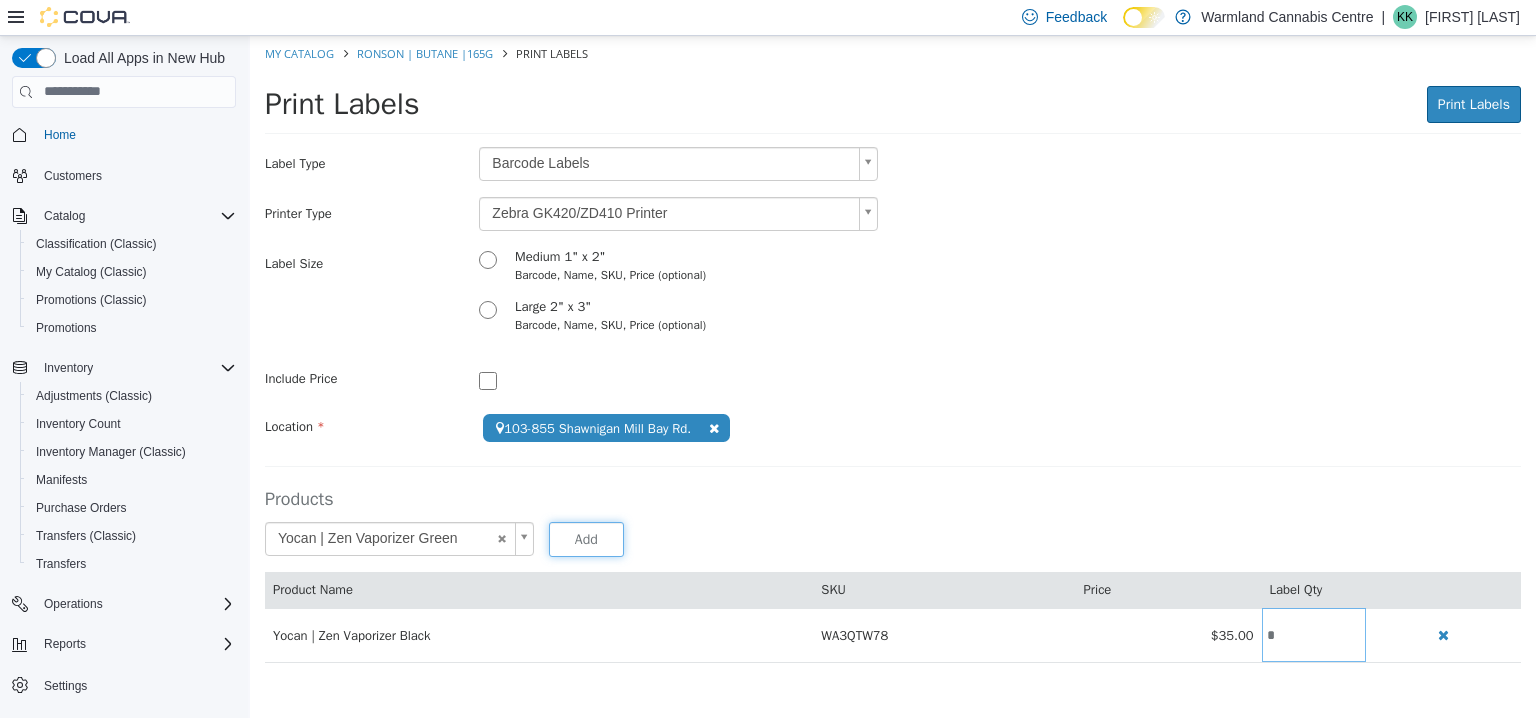 click on "Add" at bounding box center (586, 538) 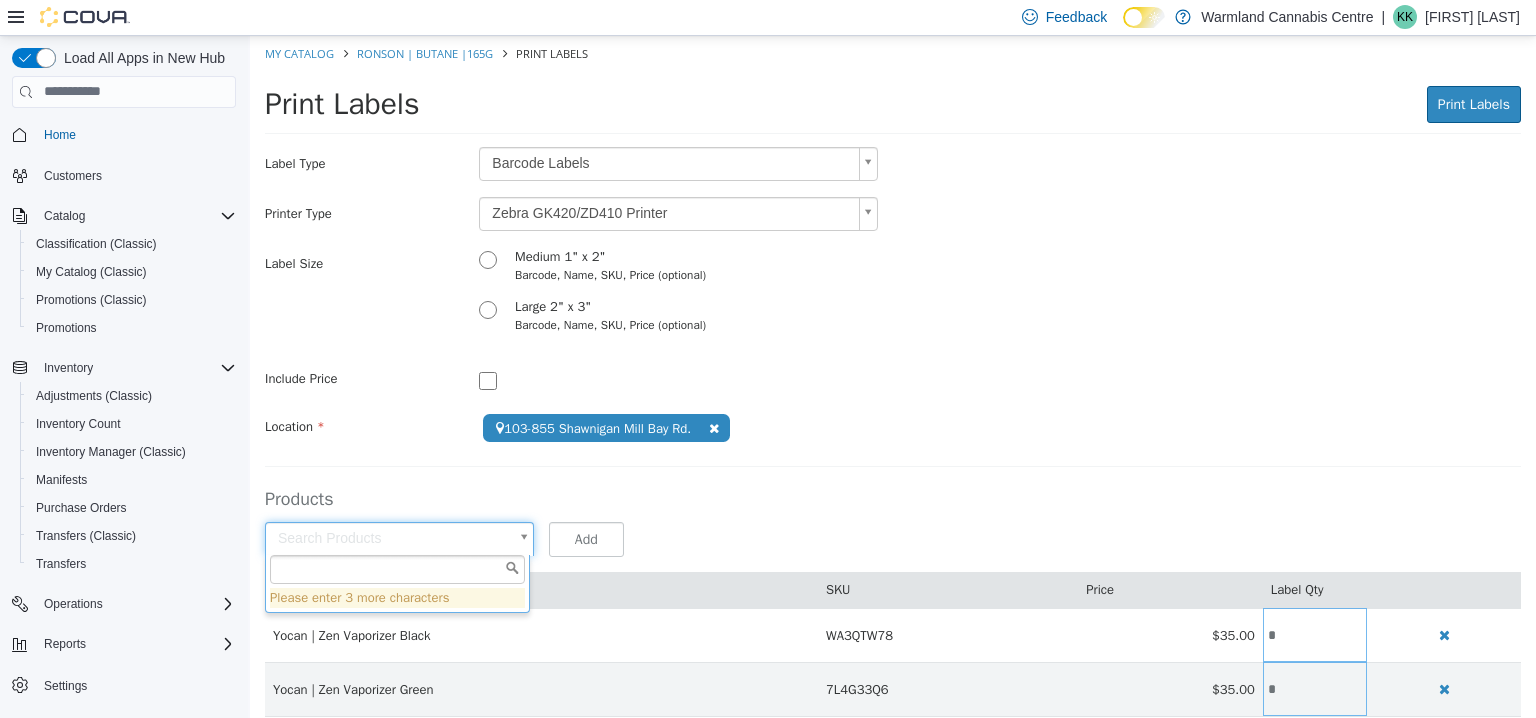 click on "**********" at bounding box center [893, 386] 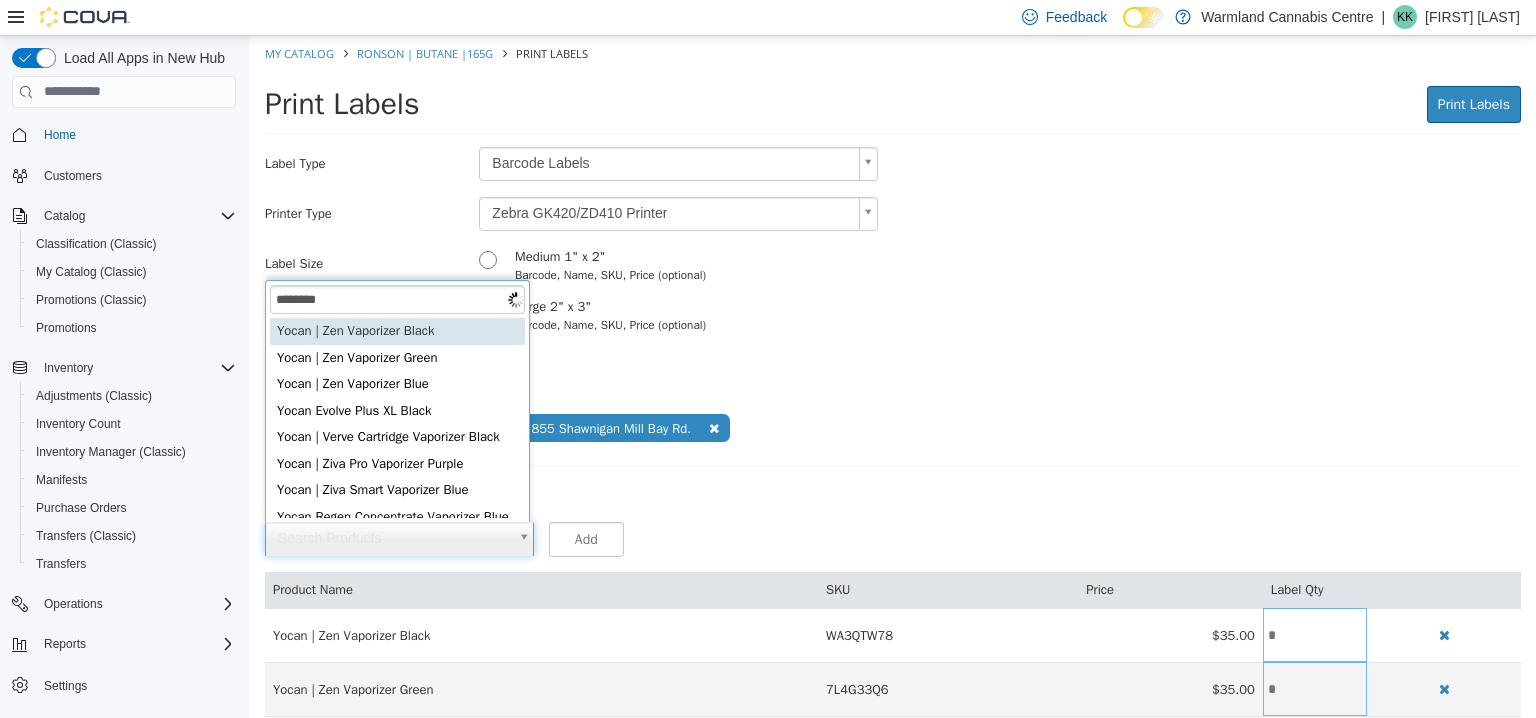 type on "*********" 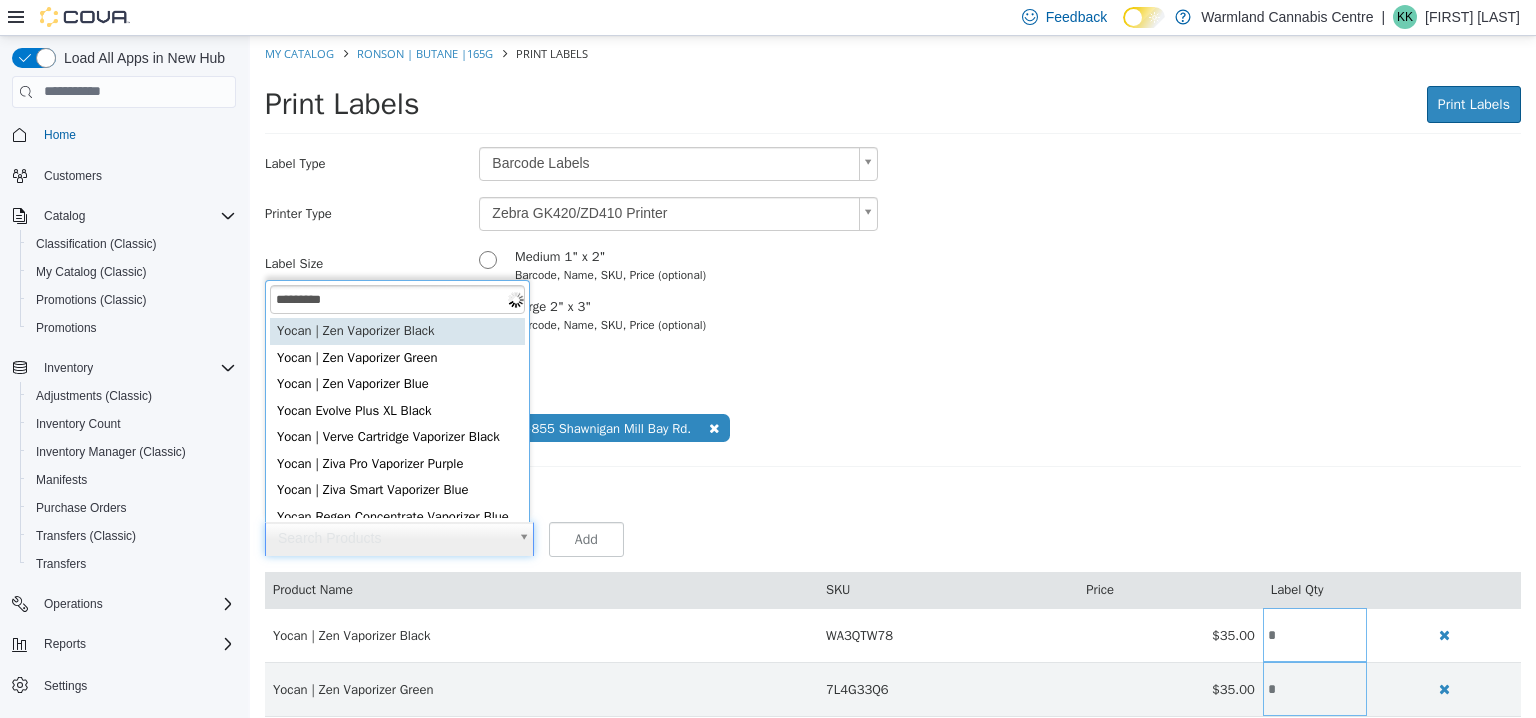type on "**********" 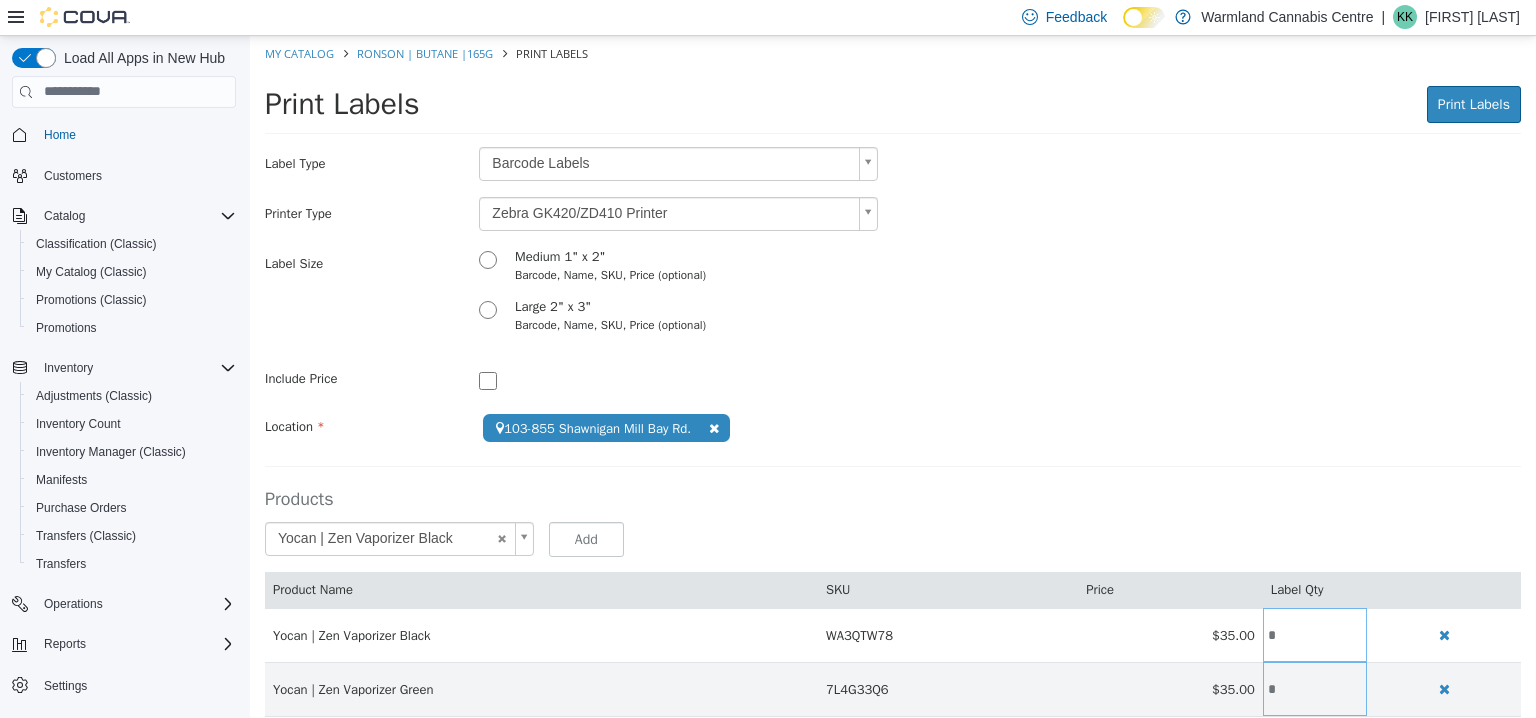 click on "**********" at bounding box center (893, 386) 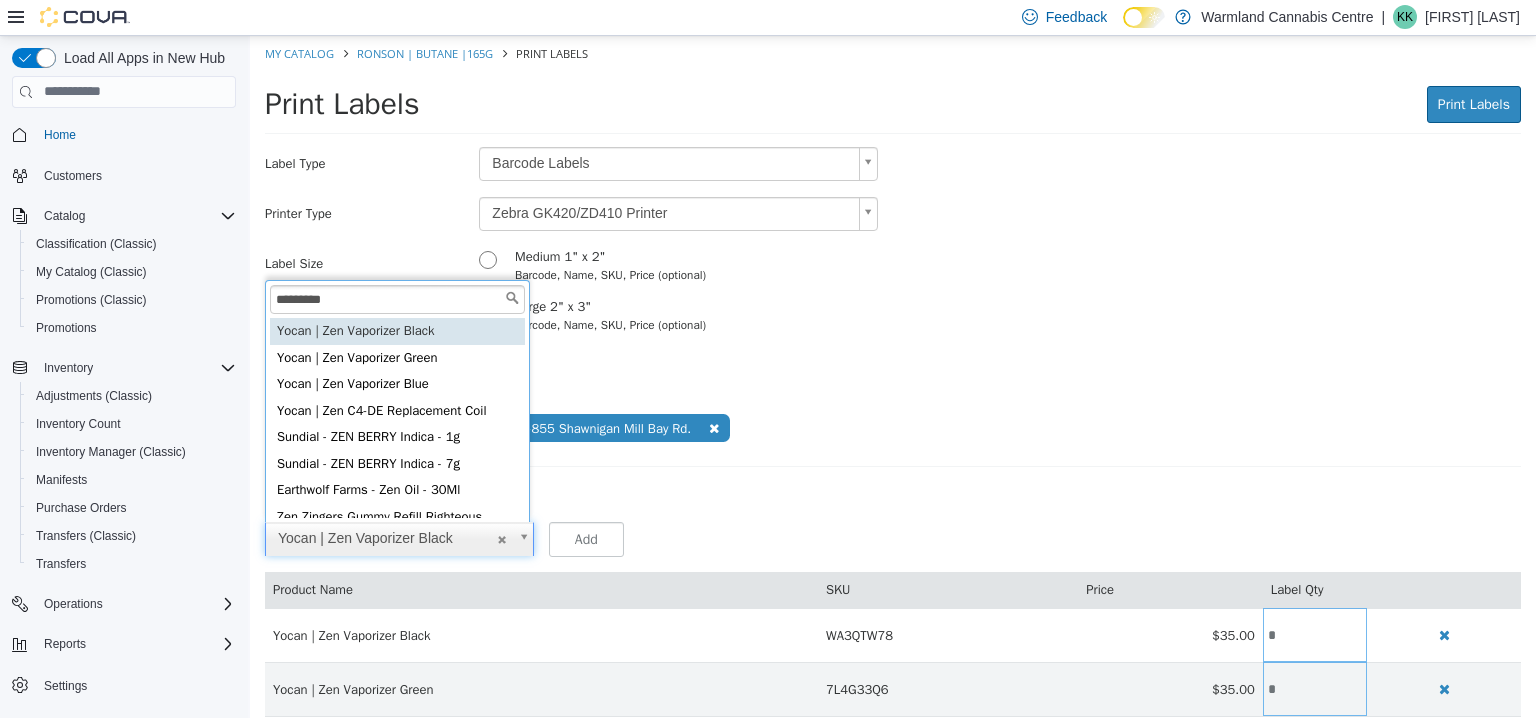 scroll, scrollTop: 23, scrollLeft: 0, axis: vertical 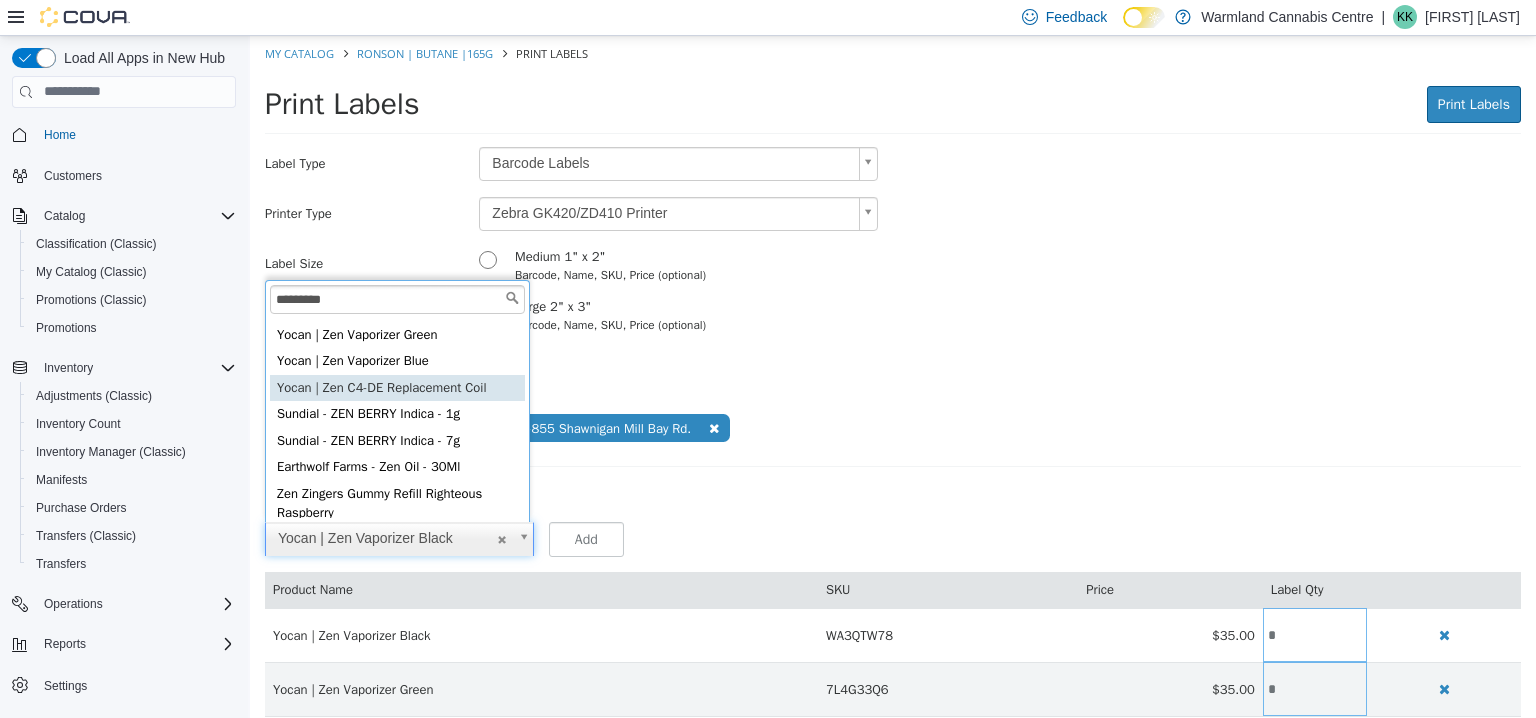 type on "*********" 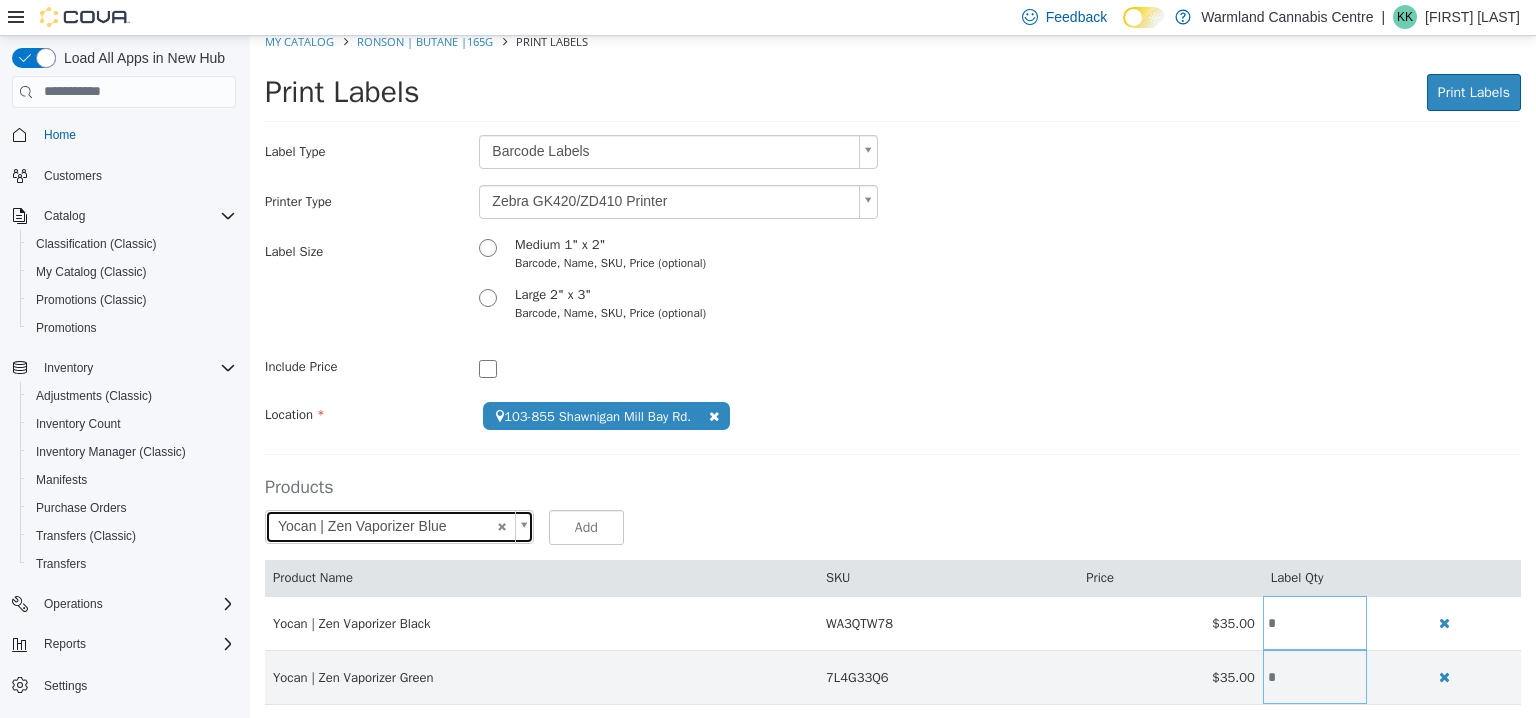 scroll, scrollTop: 16, scrollLeft: 0, axis: vertical 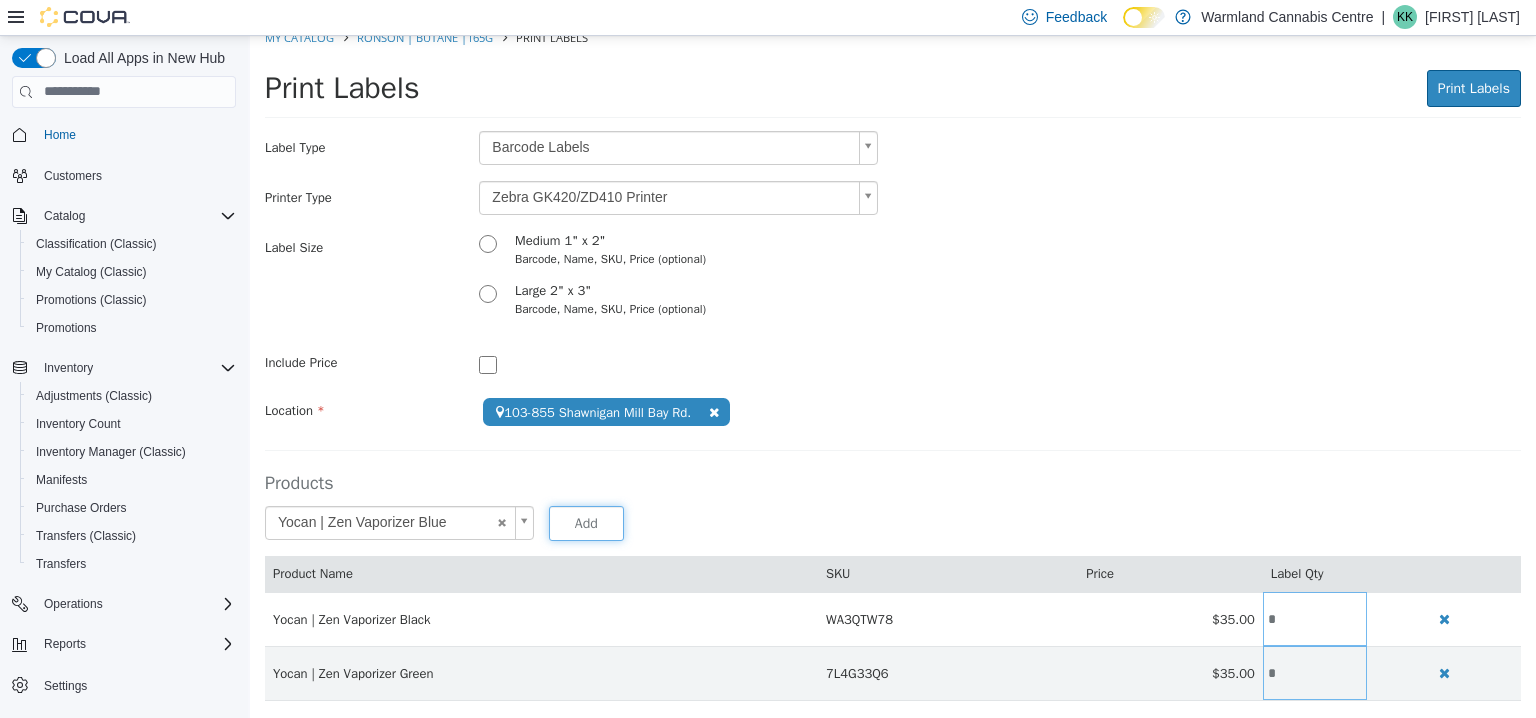 click on "Add" at bounding box center (586, 522) 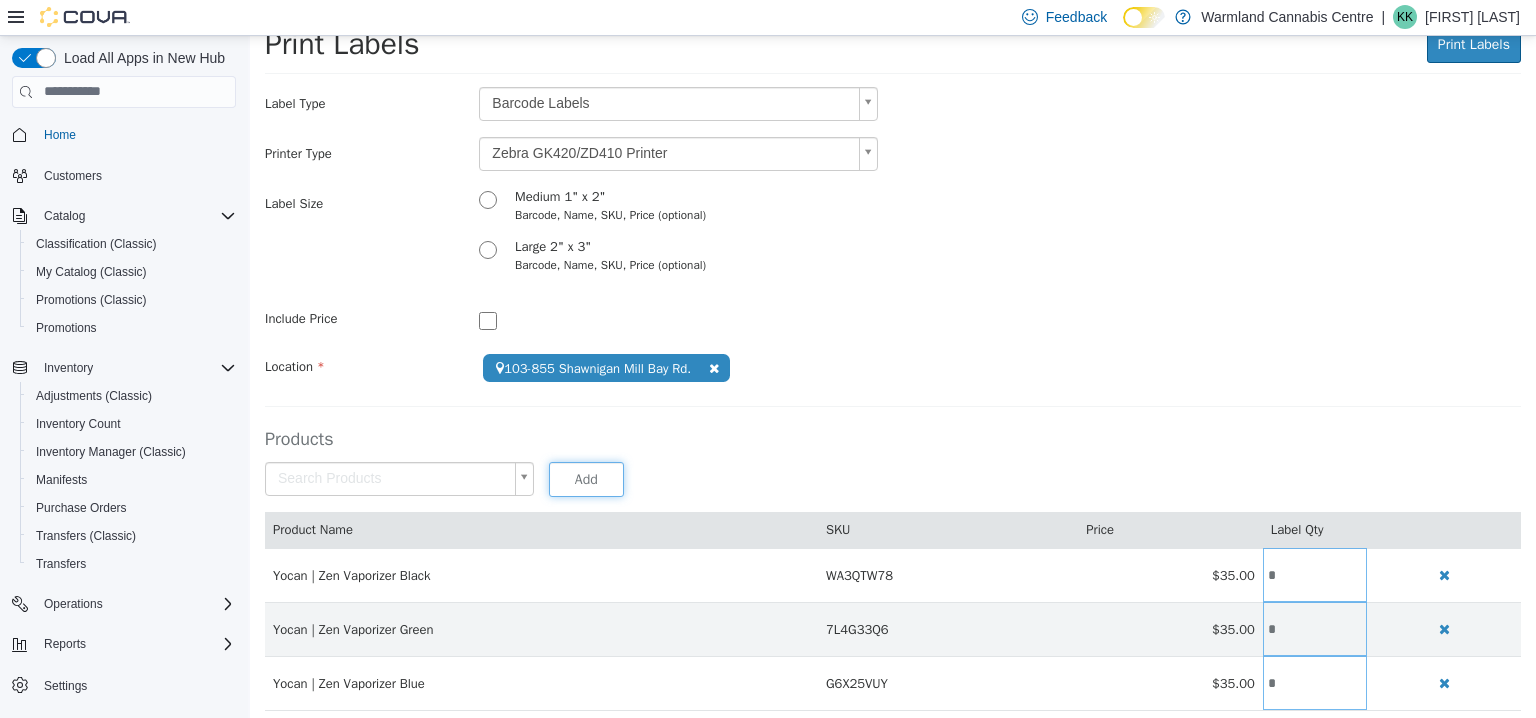 scroll, scrollTop: 0, scrollLeft: 0, axis: both 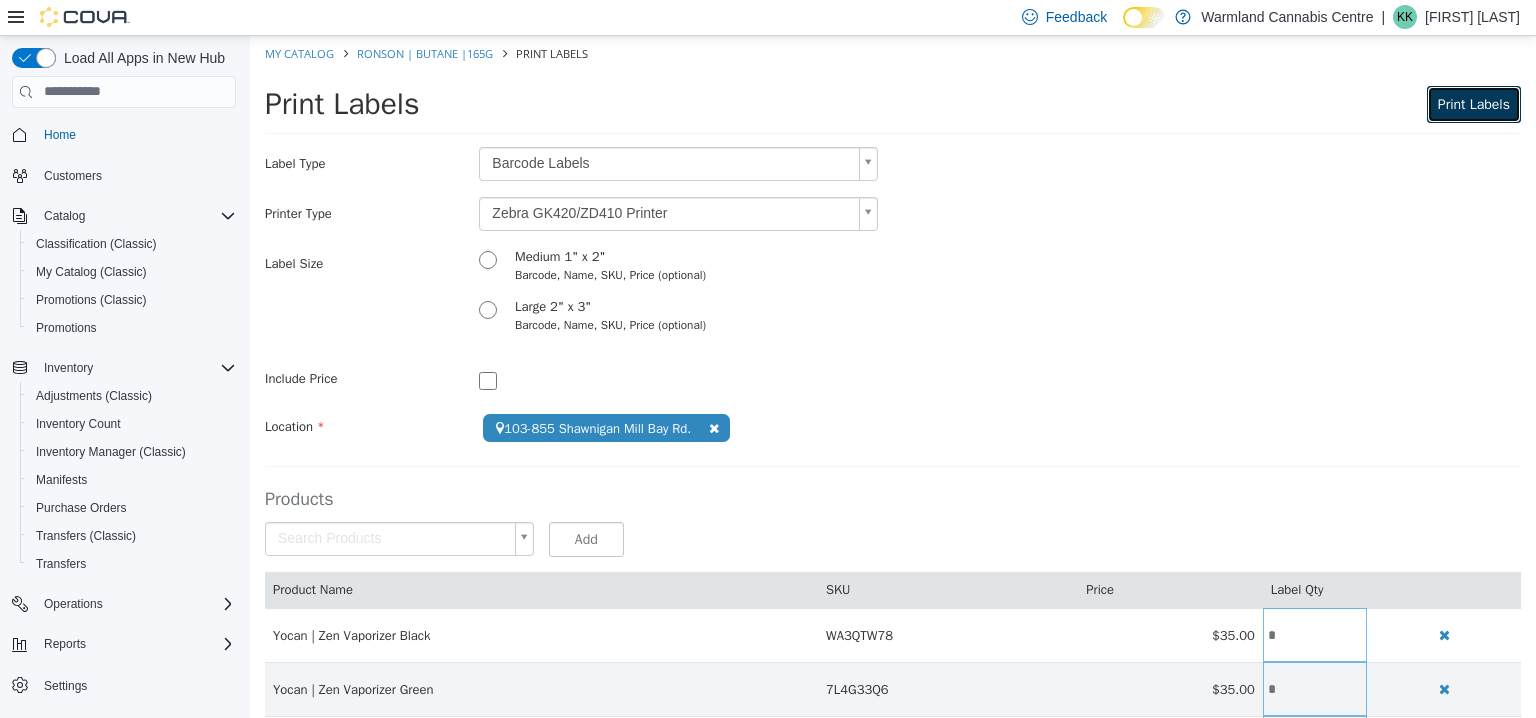 click on "Print Labels" at bounding box center [1474, 103] 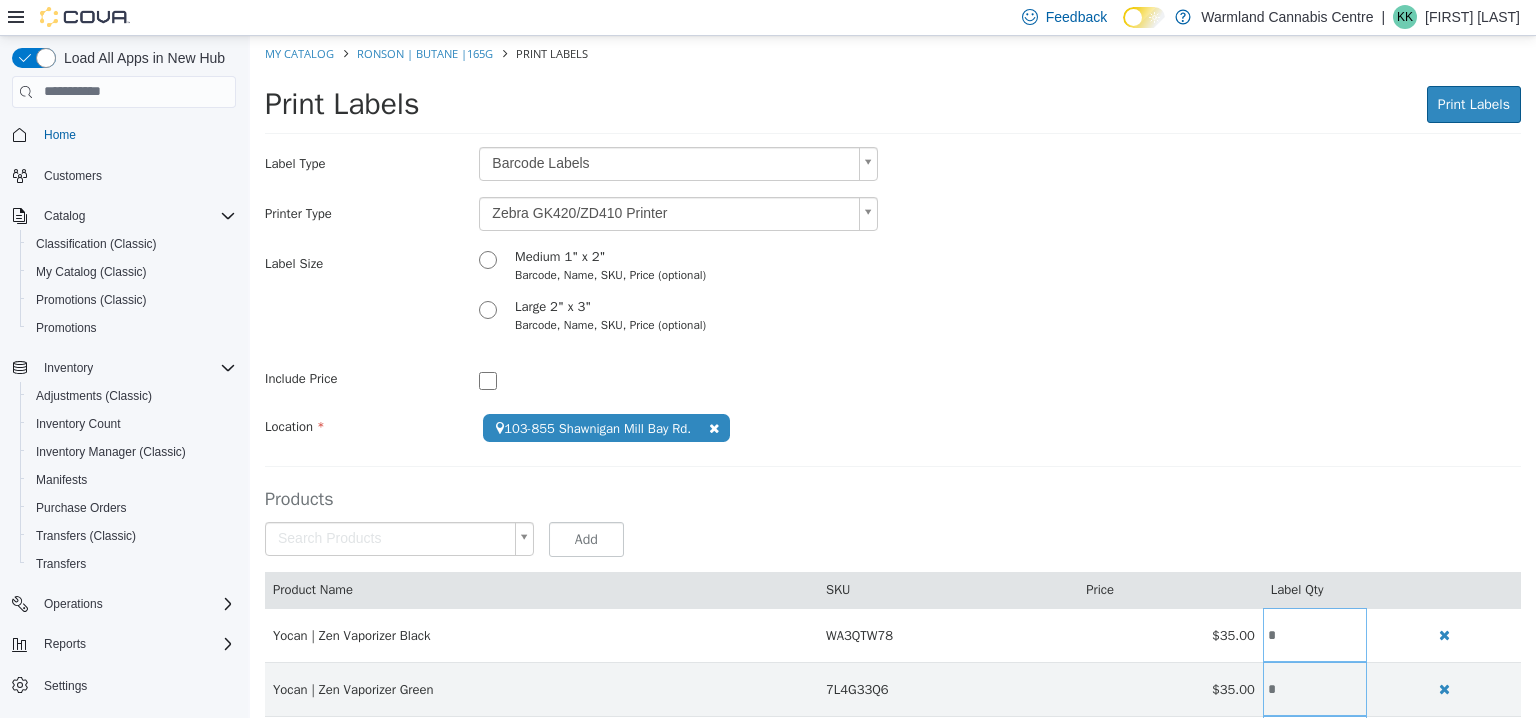 scroll, scrollTop: 0, scrollLeft: 0, axis: both 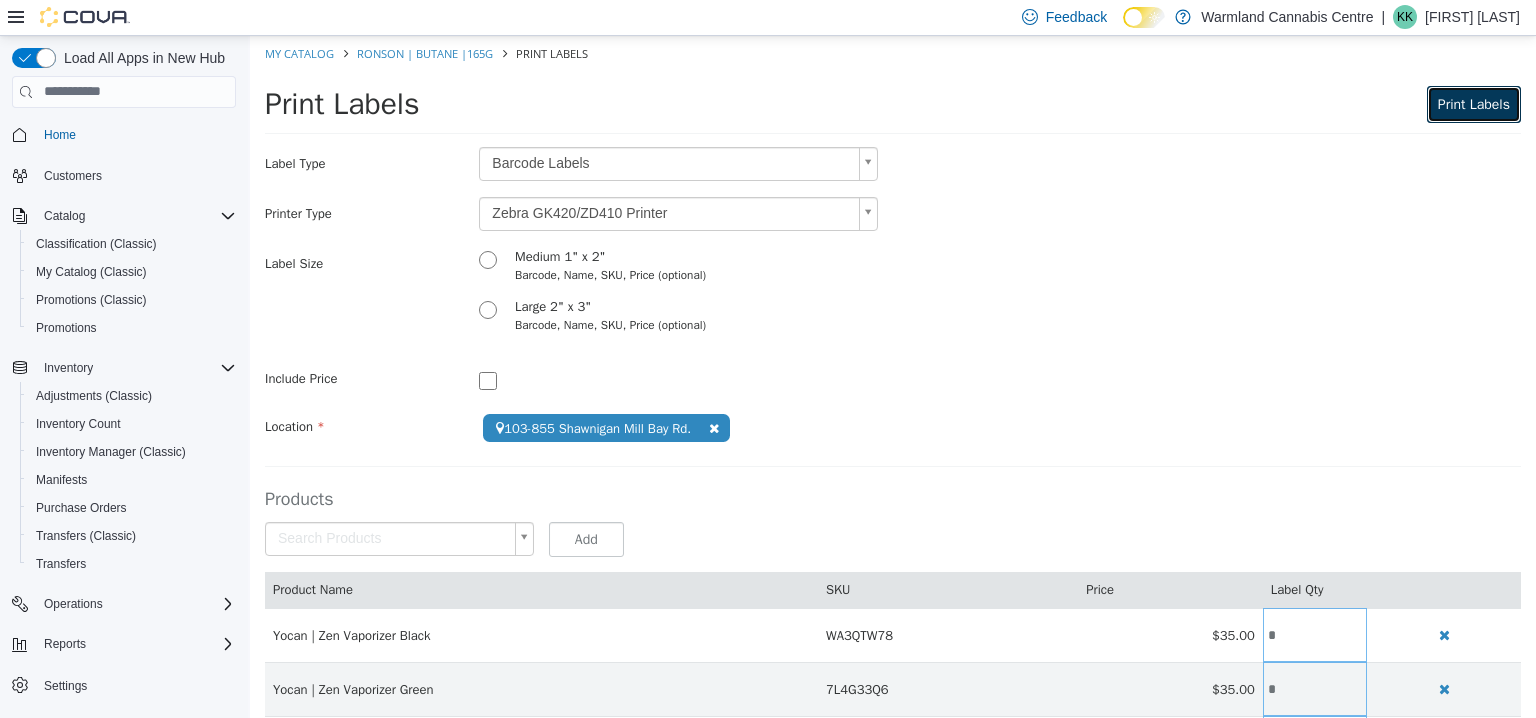 click on "Print Labels" at bounding box center (1474, 103) 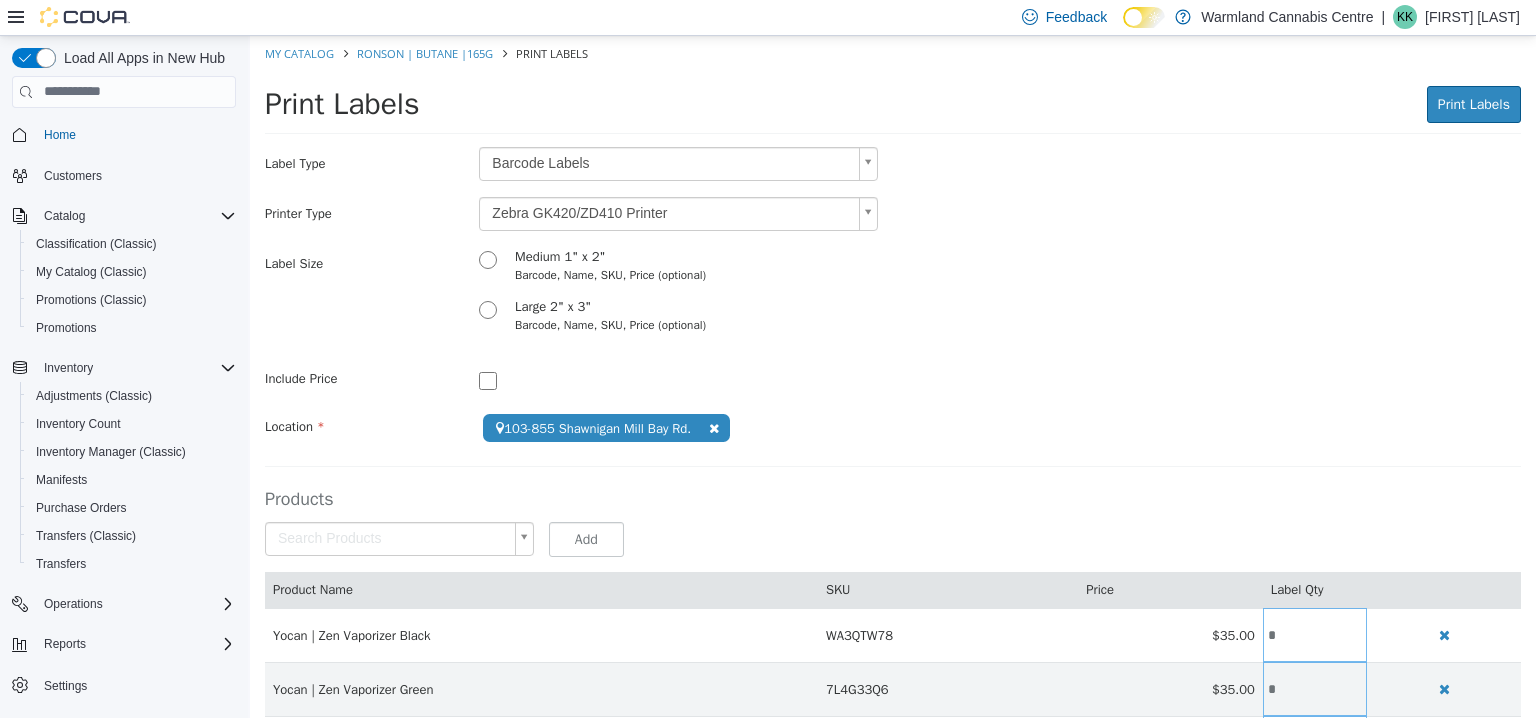 scroll, scrollTop: 0, scrollLeft: 0, axis: both 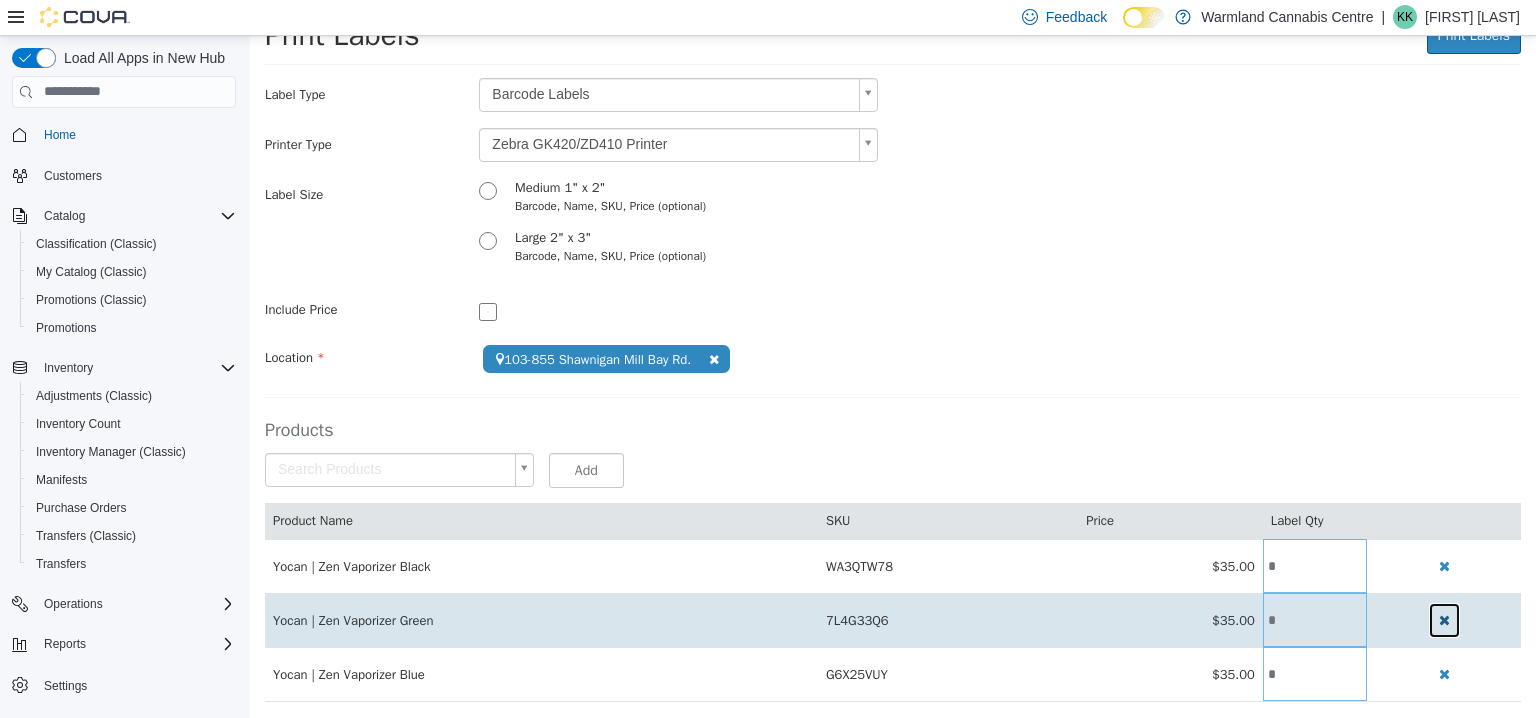click at bounding box center (1444, 619) 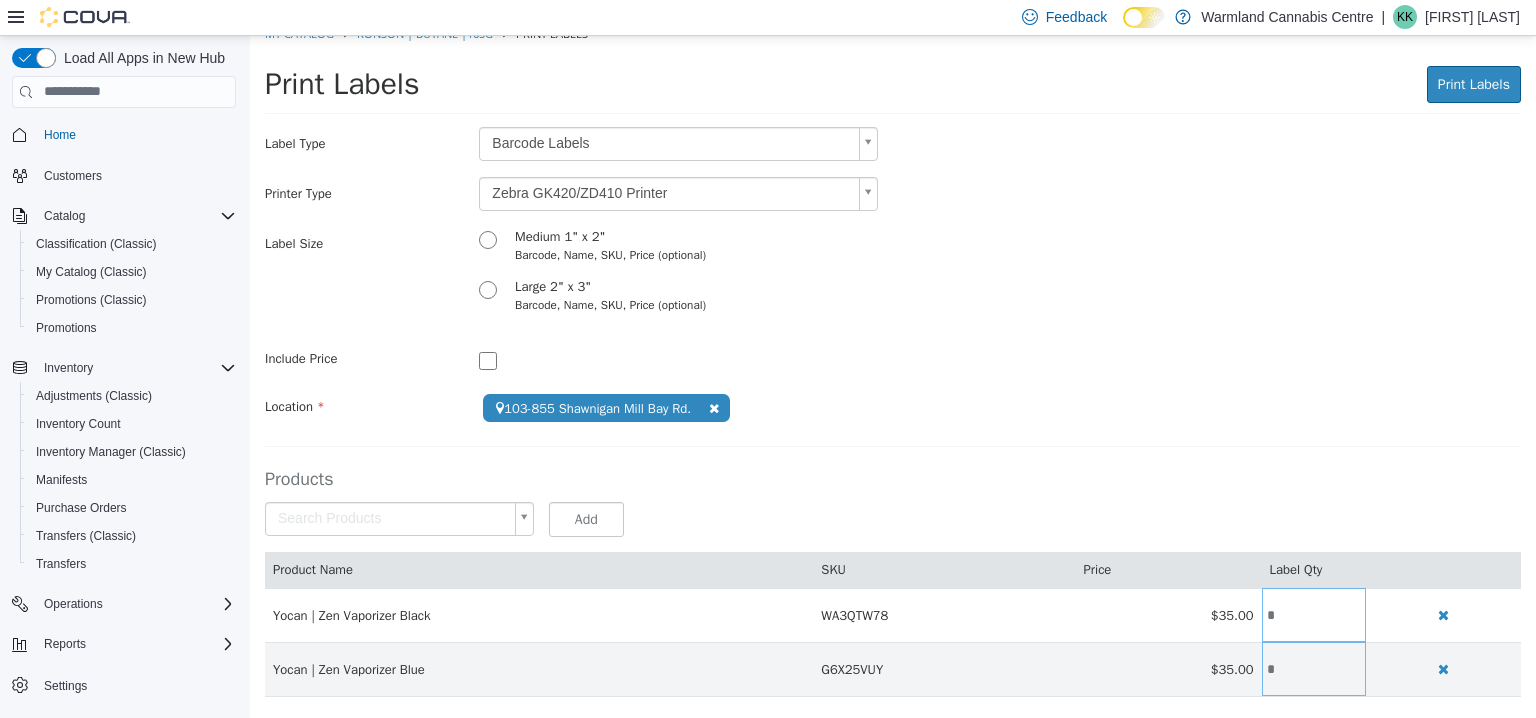 scroll, scrollTop: 0, scrollLeft: 0, axis: both 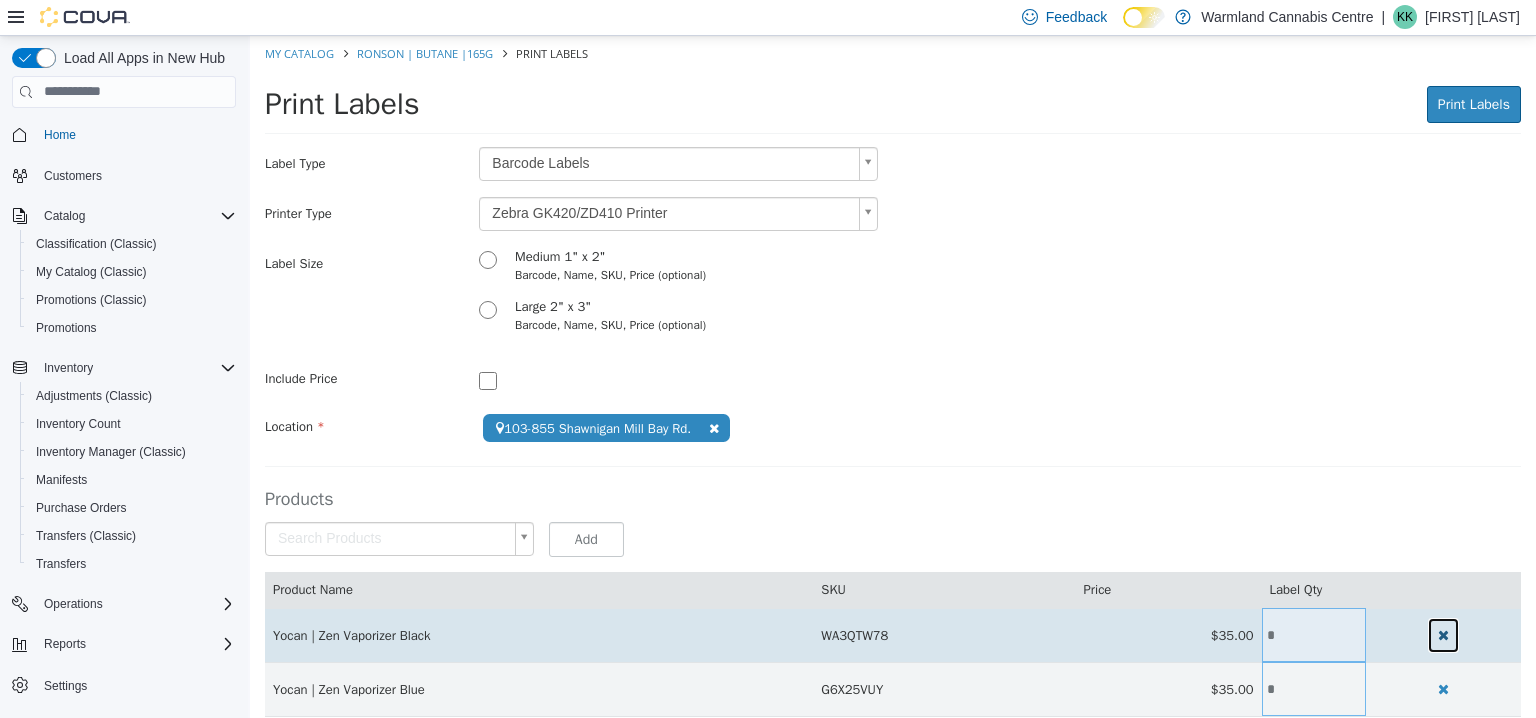 click at bounding box center [1443, 634] 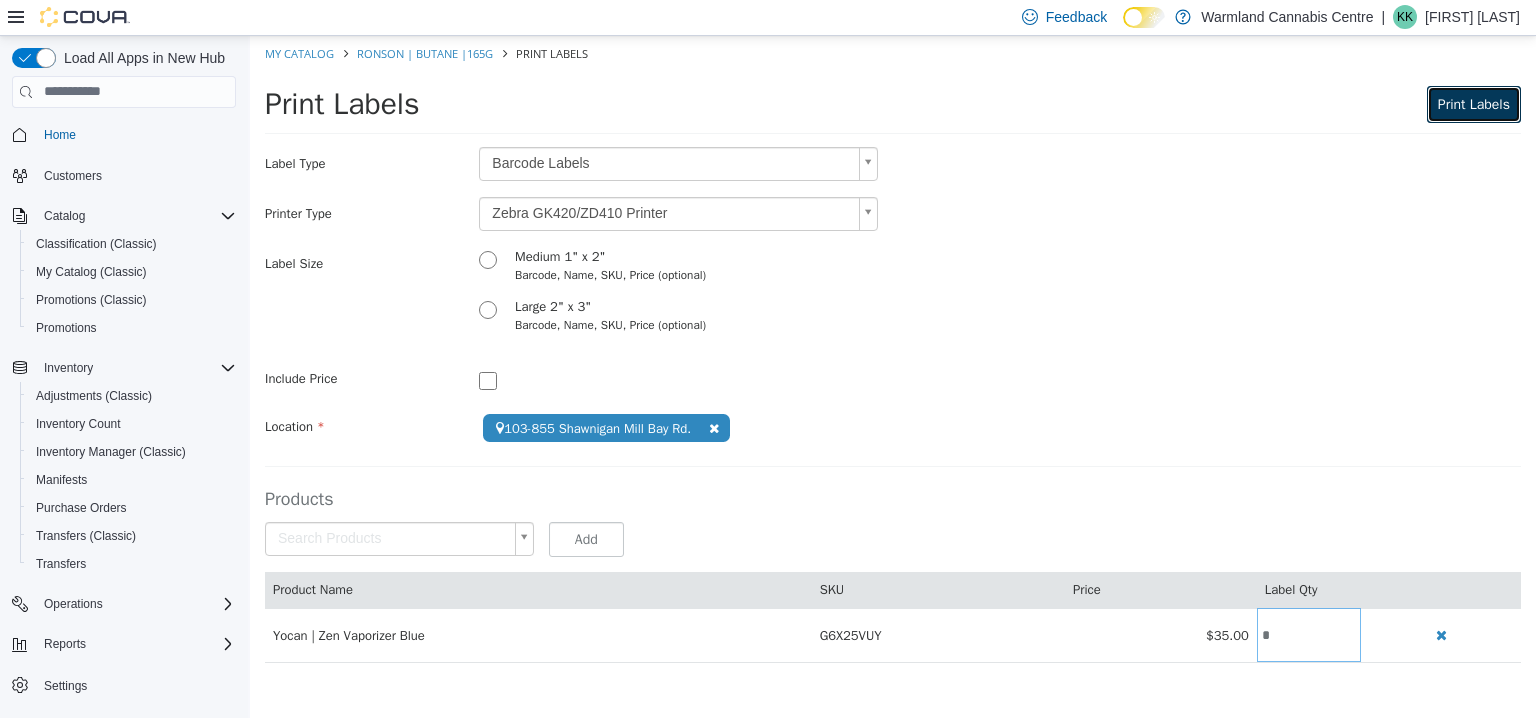 click on "Print Labels" at bounding box center [1474, 103] 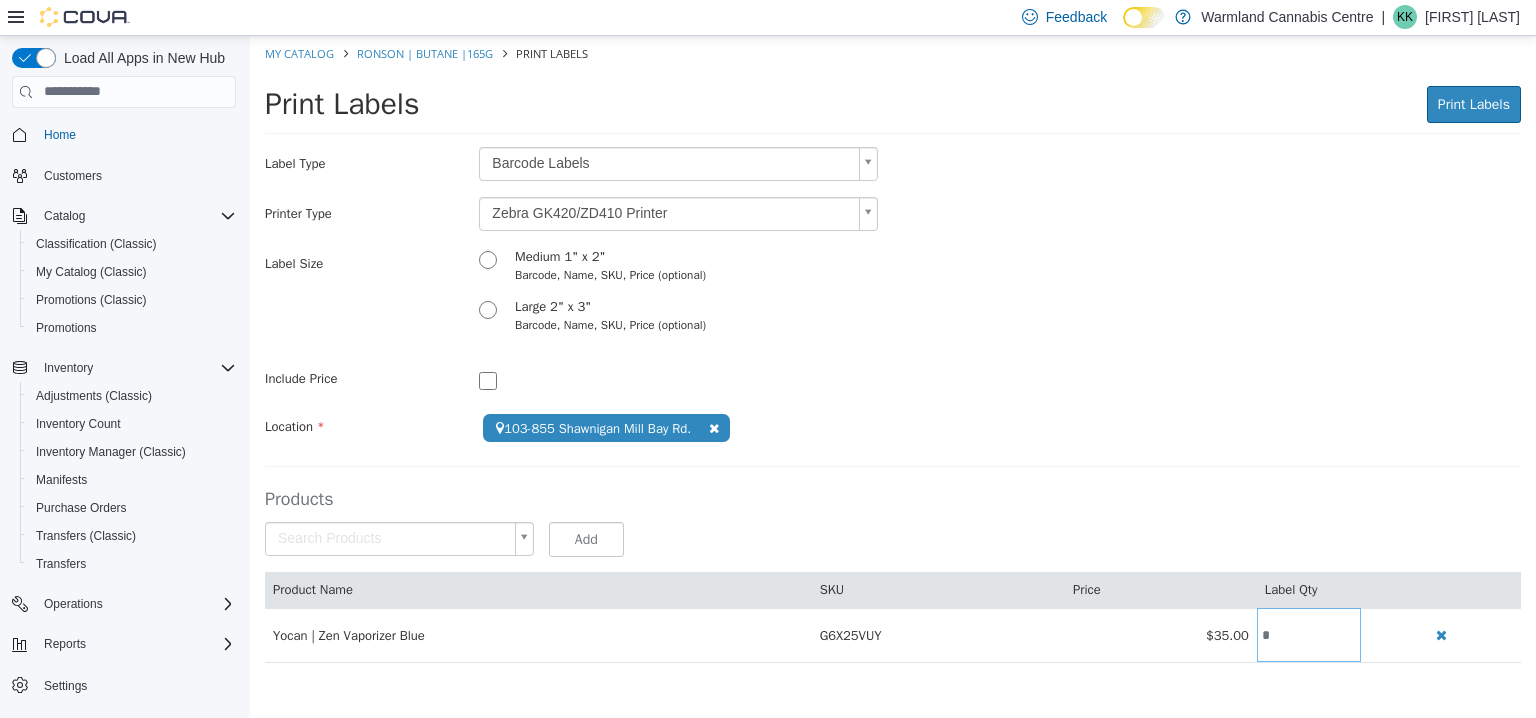 scroll, scrollTop: 0, scrollLeft: 0, axis: both 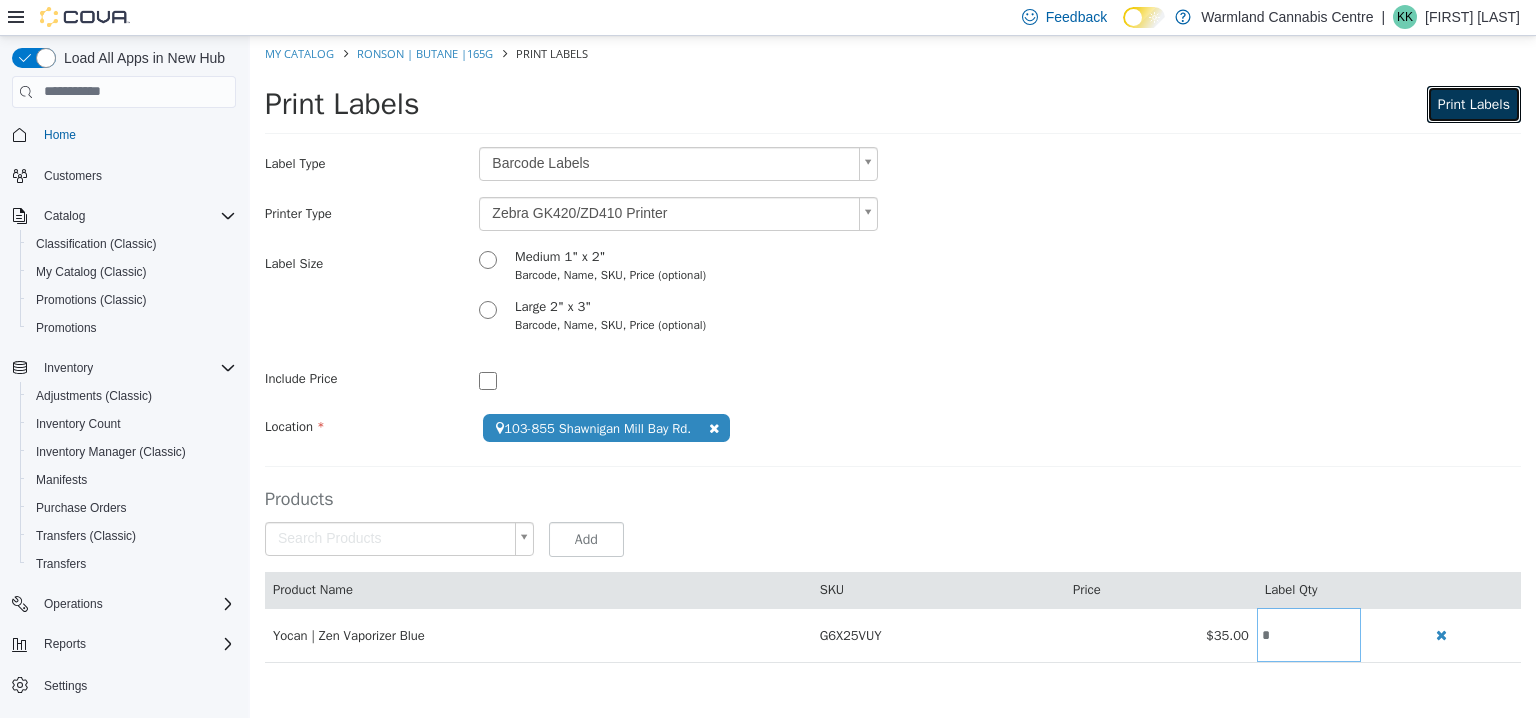 click on "Print Labels" at bounding box center [1474, 103] 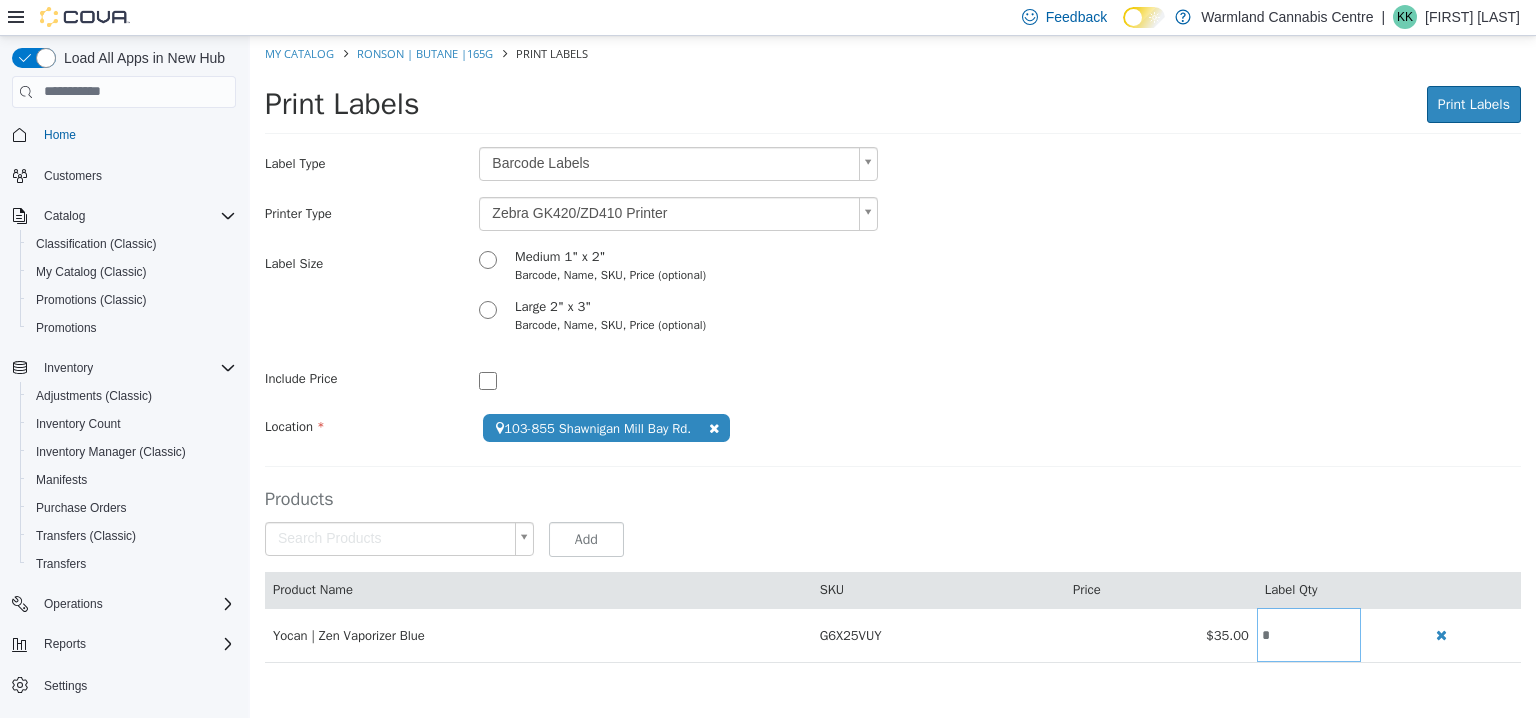 scroll, scrollTop: 0, scrollLeft: 0, axis: both 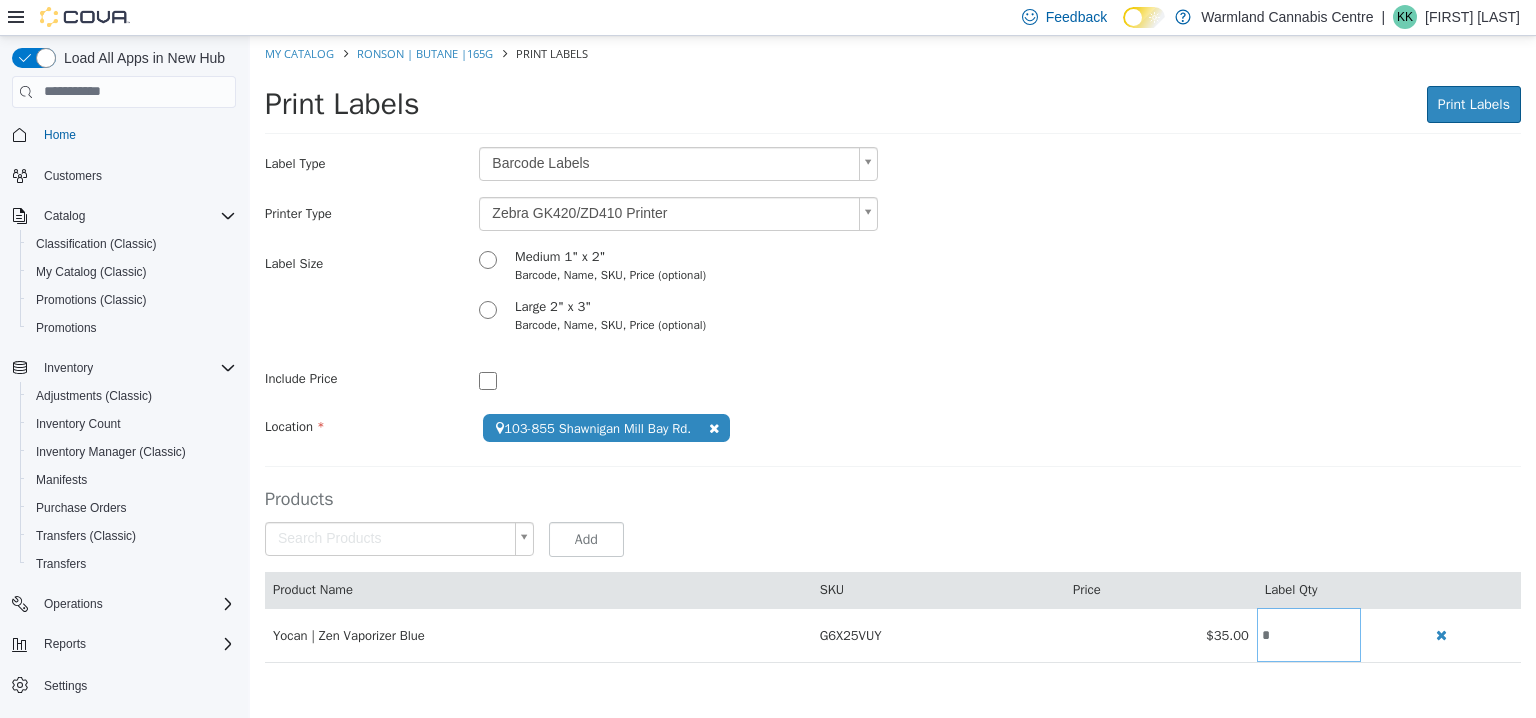 click on "**********" at bounding box center [893, 359] 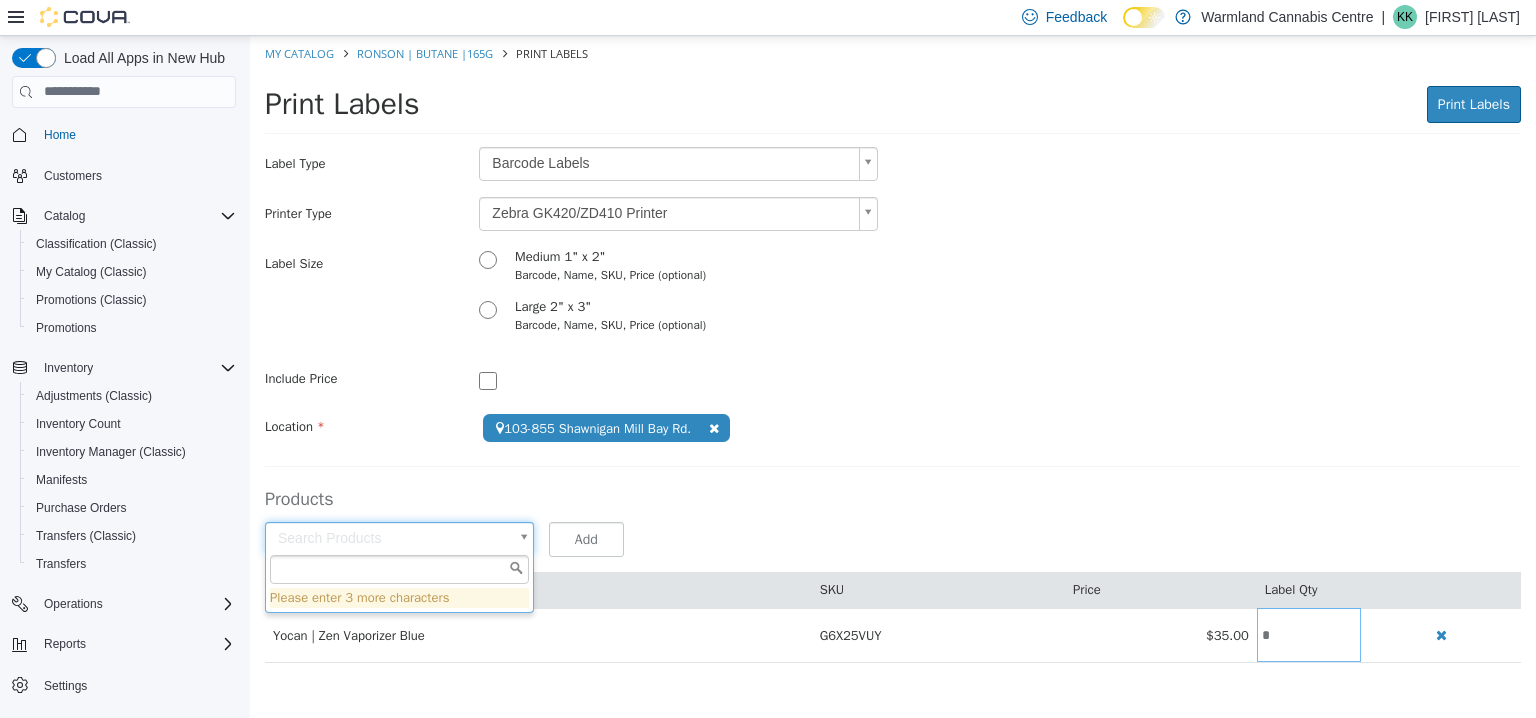 type on "*" 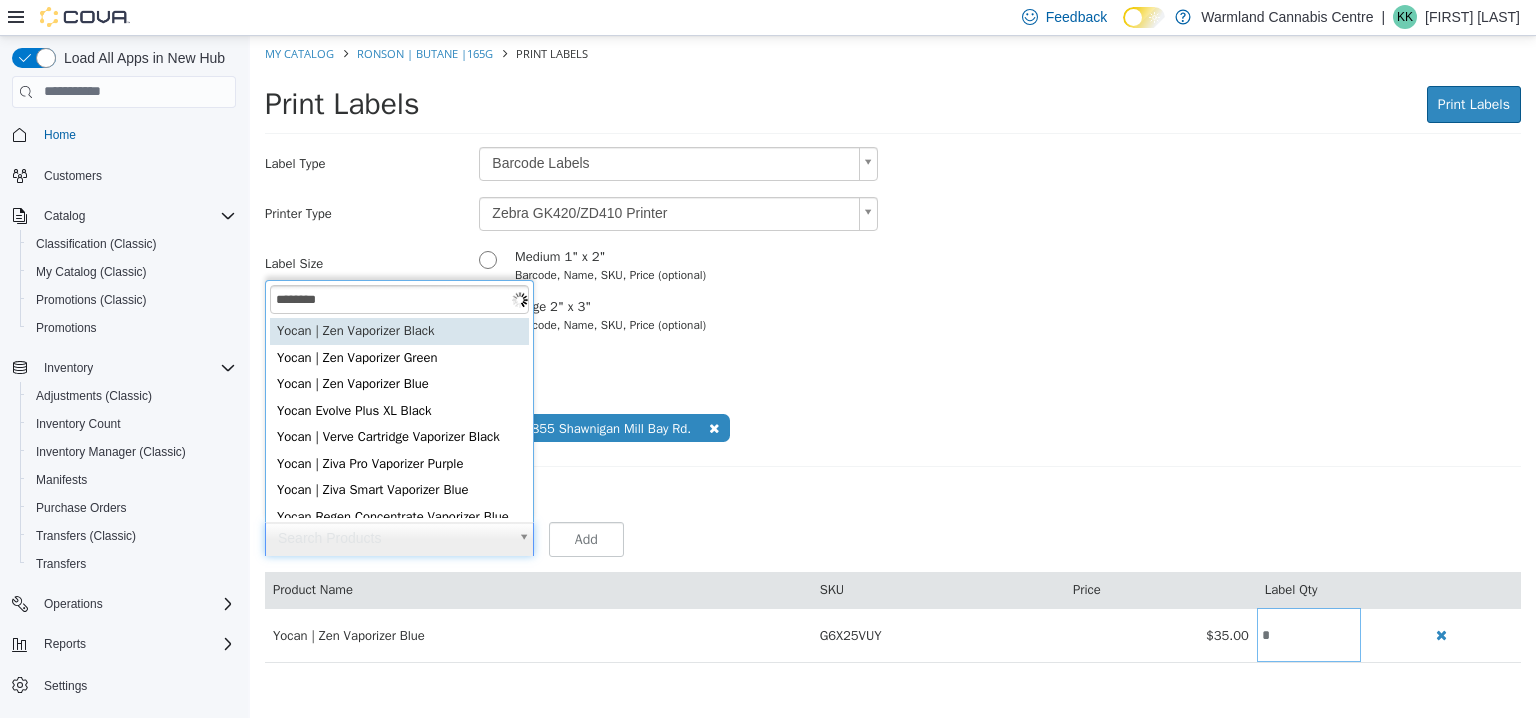 type on "*********" 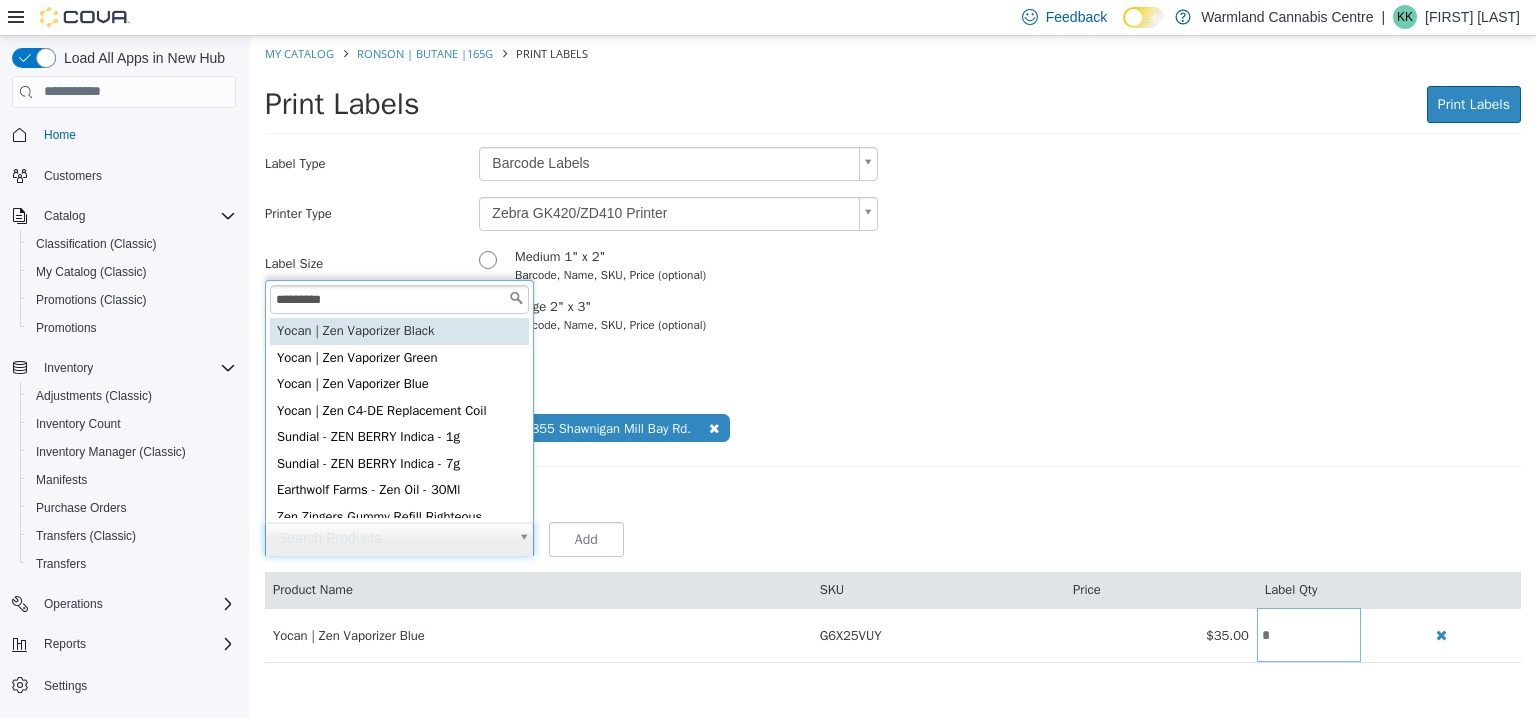 type on "**********" 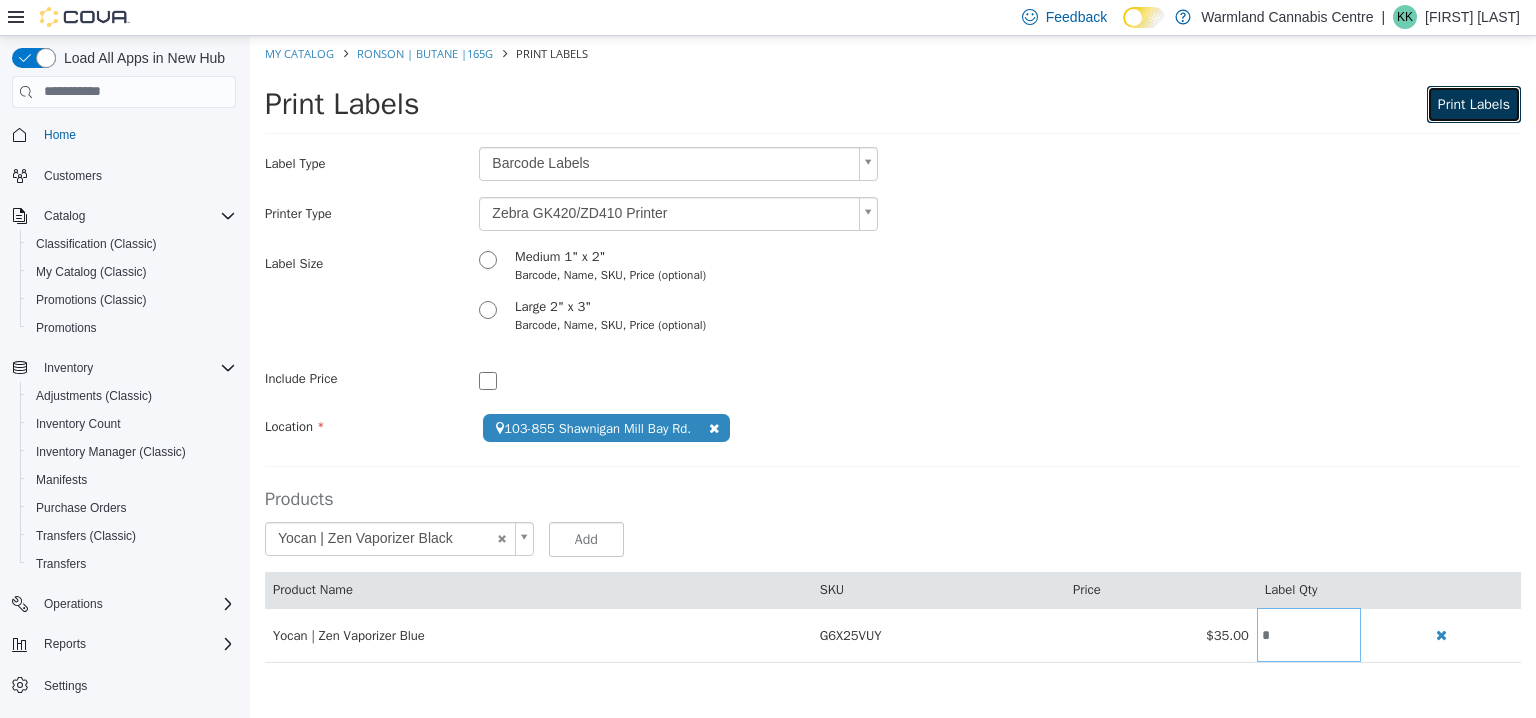 click on "Print Labels" at bounding box center (1474, 103) 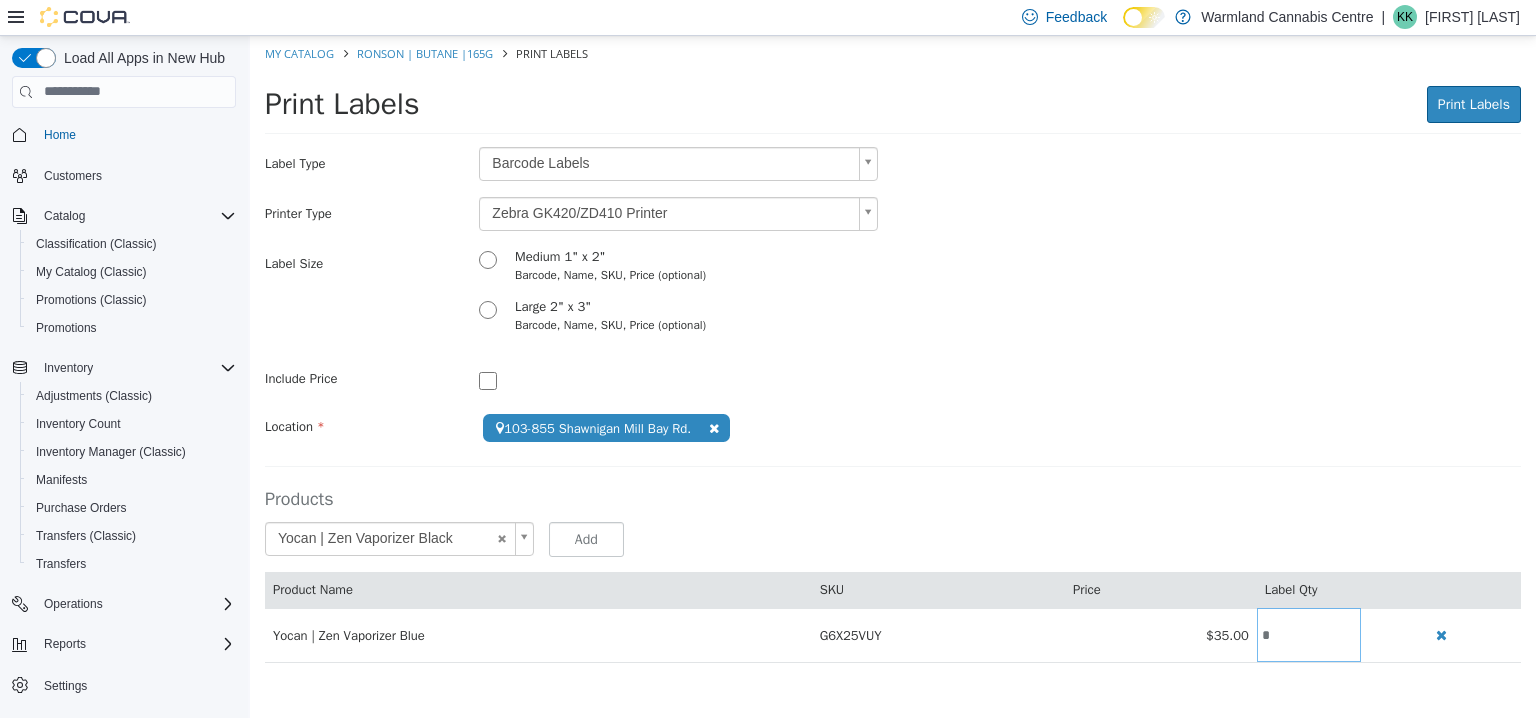 scroll, scrollTop: 0, scrollLeft: 0, axis: both 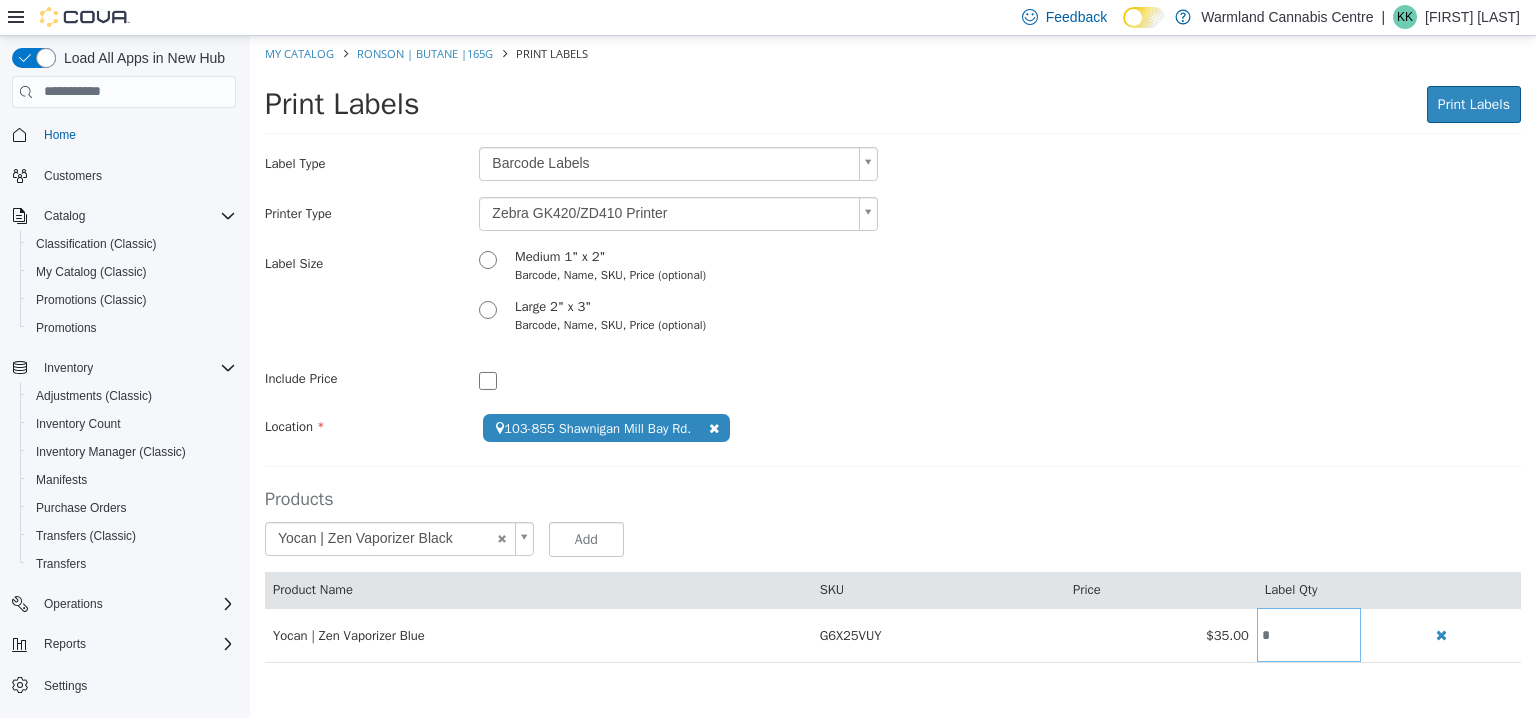 click on "**********" at bounding box center [893, 359] 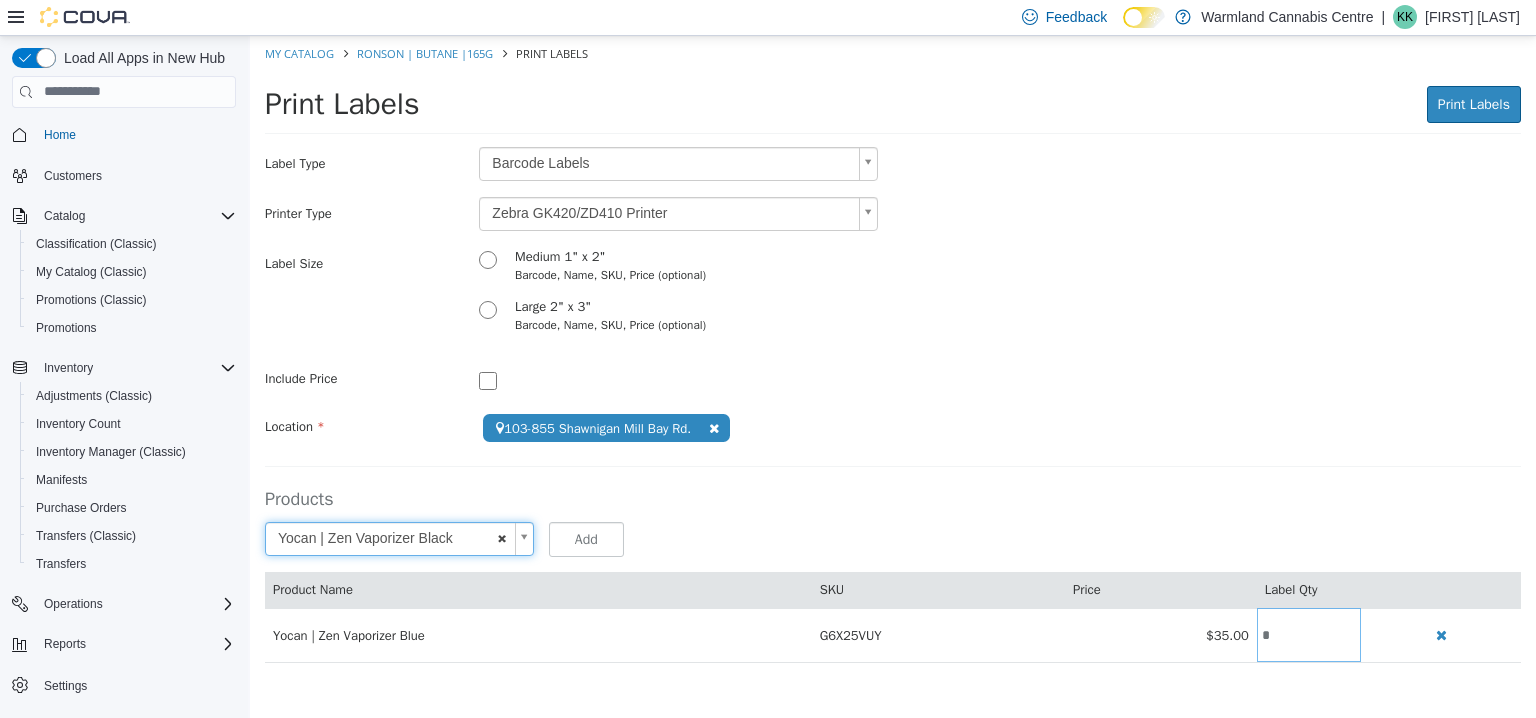 click on "**********" at bounding box center (893, 359) 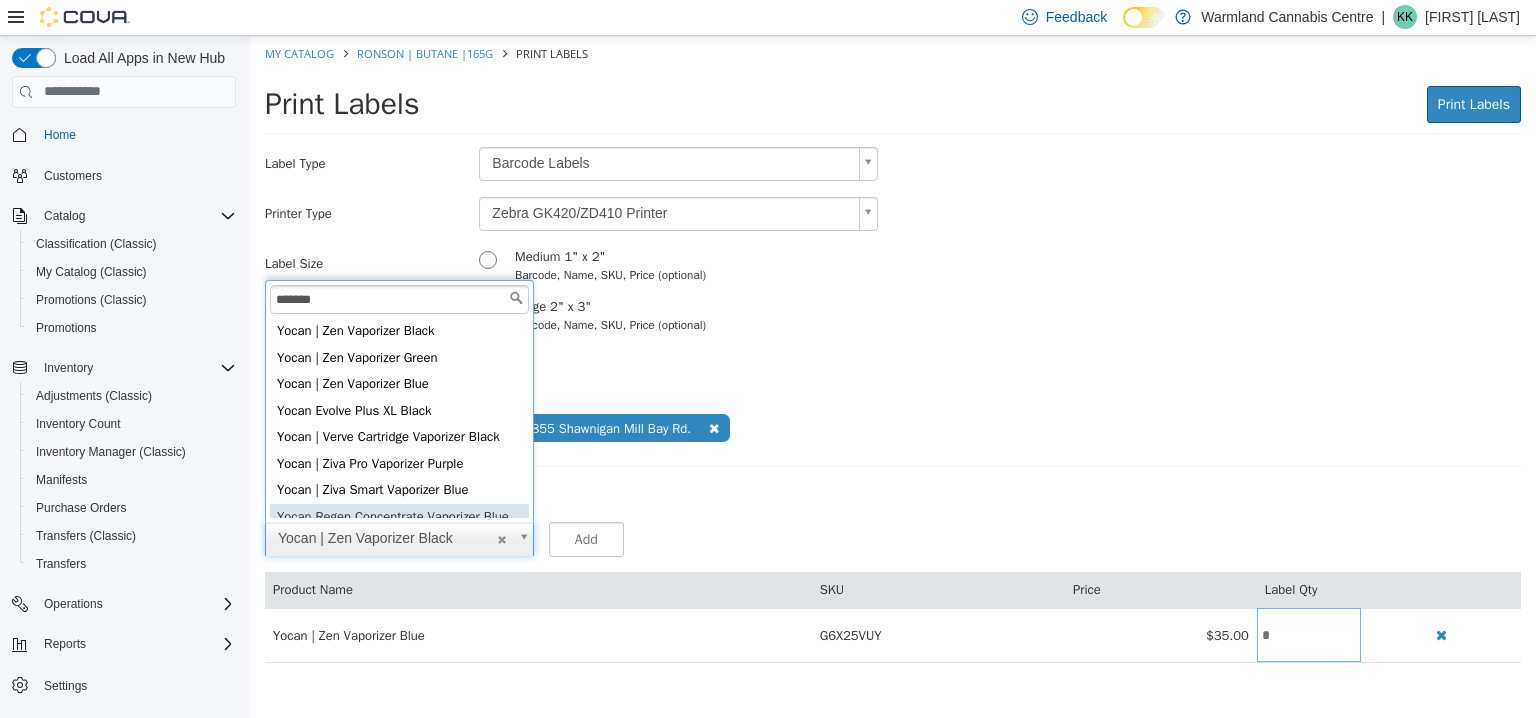 scroll, scrollTop: 23, scrollLeft: 0, axis: vertical 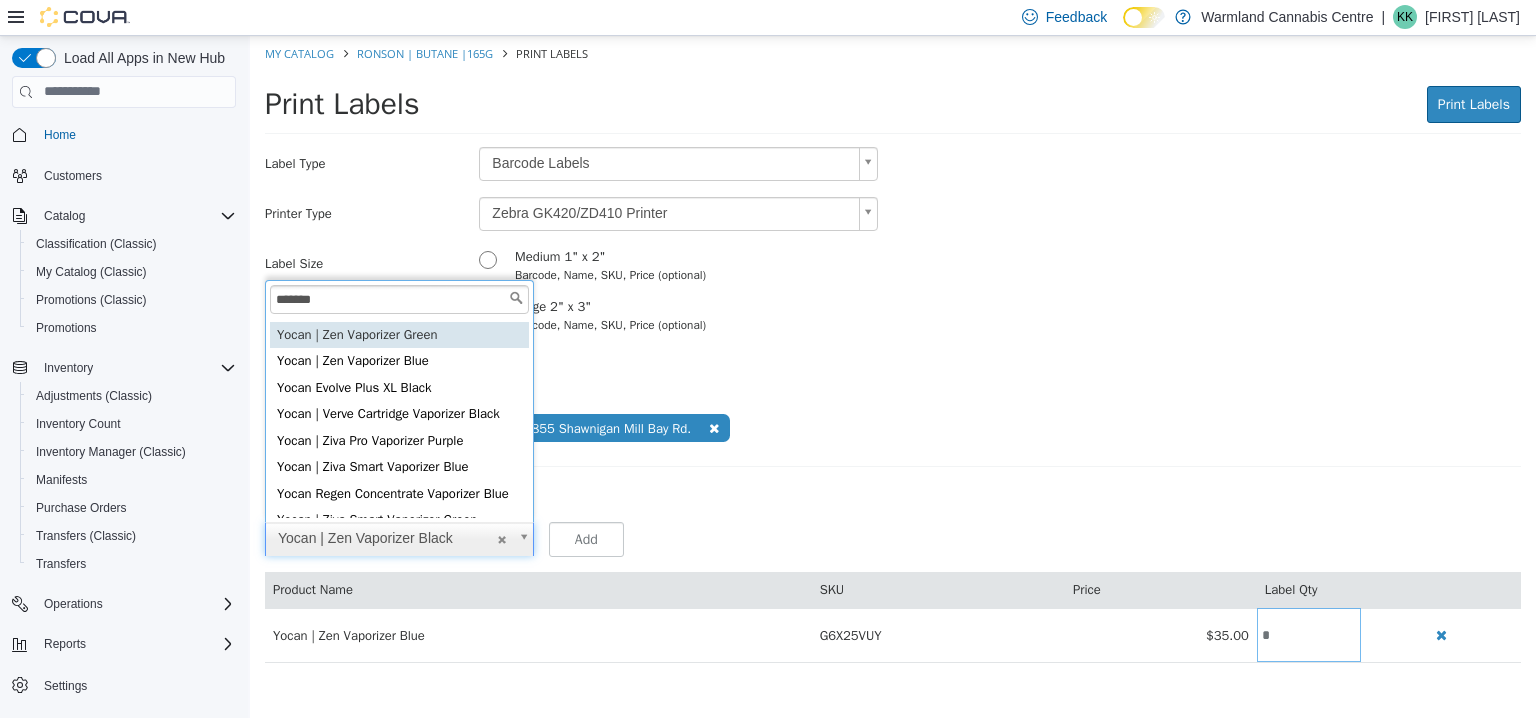 type on "*******" 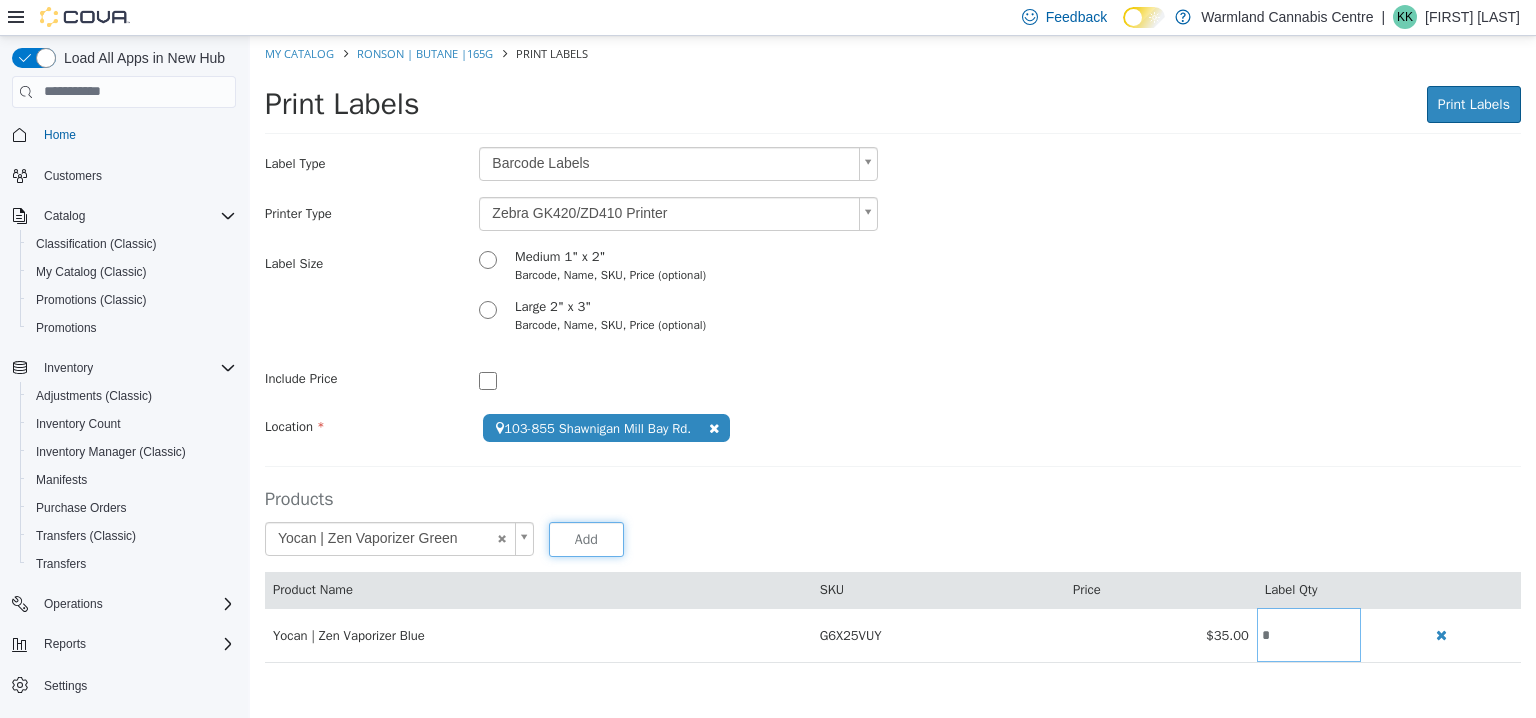 click on "Add" at bounding box center (586, 538) 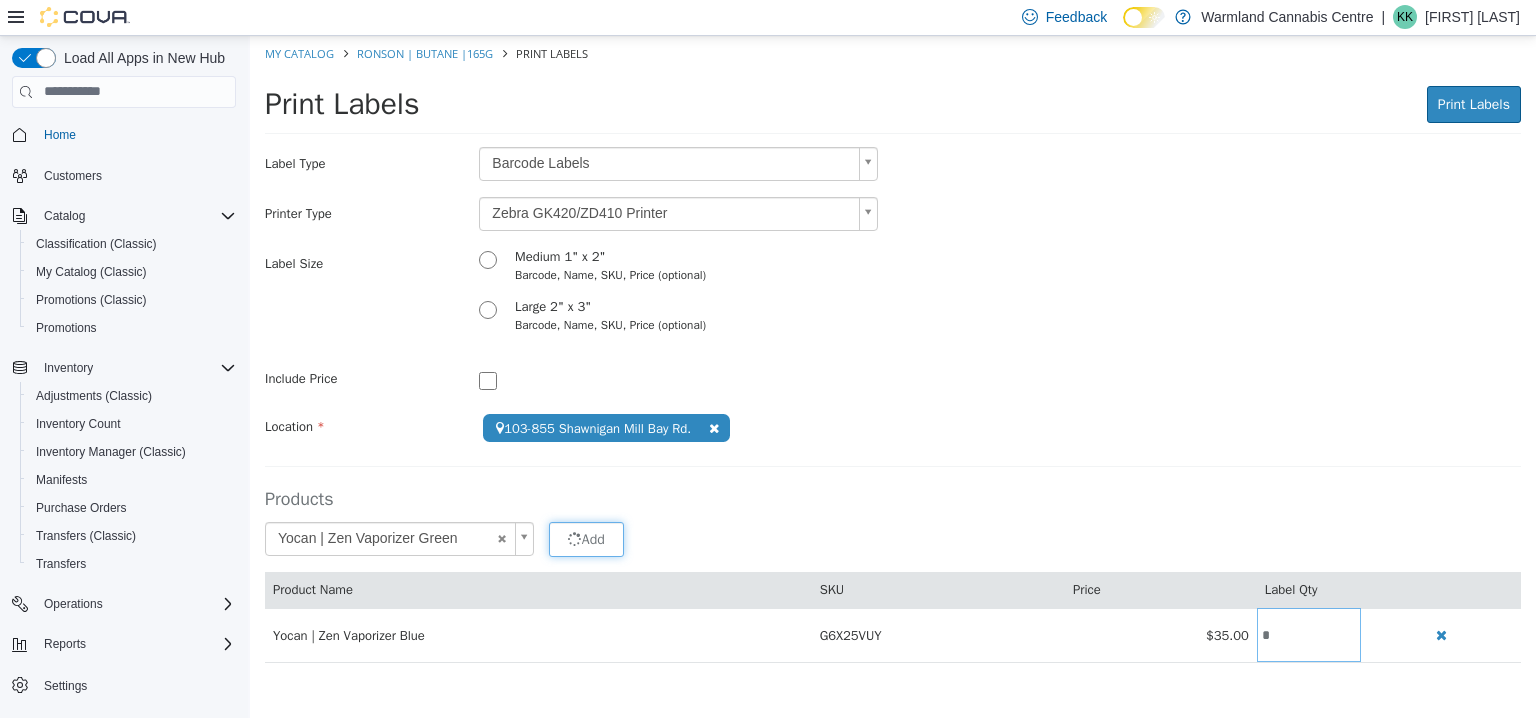 type 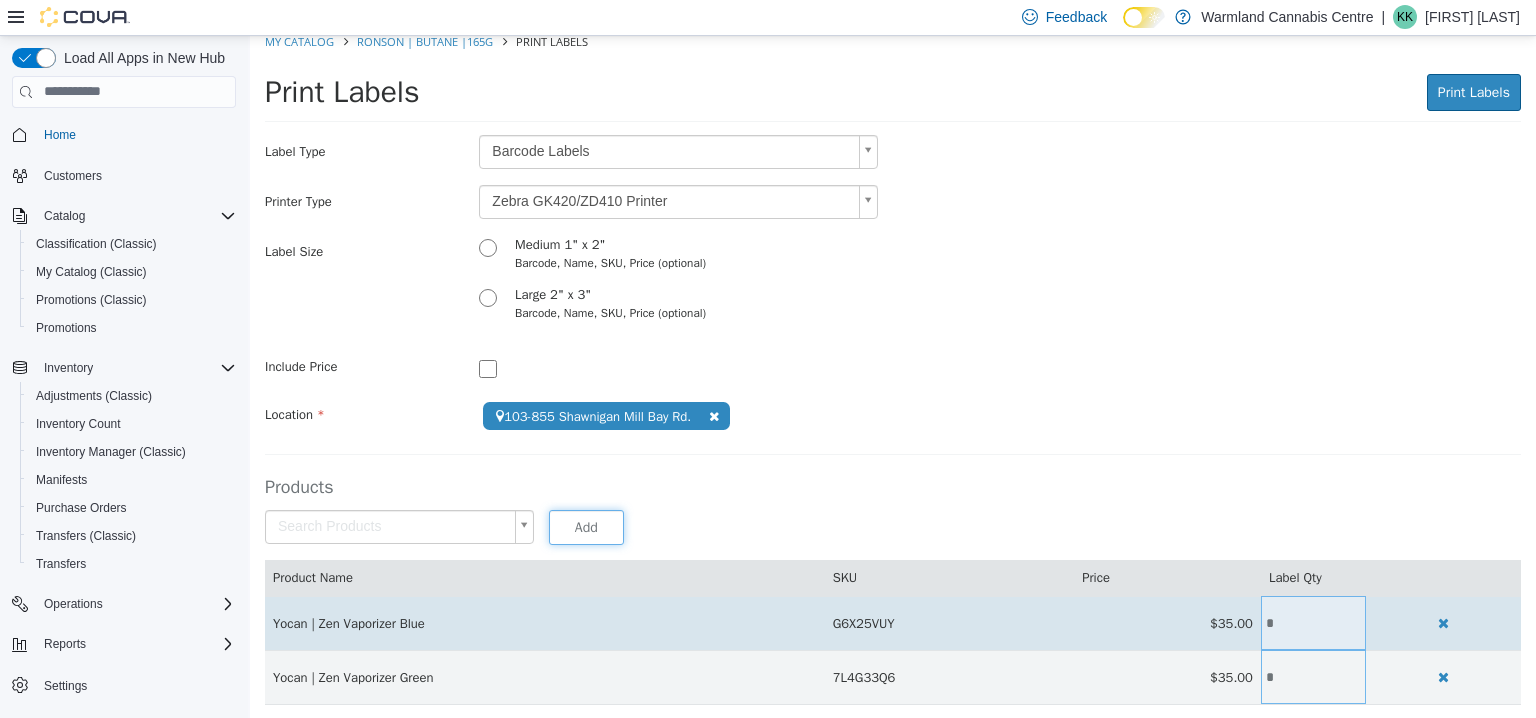 scroll, scrollTop: 16, scrollLeft: 0, axis: vertical 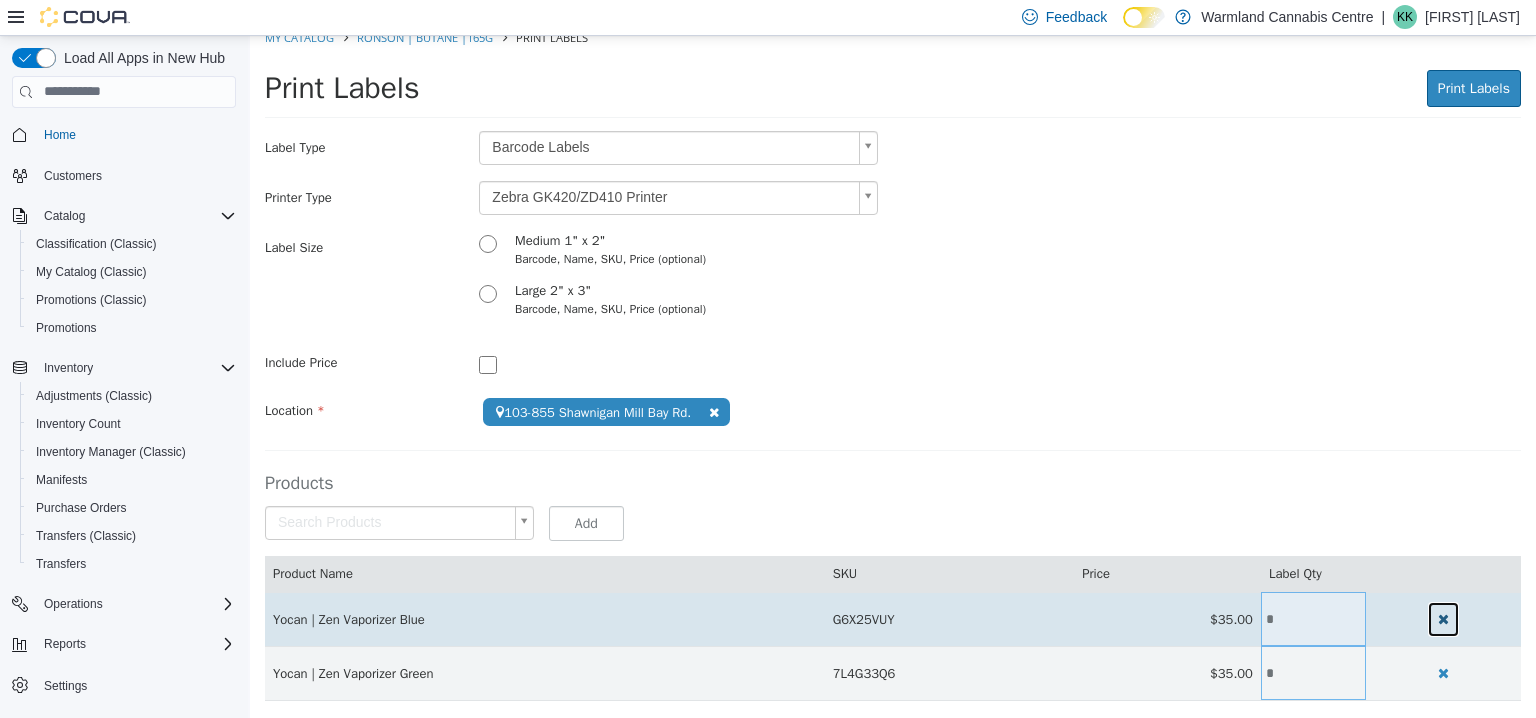 click at bounding box center [1443, 618] 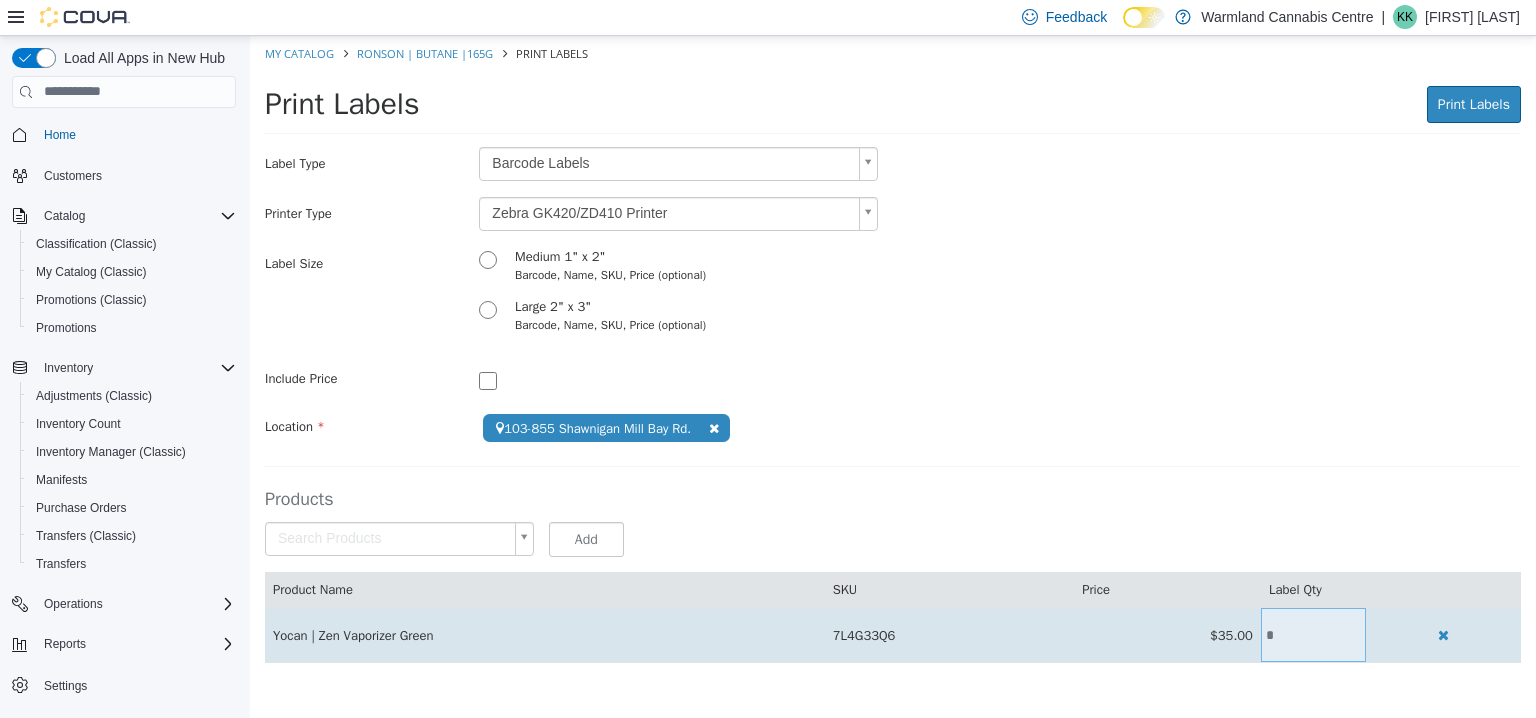 scroll, scrollTop: 0, scrollLeft: 0, axis: both 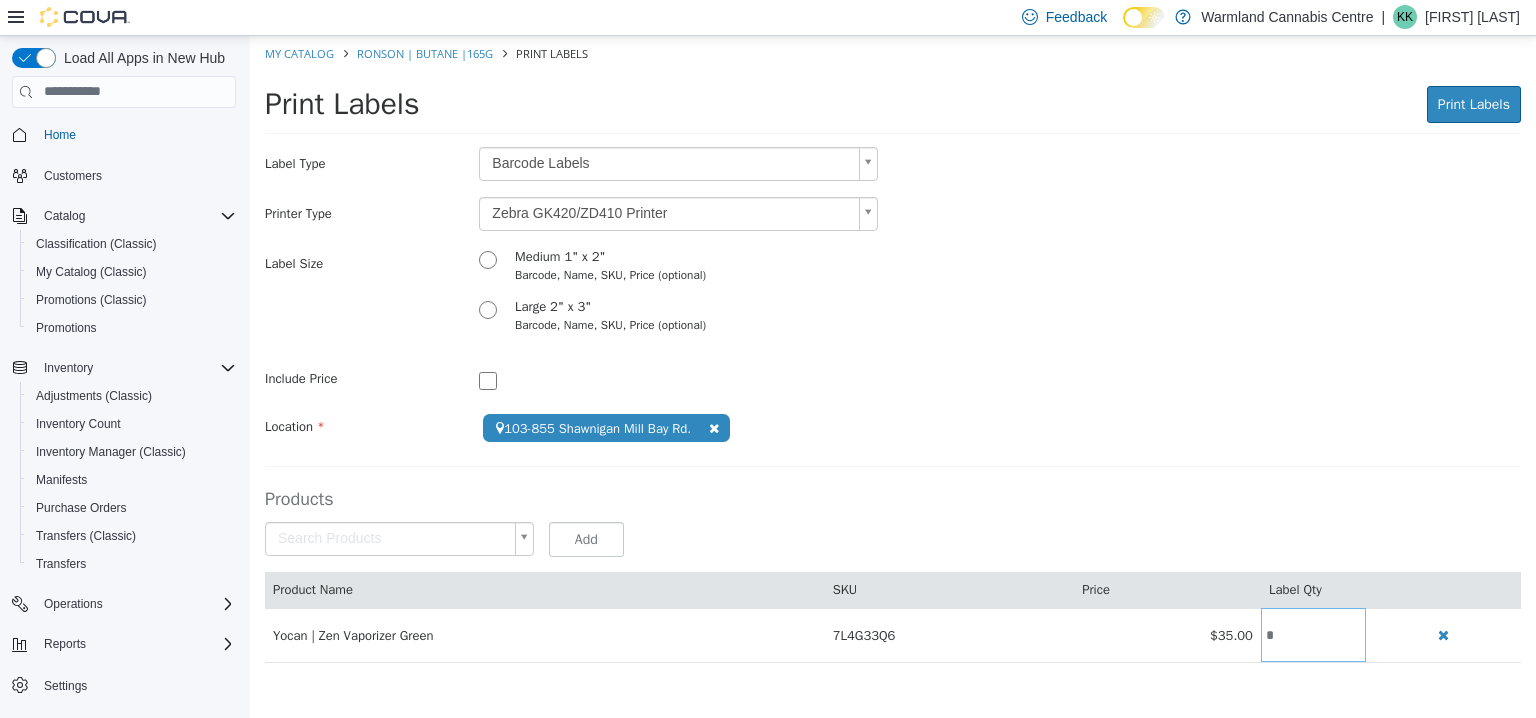 click on "**********" at bounding box center (893, 359) 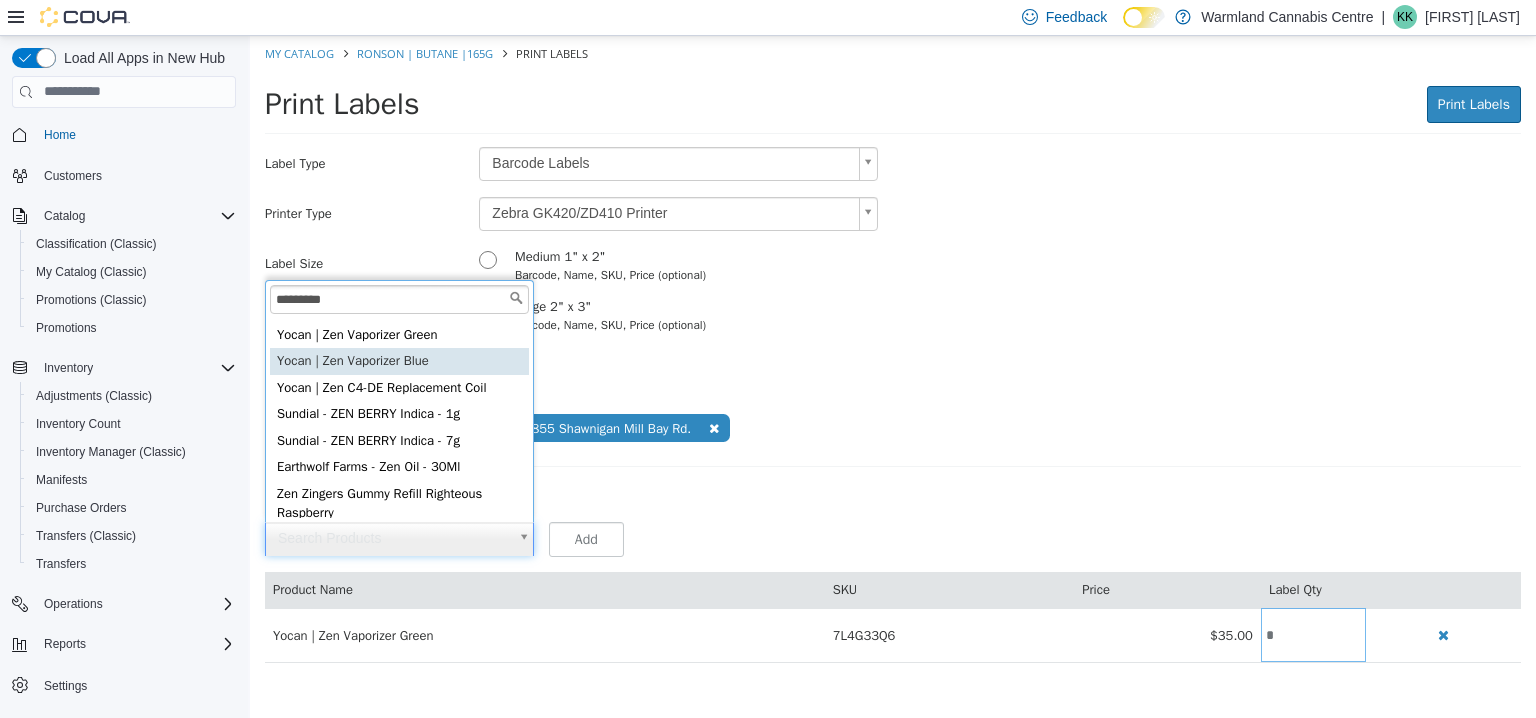 scroll, scrollTop: 0, scrollLeft: 0, axis: both 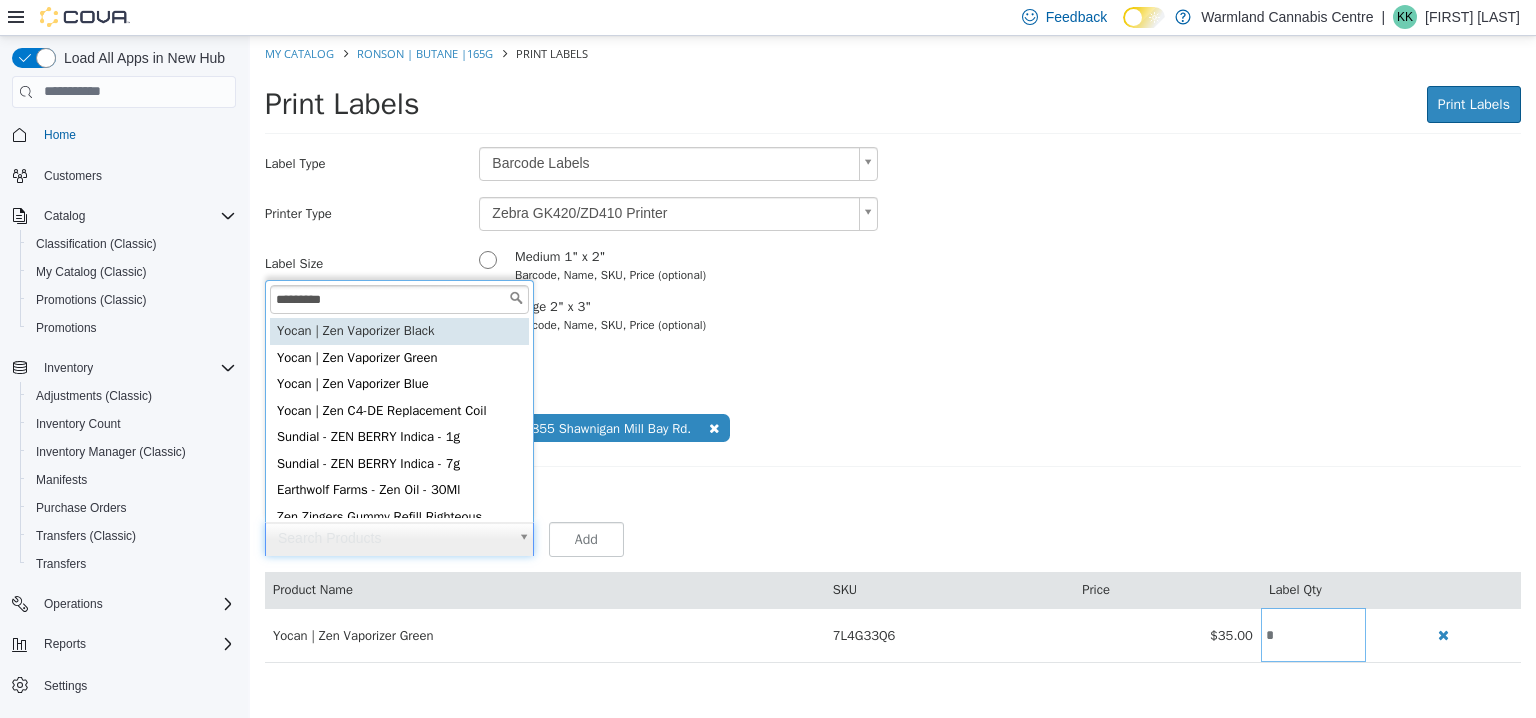 type on "*********" 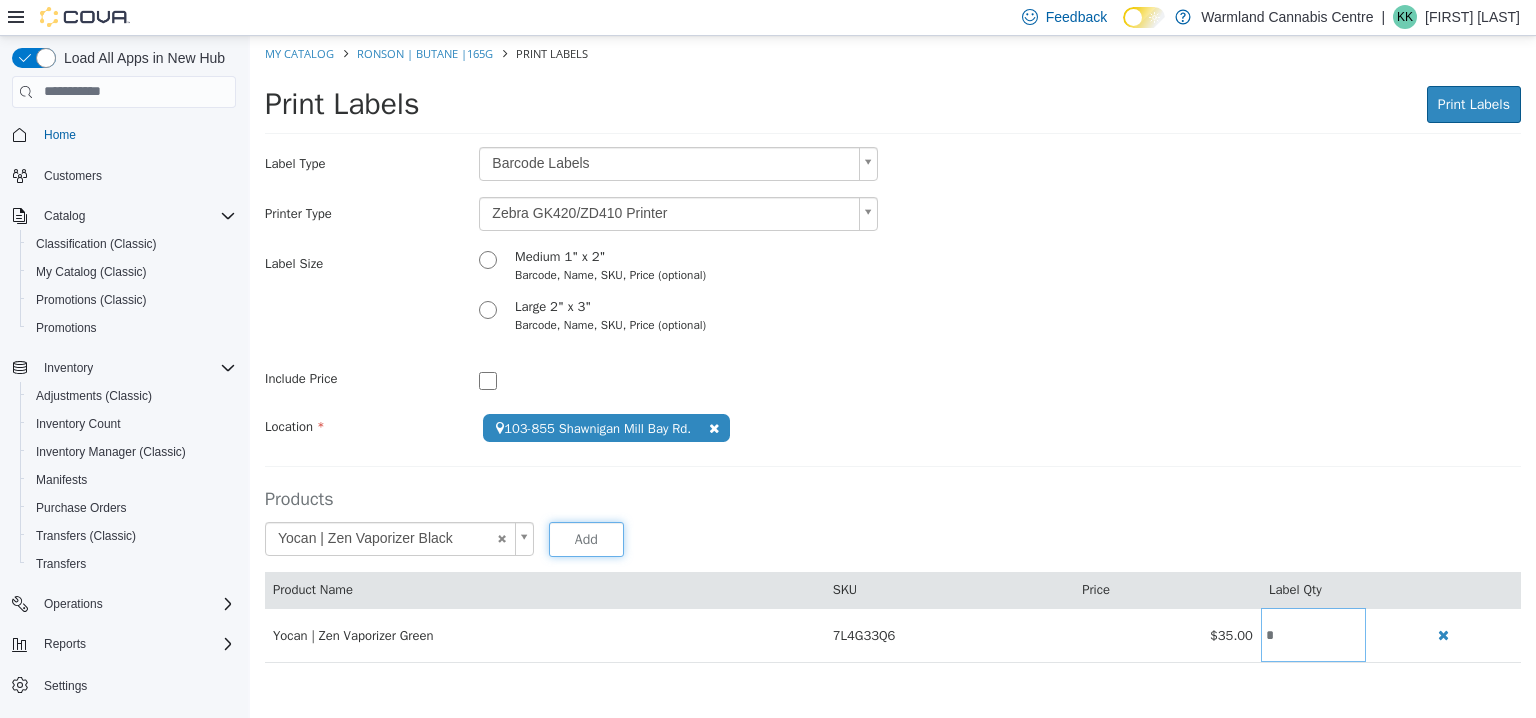 click on "Add" at bounding box center (586, 538) 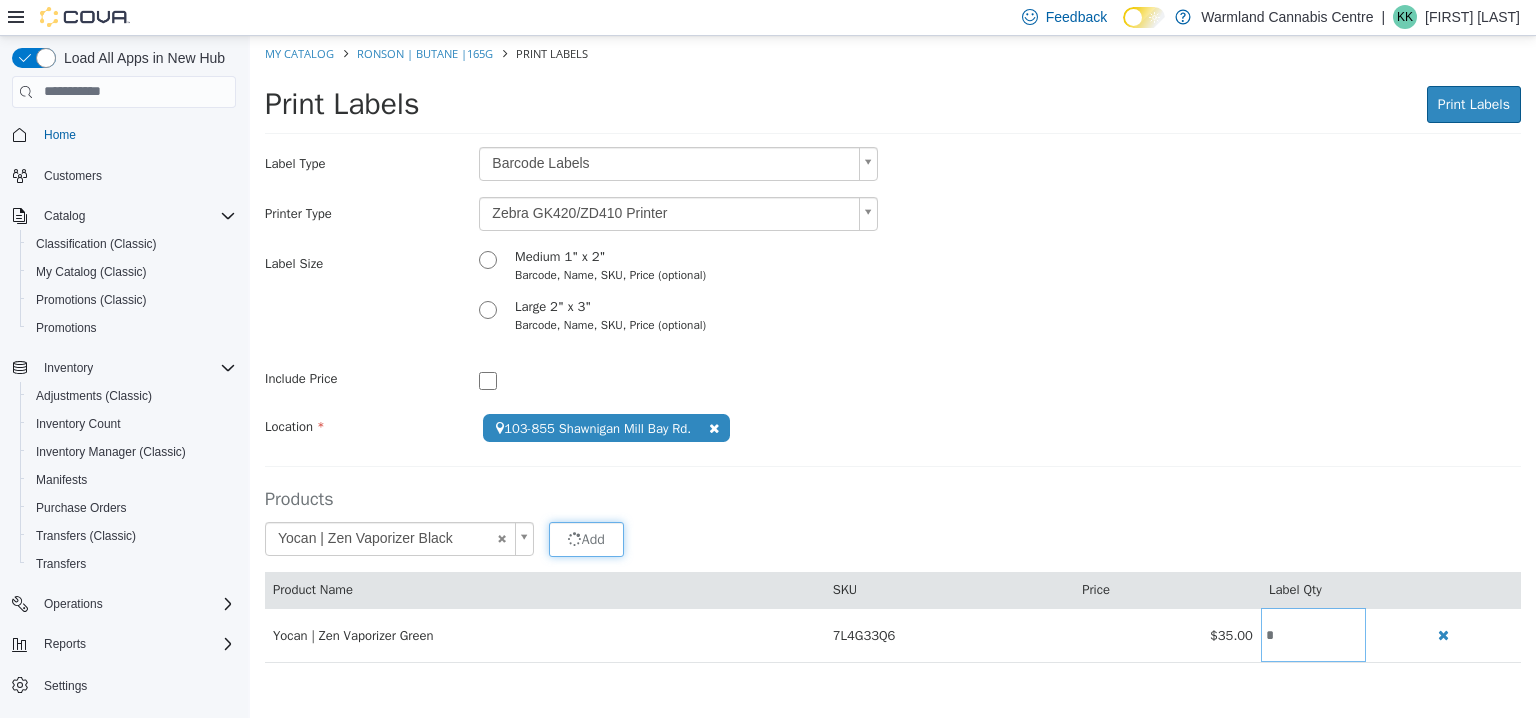 type 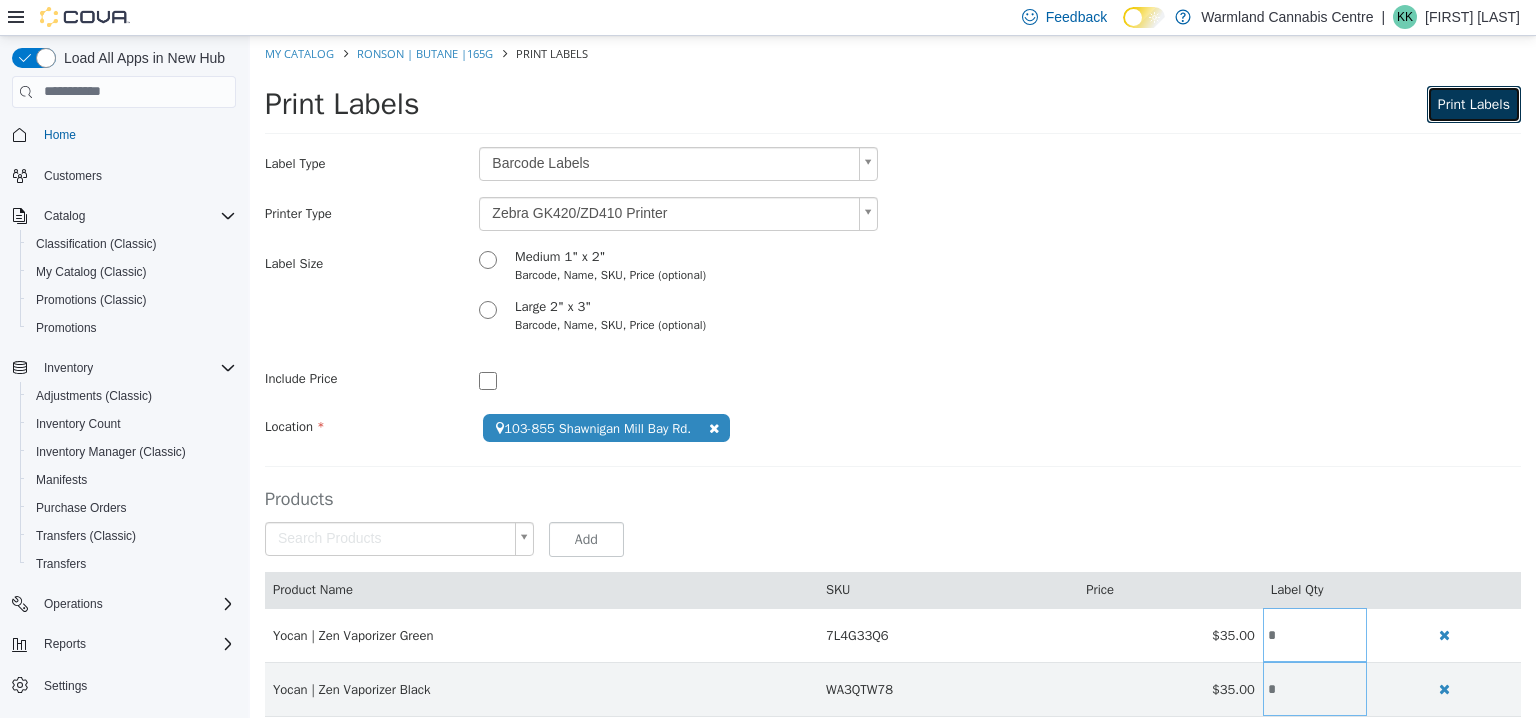 click on "Print Labels" at bounding box center [1474, 103] 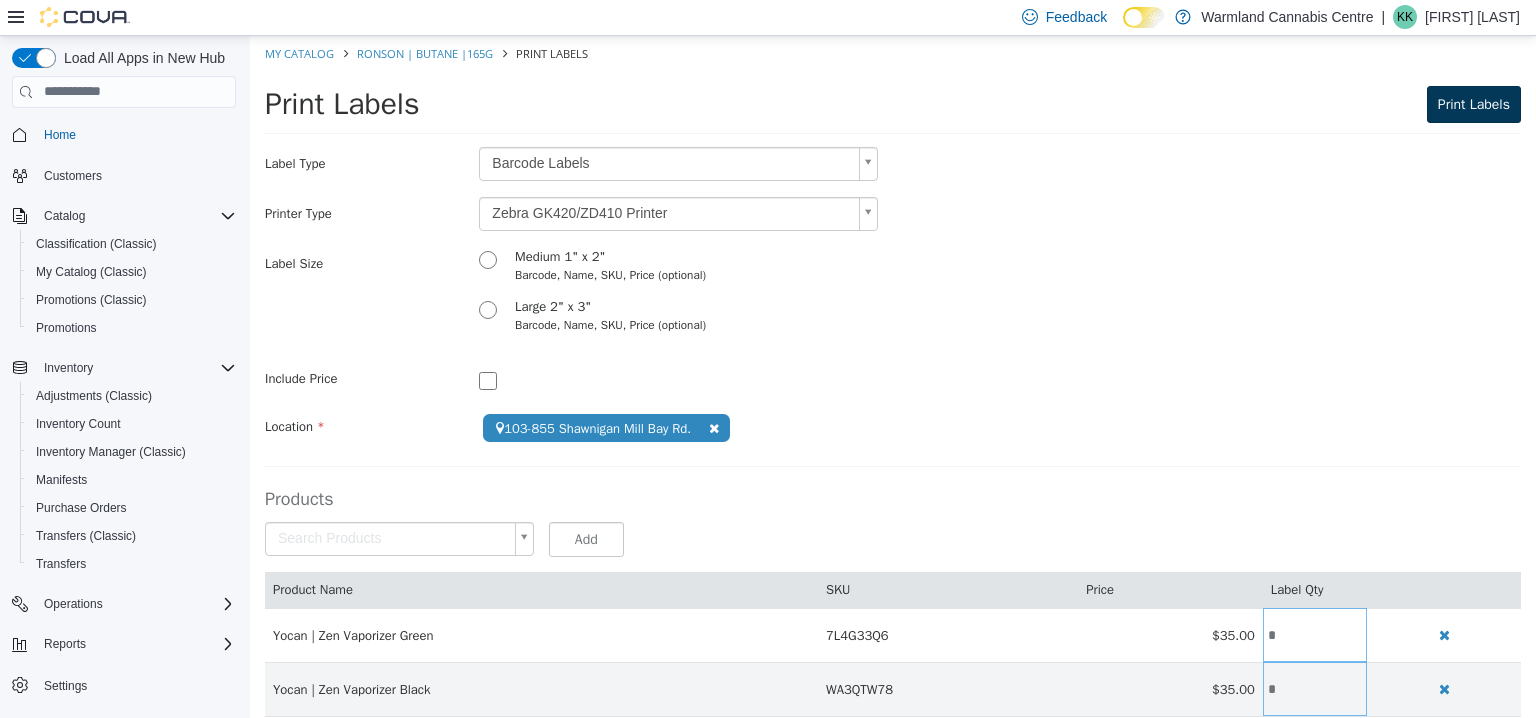 scroll, scrollTop: 0, scrollLeft: 0, axis: both 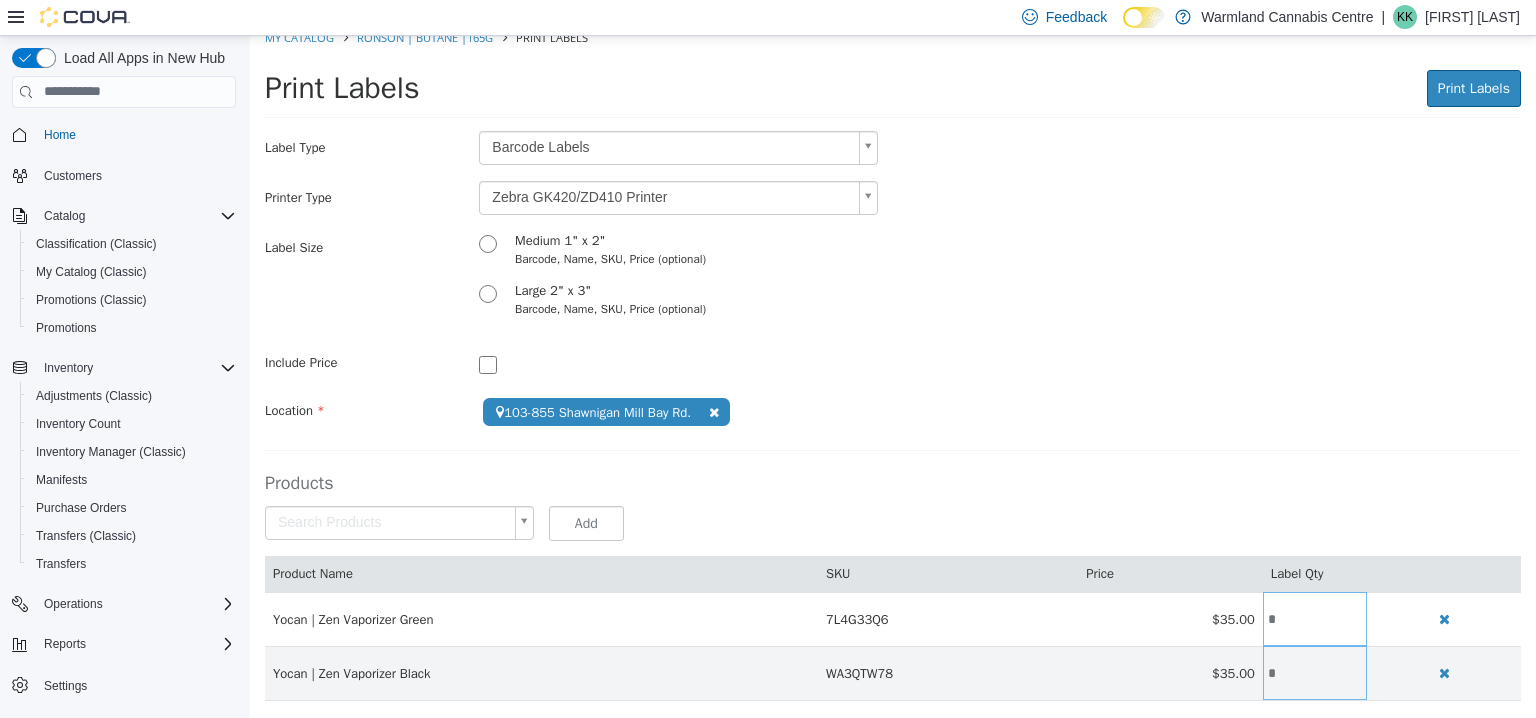 click on "**********" at bounding box center [893, 370] 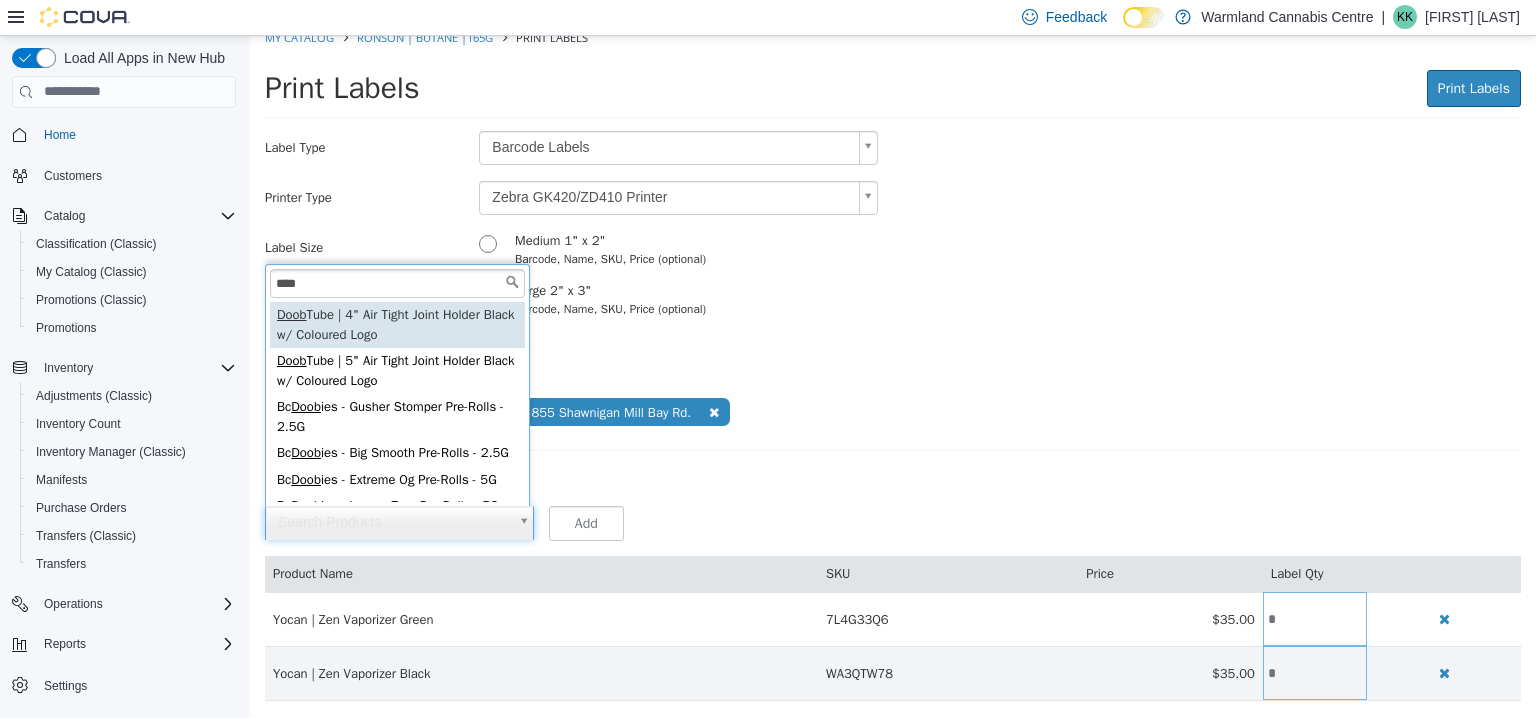 scroll, scrollTop: 22, scrollLeft: 0, axis: vertical 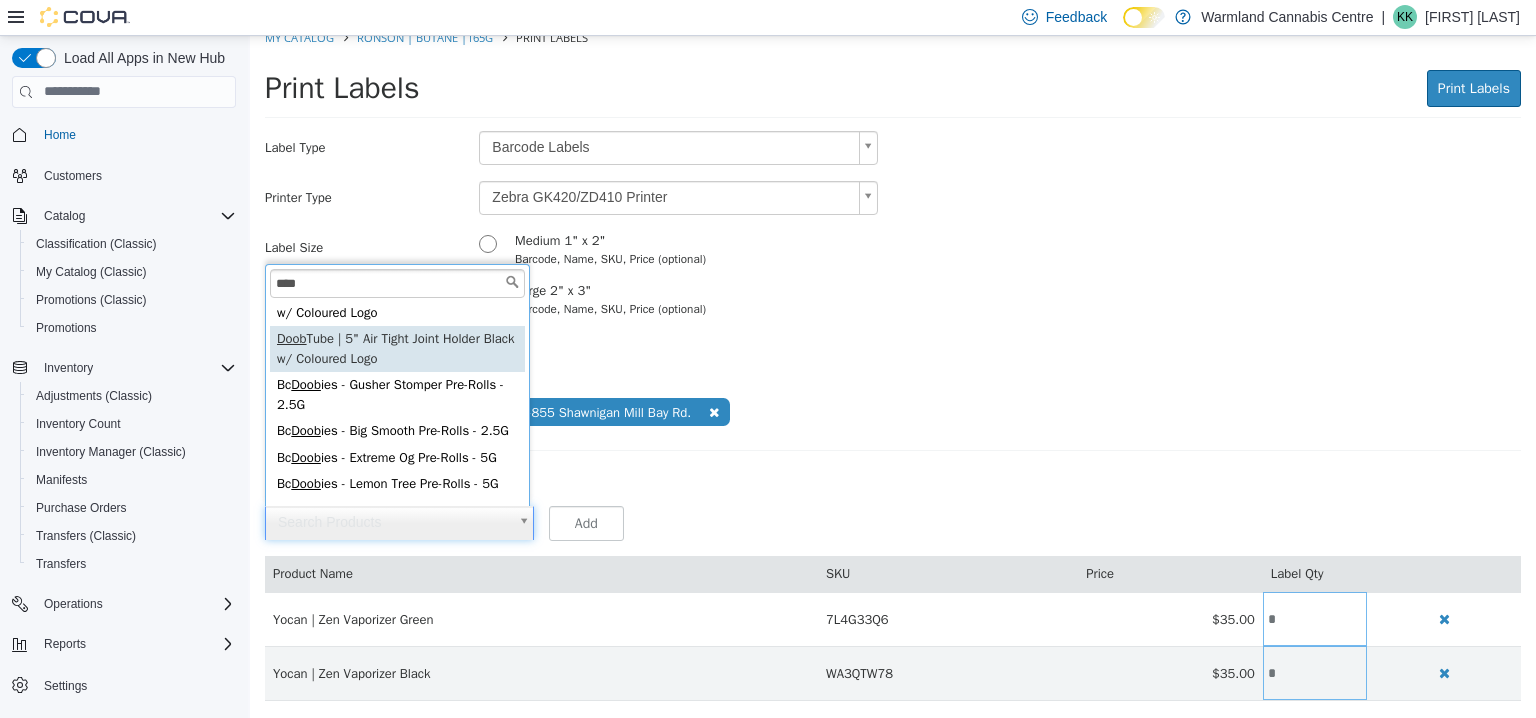 type on "****" 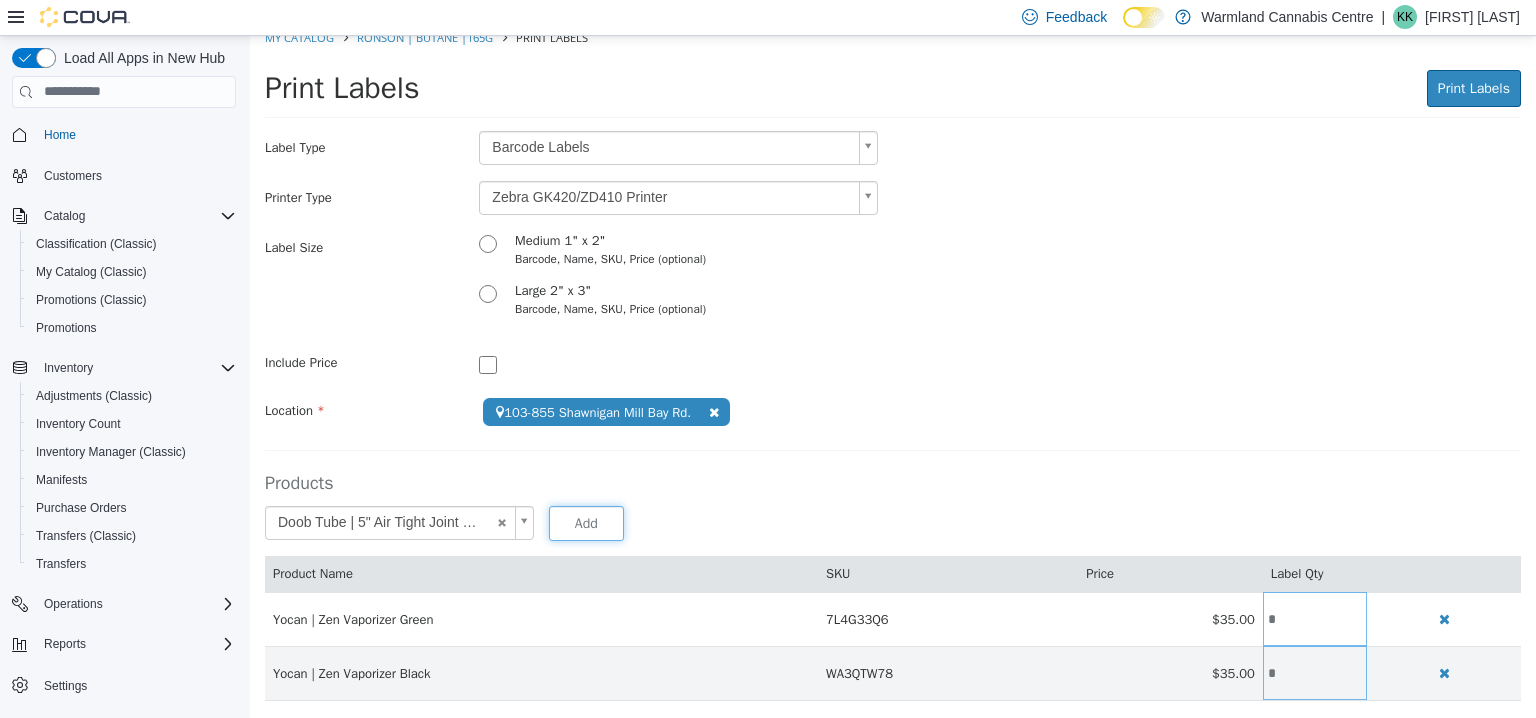 click on "Add" at bounding box center (586, 522) 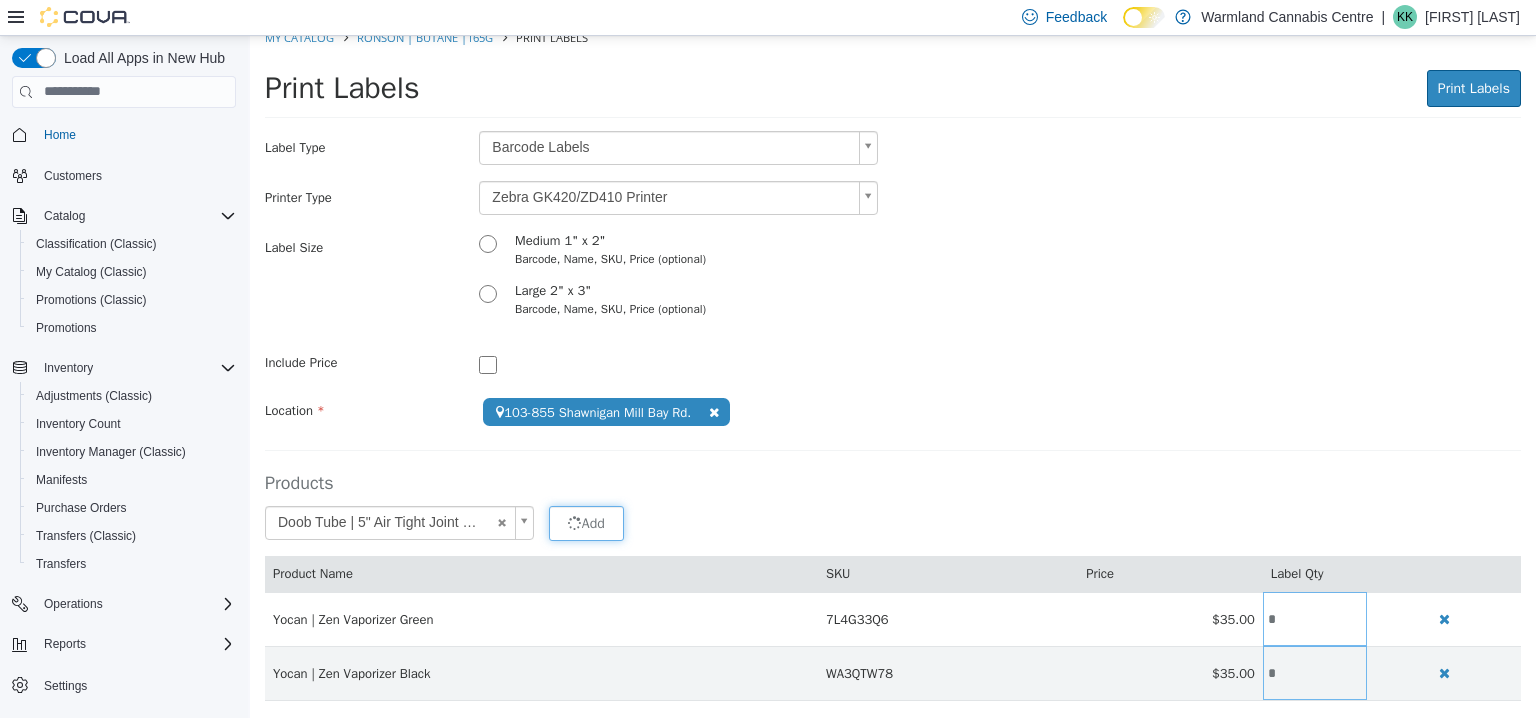 type 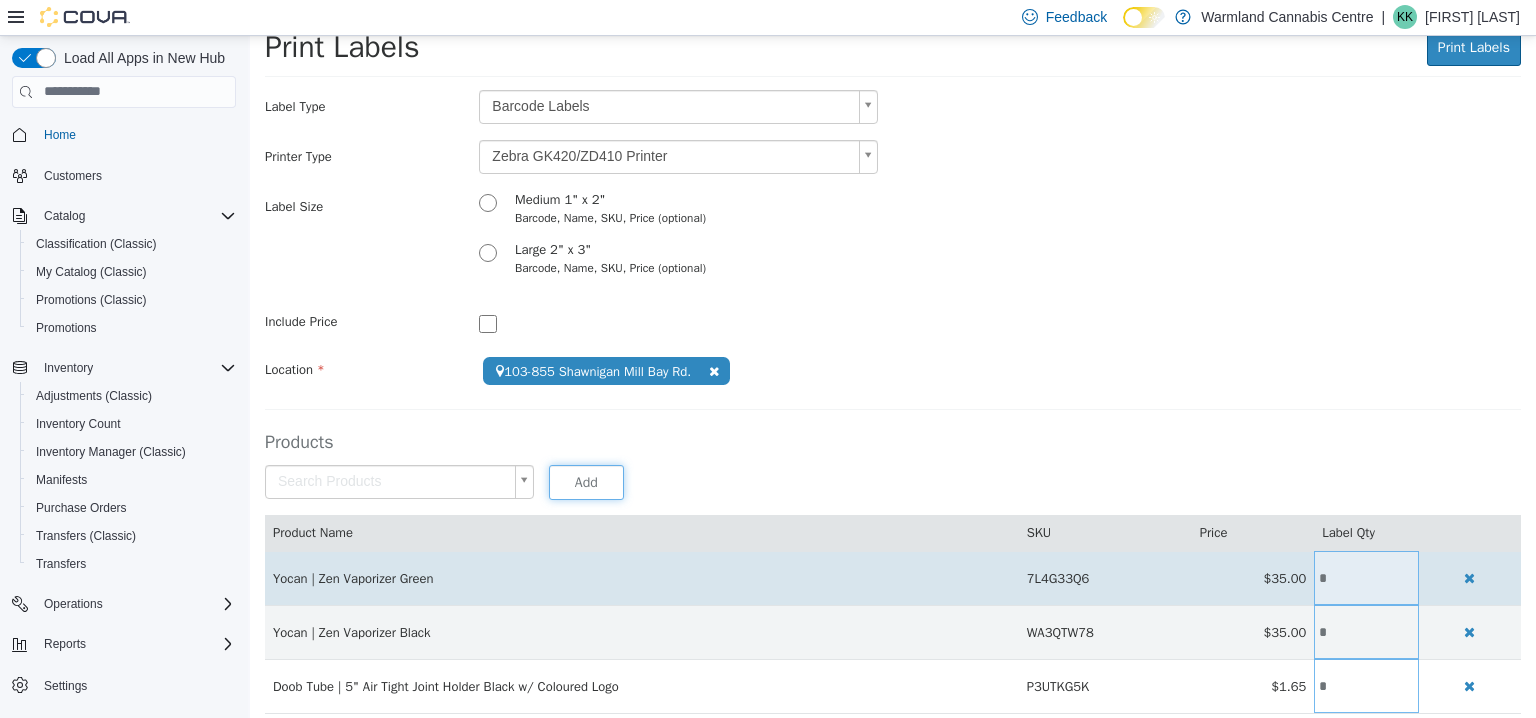 scroll, scrollTop: 69, scrollLeft: 0, axis: vertical 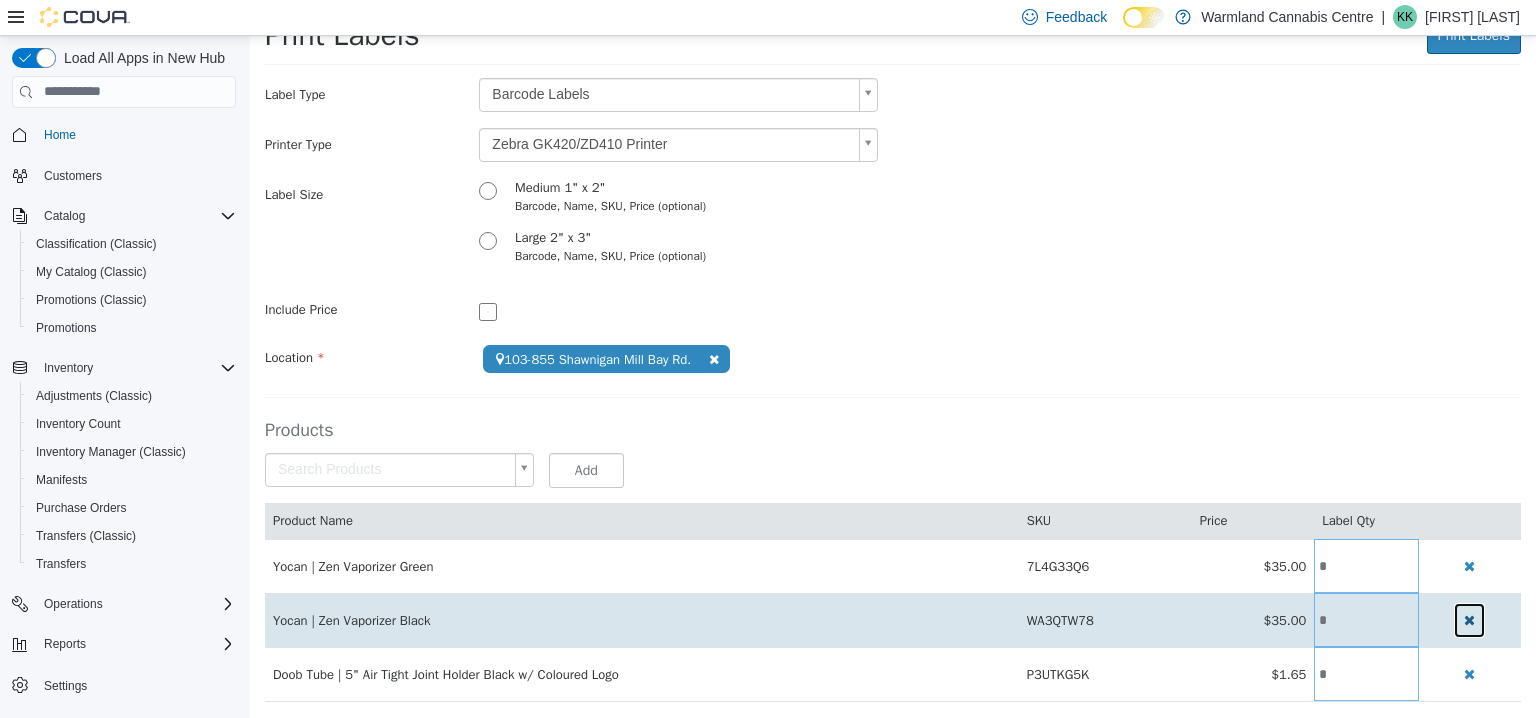 click at bounding box center [1469, 619] 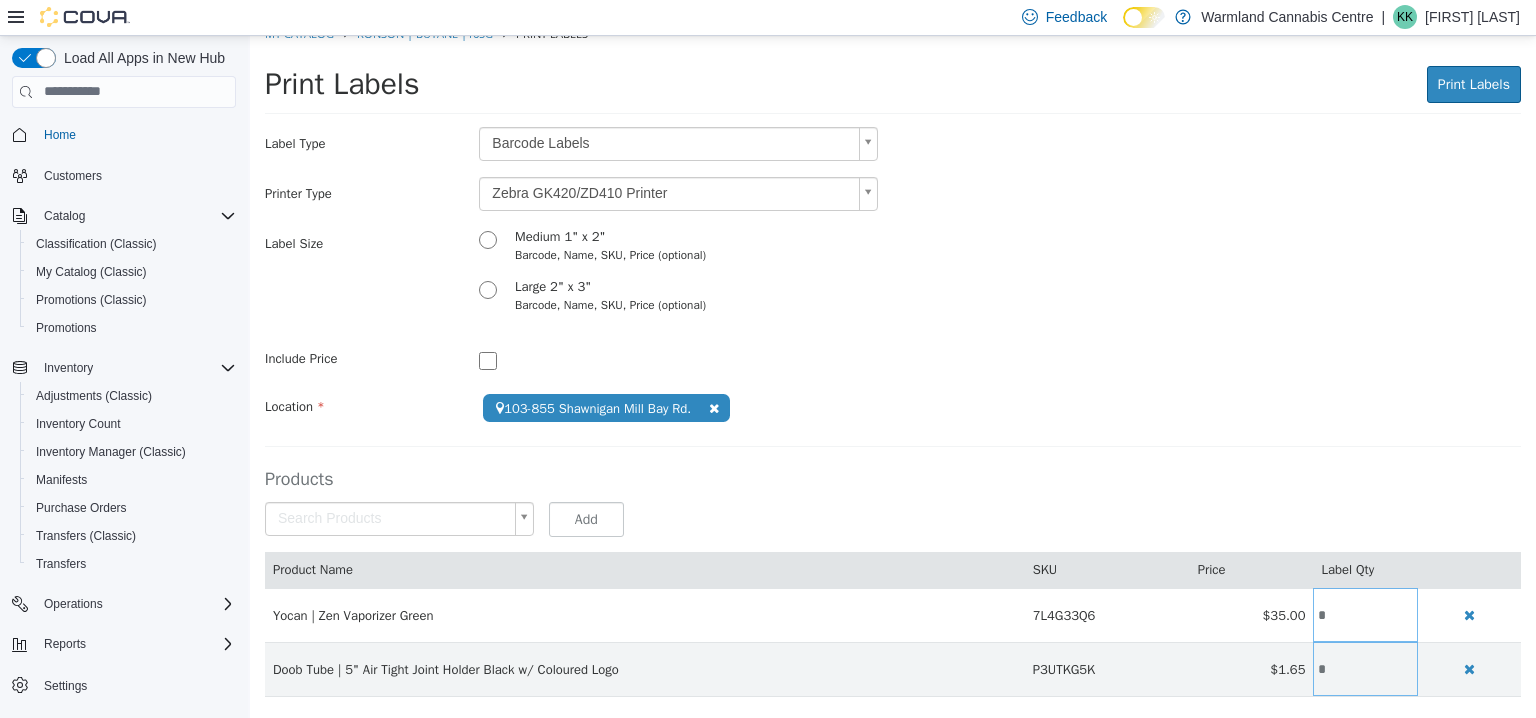 scroll, scrollTop: 0, scrollLeft: 0, axis: both 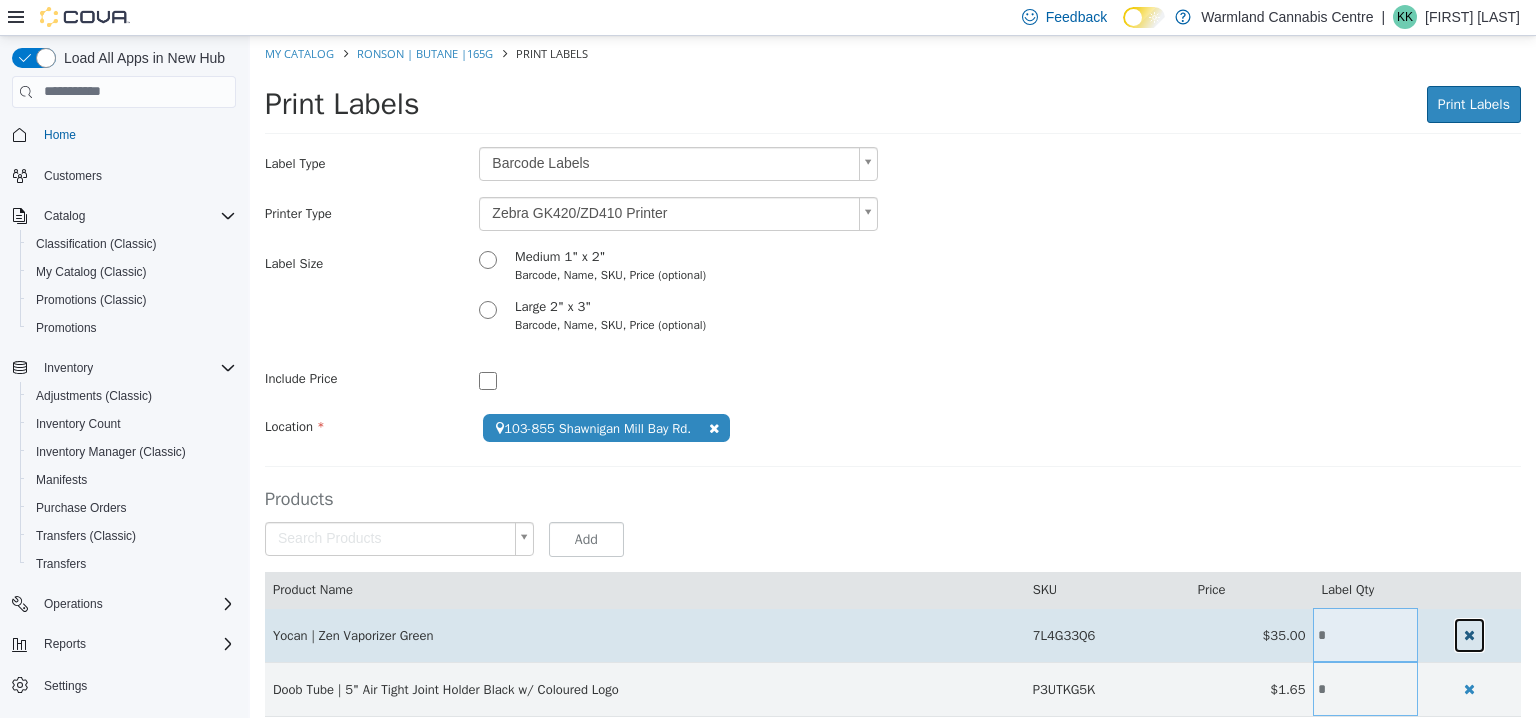 click at bounding box center (1469, 634) 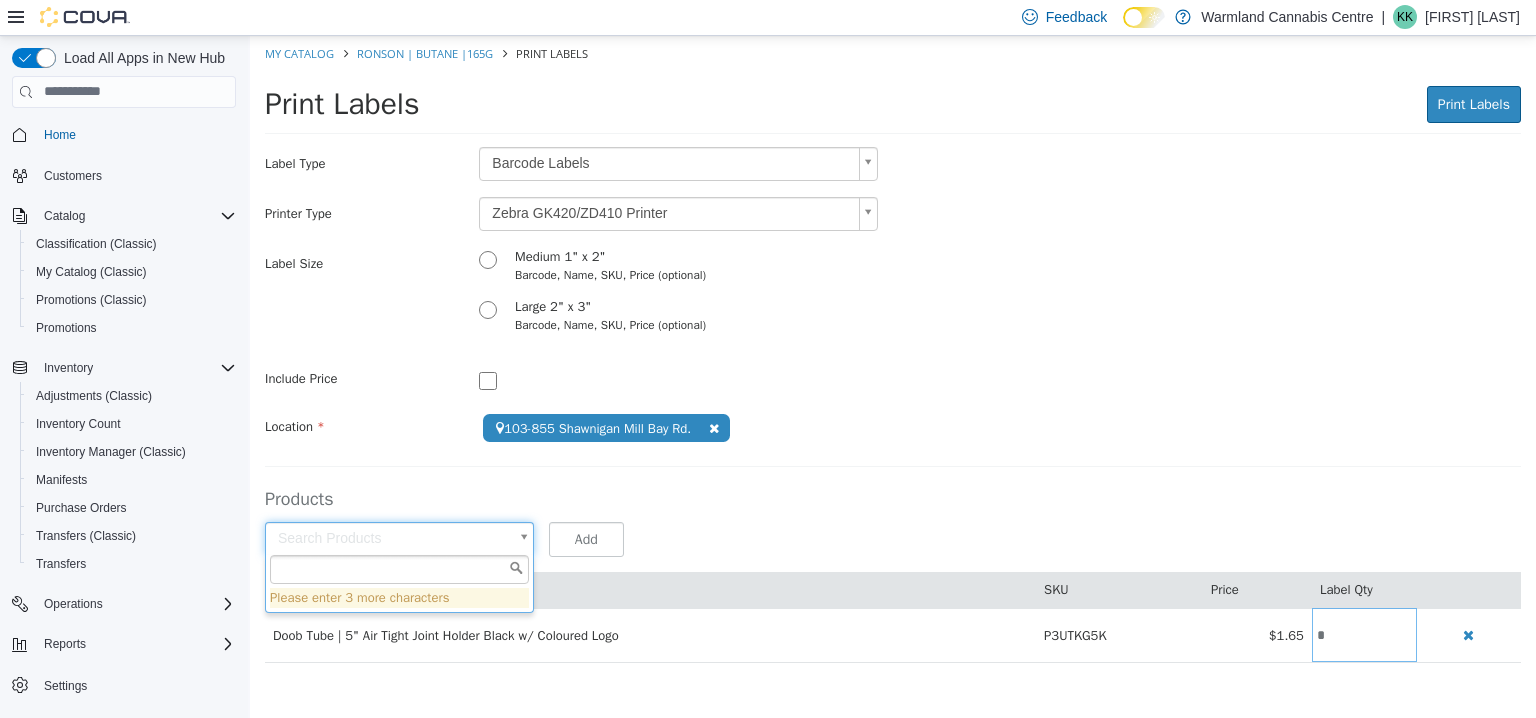 click on "**********" at bounding box center [893, 359] 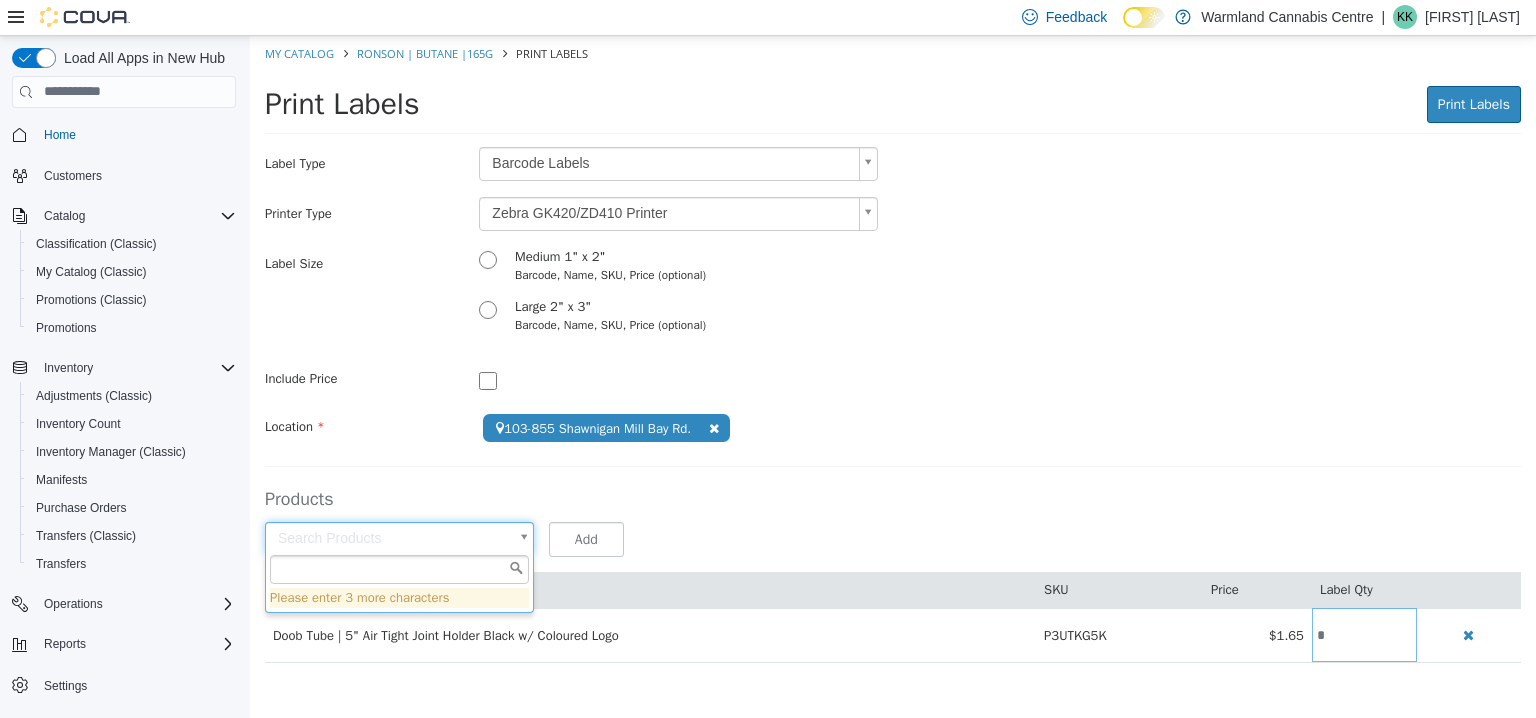 scroll, scrollTop: 0, scrollLeft: 0, axis: both 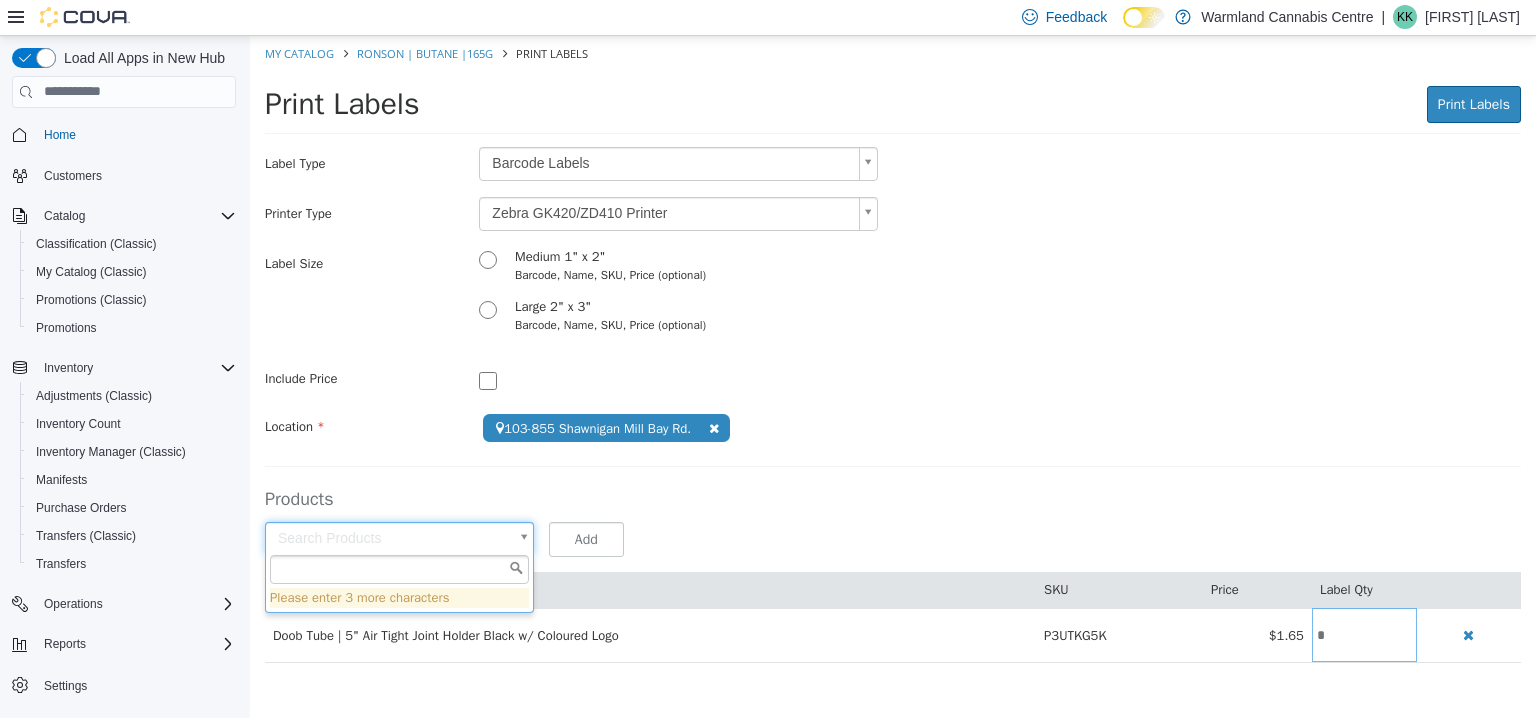 type on "*" 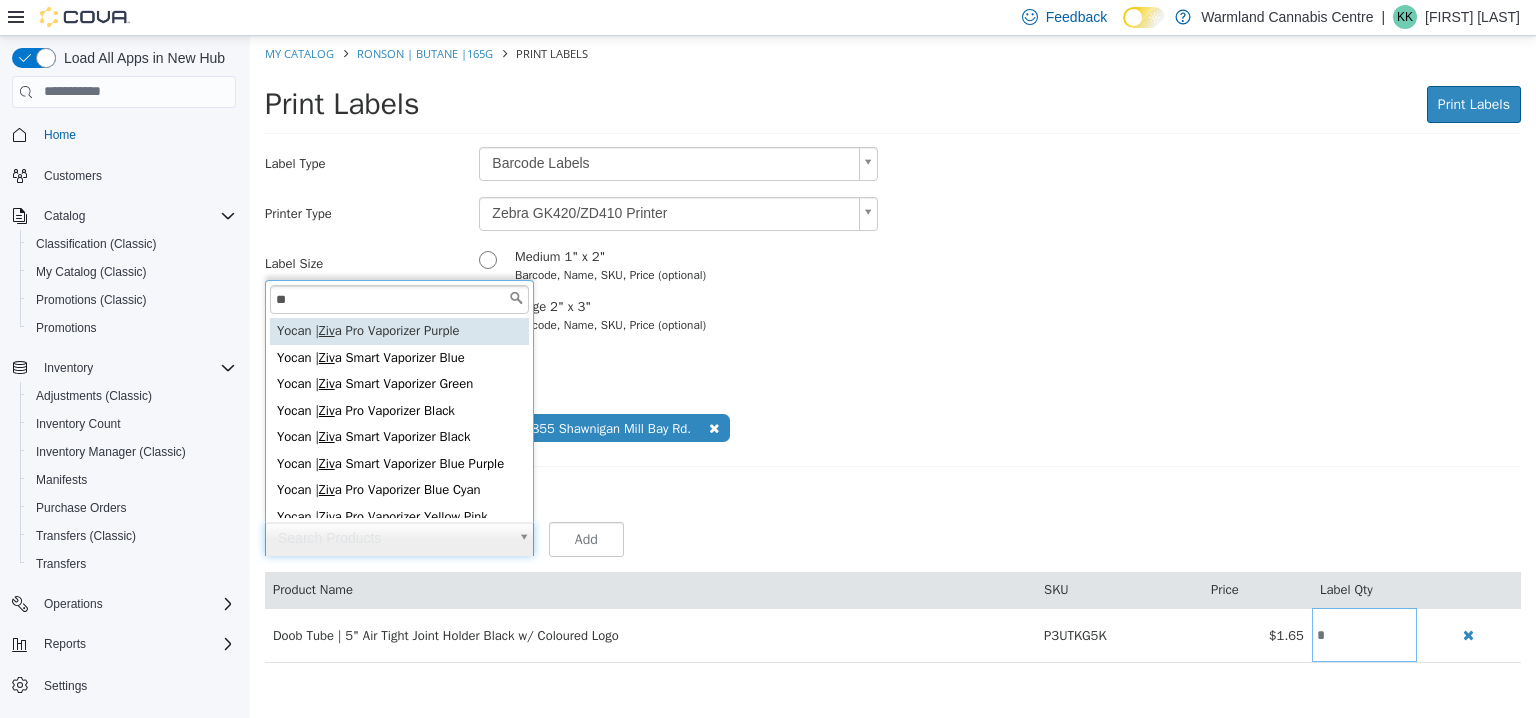 type on "*" 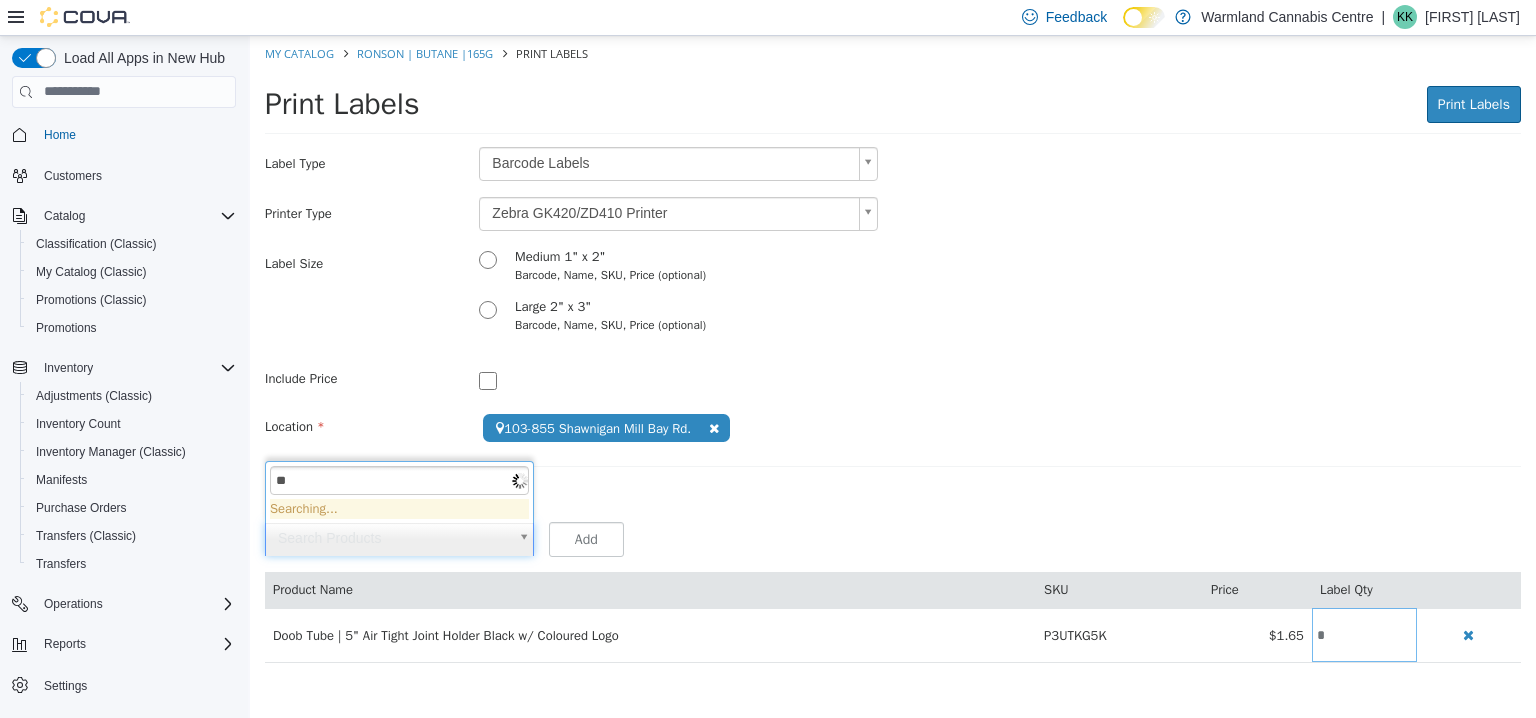 type on "*" 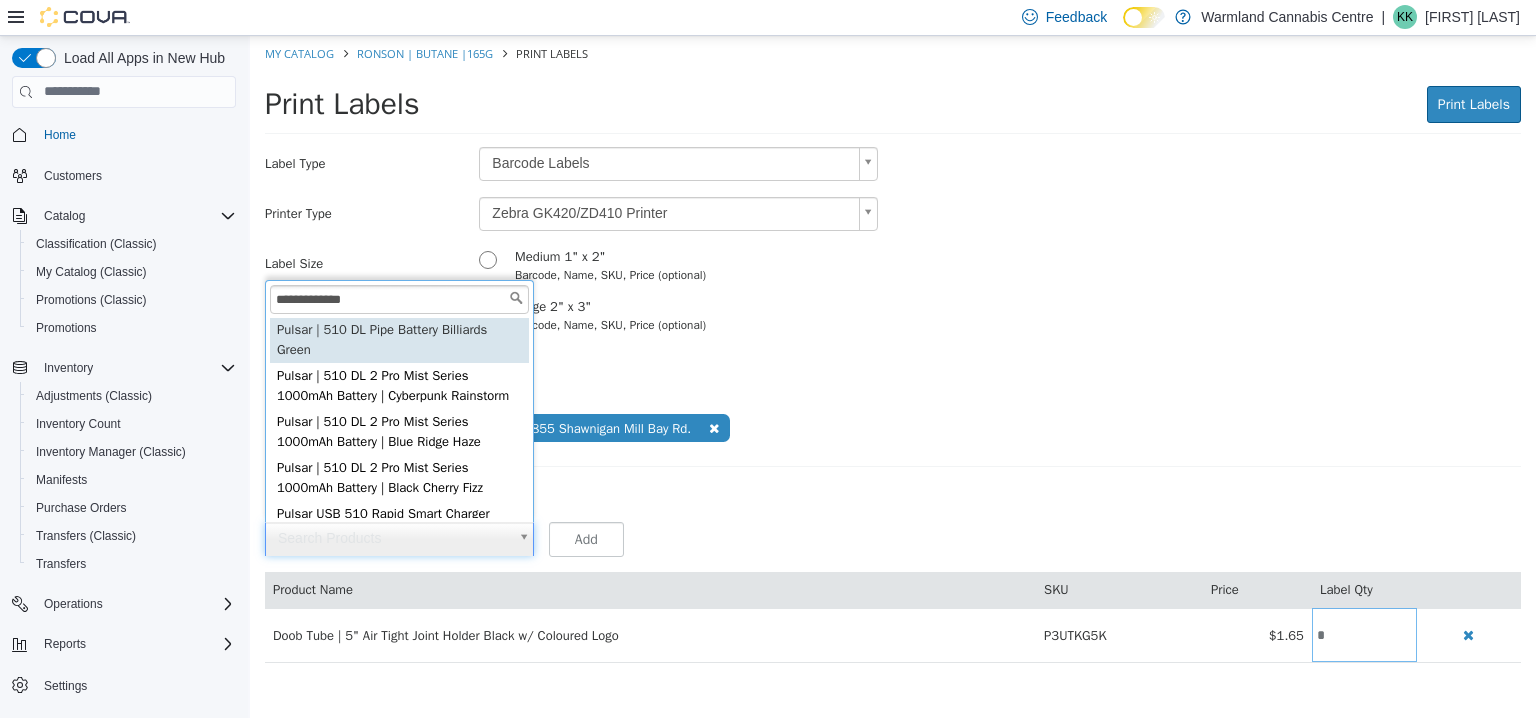 scroll, scrollTop: 0, scrollLeft: 0, axis: both 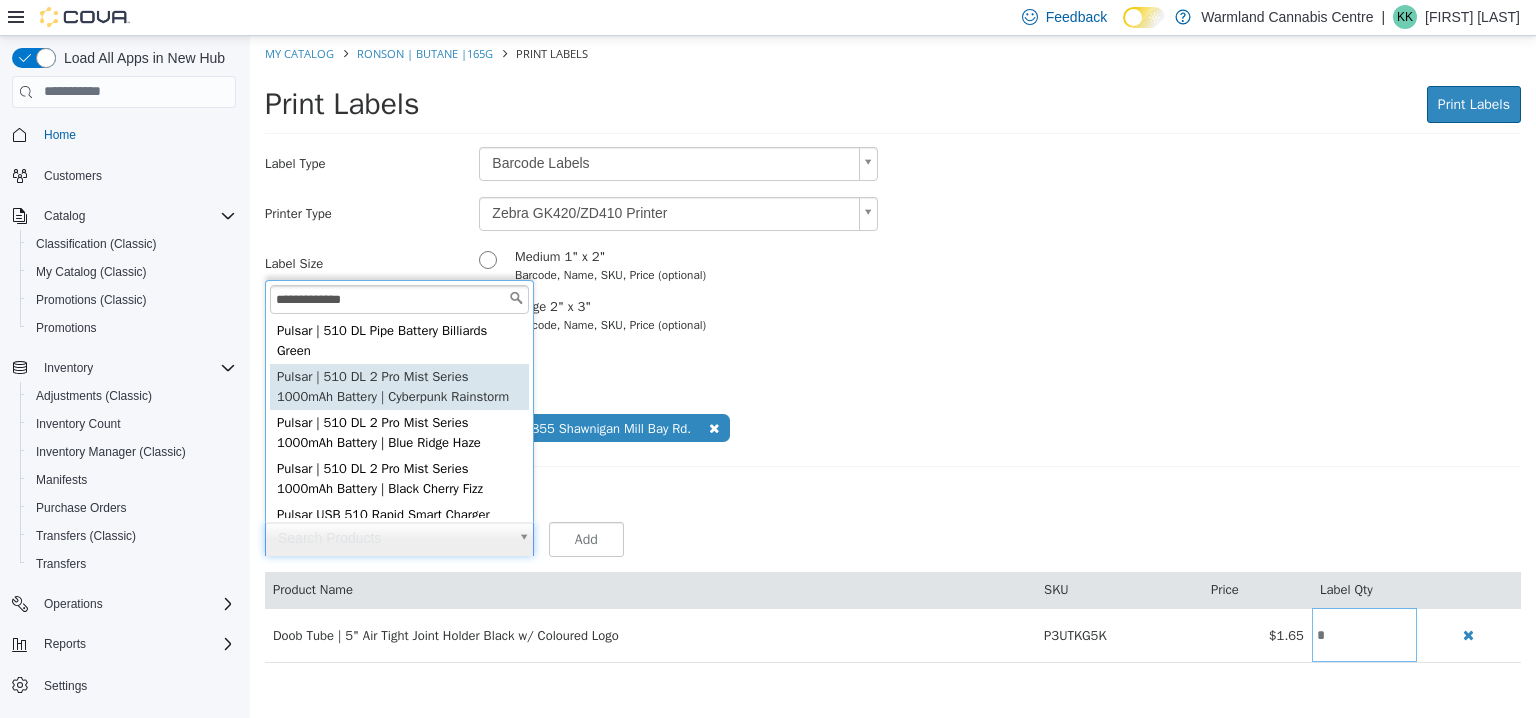 type on "**********" 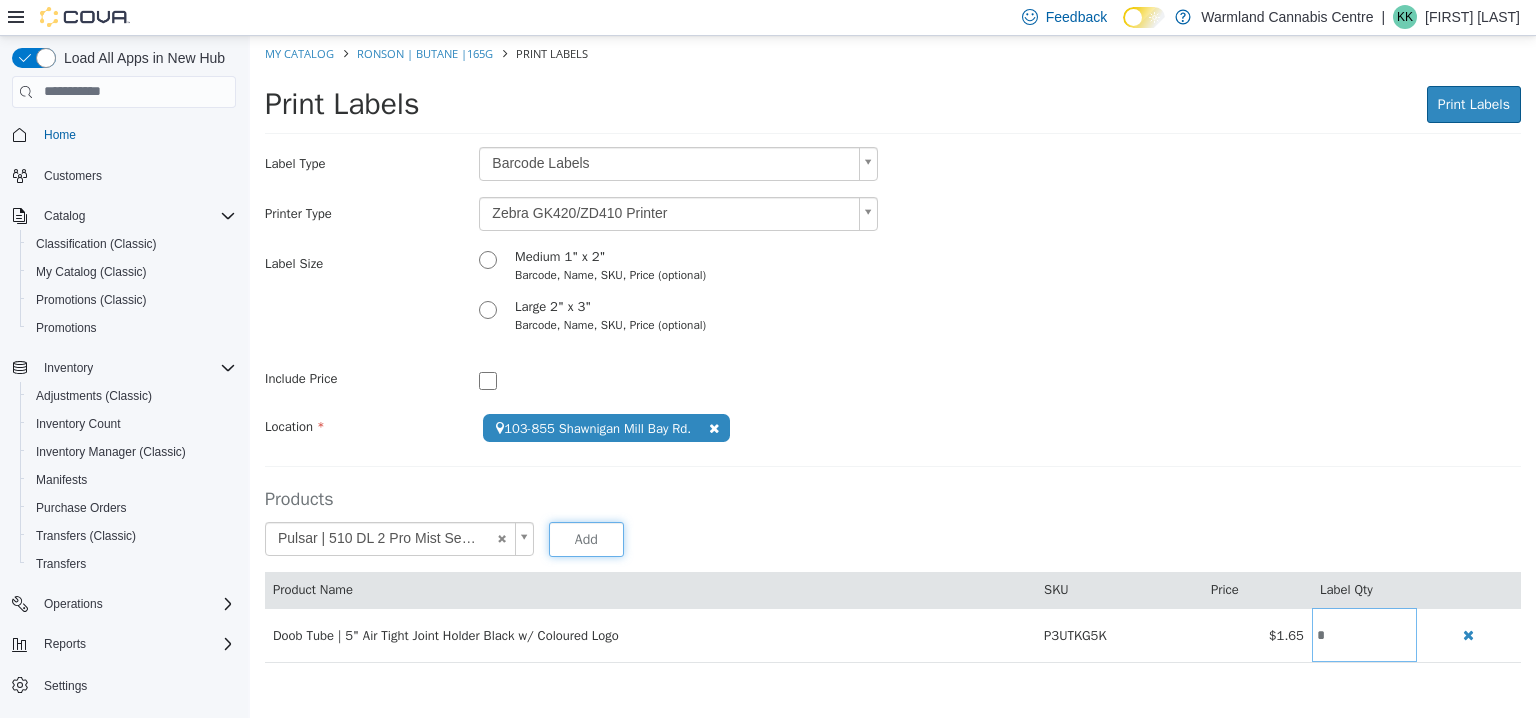 click on "Add" at bounding box center (586, 538) 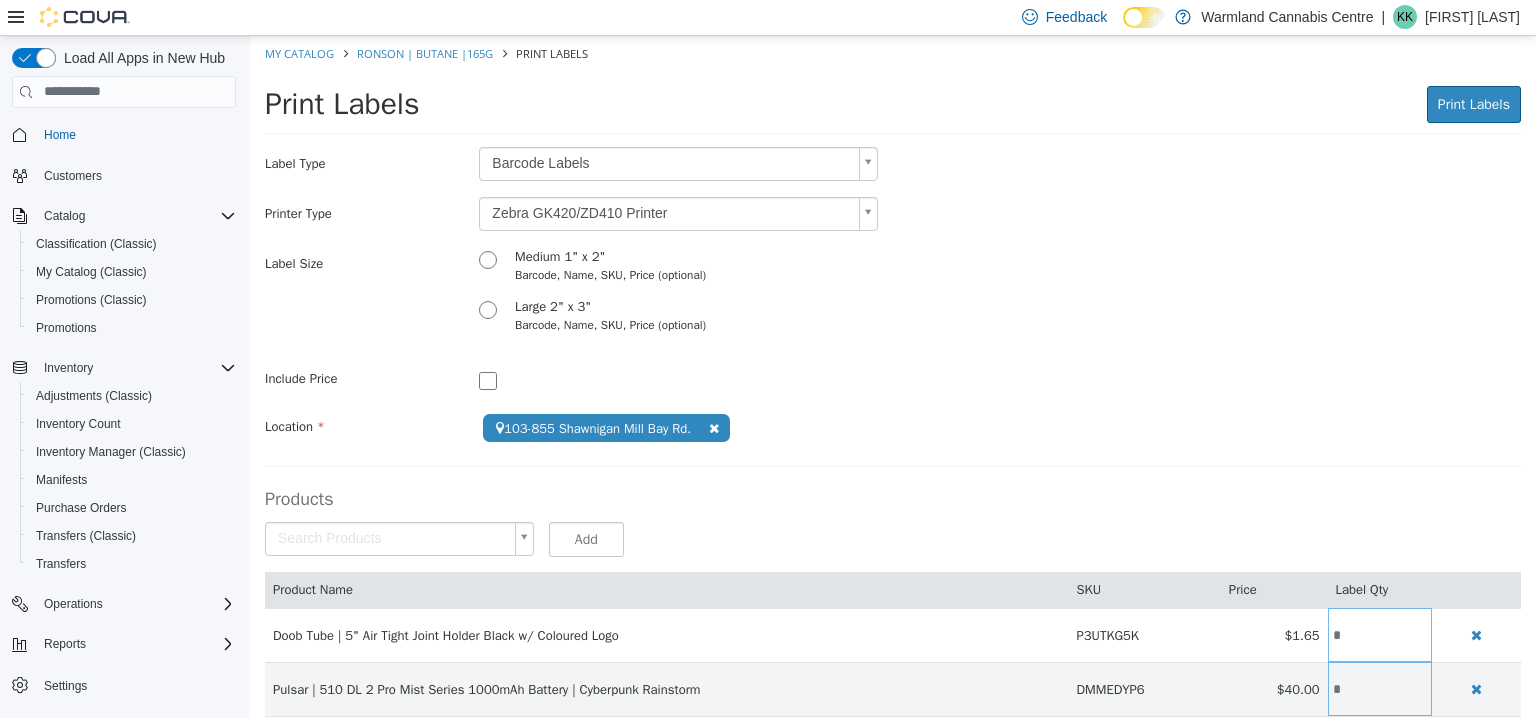click on "**********" at bounding box center [893, 386] 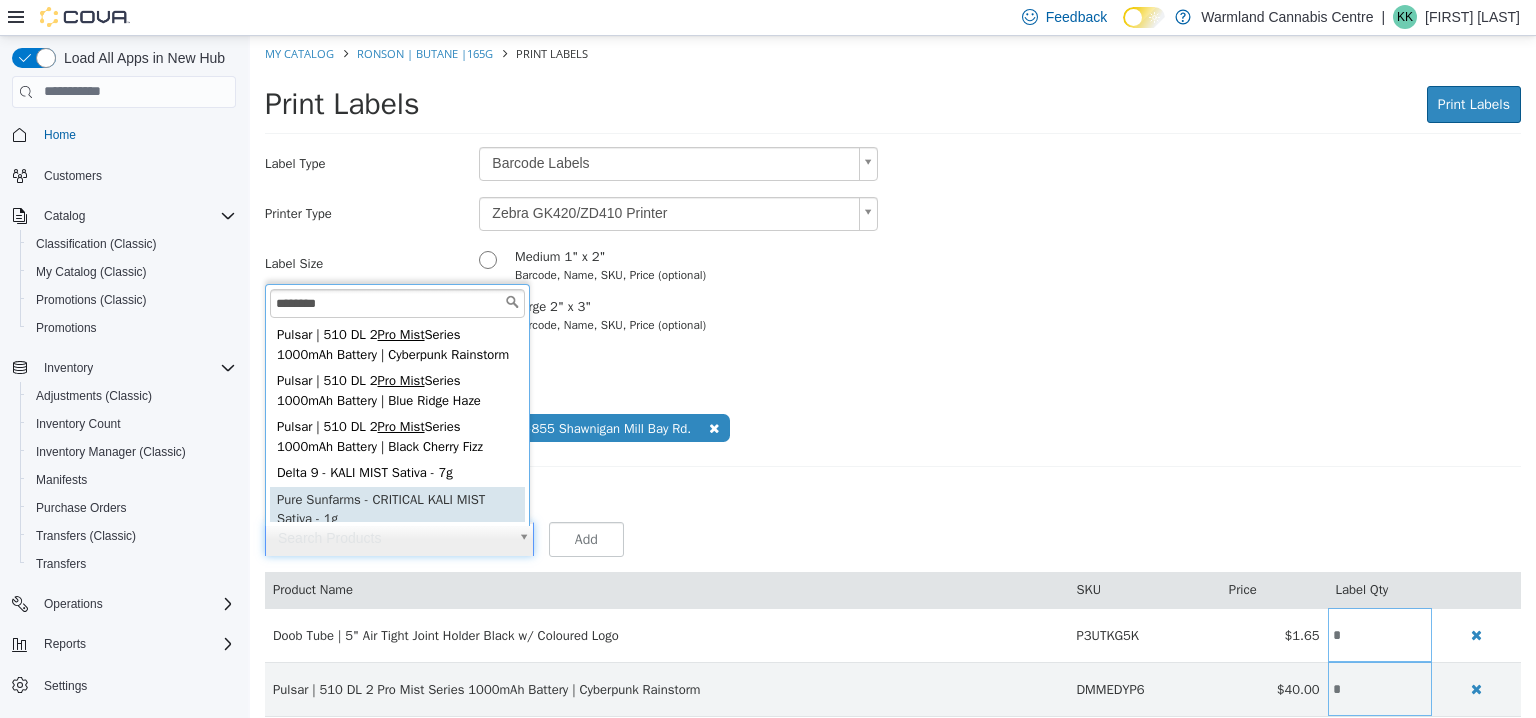 scroll, scrollTop: 22, scrollLeft: 0, axis: vertical 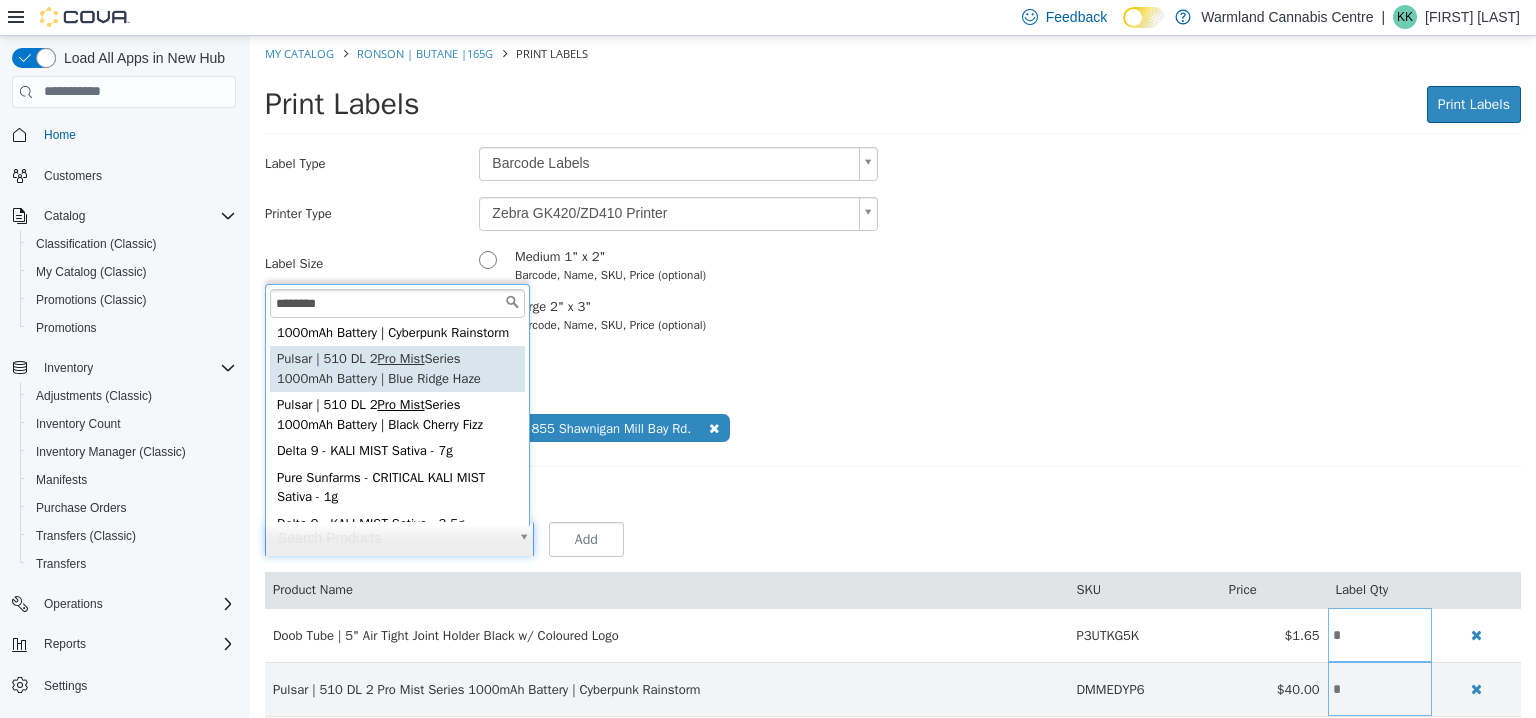 type on "********" 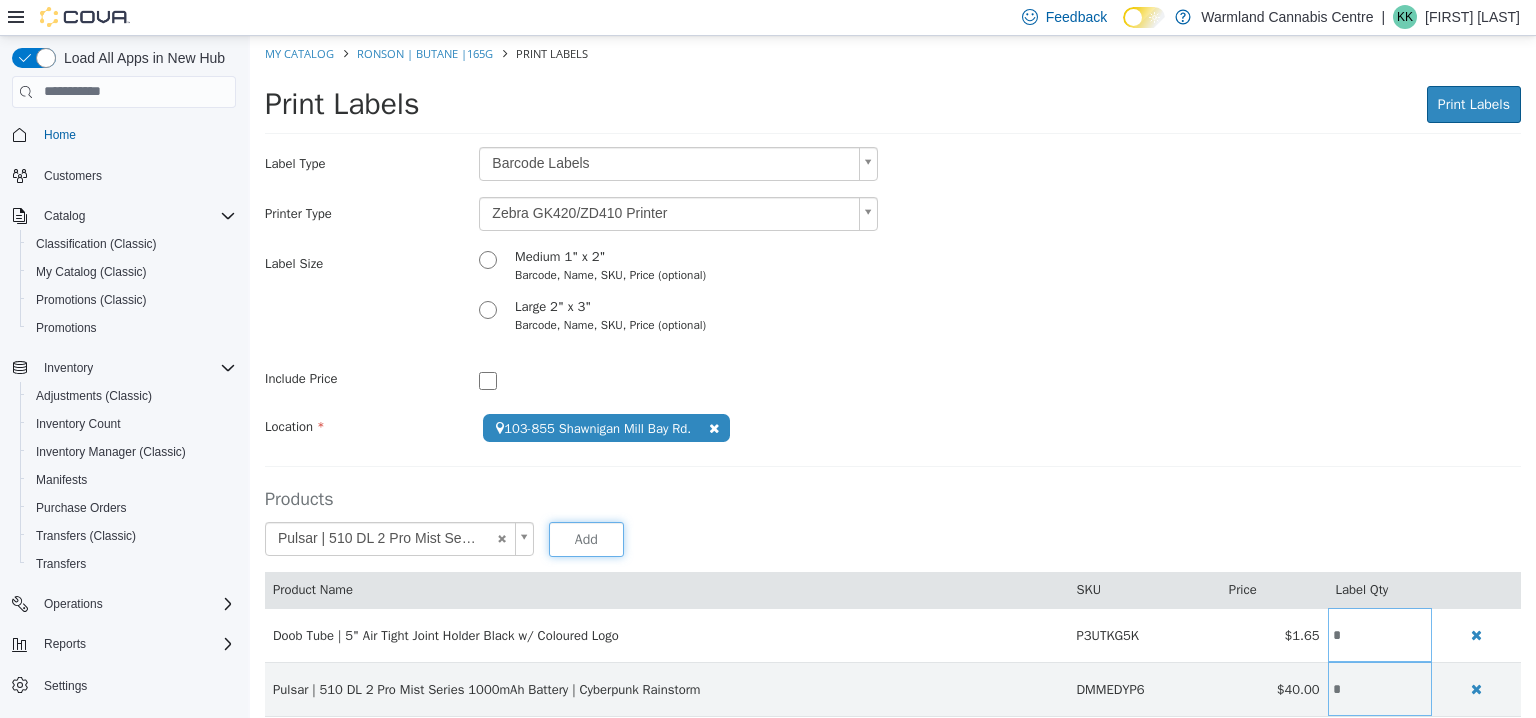 click on "Add" at bounding box center (586, 538) 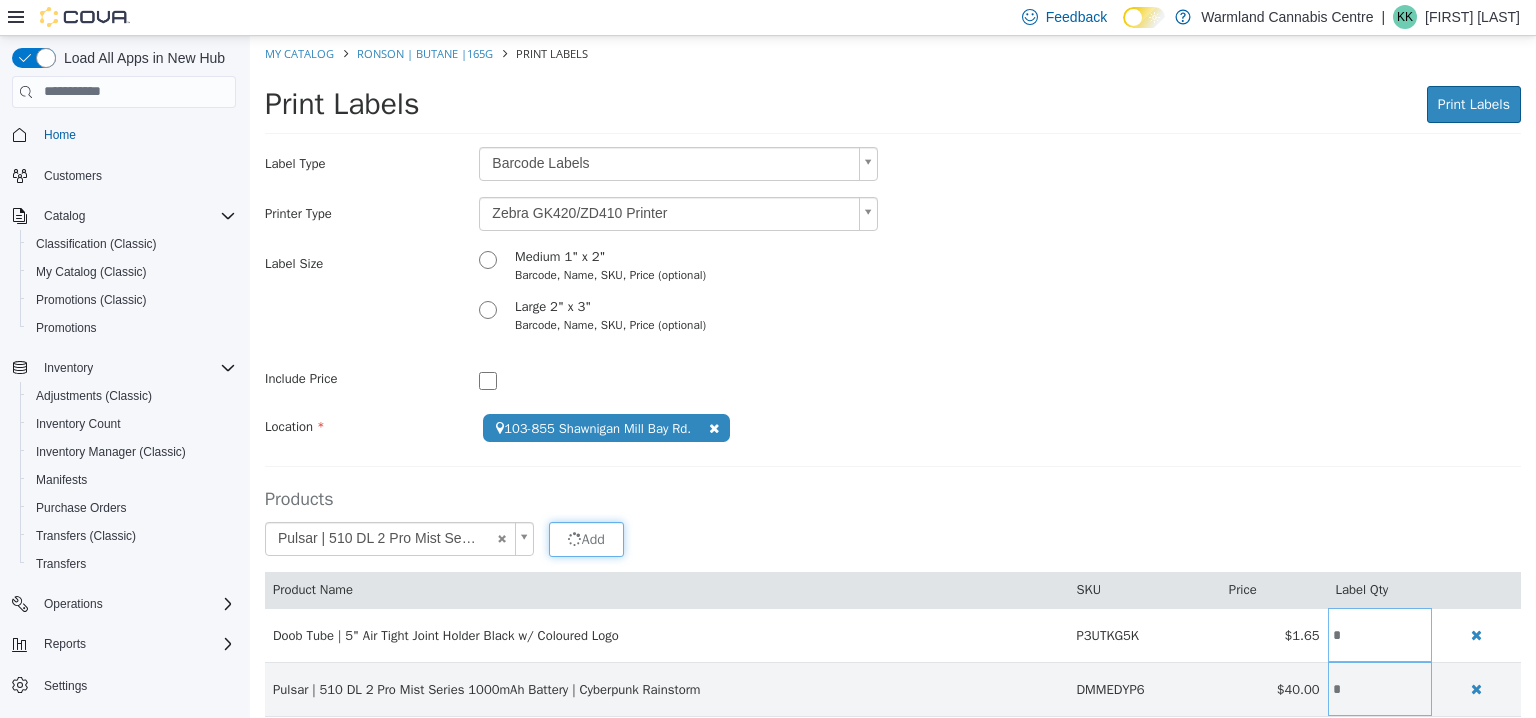 type 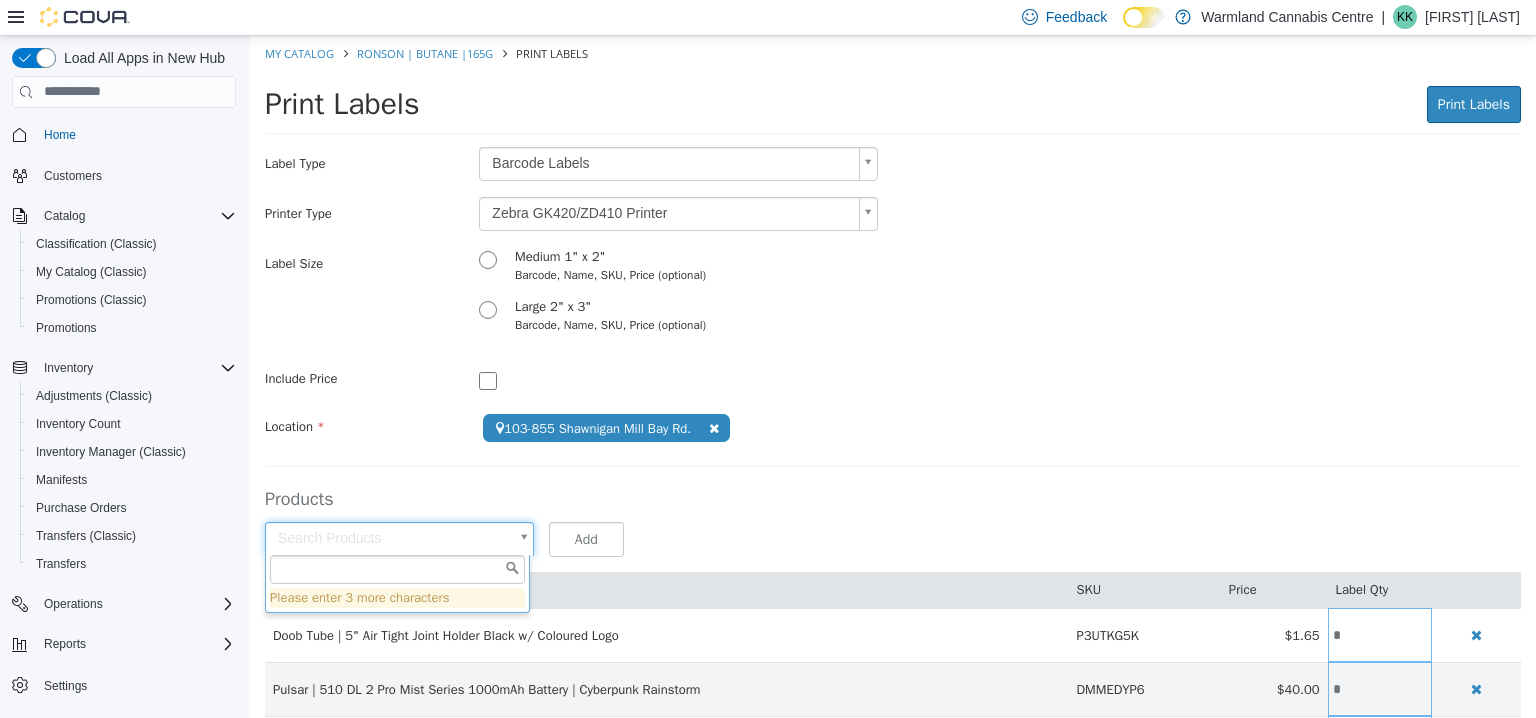 click on "**********" at bounding box center [893, 413] 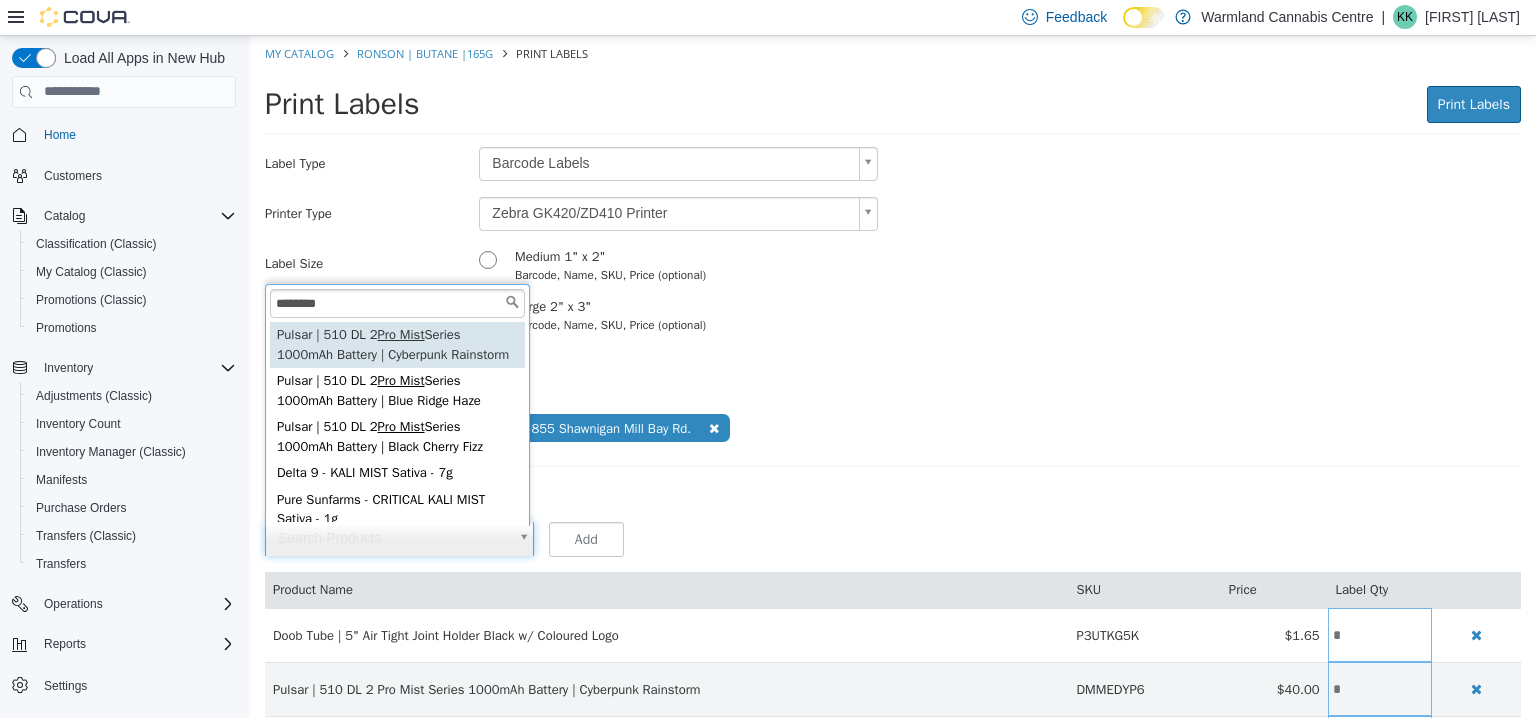 scroll, scrollTop: 22, scrollLeft: 0, axis: vertical 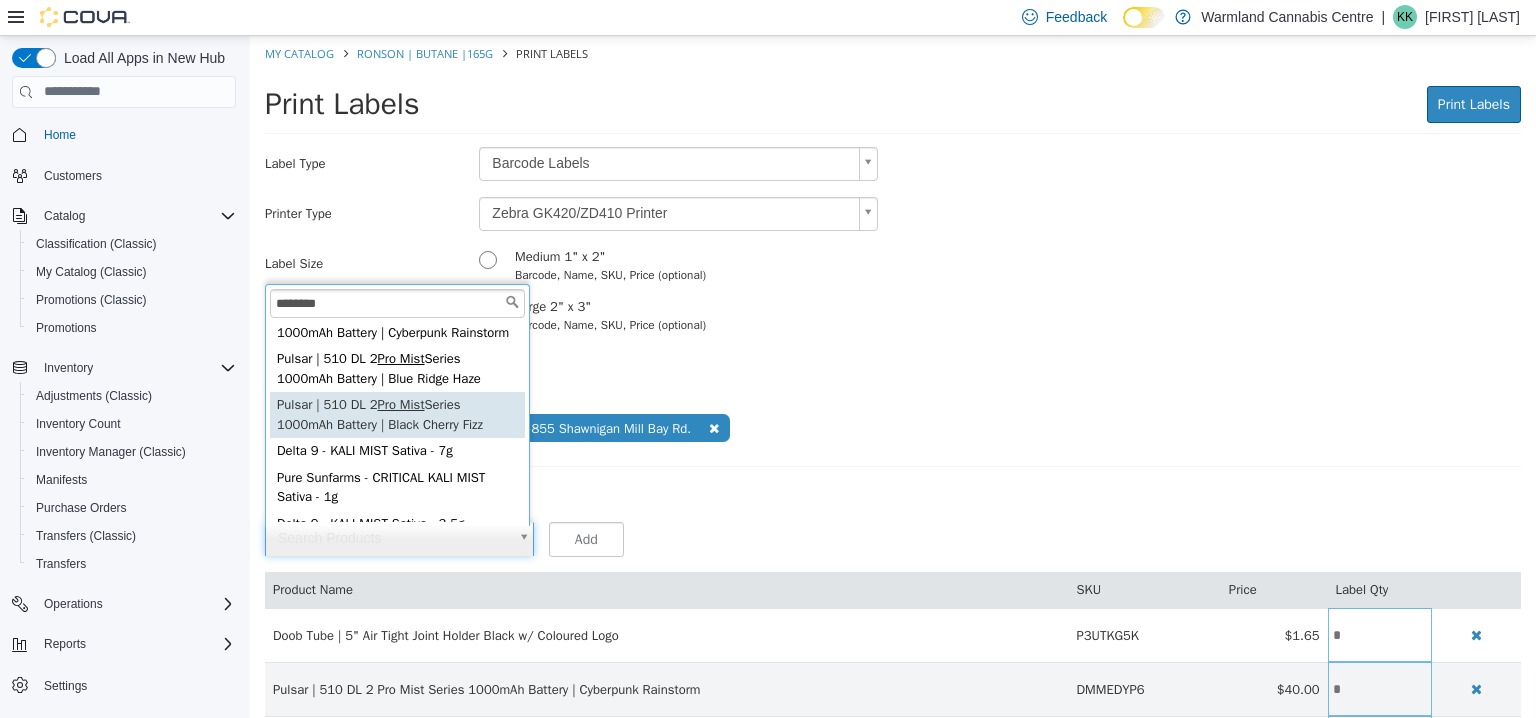 type on "********" 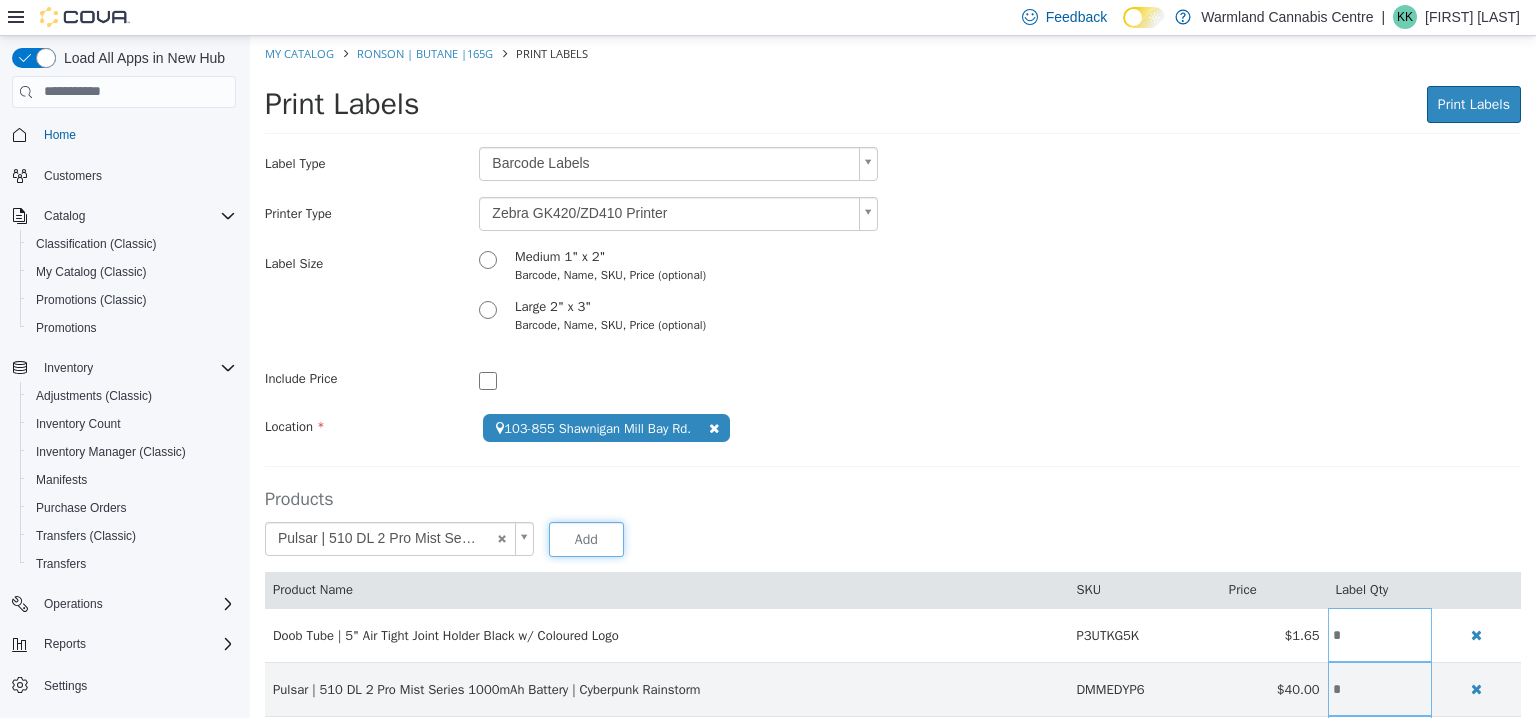 click on "Add" at bounding box center [586, 538] 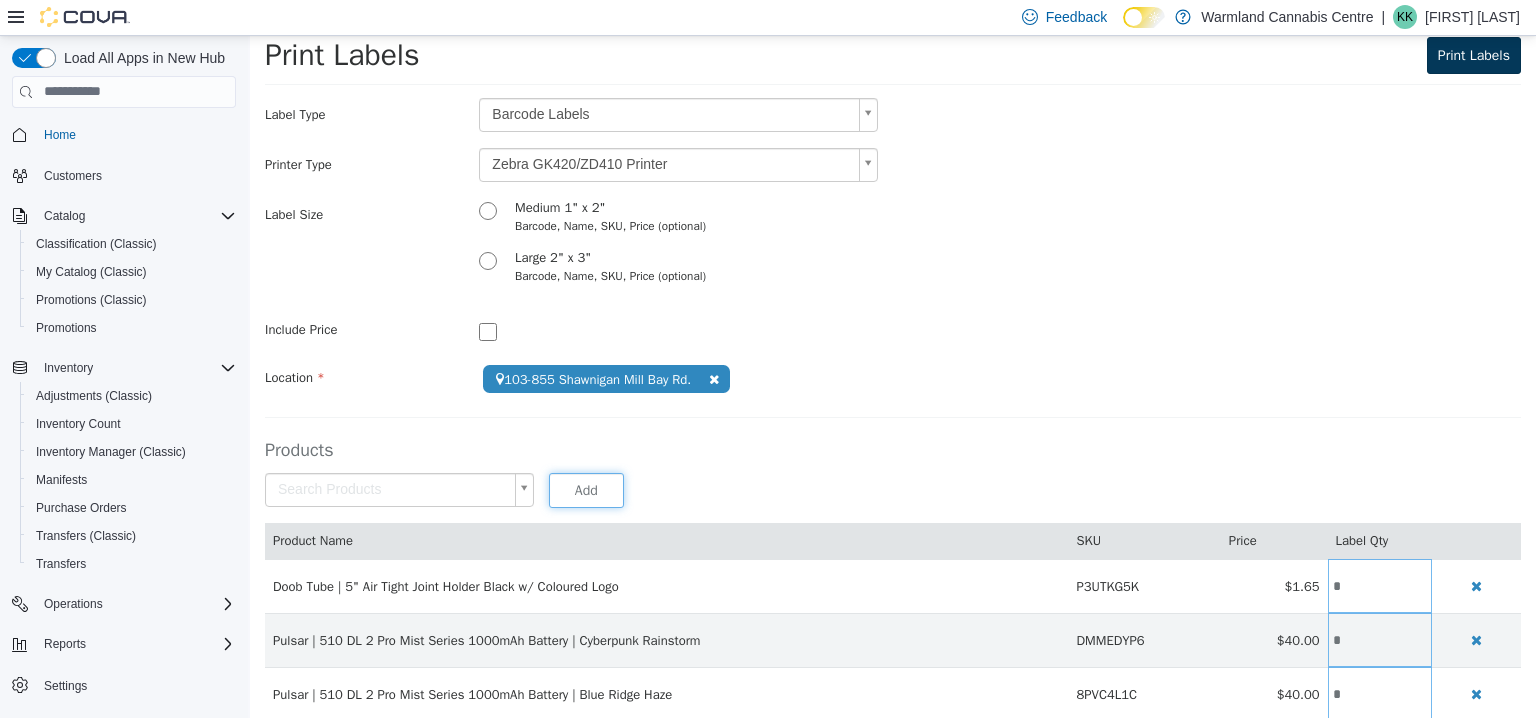 scroll, scrollTop: 0, scrollLeft: 0, axis: both 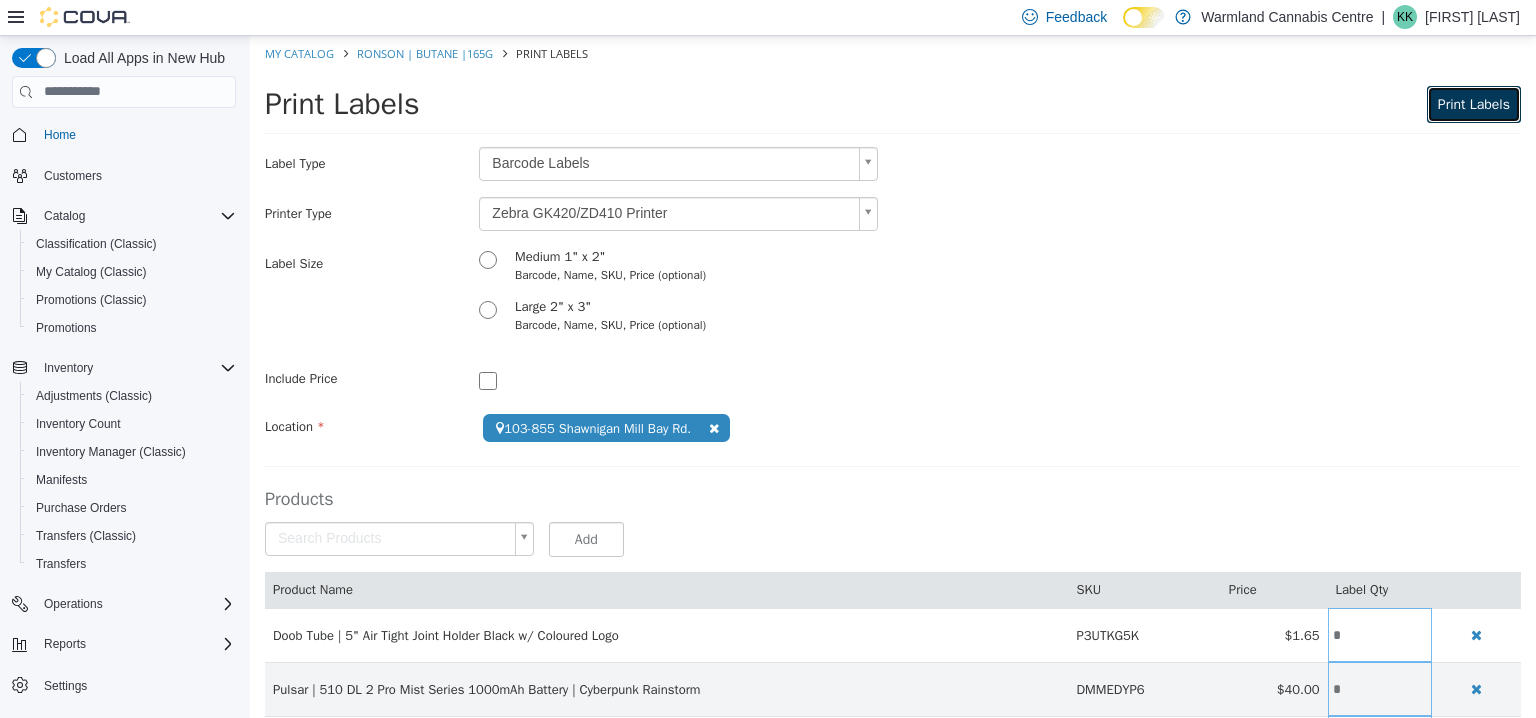 click on "Print Labels" at bounding box center (1474, 103) 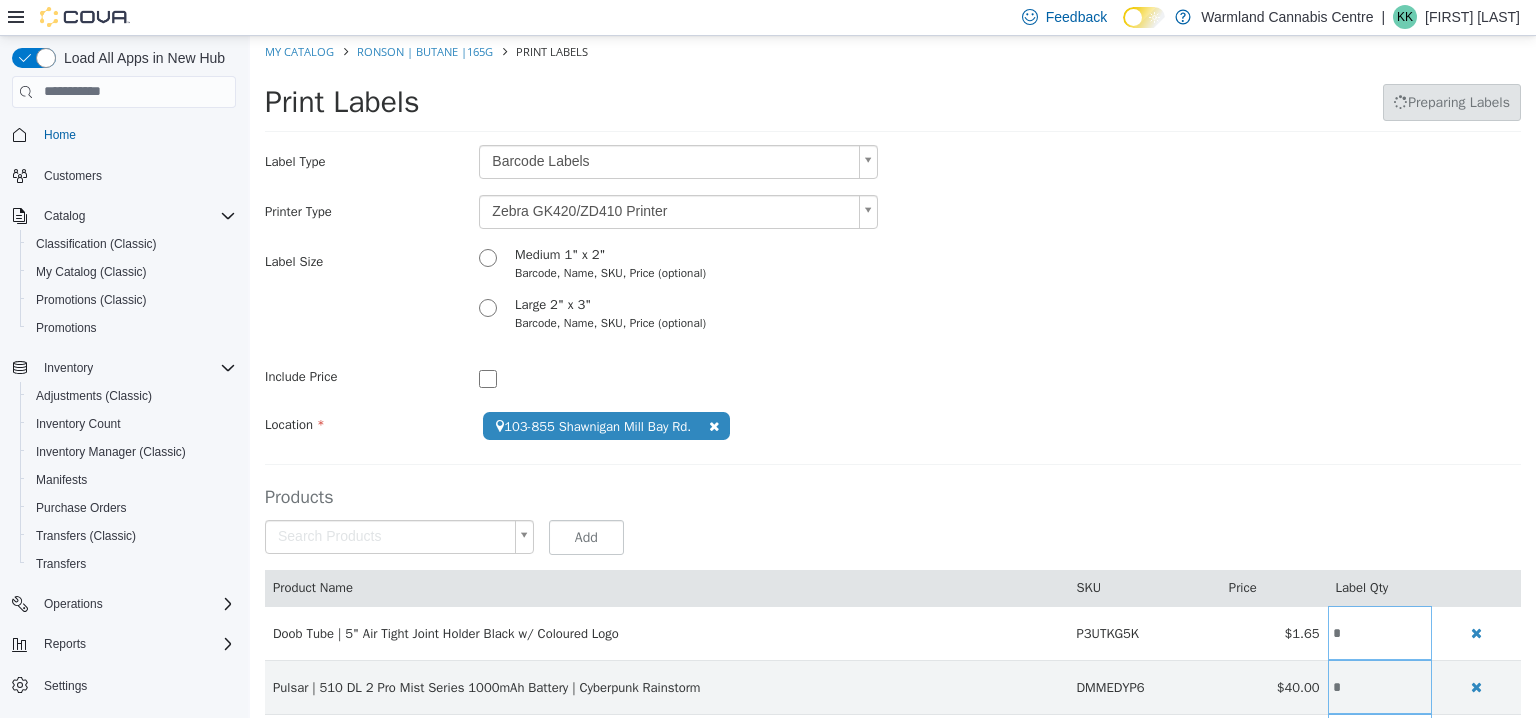 scroll, scrollTop: 0, scrollLeft: 0, axis: both 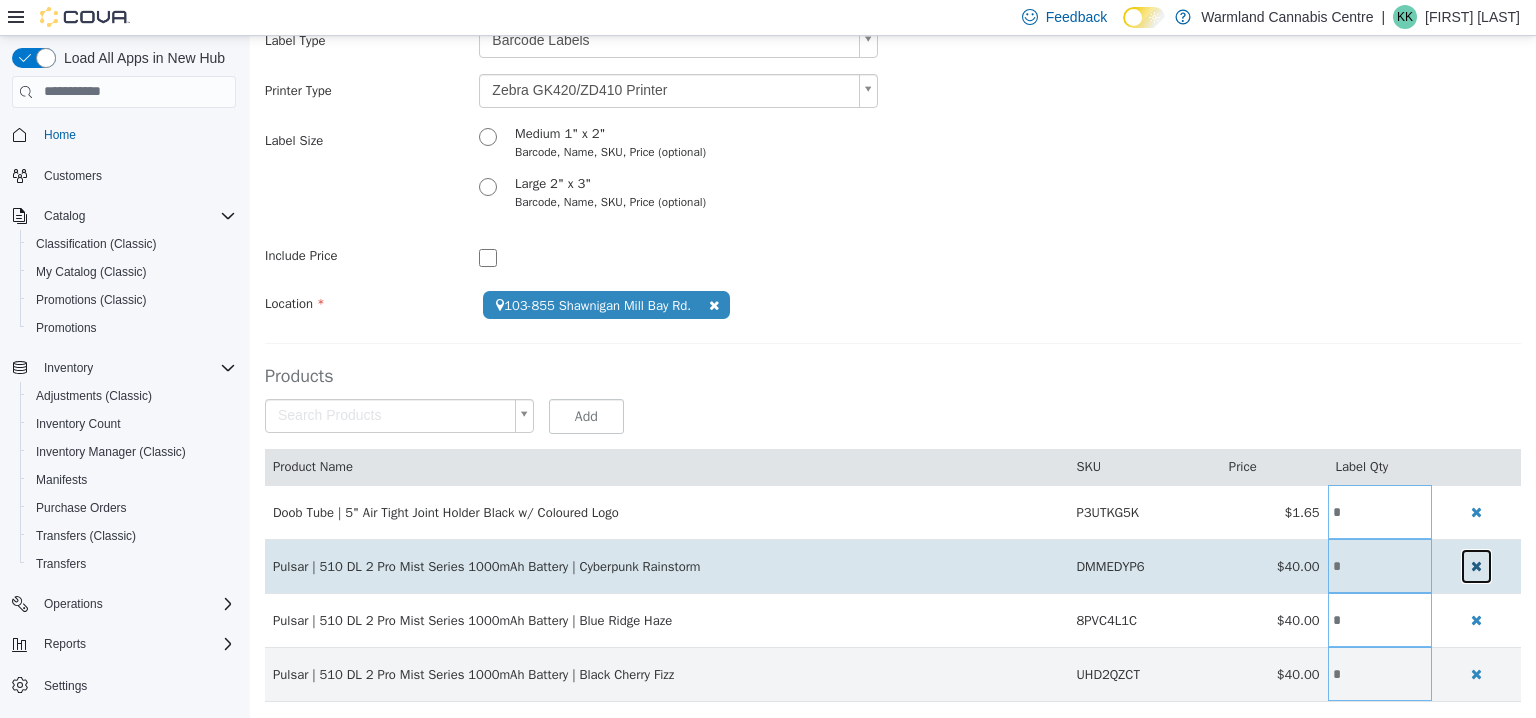 click at bounding box center [1476, 565] 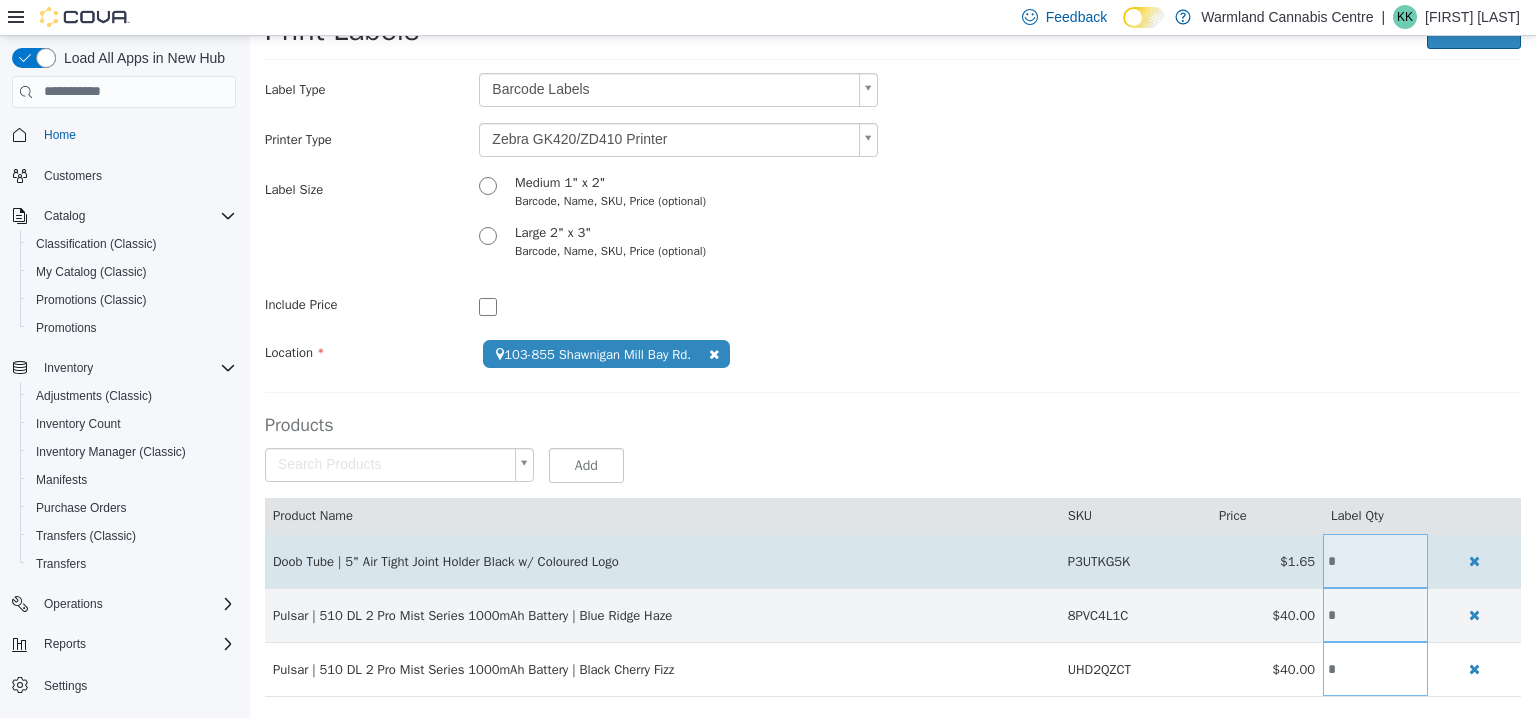 scroll, scrollTop: 69, scrollLeft: 0, axis: vertical 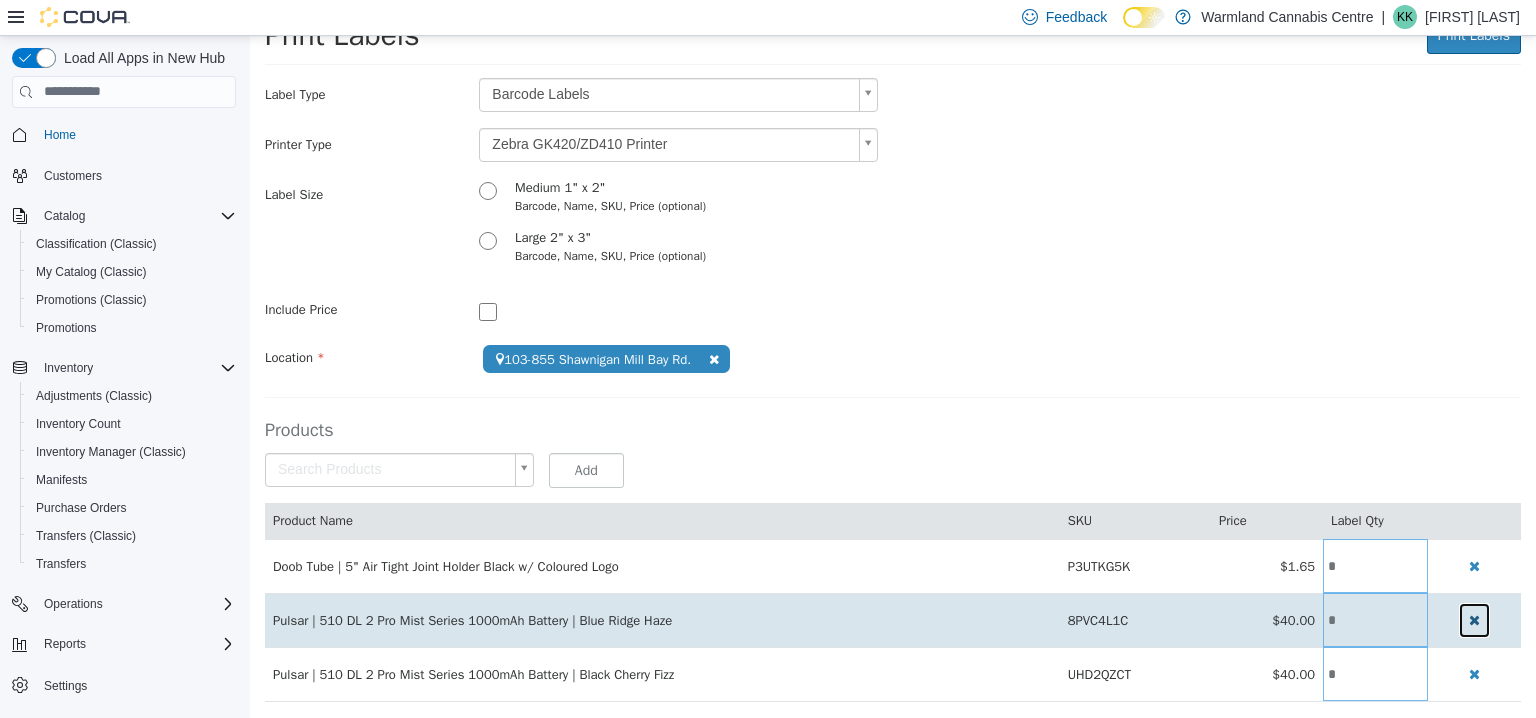 click at bounding box center (1474, 619) 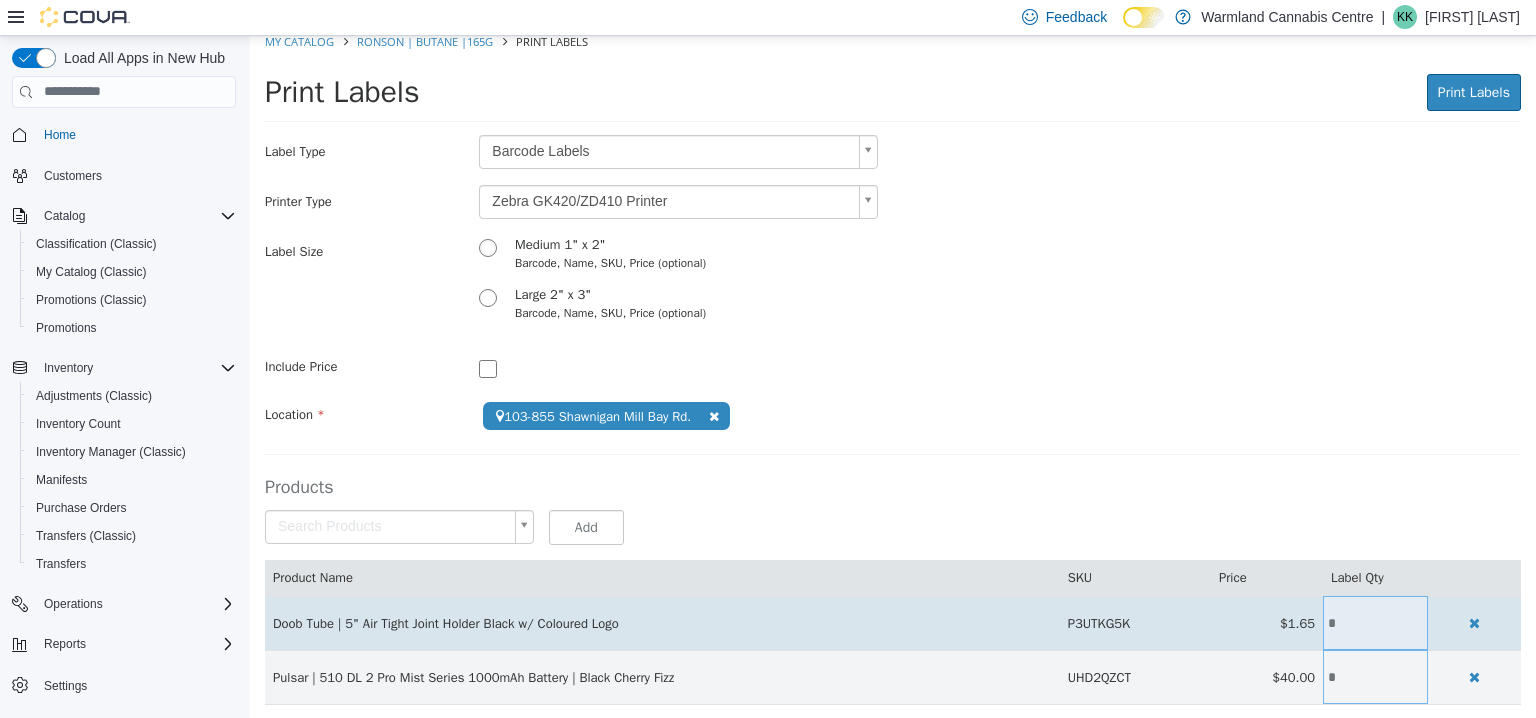 scroll, scrollTop: 16, scrollLeft: 0, axis: vertical 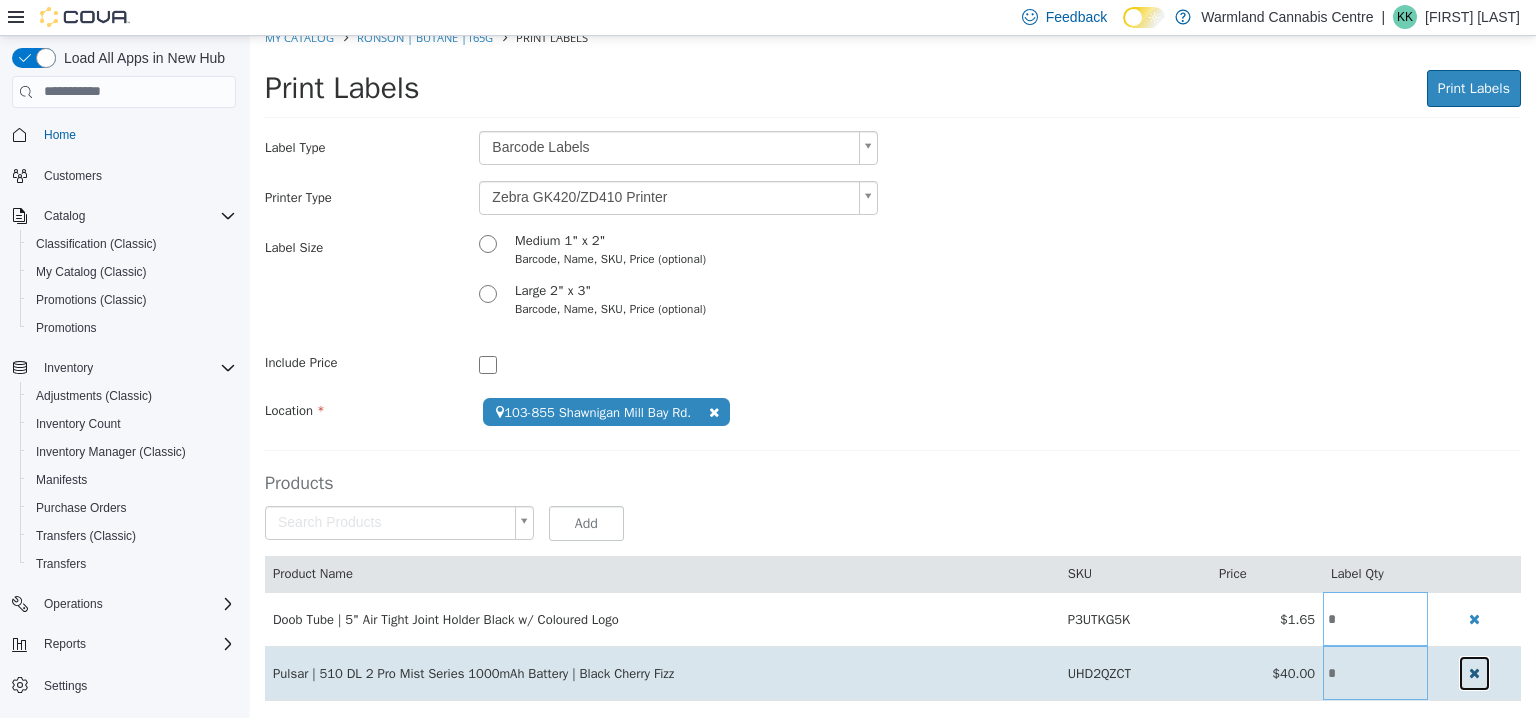 click at bounding box center [1474, 672] 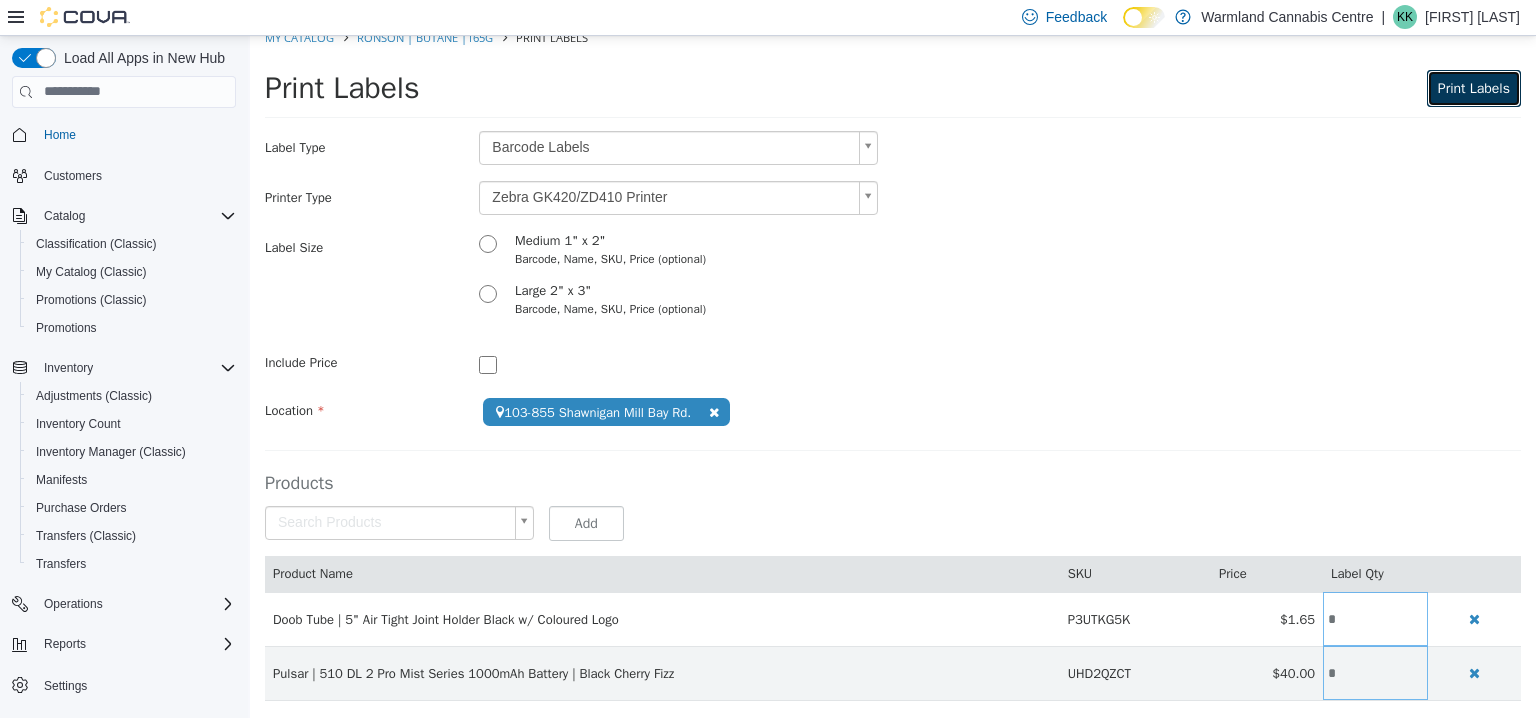 click on "Print Labels" at bounding box center [1474, 87] 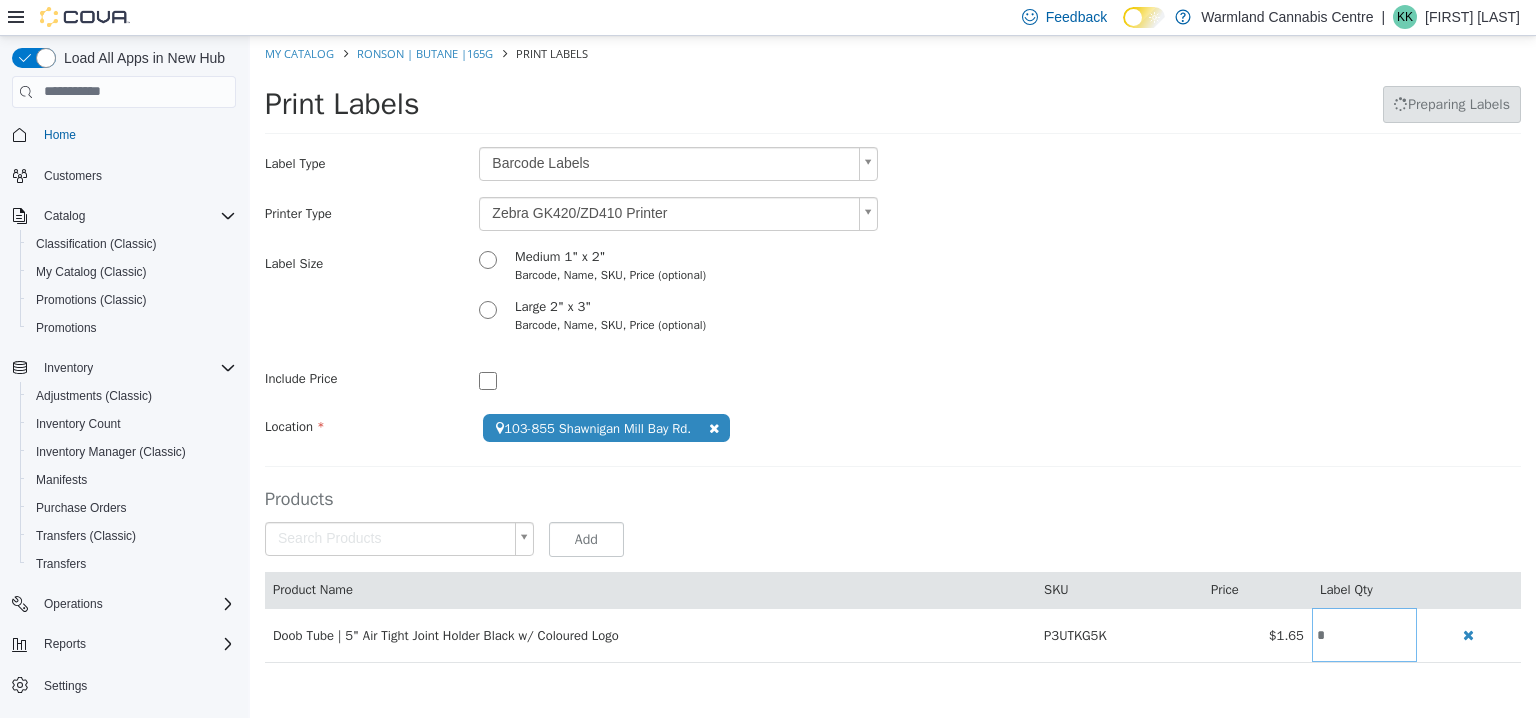 scroll, scrollTop: 0, scrollLeft: 0, axis: both 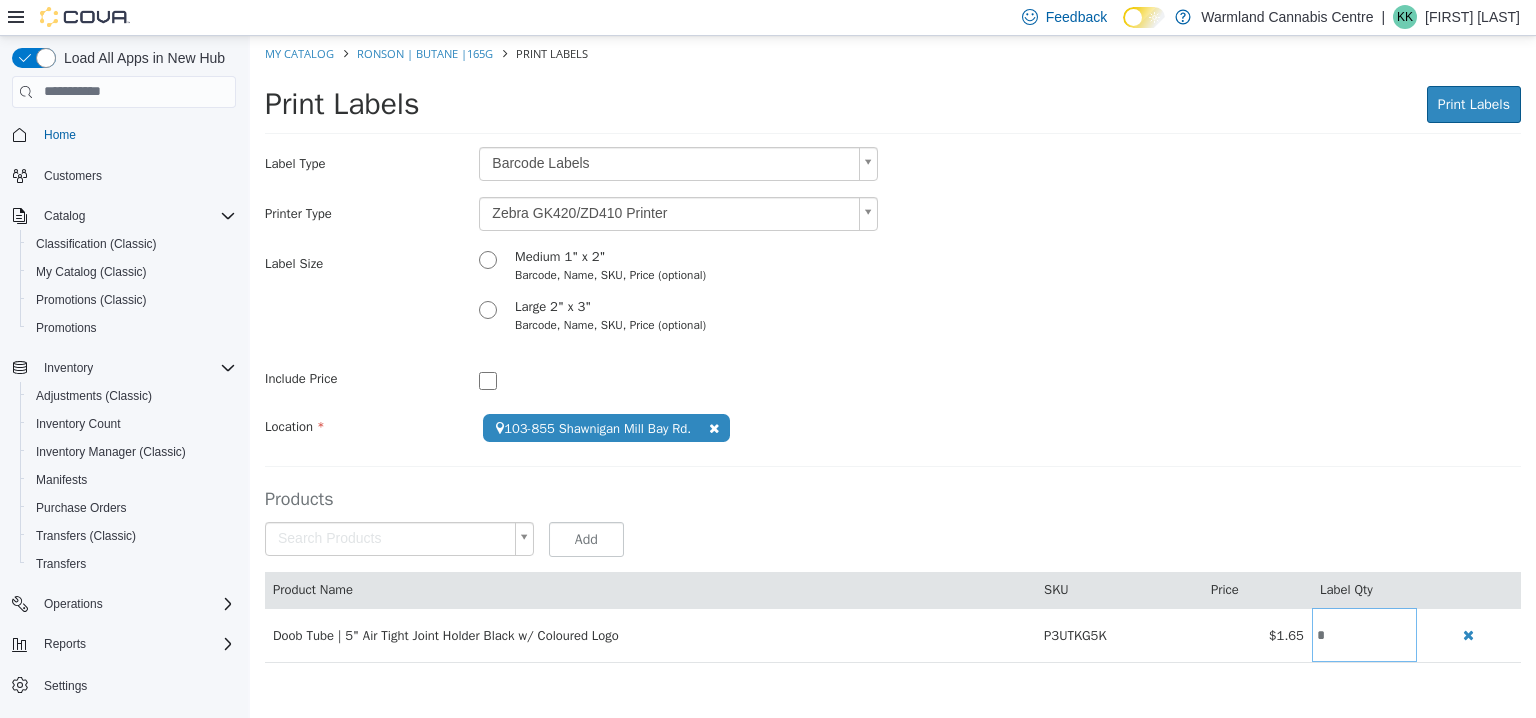 click on "**********" at bounding box center (893, 359) 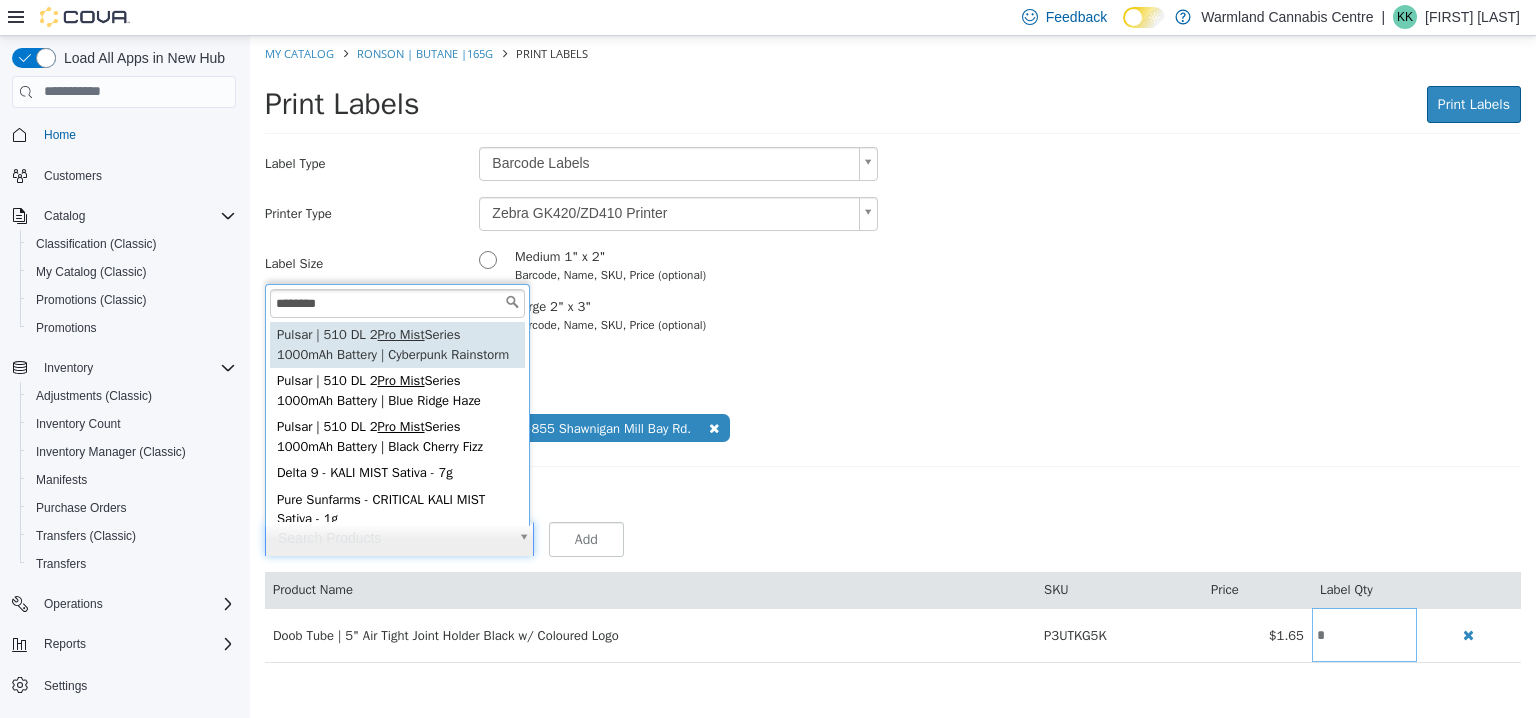 scroll, scrollTop: 22, scrollLeft: 0, axis: vertical 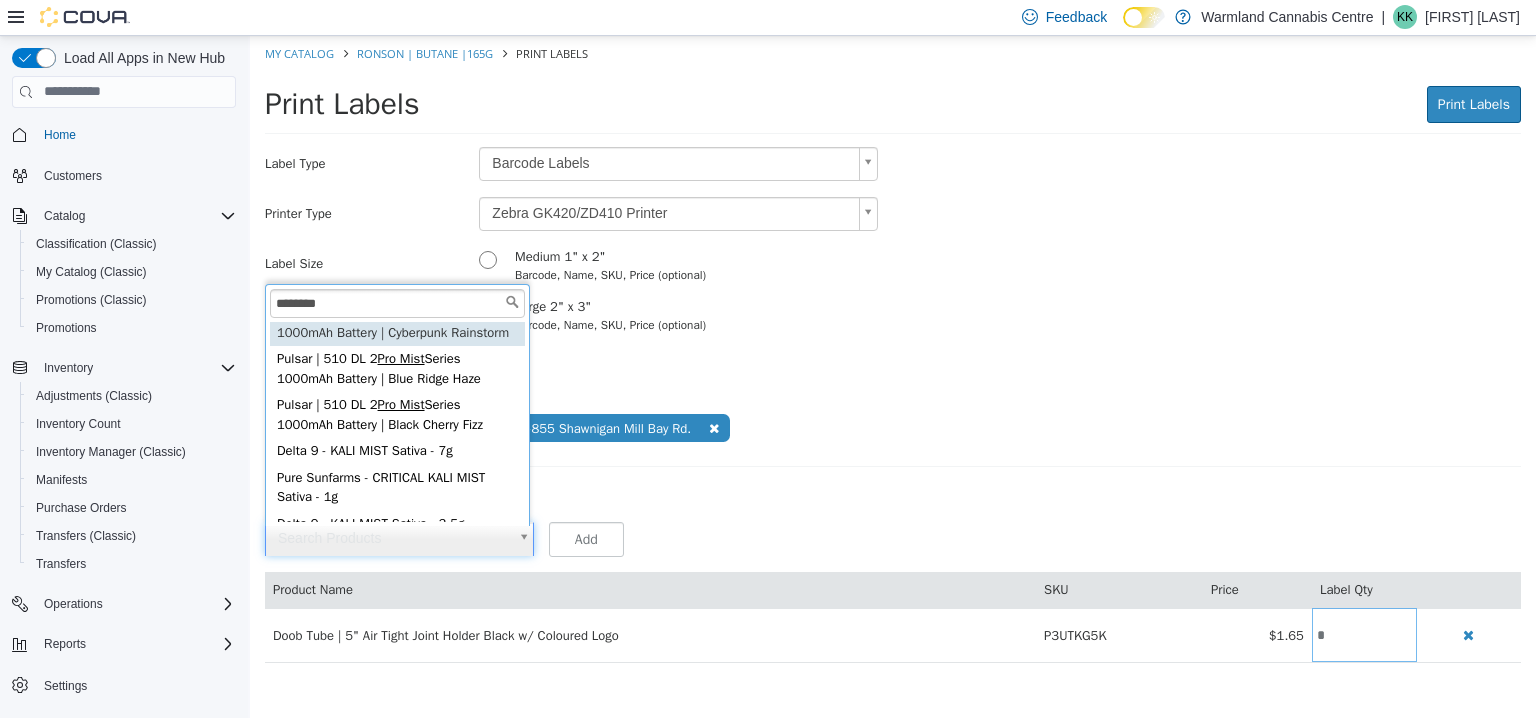 type on "********" 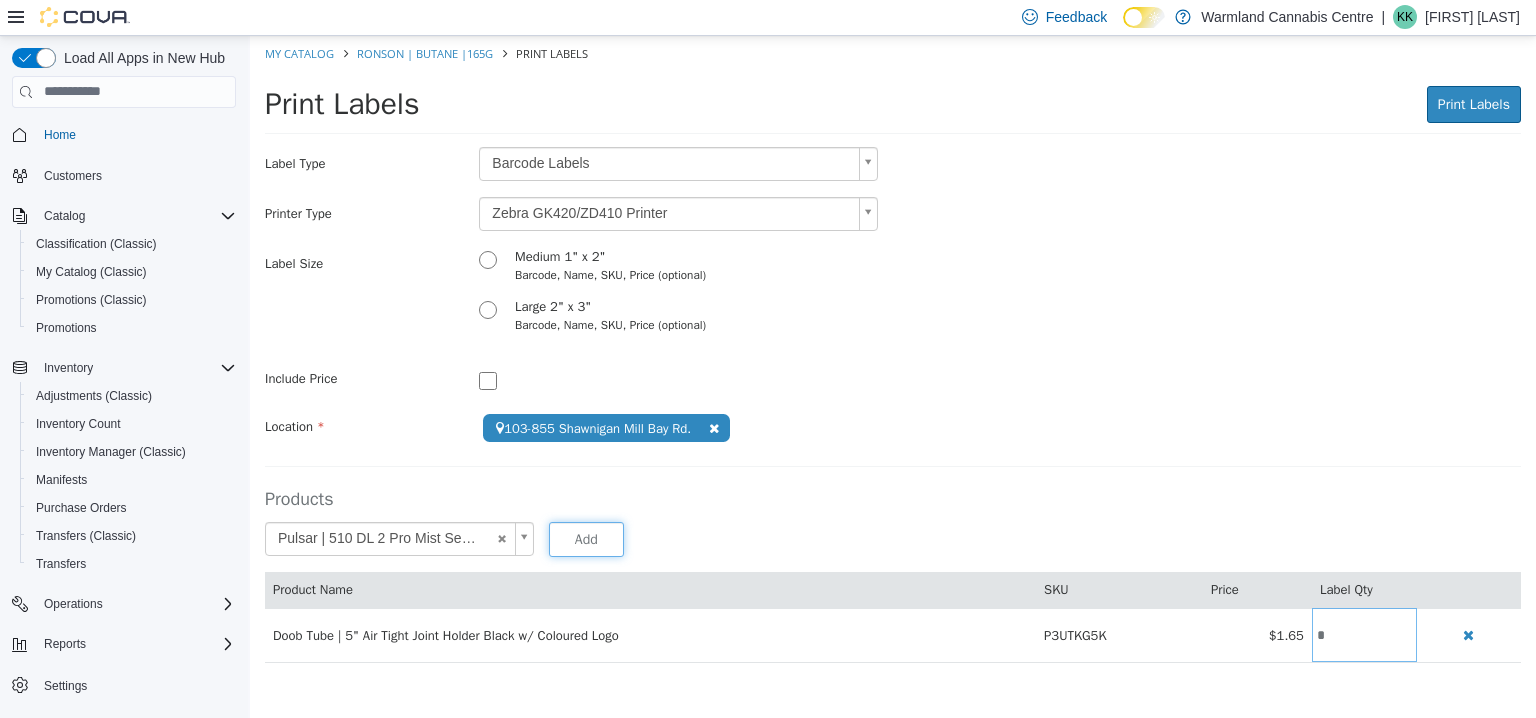 click on "Add" at bounding box center (586, 538) 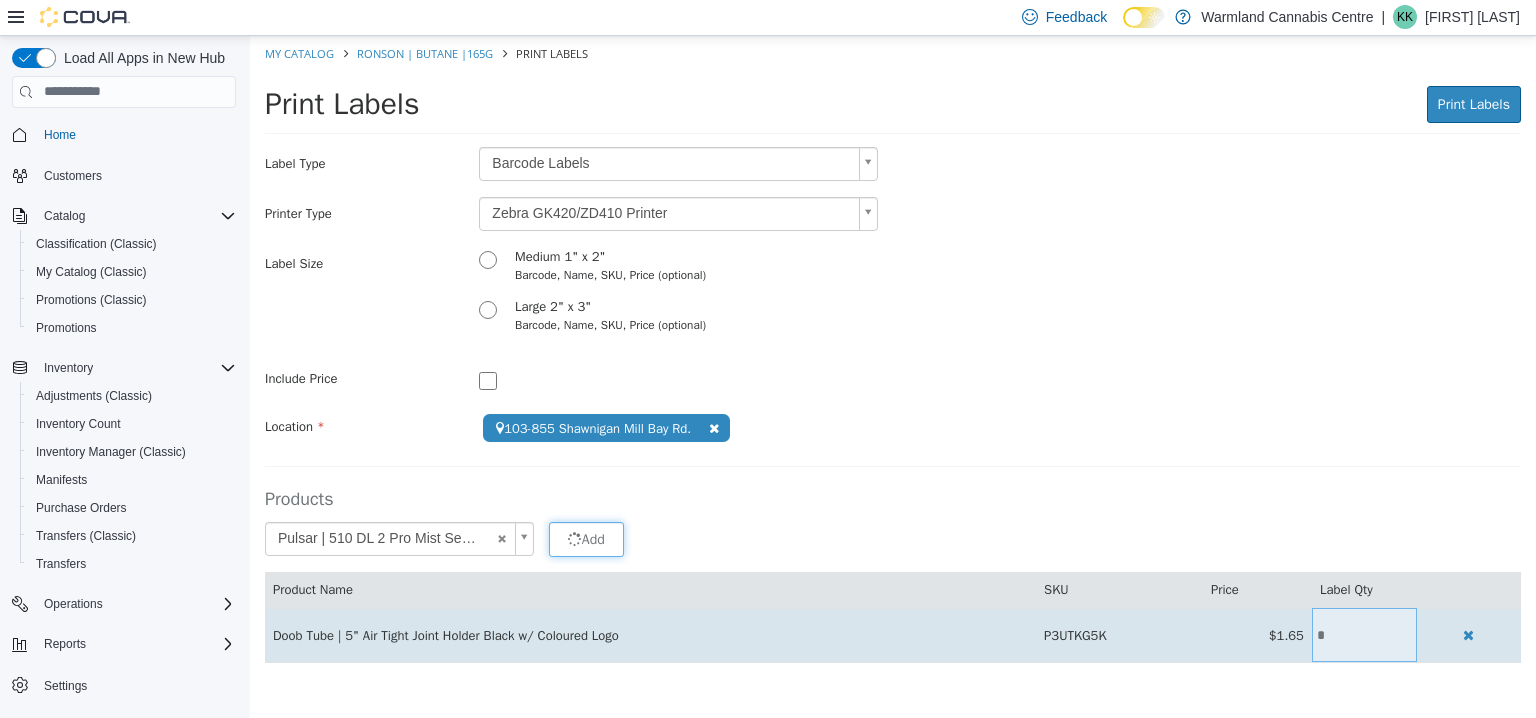 type 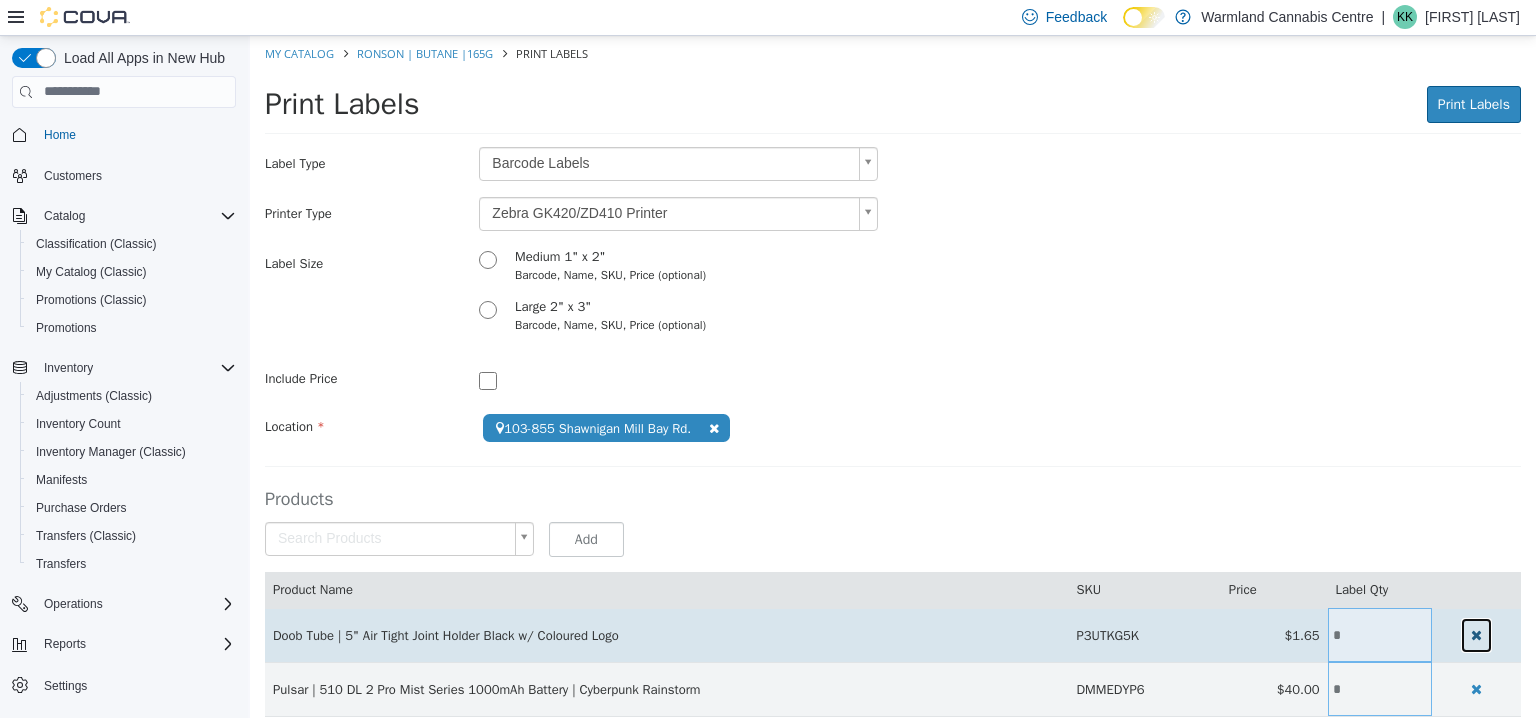click at bounding box center (1476, 634) 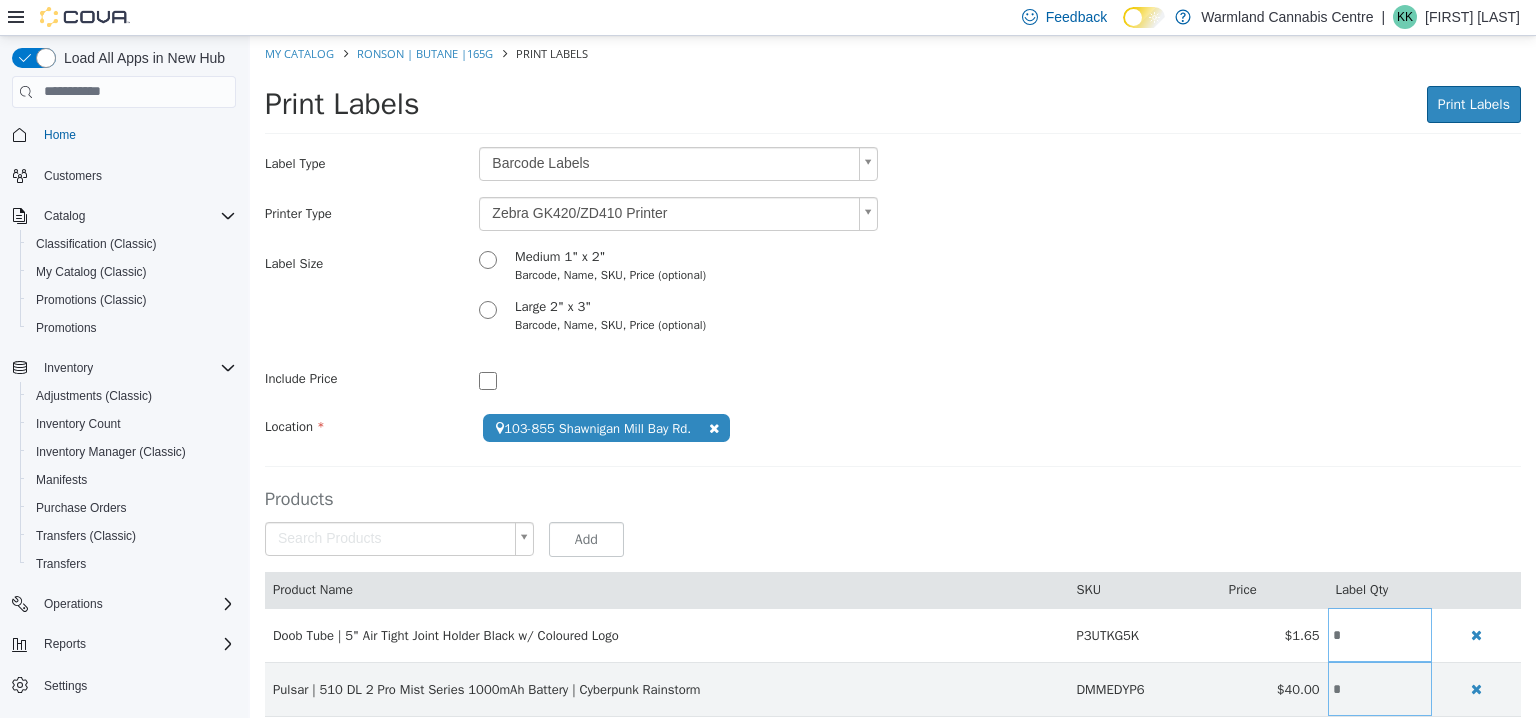 click on "**********" at bounding box center [893, 386] 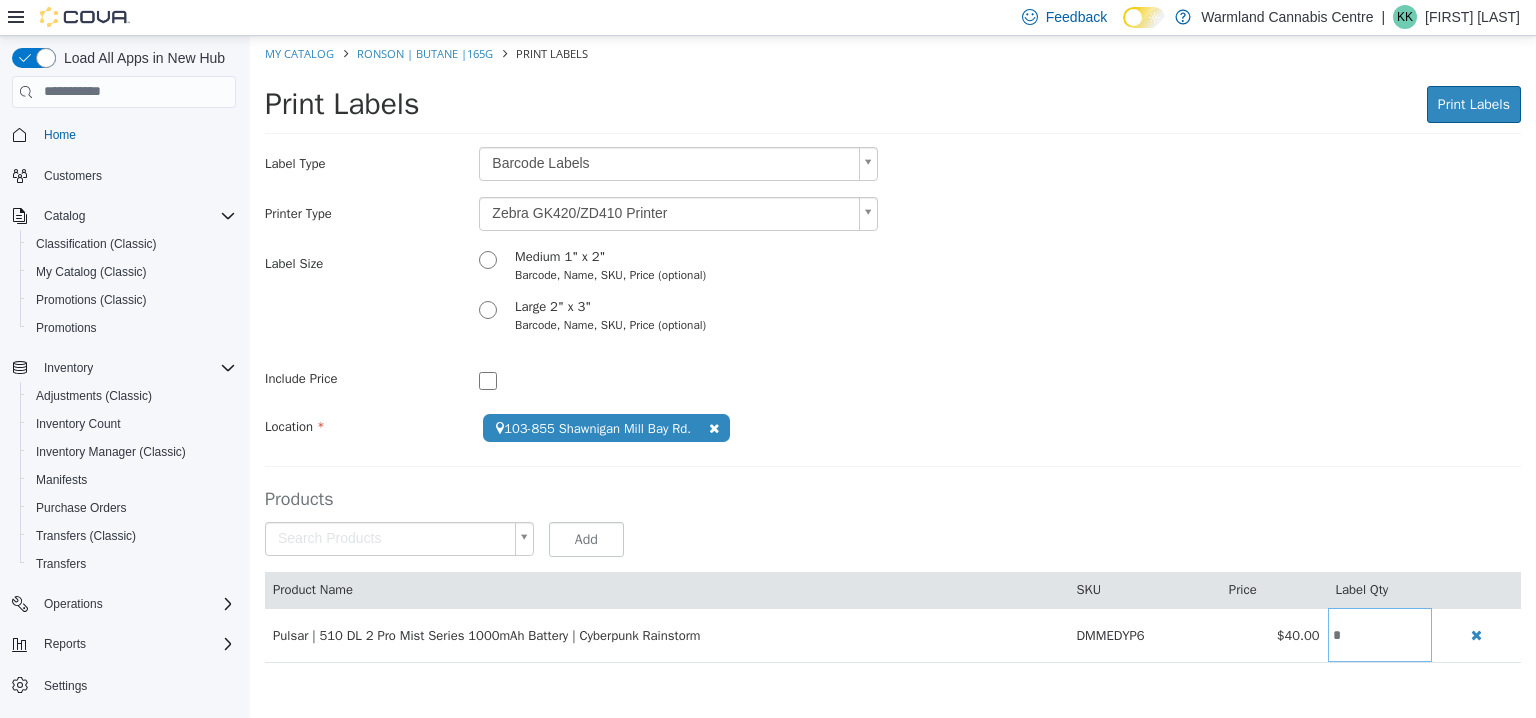 scroll, scrollTop: 0, scrollLeft: 0, axis: both 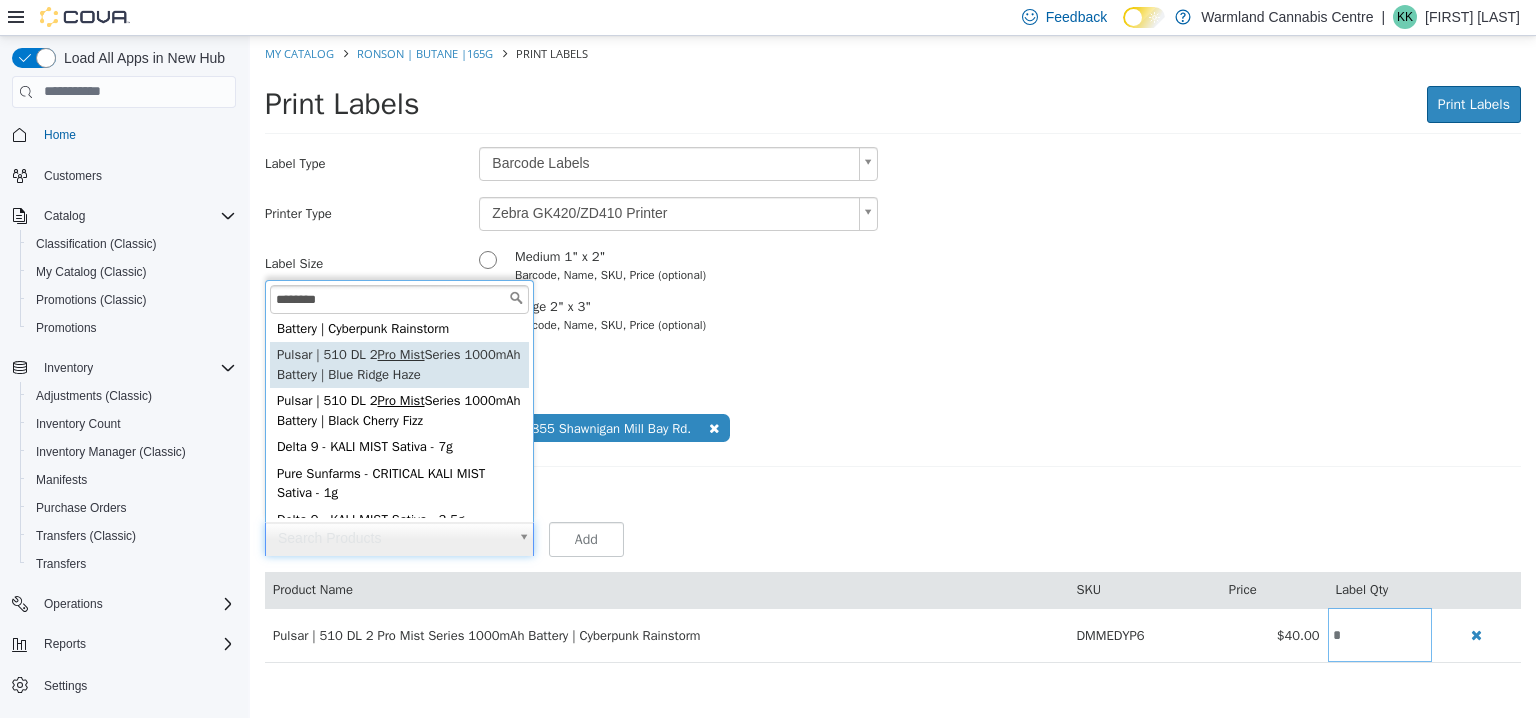 type on "********" 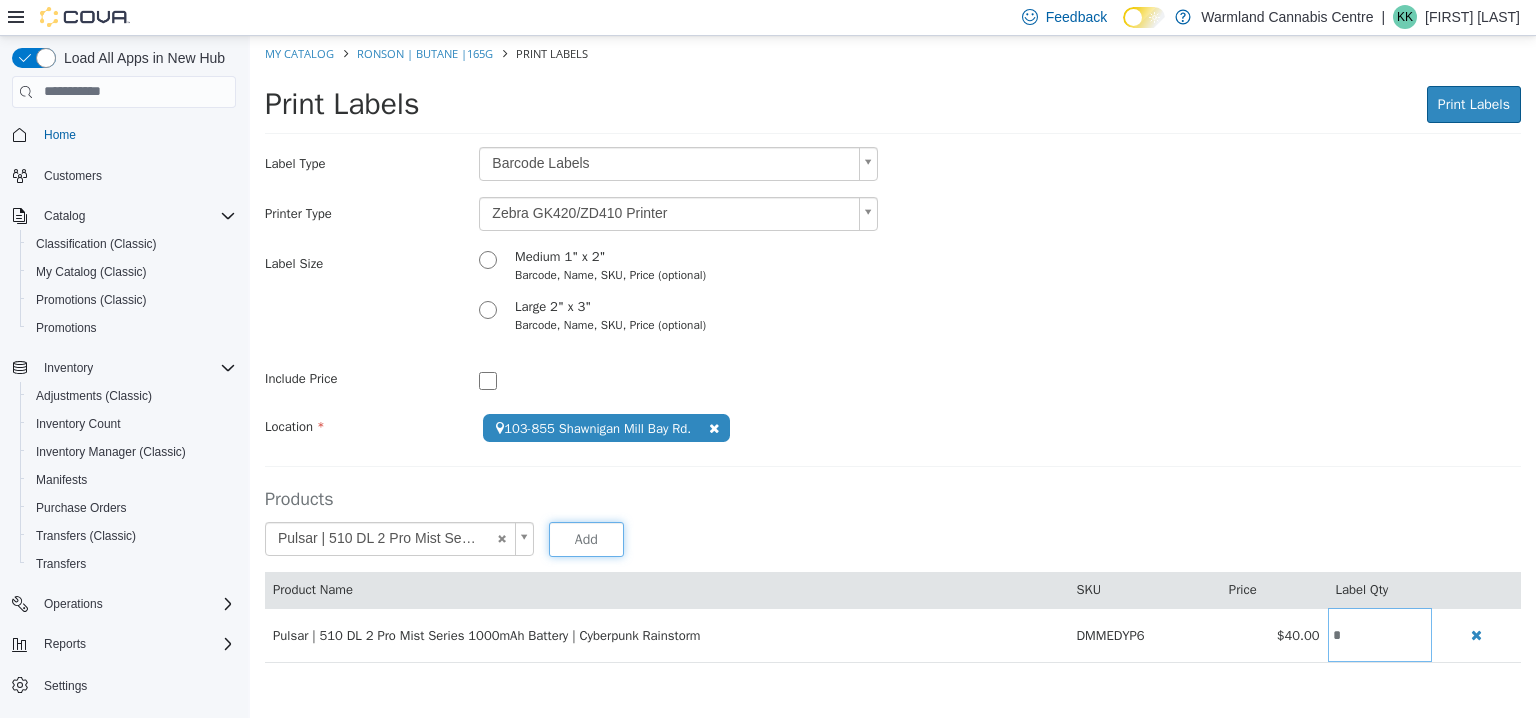 click on "Add" at bounding box center (586, 538) 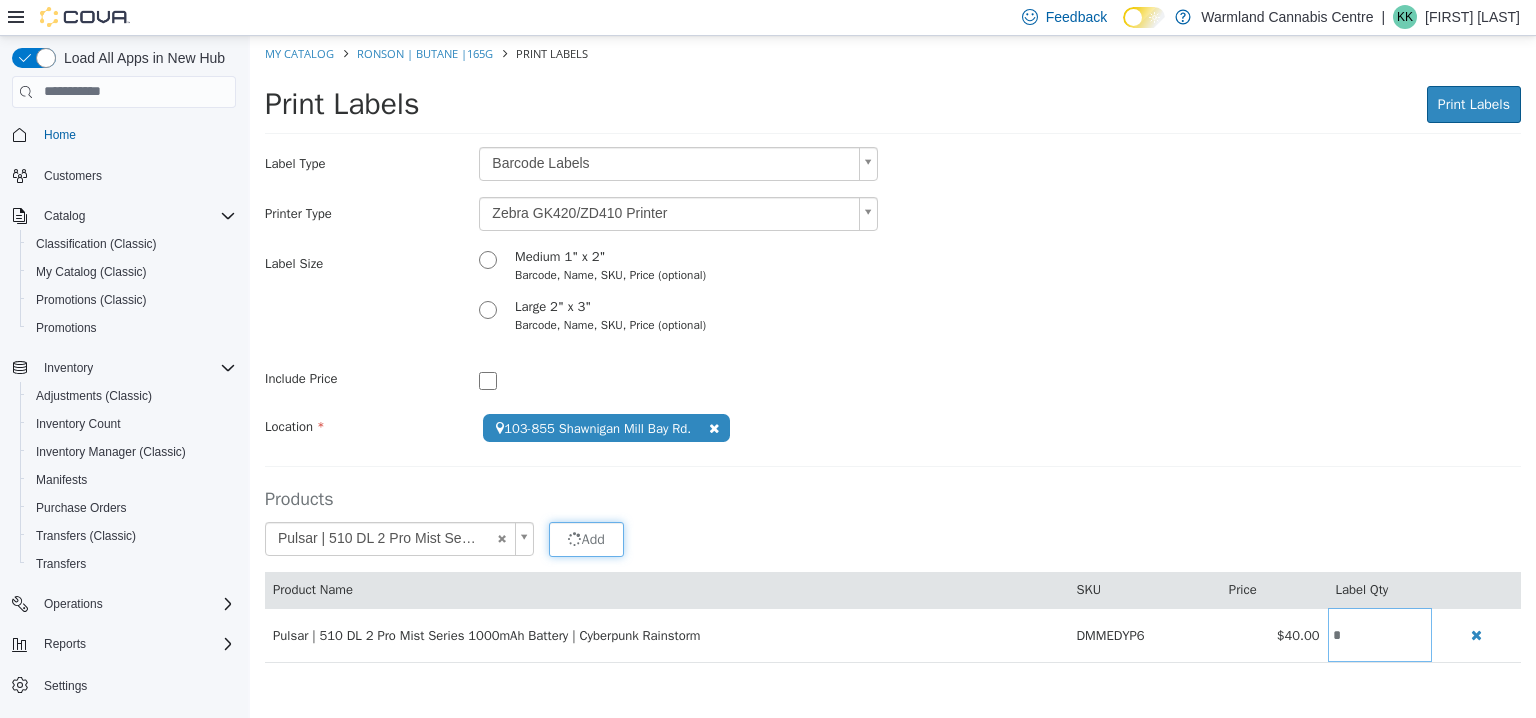 type 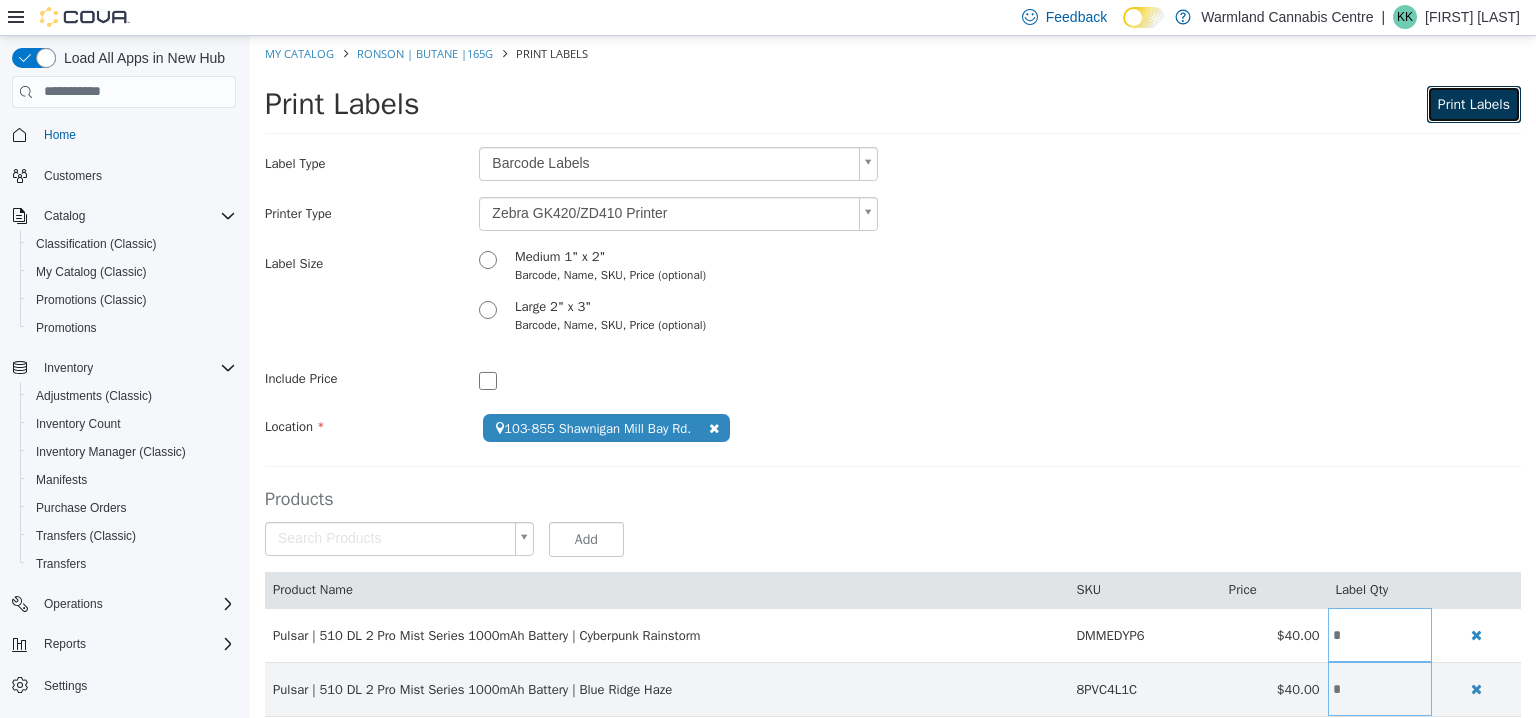 click on "Print Labels" at bounding box center [1474, 103] 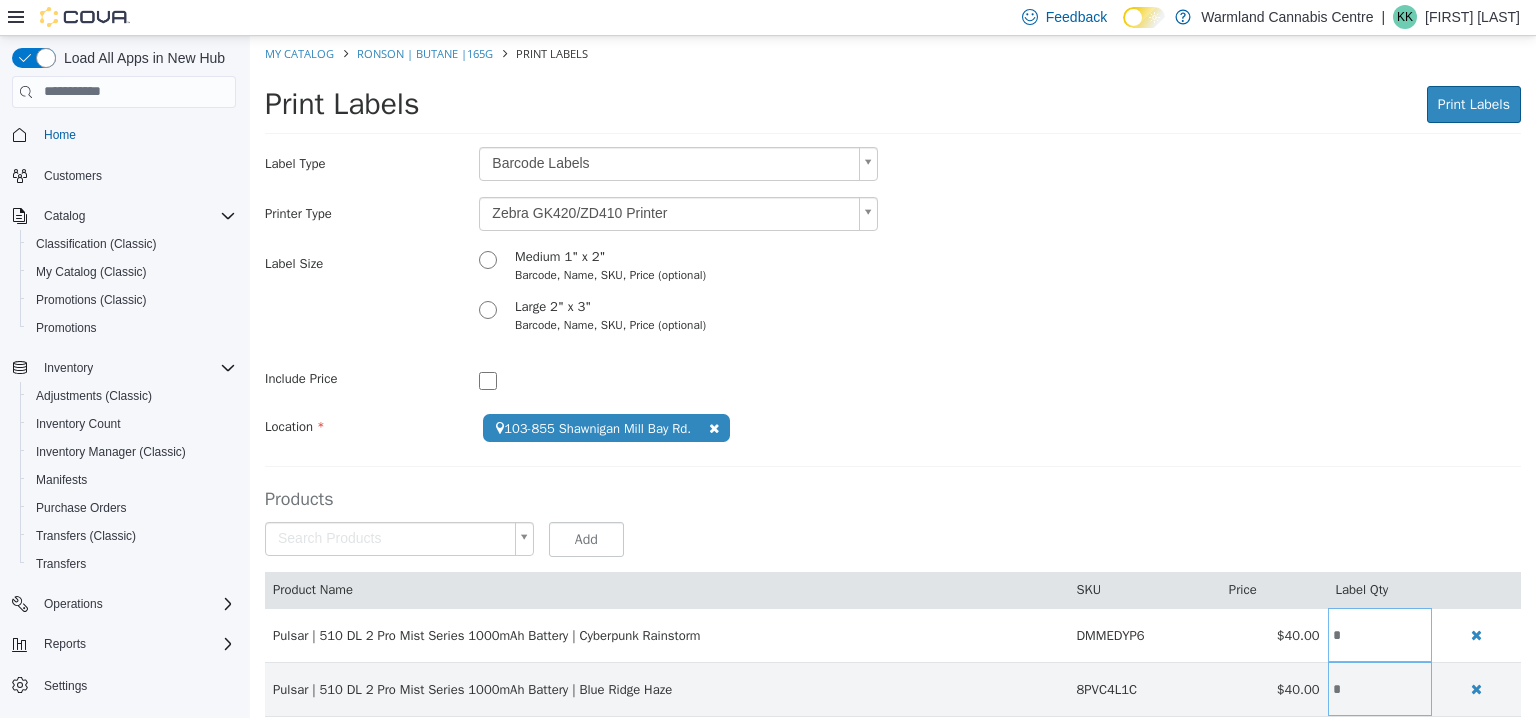 scroll, scrollTop: 0, scrollLeft: 0, axis: both 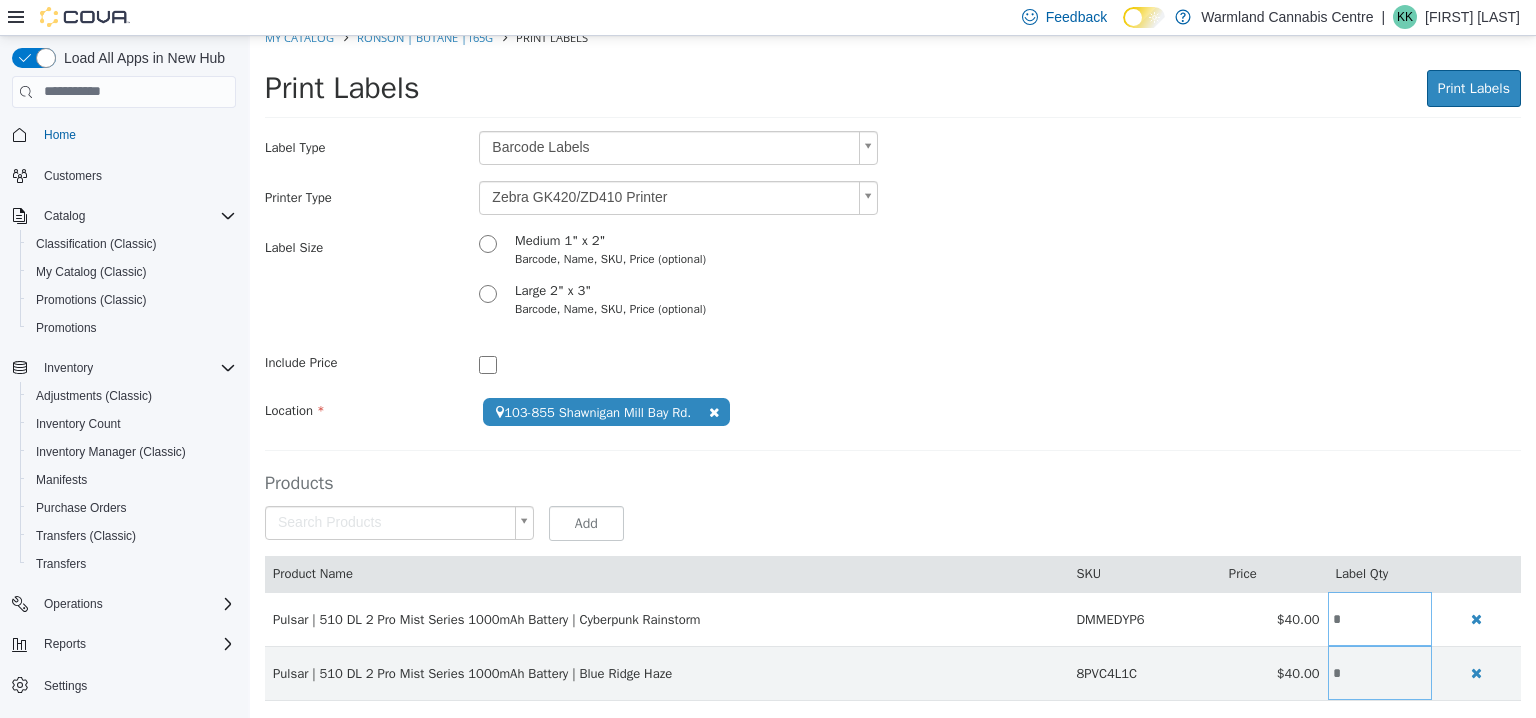 click on "**********" at bounding box center (893, 370) 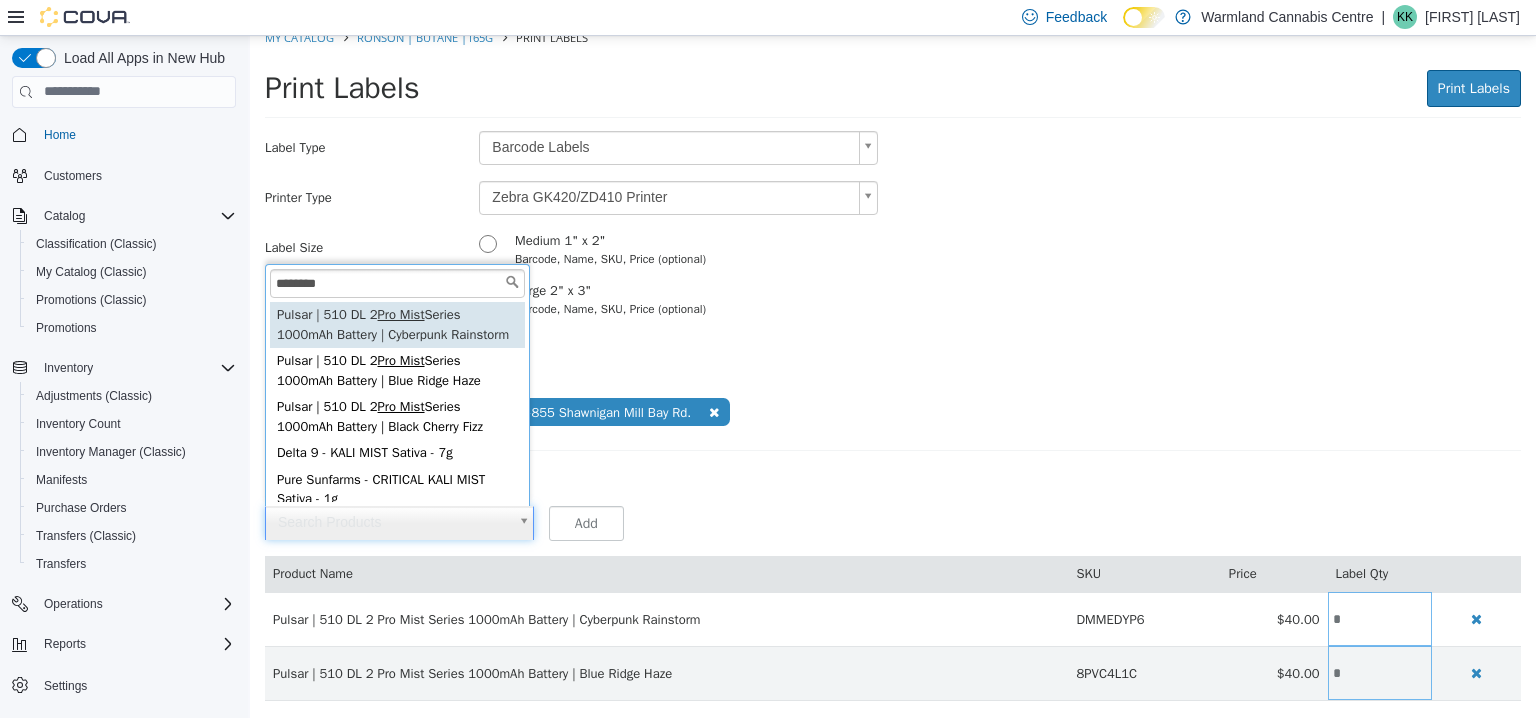 scroll, scrollTop: 22, scrollLeft: 0, axis: vertical 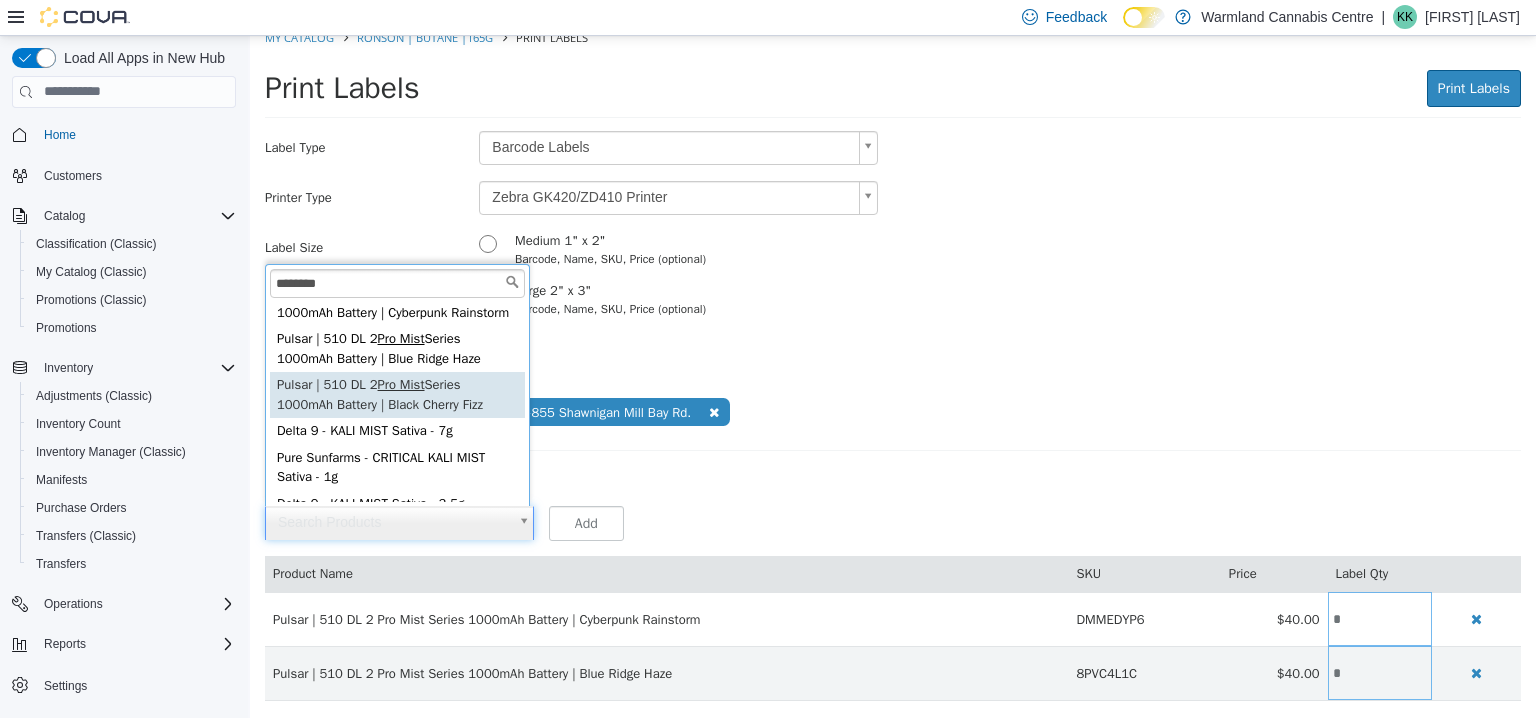 type on "********" 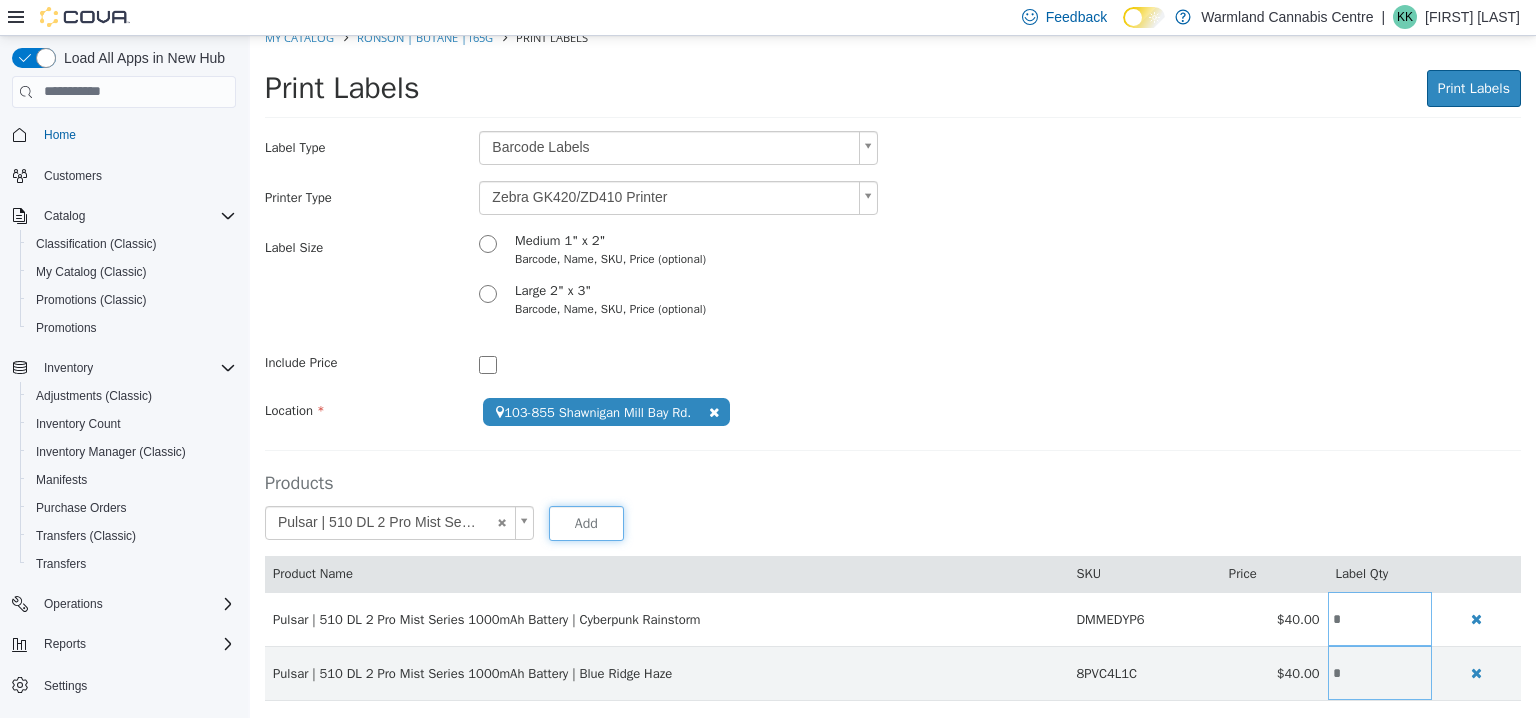 click on "Add" at bounding box center (586, 522) 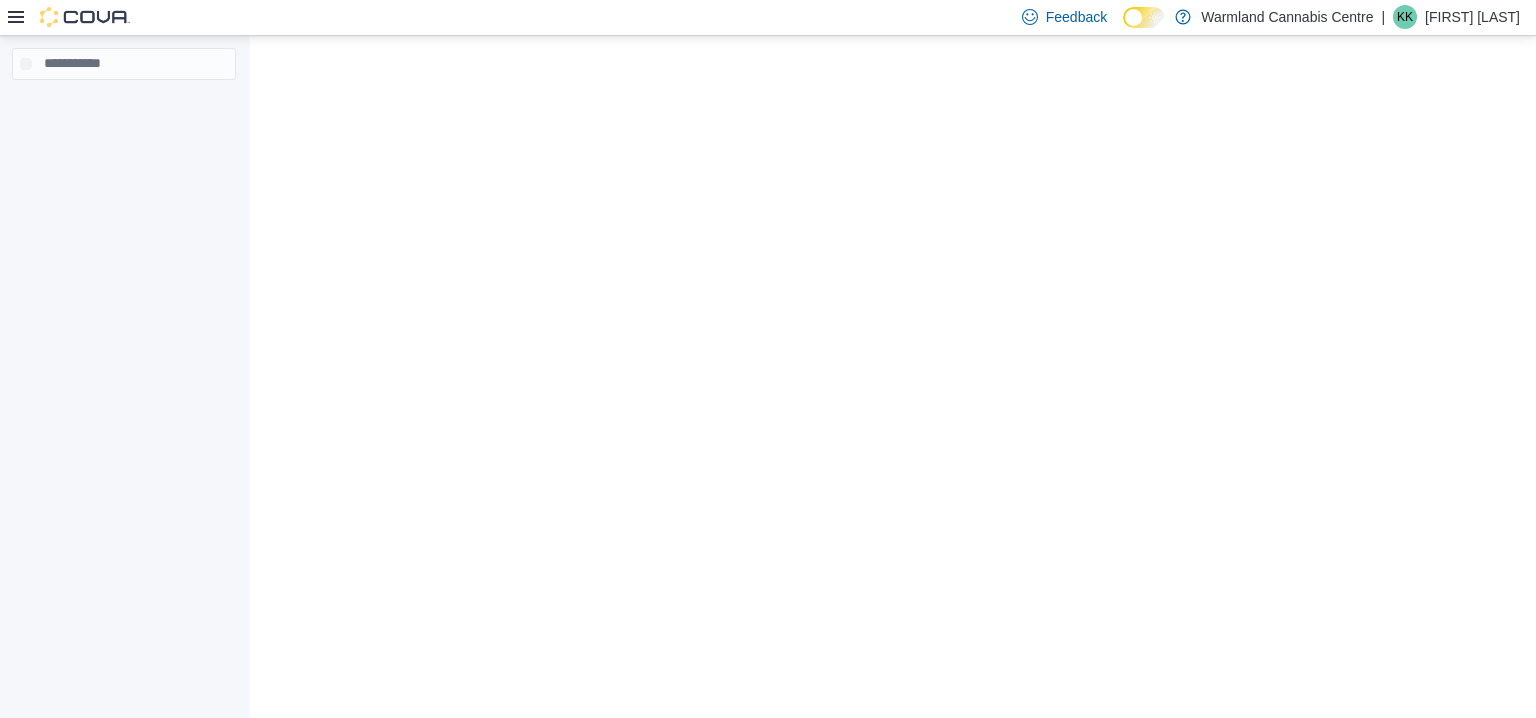 scroll, scrollTop: 0, scrollLeft: 0, axis: both 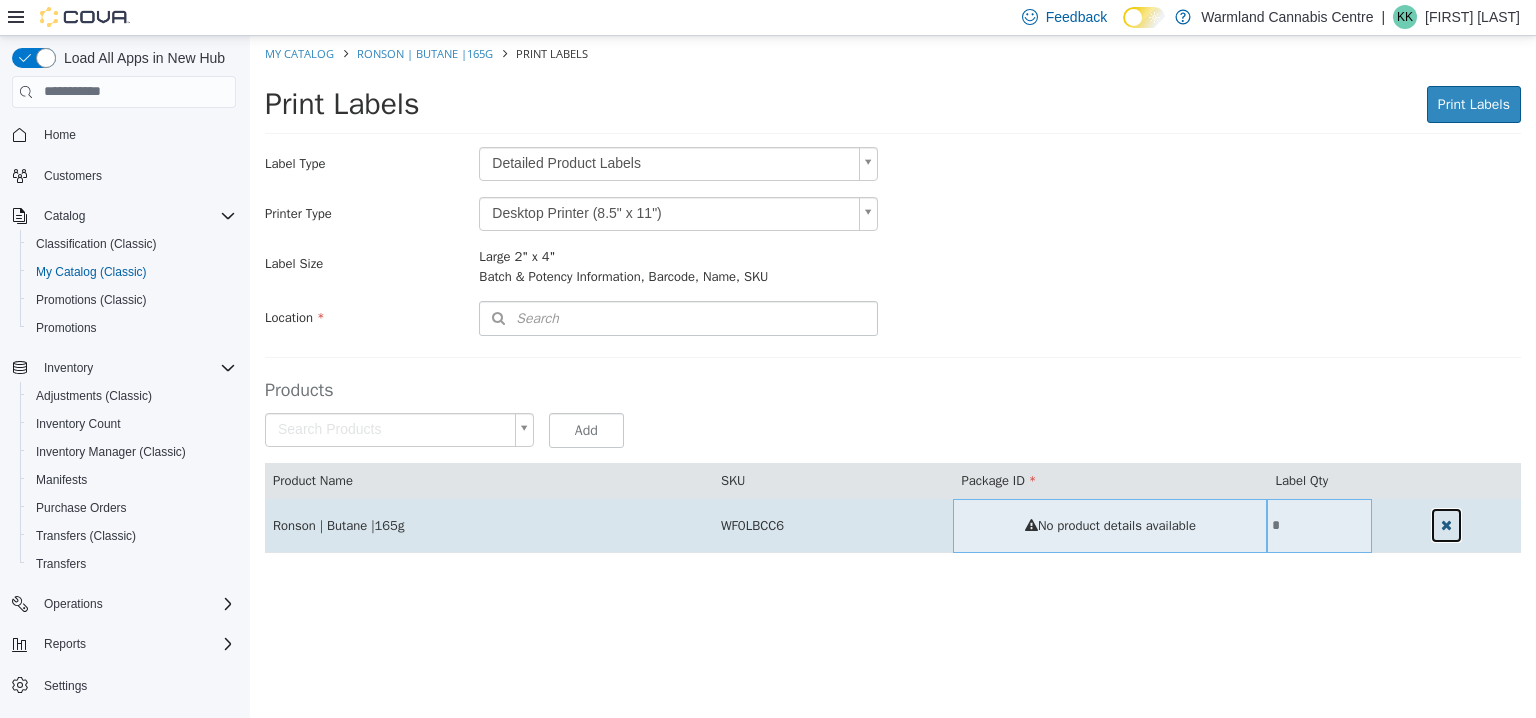 click at bounding box center [1446, 524] 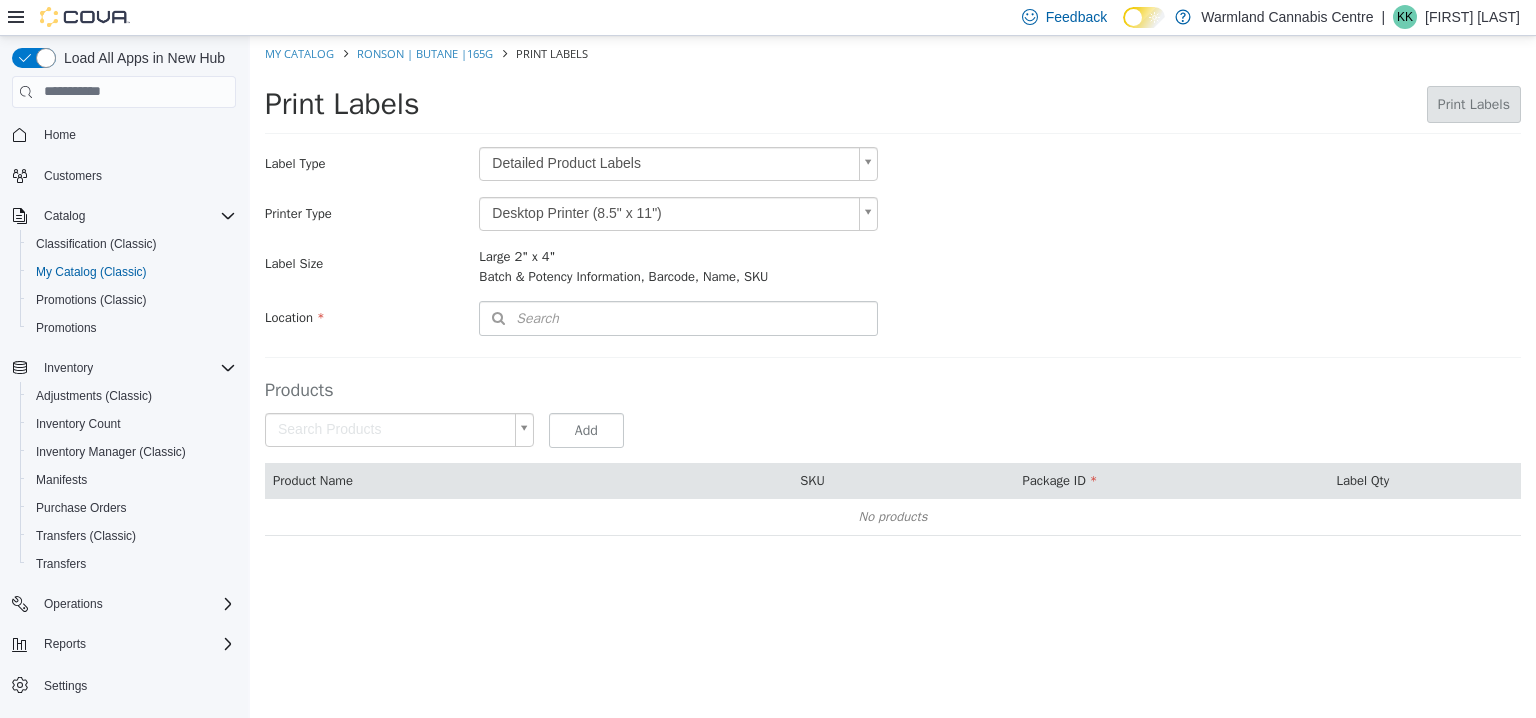 click on "Saving Bulk Changes...
×
My Catalog
Ronson | Butane |165g
Print Labels
Print Labels
Print Labels  Preparing Labels
Label Type     Detailed Product Labels                             * Printer Type     Desktop Printer (8.5" x 11")                             * Label Size Large 2" x 4" Batch & Potency Information, Barcode, Name, SKU Include Price Location Search Type 3 or more characters or browse       [ORGANIZATION]     (3)         [NUMBER] [STREET]             [NUMBER] [STREET]             [NUMBER] [STREET]         Products     Search Products                                 Select a Package...                             Add Product Name SKU Package ID Label Qty No products" at bounding box center (893, 295) 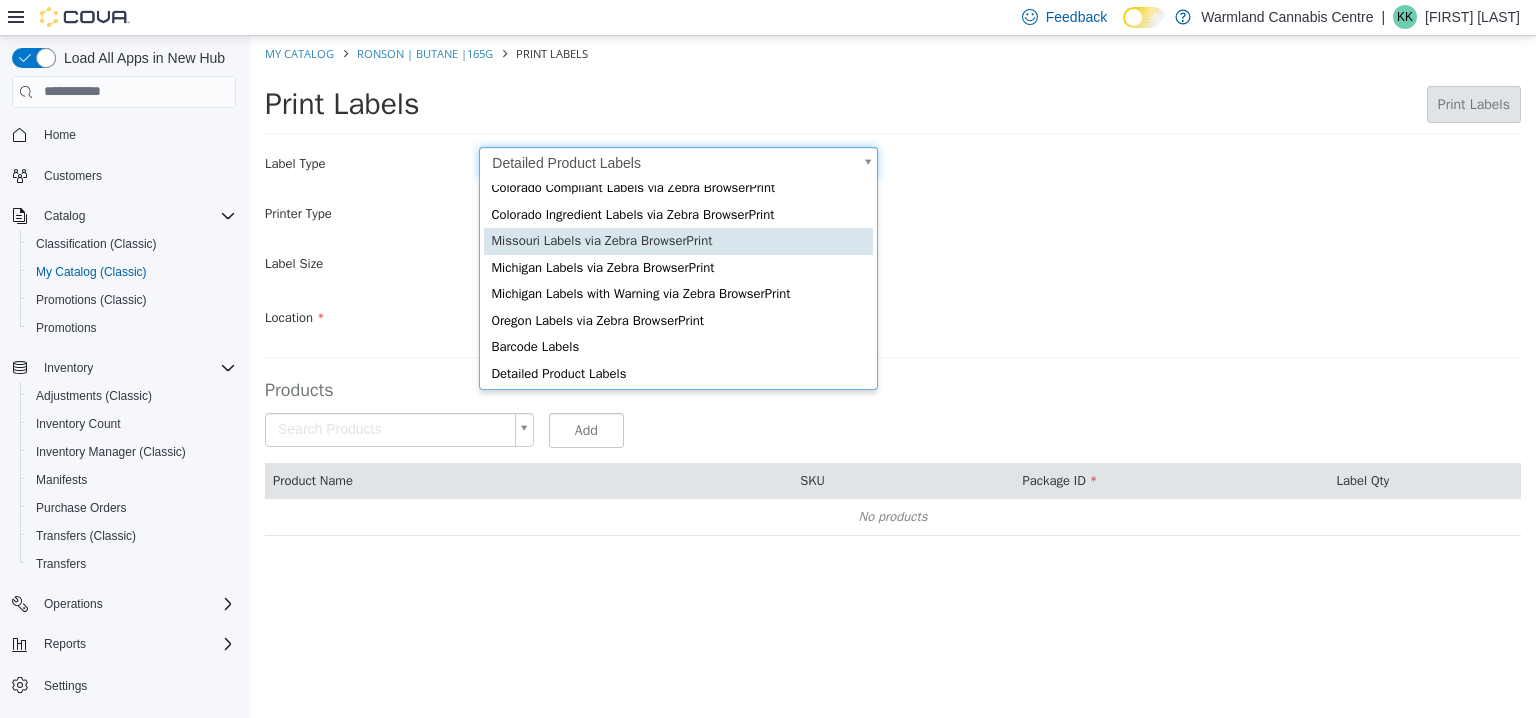 scroll, scrollTop: 38, scrollLeft: 0, axis: vertical 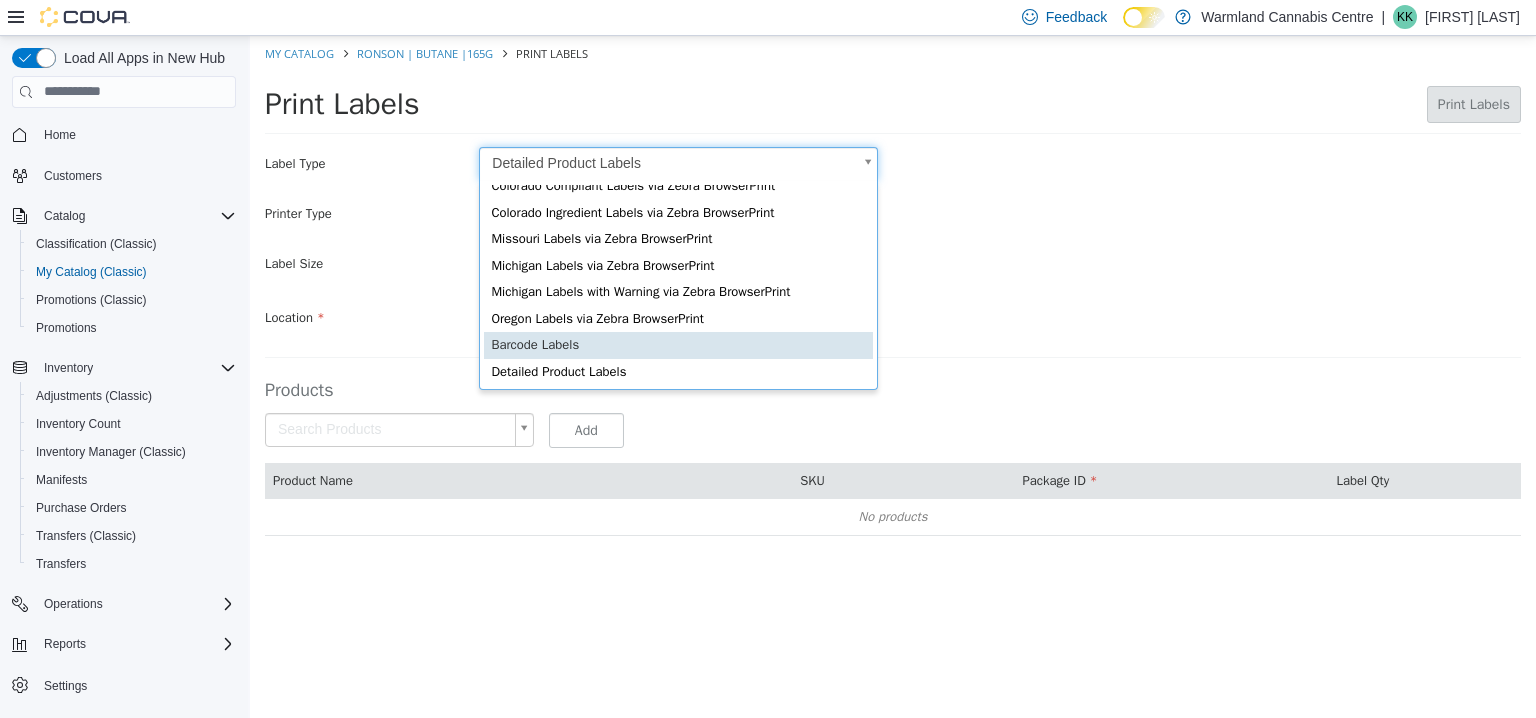 type on "*" 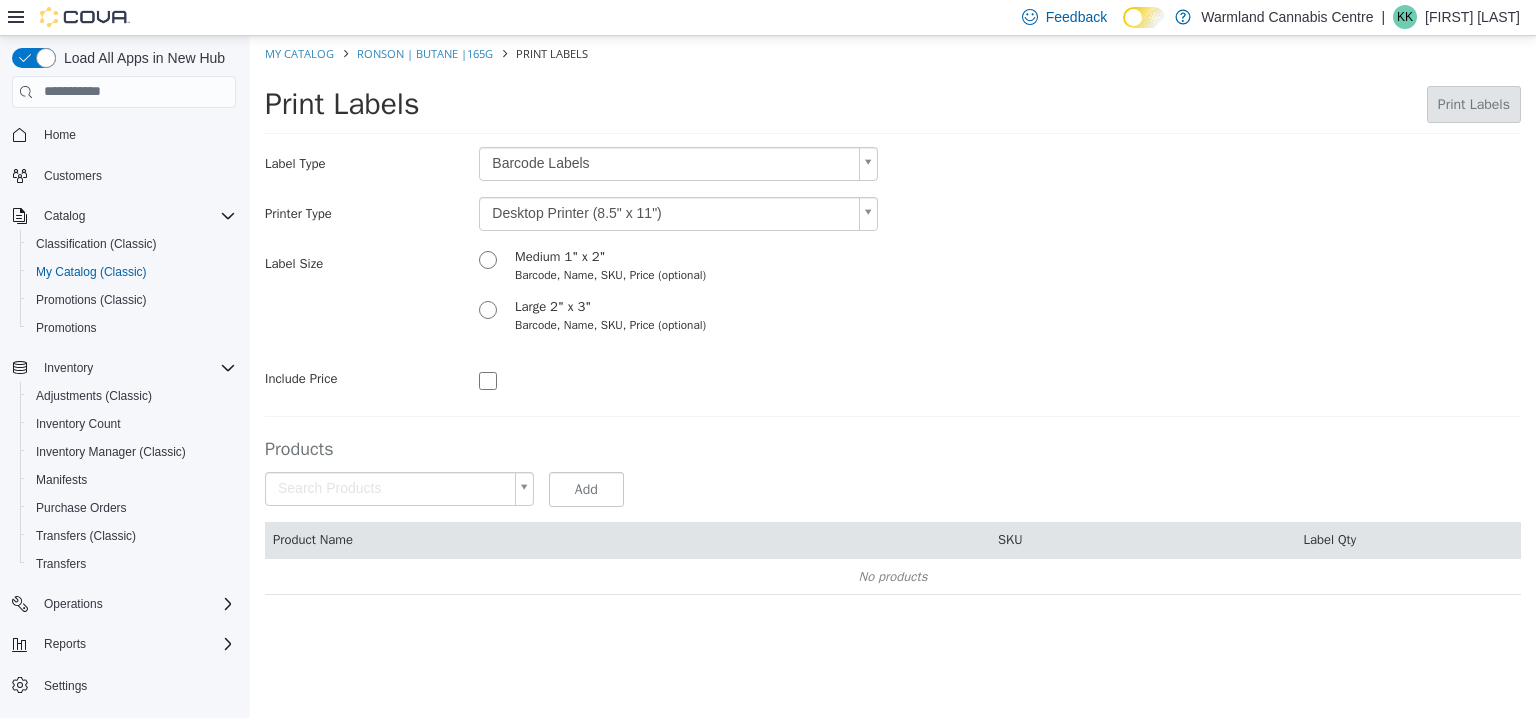 click on "Saving Bulk Changes...
×
My Catalog
Ronson | Butane |165g
Print Labels
Print Labels
Print Labels  Preparing Labels
Label Type     Barcode Labels     * Printer Type     Desktop Printer (8.5" x 11")                             * Label Size Medium 1" x 2" Barcode, Name, SKU, Price (optional) Large 2" x 3" Barcode, Name, SKU, Price (optional) Include Price Location Search Type 3 or more characters or browse       Warmland Cannabis Centre     (3)         103-855 Shawnigan Mill Bay Rd.             3541 Cobble Hill Rd             6-4715 Trans Canada Hwy         Products     Search Products                                 Select a Package...                             Add Product Name SKU Label Qty No products" at bounding box center (893, 325) 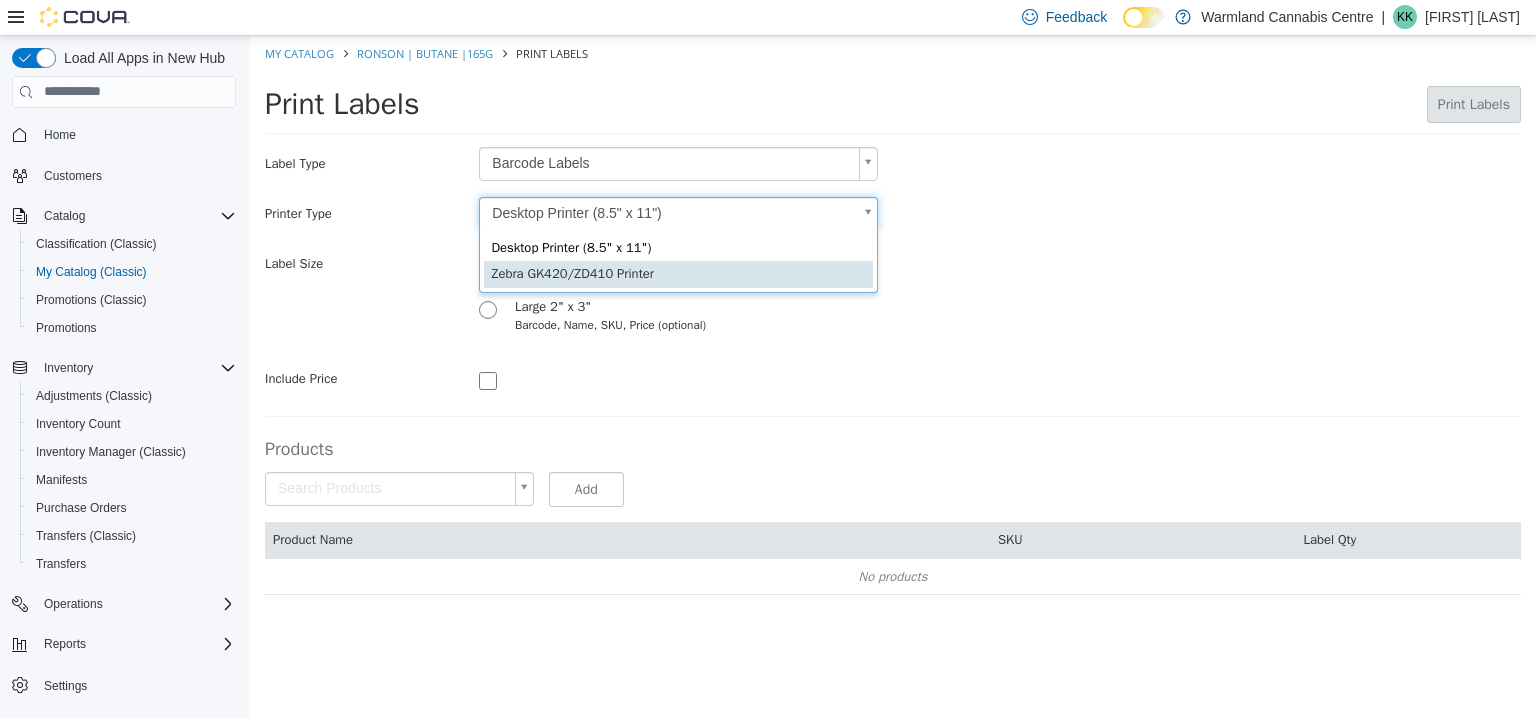 type on "*" 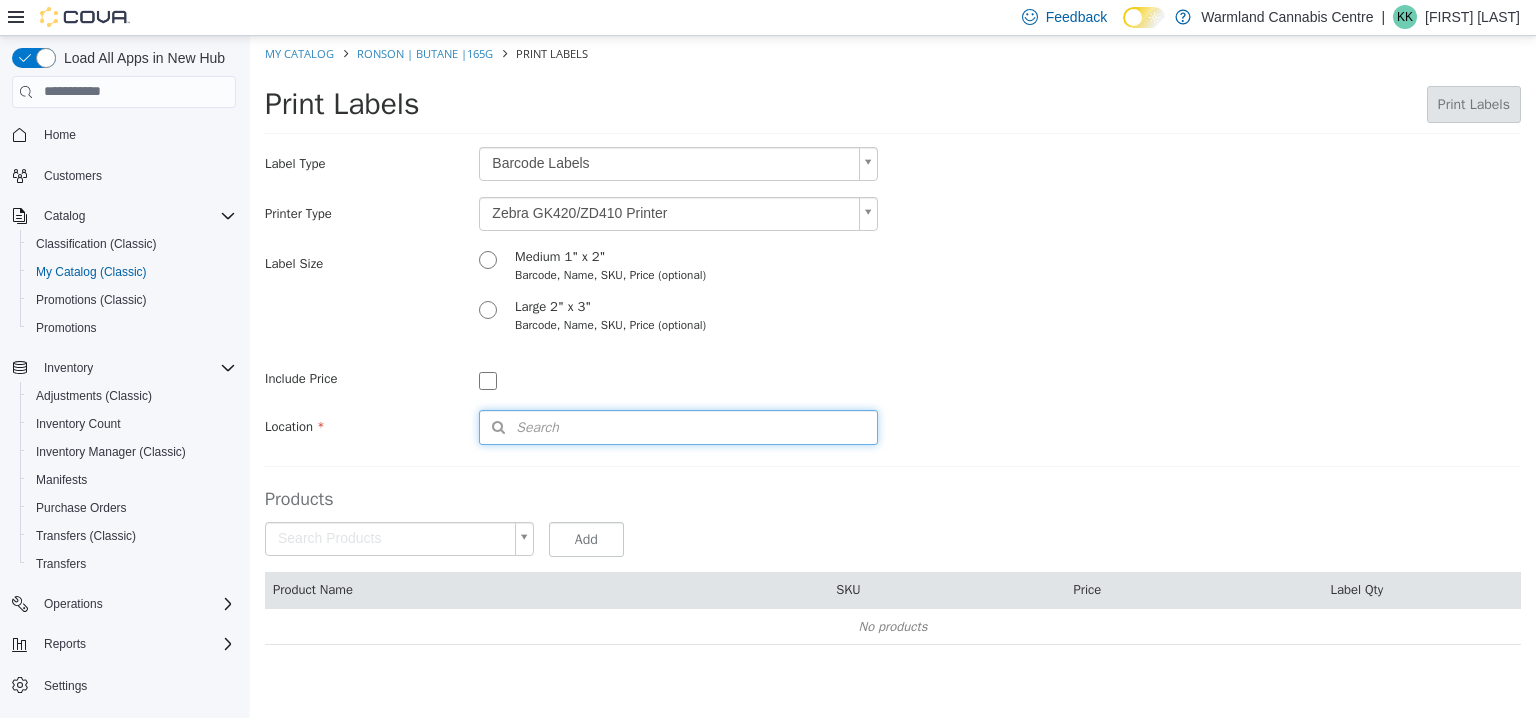 drag, startPoint x: 561, startPoint y: 431, endPoint x: 548, endPoint y: 430, distance: 13.038404 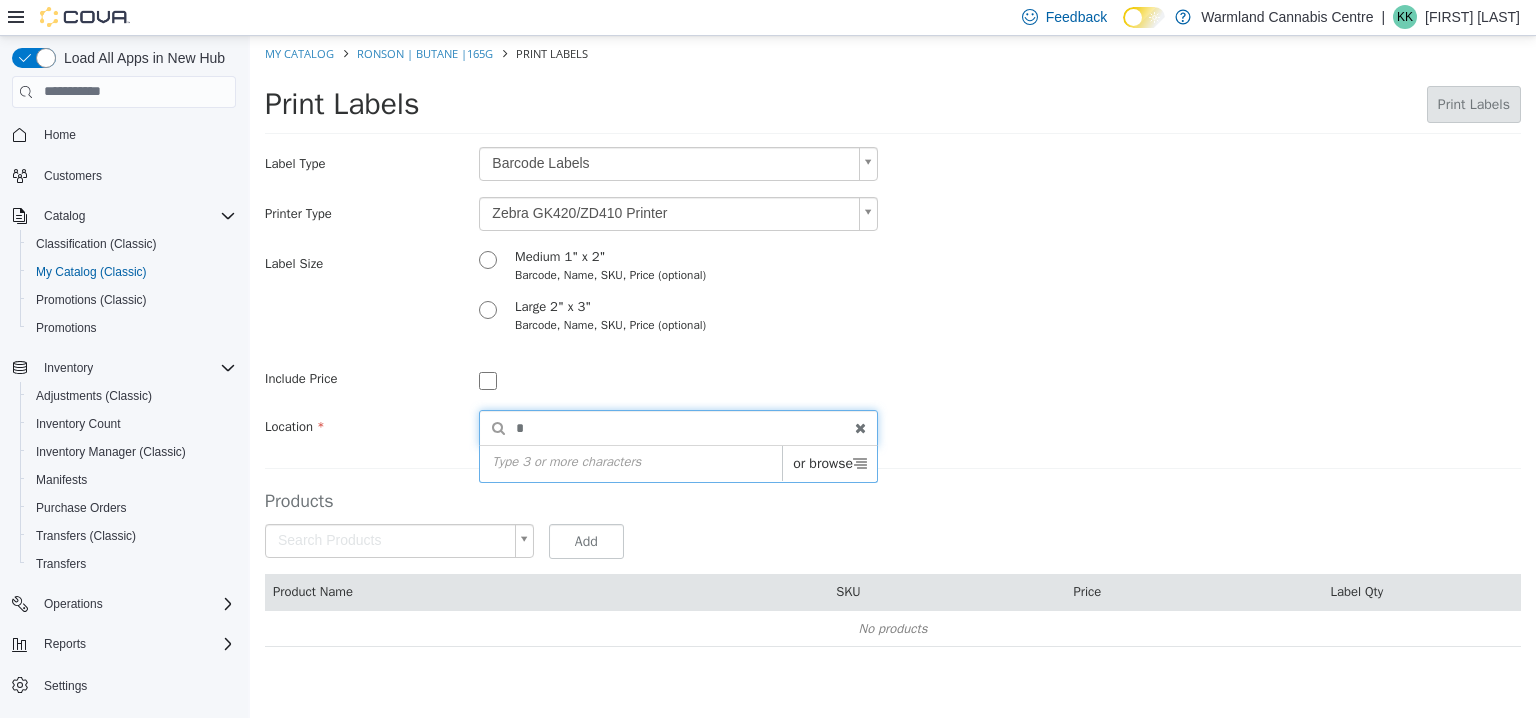 click on "*" at bounding box center [678, 427] 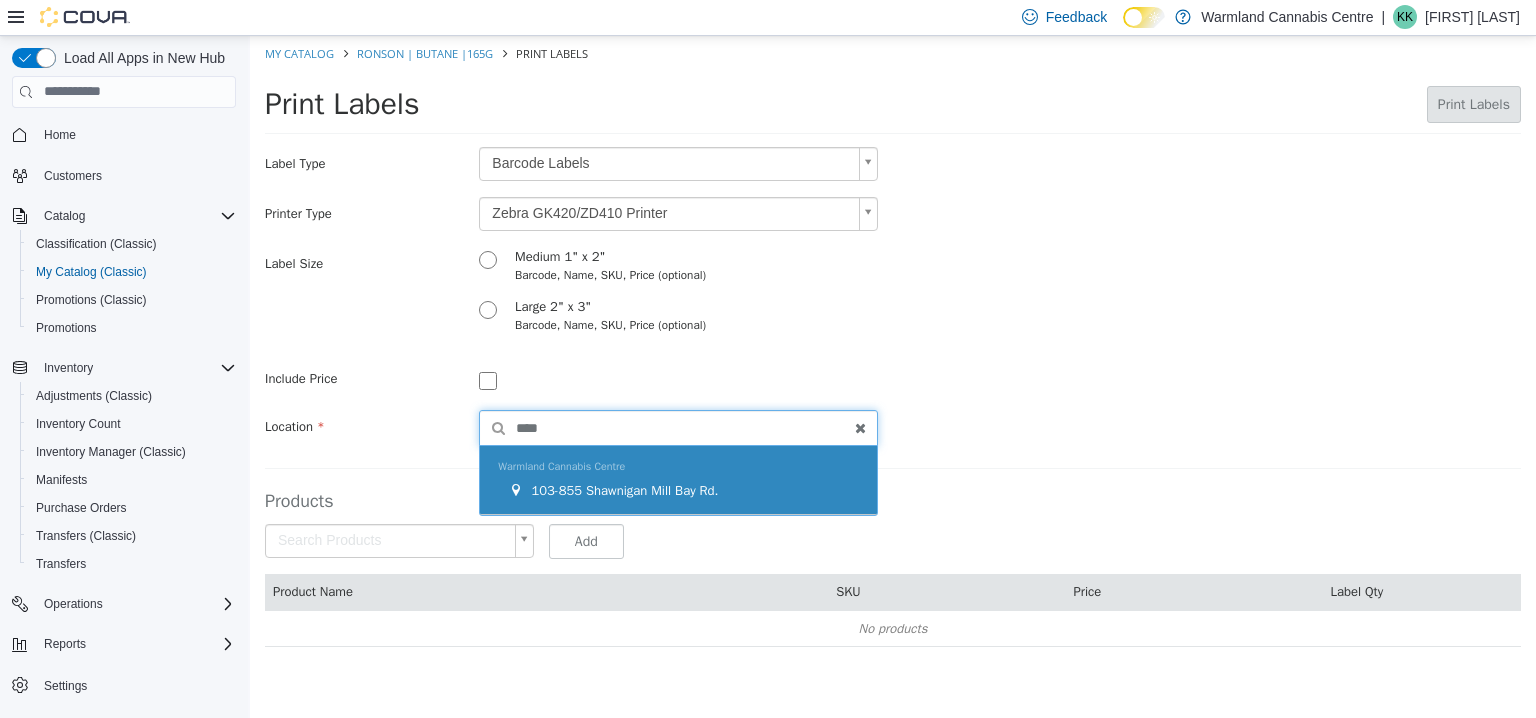 type on "****" 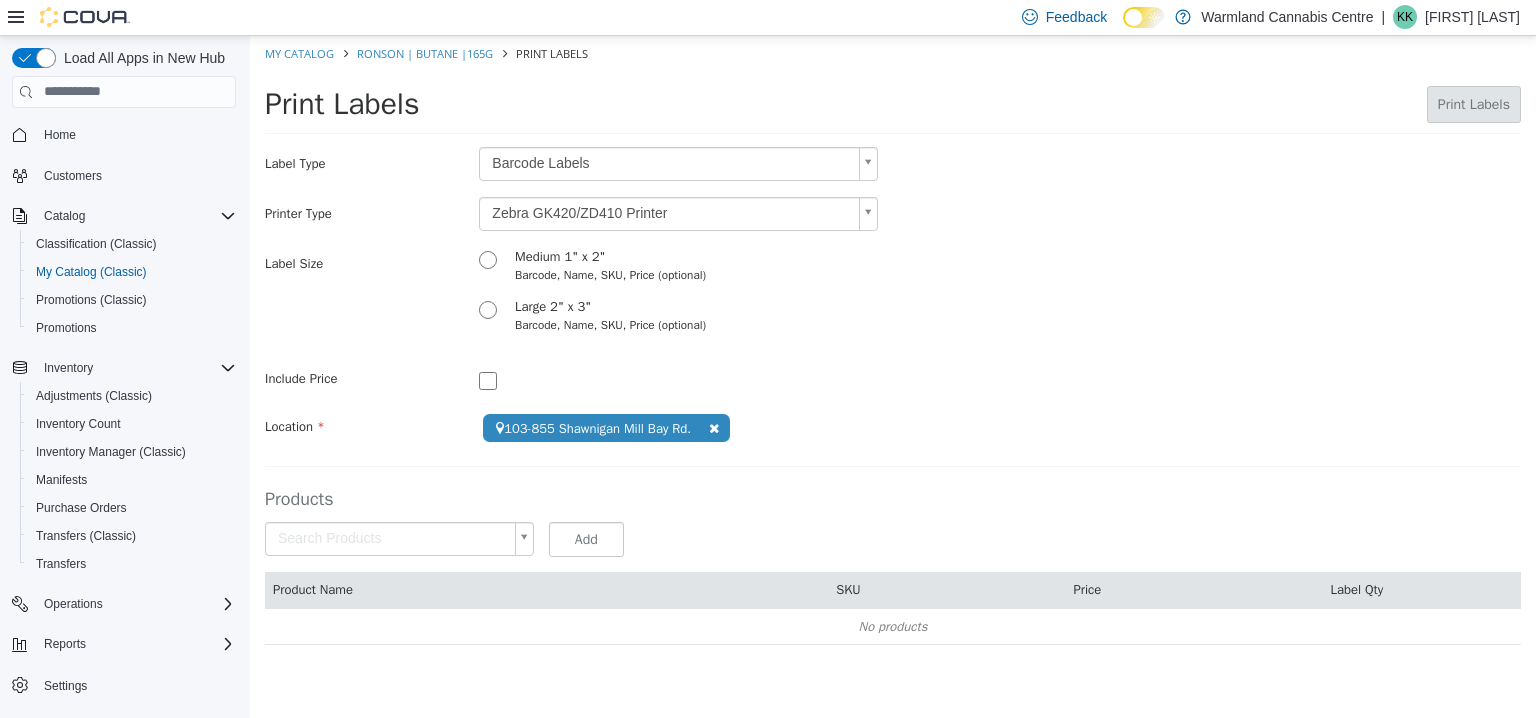 click on "**********" at bounding box center (893, 350) 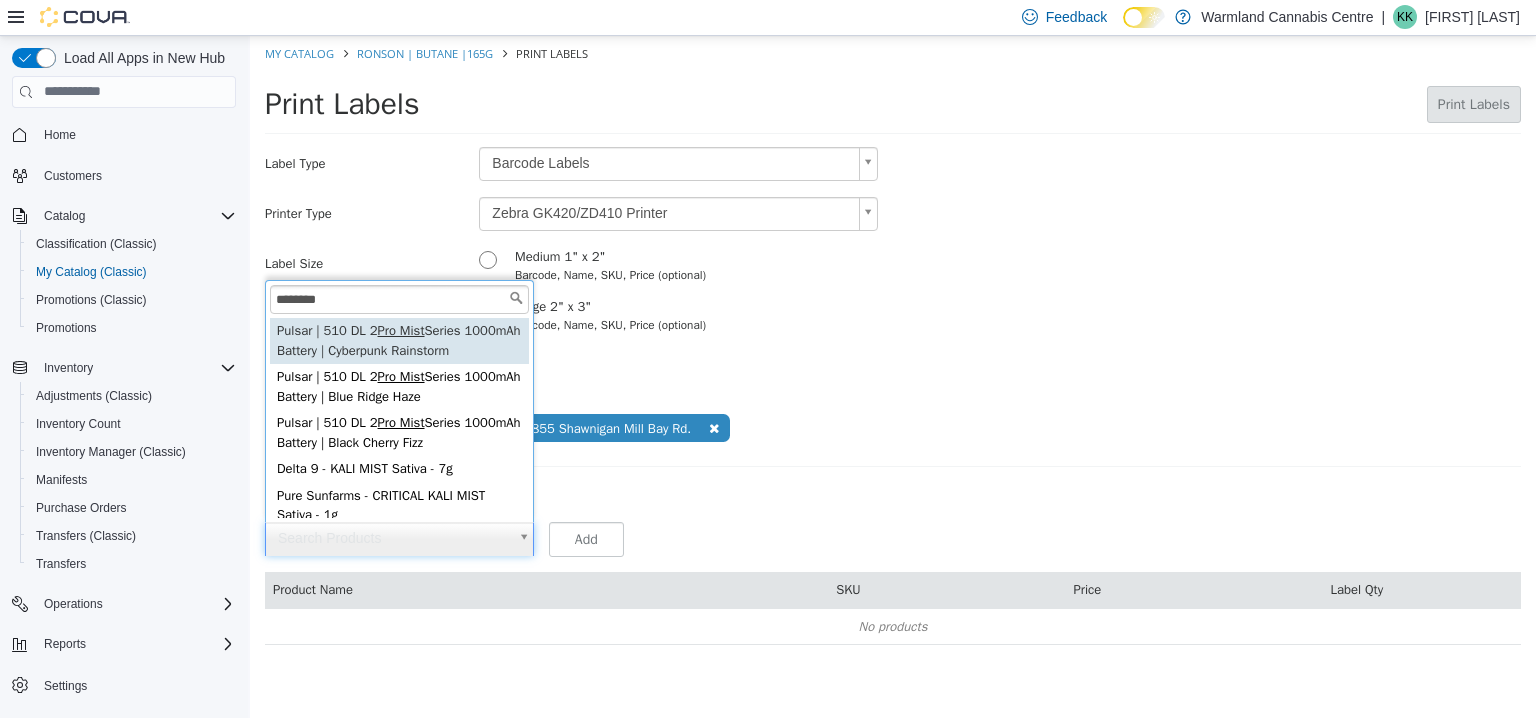 scroll, scrollTop: 22, scrollLeft: 0, axis: vertical 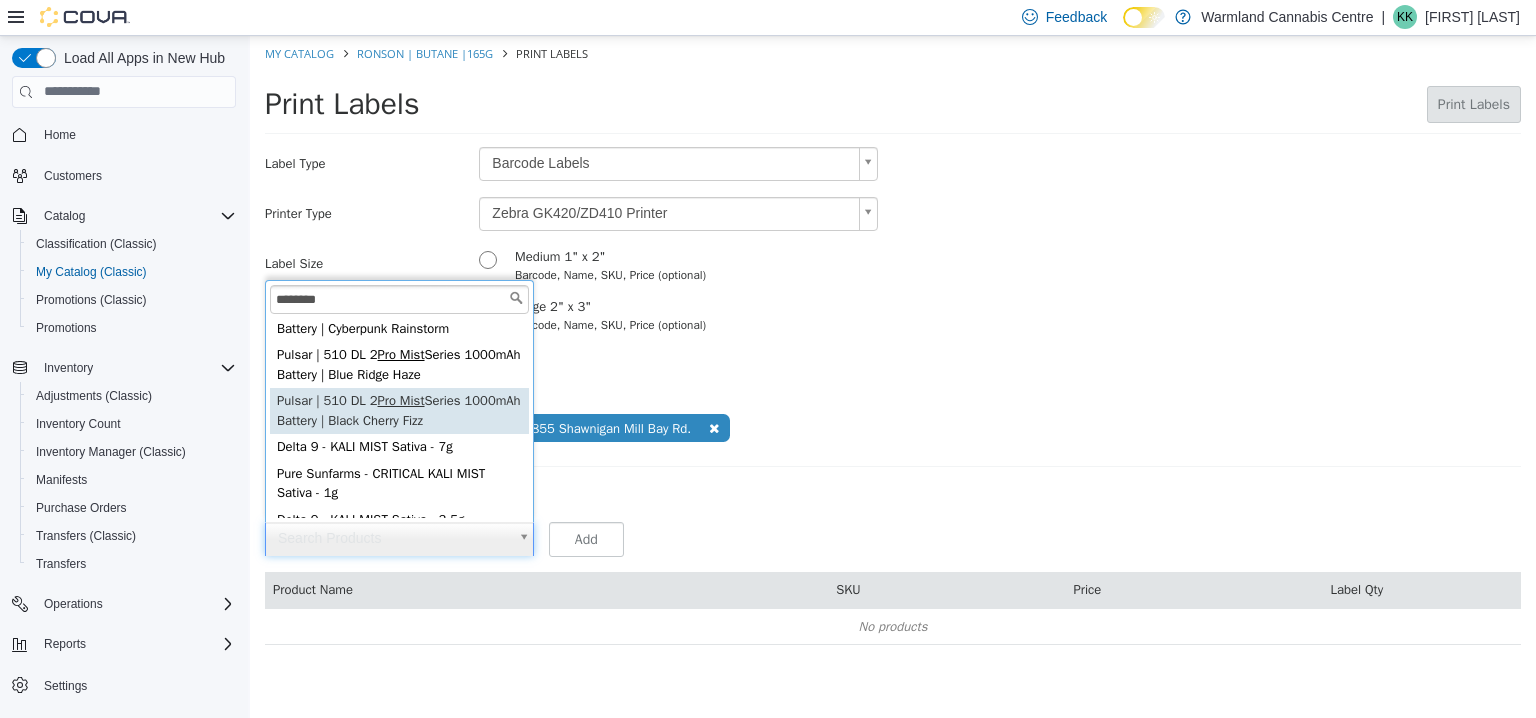 type on "********" 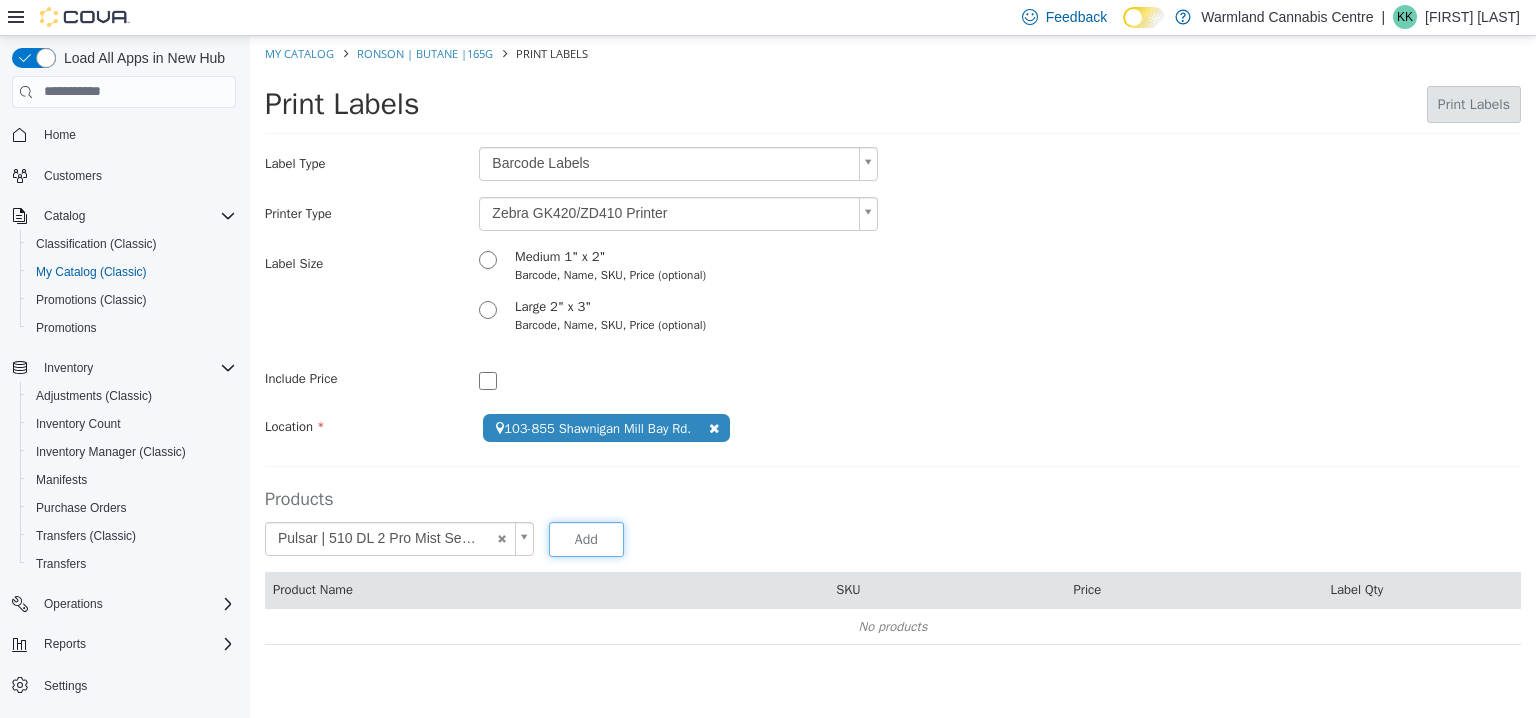 click on "Add" at bounding box center (586, 538) 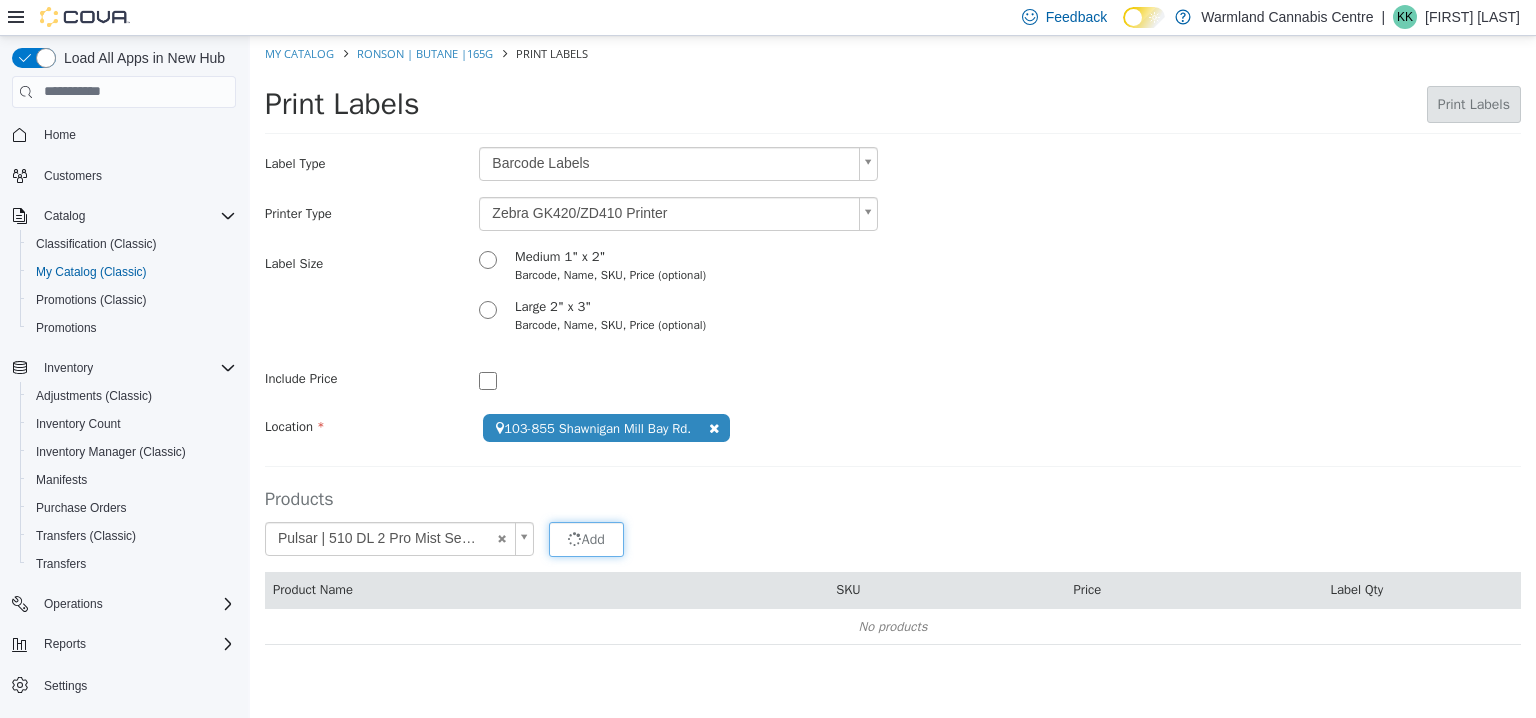 type 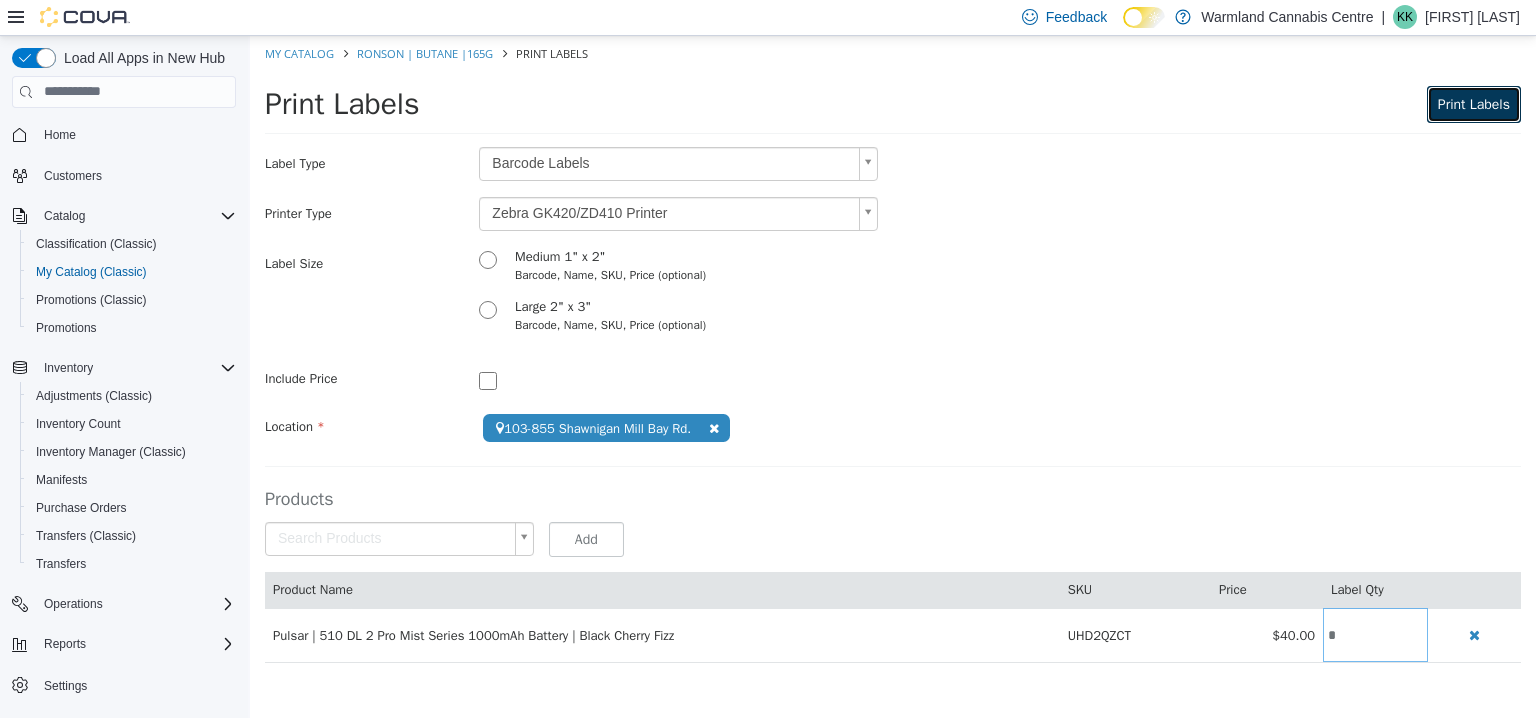 click on "Print Labels" at bounding box center (1474, 103) 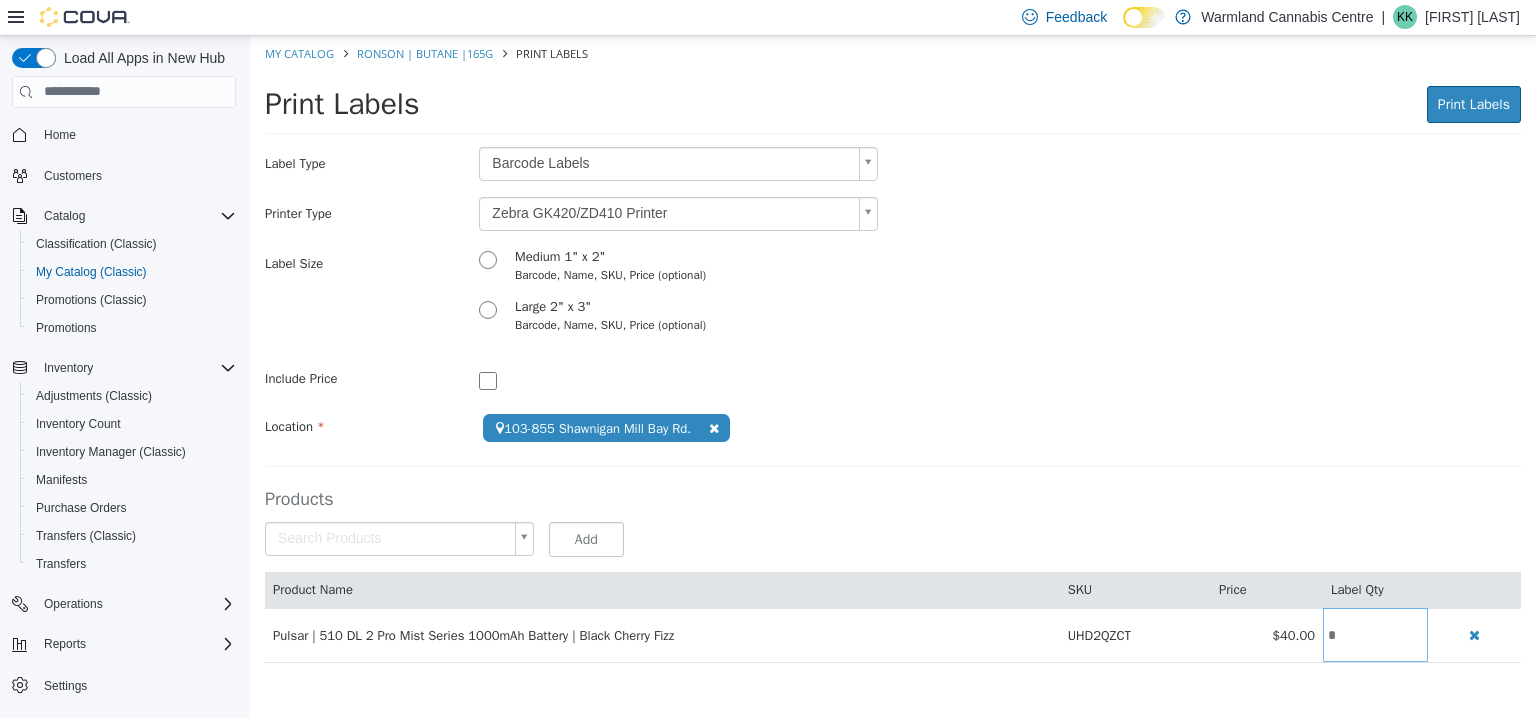 scroll, scrollTop: 0, scrollLeft: 0, axis: both 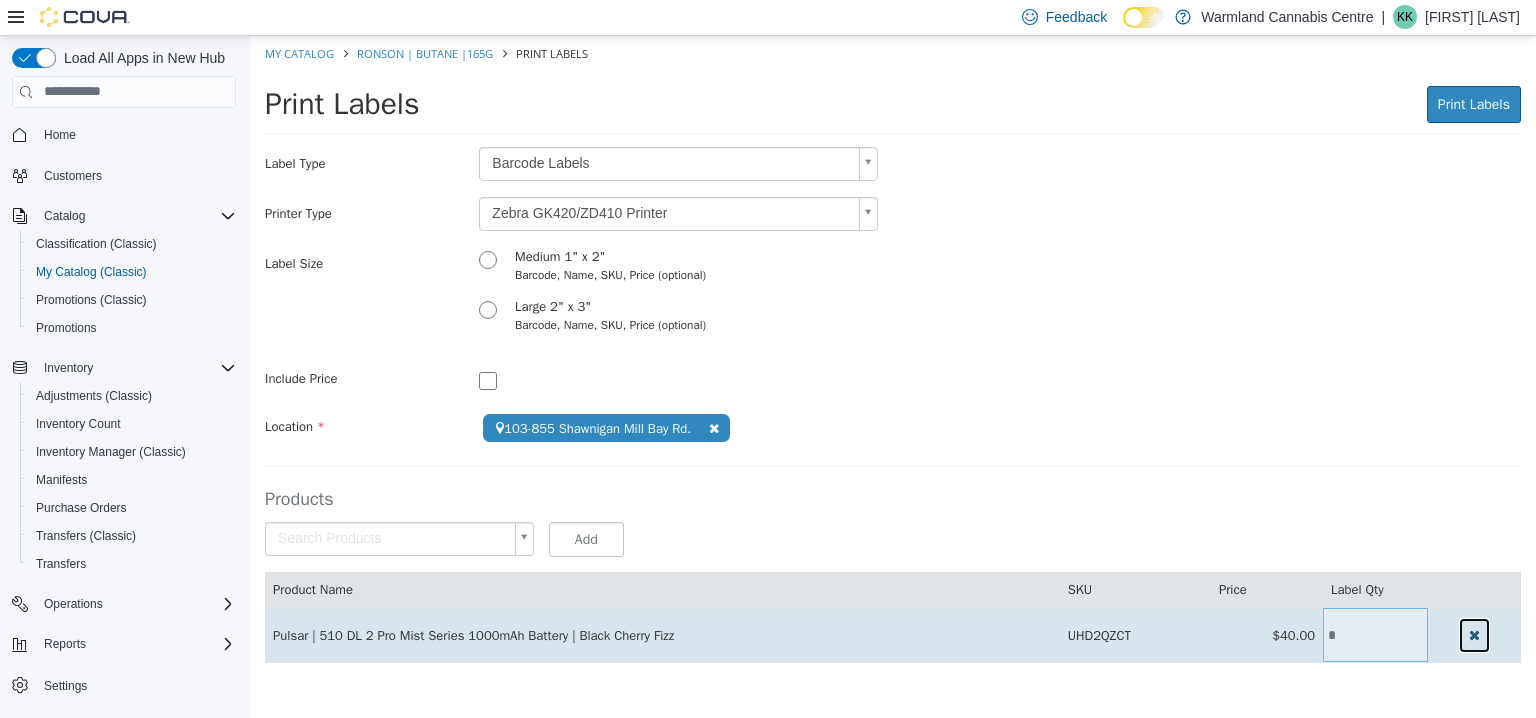click at bounding box center [1474, 634] 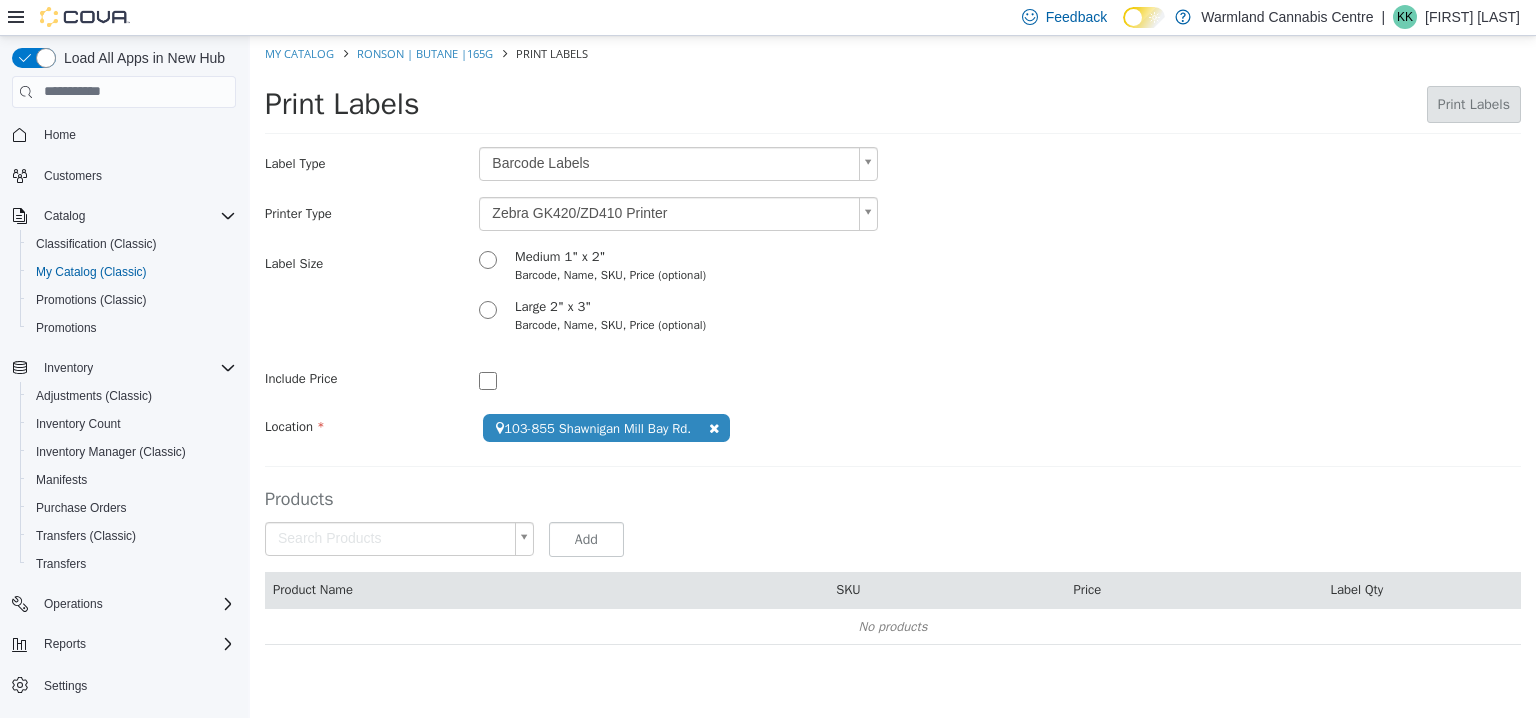 click on "**********" at bounding box center [893, 350] 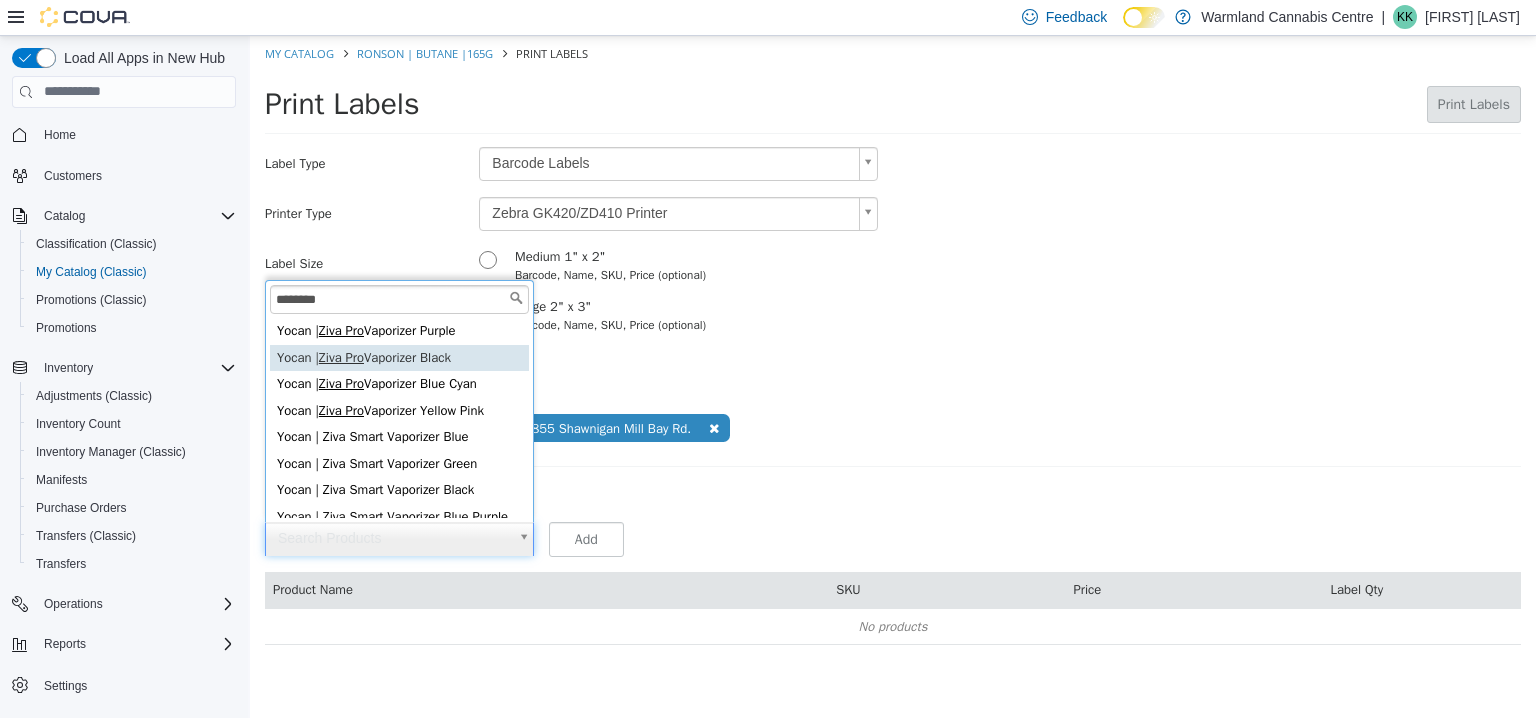 type on "********" 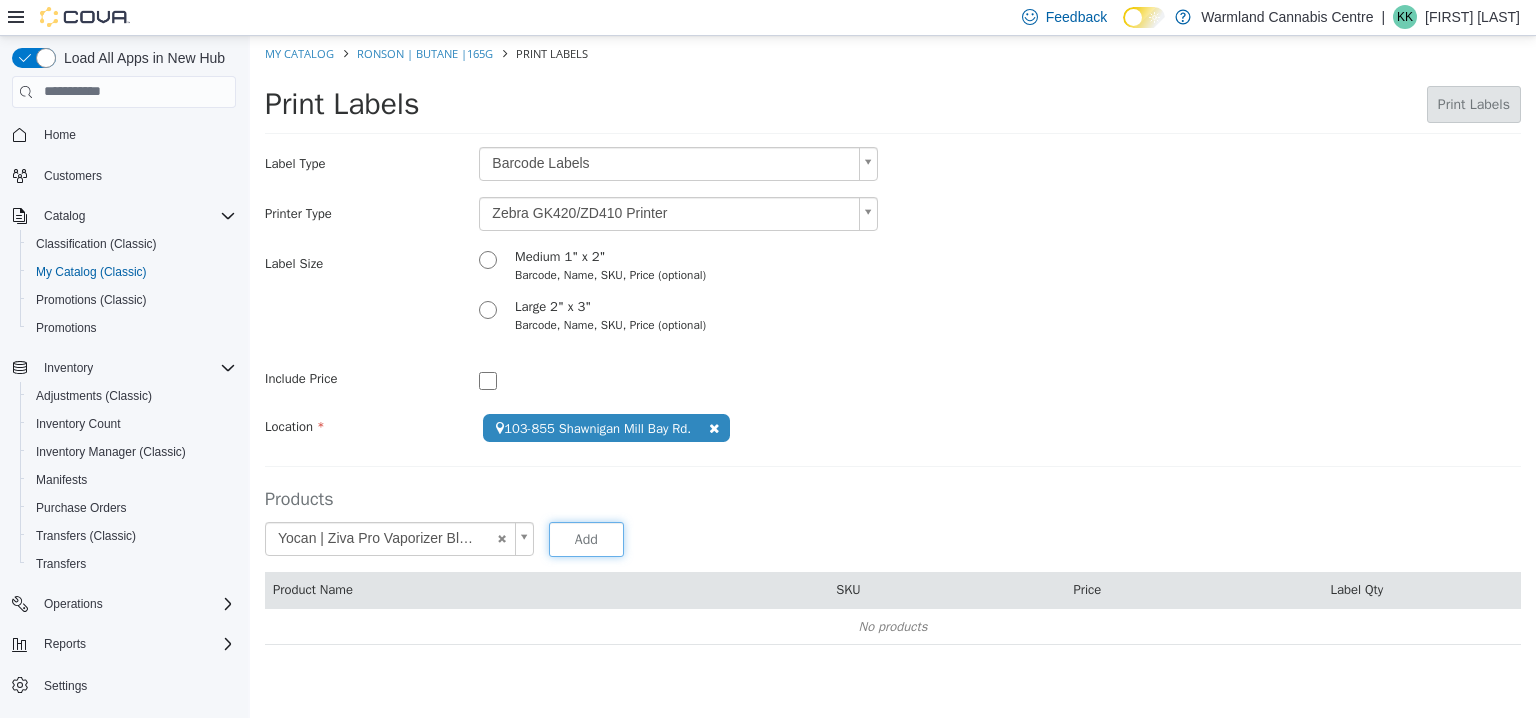 click on "Add" at bounding box center (586, 538) 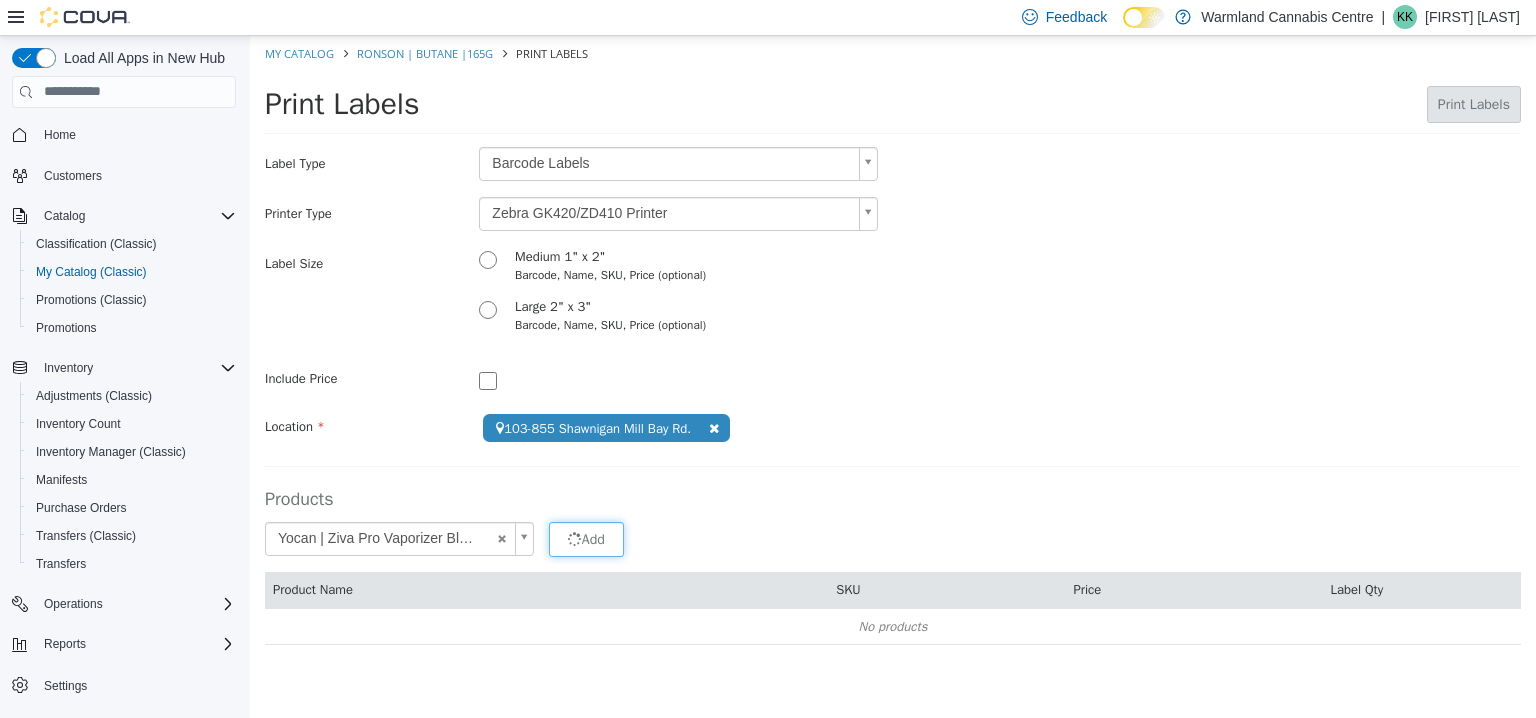 type 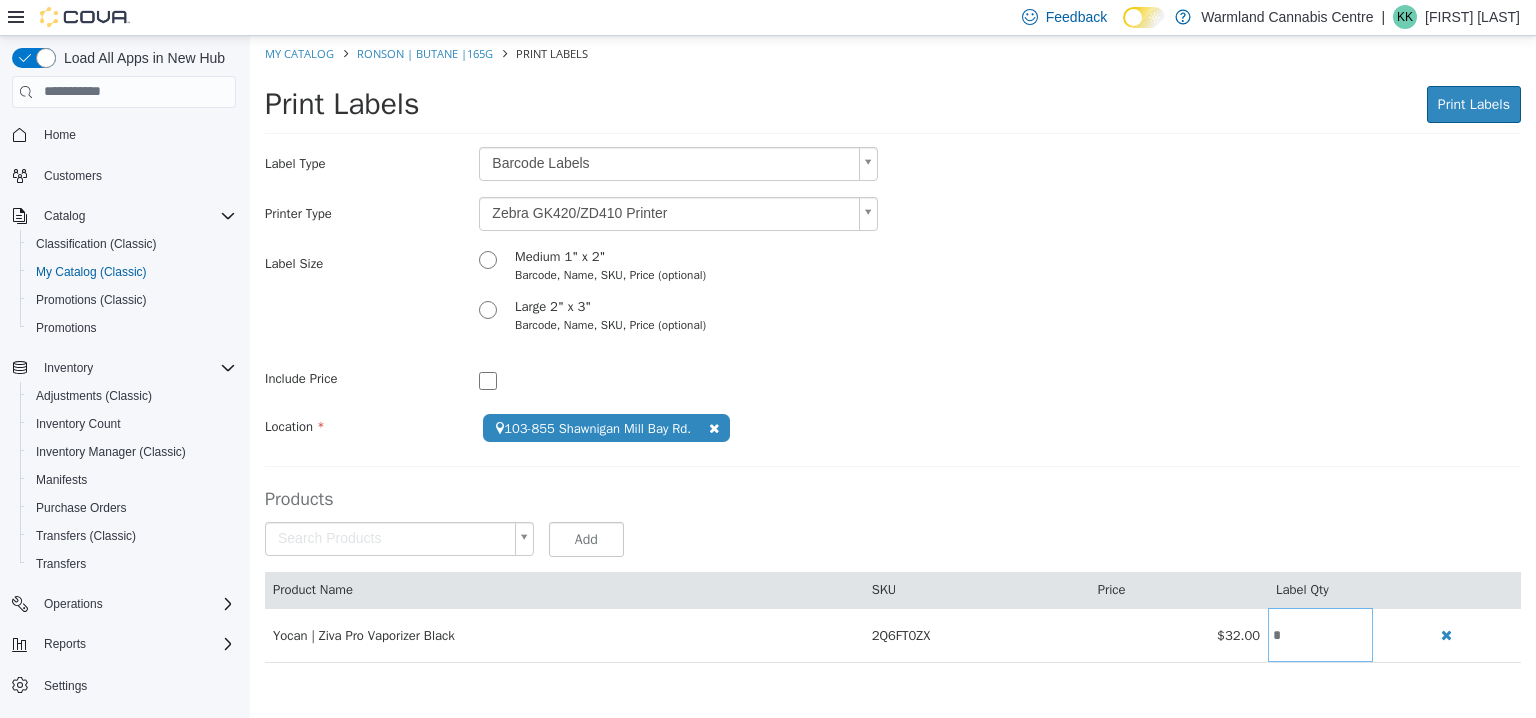 click on "**********" at bounding box center (893, 359) 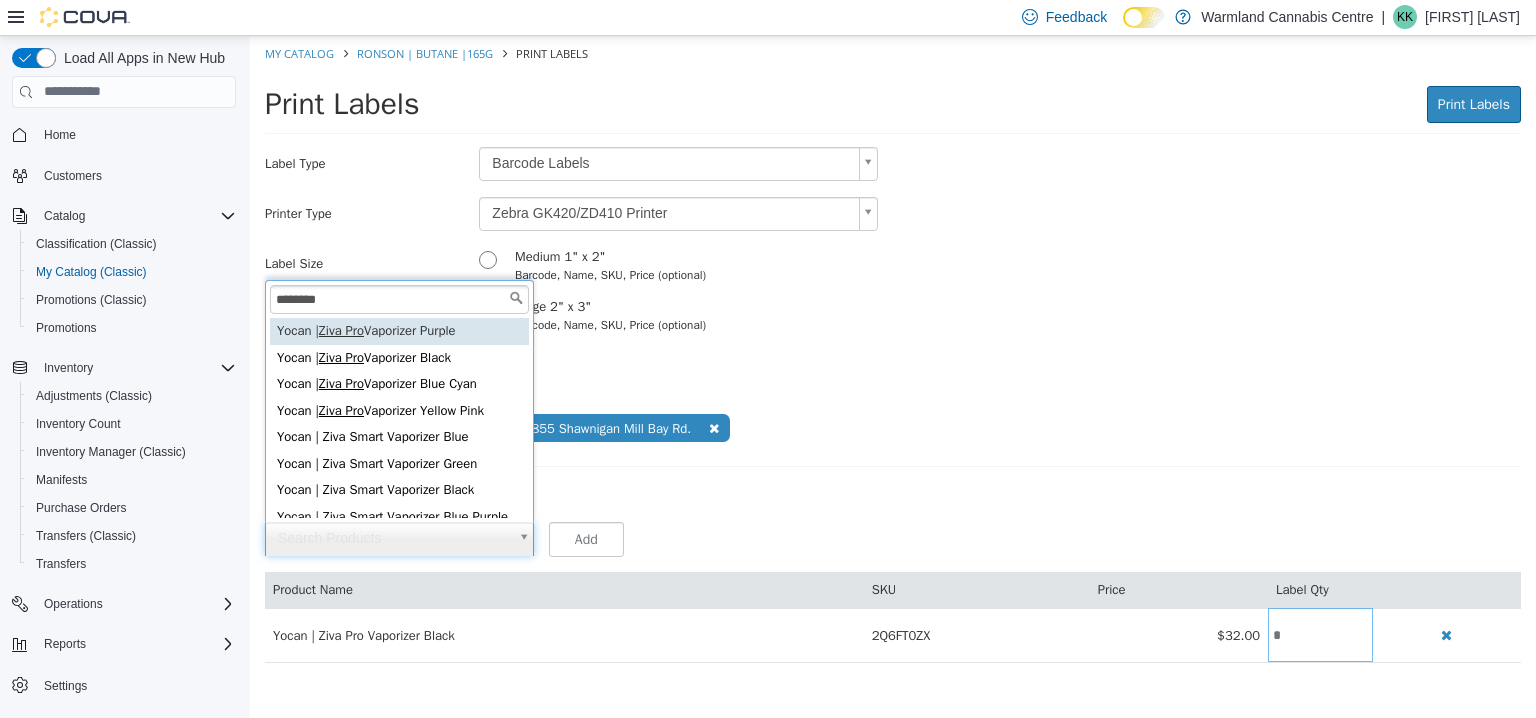 scroll, scrollTop: 23, scrollLeft: 0, axis: vertical 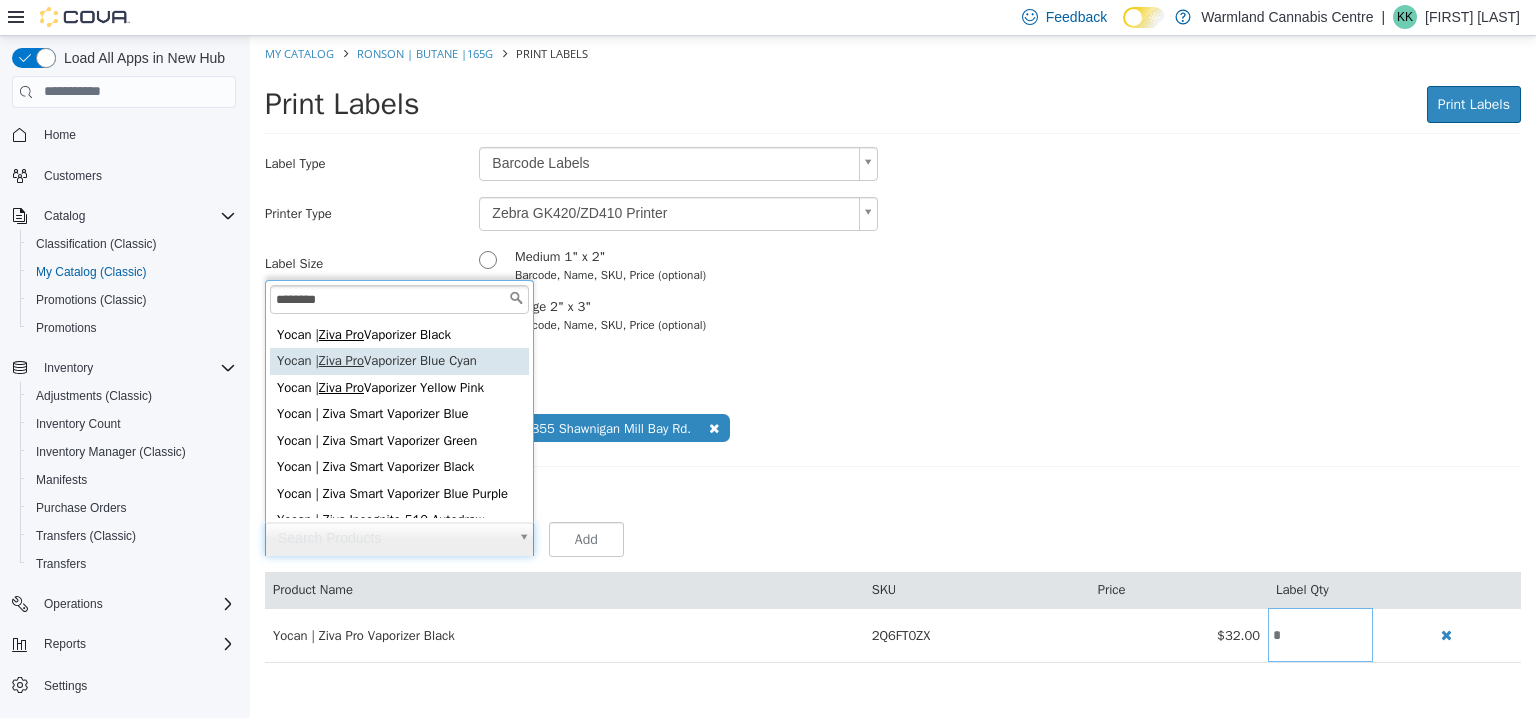 type on "********" 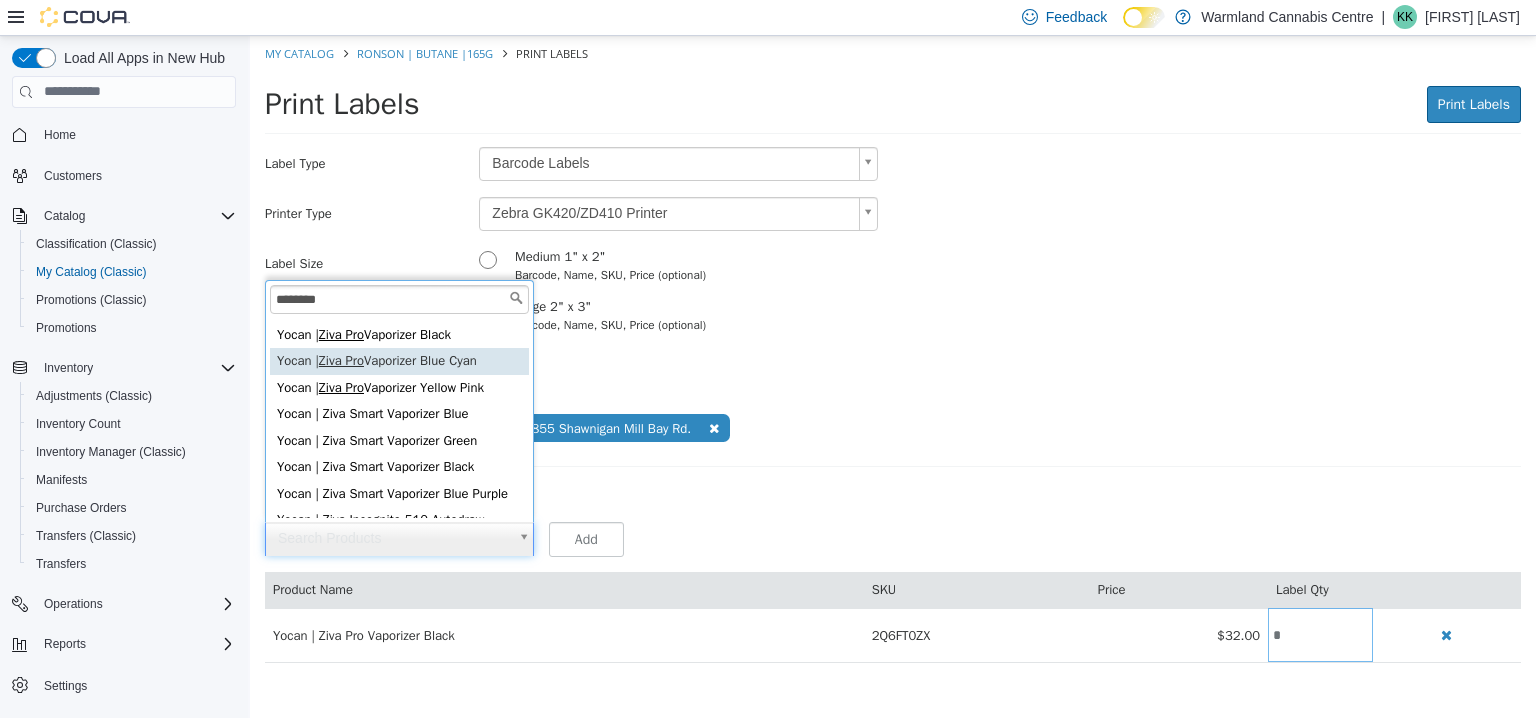 type on "**********" 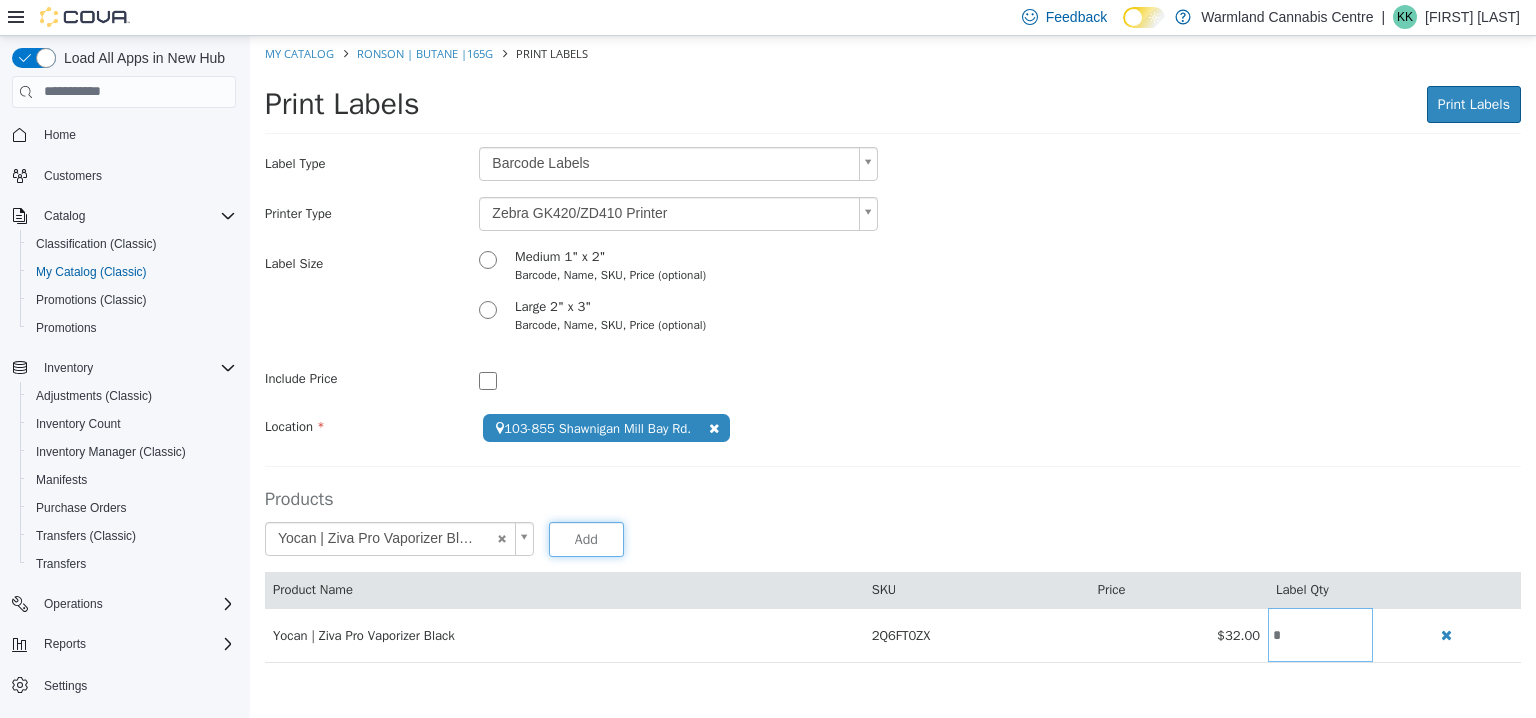 click on "Add" at bounding box center [586, 538] 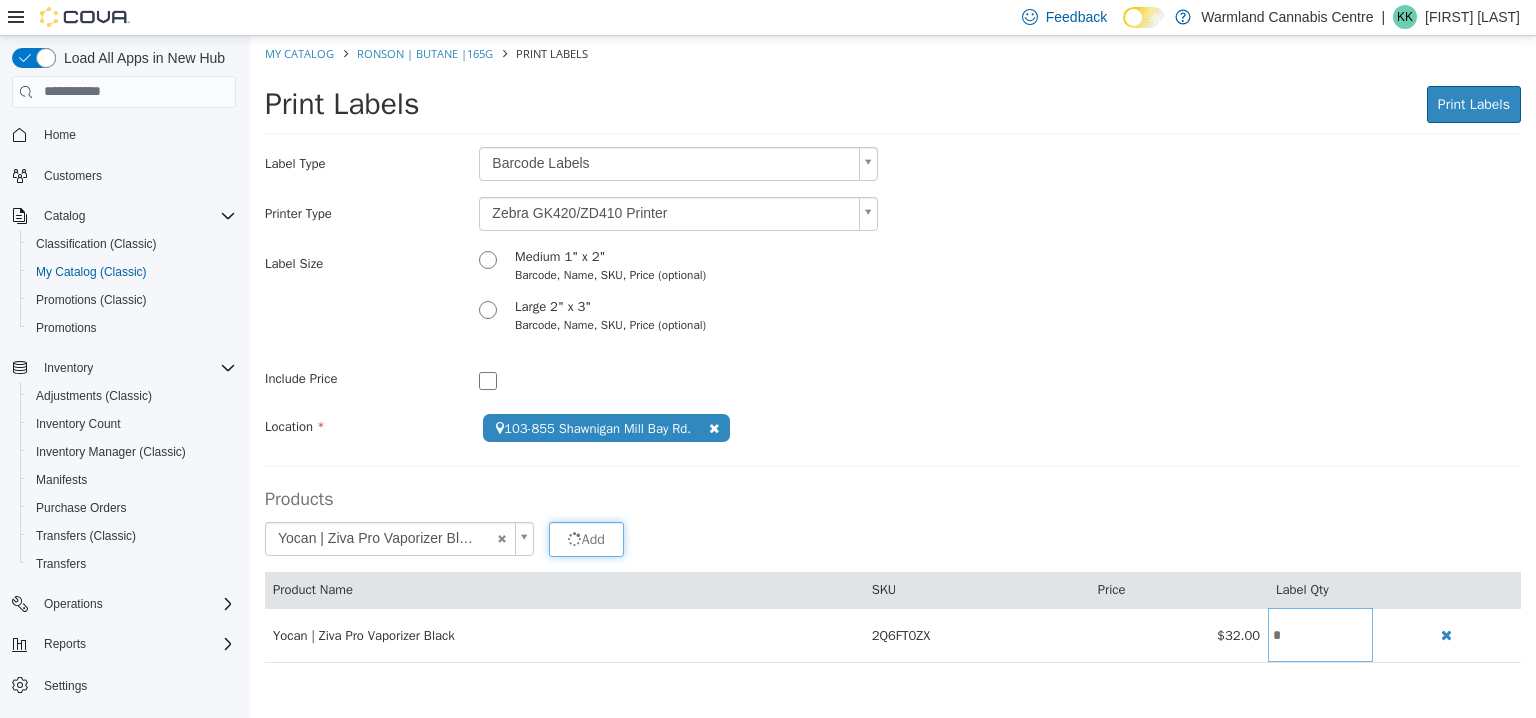 type 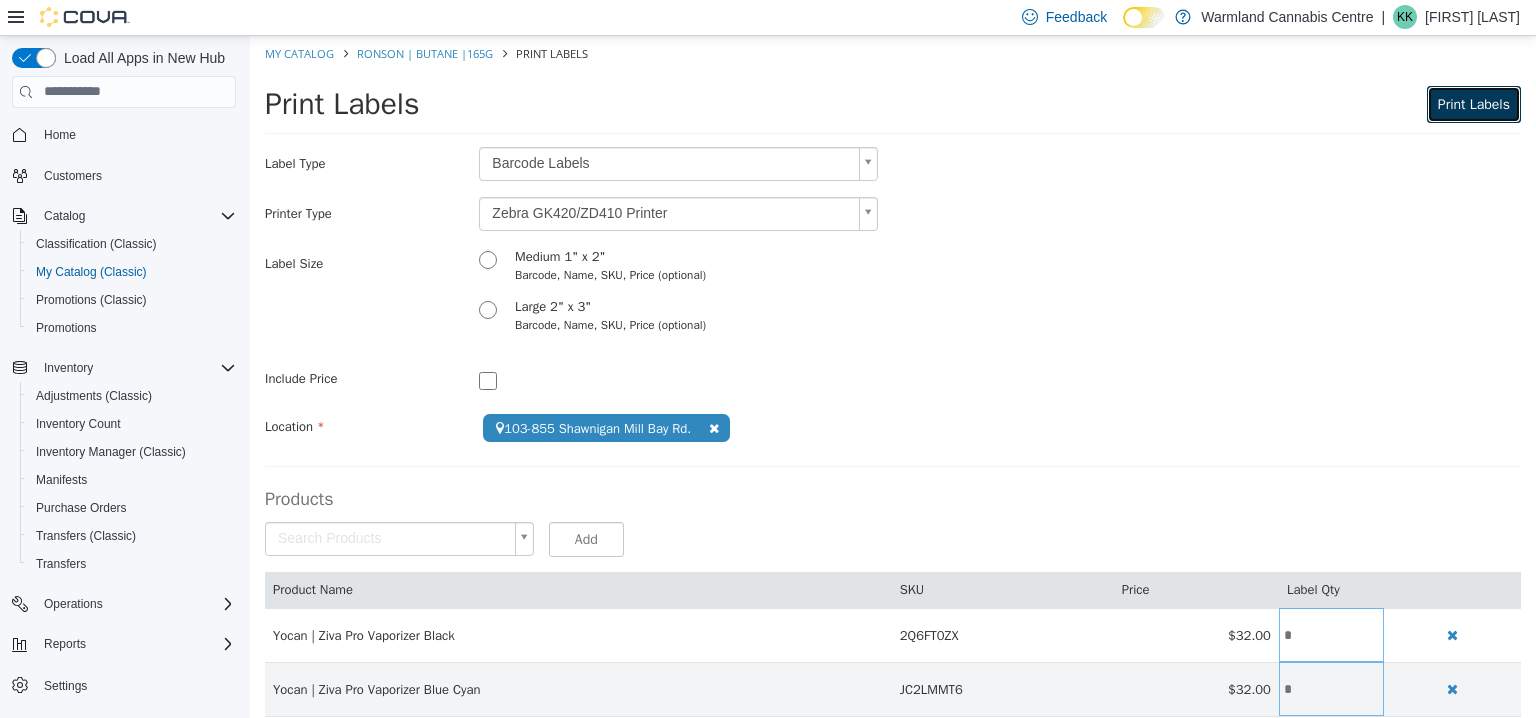 click on "Print Labels" at bounding box center (1474, 103) 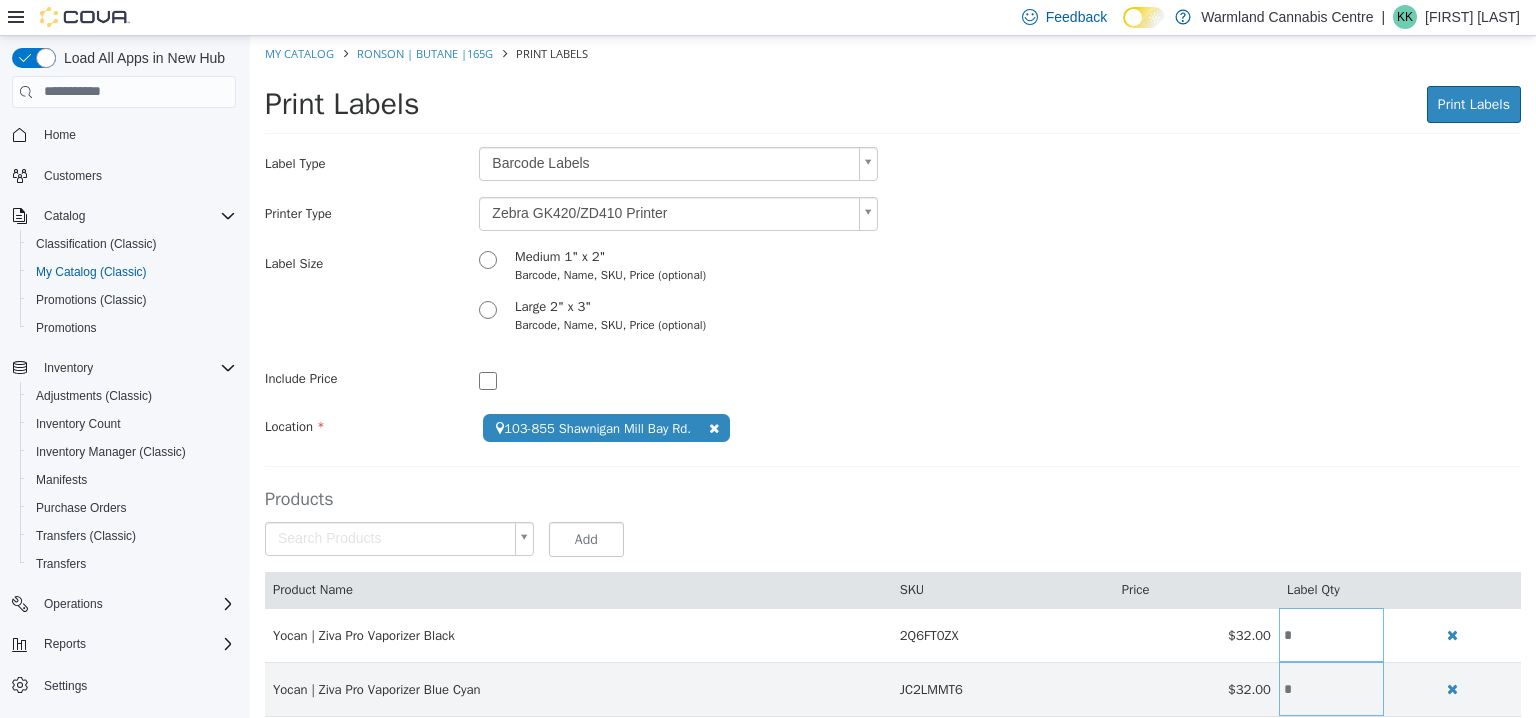 scroll, scrollTop: 0, scrollLeft: 0, axis: both 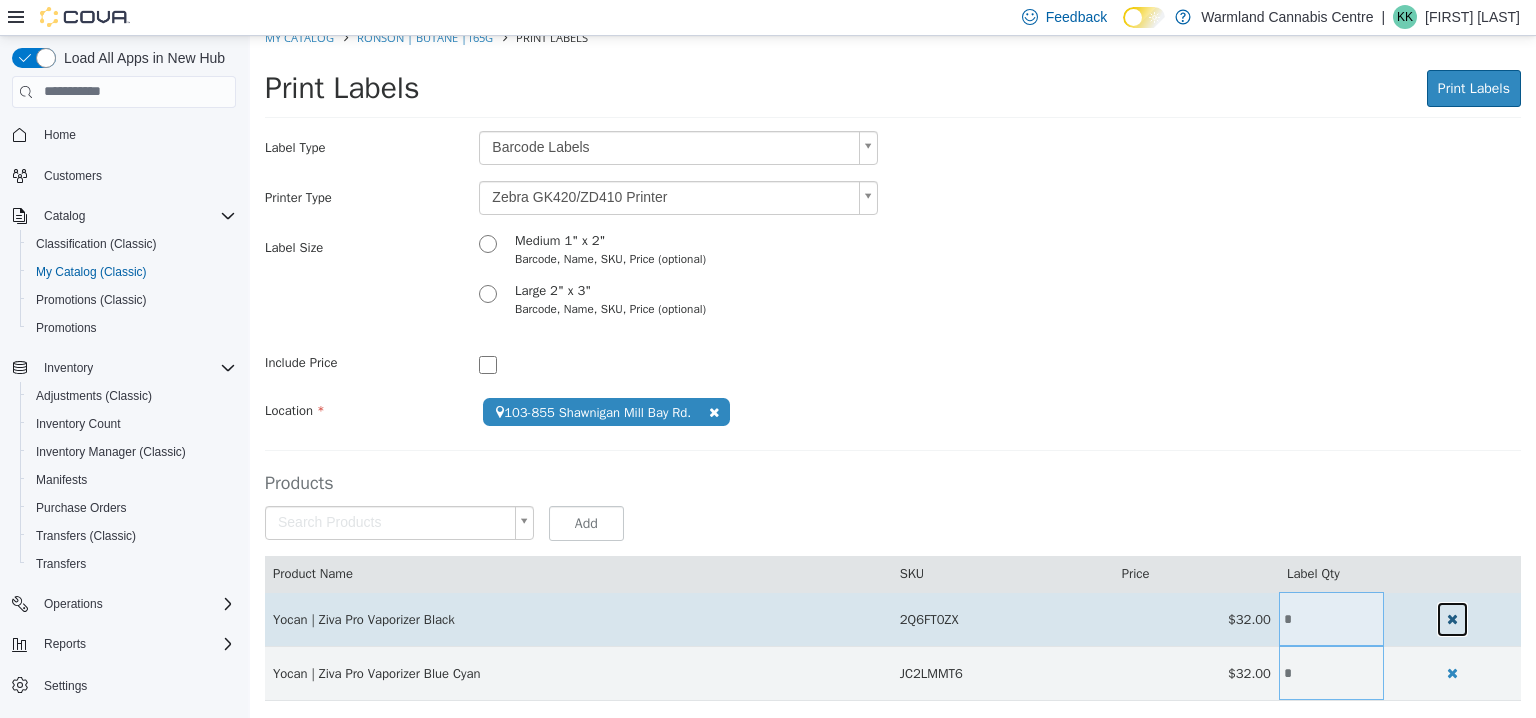 click at bounding box center [1452, 618] 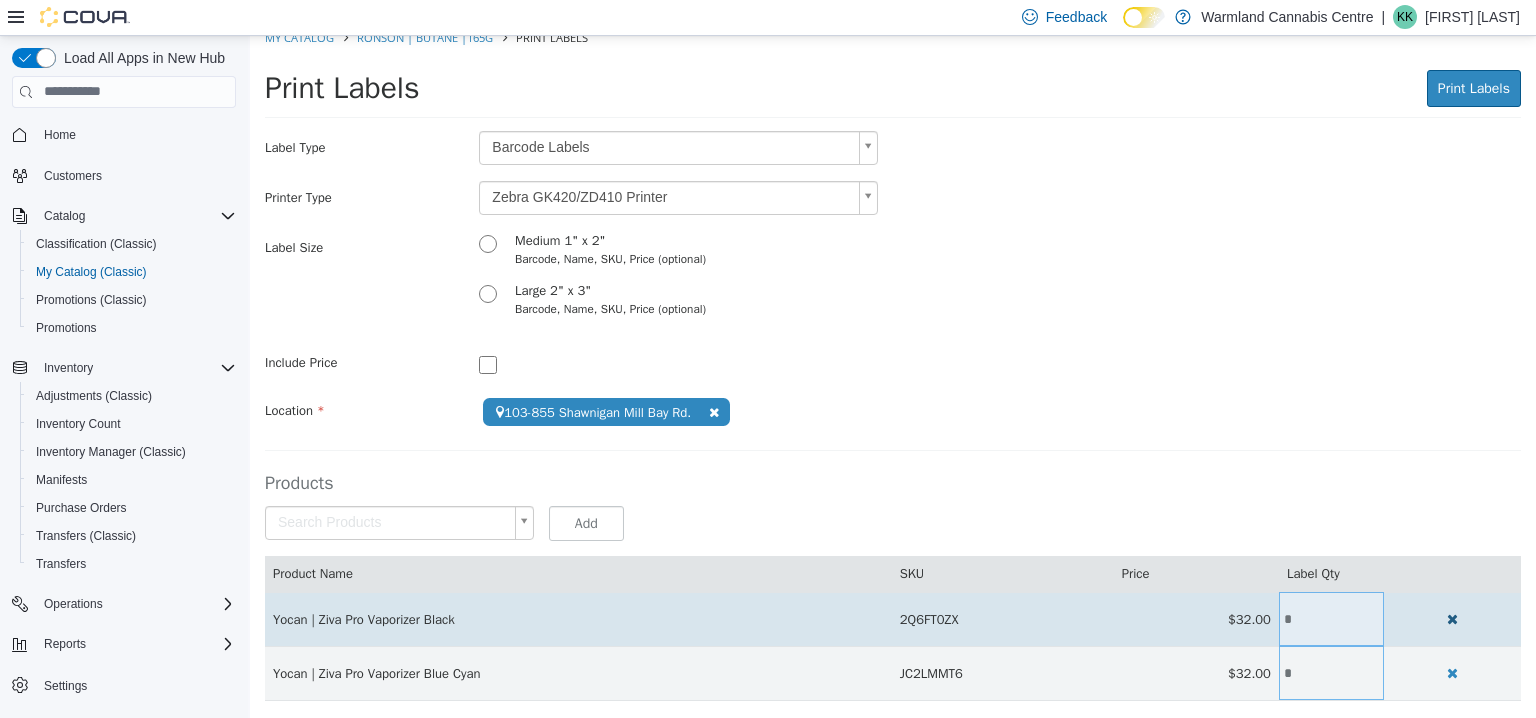 scroll, scrollTop: 0, scrollLeft: 0, axis: both 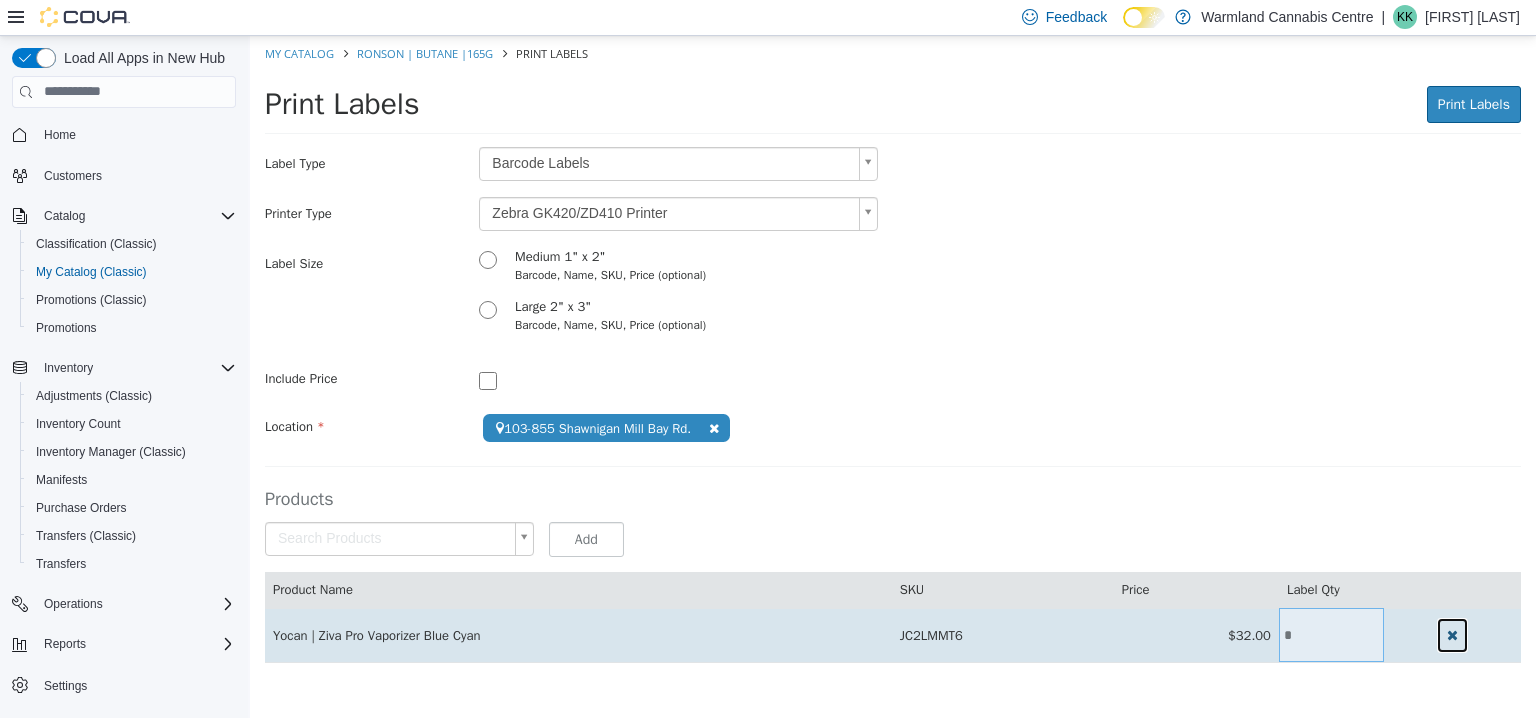 click at bounding box center (1452, 634) 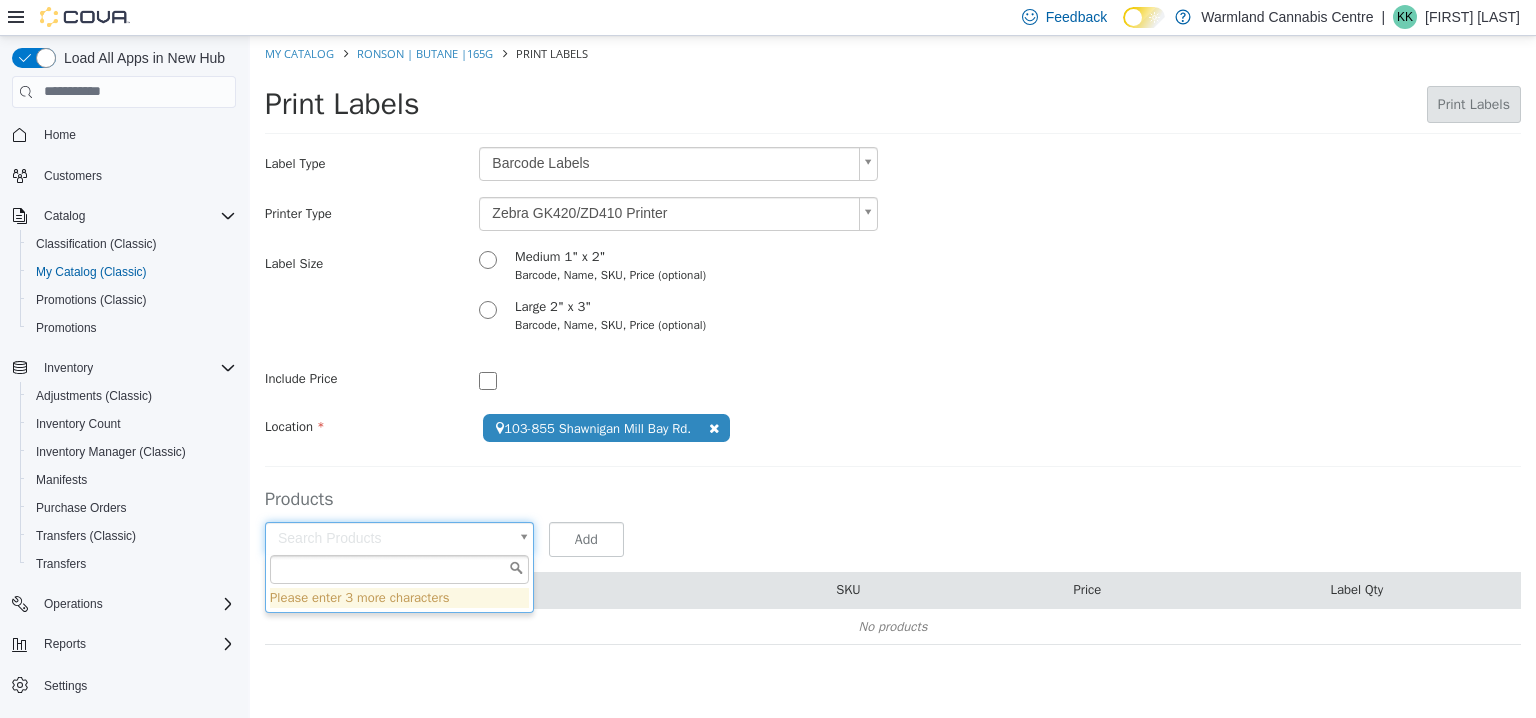 click on "**********" at bounding box center [893, 350] 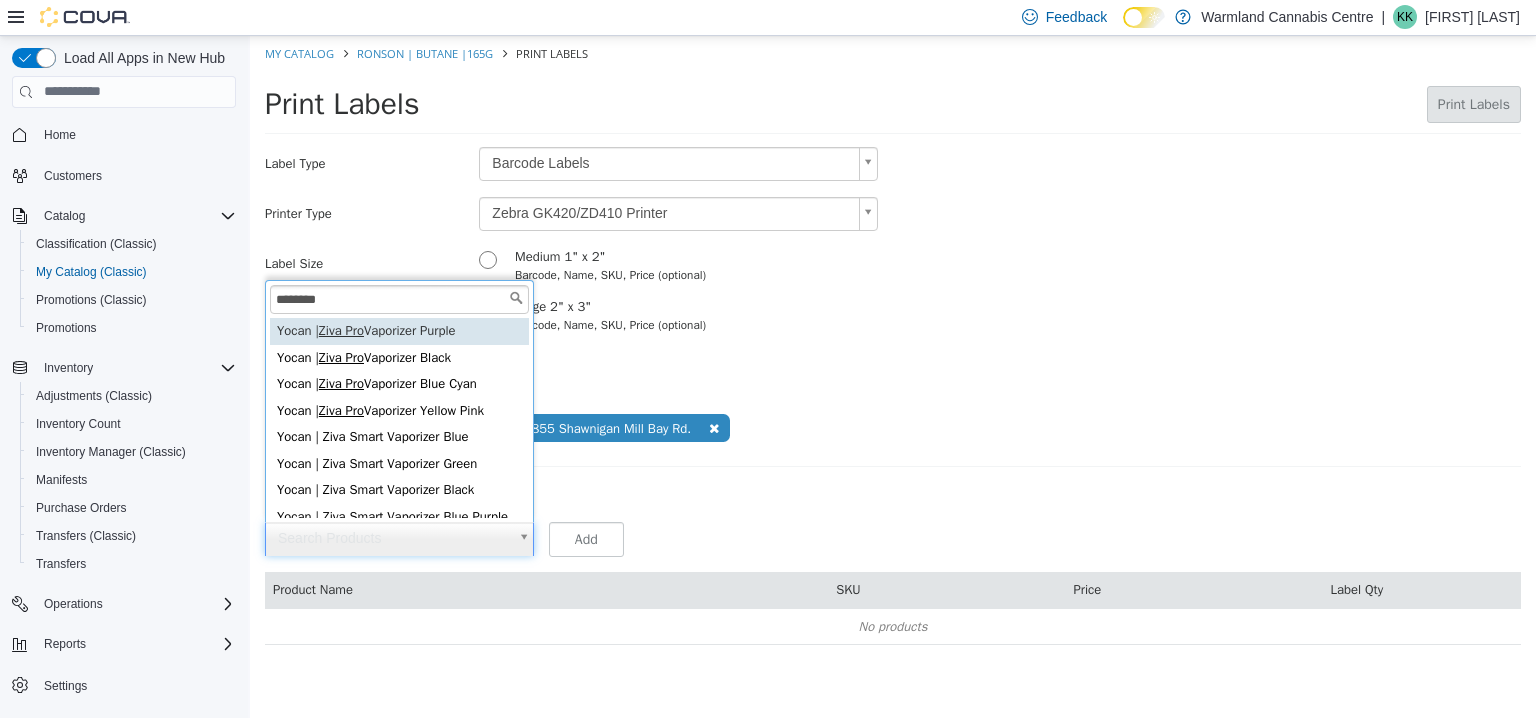 scroll, scrollTop: 23, scrollLeft: 0, axis: vertical 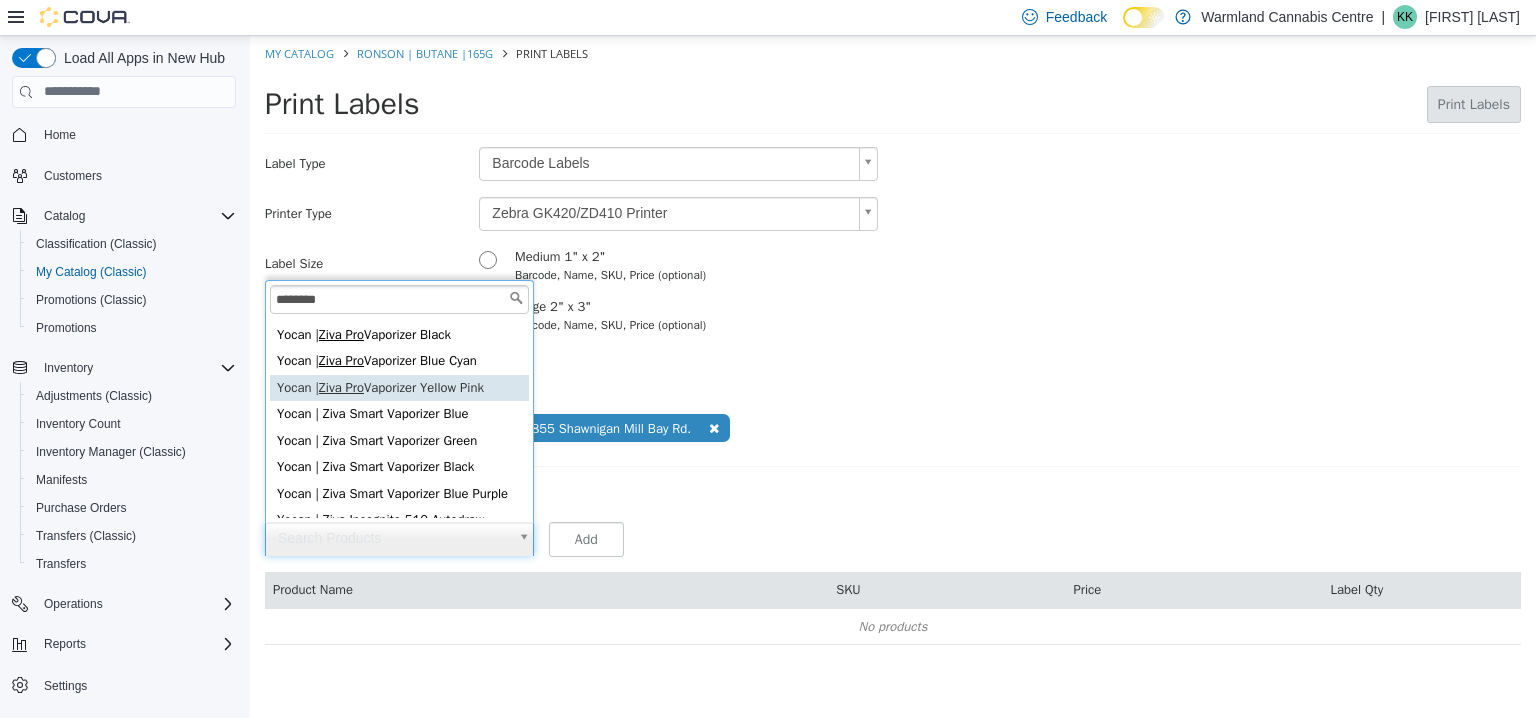 type on "********" 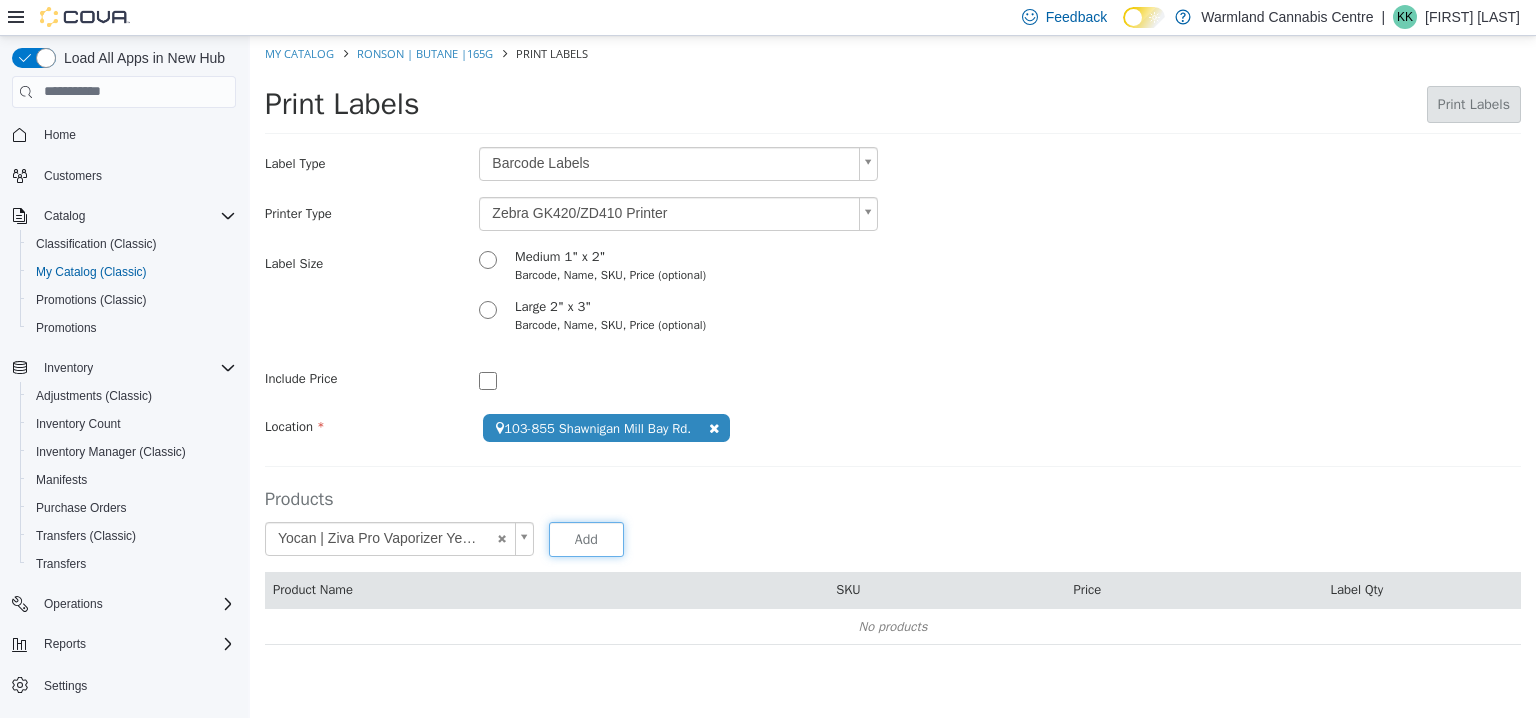 click on "Add" at bounding box center [586, 538] 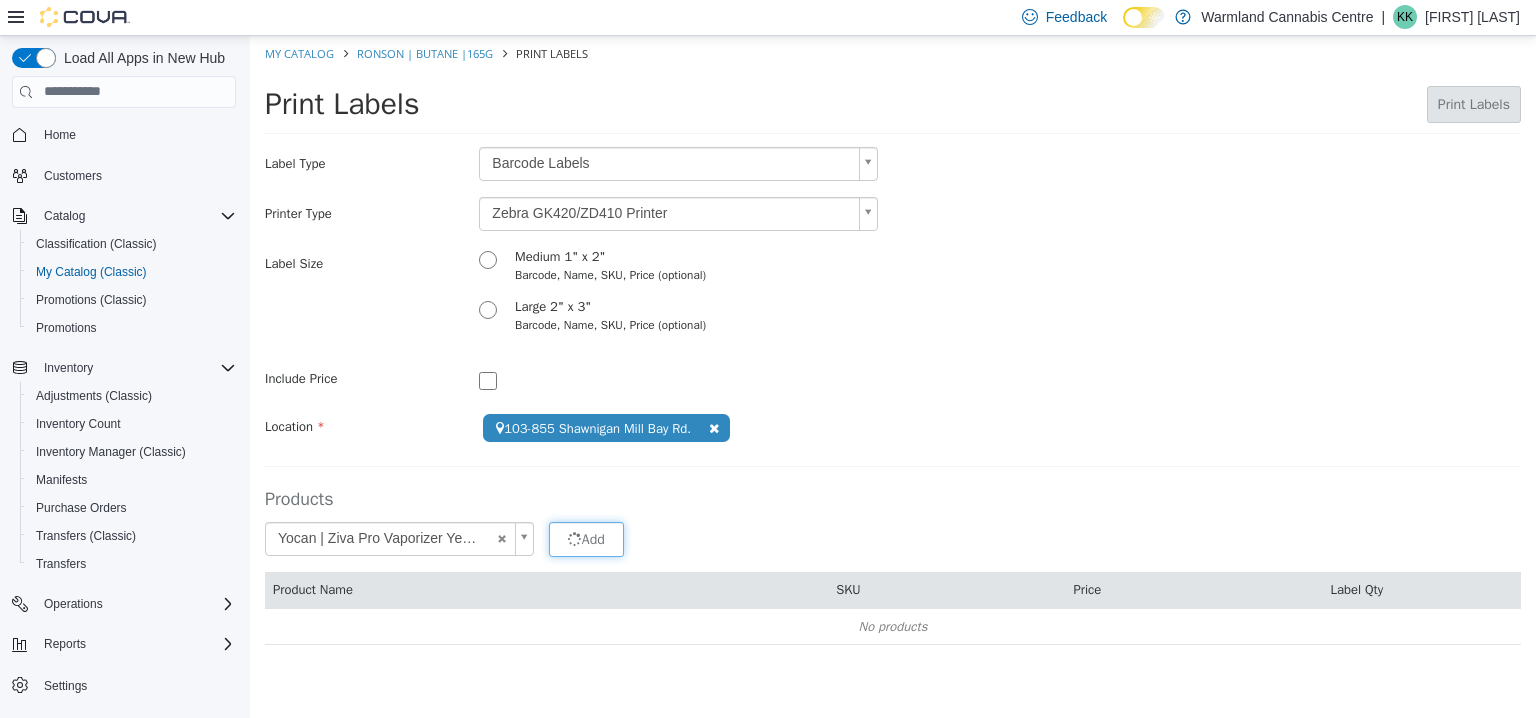 type 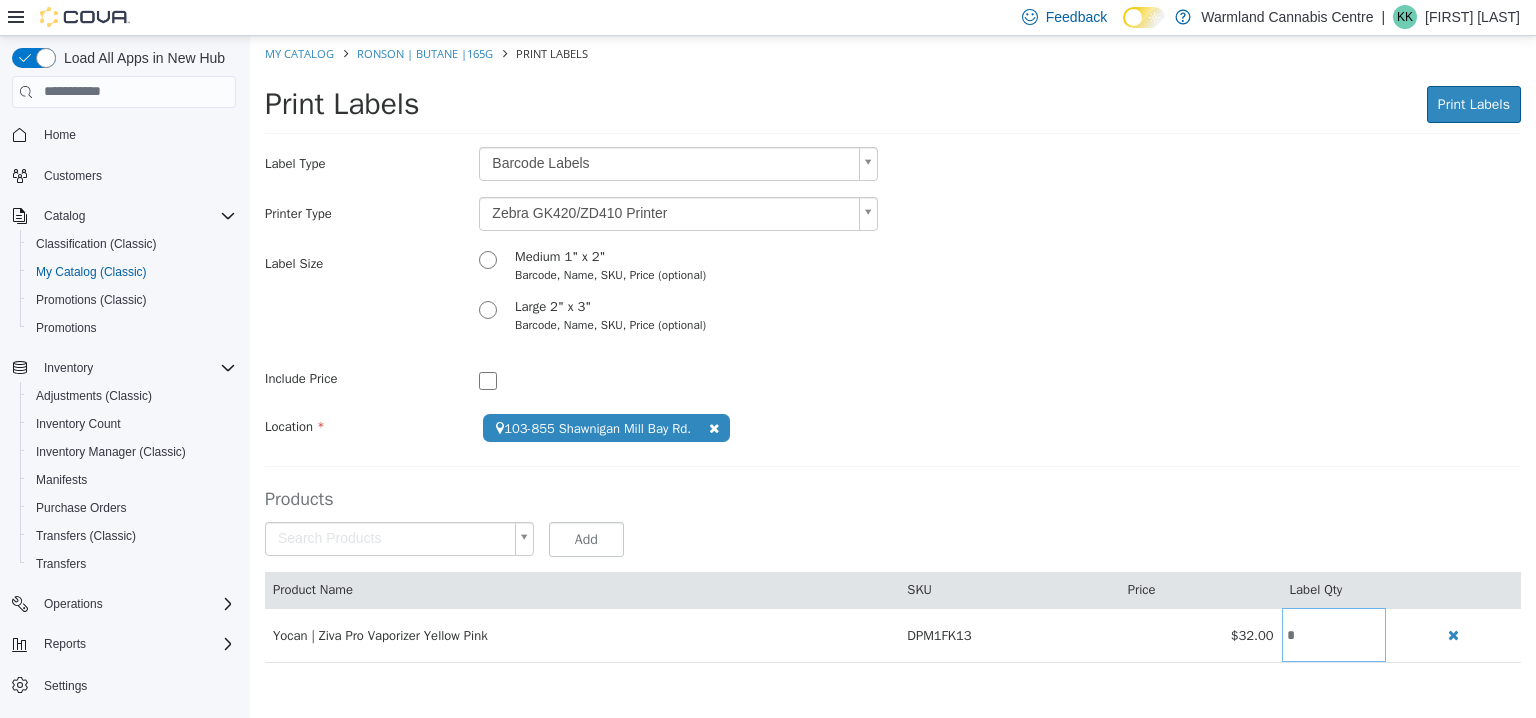 click on "**********" at bounding box center [893, 359] 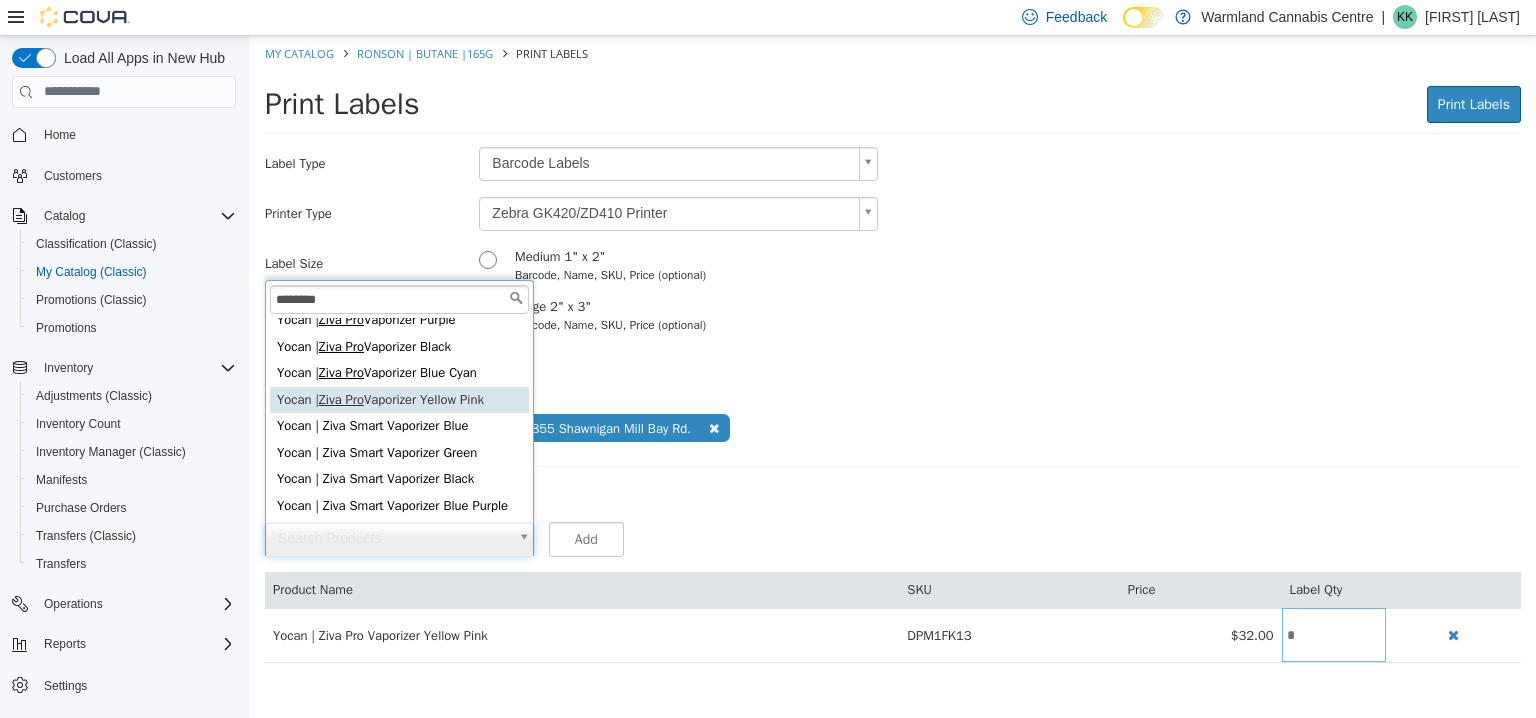 scroll, scrollTop: 0, scrollLeft: 0, axis: both 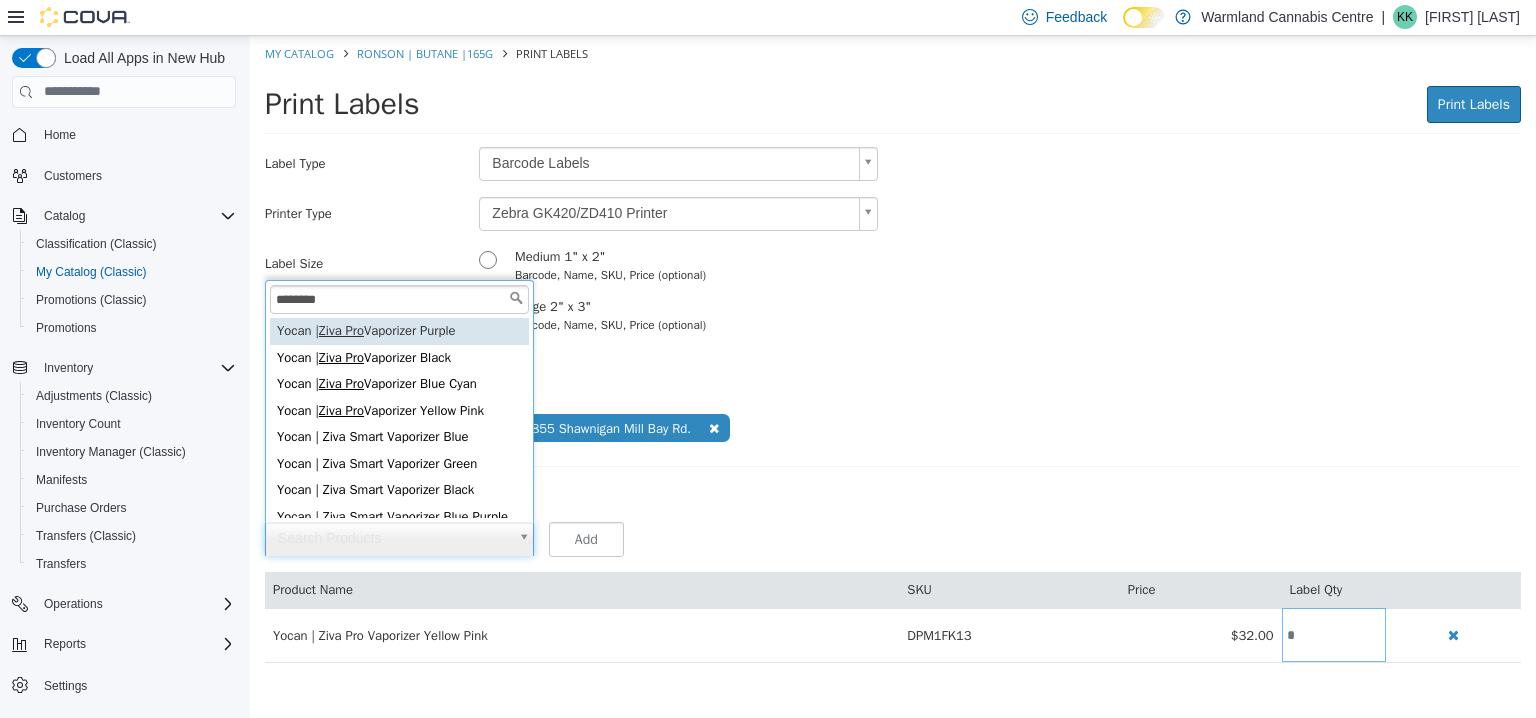 type on "********" 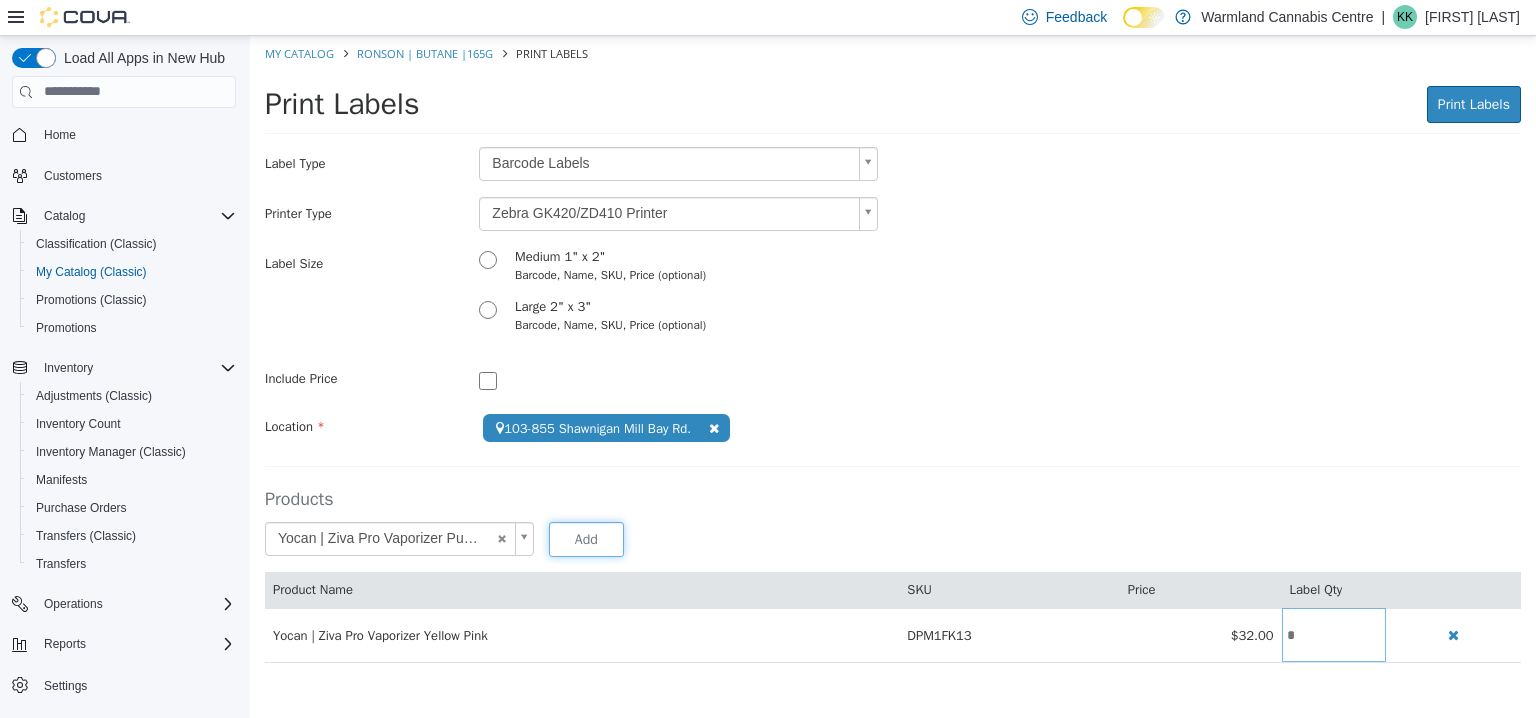 click on "Add" at bounding box center (586, 538) 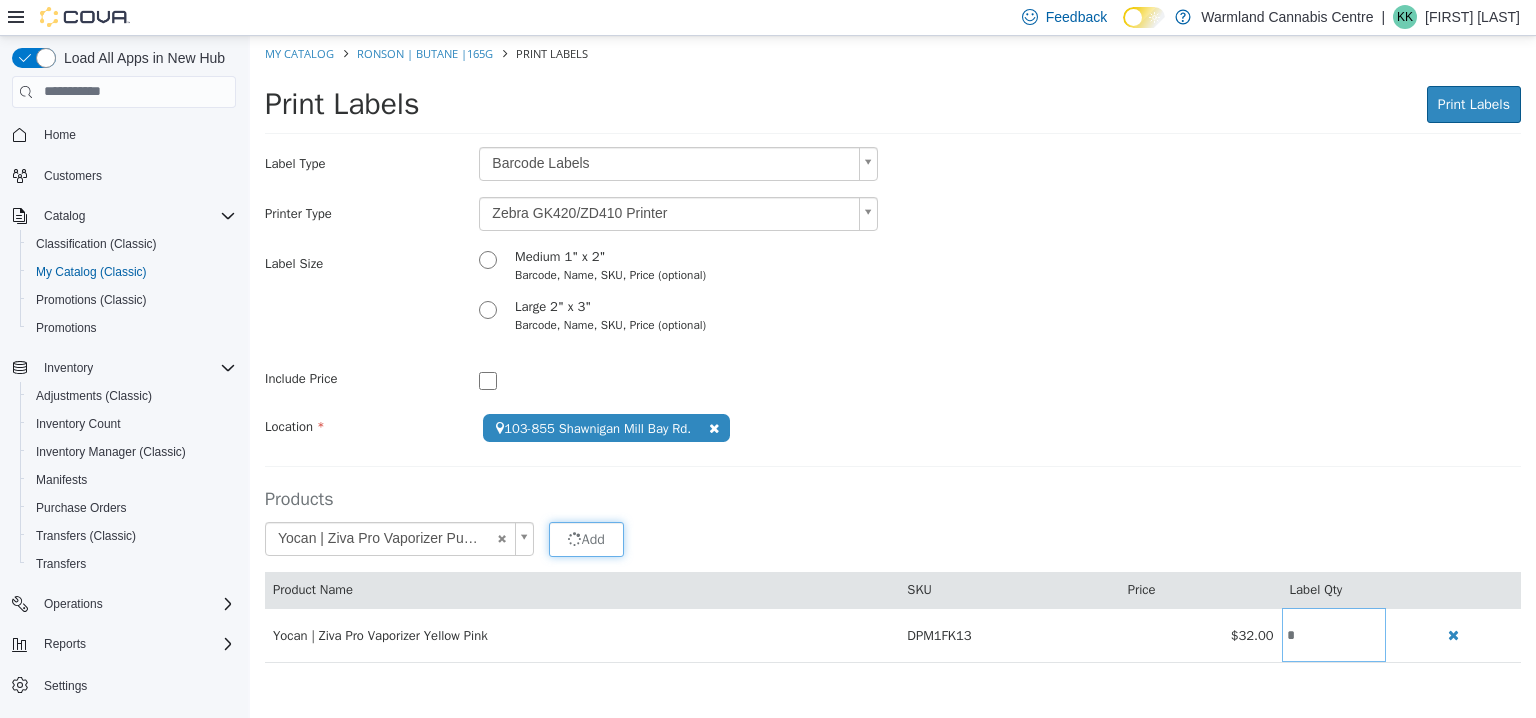 type 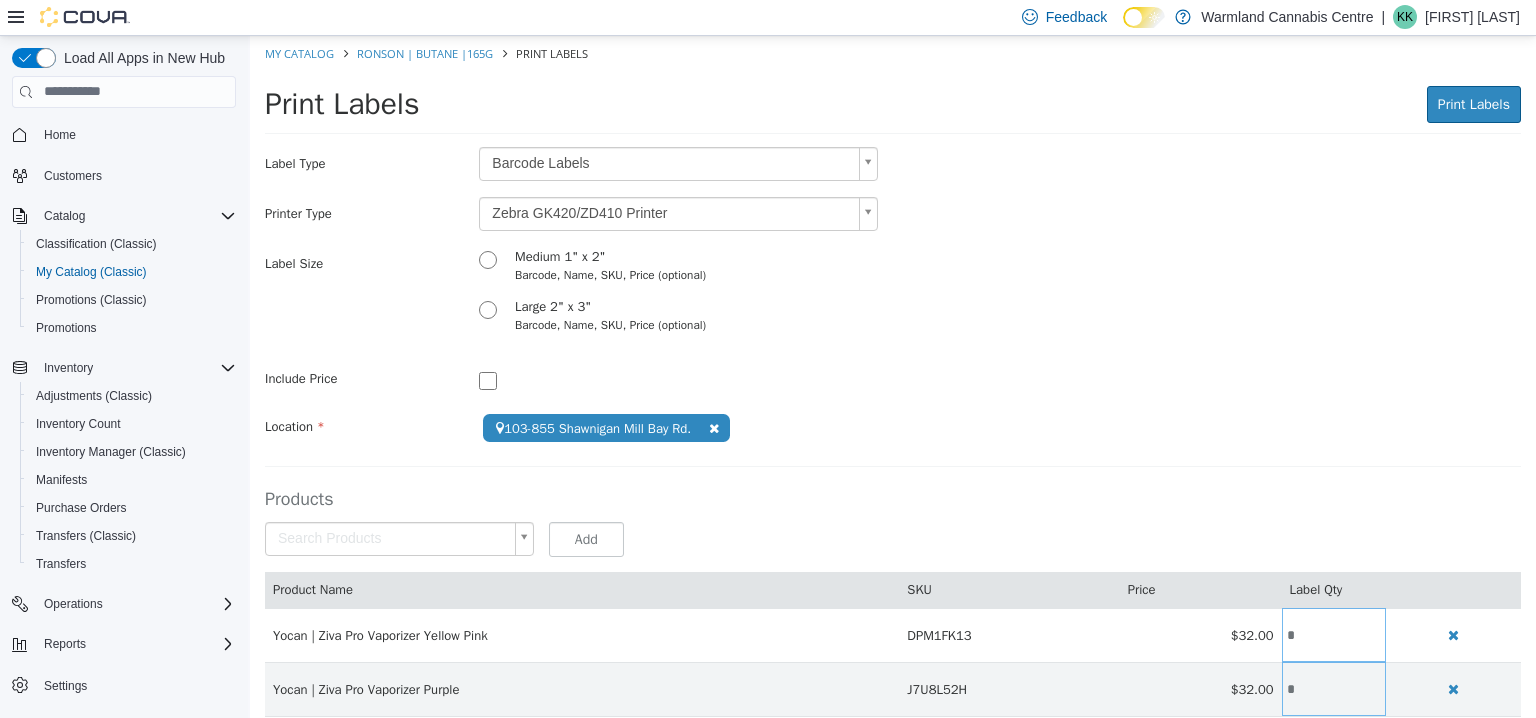 click on "Print Labels
Print Labels  Preparing Labels" at bounding box center (893, 109) 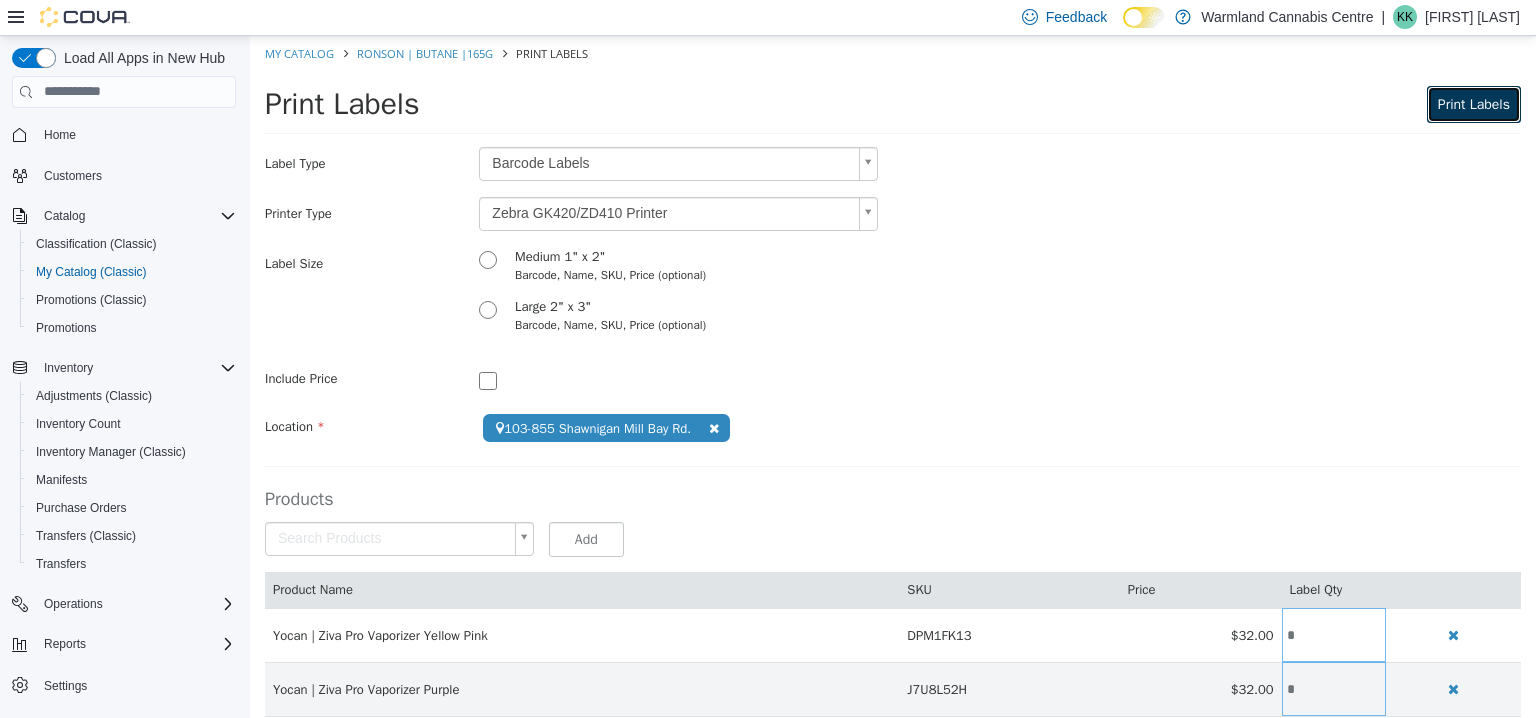 click on "Print Labels" at bounding box center [1474, 103] 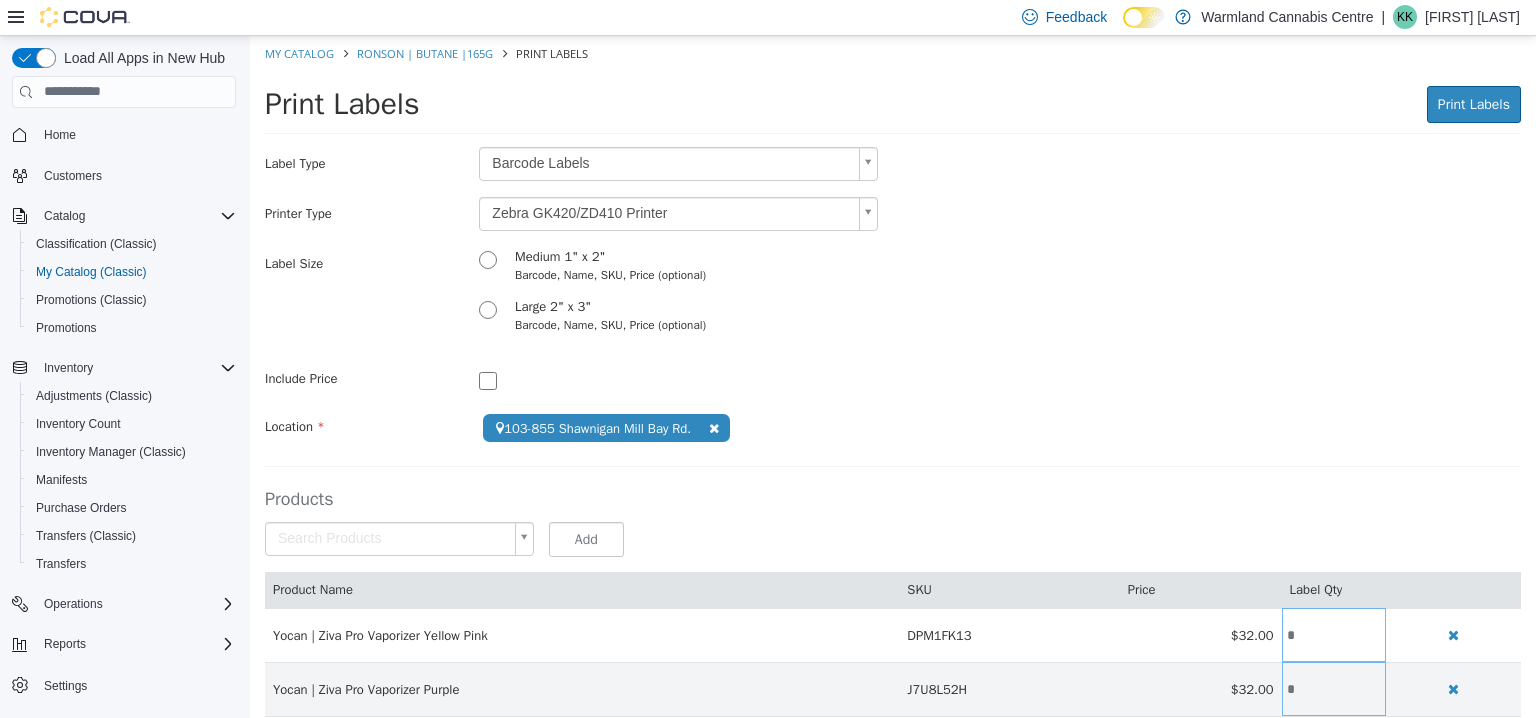 scroll, scrollTop: 0, scrollLeft: 0, axis: both 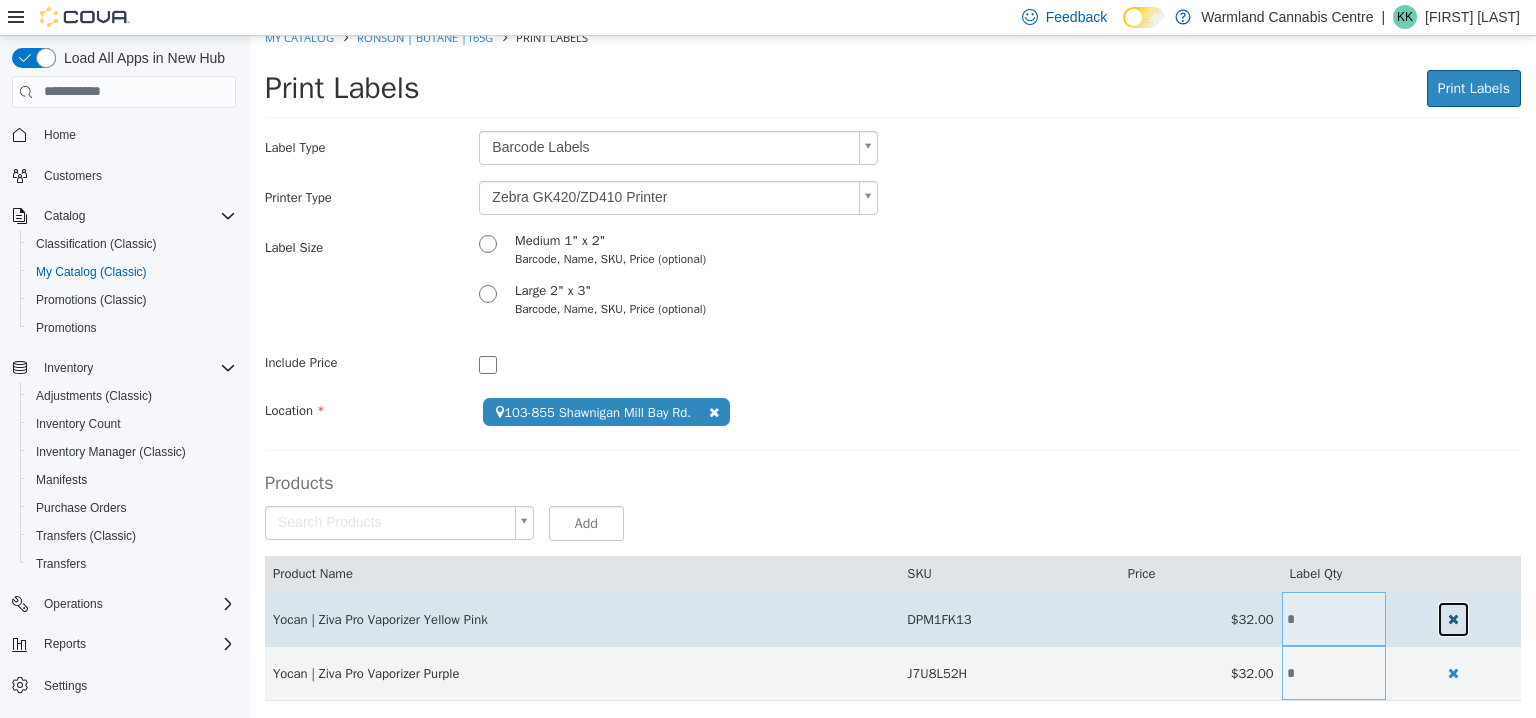 click at bounding box center (1453, 618) 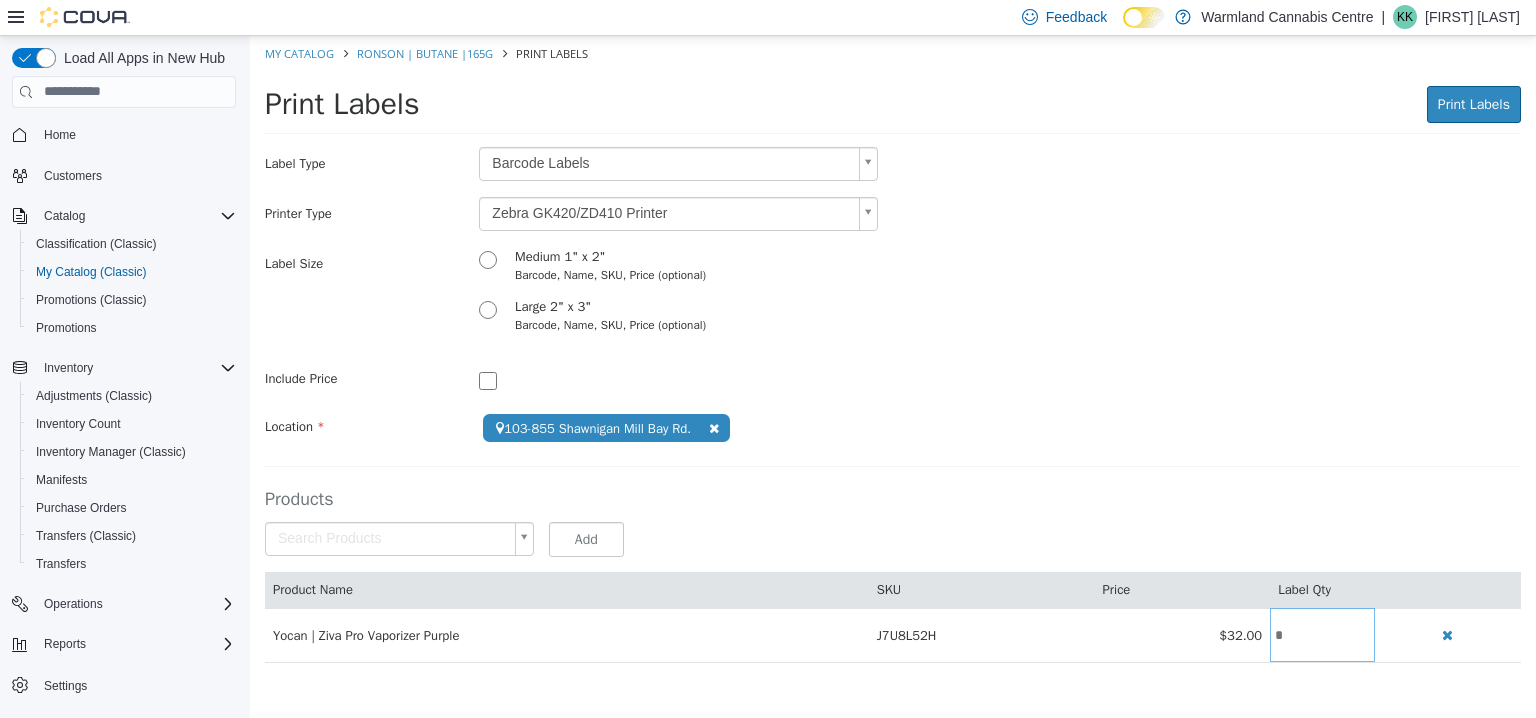 scroll, scrollTop: 0, scrollLeft: 0, axis: both 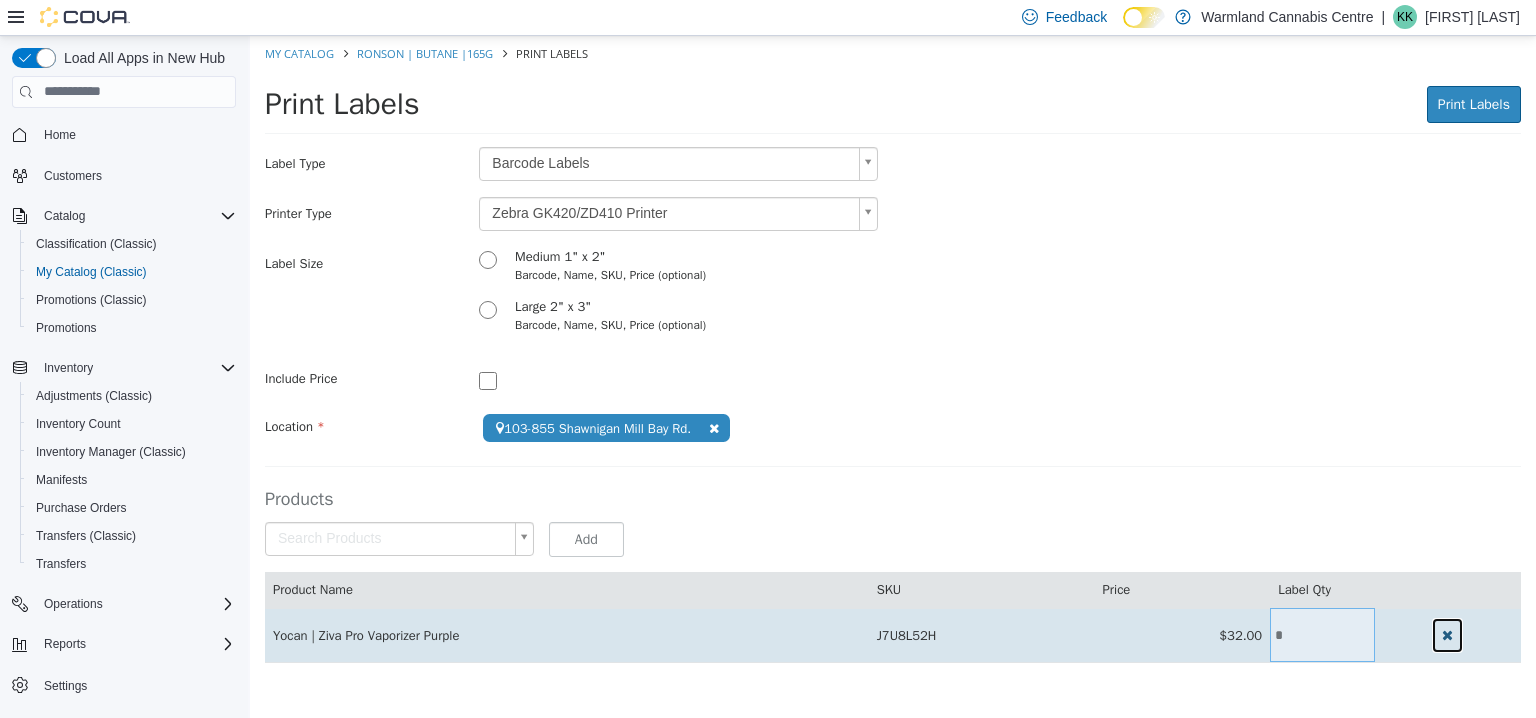click at bounding box center (1447, 634) 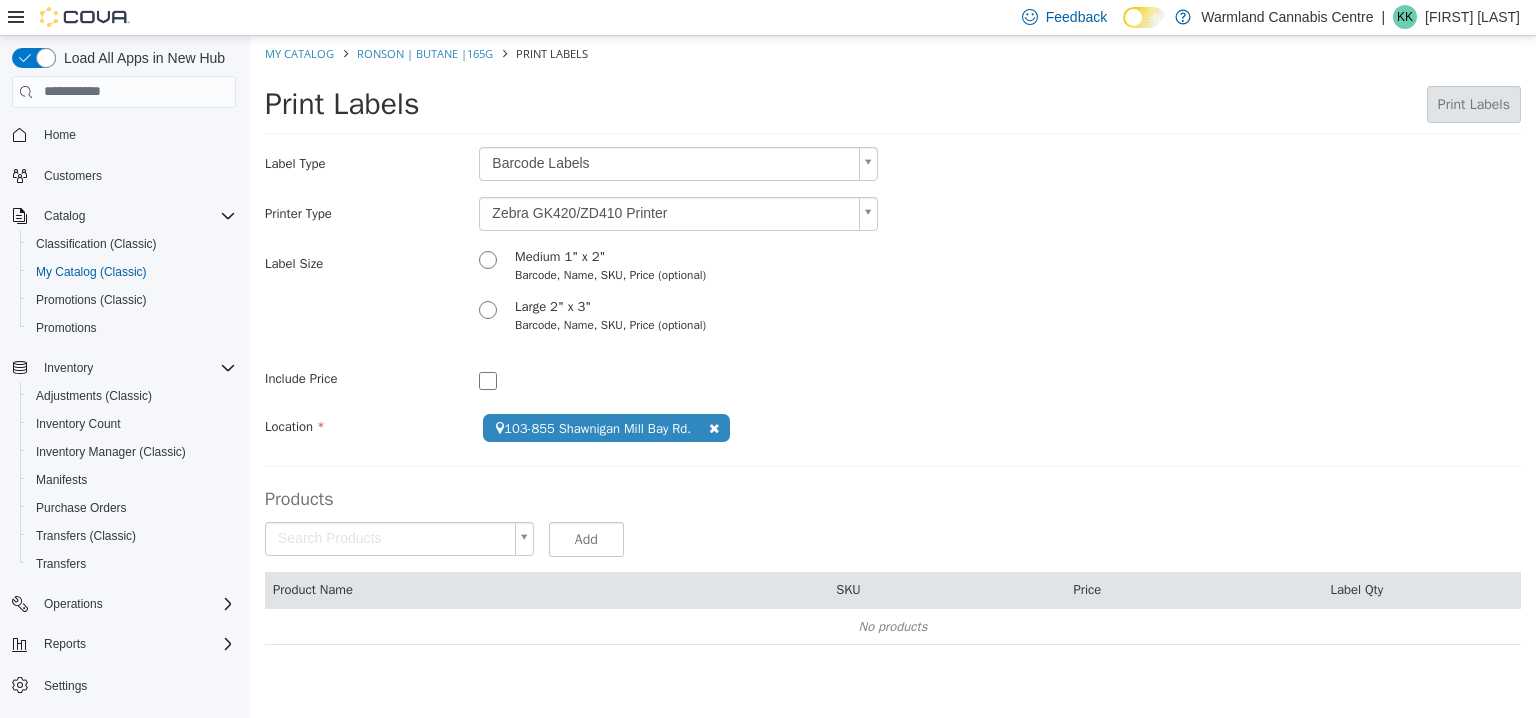 click on "**********" at bounding box center (893, 350) 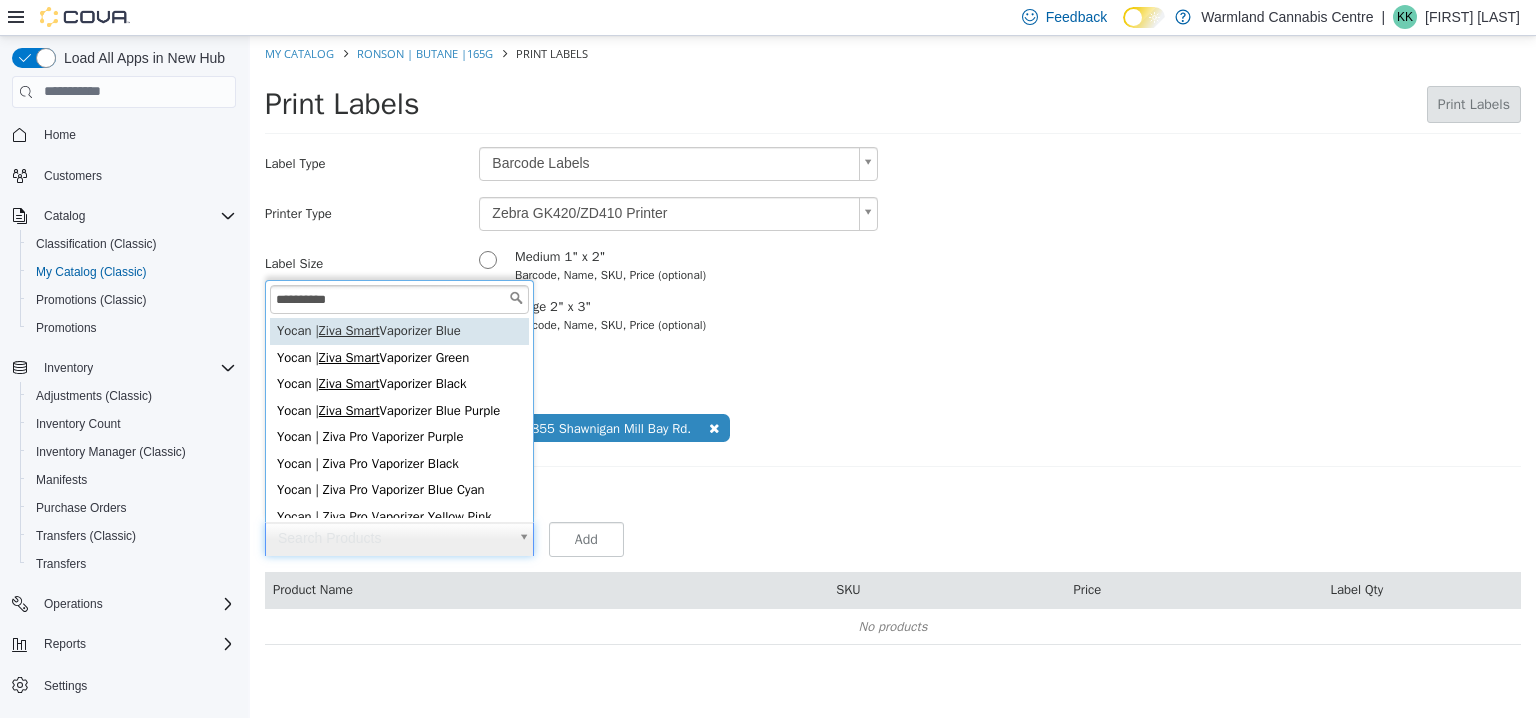 type on "**********" 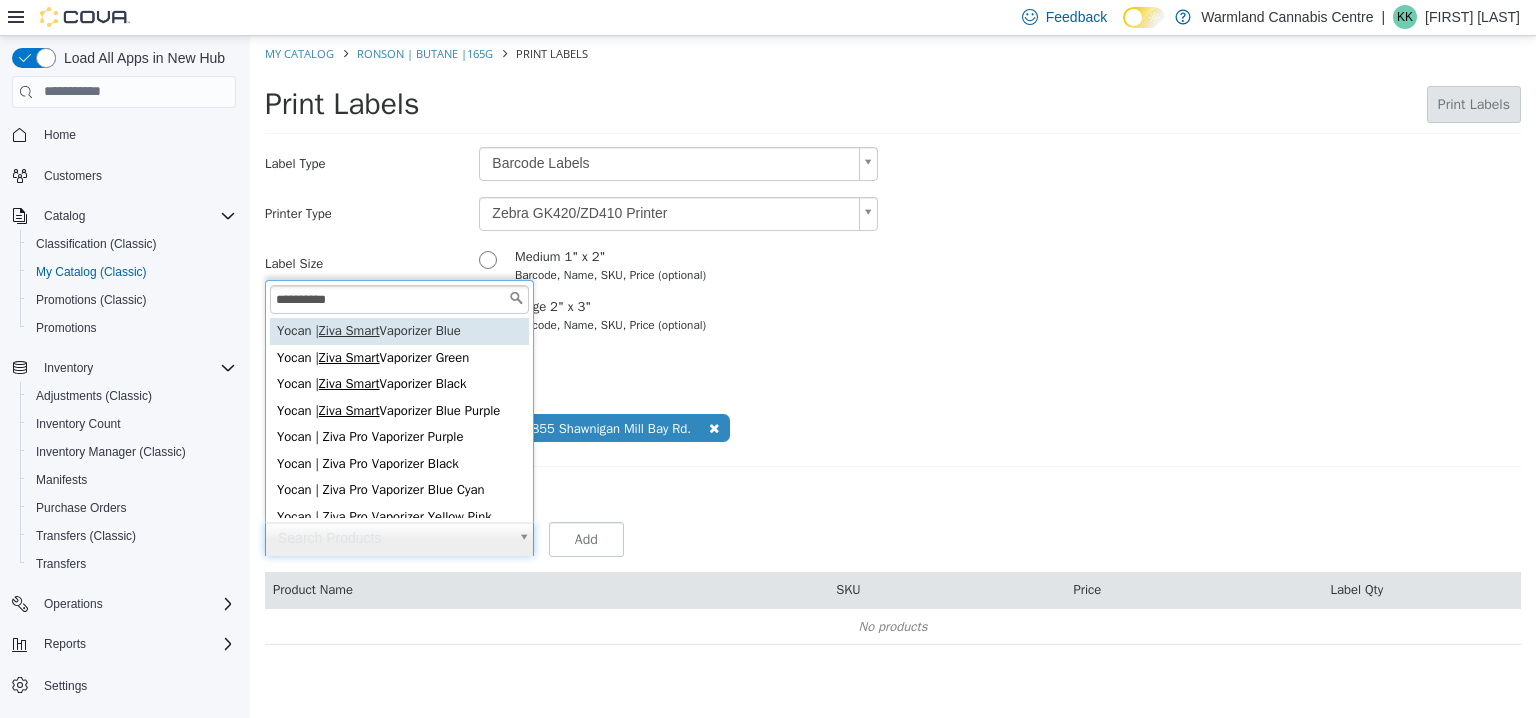 type on "**********" 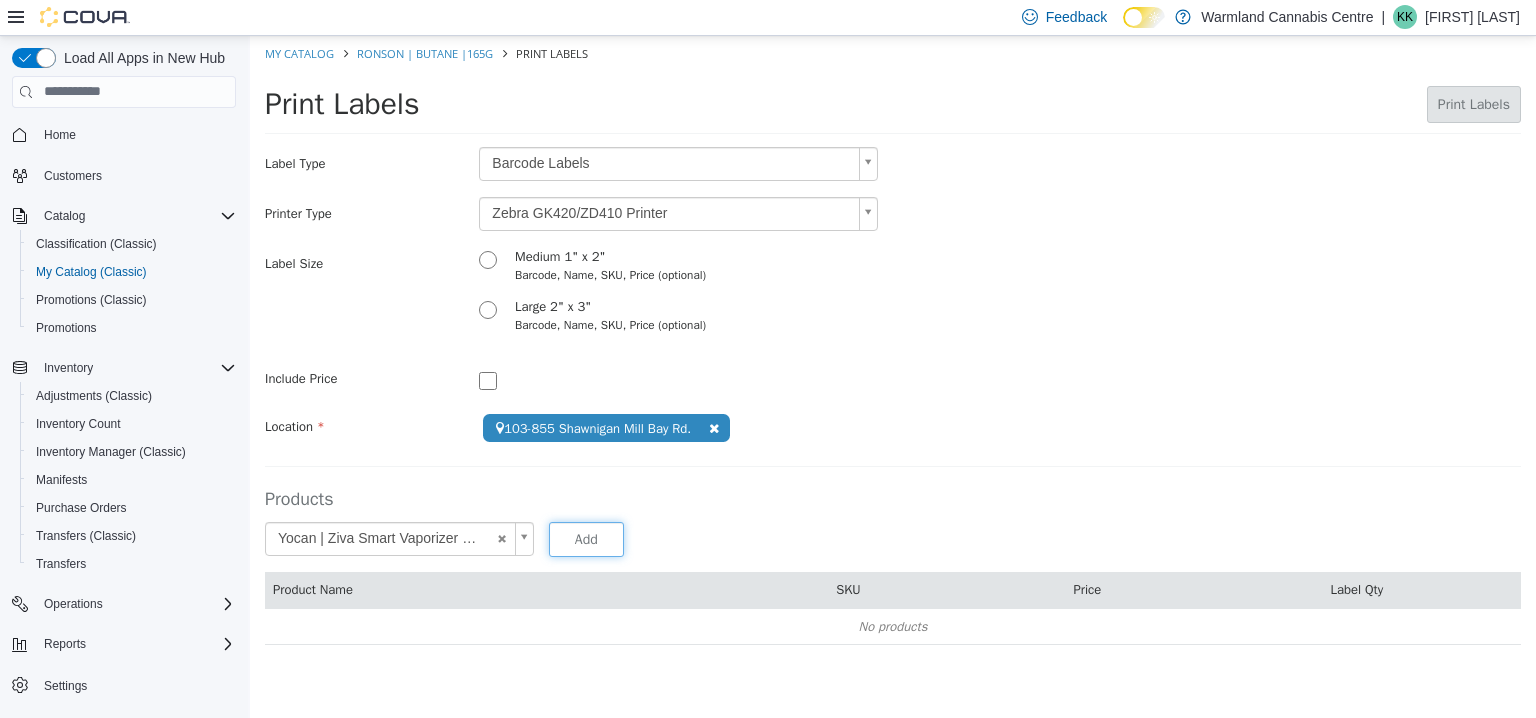 click on "Add" at bounding box center (586, 538) 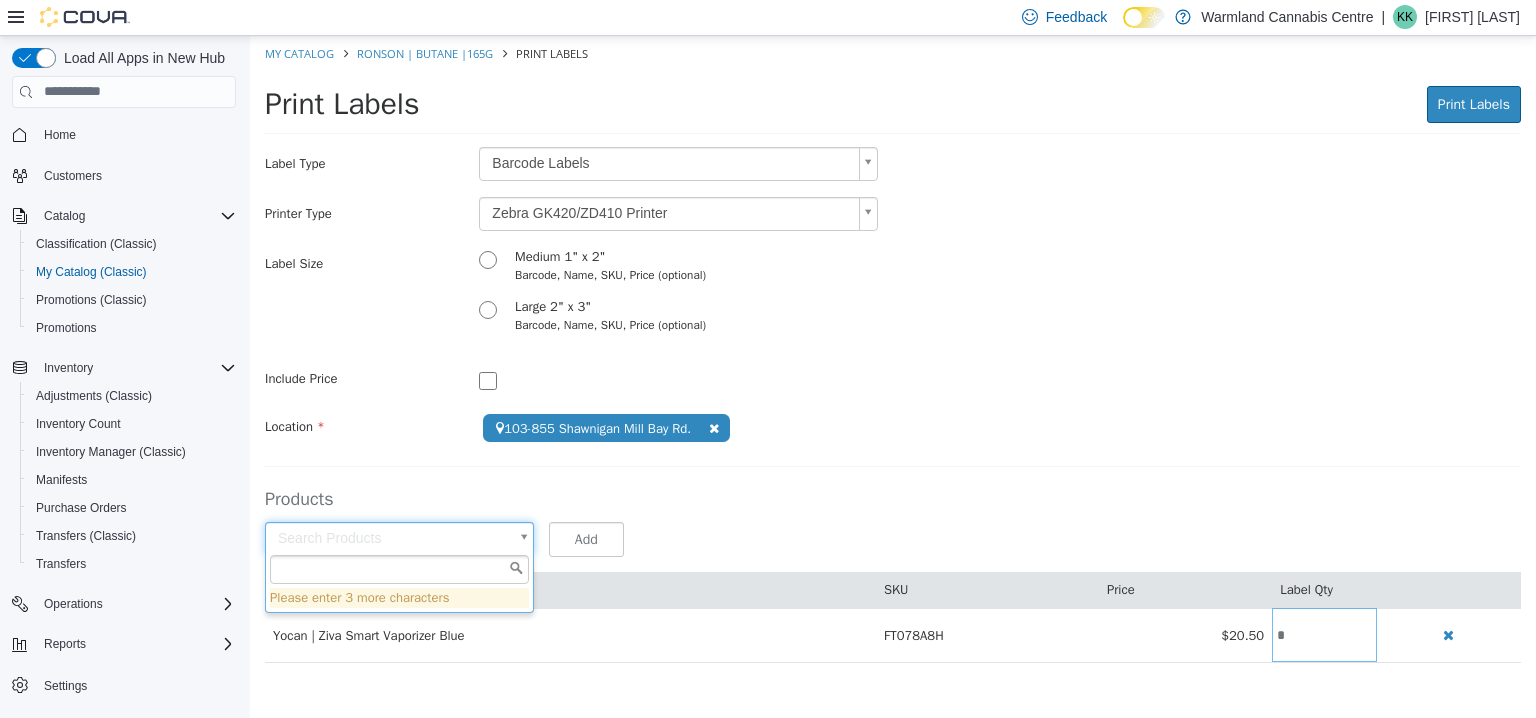 click on "**********" at bounding box center (893, 359) 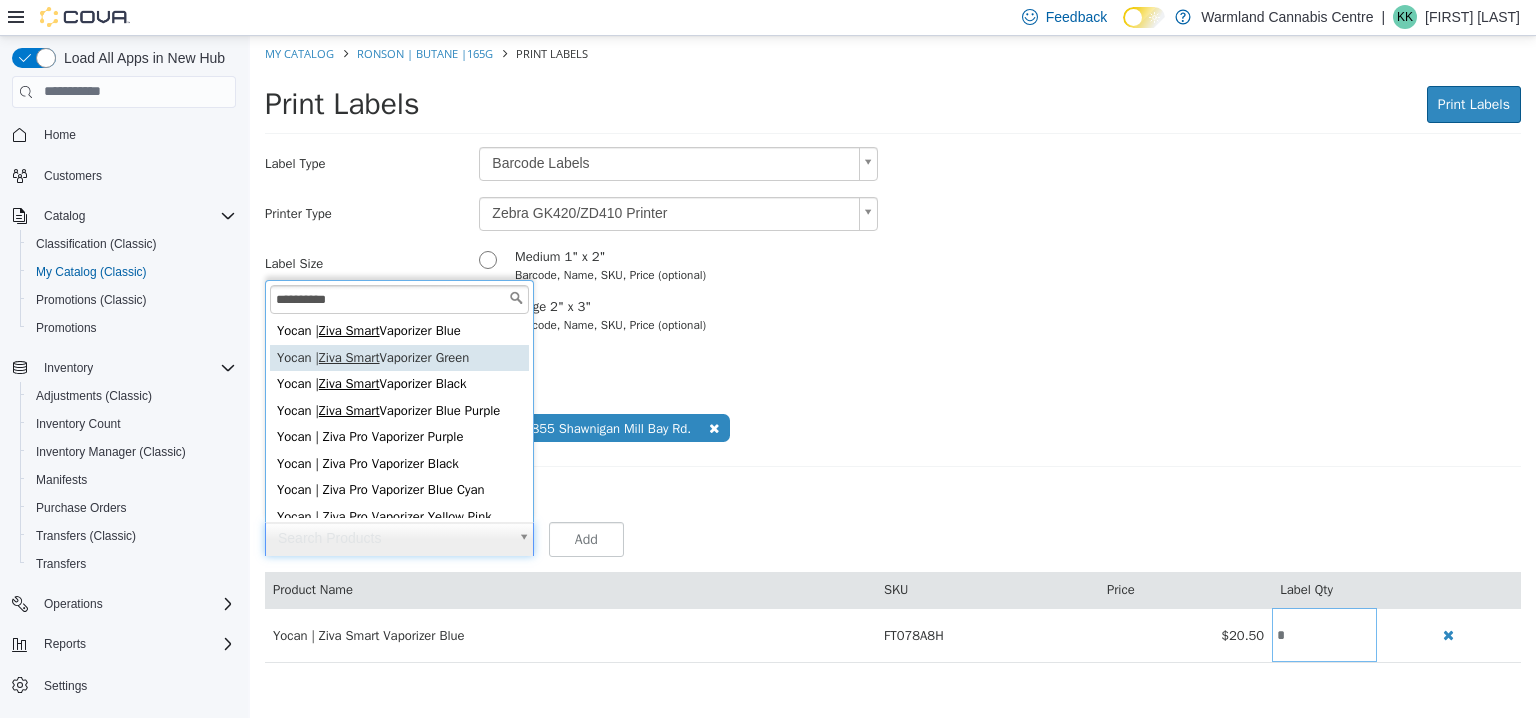 type on "**********" 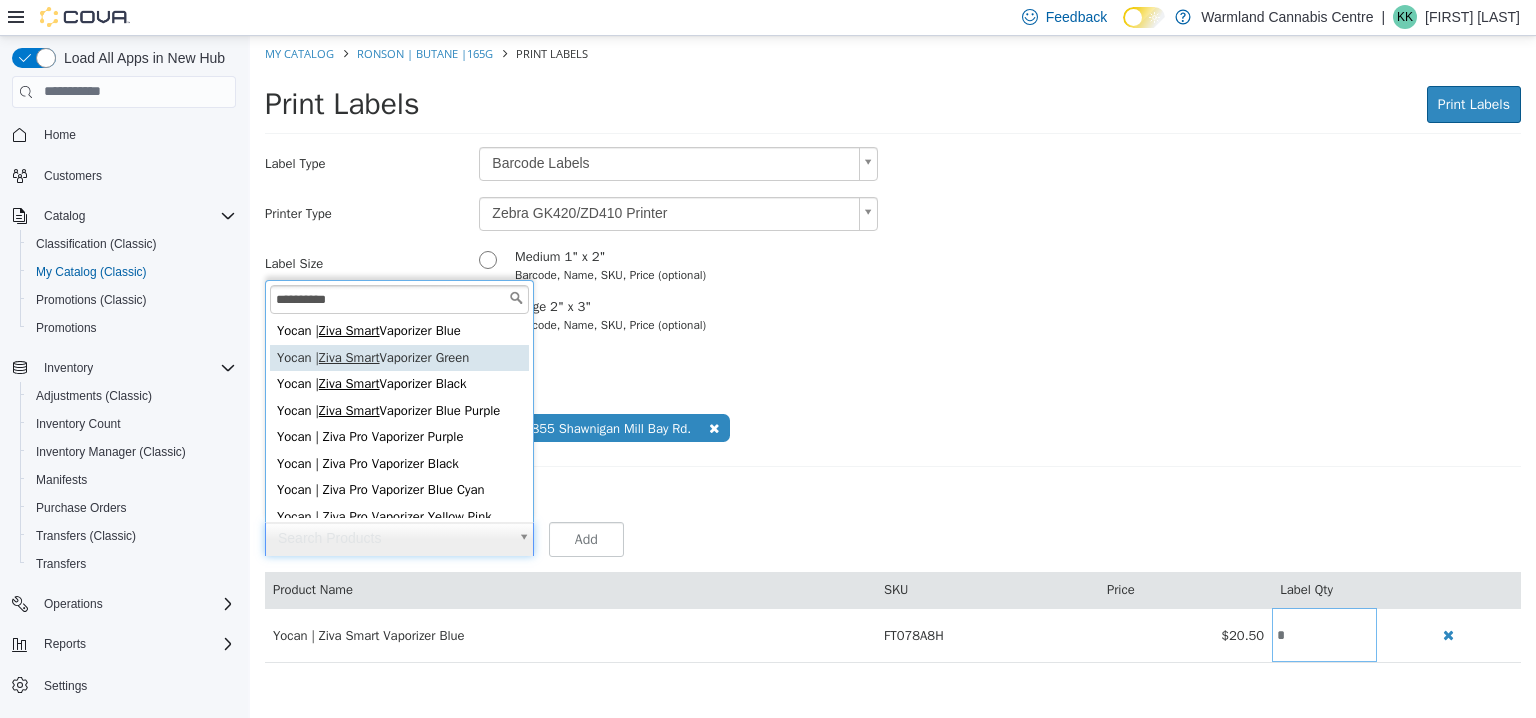 type on "**********" 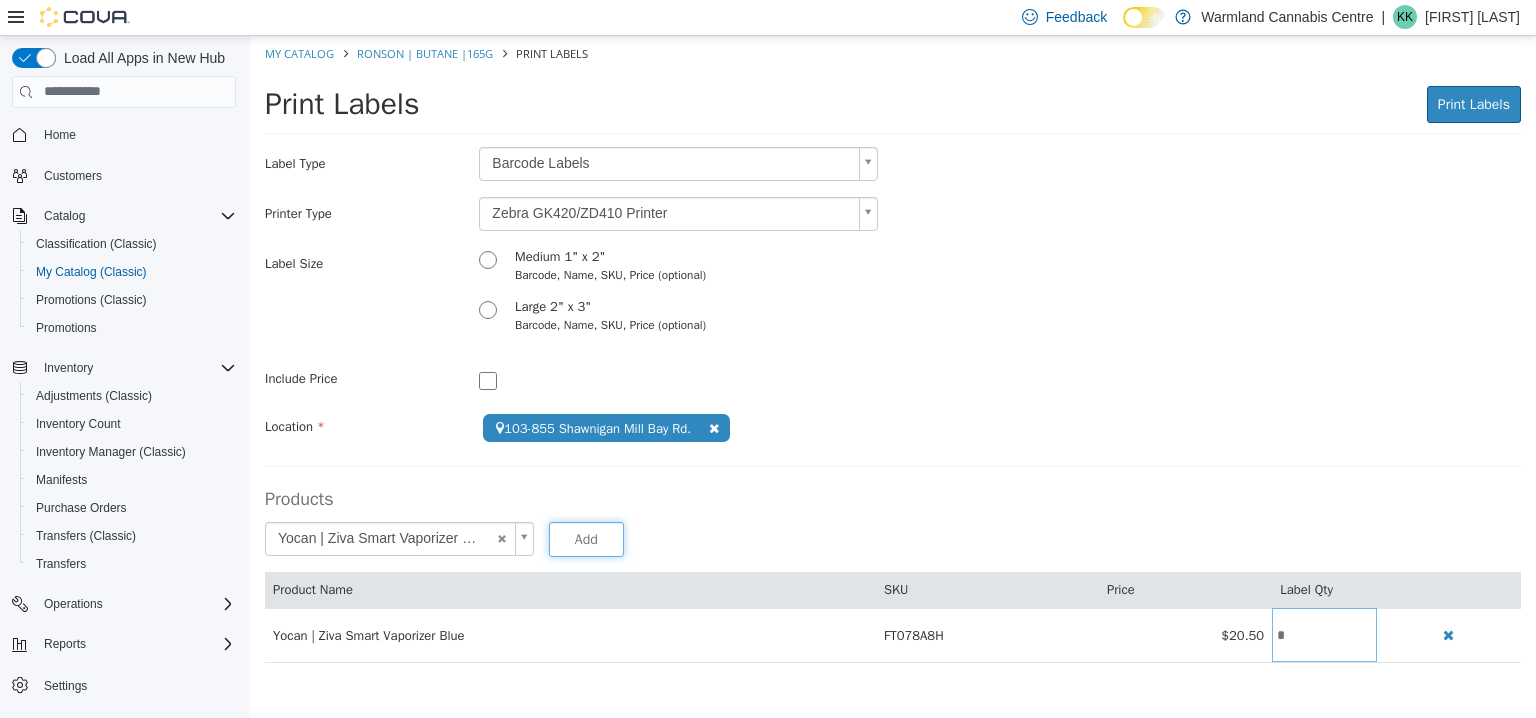 click on "Add" at bounding box center (586, 538) 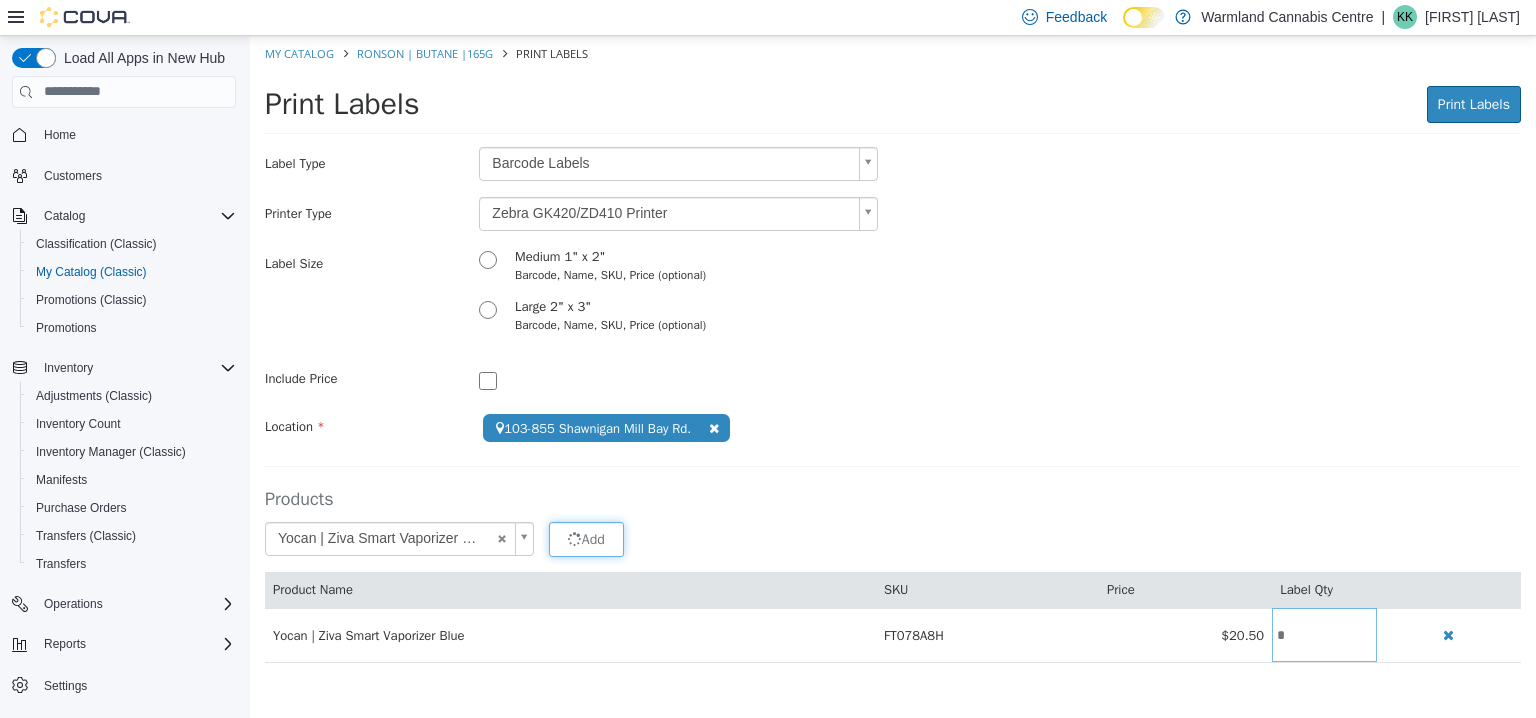 type 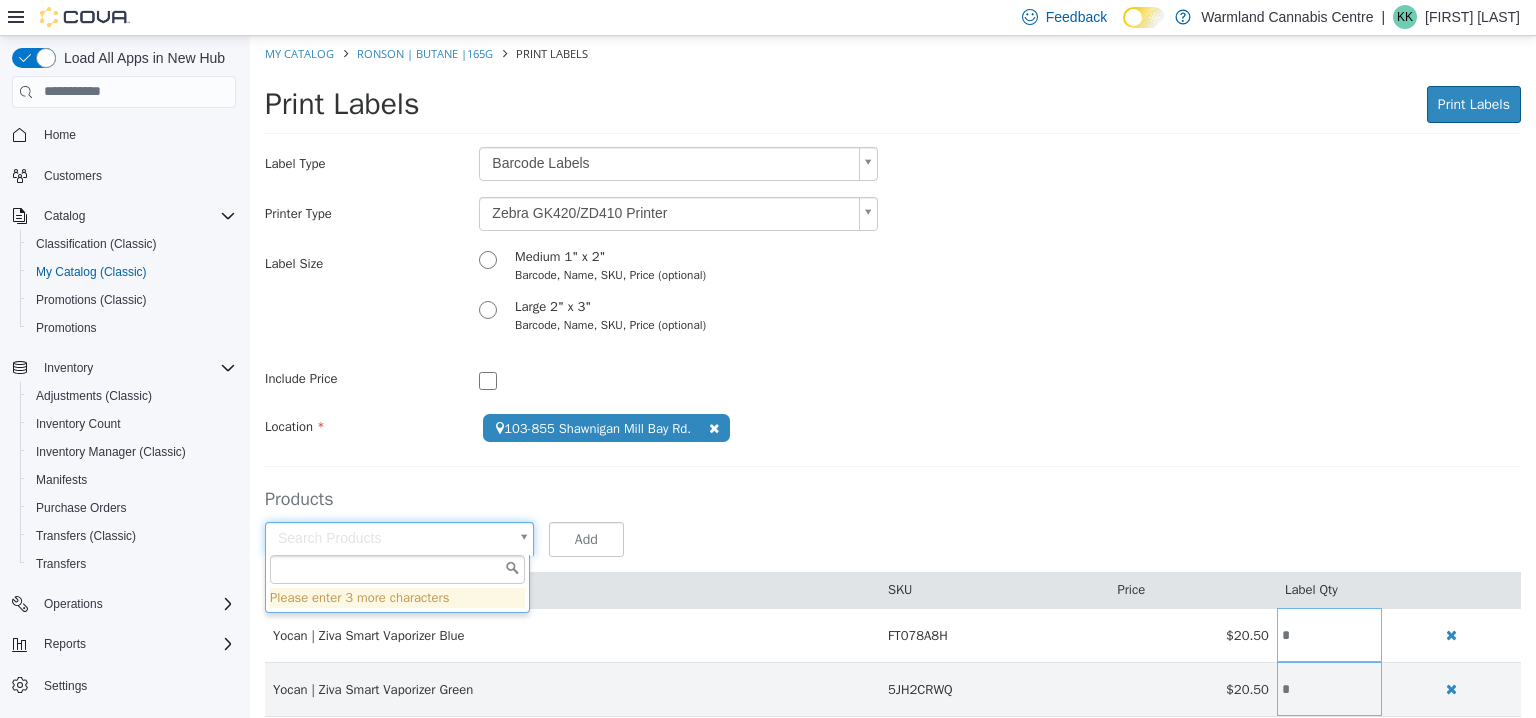 click on "**********" at bounding box center (893, 386) 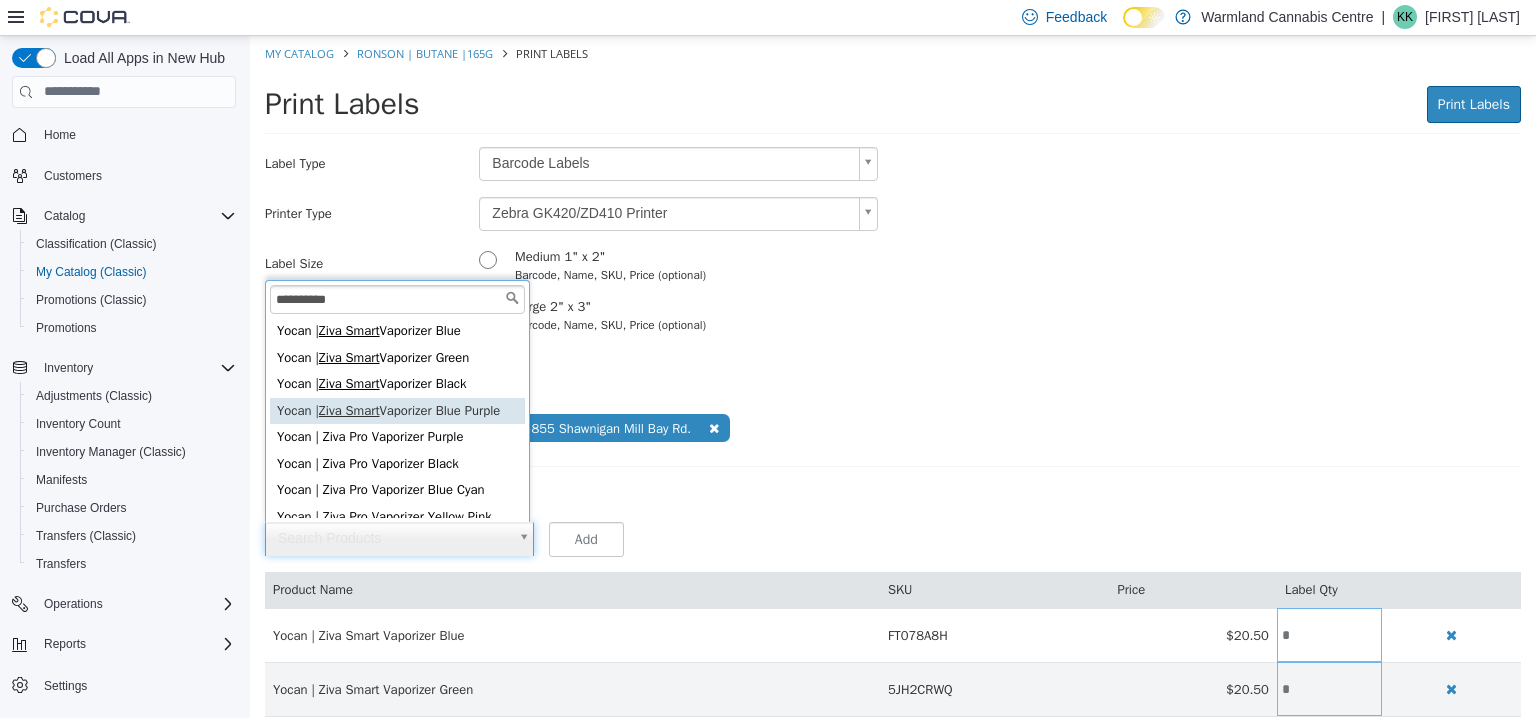 type on "**********" 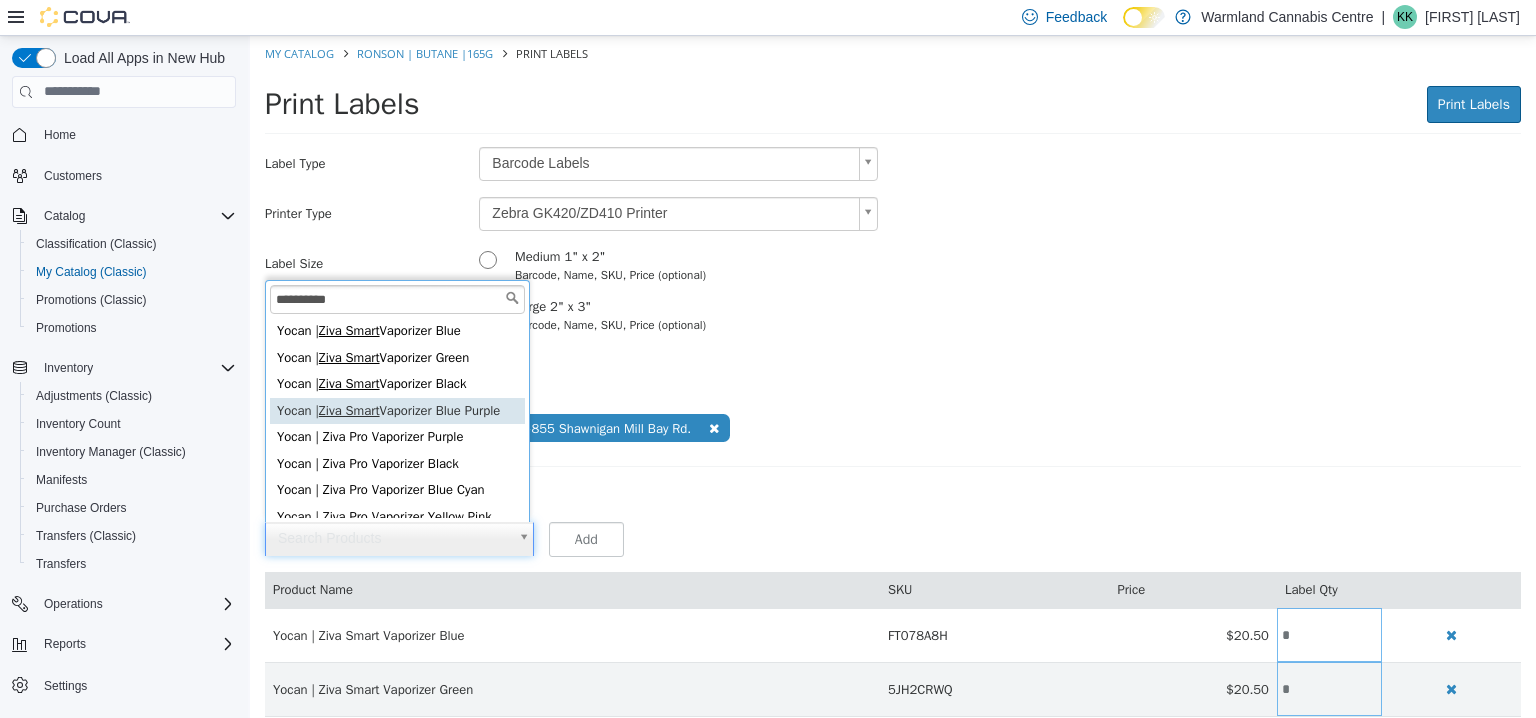 type on "**********" 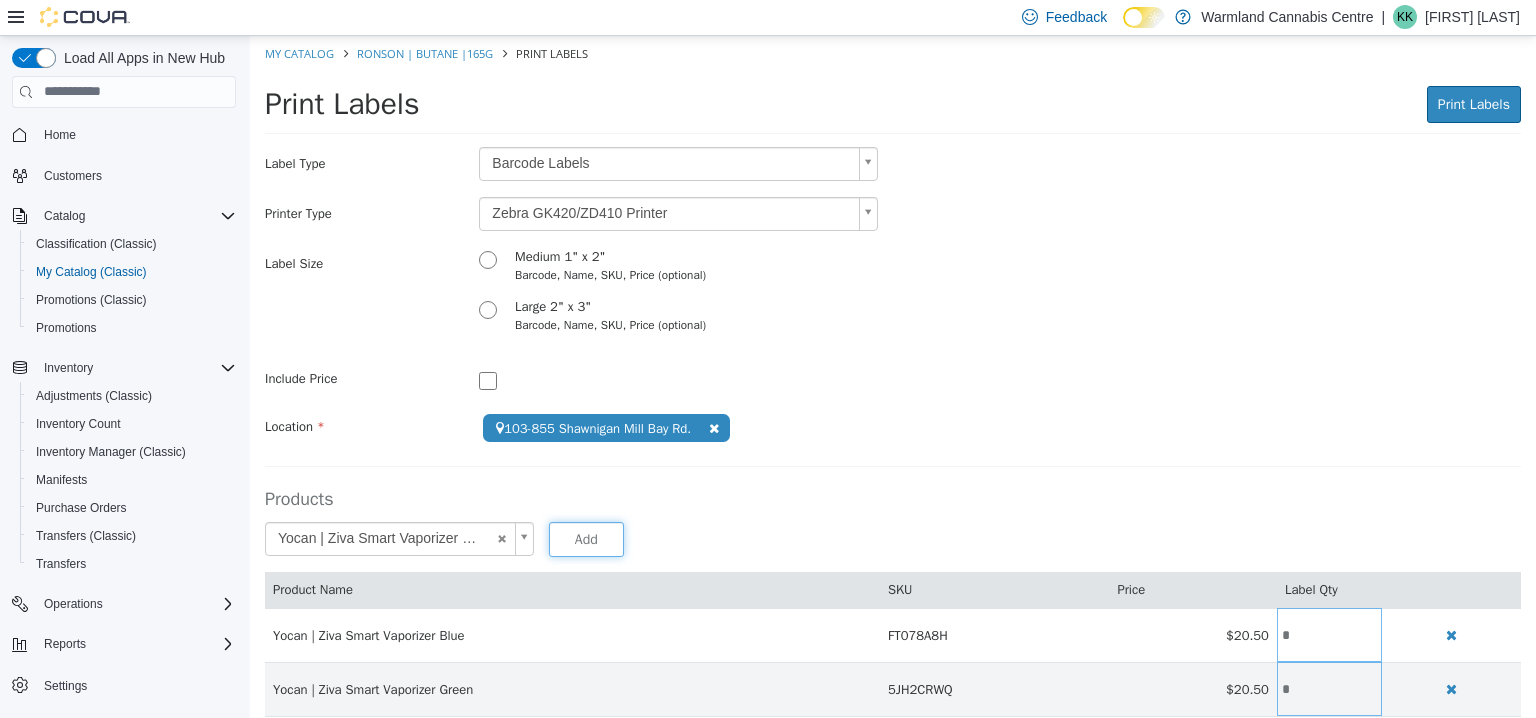 click on "Add" at bounding box center [586, 538] 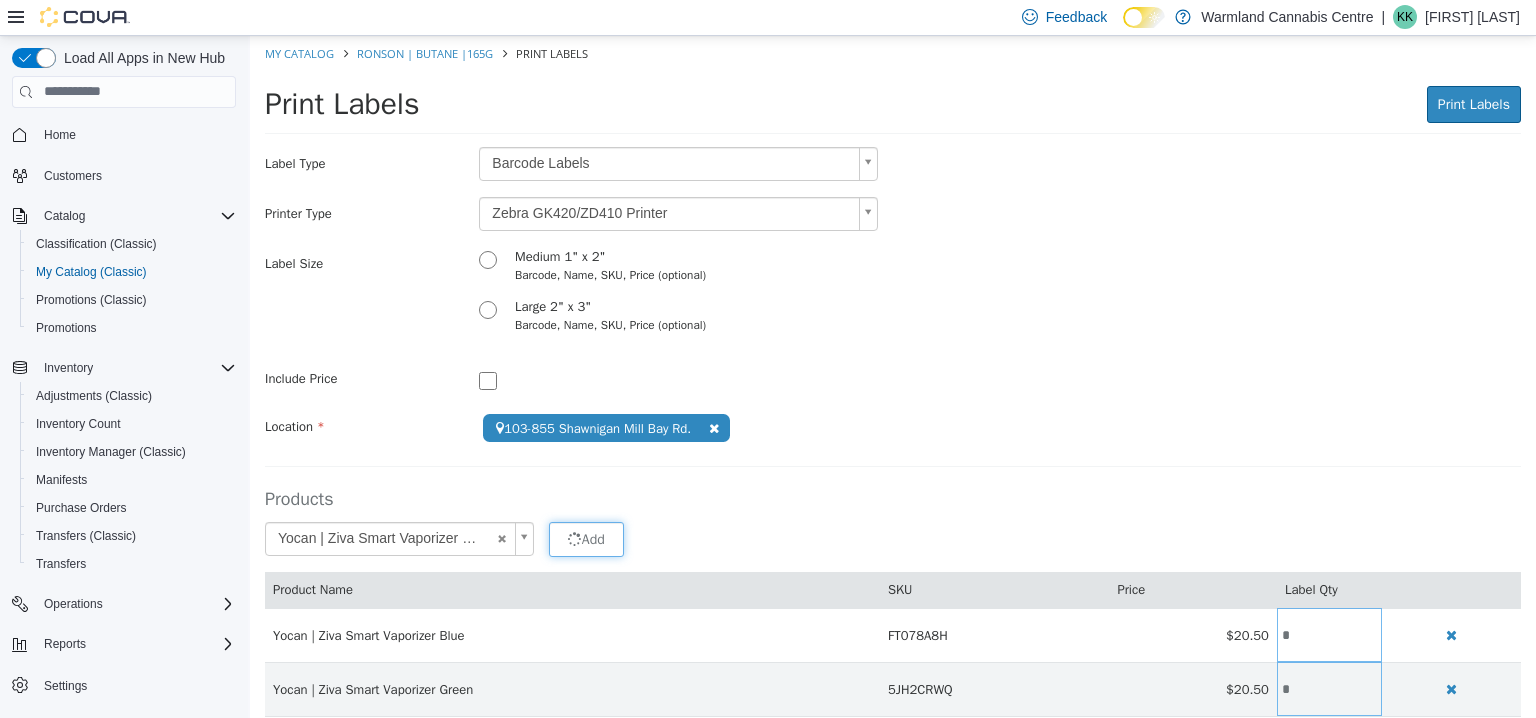 type 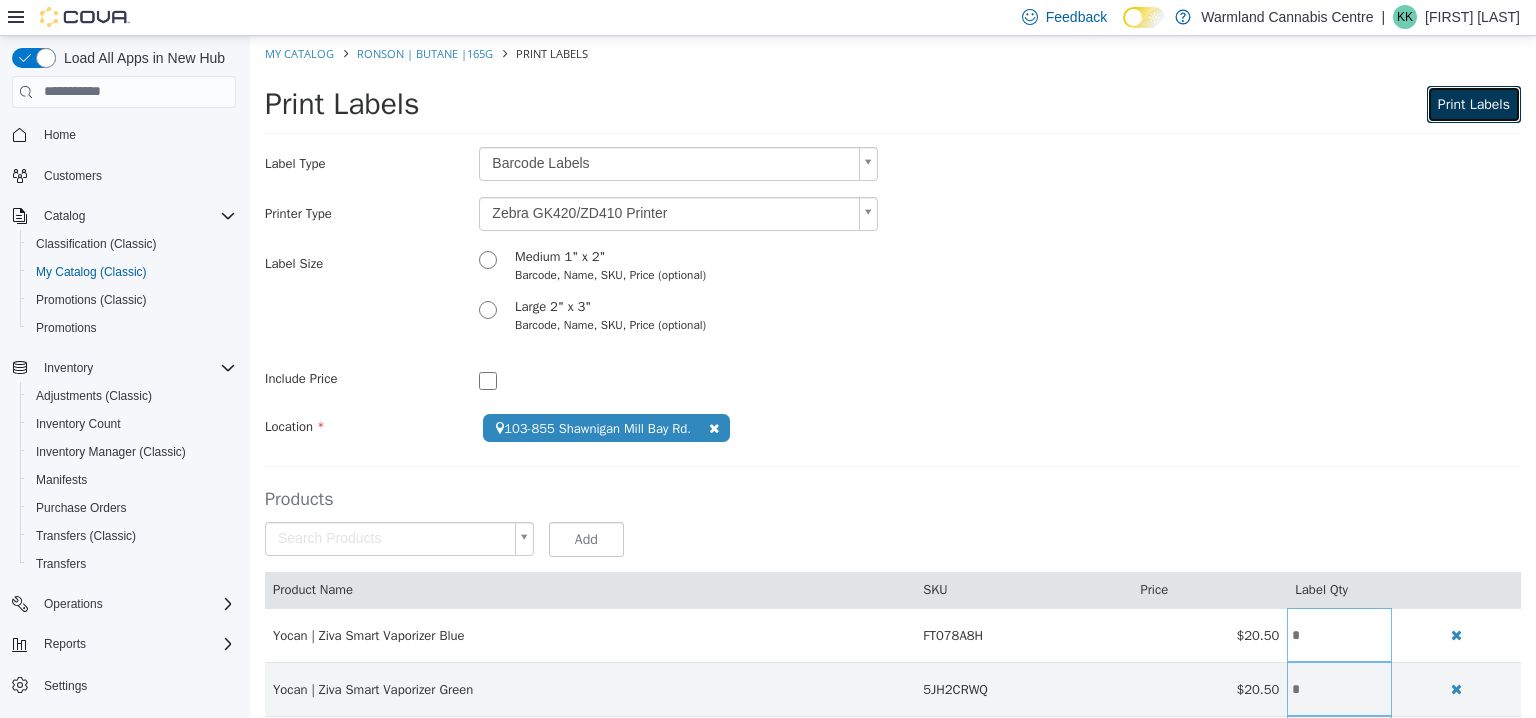 click on "Print Labels" at bounding box center (1474, 103) 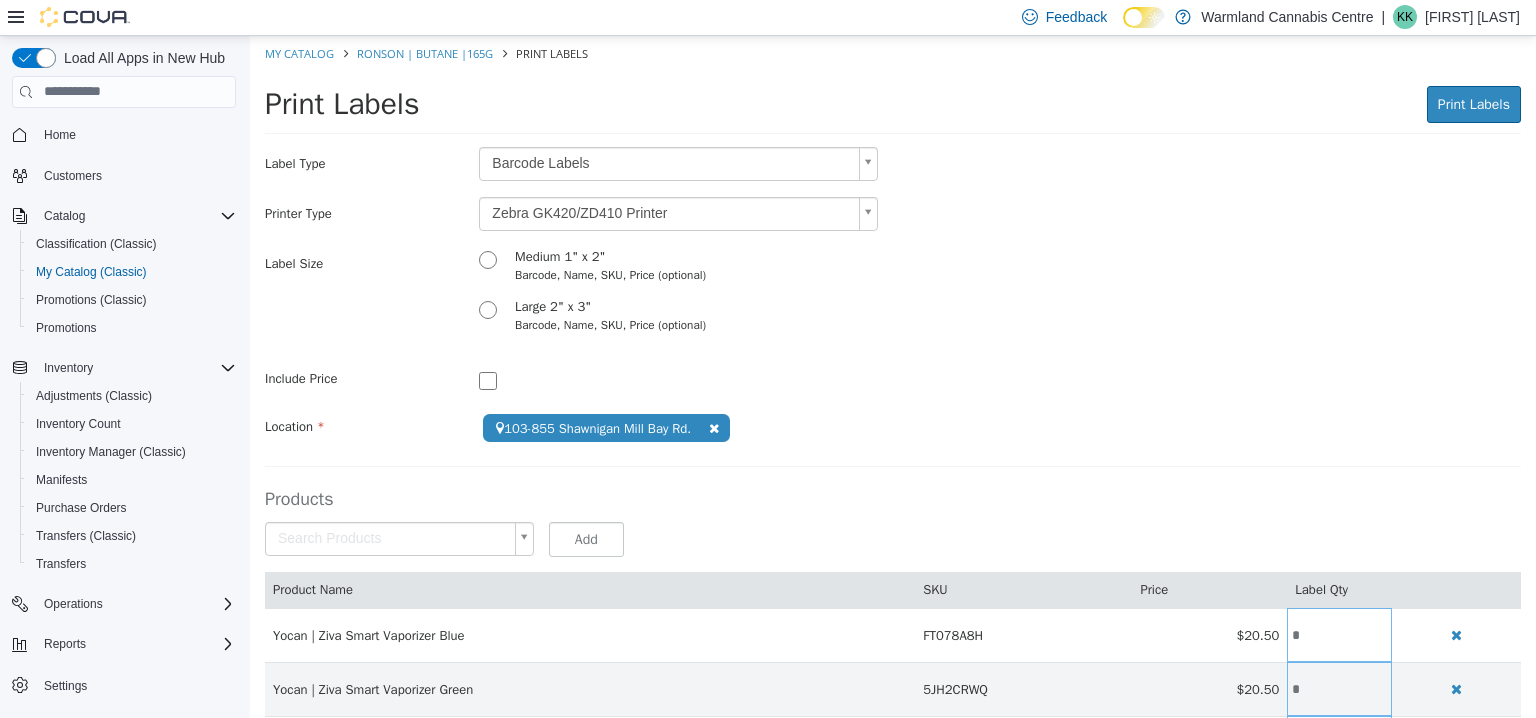 scroll, scrollTop: 0, scrollLeft: 0, axis: both 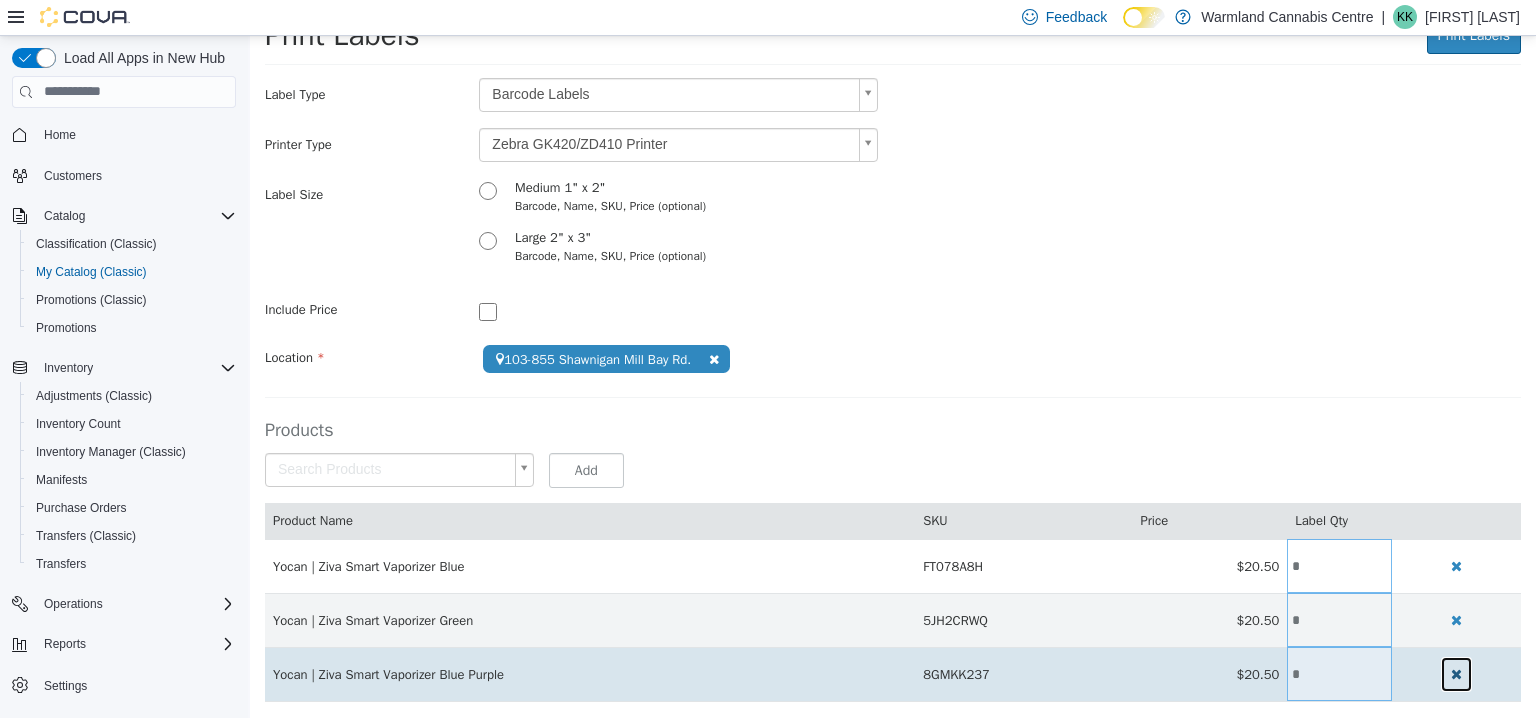 click at bounding box center (1456, 673) 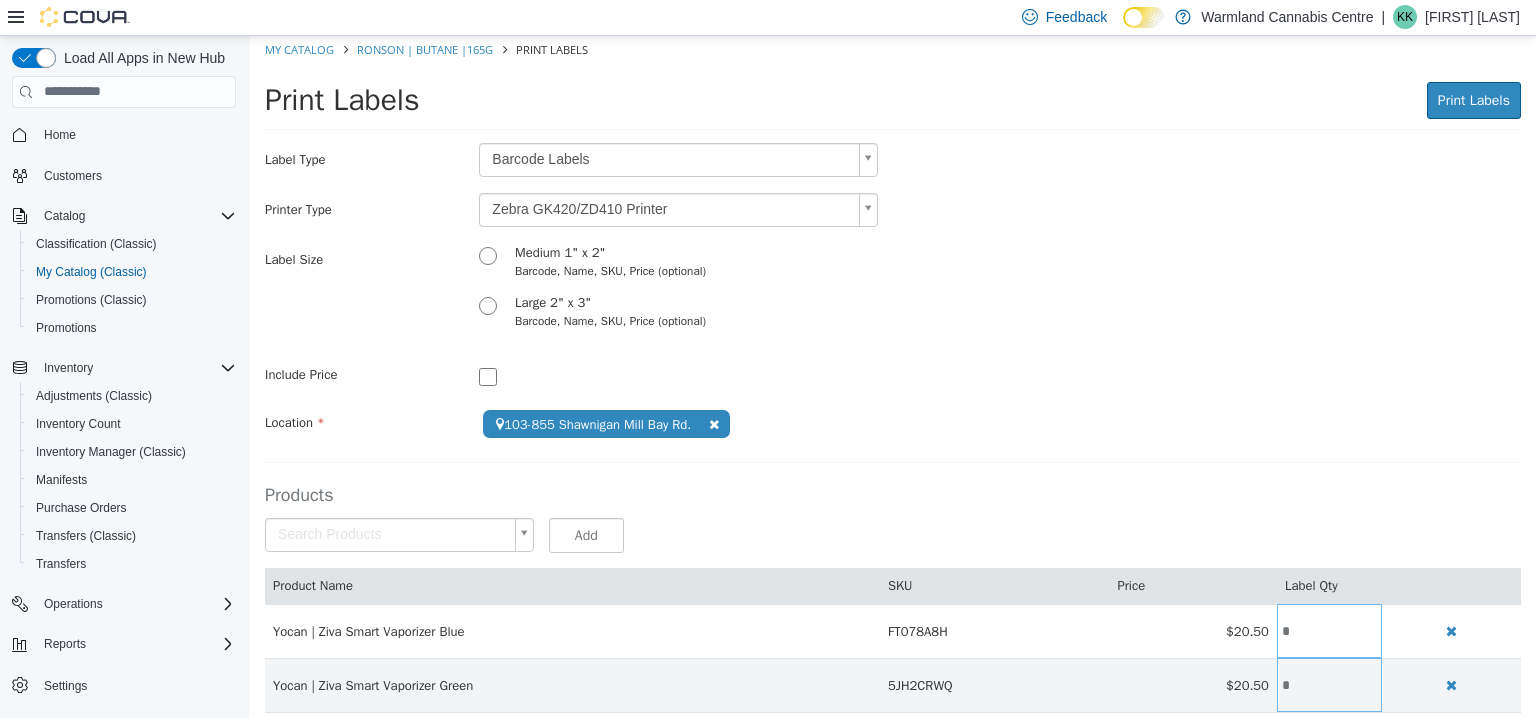 scroll, scrollTop: 0, scrollLeft: 0, axis: both 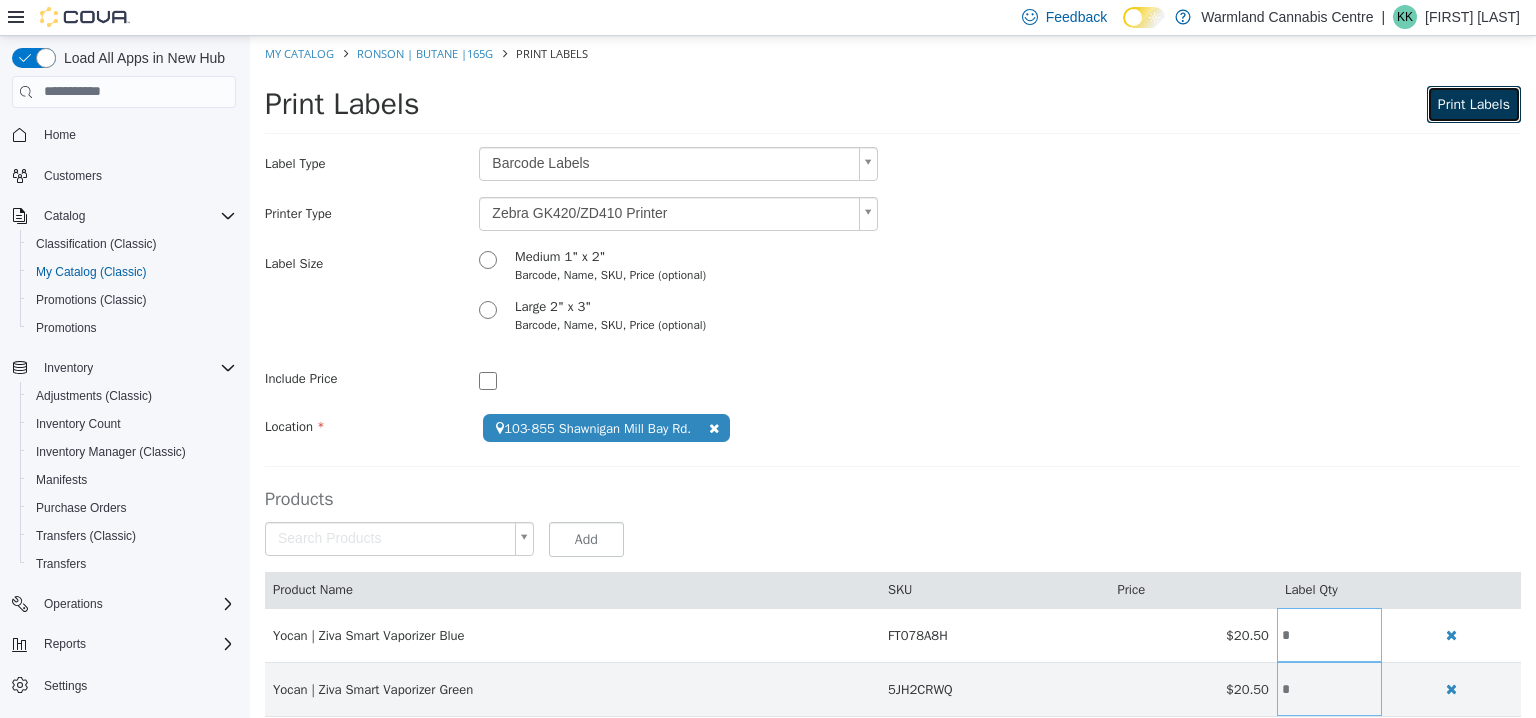click on "Print Labels" at bounding box center [1474, 103] 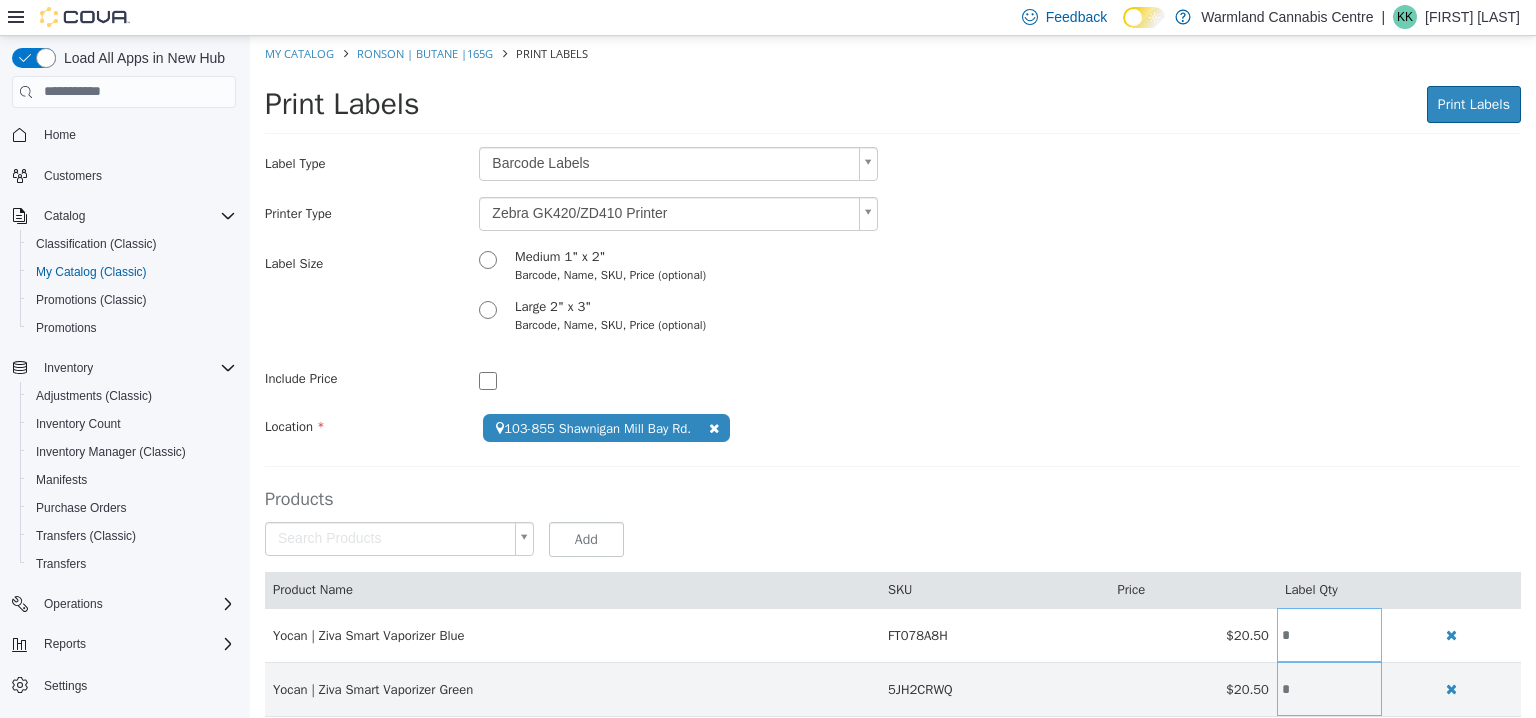 scroll, scrollTop: 0, scrollLeft: 0, axis: both 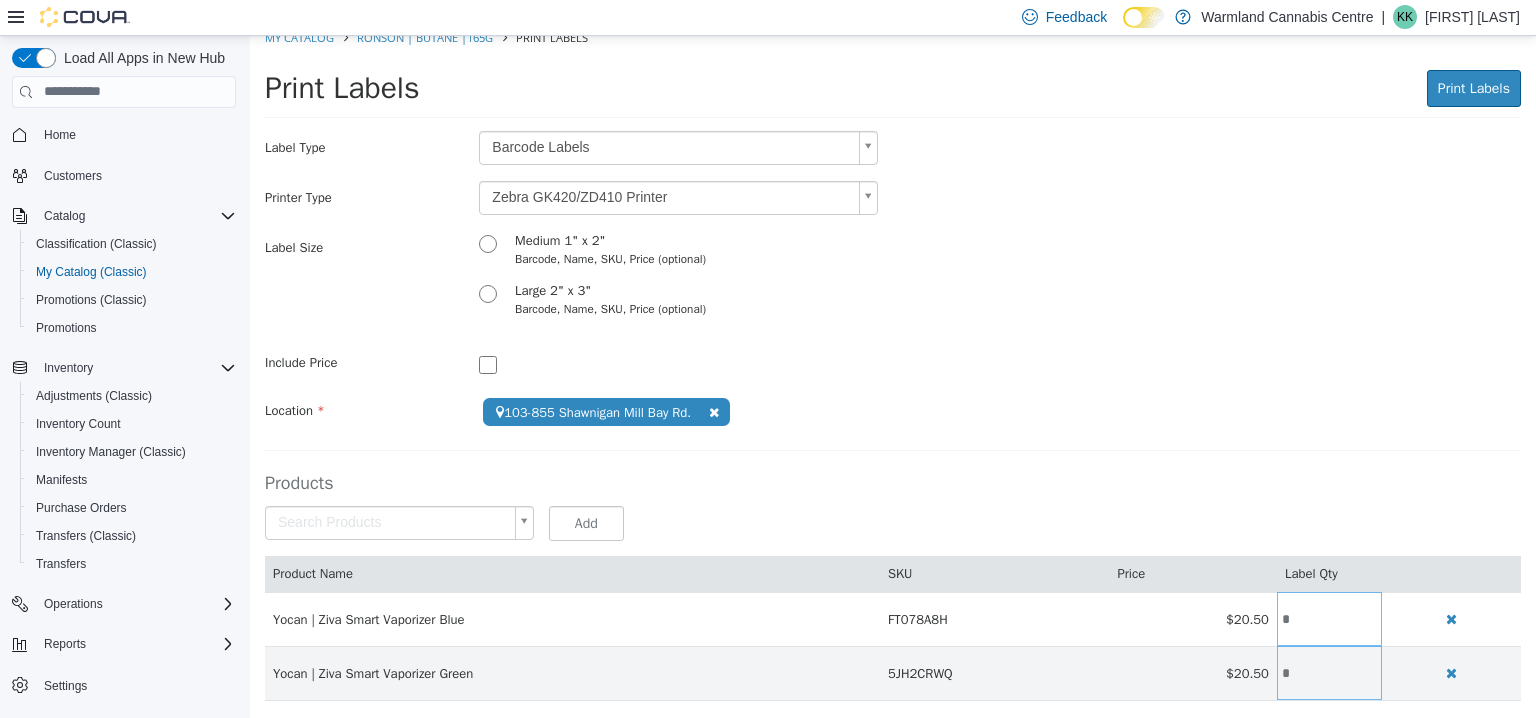 click on "**********" at bounding box center [893, 370] 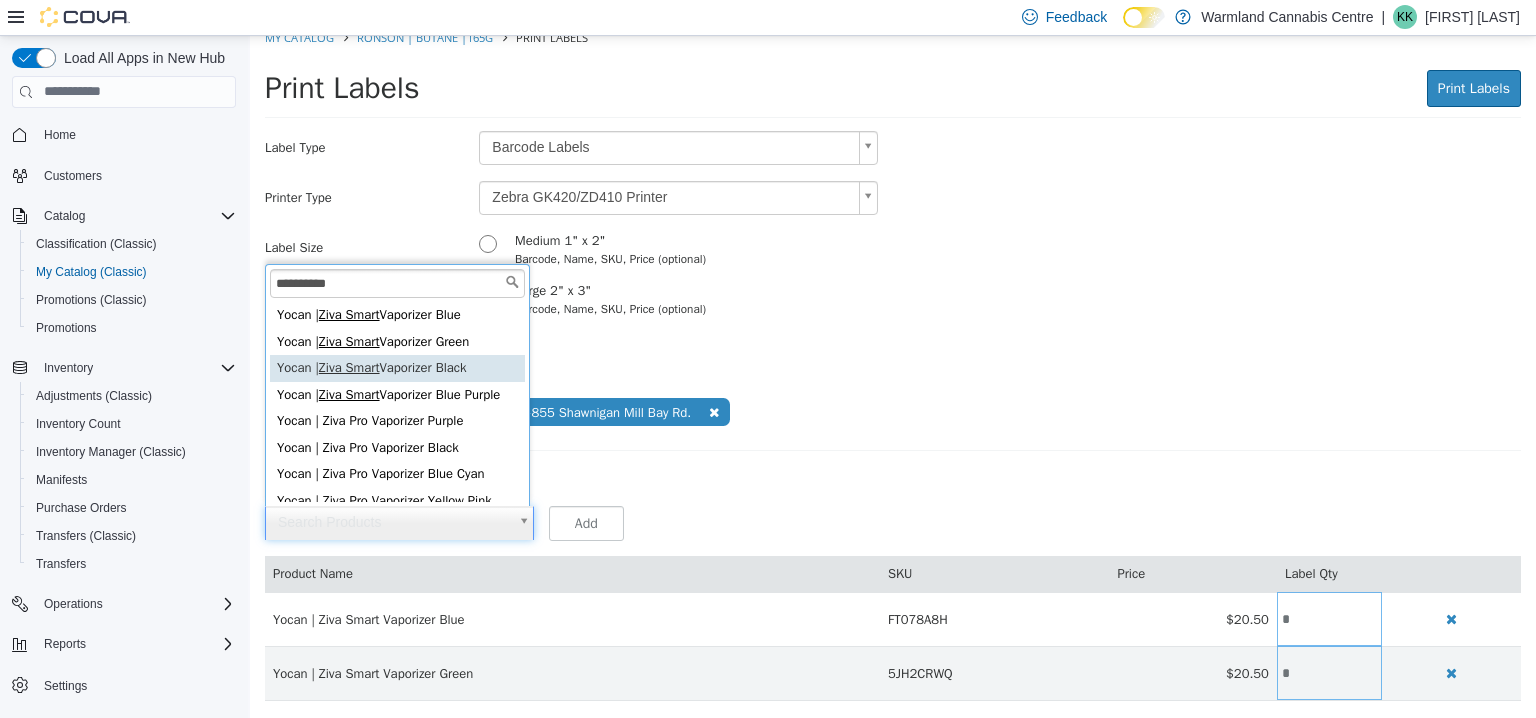type on "**********" 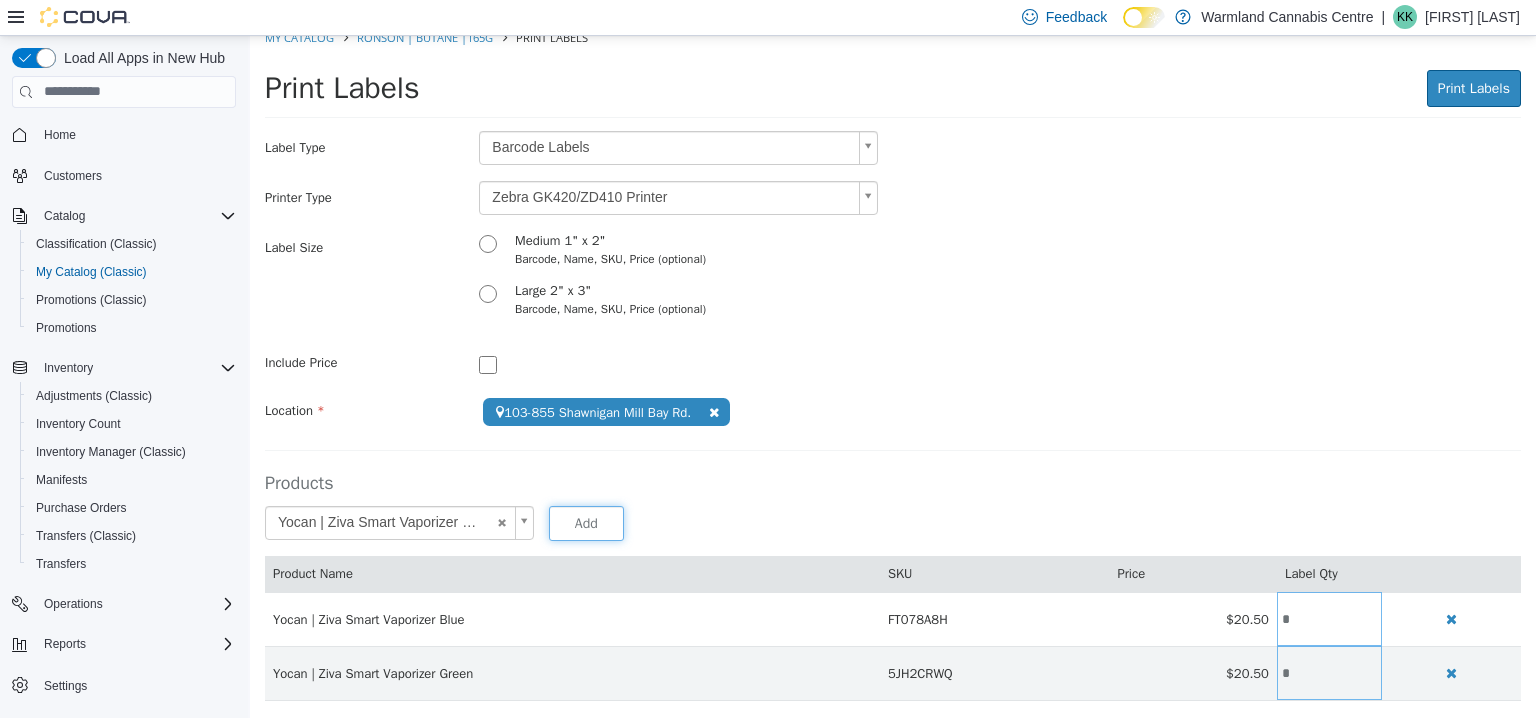 click on "Add" at bounding box center [586, 522] 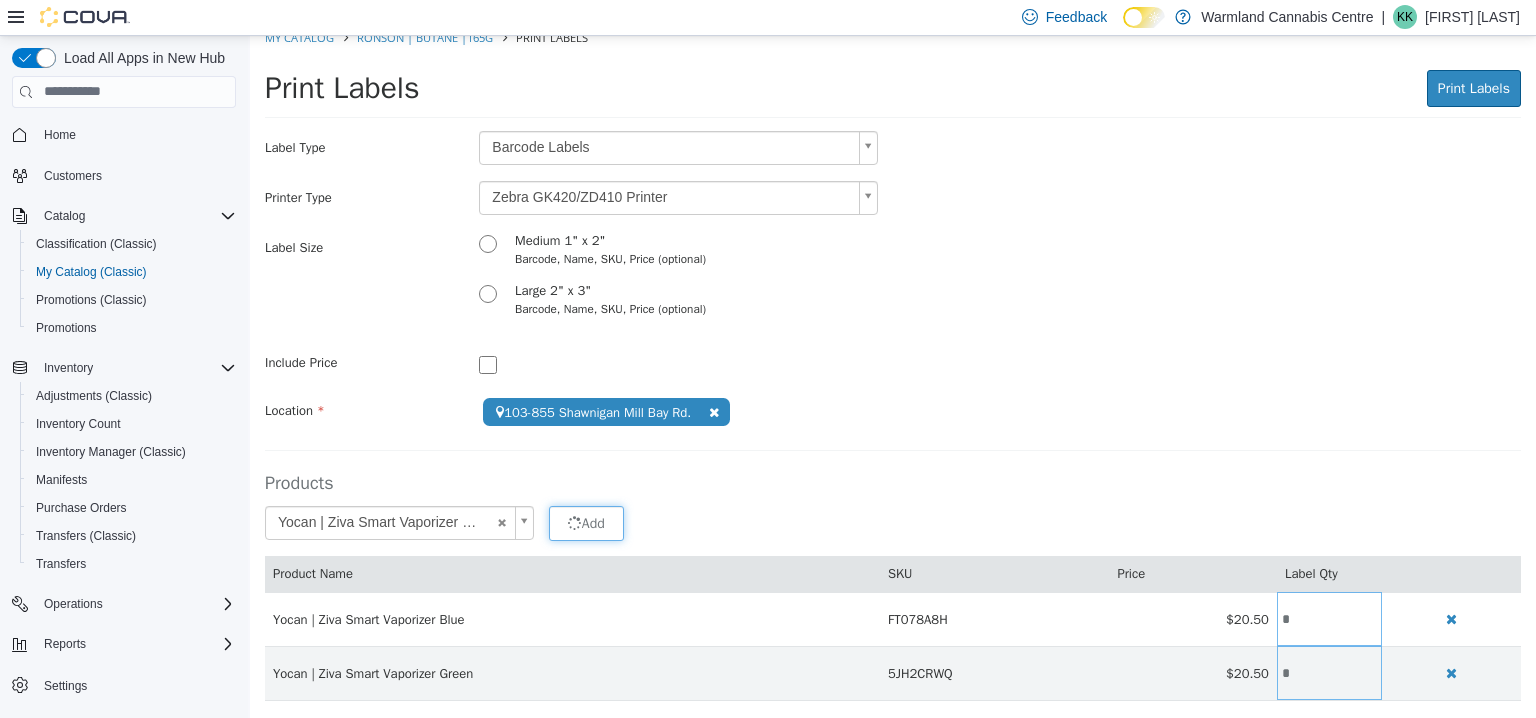 type 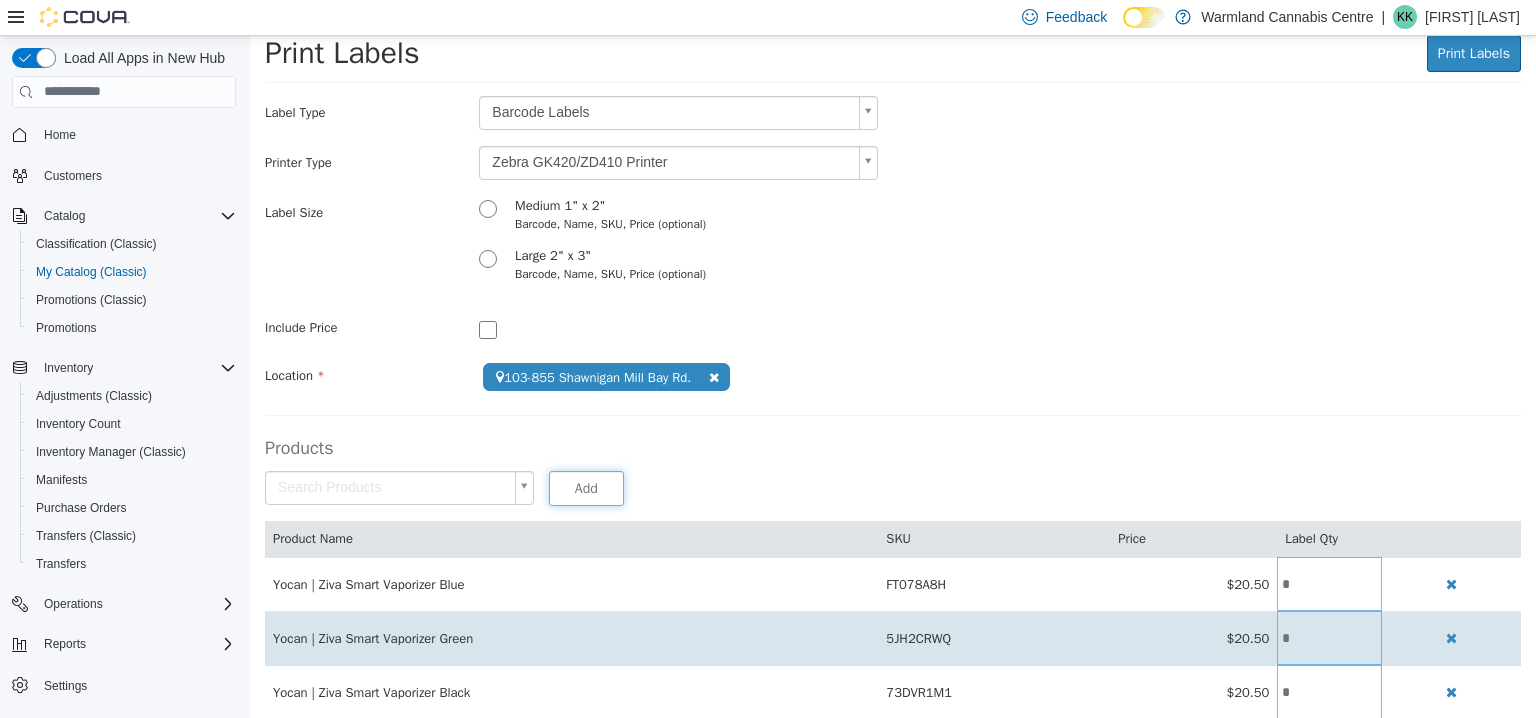 scroll, scrollTop: 69, scrollLeft: 0, axis: vertical 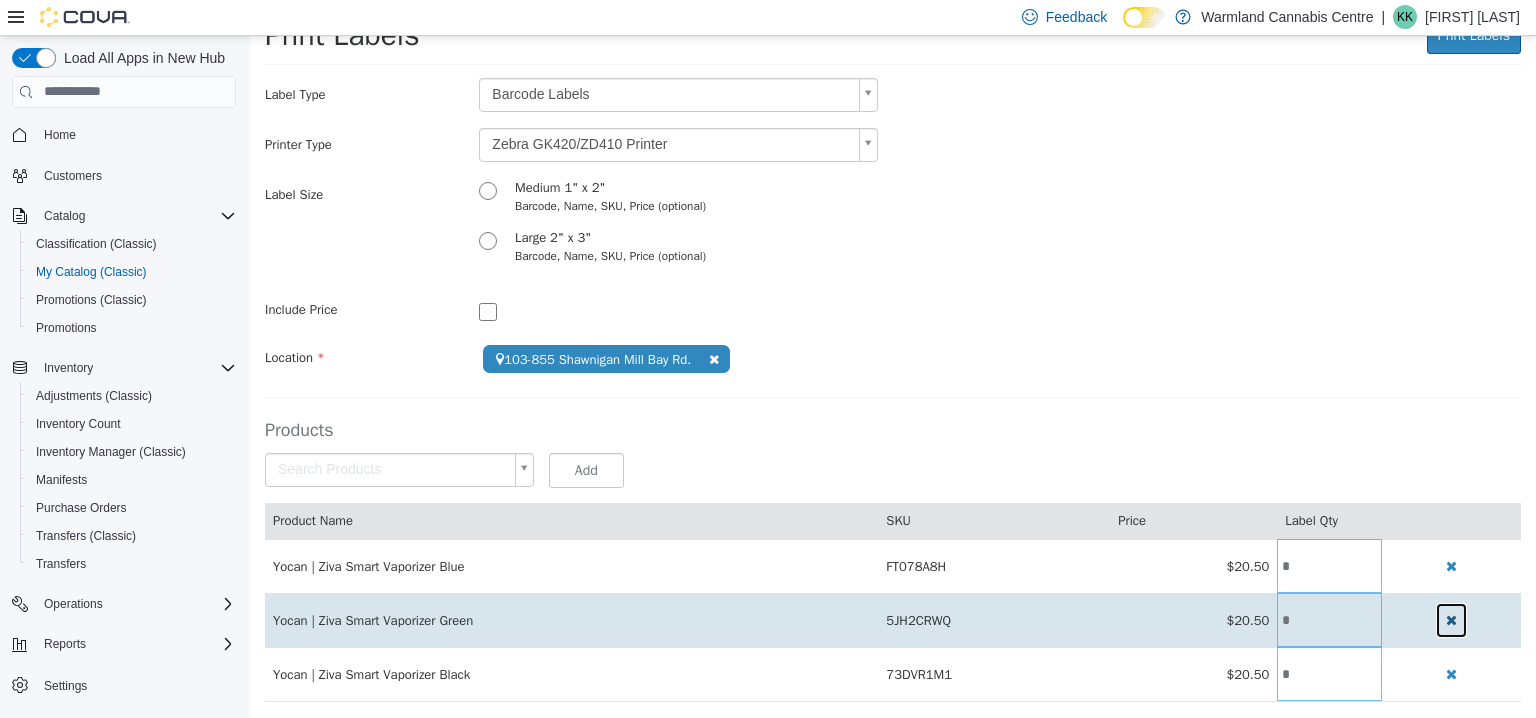 click at bounding box center [1451, 619] 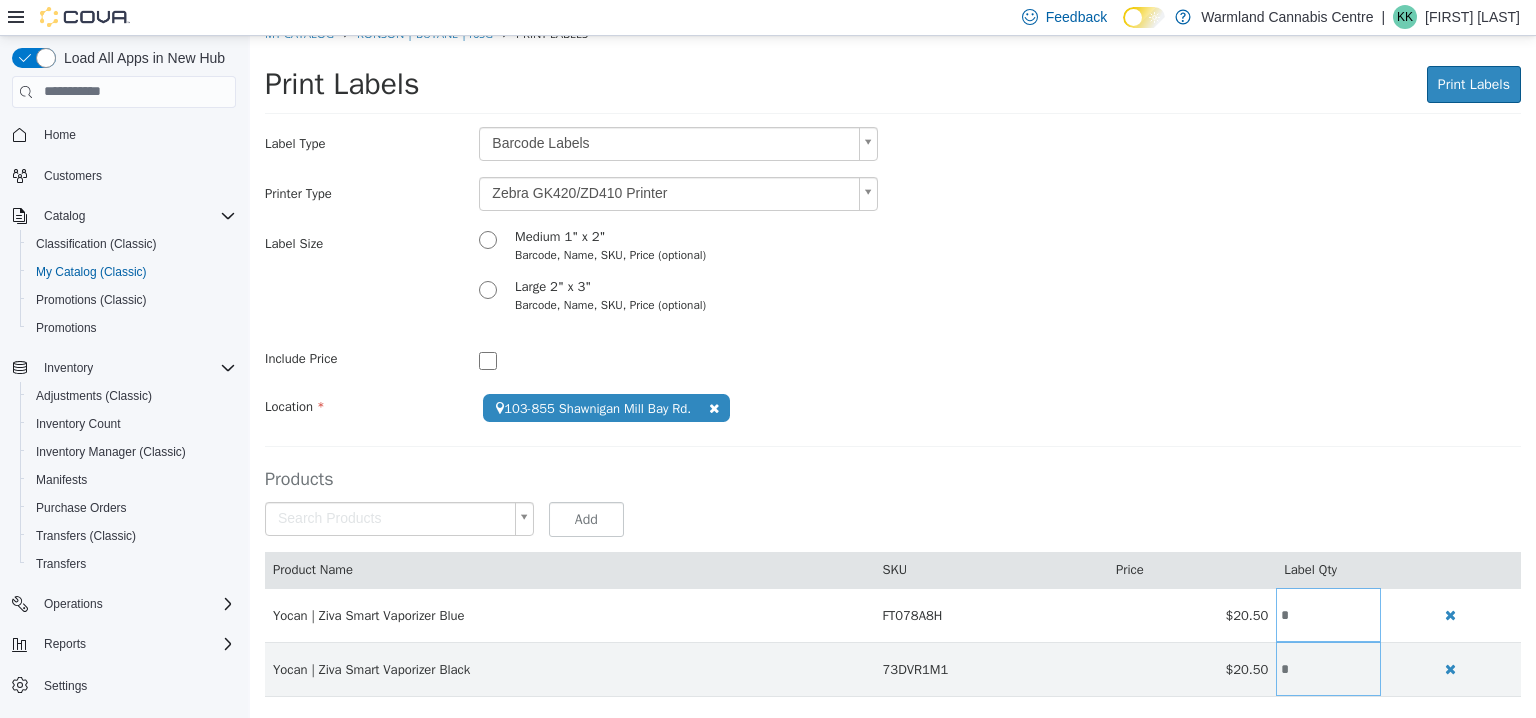 scroll, scrollTop: 16, scrollLeft: 0, axis: vertical 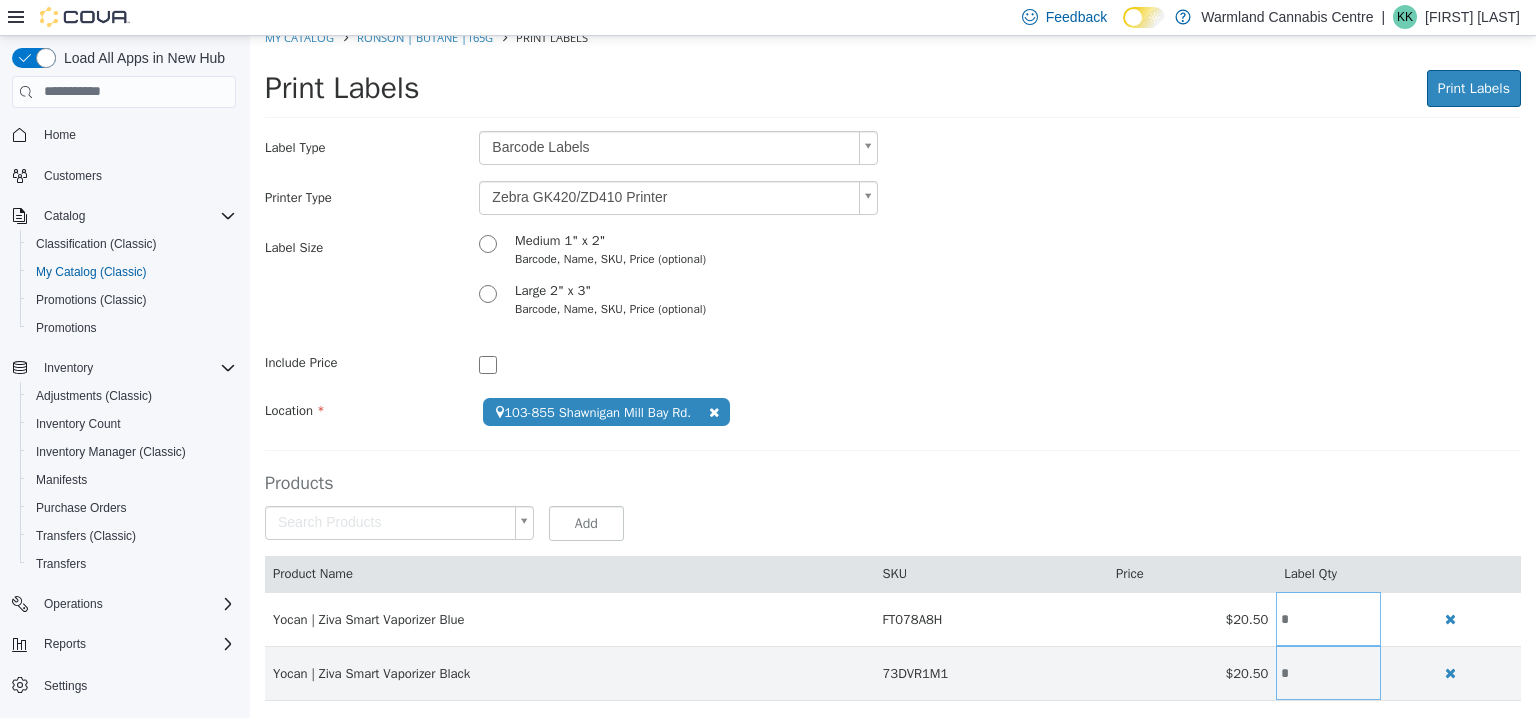 click on "**********" at bounding box center (893, 370) 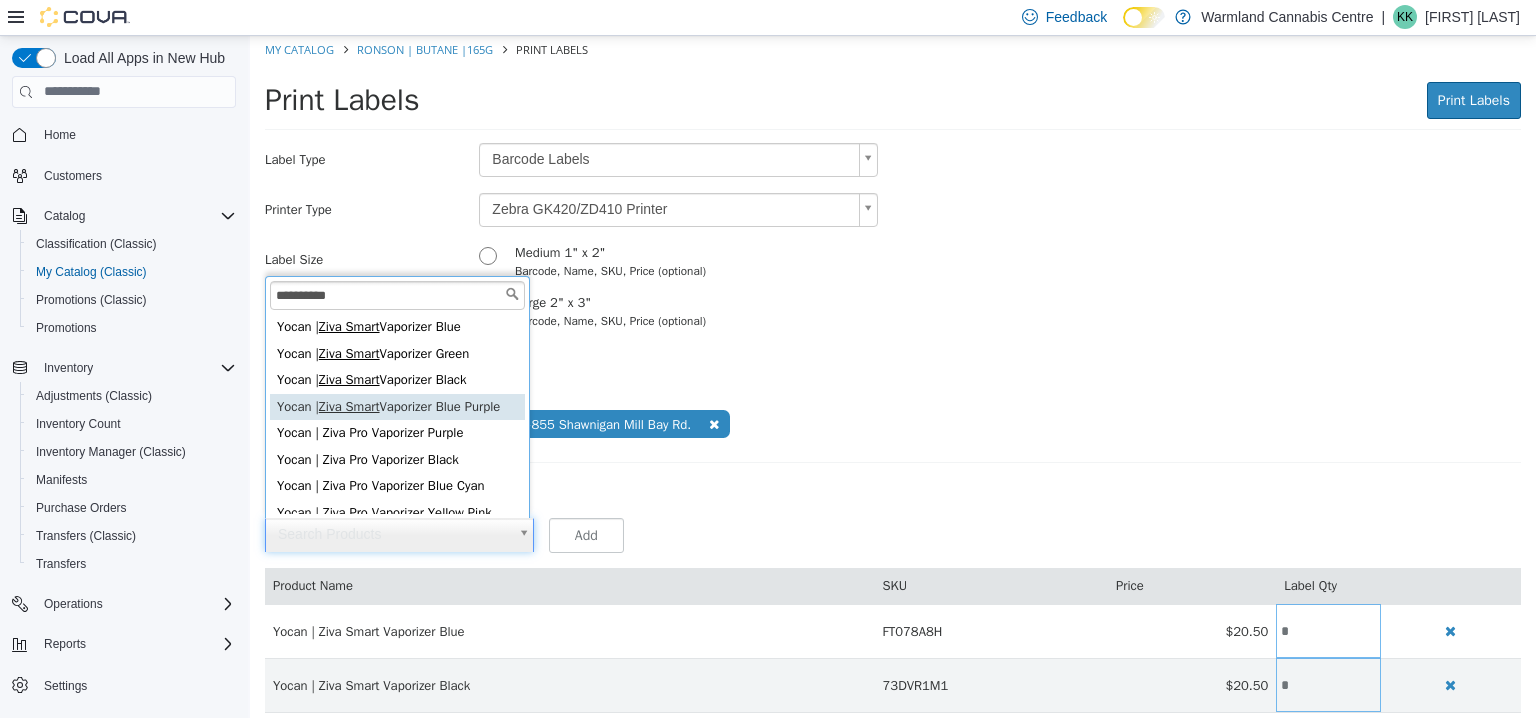 scroll, scrollTop: 0, scrollLeft: 0, axis: both 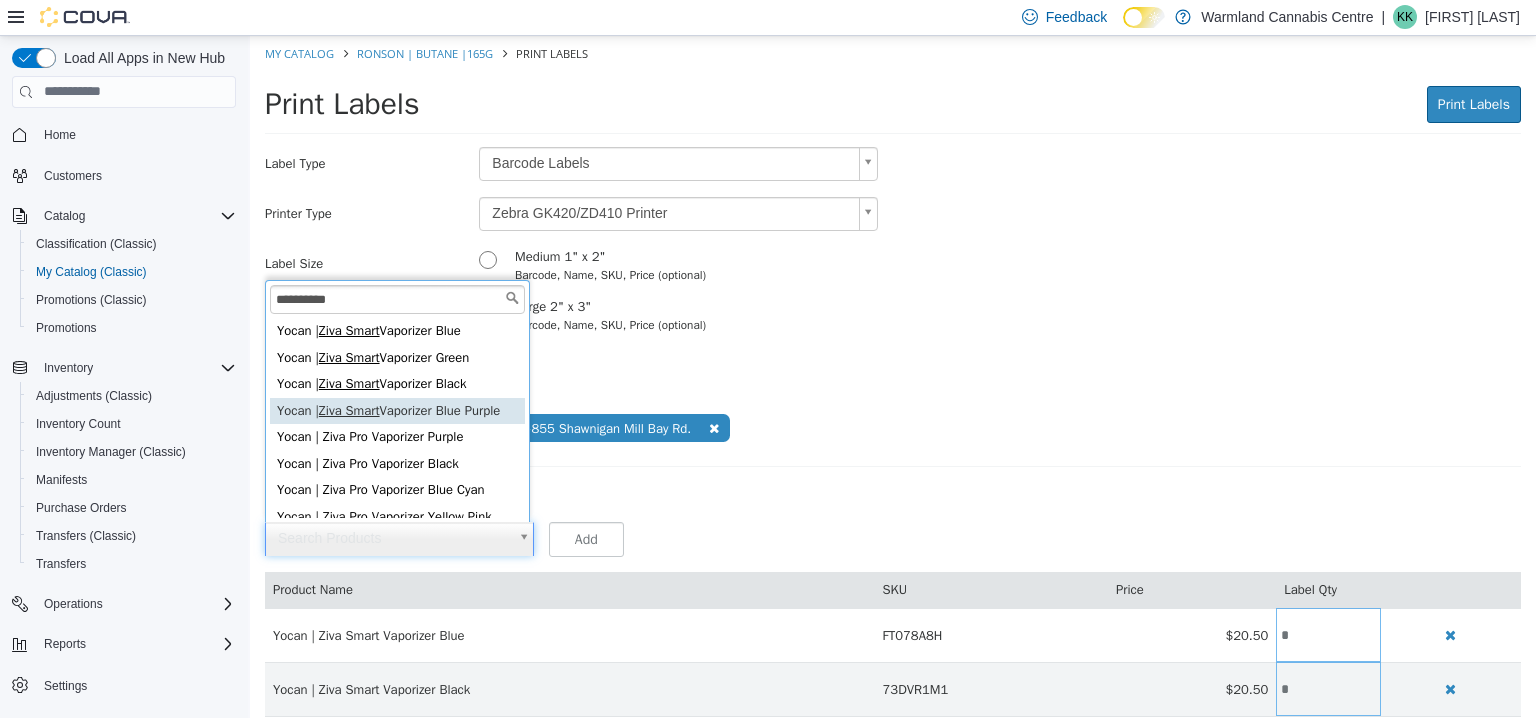 type on "**********" 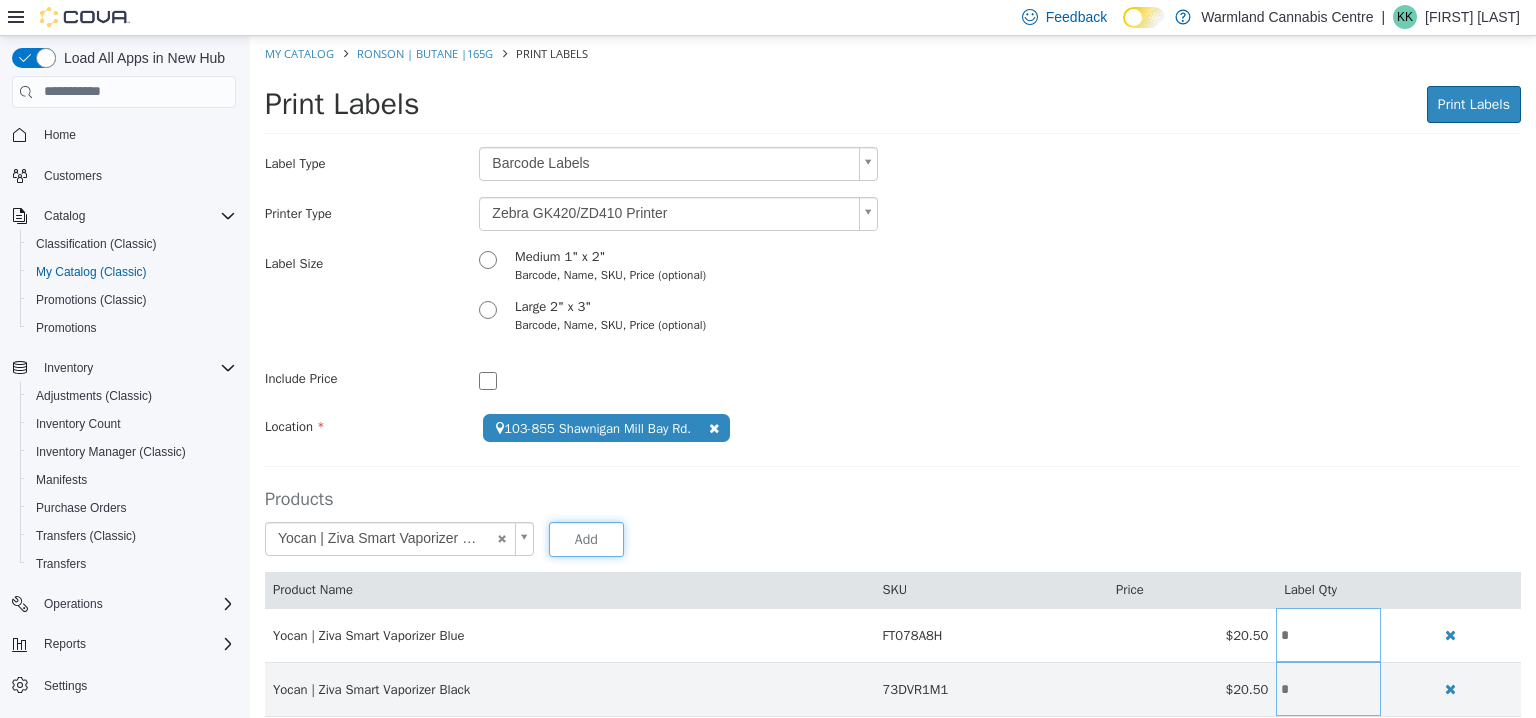 click on "Add" at bounding box center (586, 538) 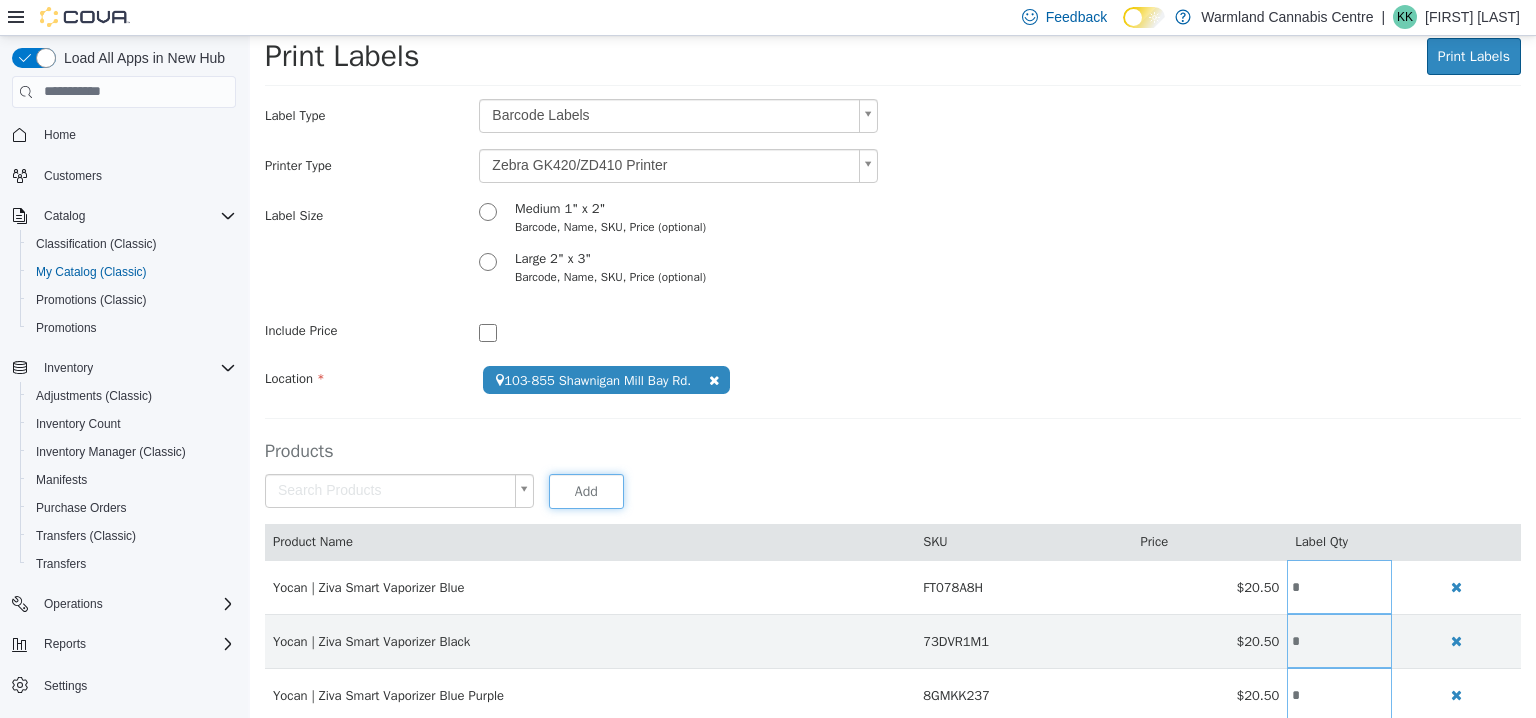 scroll, scrollTop: 69, scrollLeft: 0, axis: vertical 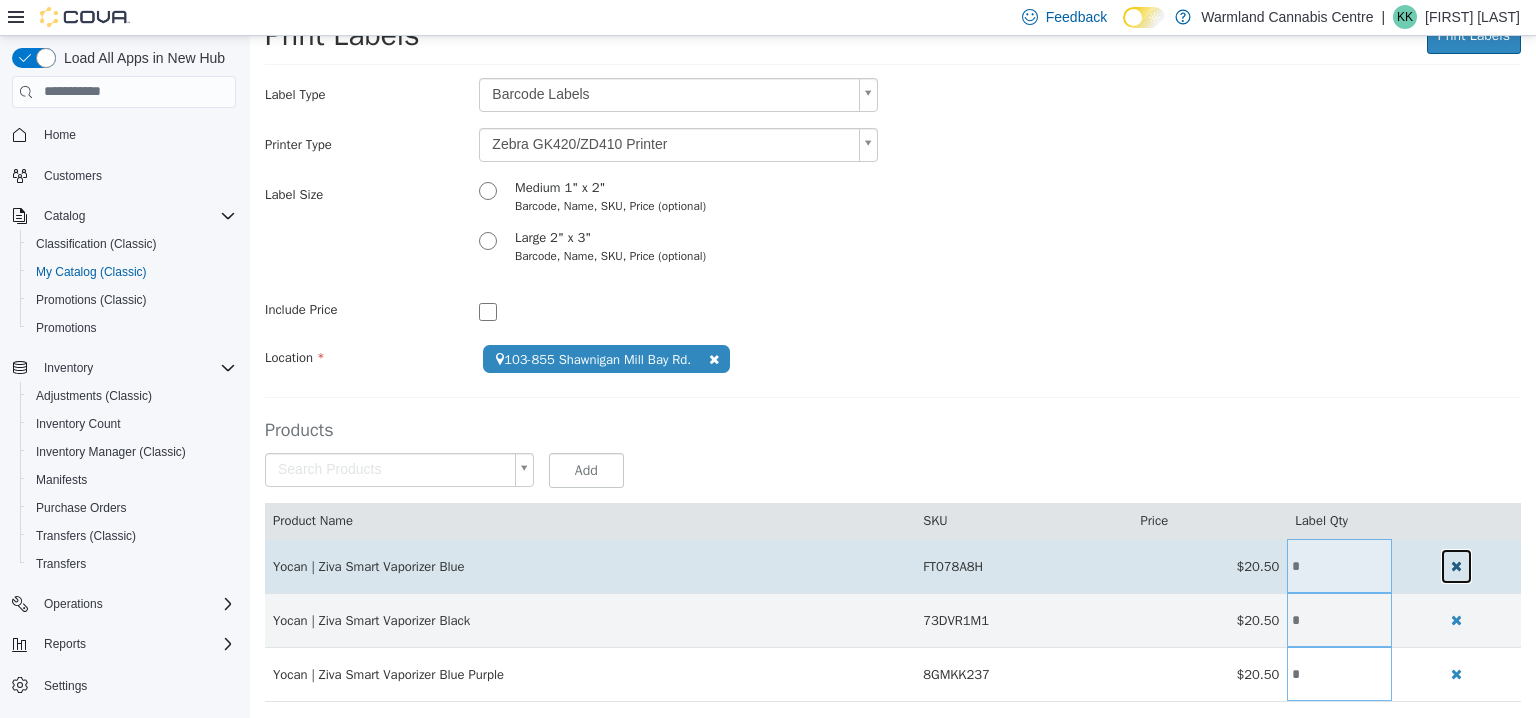 click at bounding box center [1456, 565] 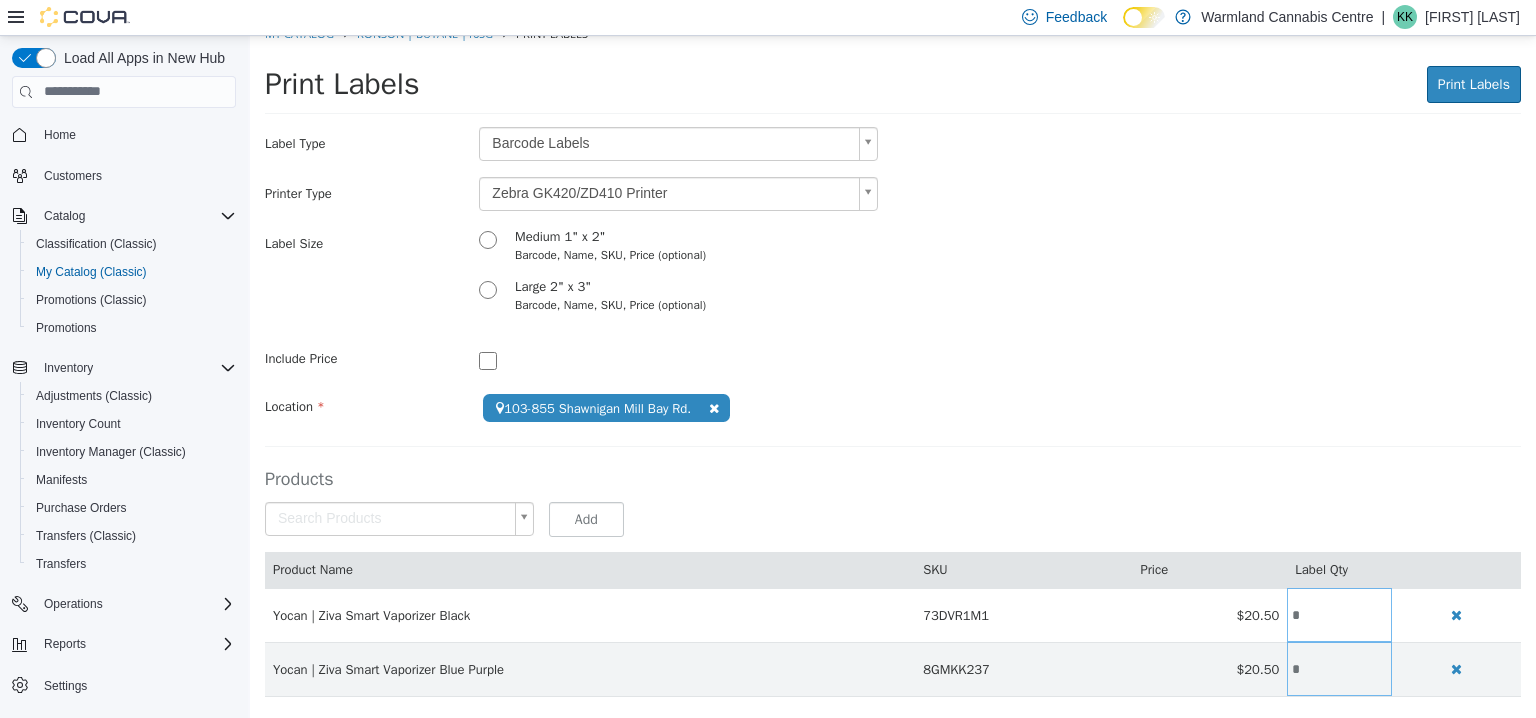 scroll, scrollTop: 16, scrollLeft: 0, axis: vertical 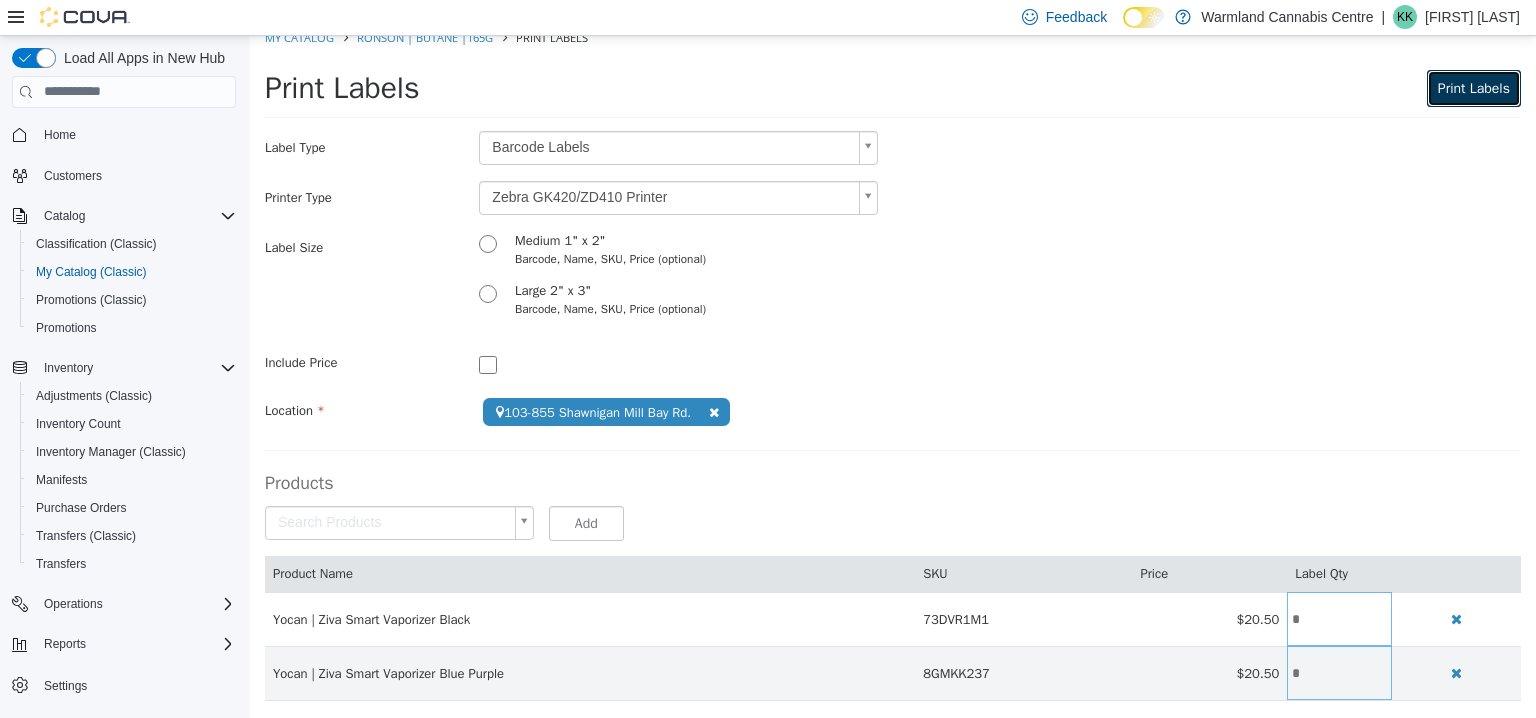 click on "Print Labels" at bounding box center [1474, 87] 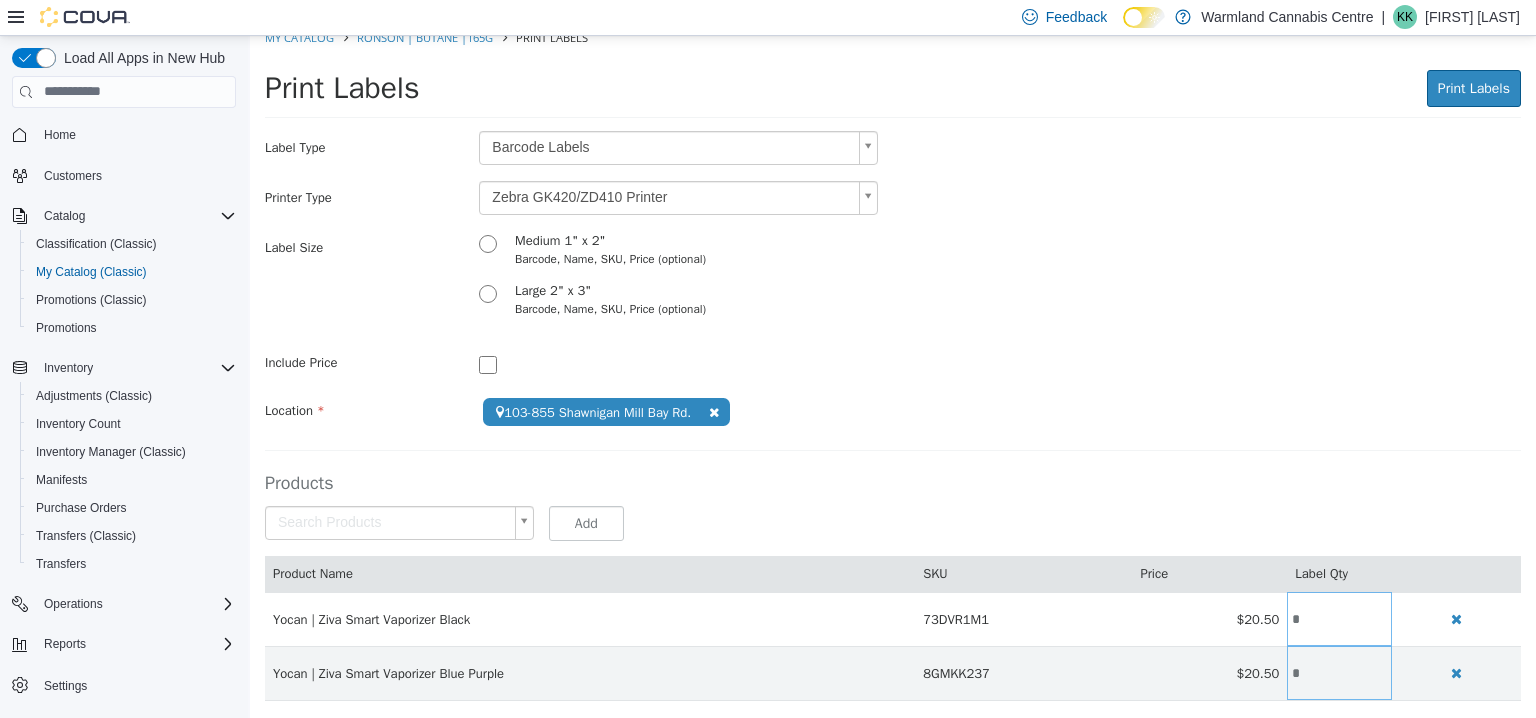 scroll, scrollTop: 0, scrollLeft: 0, axis: both 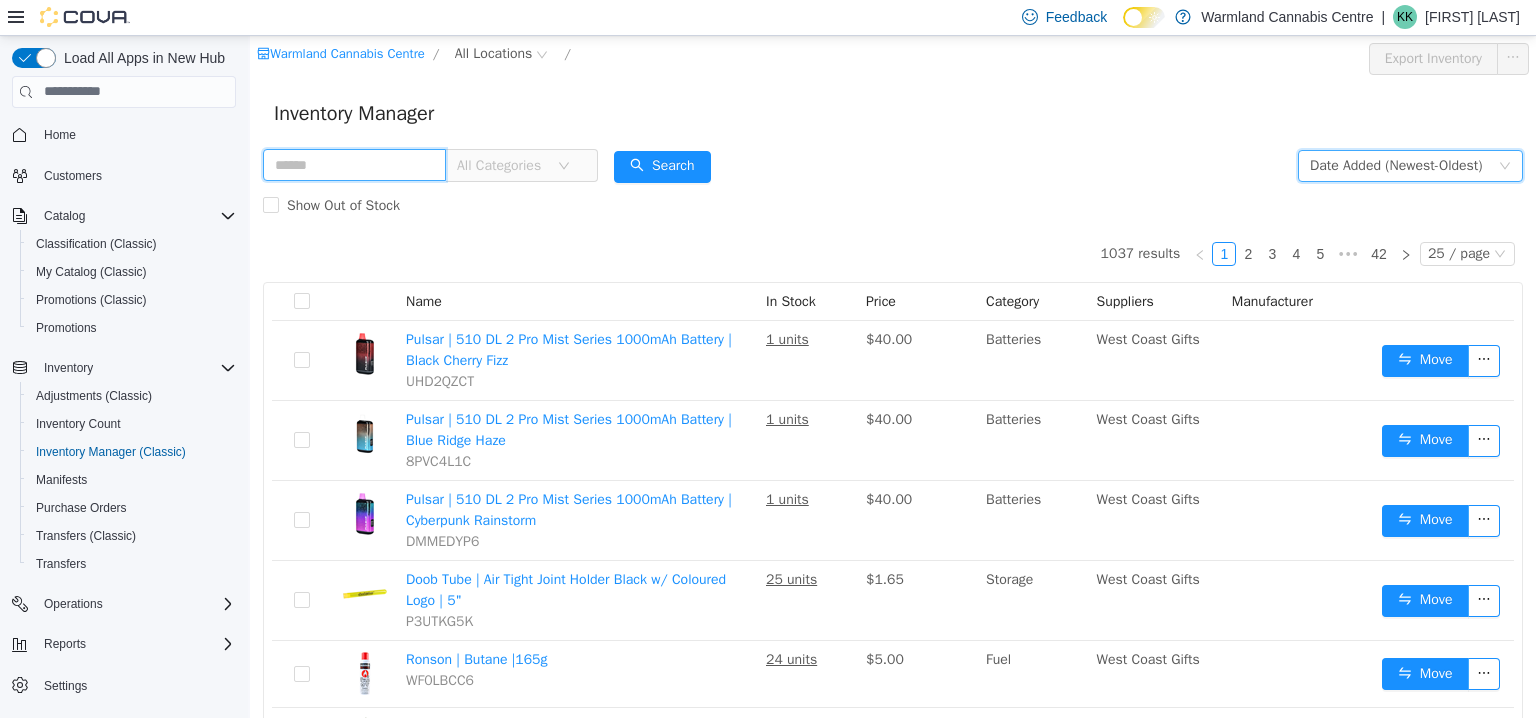 click at bounding box center [354, 164] 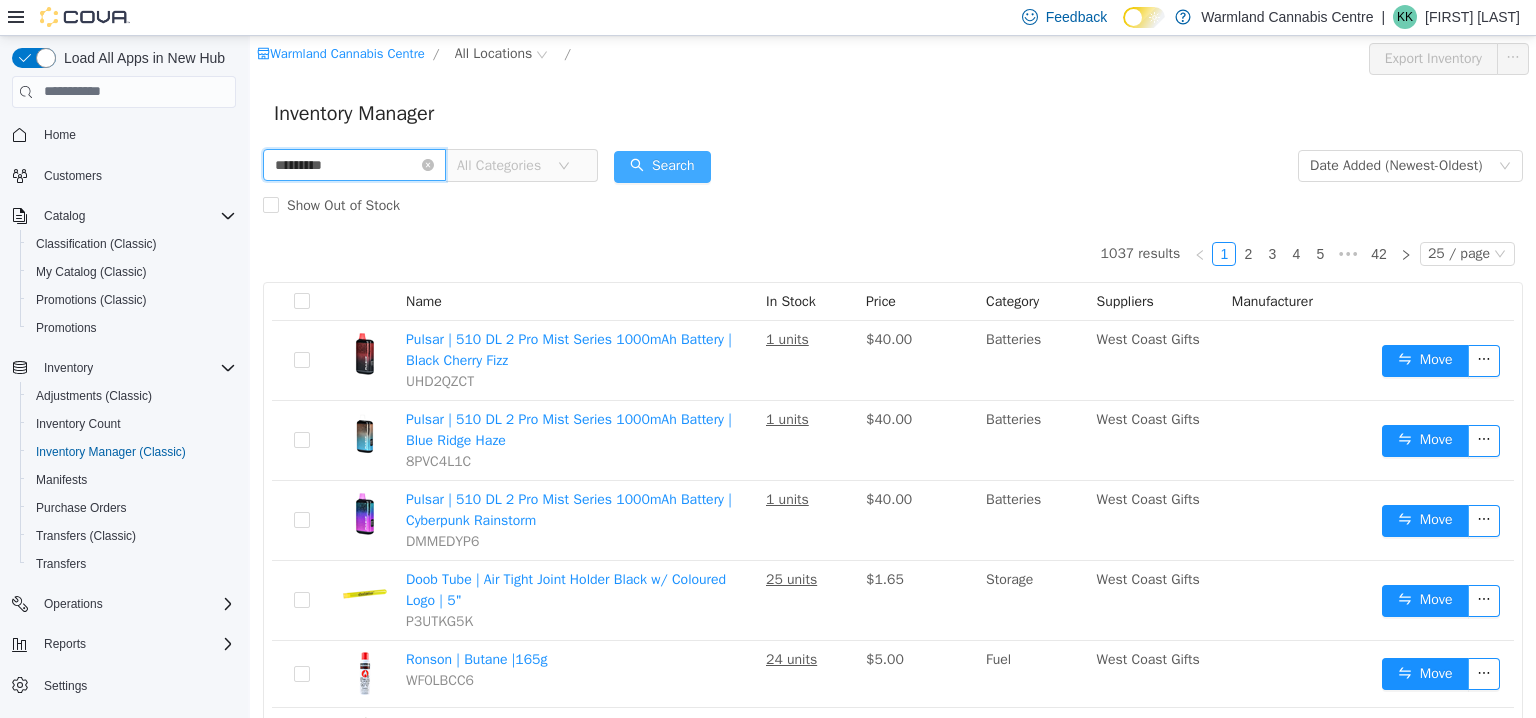 type on "*********" 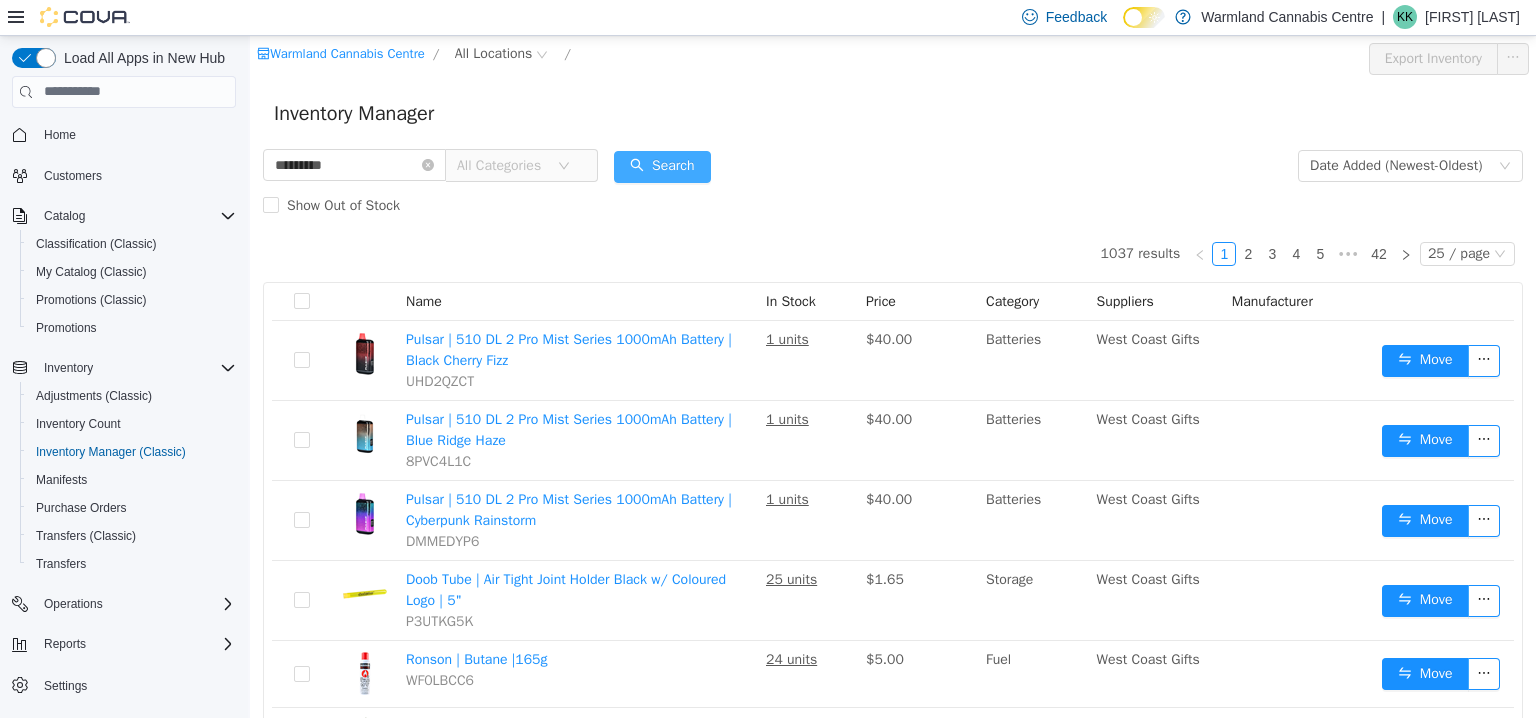 click on "Search" at bounding box center (662, 166) 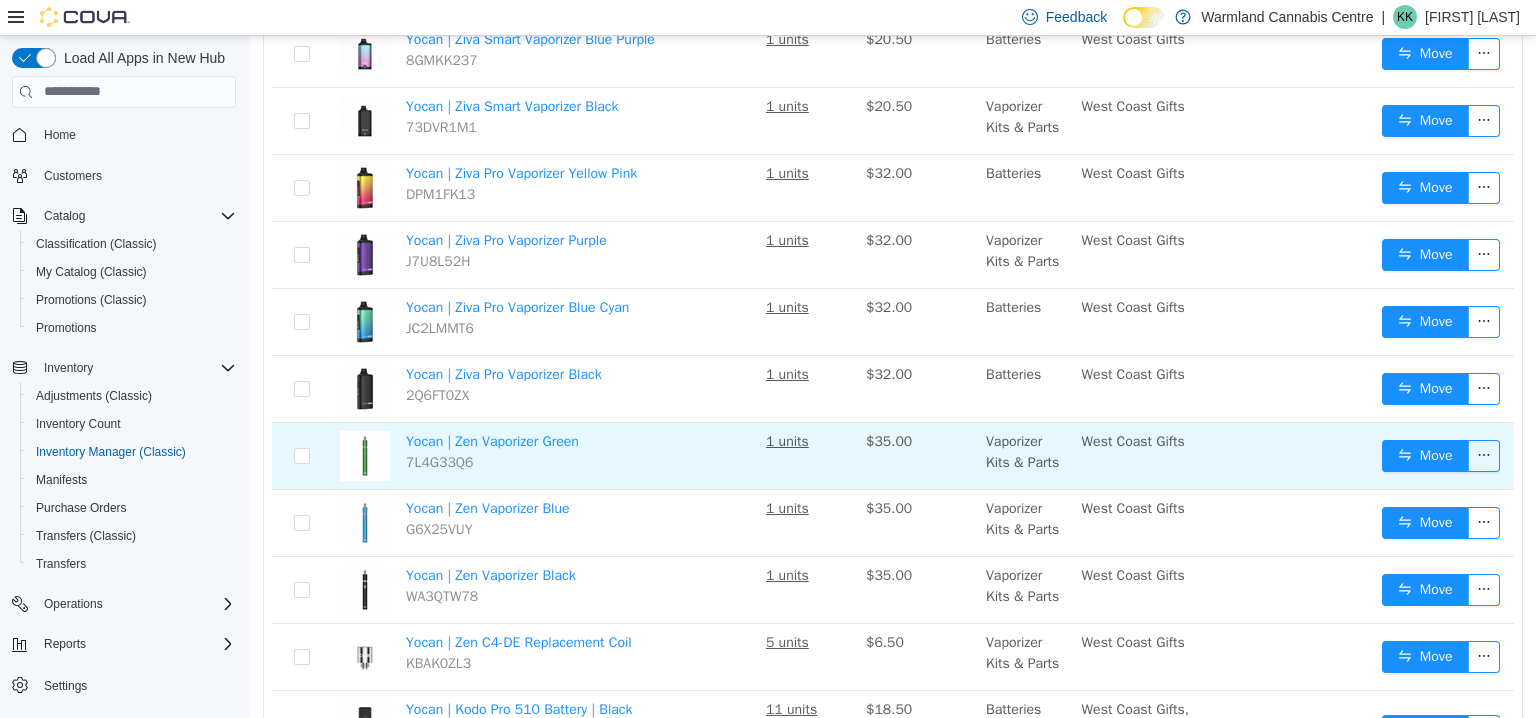 scroll, scrollTop: 1200, scrollLeft: 0, axis: vertical 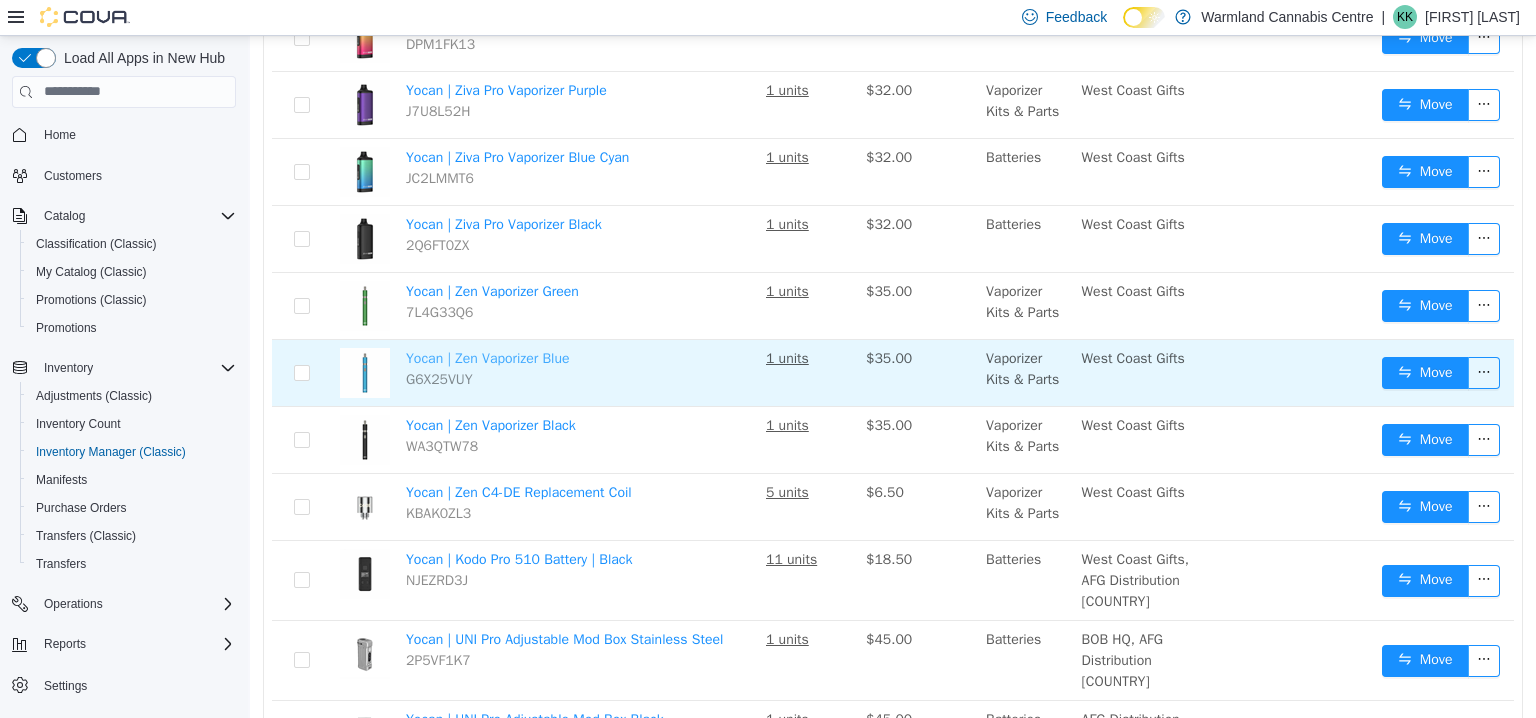 click on "Yocan | Zen Vaporizer Blue" at bounding box center (488, 357) 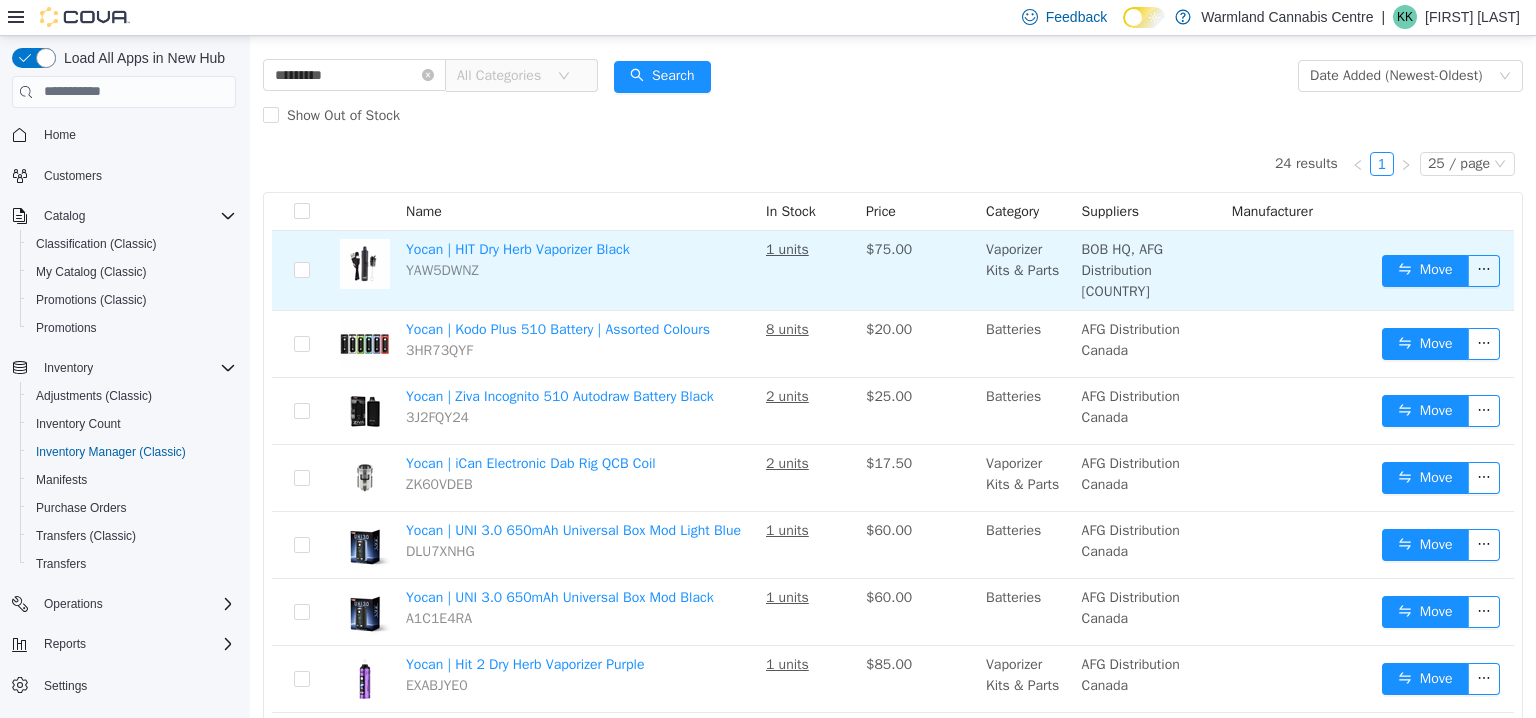 scroll, scrollTop: 0, scrollLeft: 0, axis: both 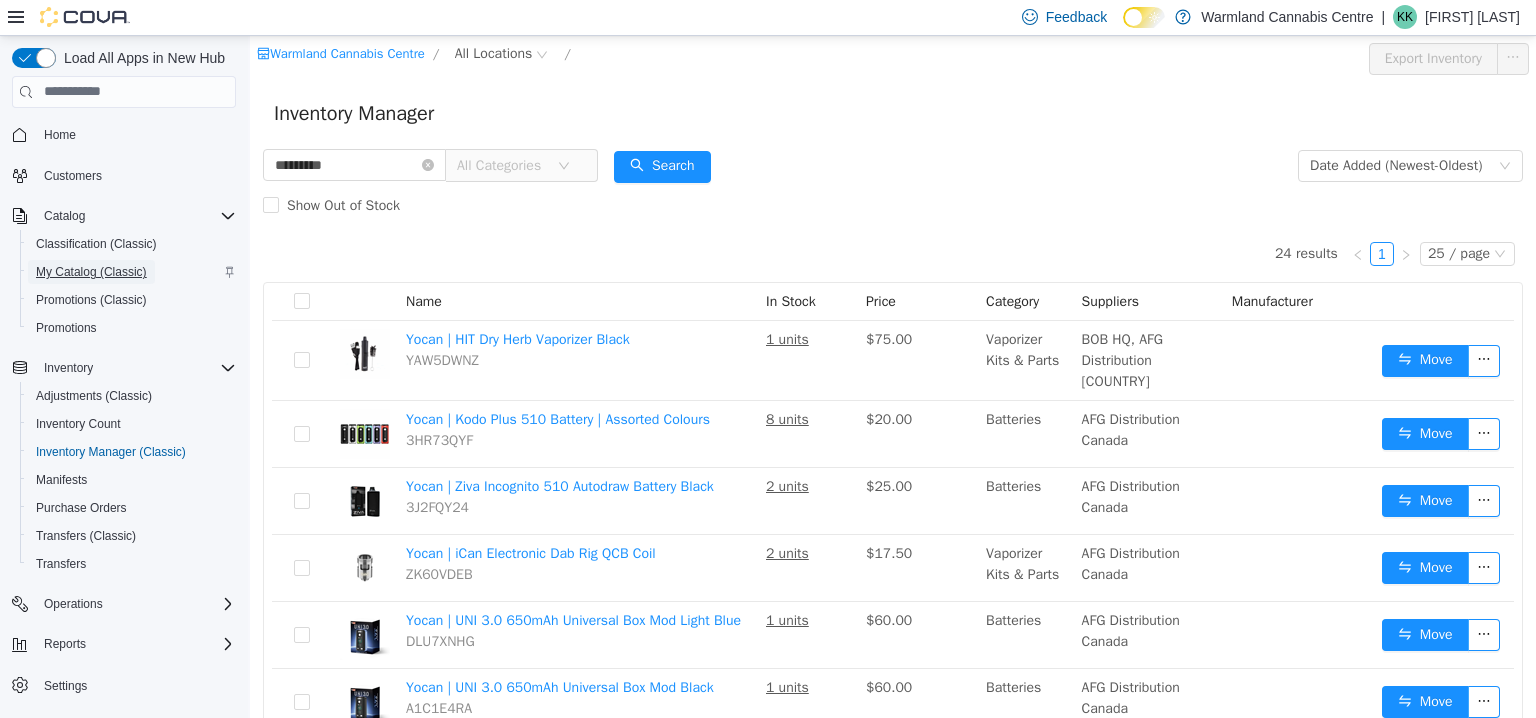 click on "My Catalog (Classic)" at bounding box center [91, 272] 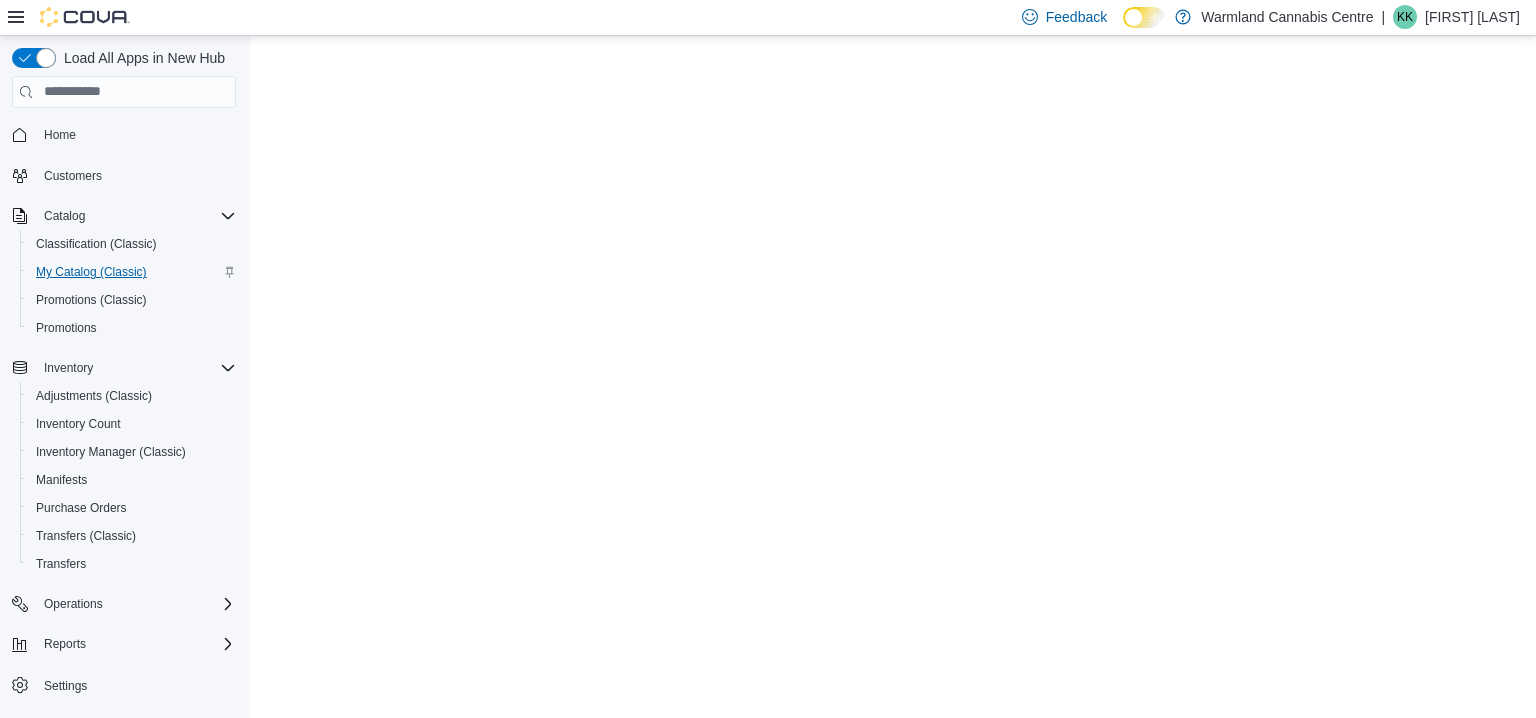 scroll, scrollTop: 0, scrollLeft: 0, axis: both 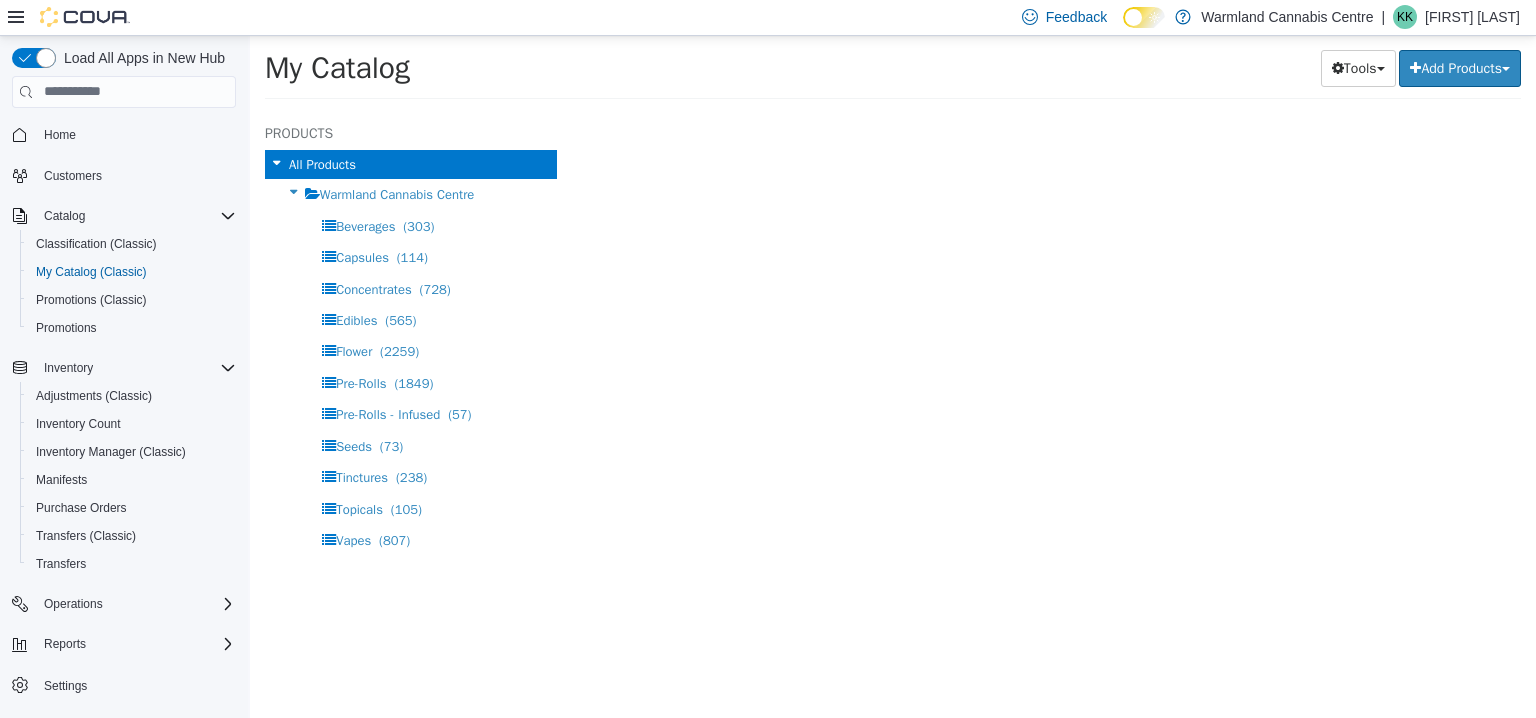 select on "**********" 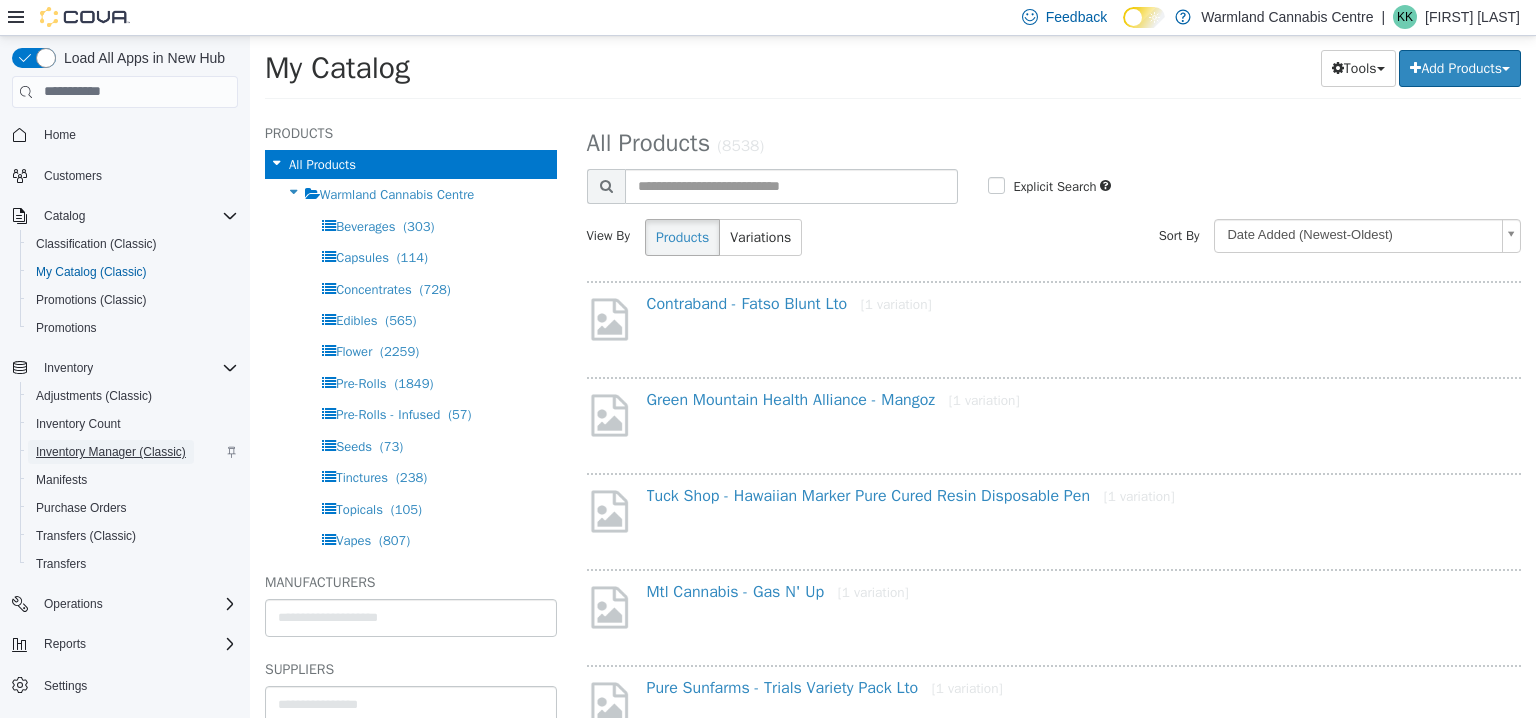 click on "Inventory Manager (Classic)" at bounding box center [111, 452] 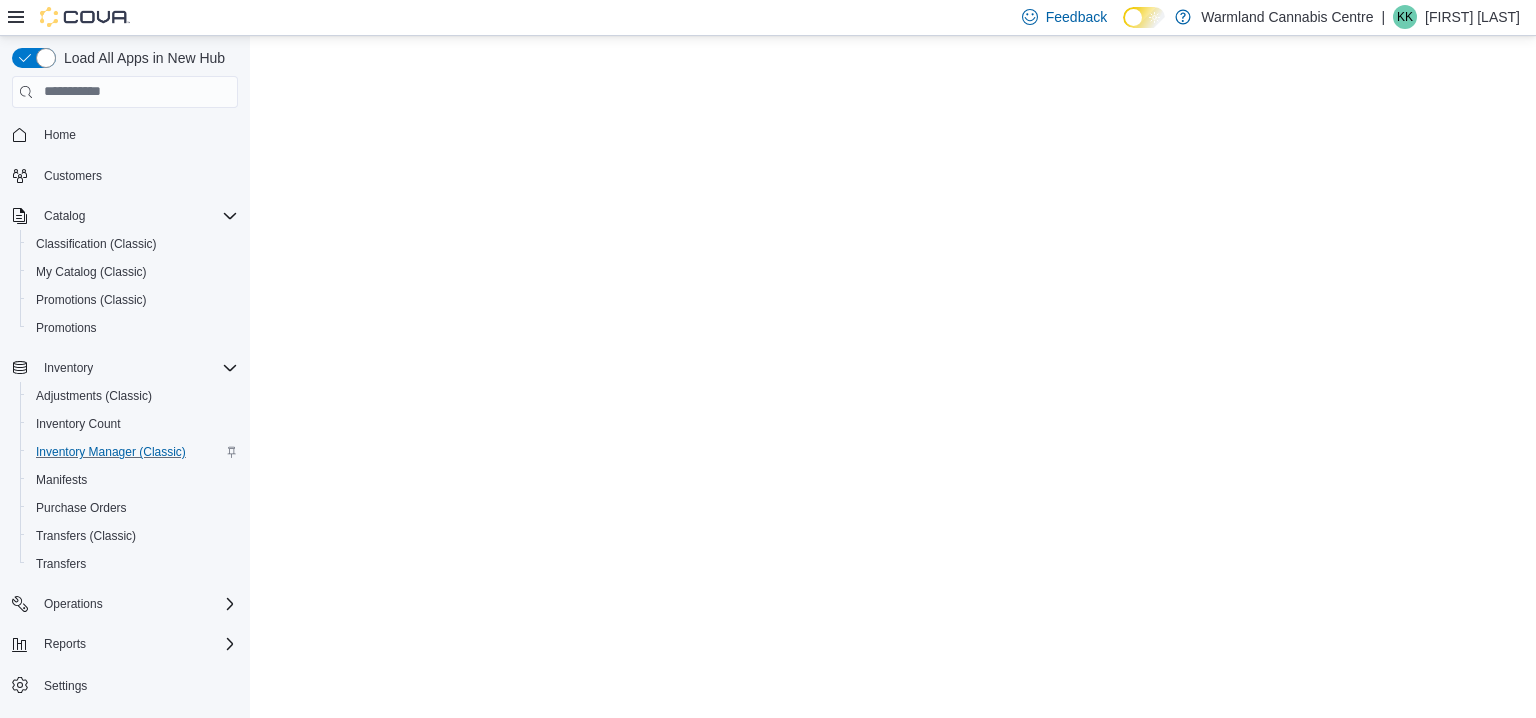 scroll, scrollTop: 0, scrollLeft: 0, axis: both 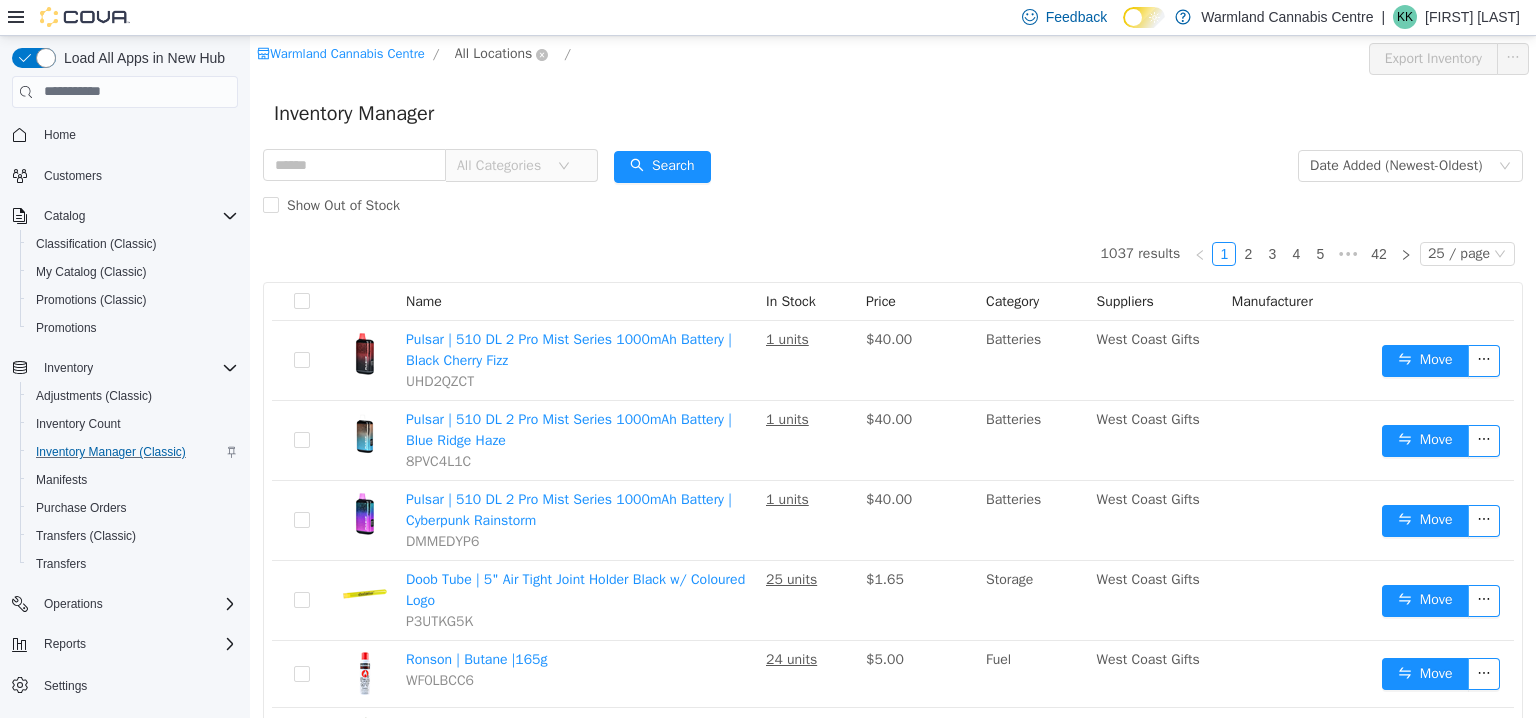 click on "All Locations" at bounding box center [494, 53] 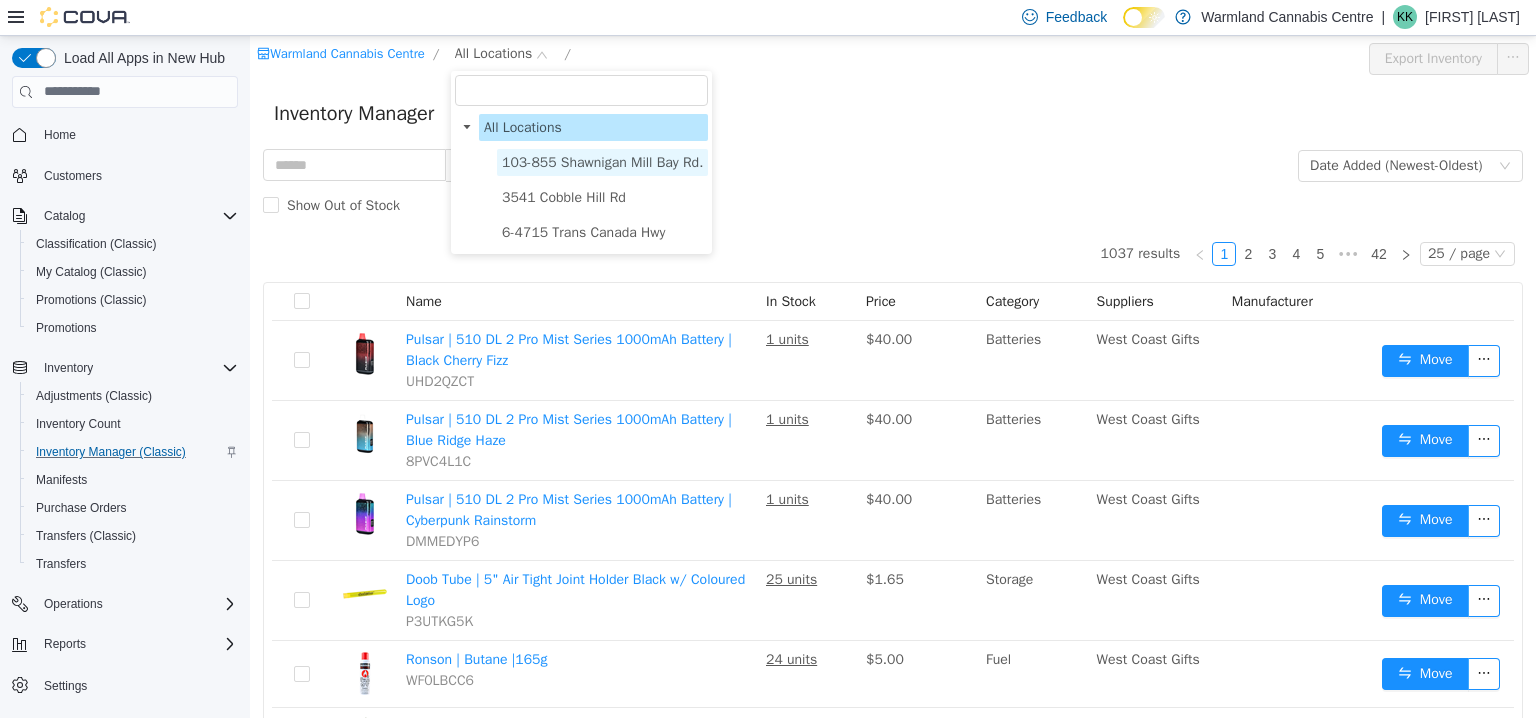 click on "103-855 Shawnigan Mill Bay Rd." at bounding box center (602, 161) 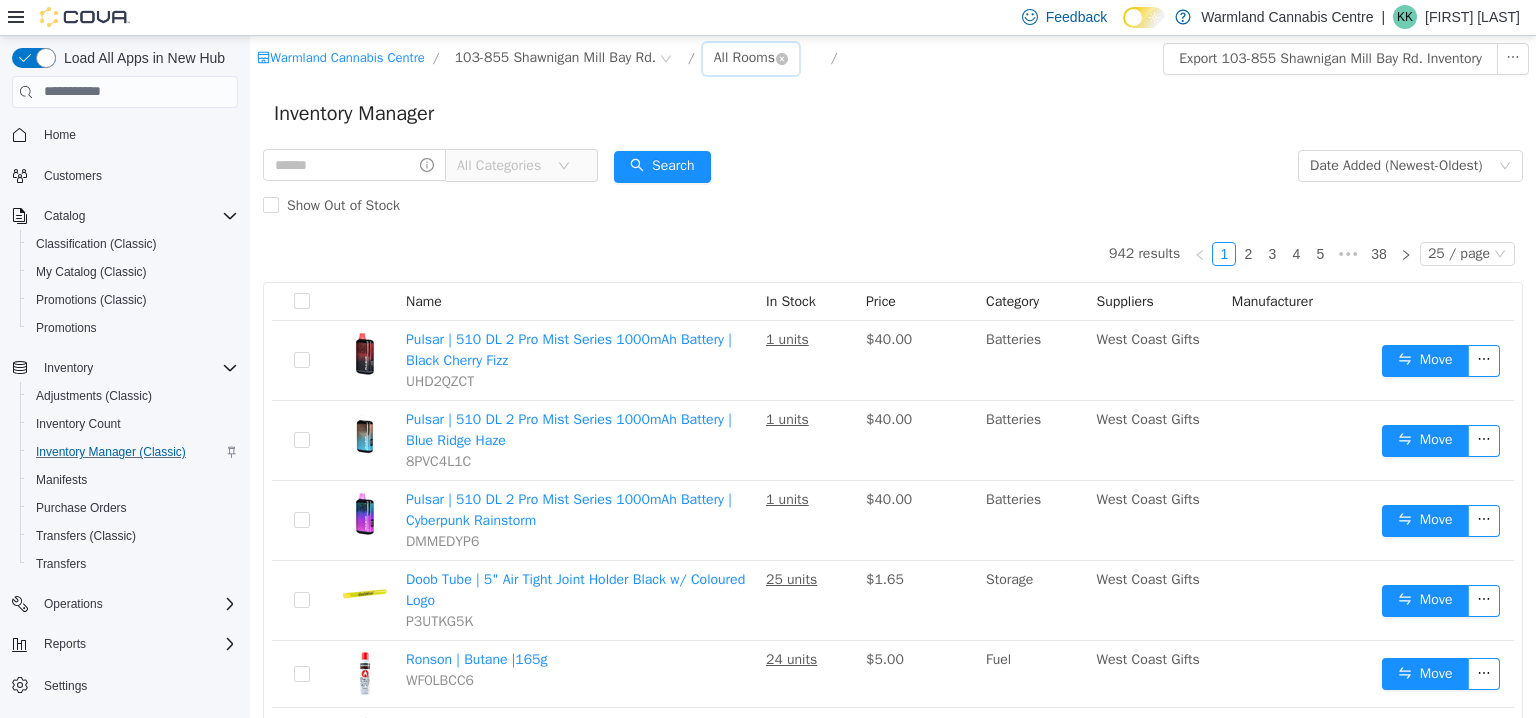 click on "All Rooms" at bounding box center (744, 57) 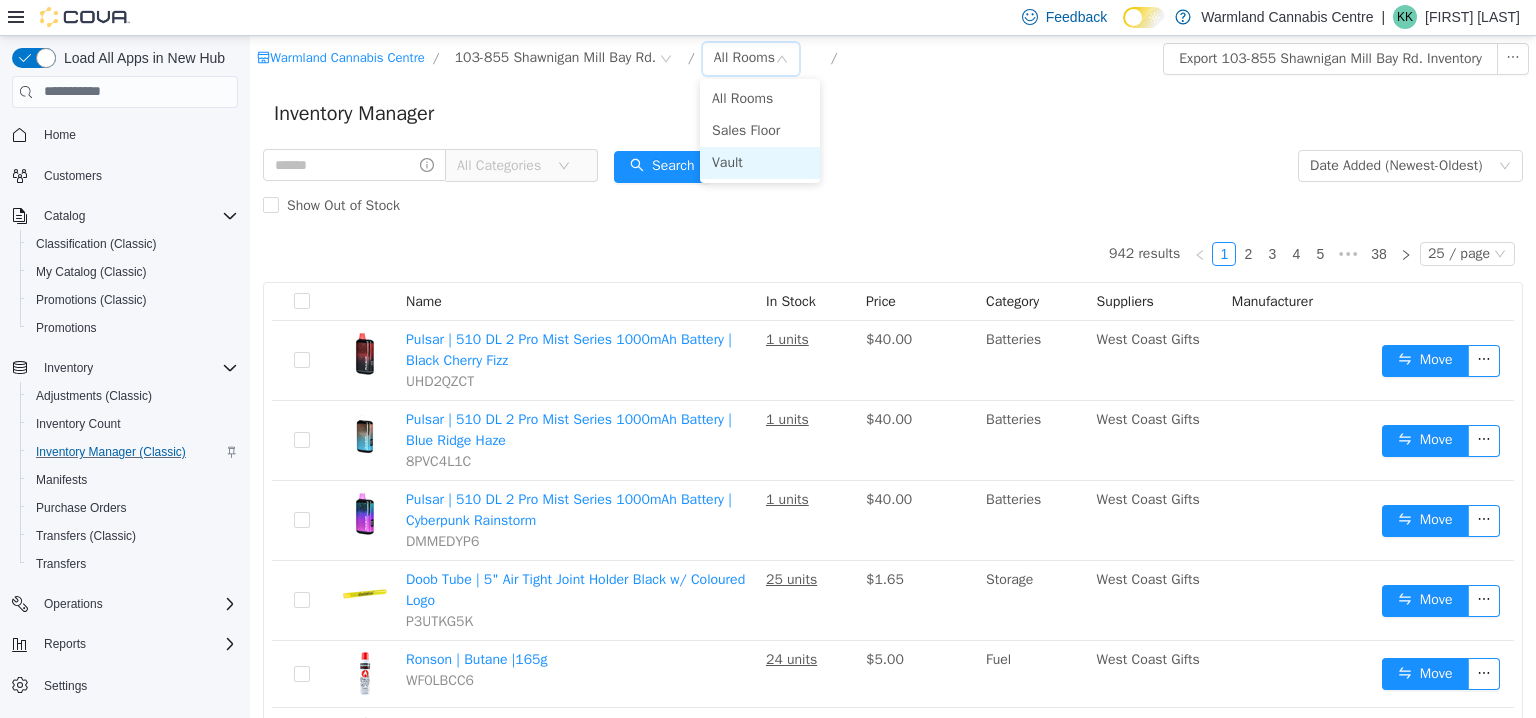 click on "Vault" at bounding box center (760, 162) 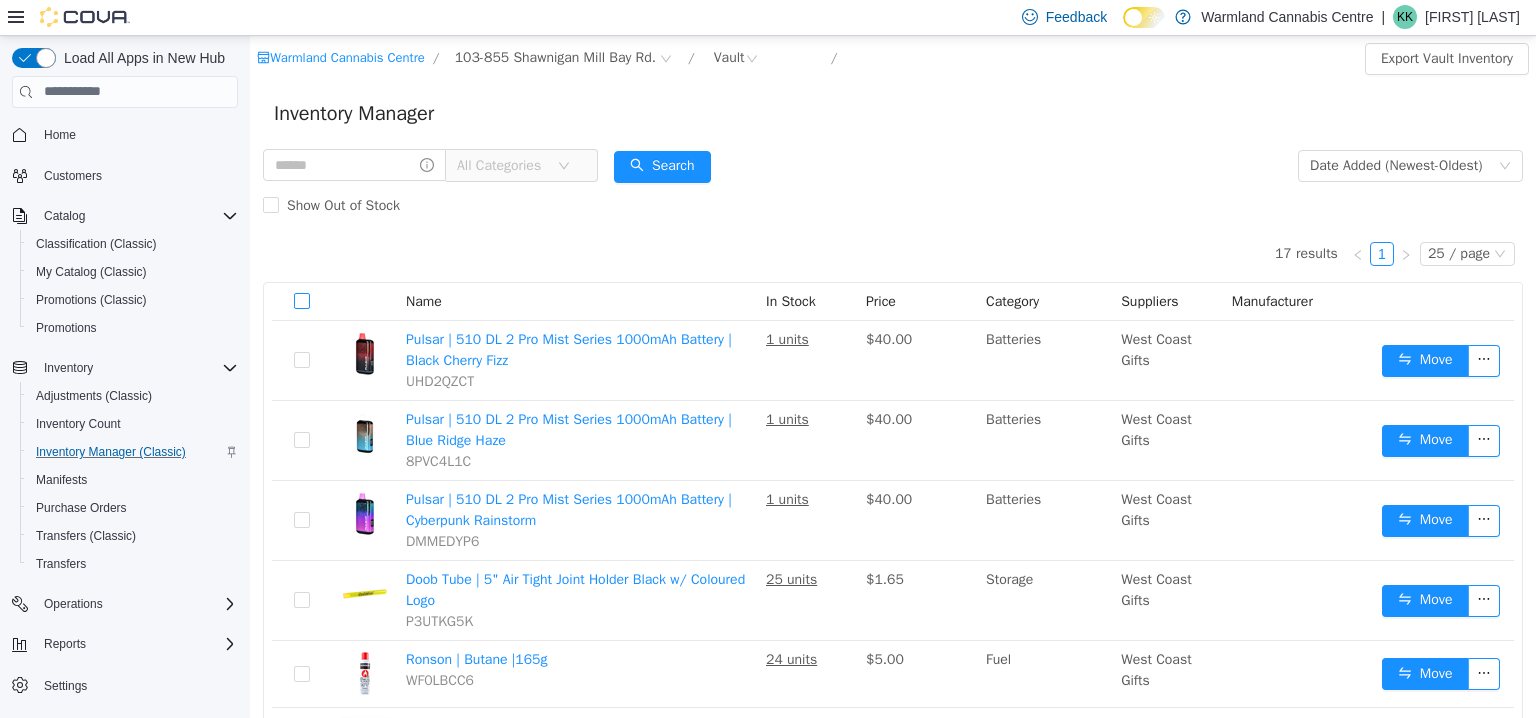 click at bounding box center [302, 300] 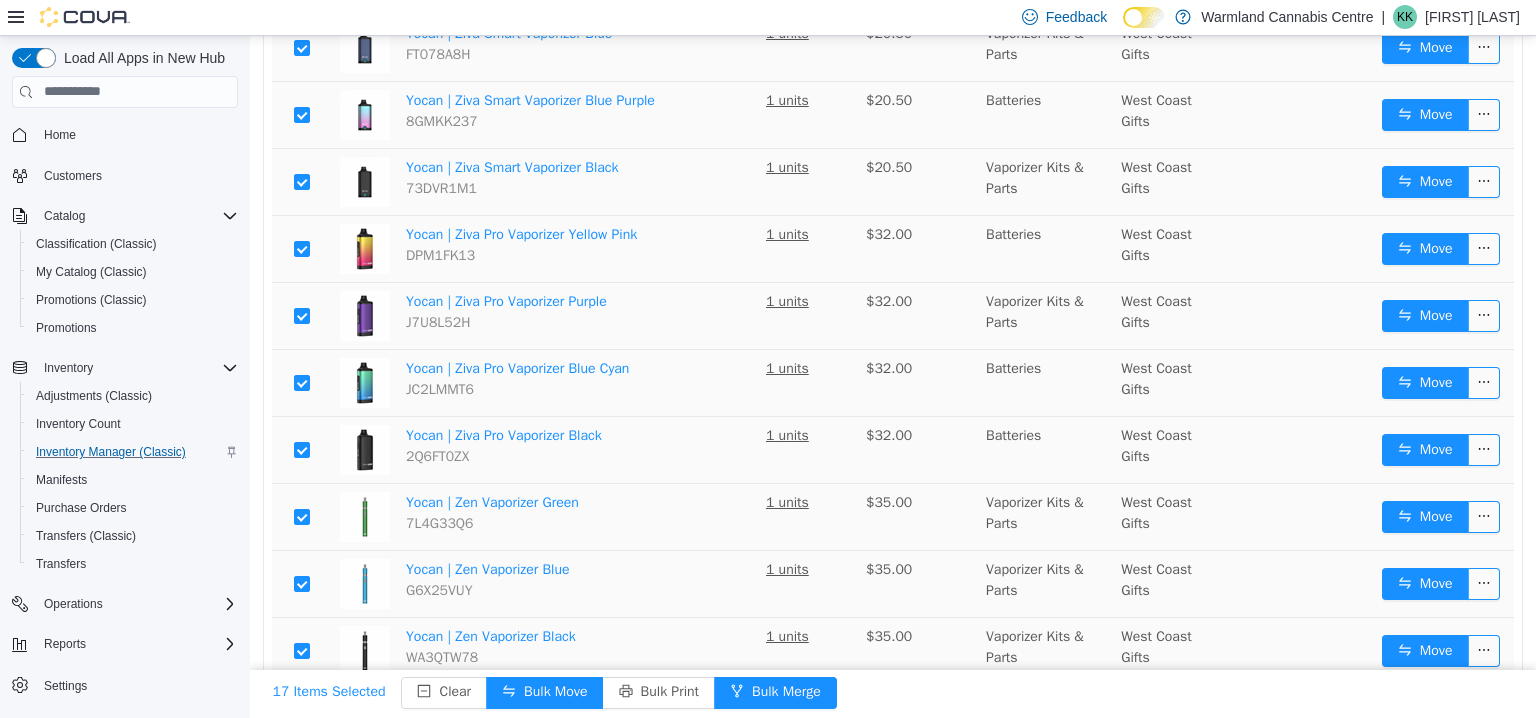 scroll, scrollTop: 847, scrollLeft: 0, axis: vertical 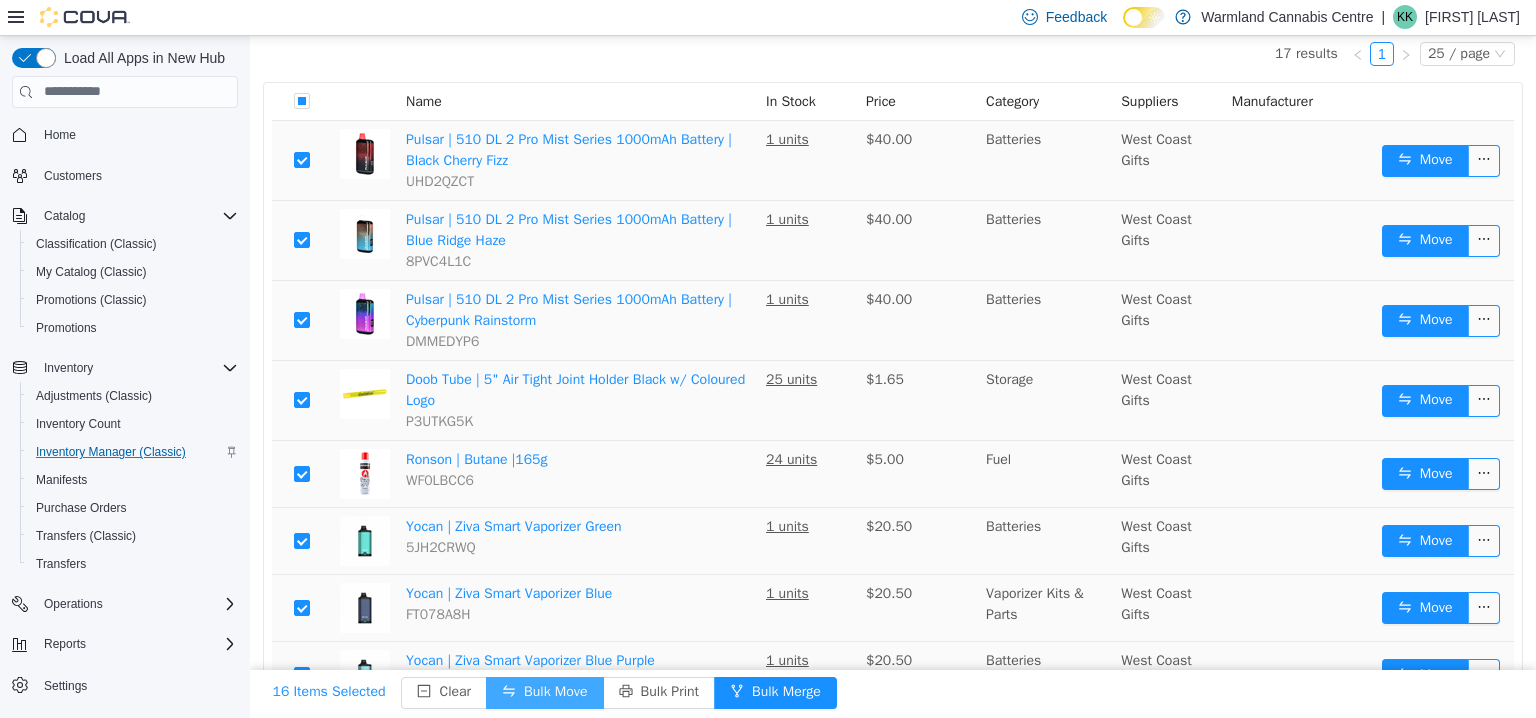 click on "Bulk Move" at bounding box center (544, 692) 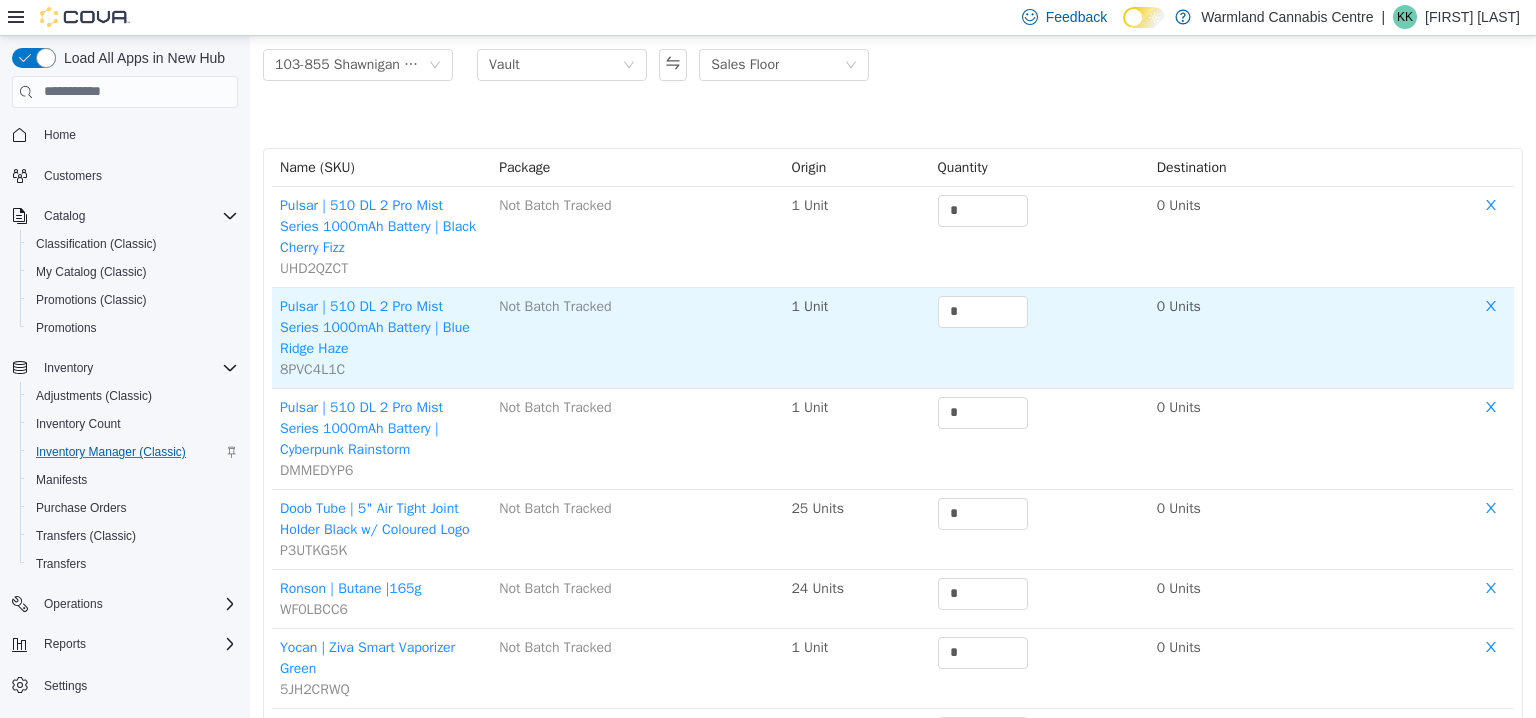 scroll, scrollTop: 0, scrollLeft: 0, axis: both 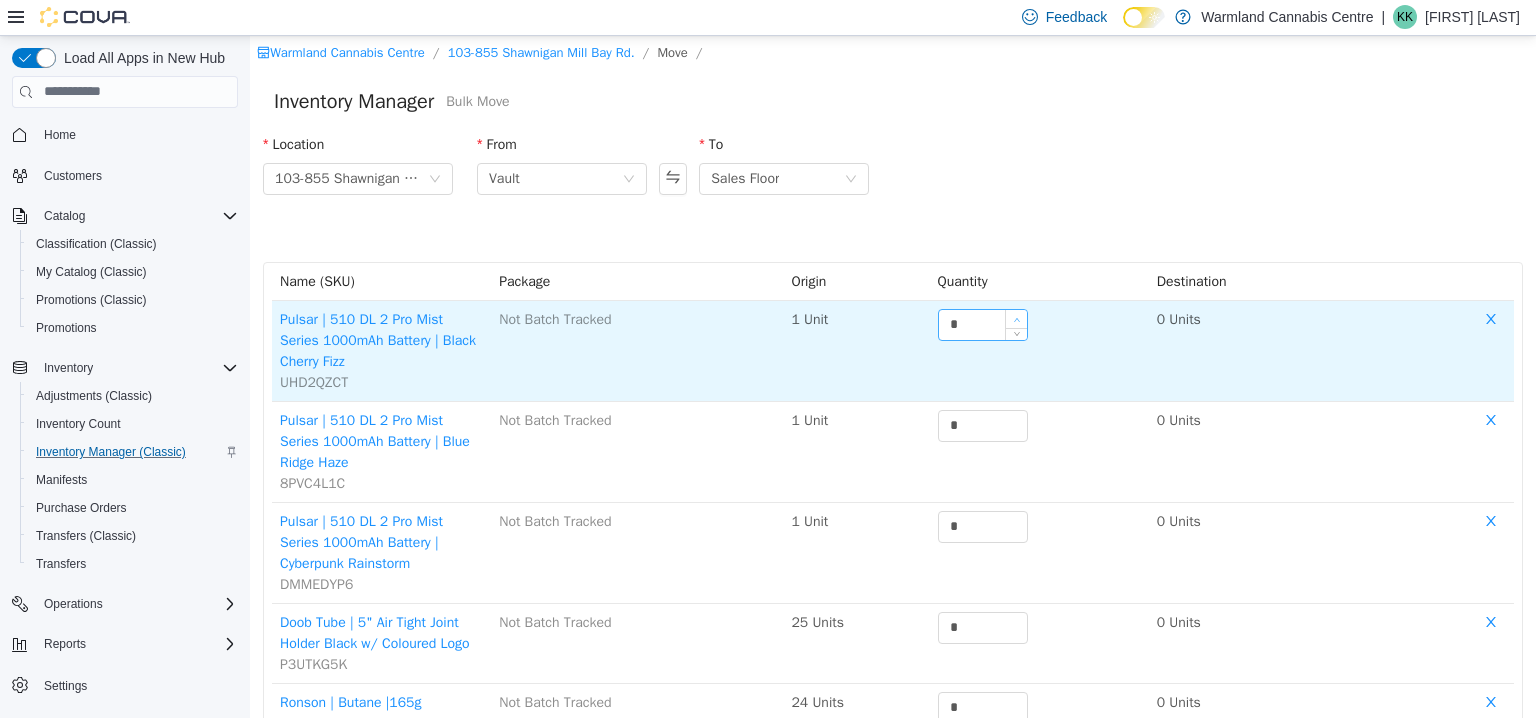 click 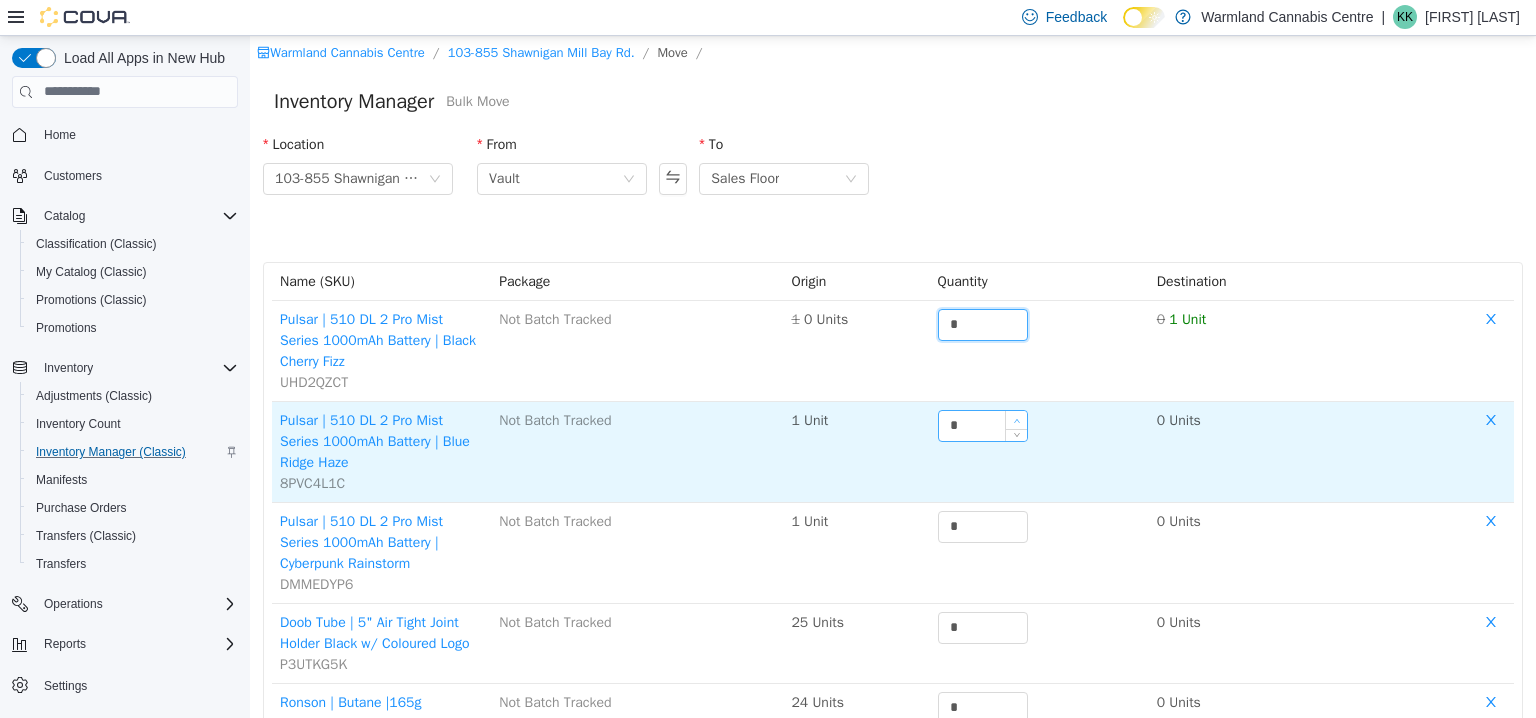 click 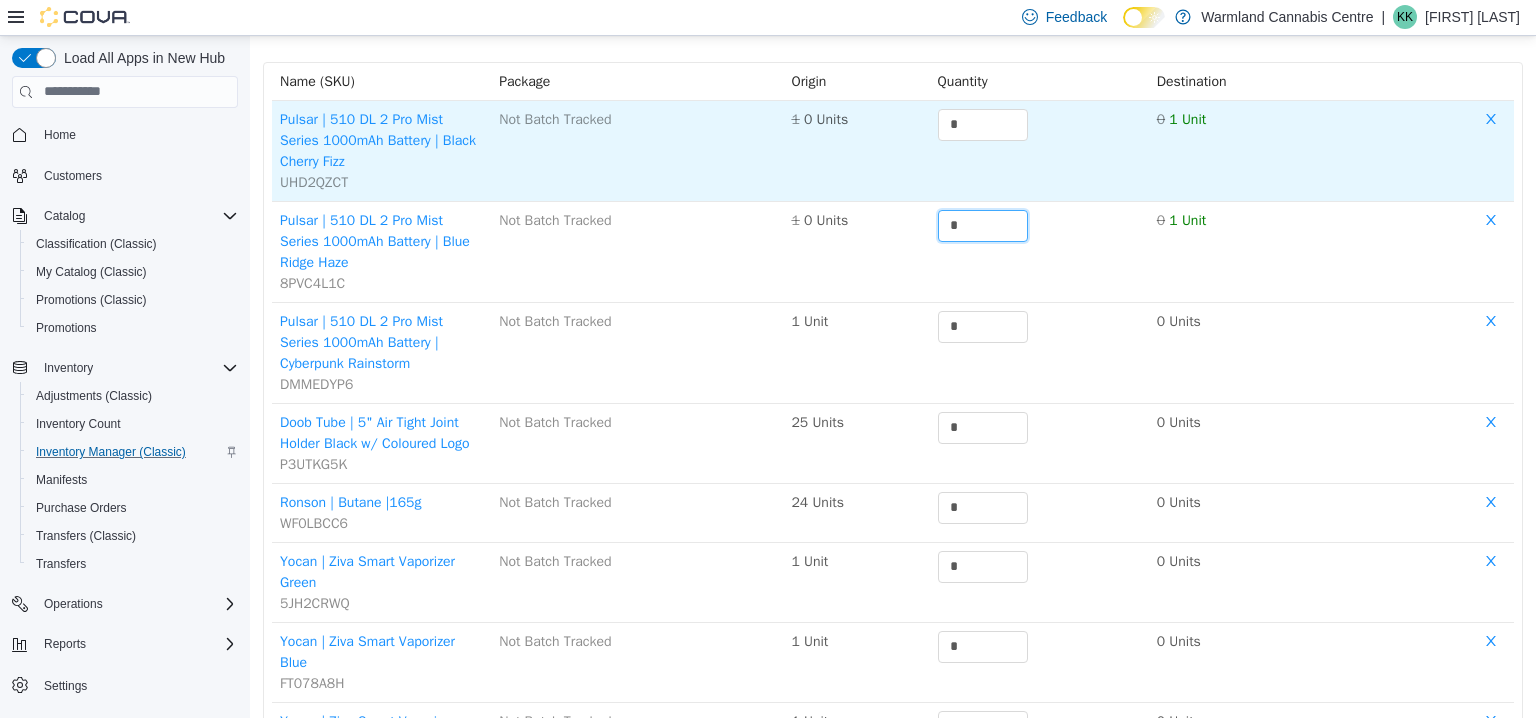scroll, scrollTop: 0, scrollLeft: 0, axis: both 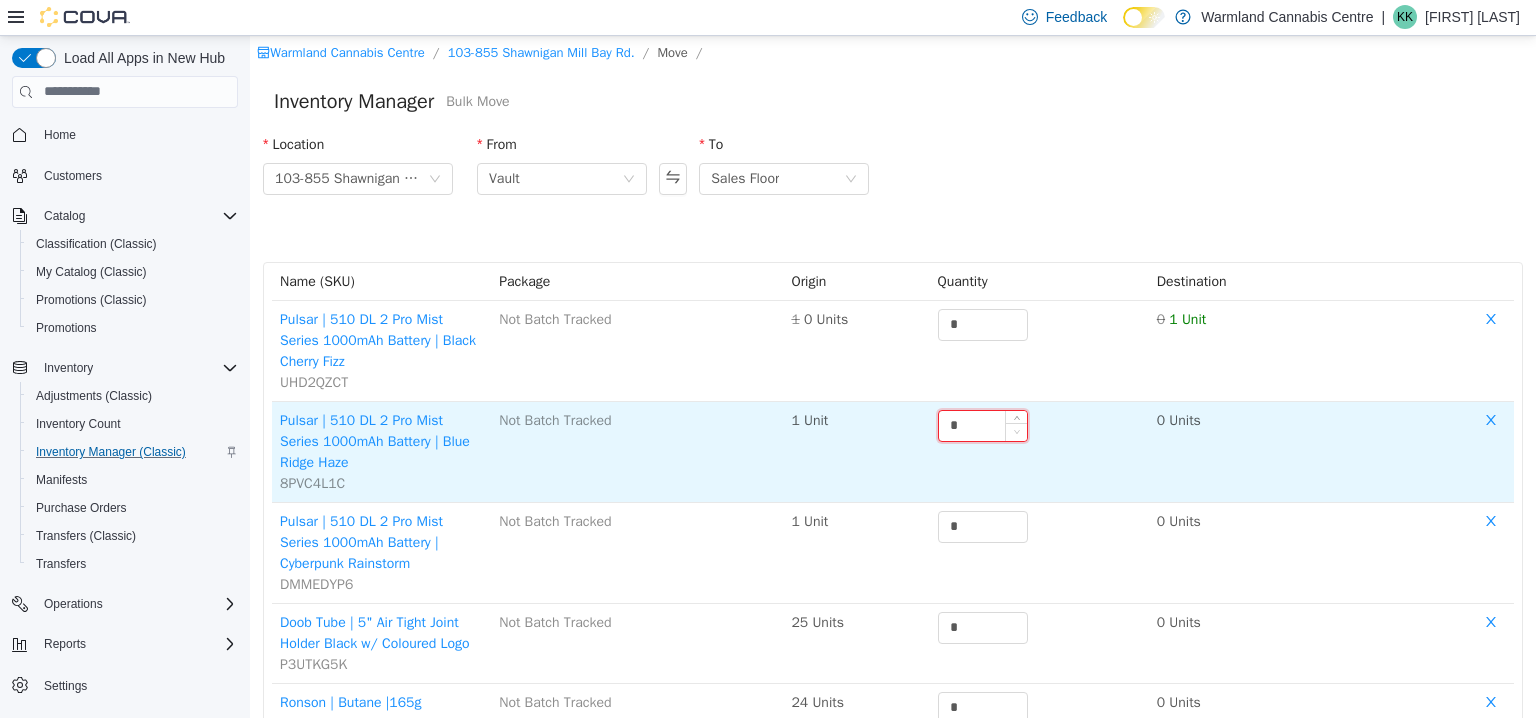 type on "*" 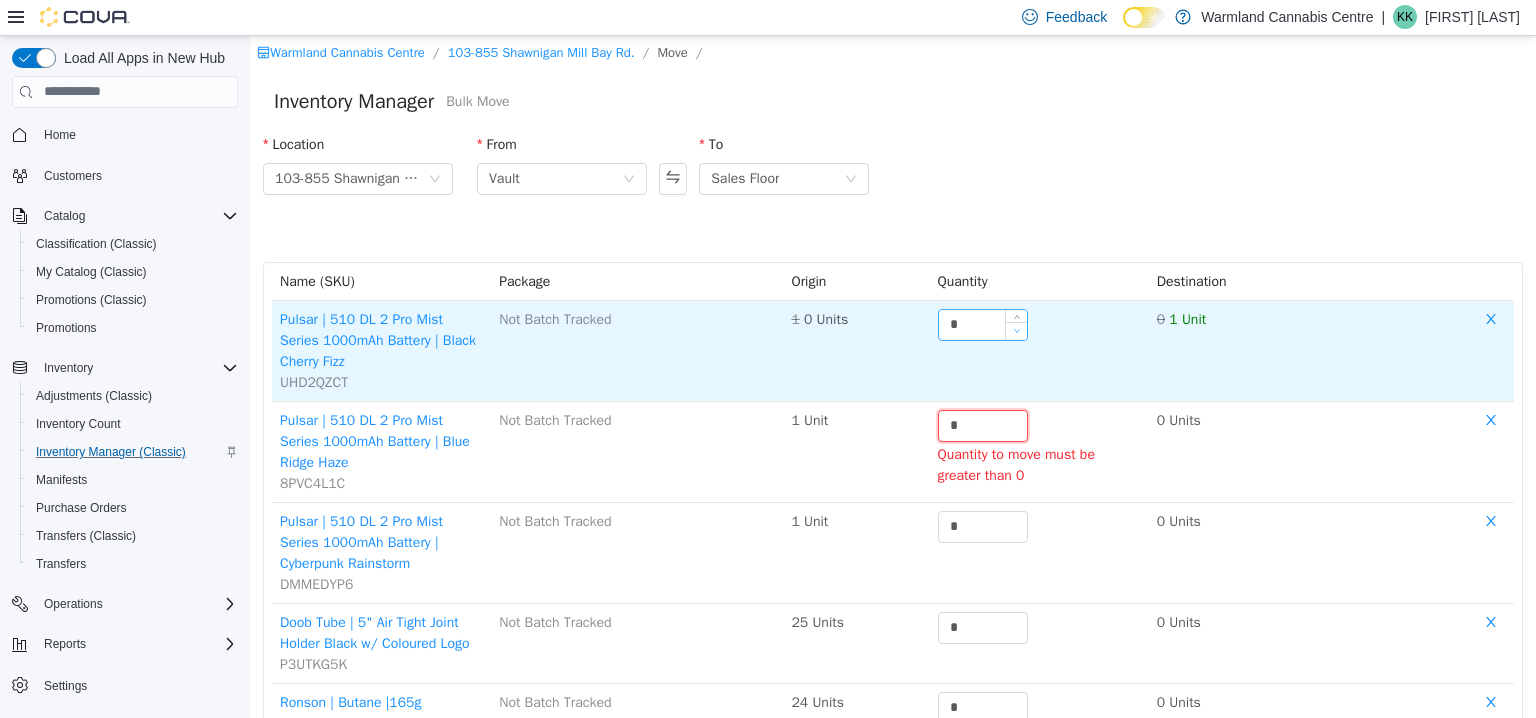 type on "*" 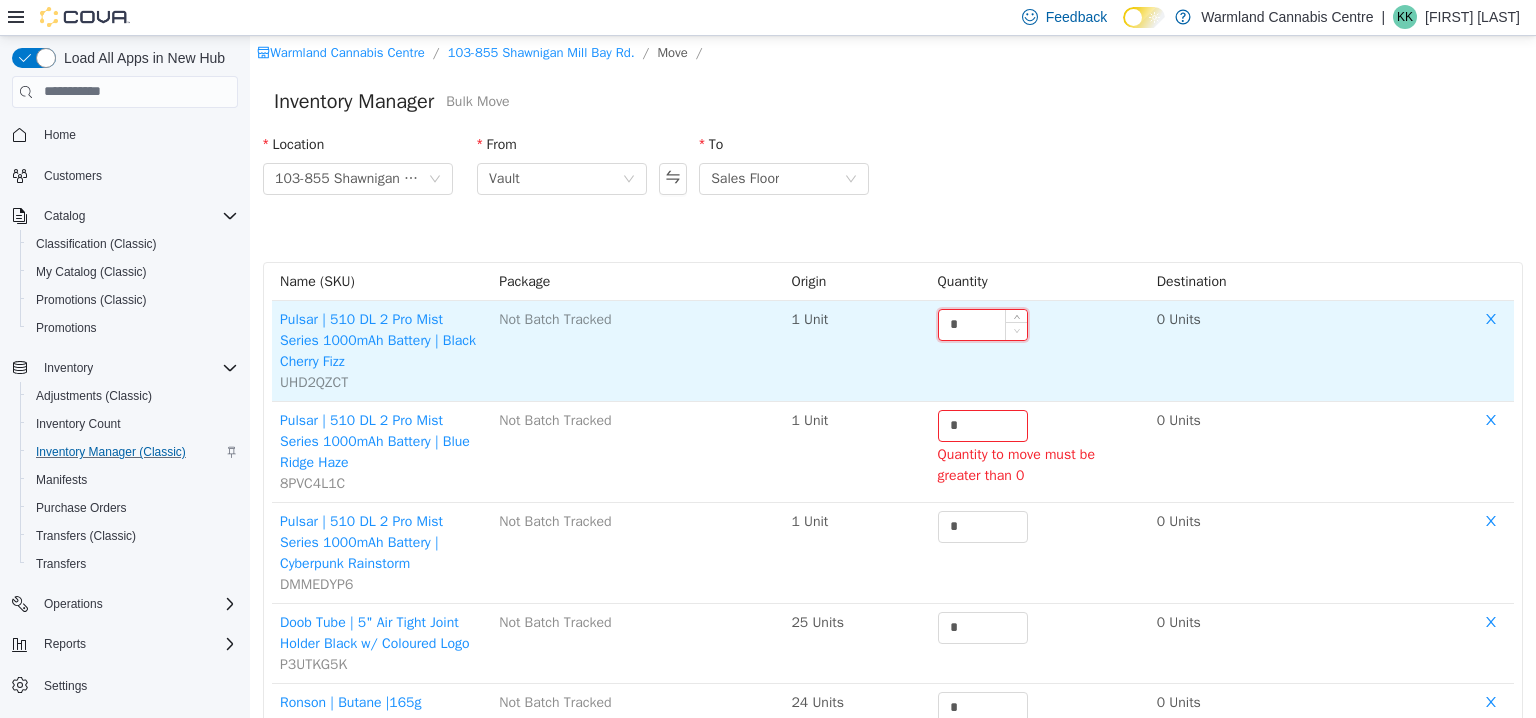 click 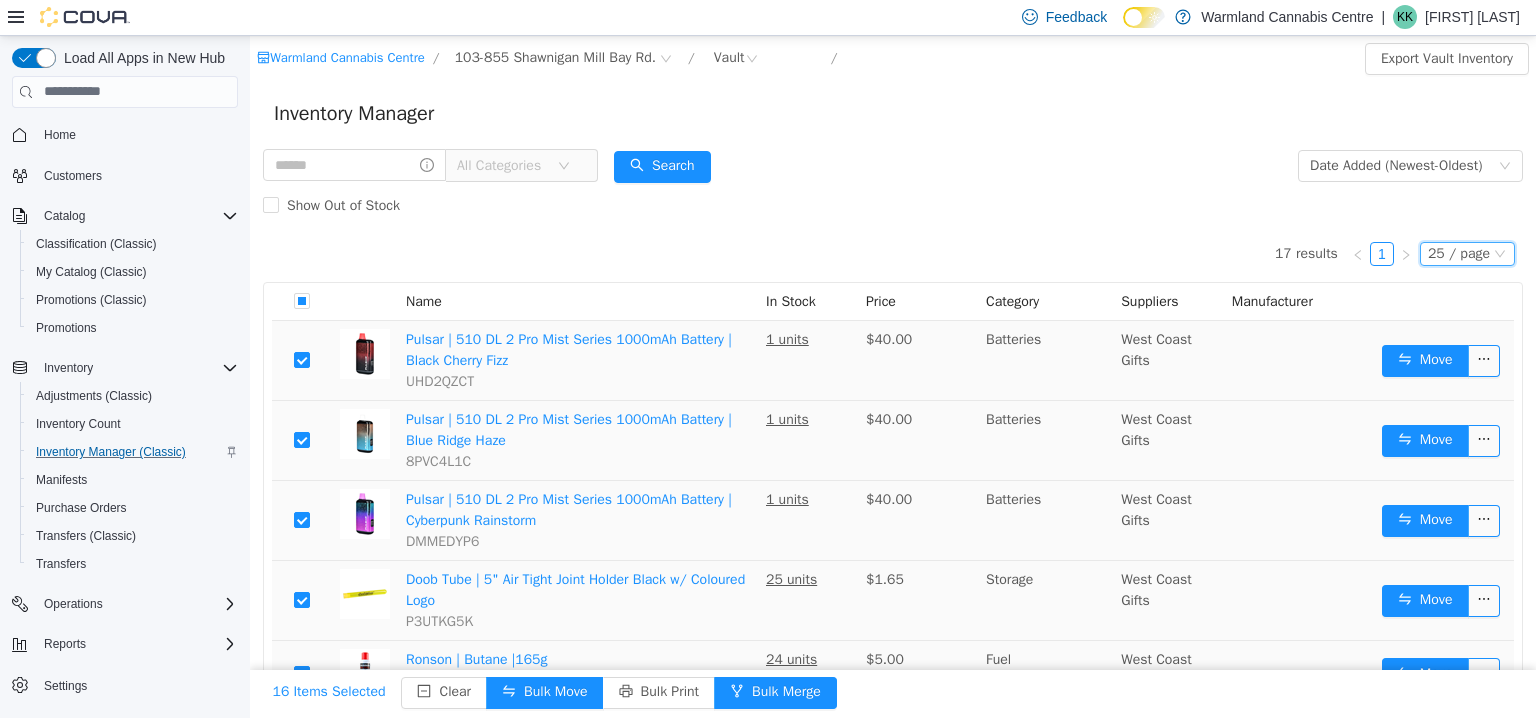 click on "25 / page" at bounding box center (1459, 253) 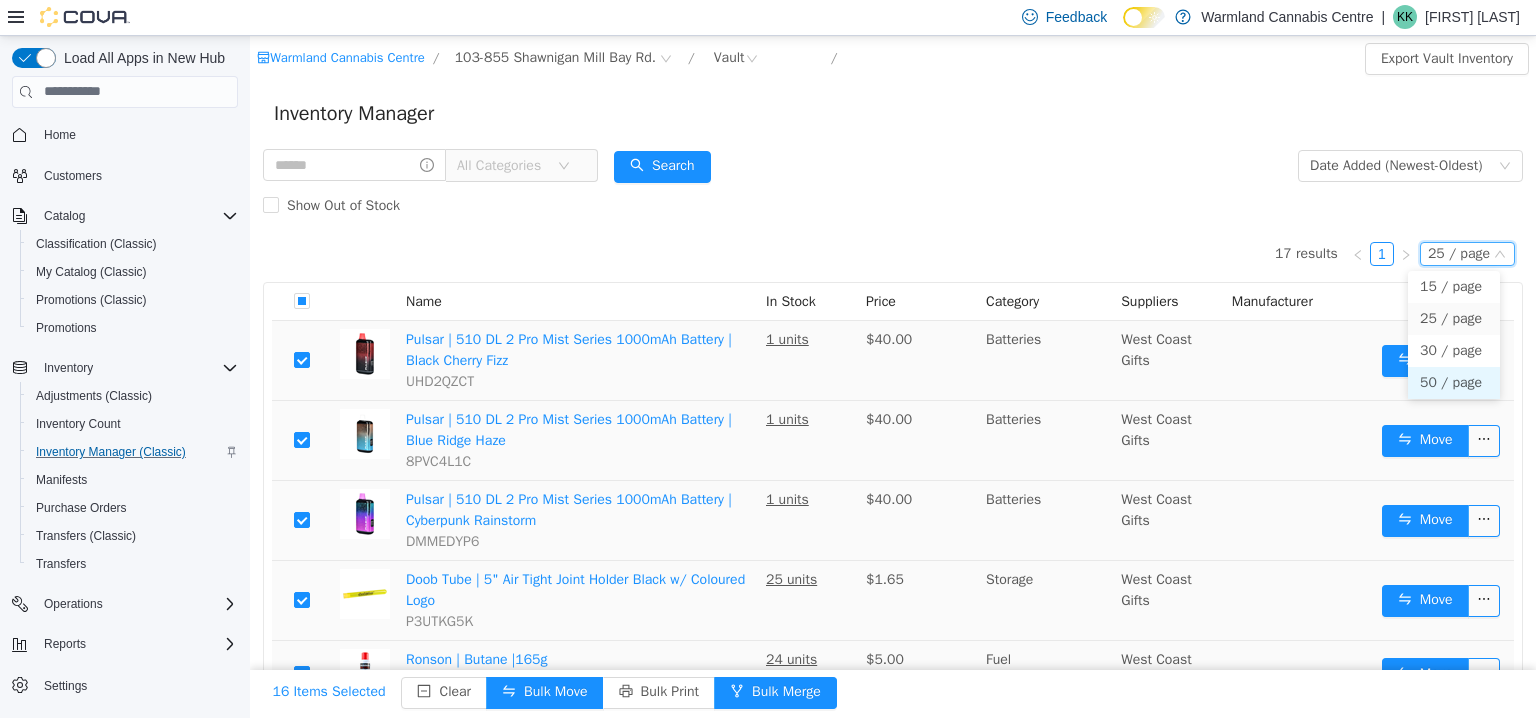 click on "50 / page" at bounding box center [1454, 382] 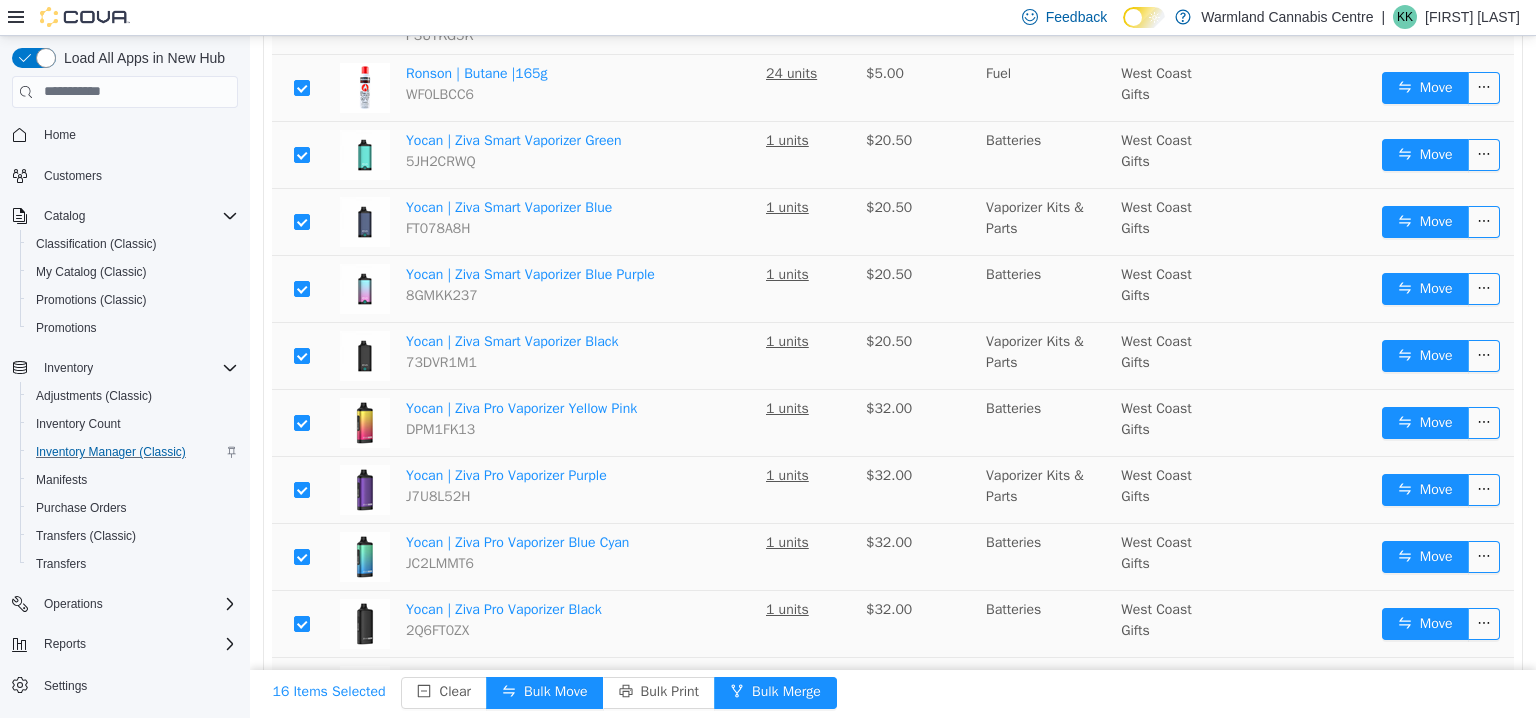 scroll, scrollTop: 0, scrollLeft: 0, axis: both 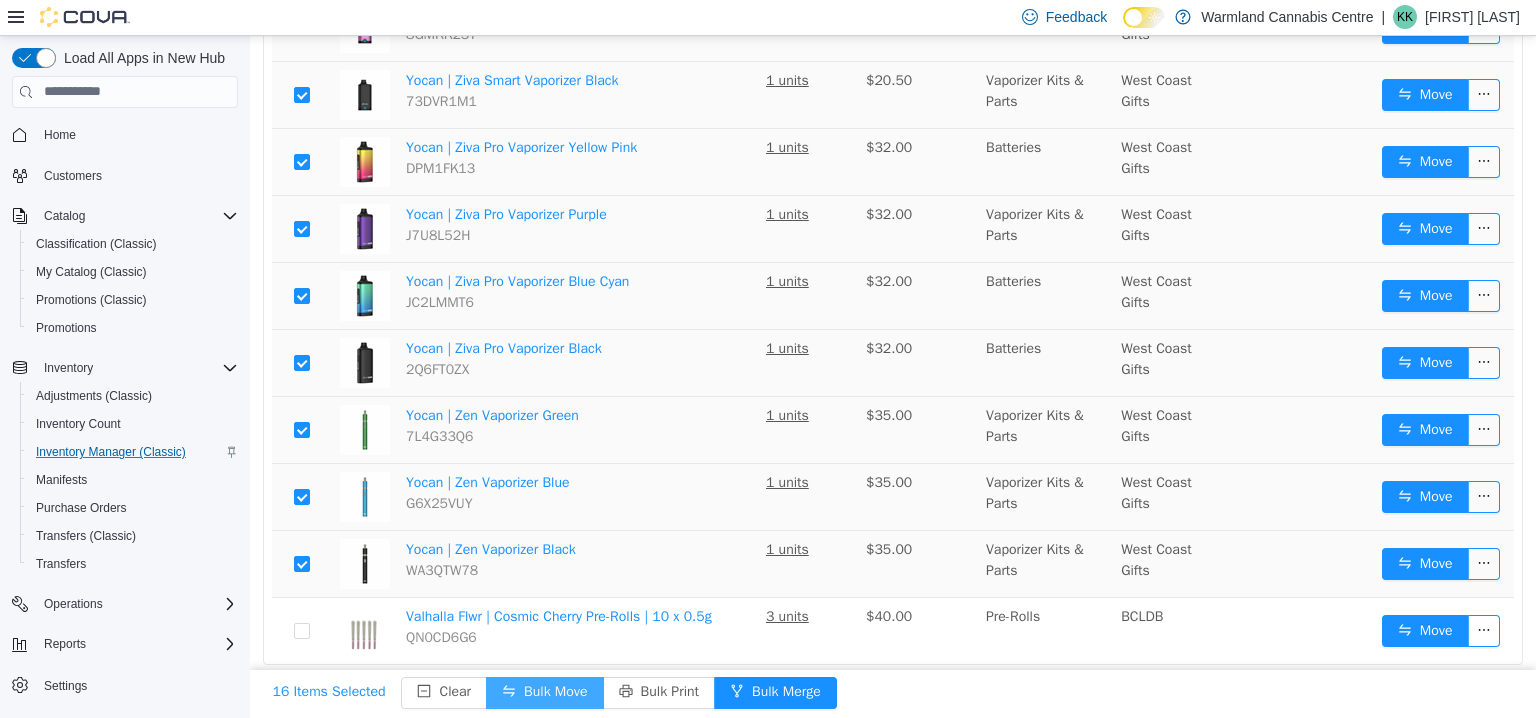 click on "Bulk Move" at bounding box center (544, 692) 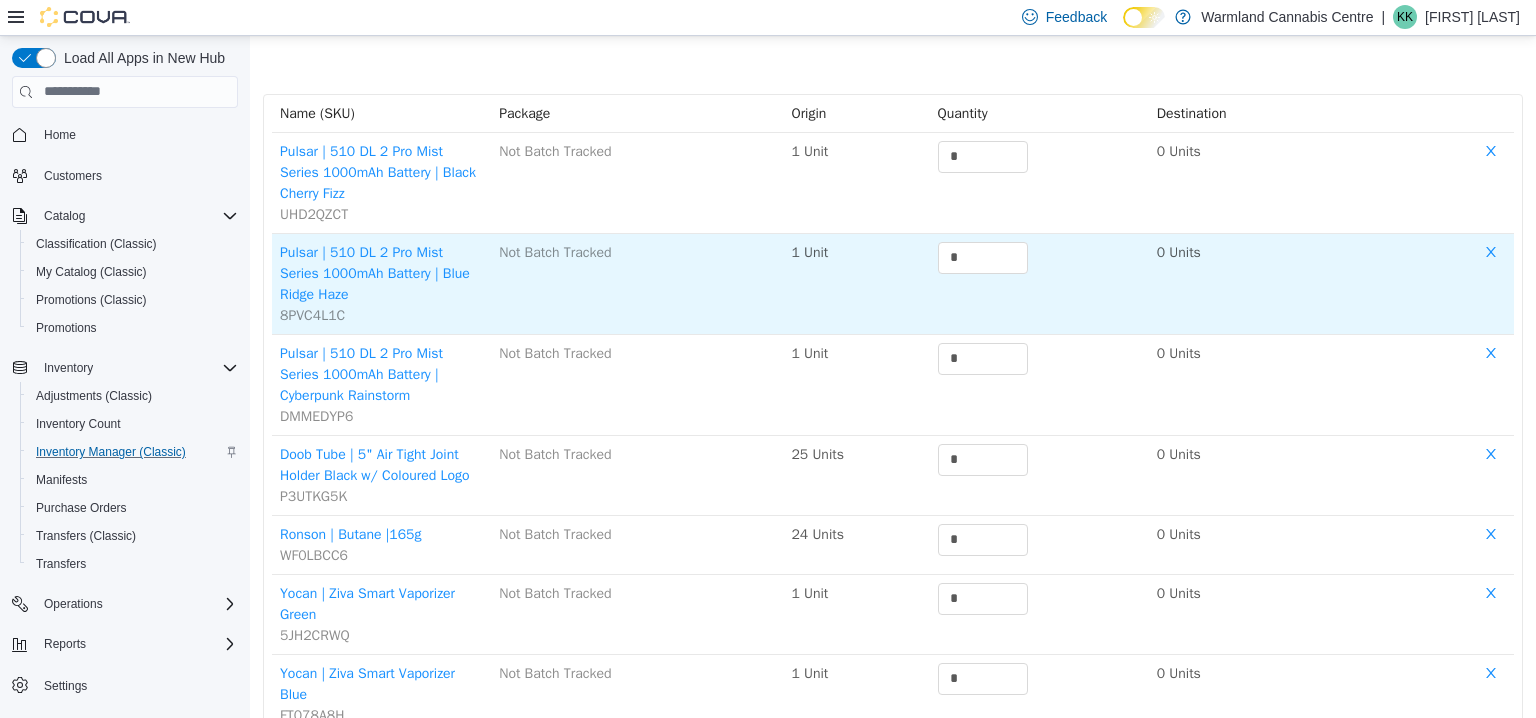 scroll, scrollTop: 147, scrollLeft: 0, axis: vertical 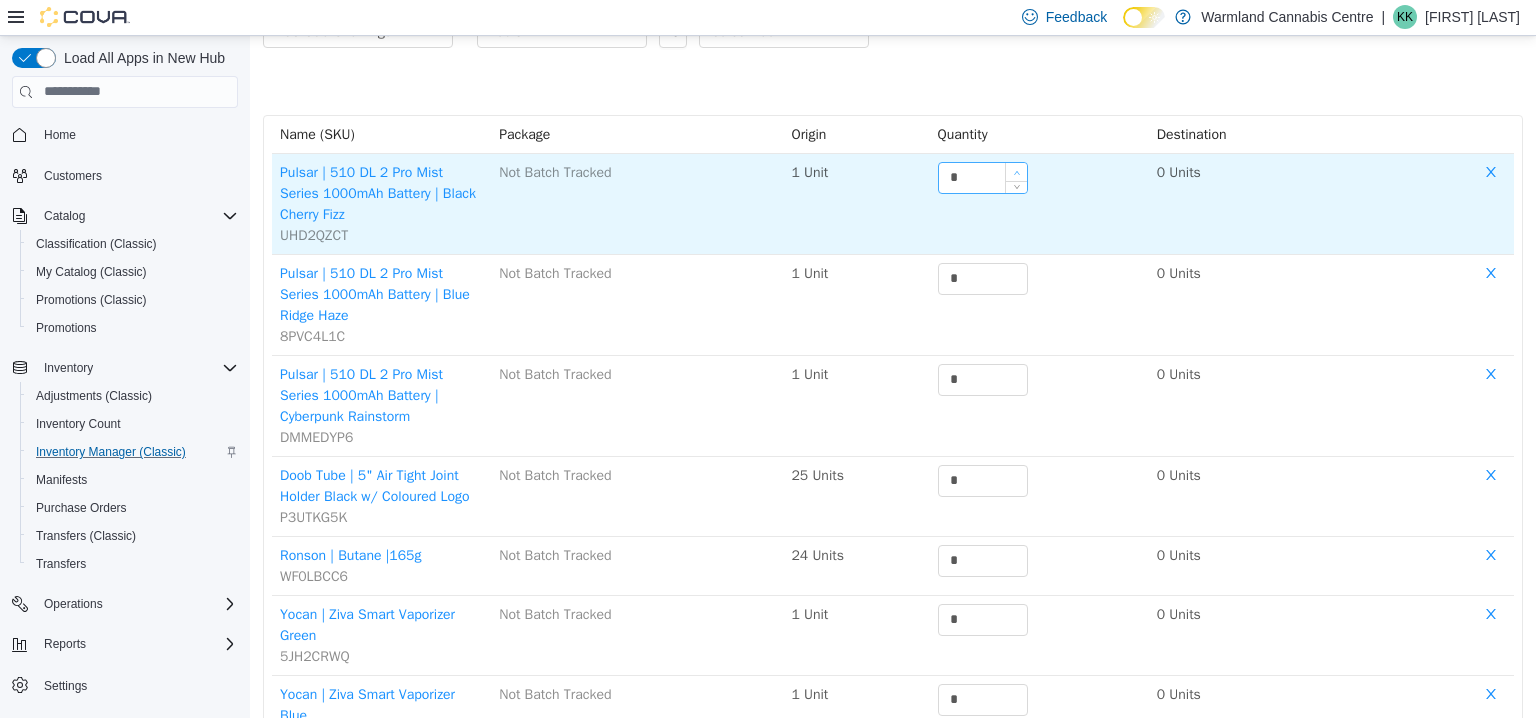 click 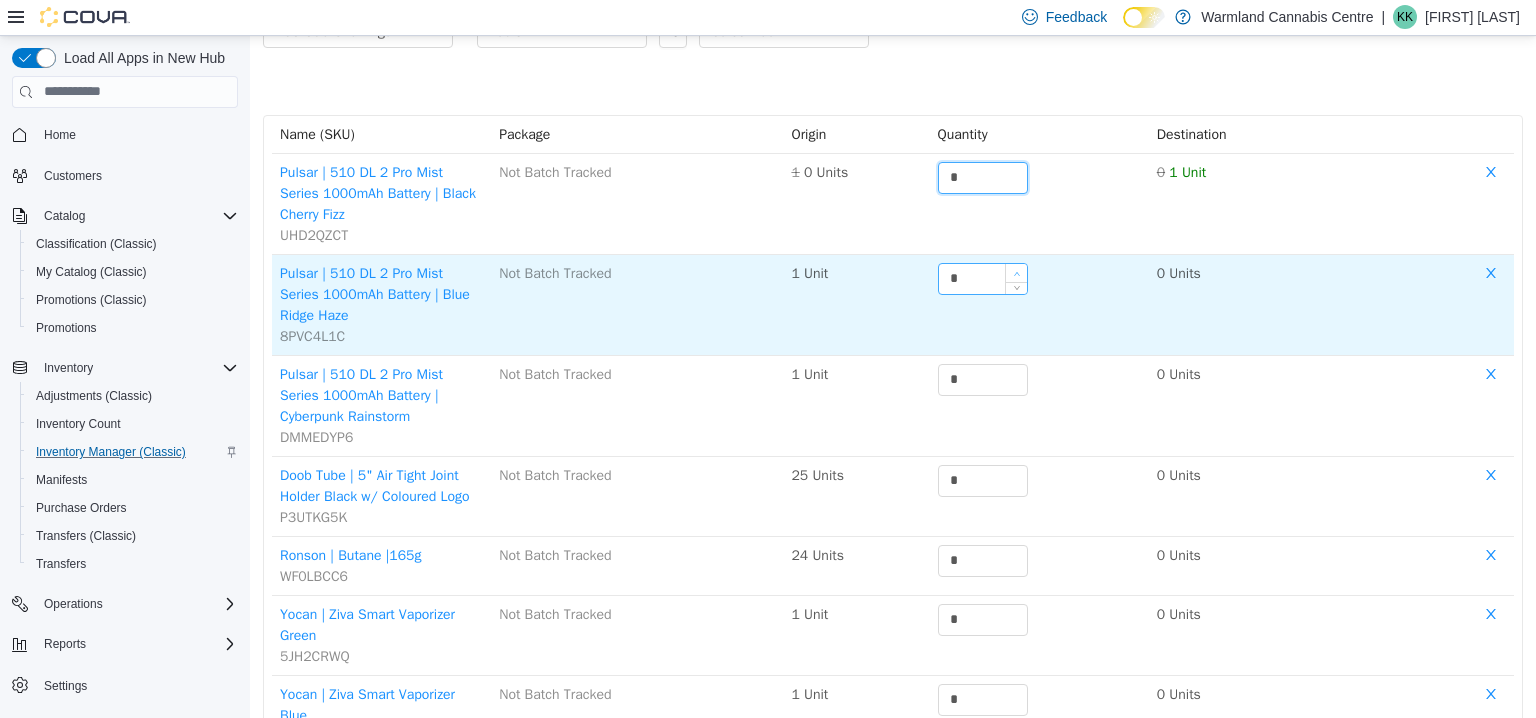 type on "*" 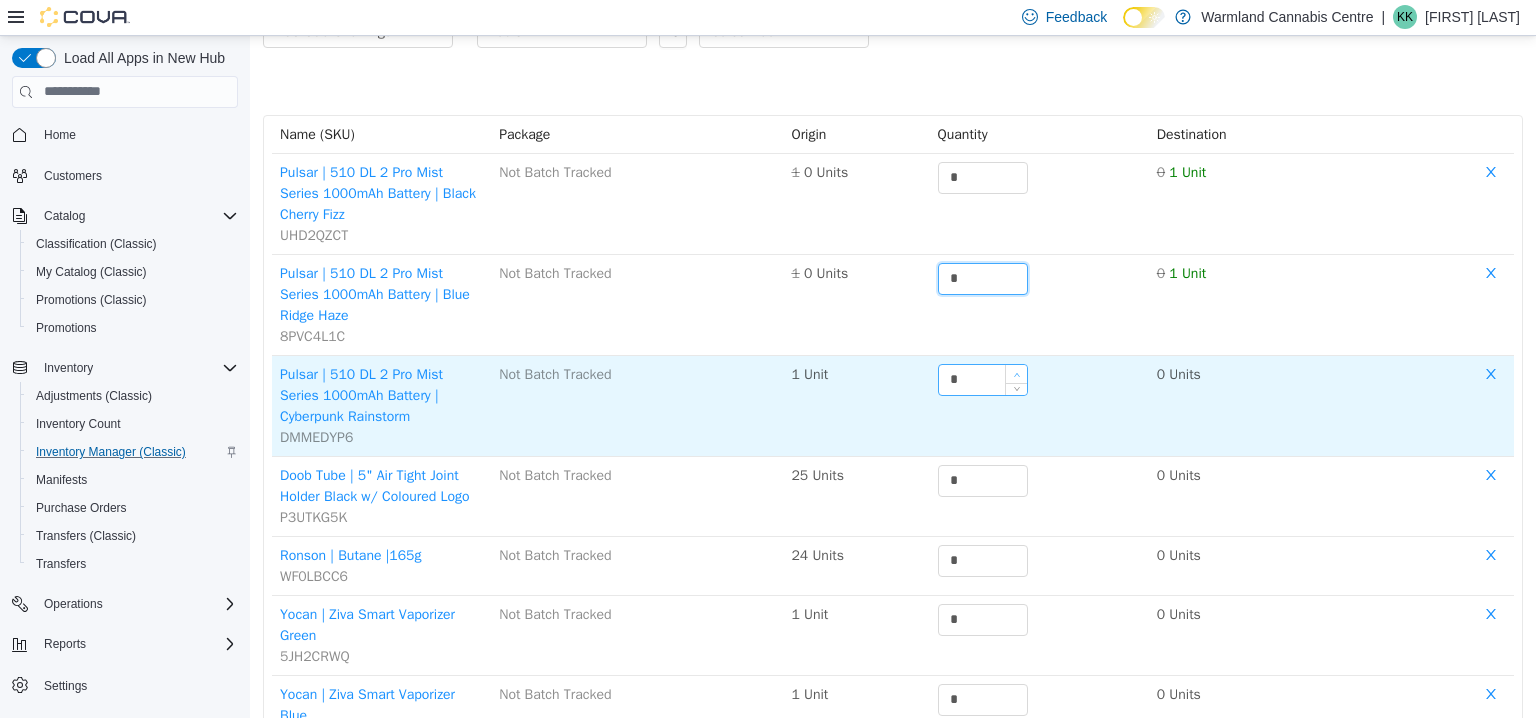 type on "*" 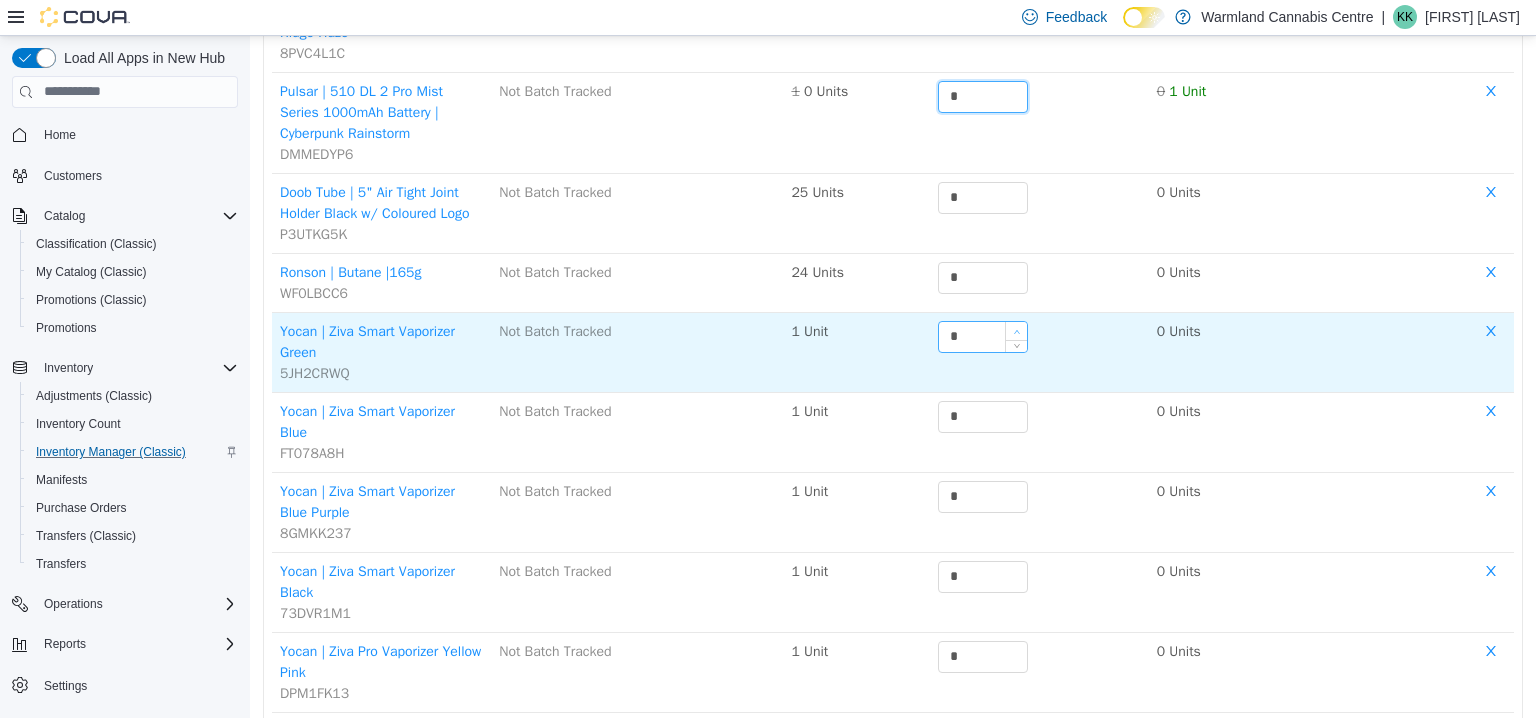 scroll, scrollTop: 447, scrollLeft: 0, axis: vertical 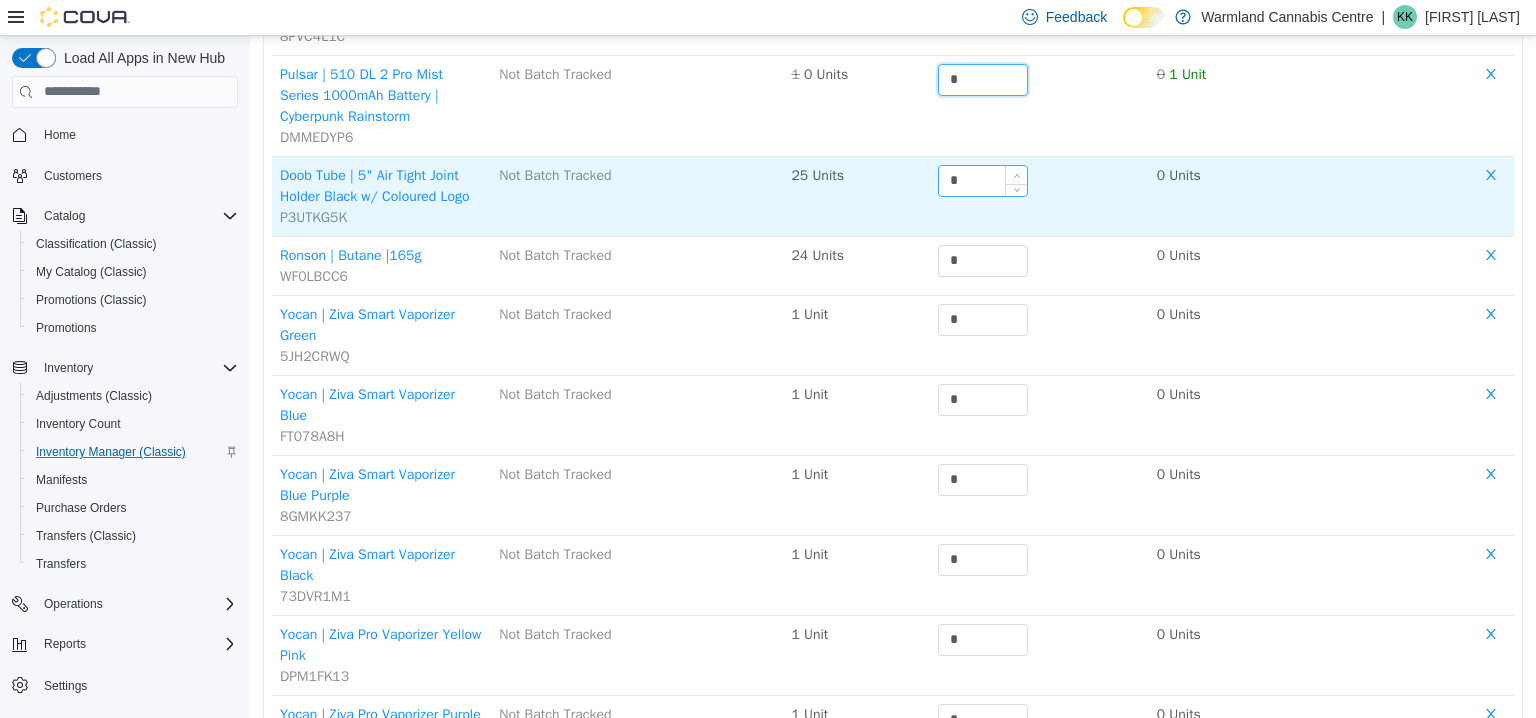 click 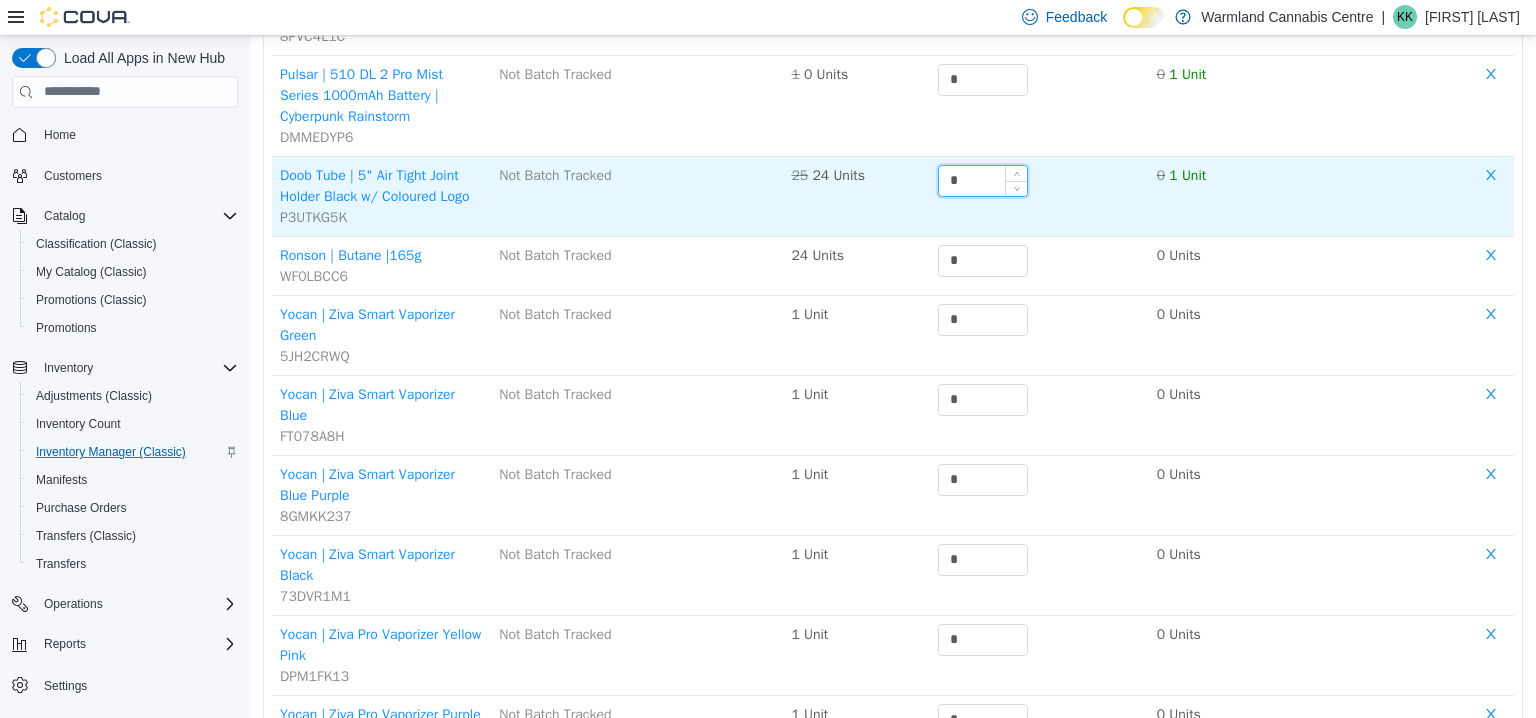 drag, startPoint x: 959, startPoint y: 178, endPoint x: 942, endPoint y: 178, distance: 17 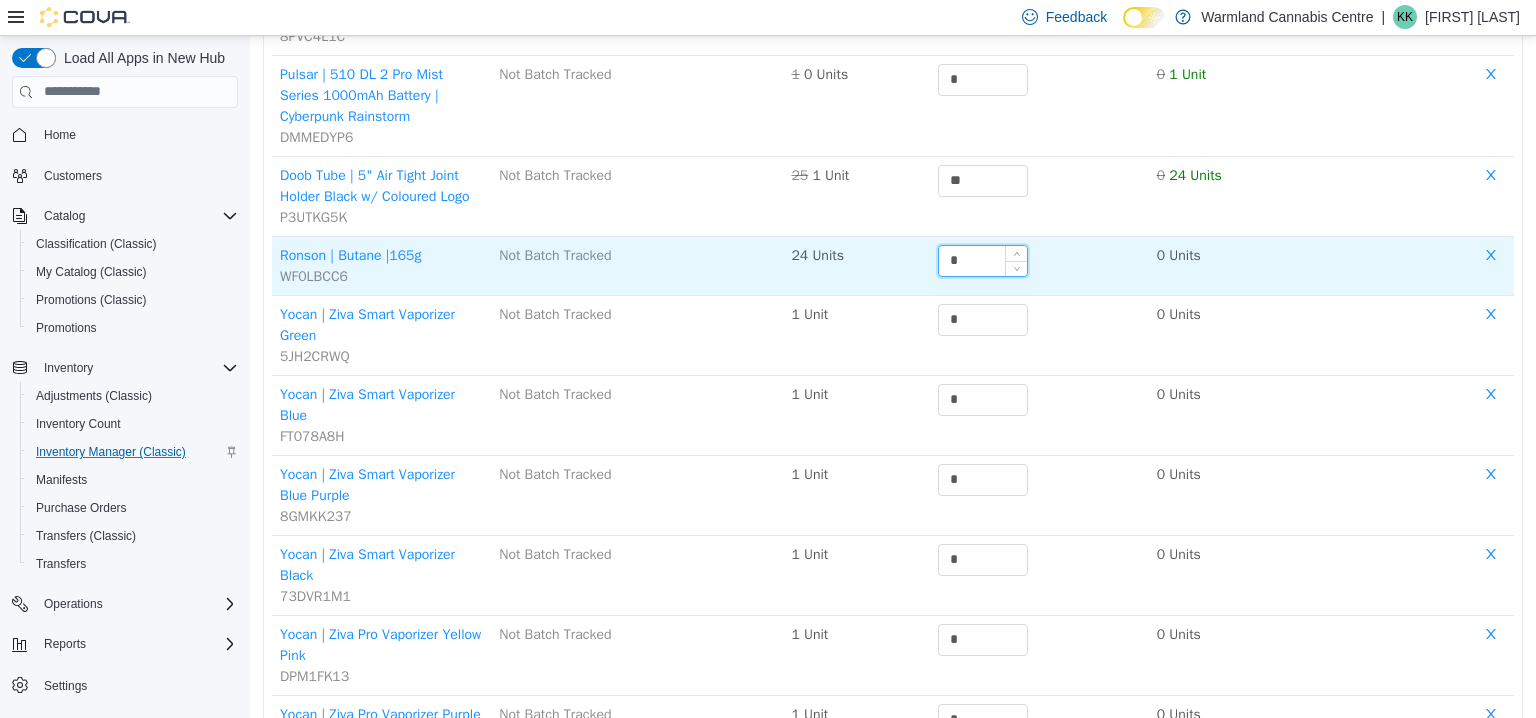 click on "*" at bounding box center [983, 260] 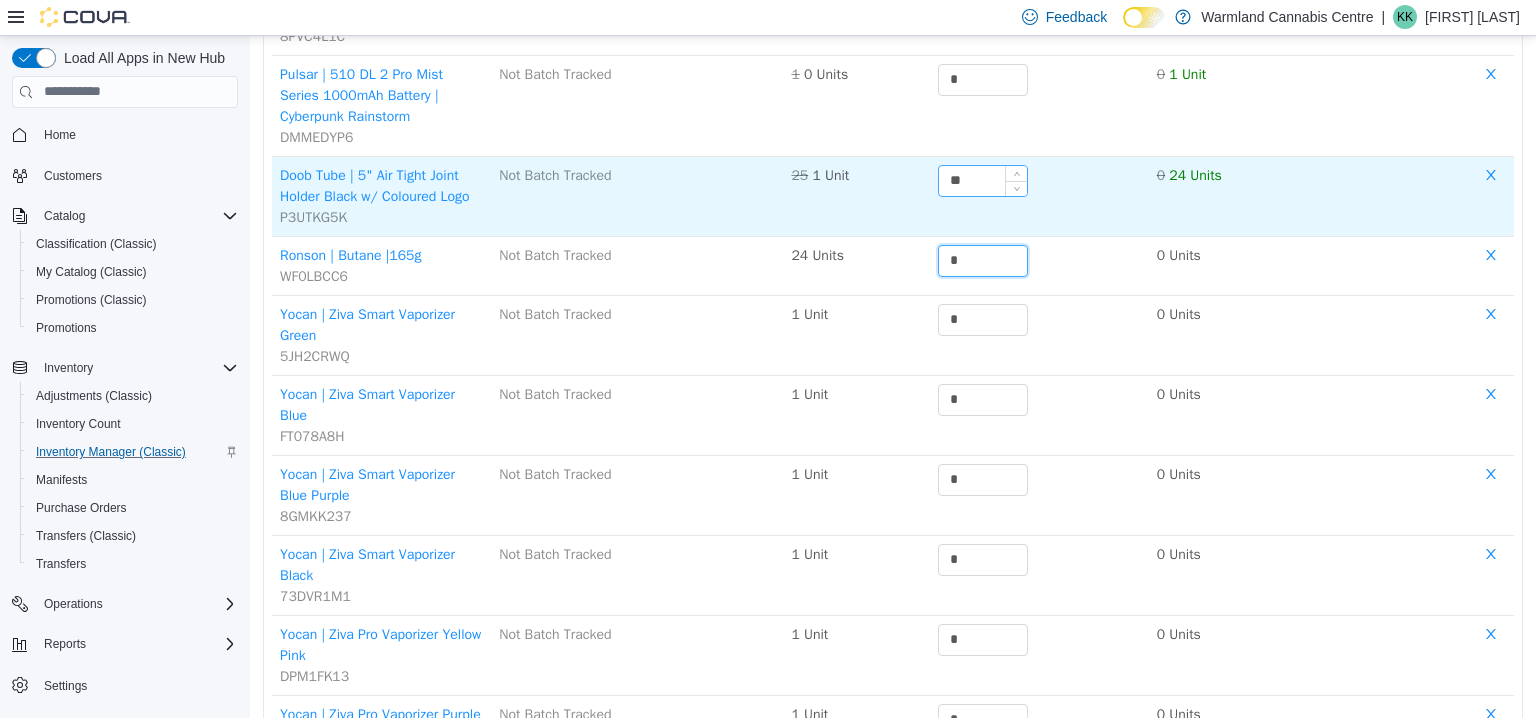click on "**" at bounding box center [983, 180] 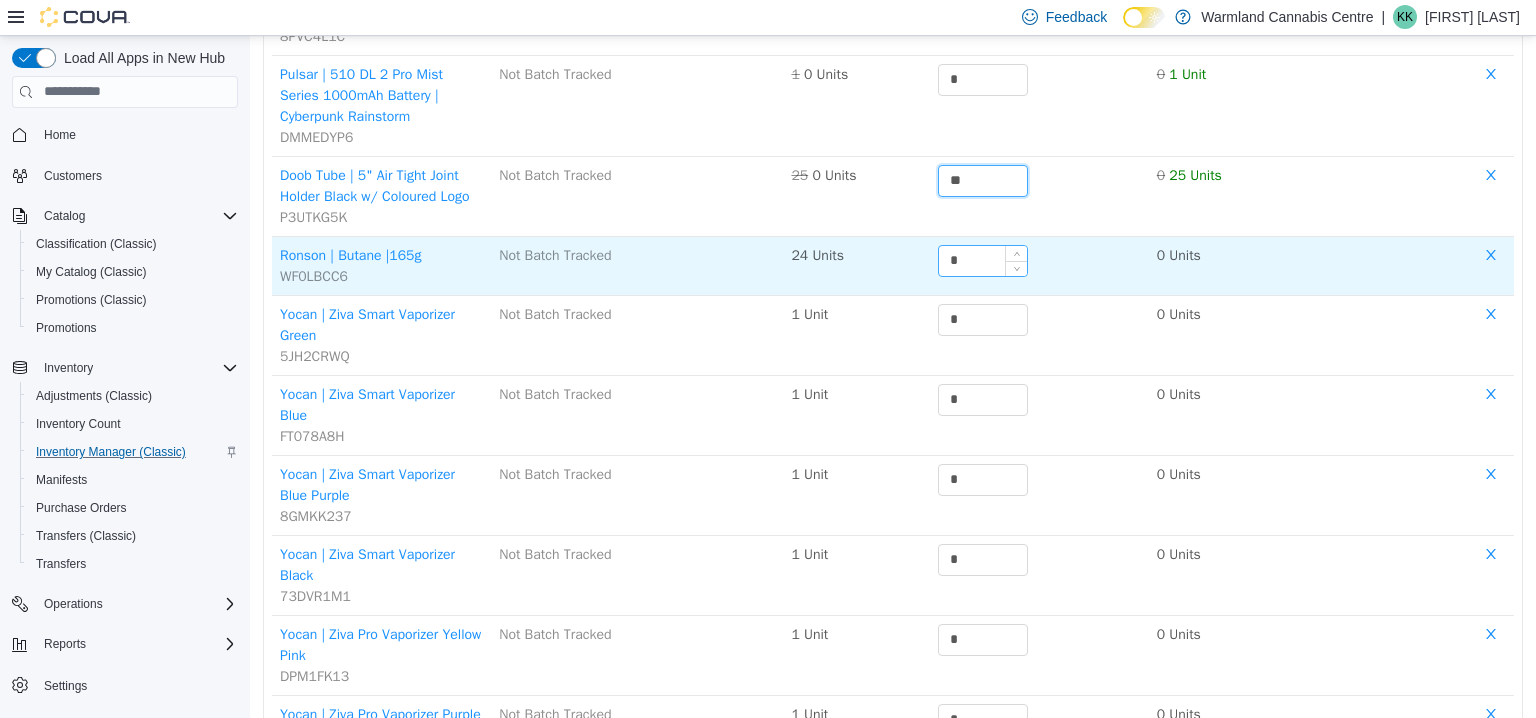 type on "**" 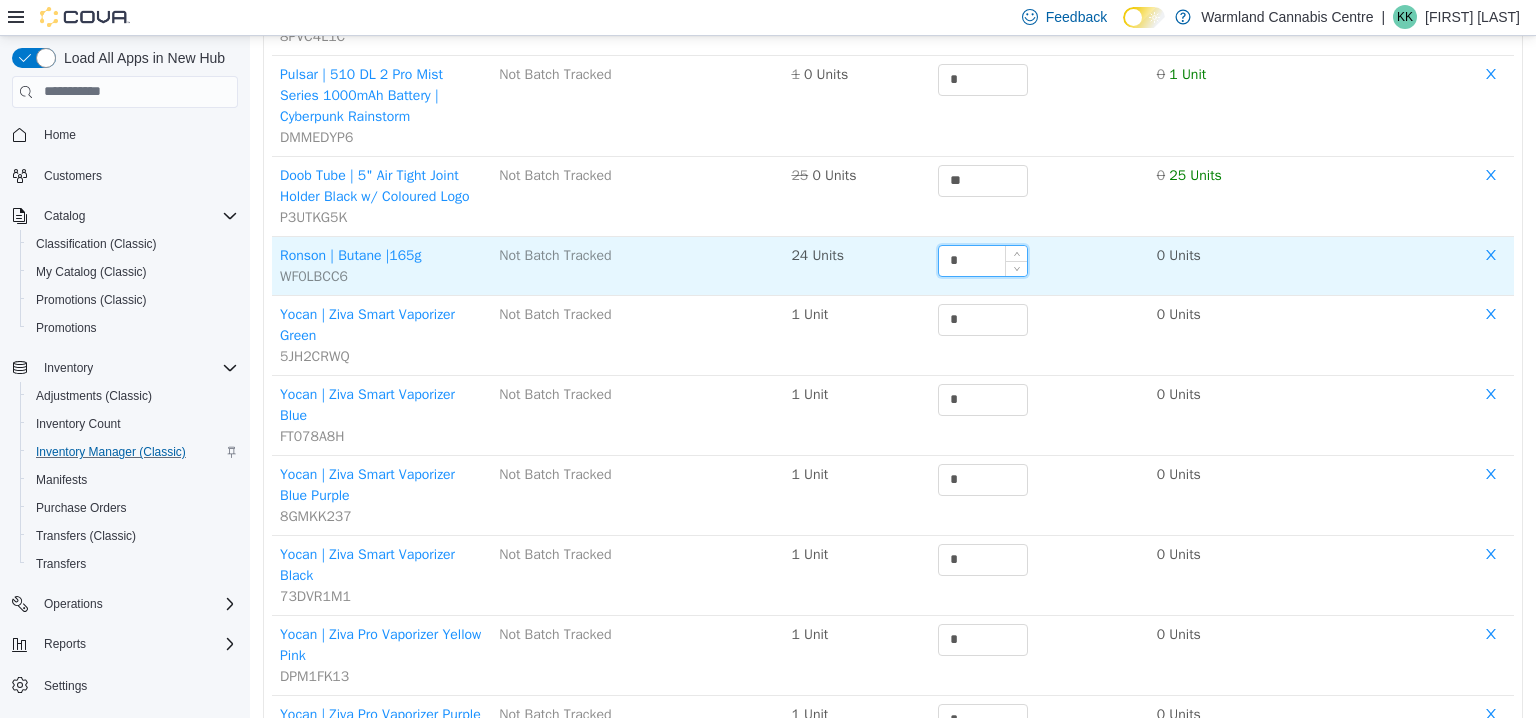 click on "*" at bounding box center (983, 260) 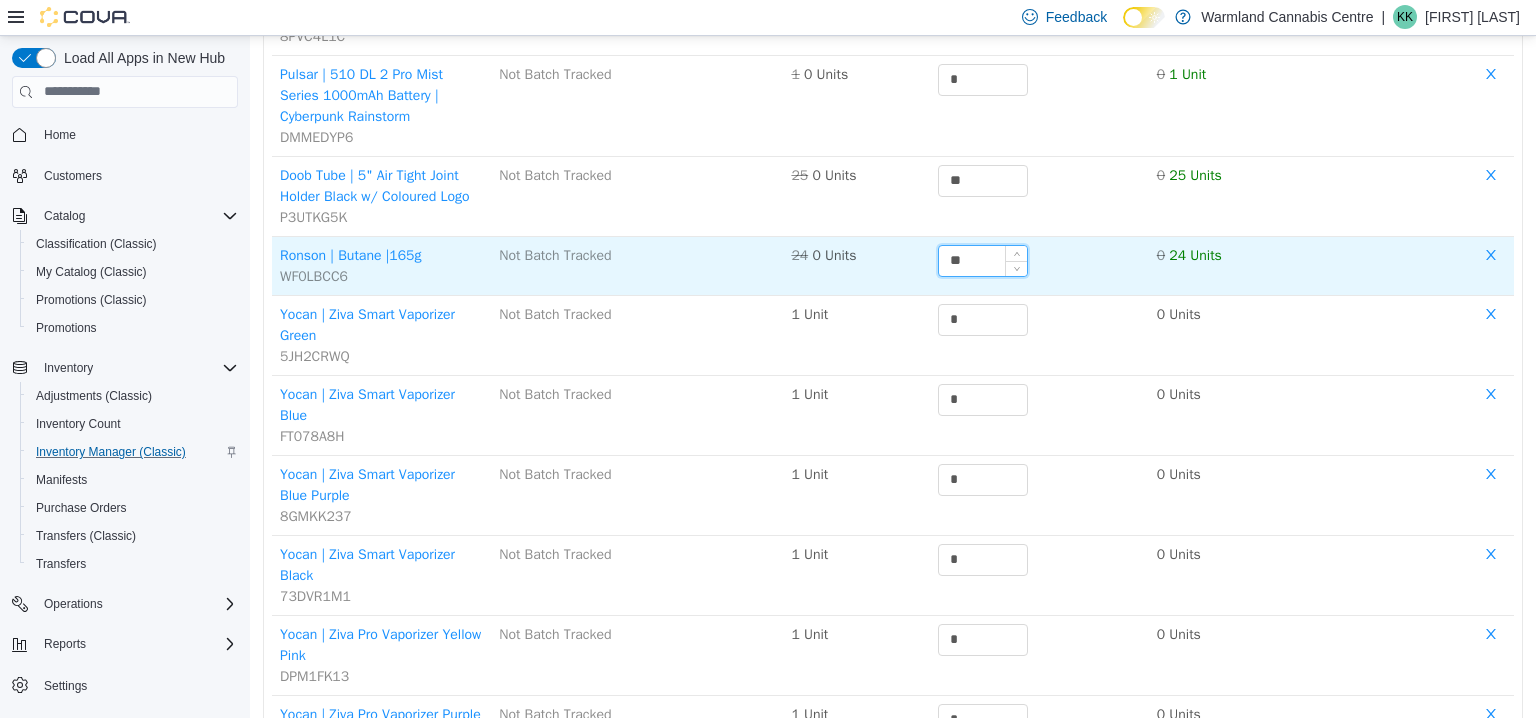 type on "**" 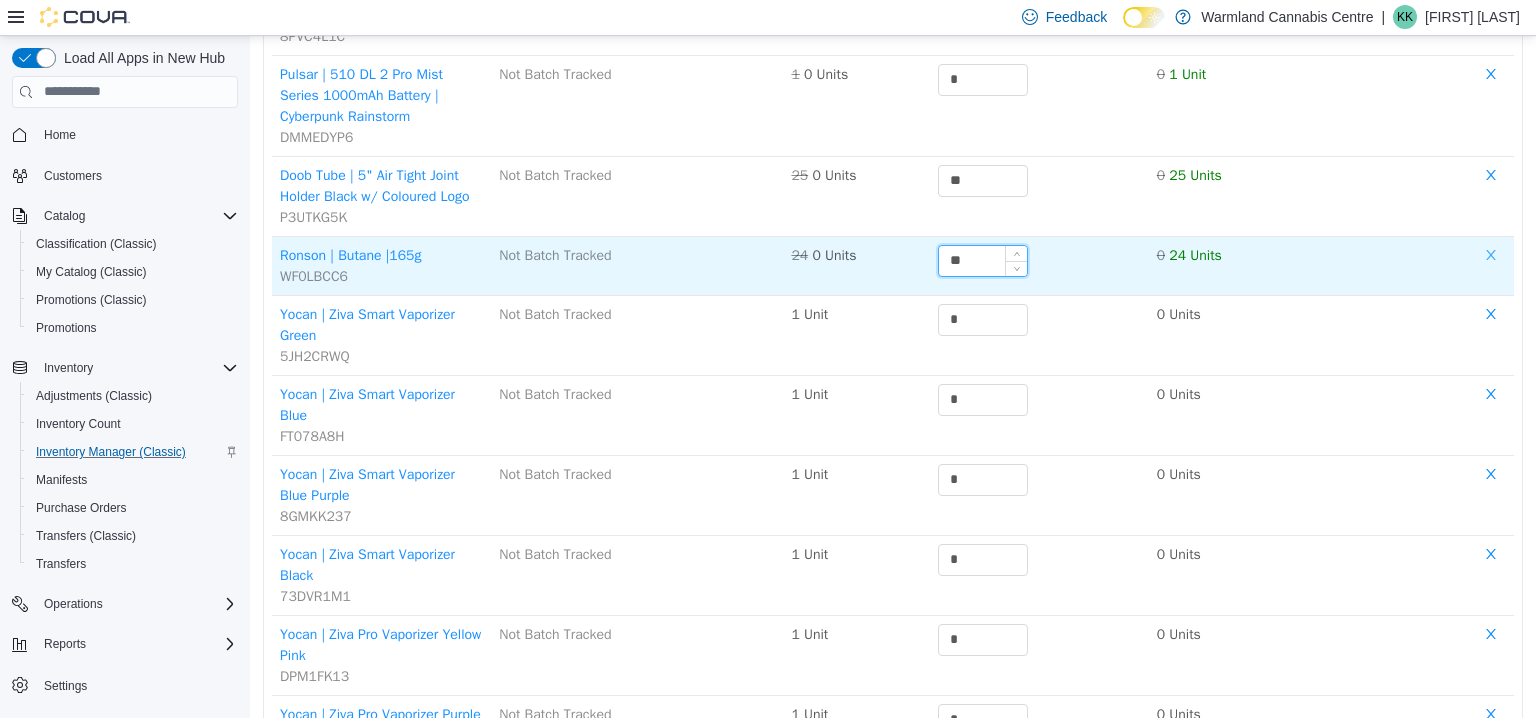 type 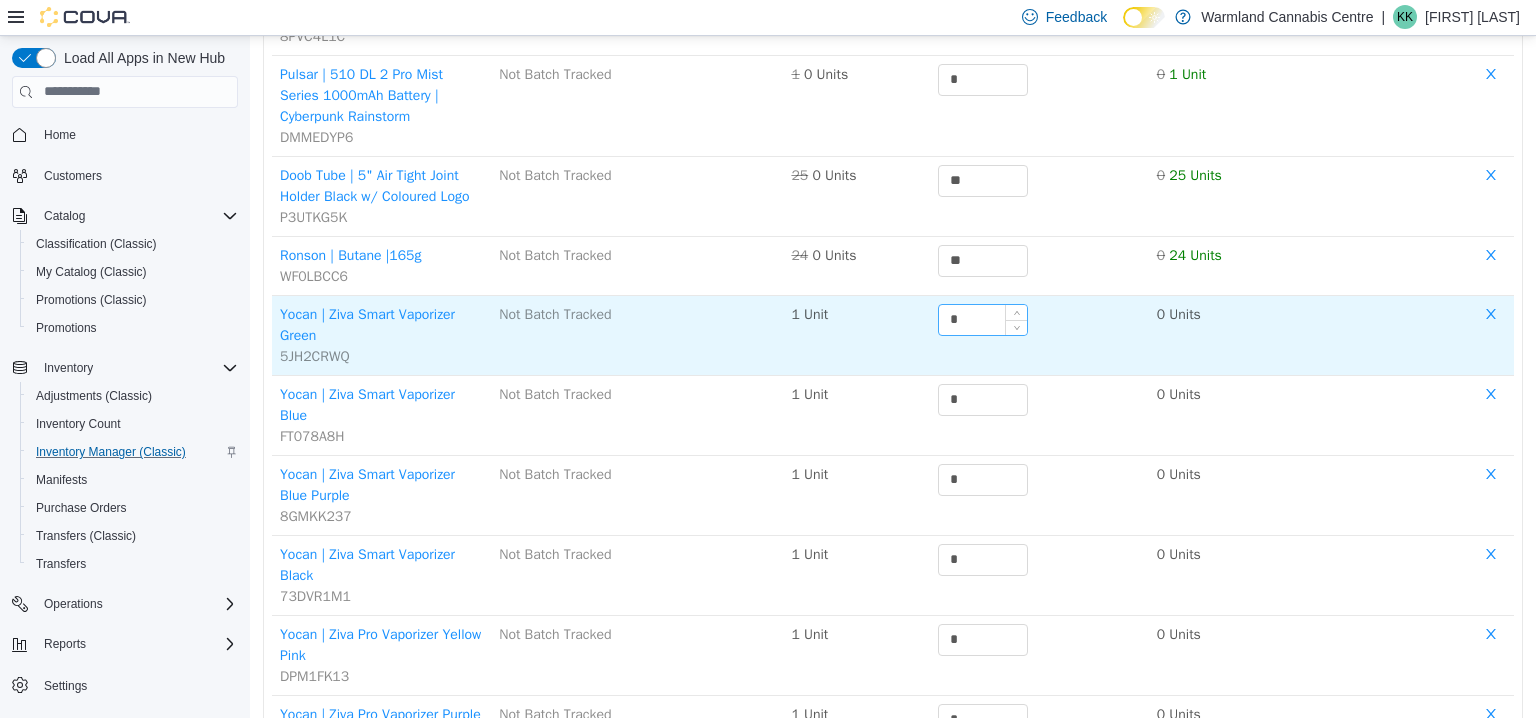 click on "*" at bounding box center [983, 319] 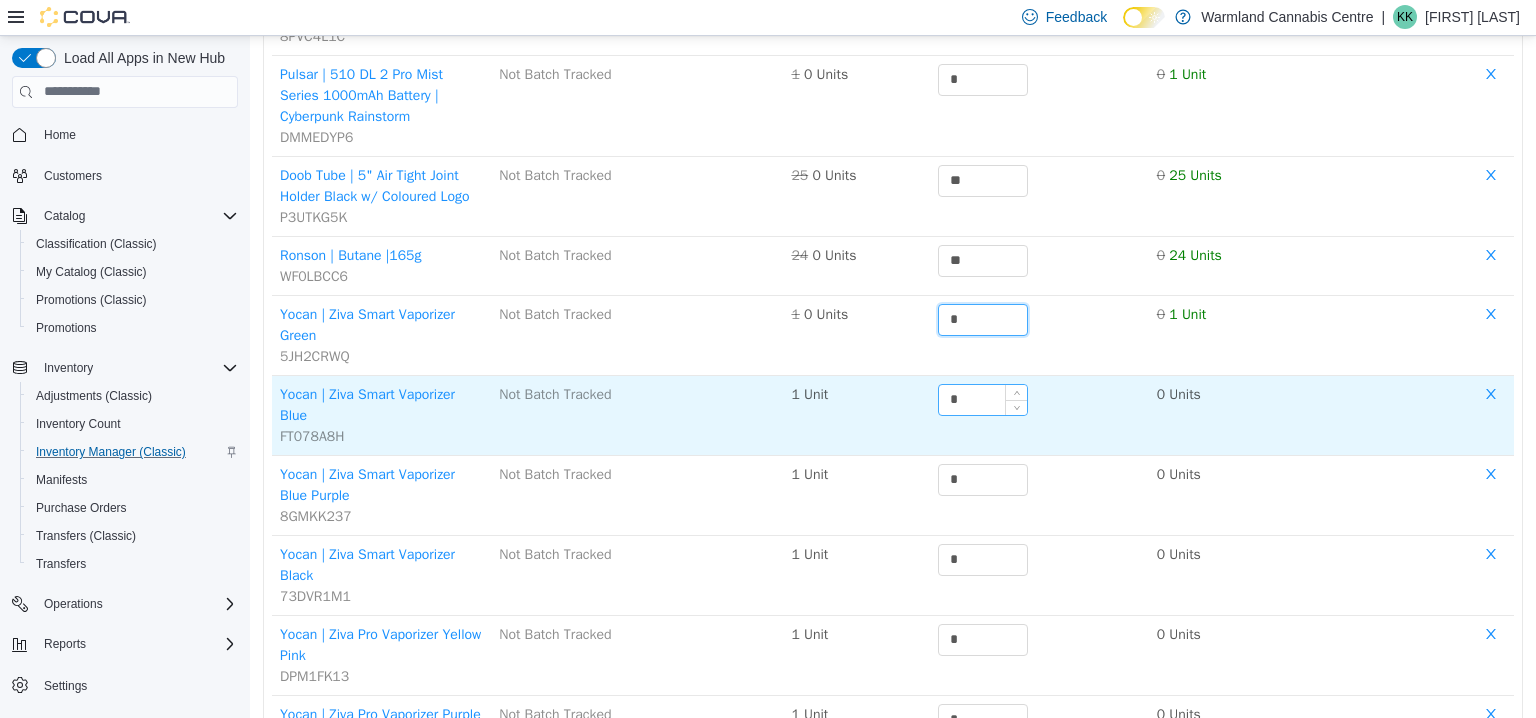 type on "*" 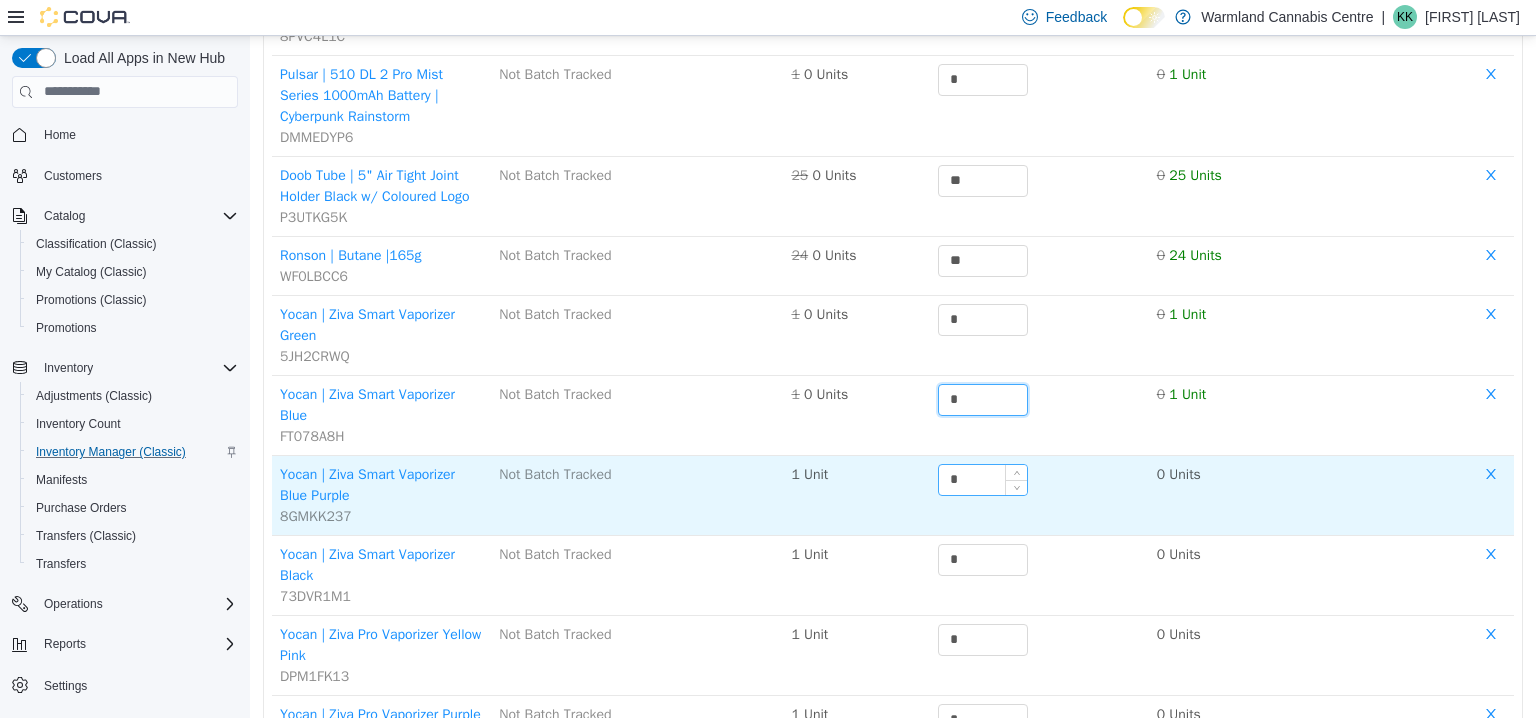 scroll, scrollTop: 467, scrollLeft: 0, axis: vertical 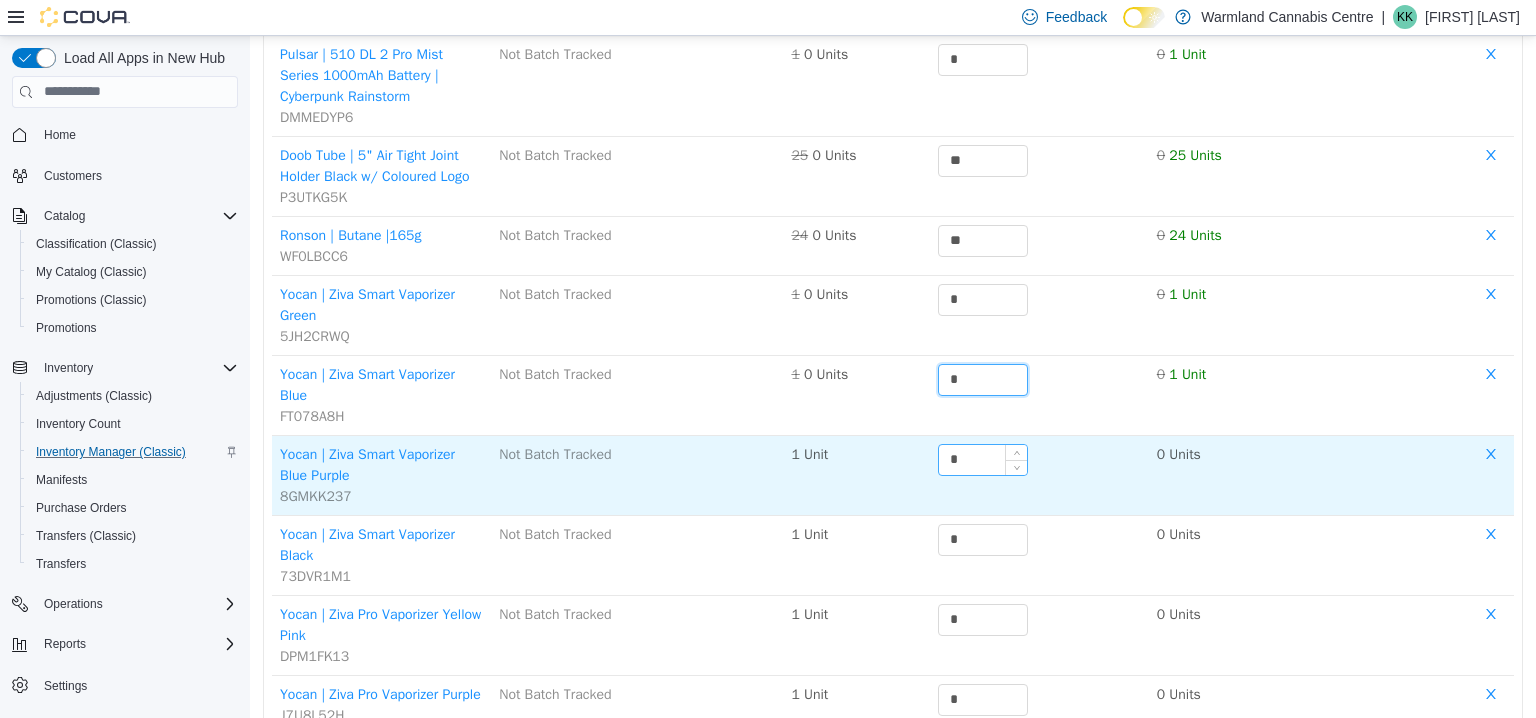 type on "*" 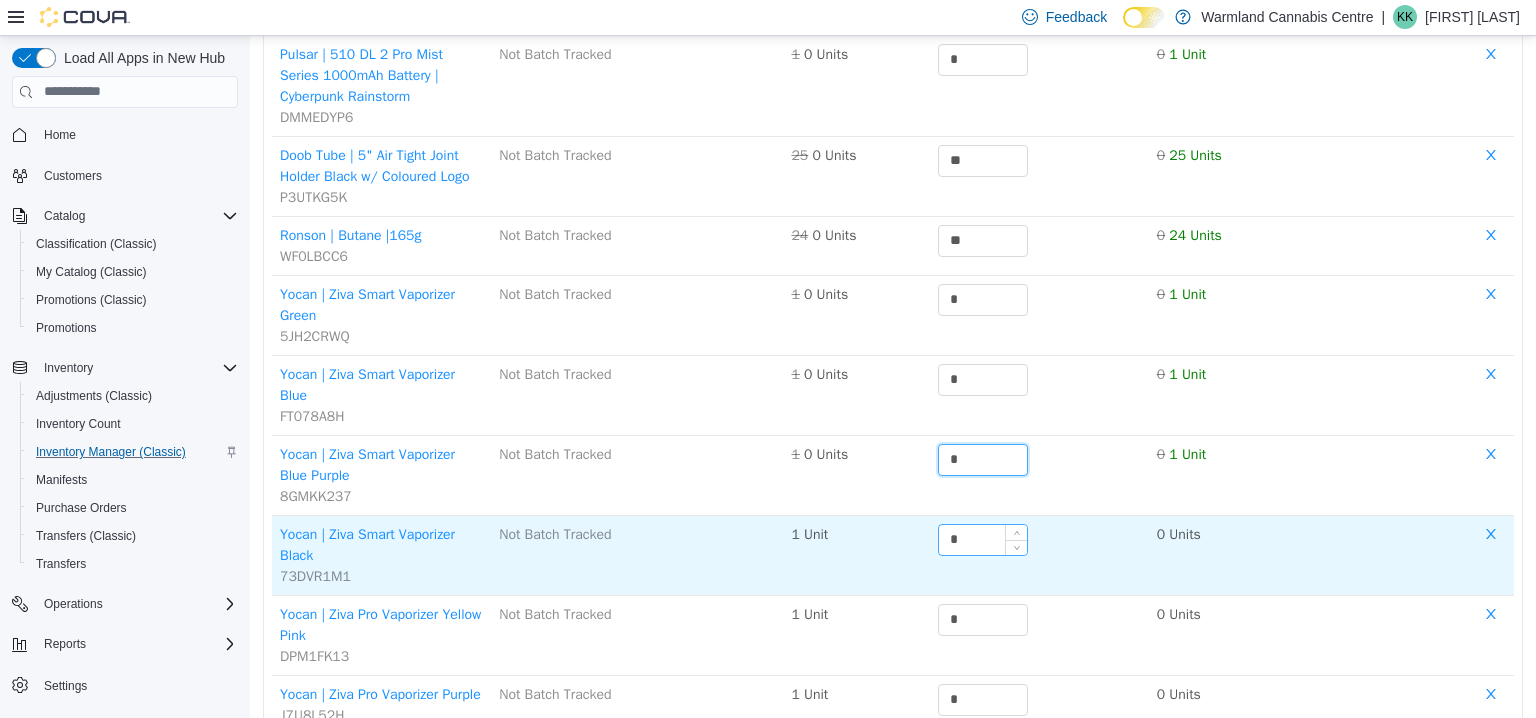 type on "*" 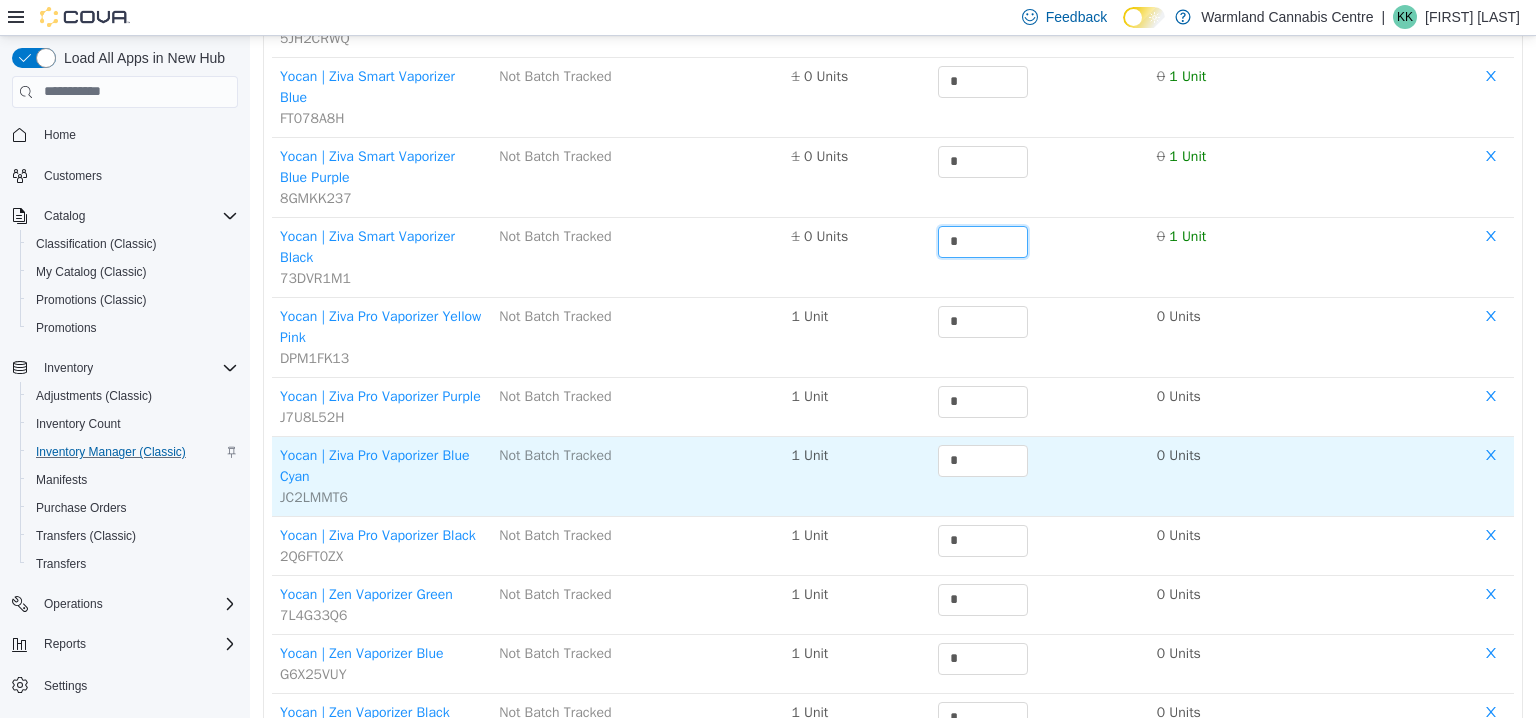 scroll, scrollTop: 767, scrollLeft: 0, axis: vertical 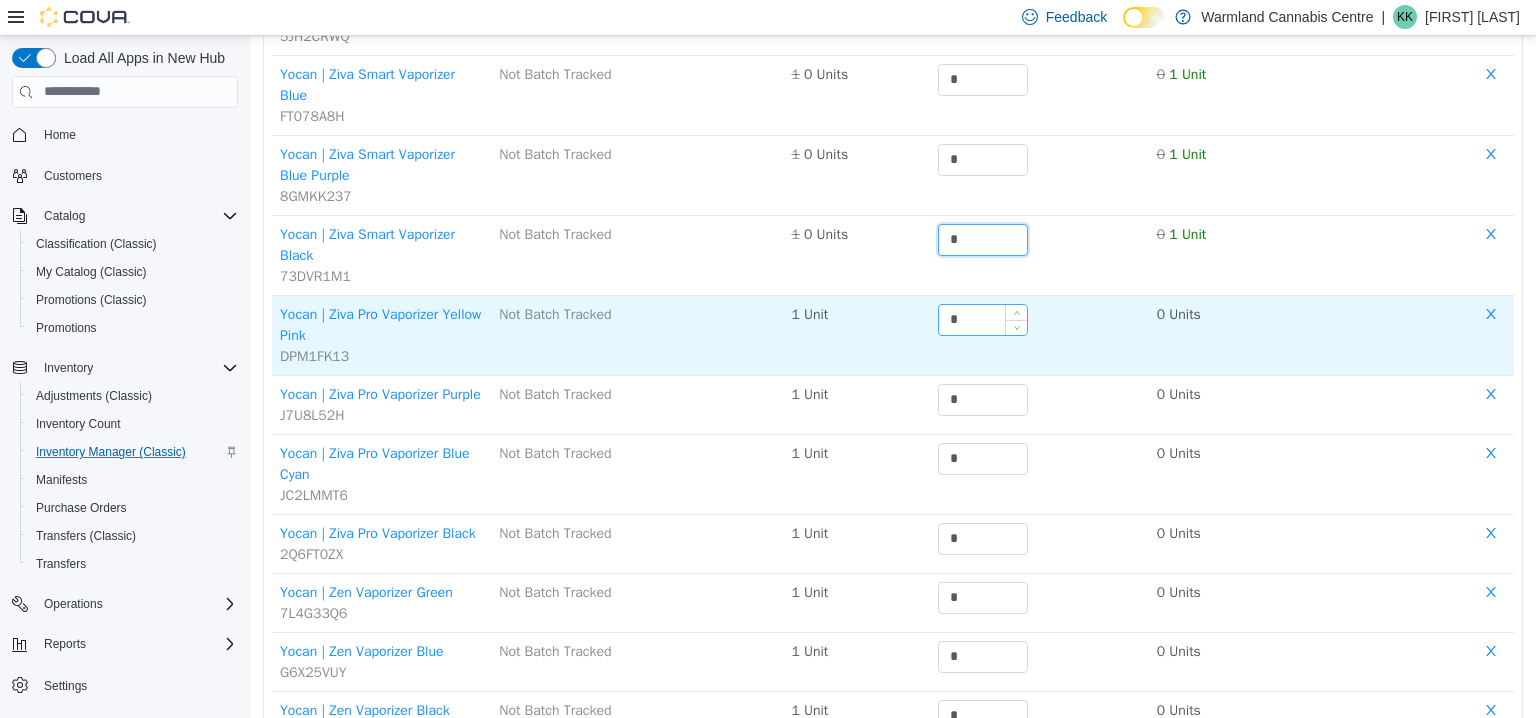type on "*" 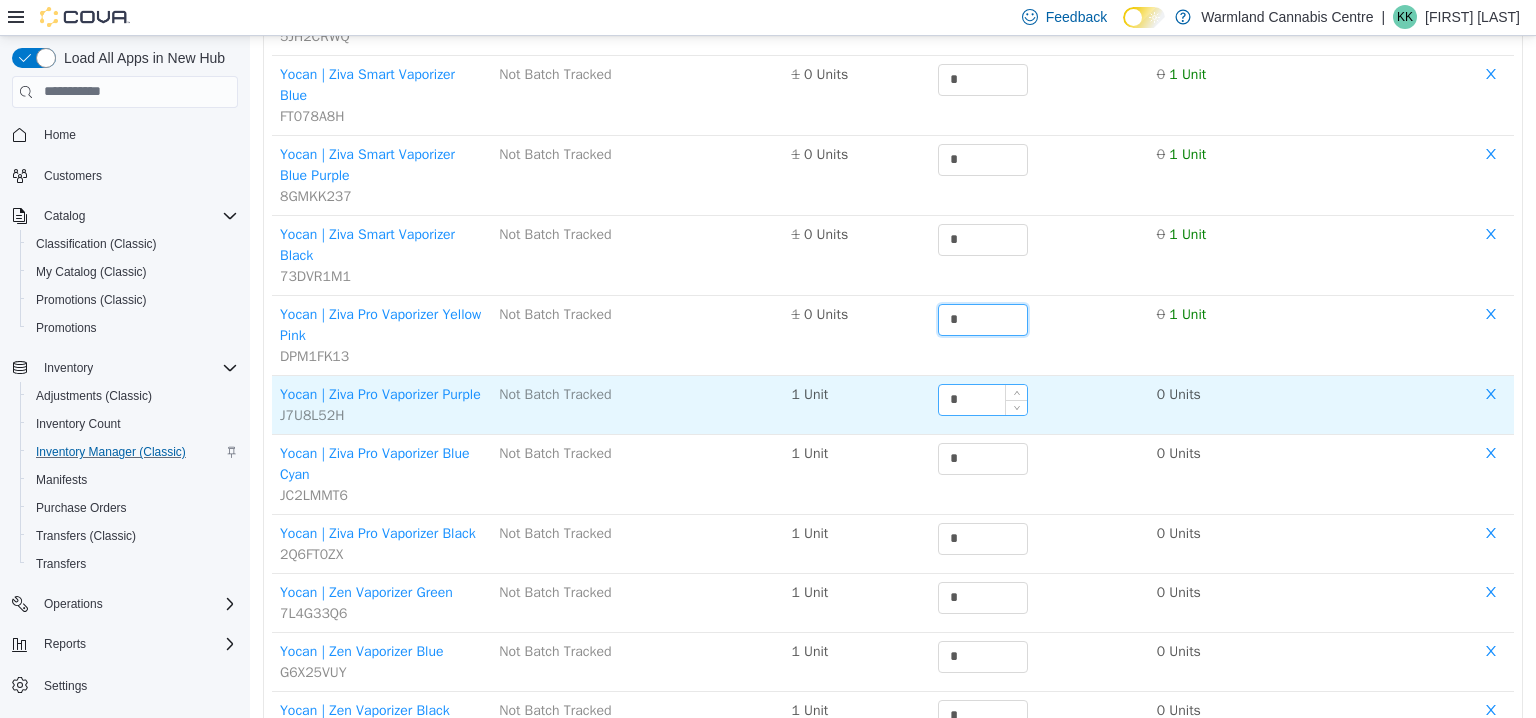 type on "*" 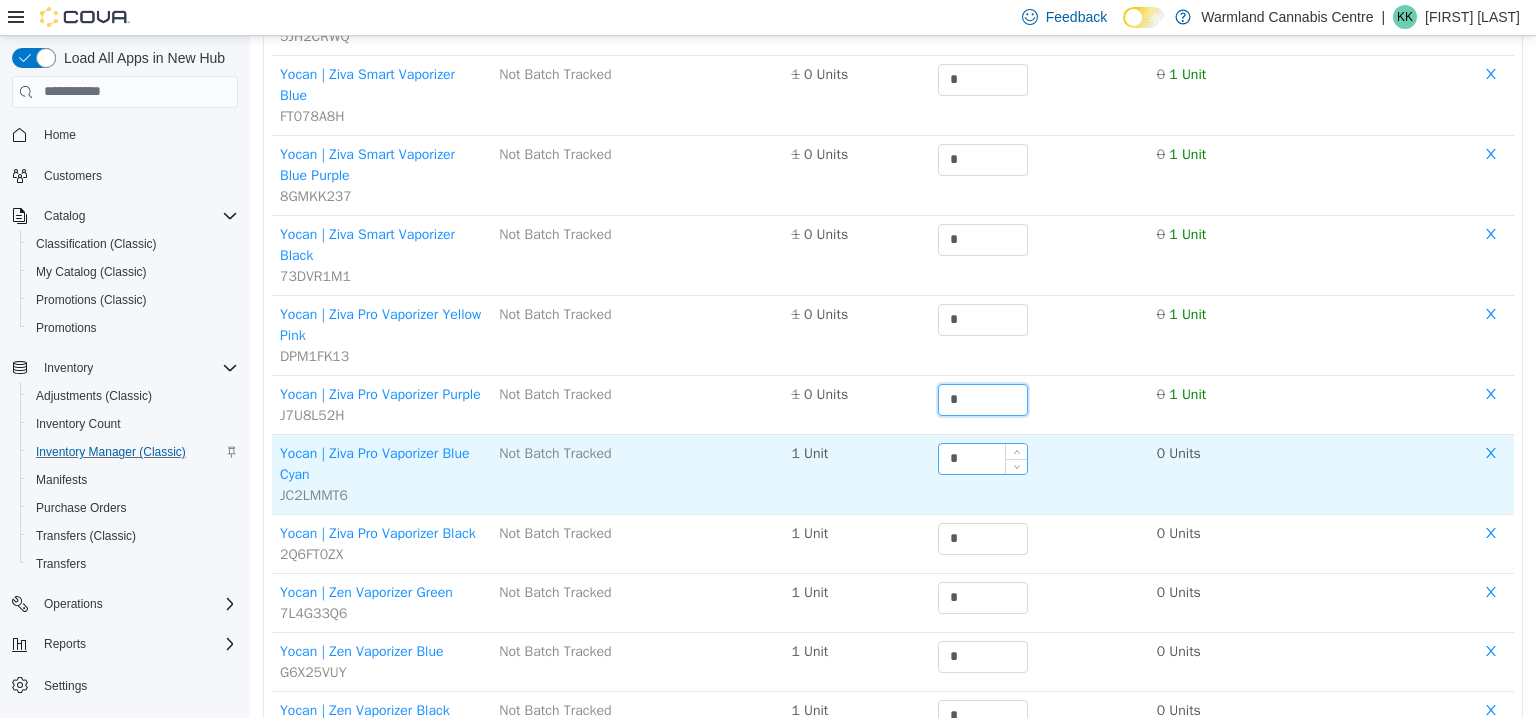 type on "*" 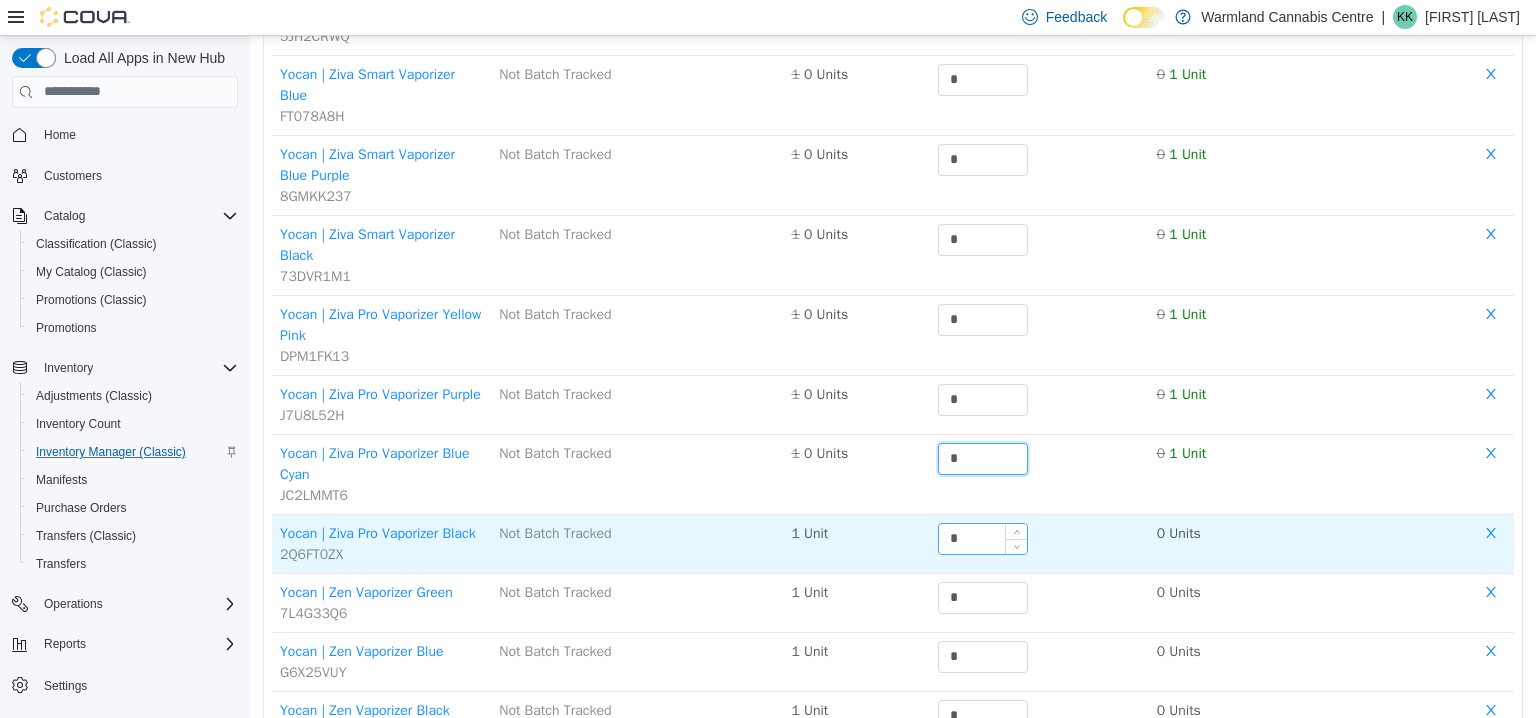 type on "*" 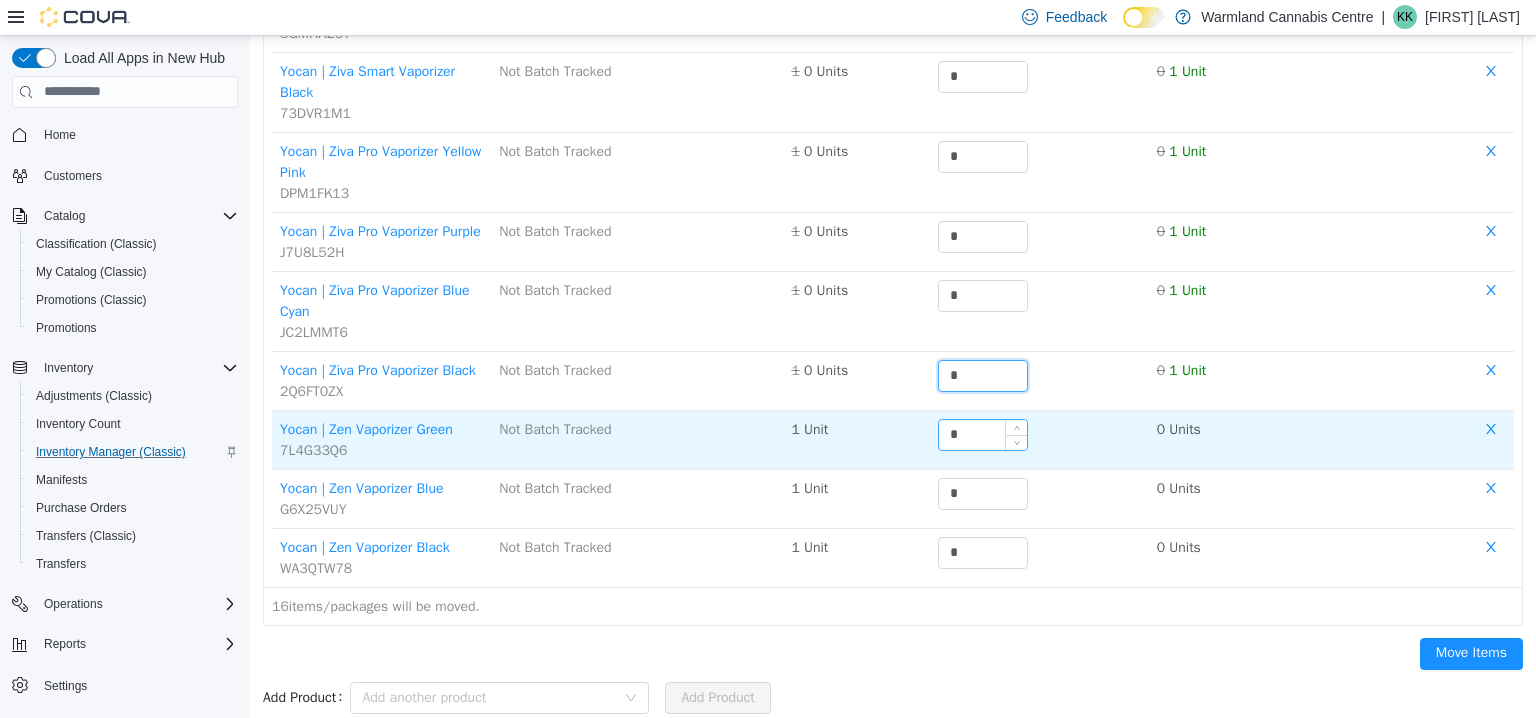 scroll, scrollTop: 968, scrollLeft: 0, axis: vertical 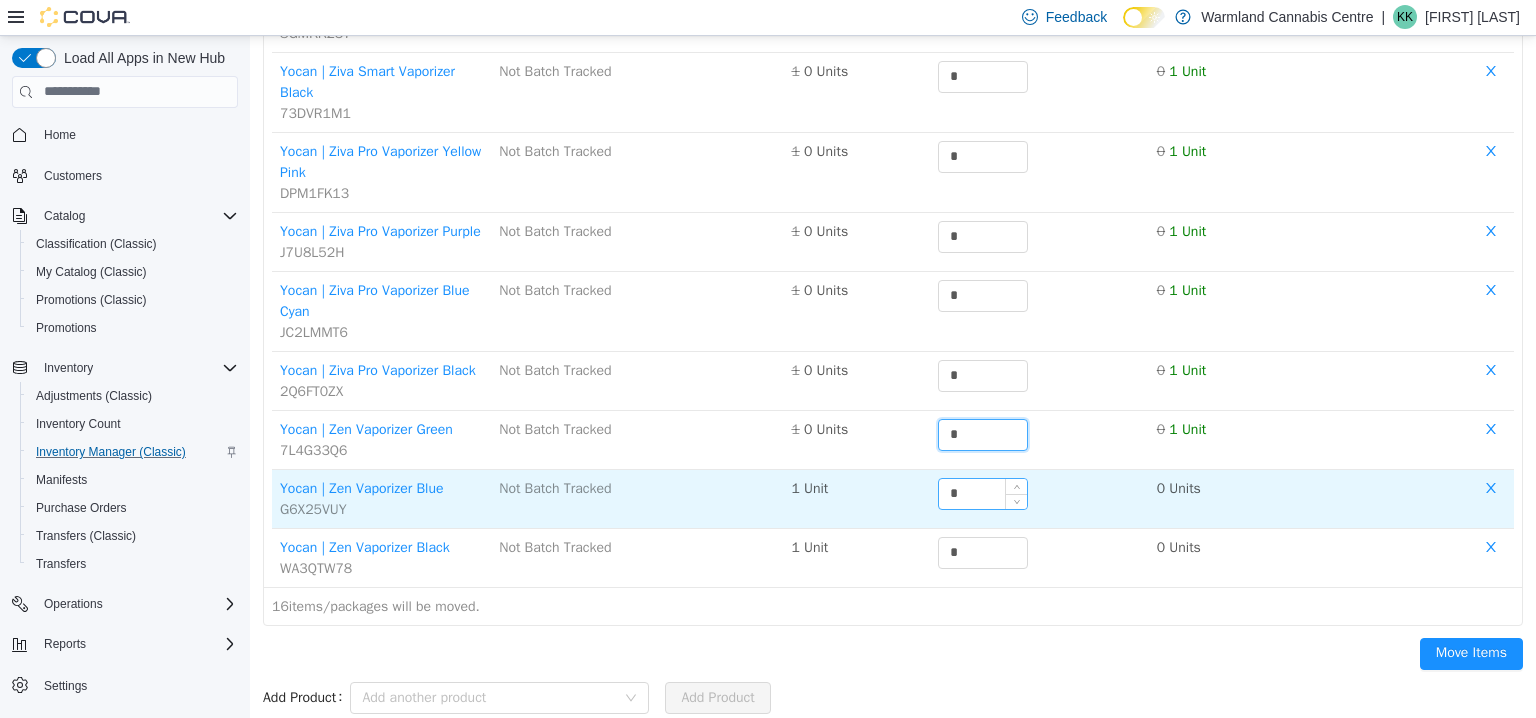 type on "*" 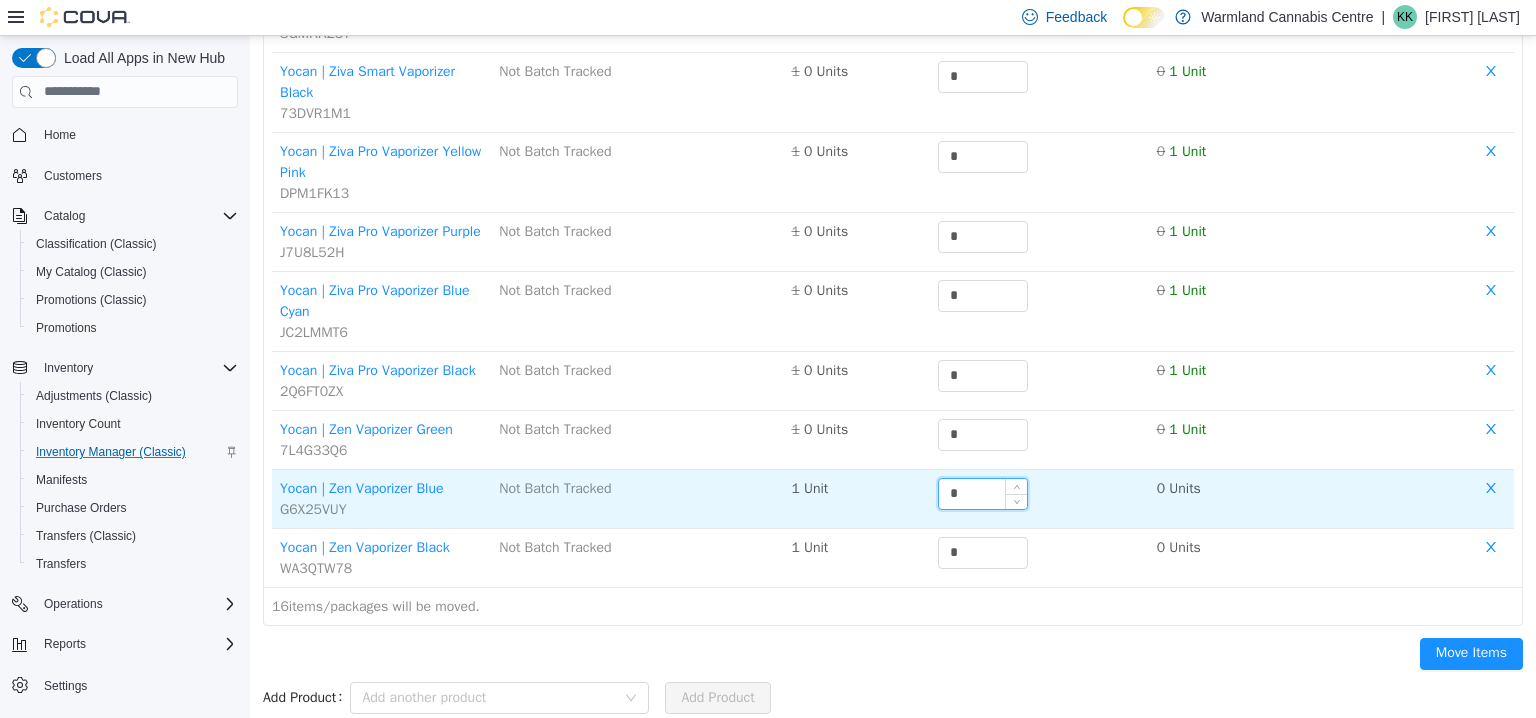 click on "*" at bounding box center [983, 493] 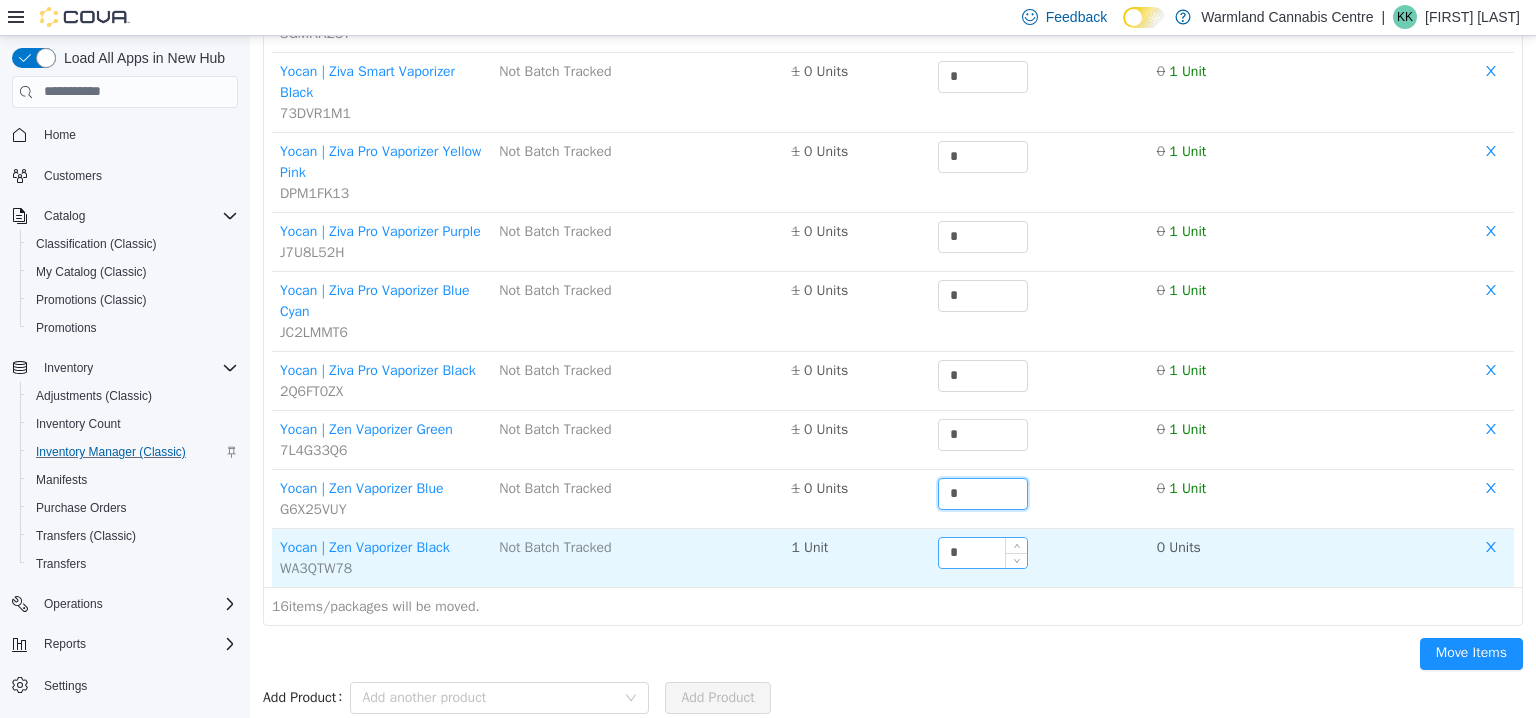 type on "*" 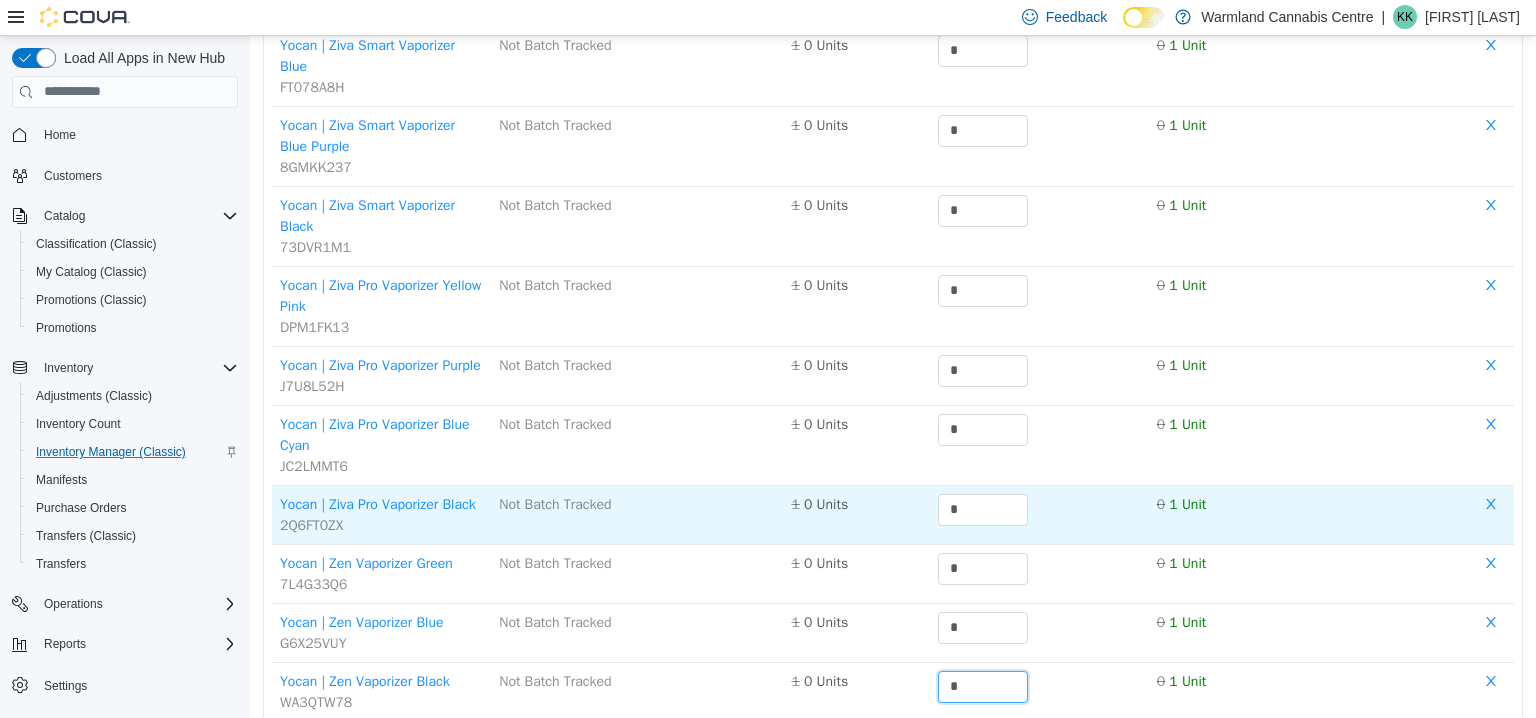 scroll, scrollTop: 968, scrollLeft: 0, axis: vertical 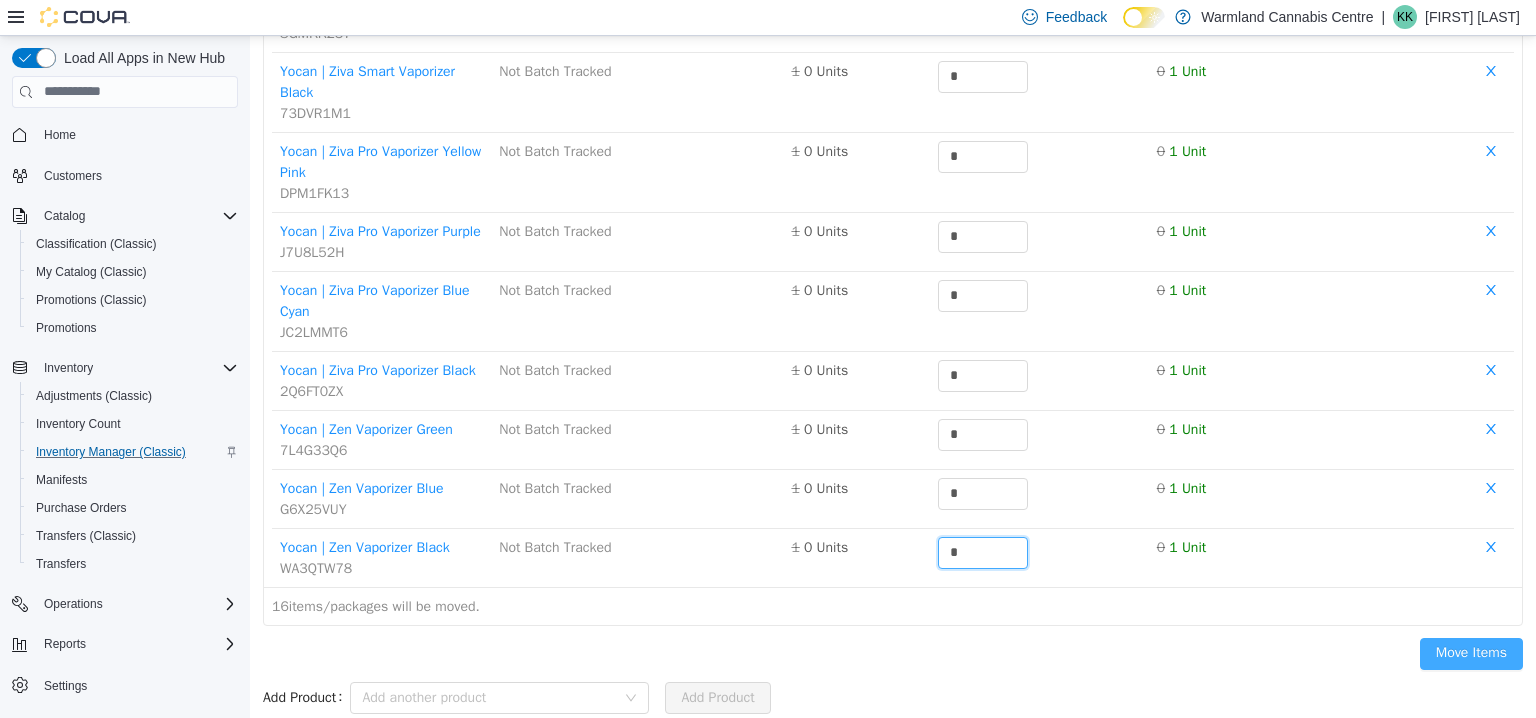 type on "*" 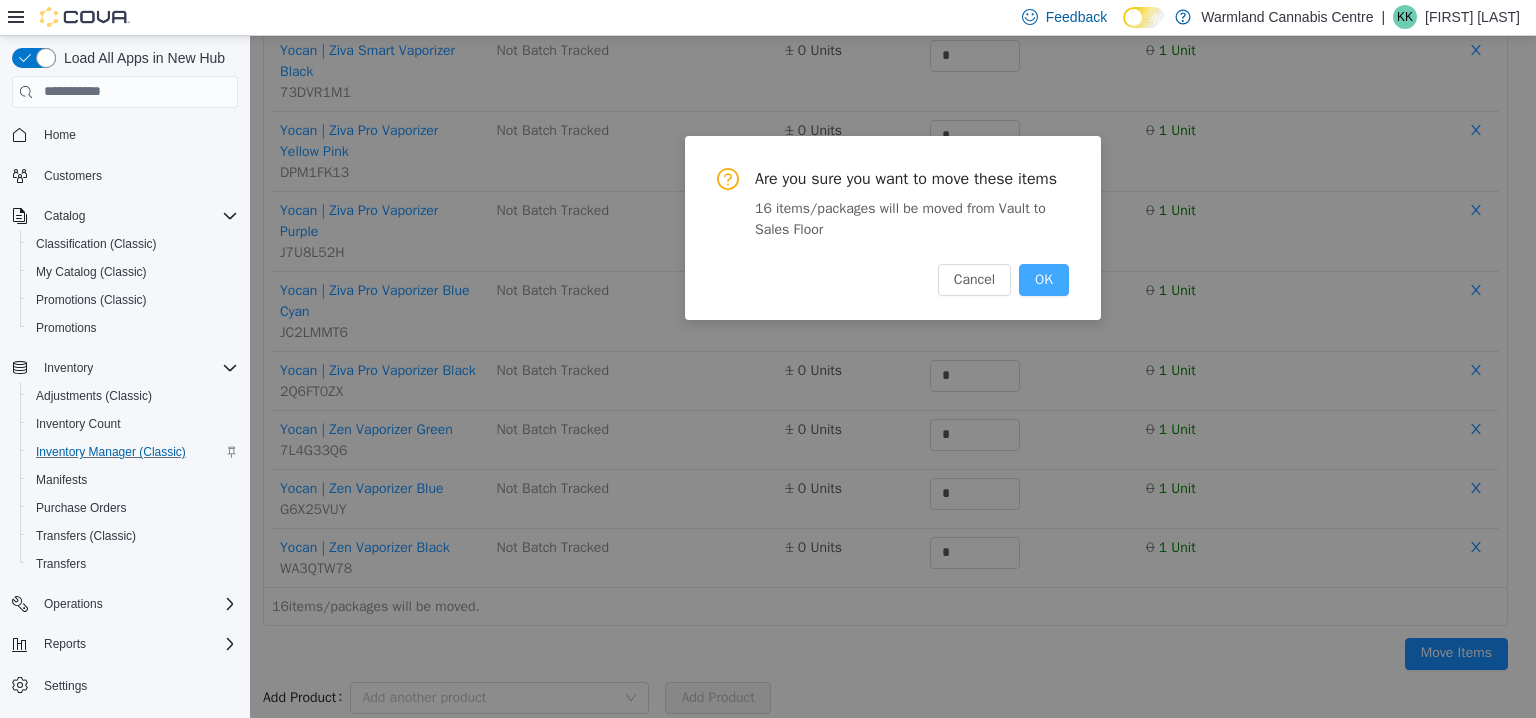 click on "OK" at bounding box center [1044, 279] 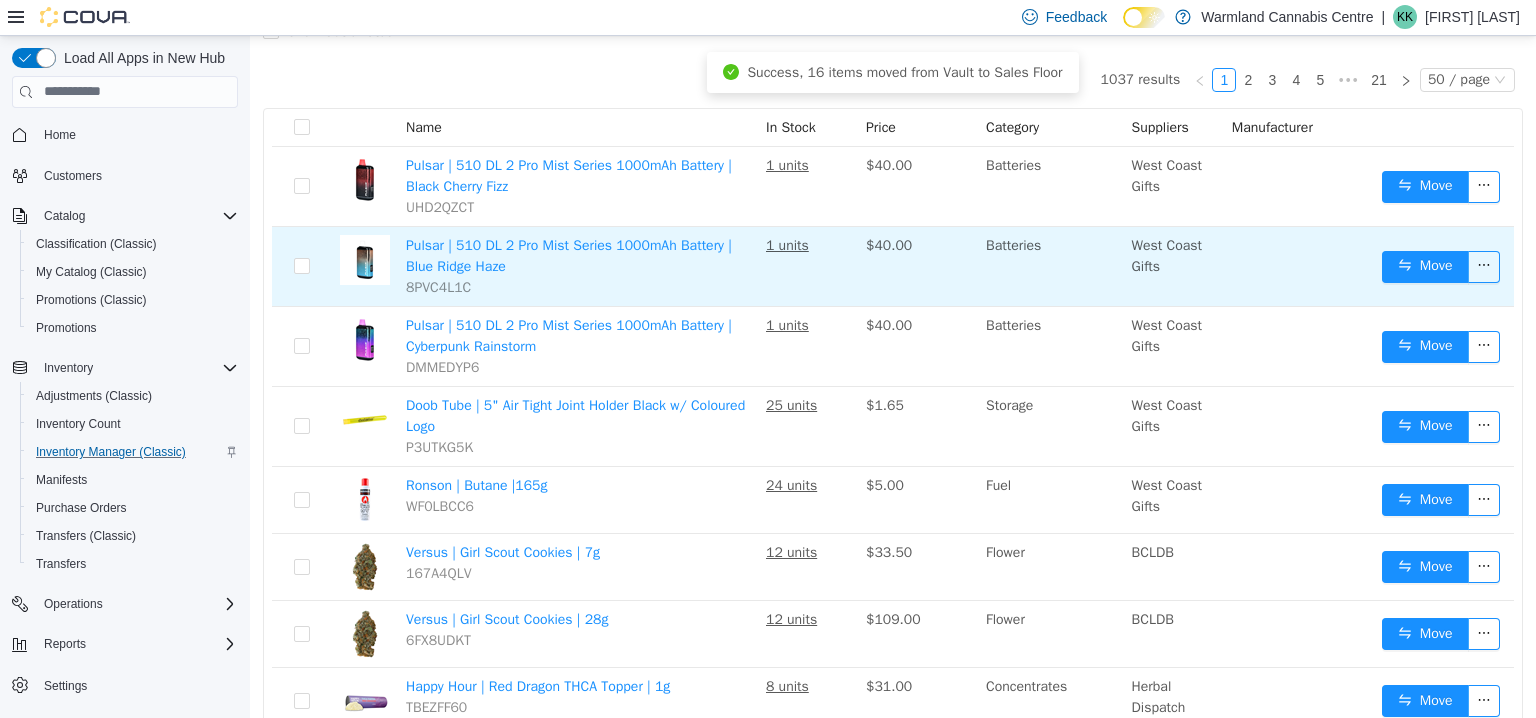 scroll, scrollTop: 0, scrollLeft: 0, axis: both 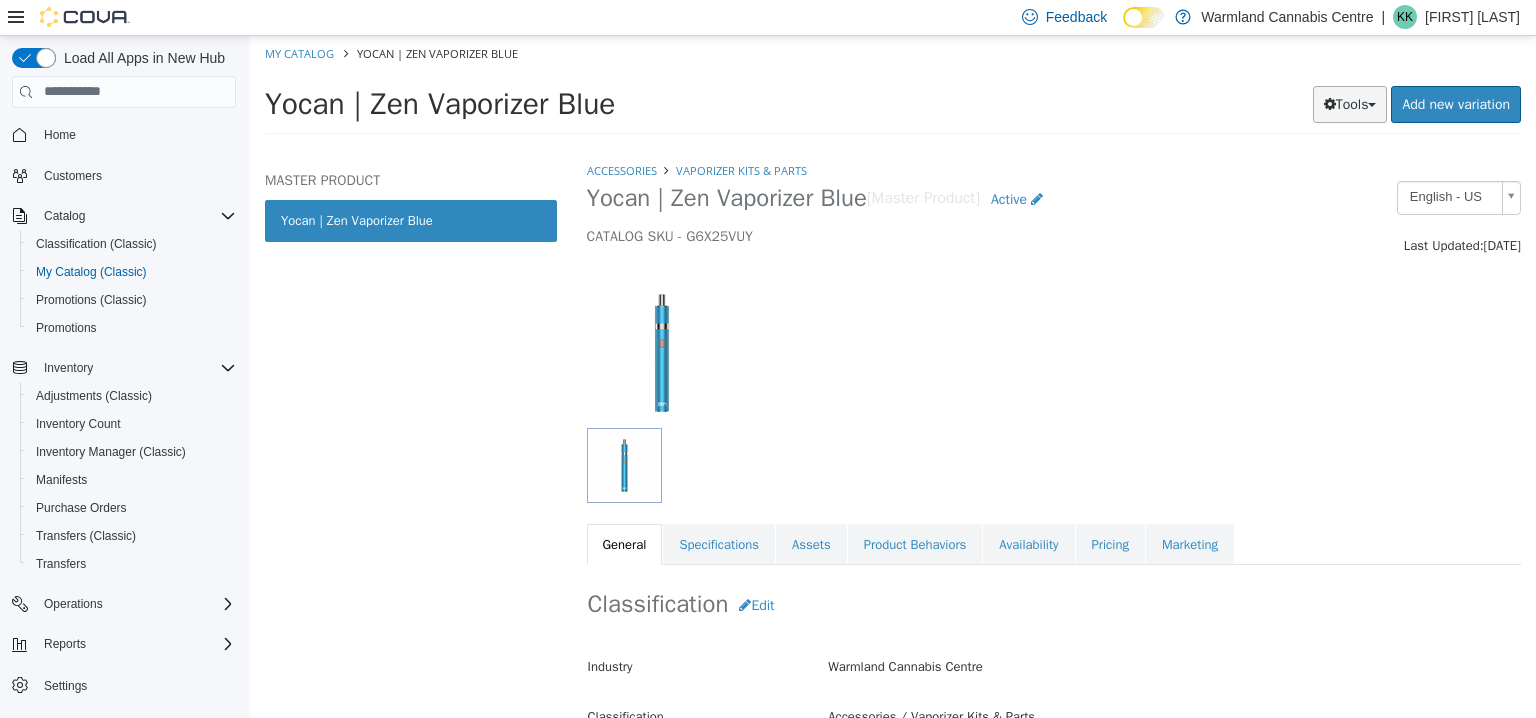click on "Tools" at bounding box center [1350, 103] 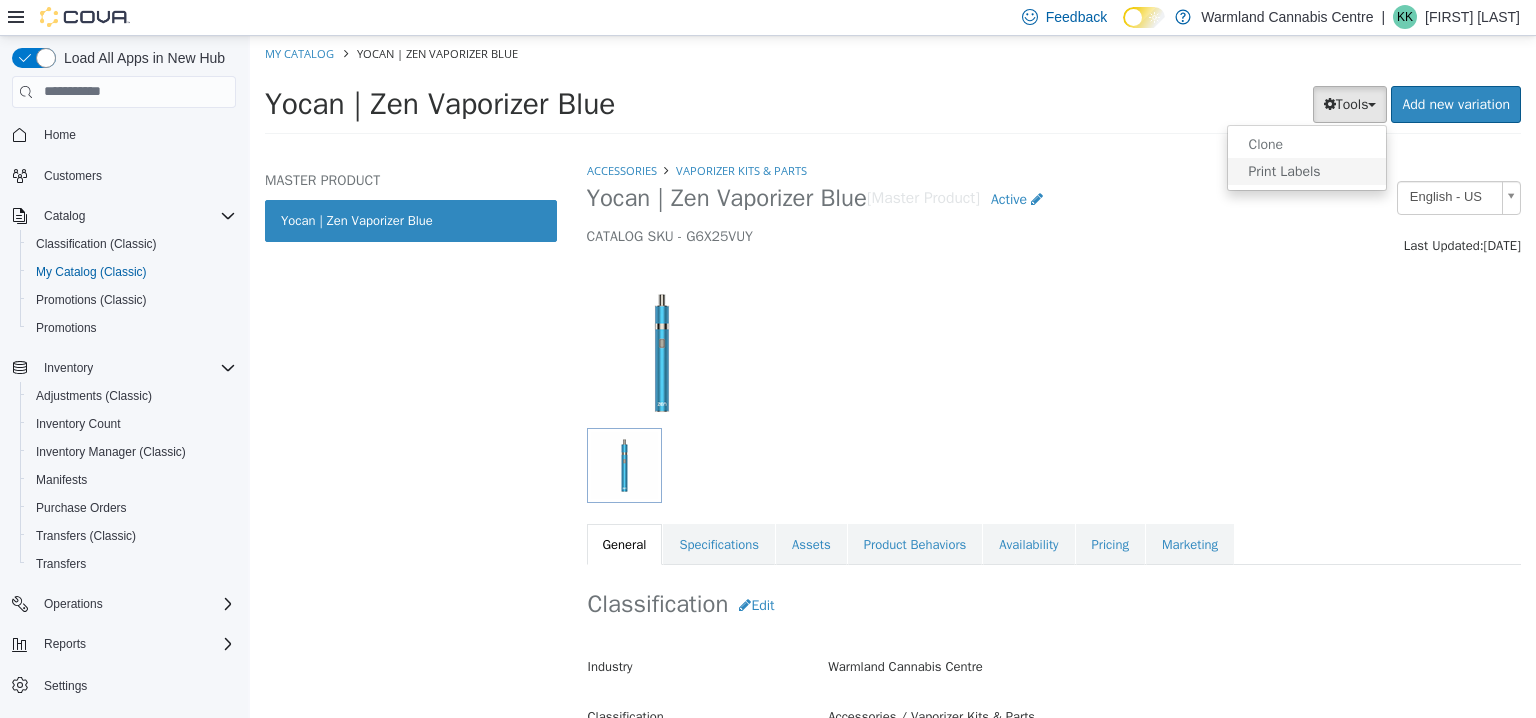 click on "Print Labels" at bounding box center [1307, 170] 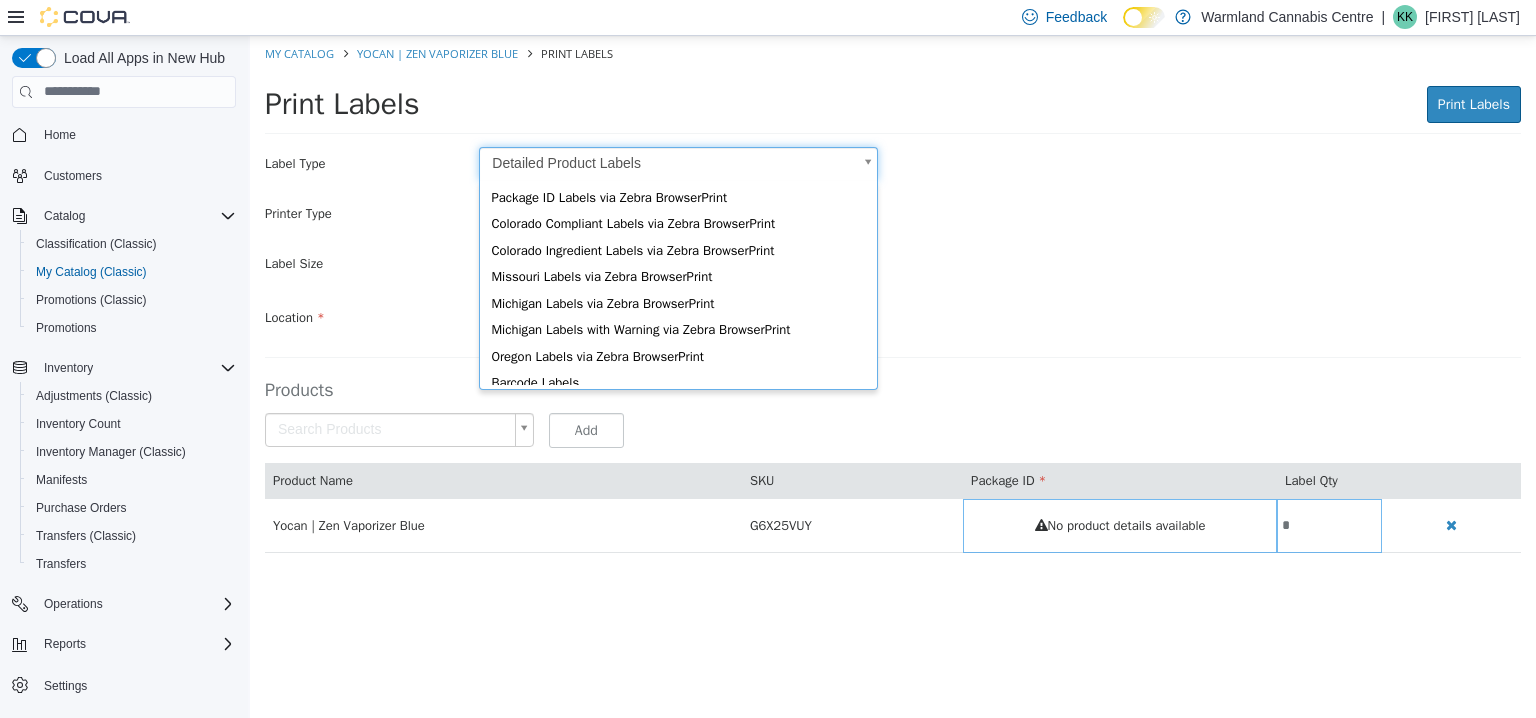 click on "Saving Bulk Changes...
×
My Catalog
[BRAND] | [PRODUCT] [COLOR]
Print Labels
Print Labels
Print Labels  Preparing Labels
Label Type     Detailed Product Labels     * Printer Type     Desktop Printer (8.5" x 11")                             * Label Size Large 2" x 4" Batch & Potency Information, Barcode, Name, SKU Include Price Location Search Type 3 or more characters or browse       [LOCATION]     (3)         [ADDRESS]             [ADDRESS]             [ADDRESS]         Products     Search Products                                 Select a Package...                             Add Product Name SKU Package ID Label Qty [BRAND] | [PRODUCT] [COLOR] [SKU]  No product details available *
Package ID Labels via Zebra BrowserPrint Colorado Compliant Labels via Zebra BrowserPrint Colorado Ingredient Labels via Zebra BrowserPrint" at bounding box center [893, 304] 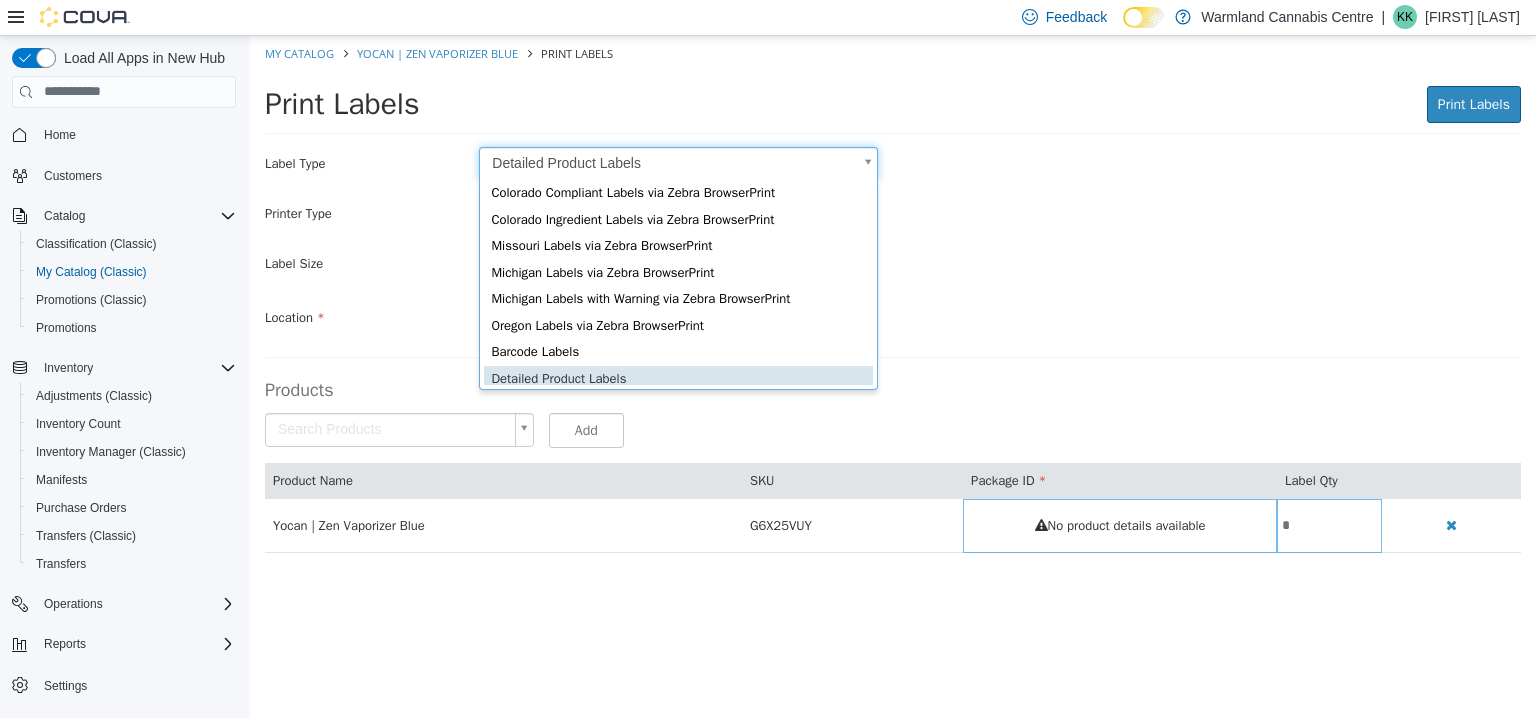 scroll, scrollTop: 26, scrollLeft: 0, axis: vertical 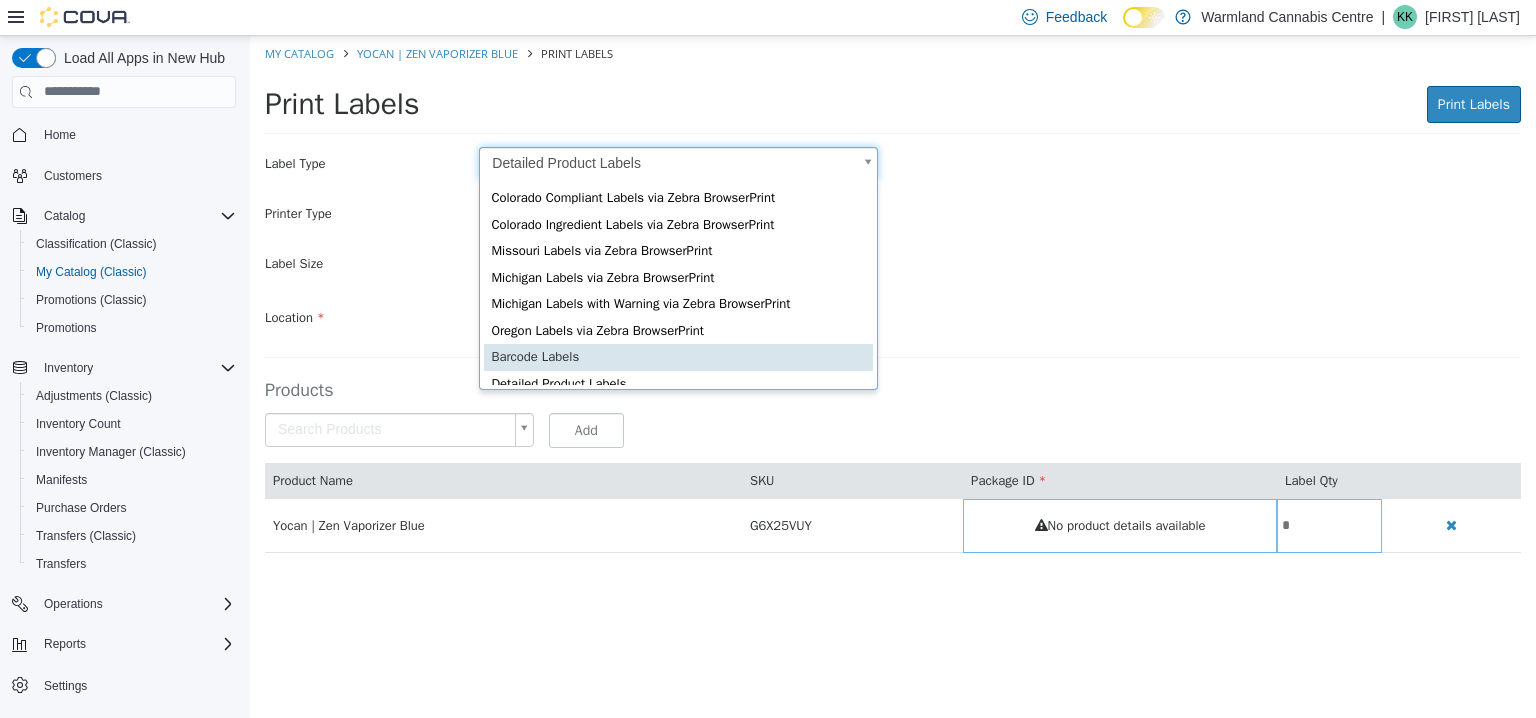 type on "*" 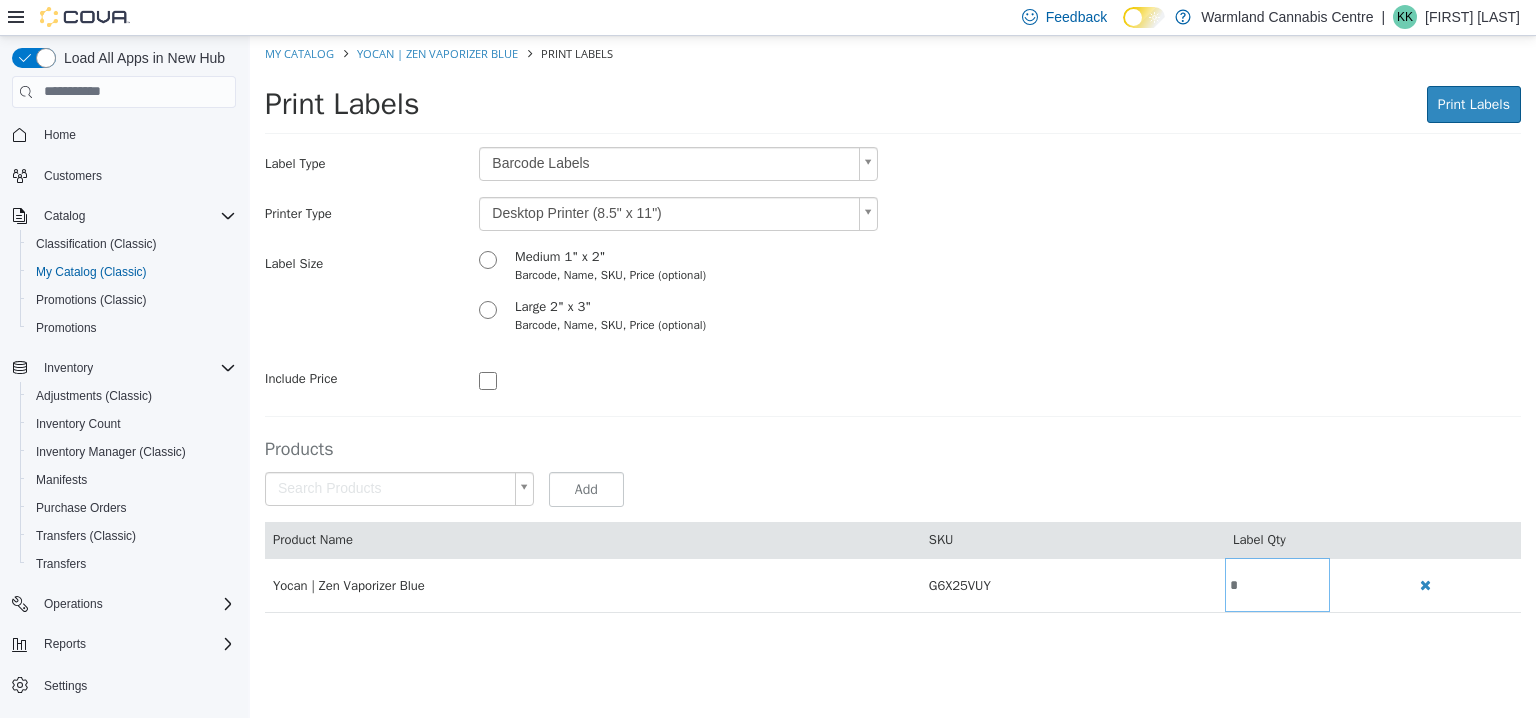 click on "Saving Bulk Changes...
×
My Catalog
[BRAND] | [PRODUCT] [COLOR]
Print Labels
Print Labels
Print Labels  Preparing Labels
Label Type     Barcode Labels     * Printer Type     Desktop Printer (8.5" x 11")                             * Label Size Medium 1" x 2" Barcode, Name, SKU, Price (optional) Large 2" x 3" Barcode, Name, SKU, Price (optional) Include Price Location Search Type 3 or more characters or browse       [LOCATION]     (3)         [ADDRESS]             [ADDRESS]             [ADDRESS]         Products     Search Products                                 Select a Package...                             Add Product Name SKU Label Qty [BRAND] | [PRODUCT] [COLOR] [SKU] *" at bounding box center [893, 334] 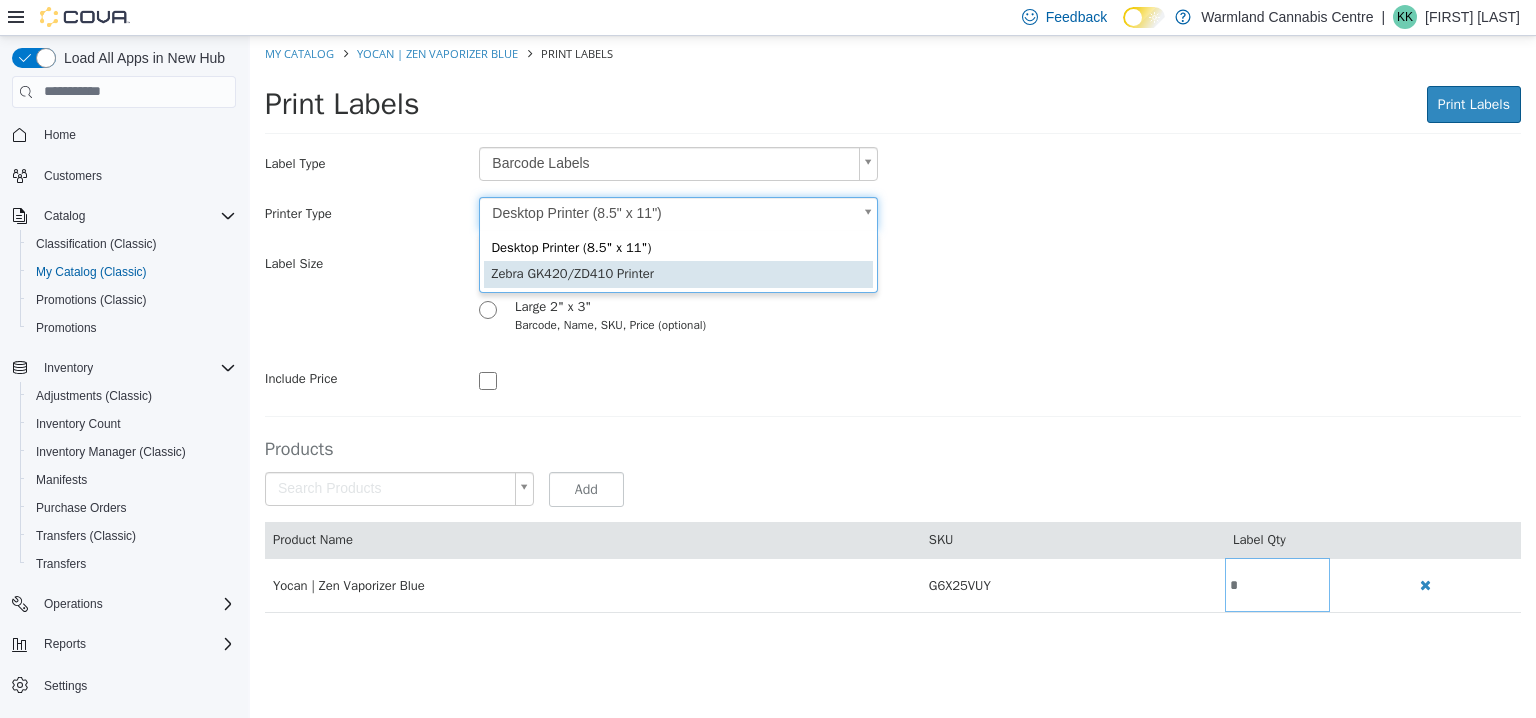 type on "*" 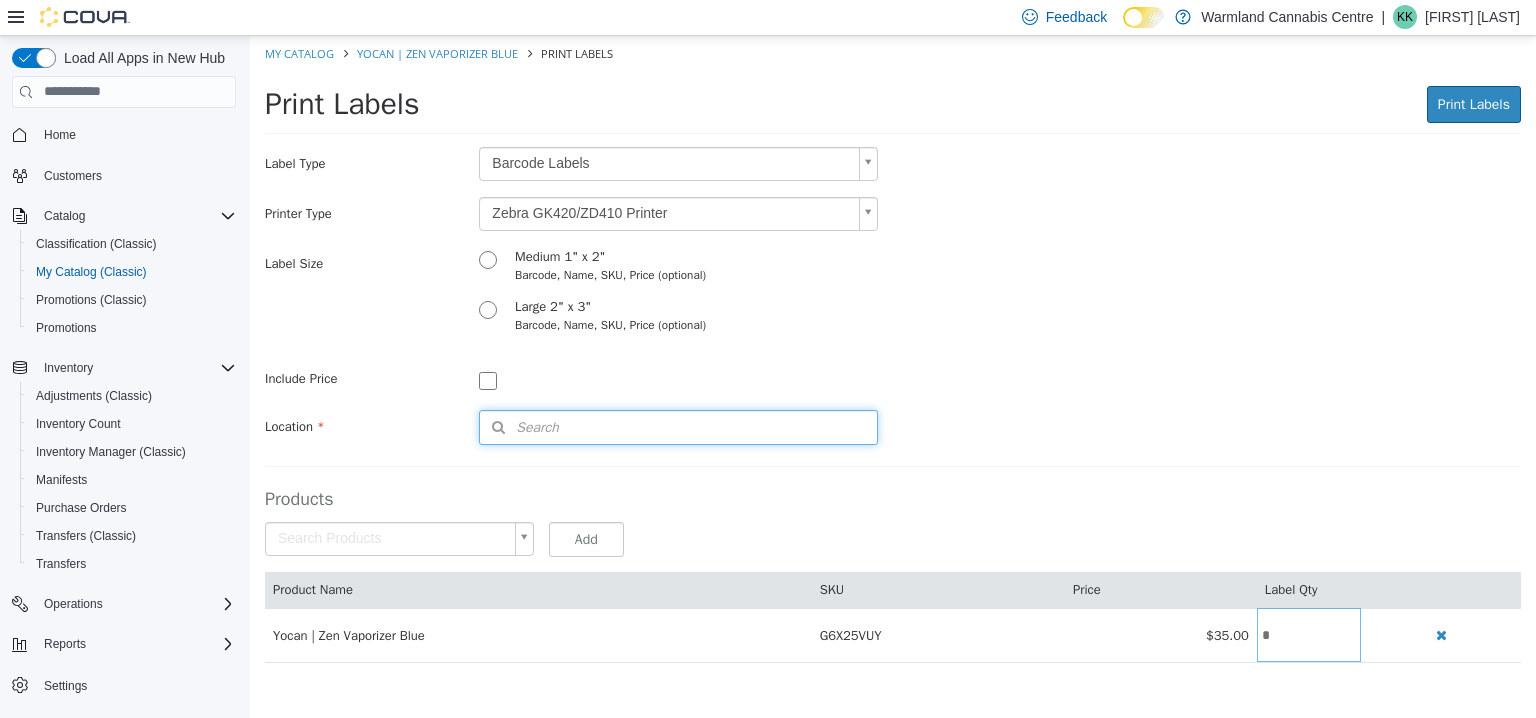 click on "Search" at bounding box center [678, 426] 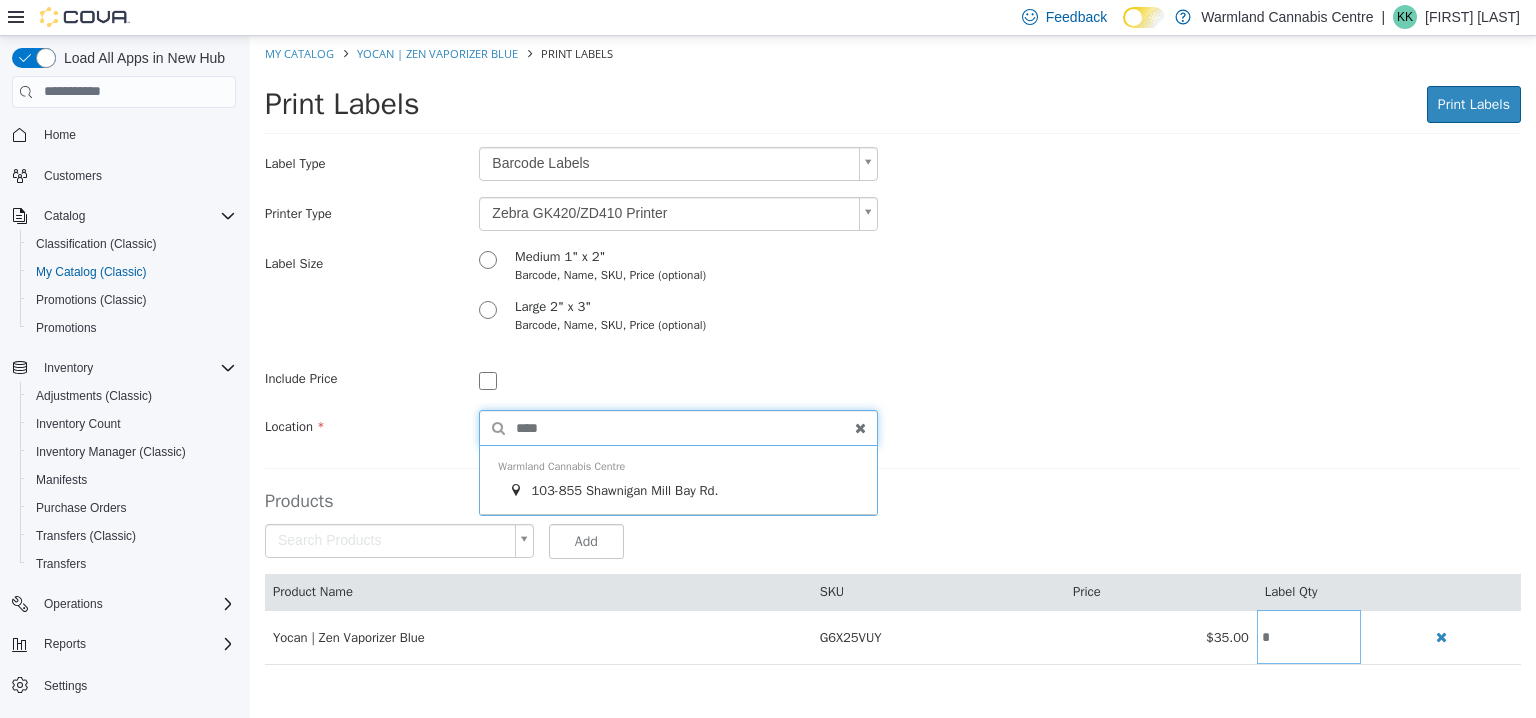 type on "****" 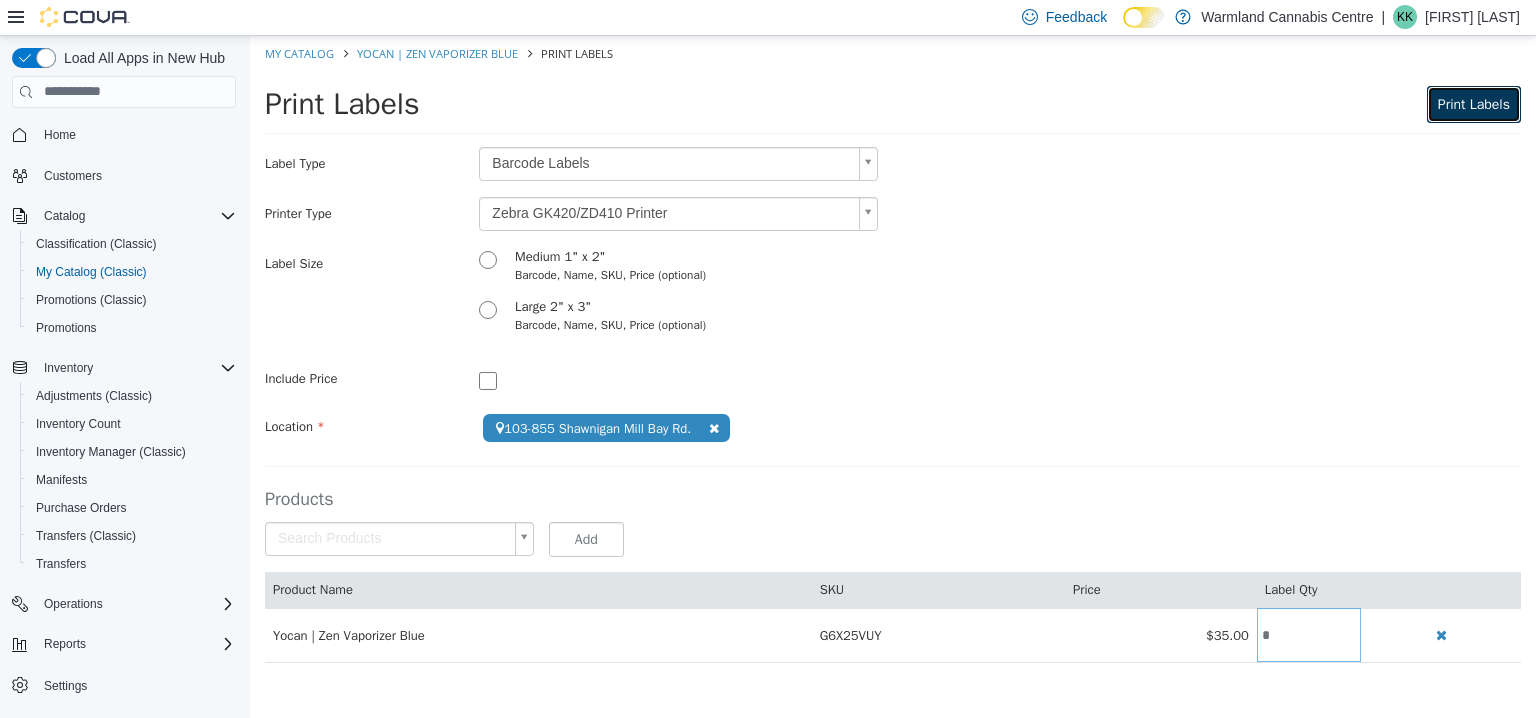 click on "Print Labels" at bounding box center [1474, 103] 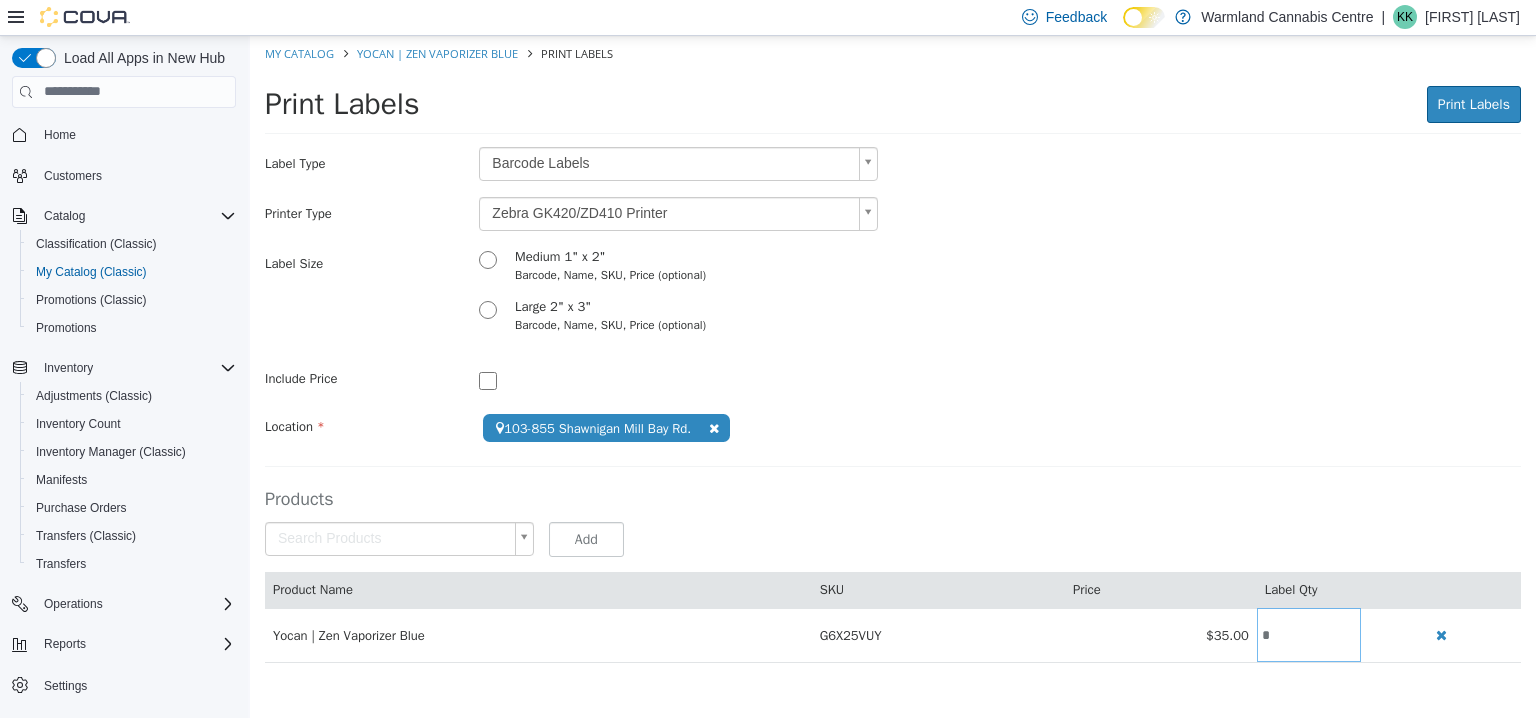 scroll, scrollTop: 0, scrollLeft: 0, axis: both 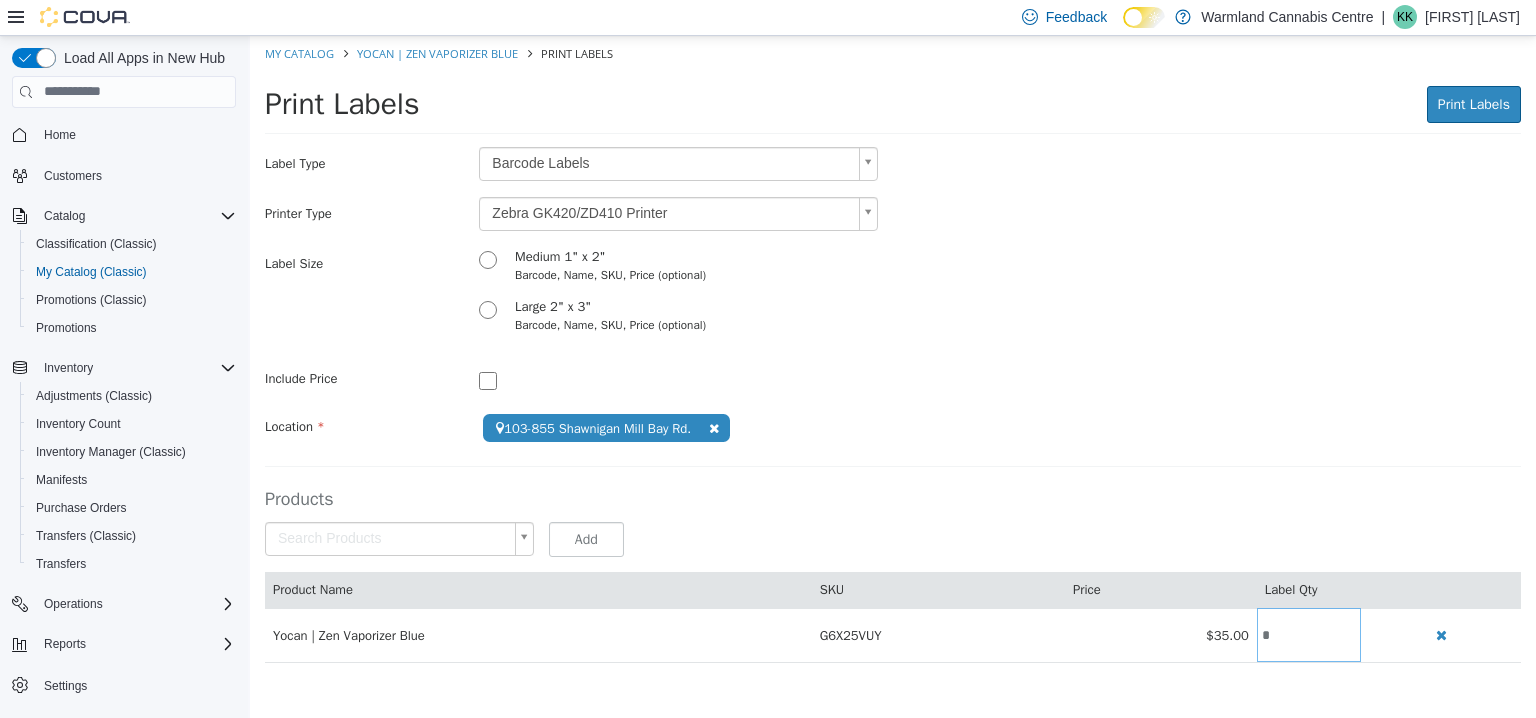 click on "**********" at bounding box center (893, 359) 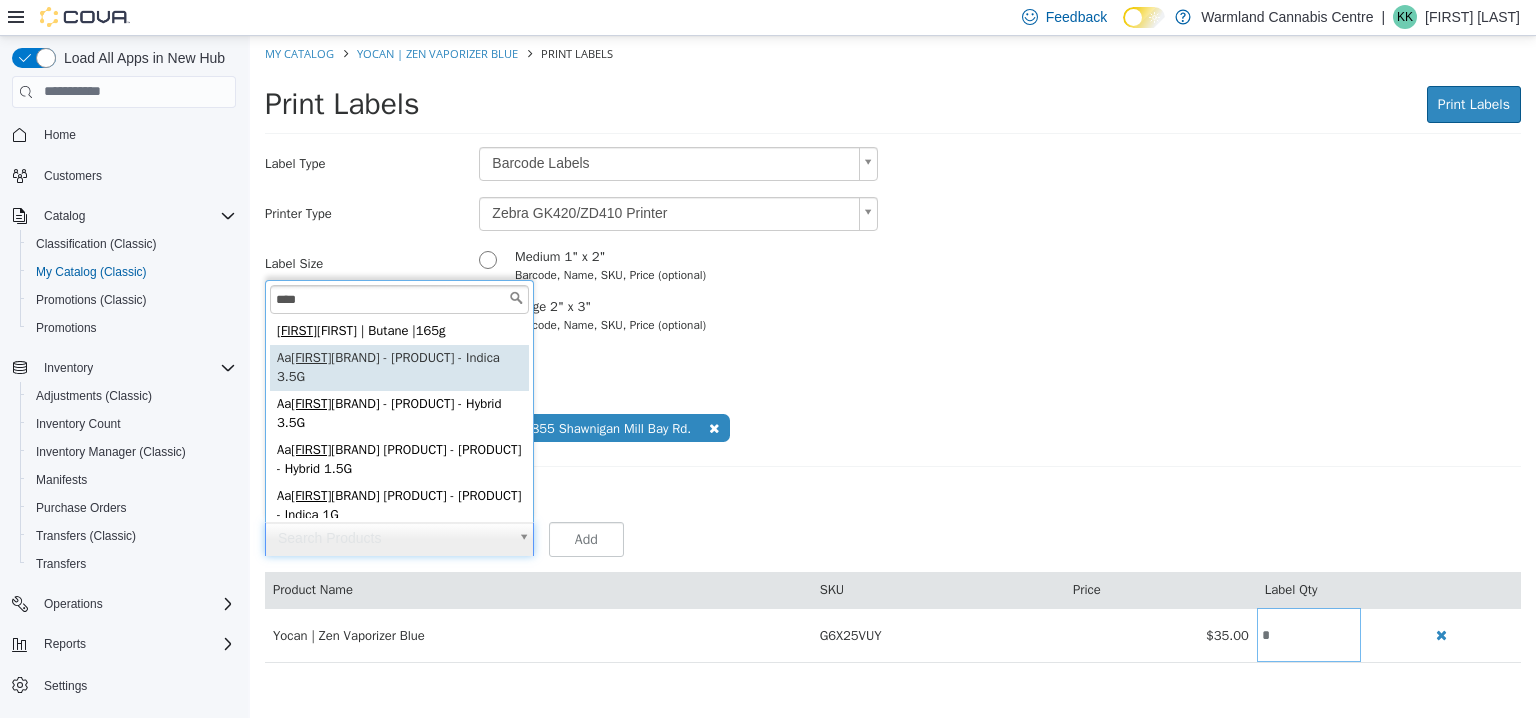 type on "****" 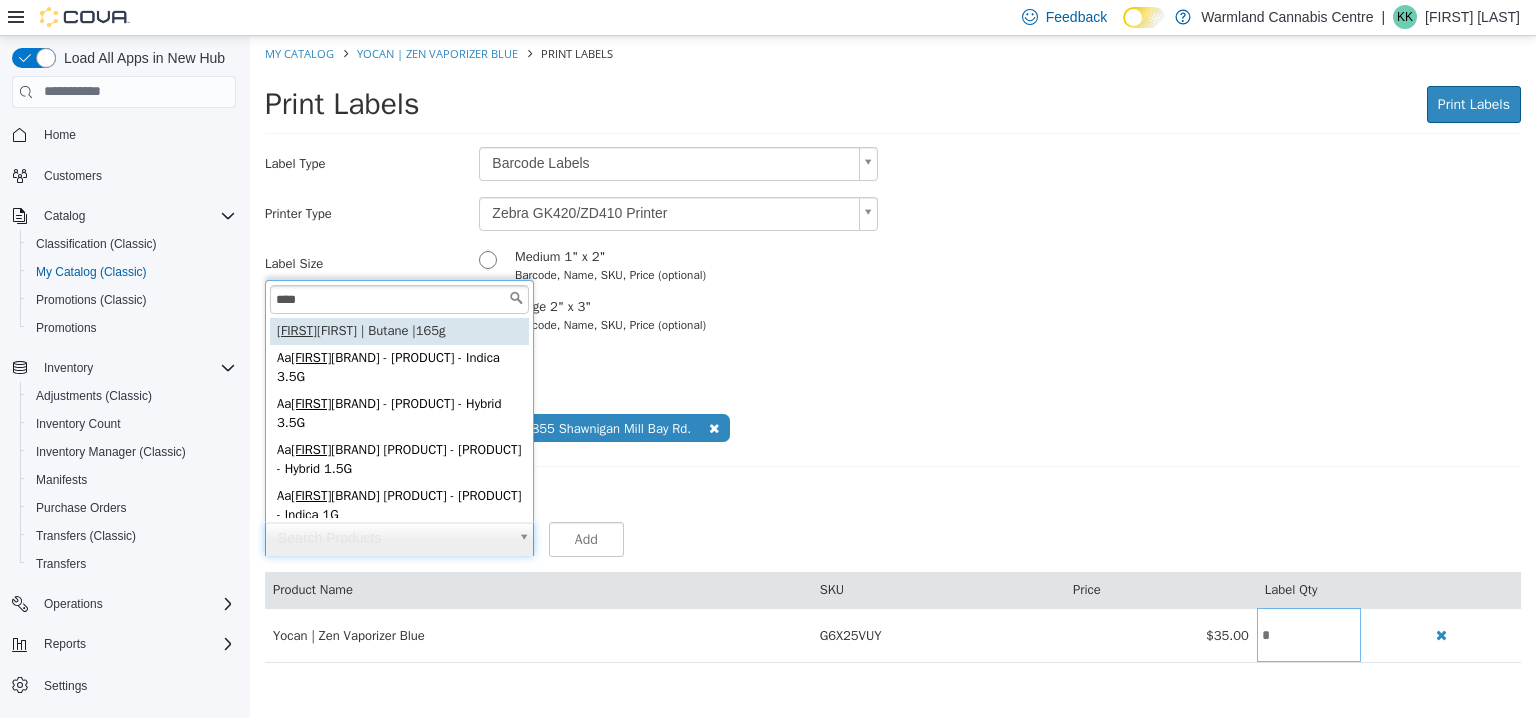 type on "**********" 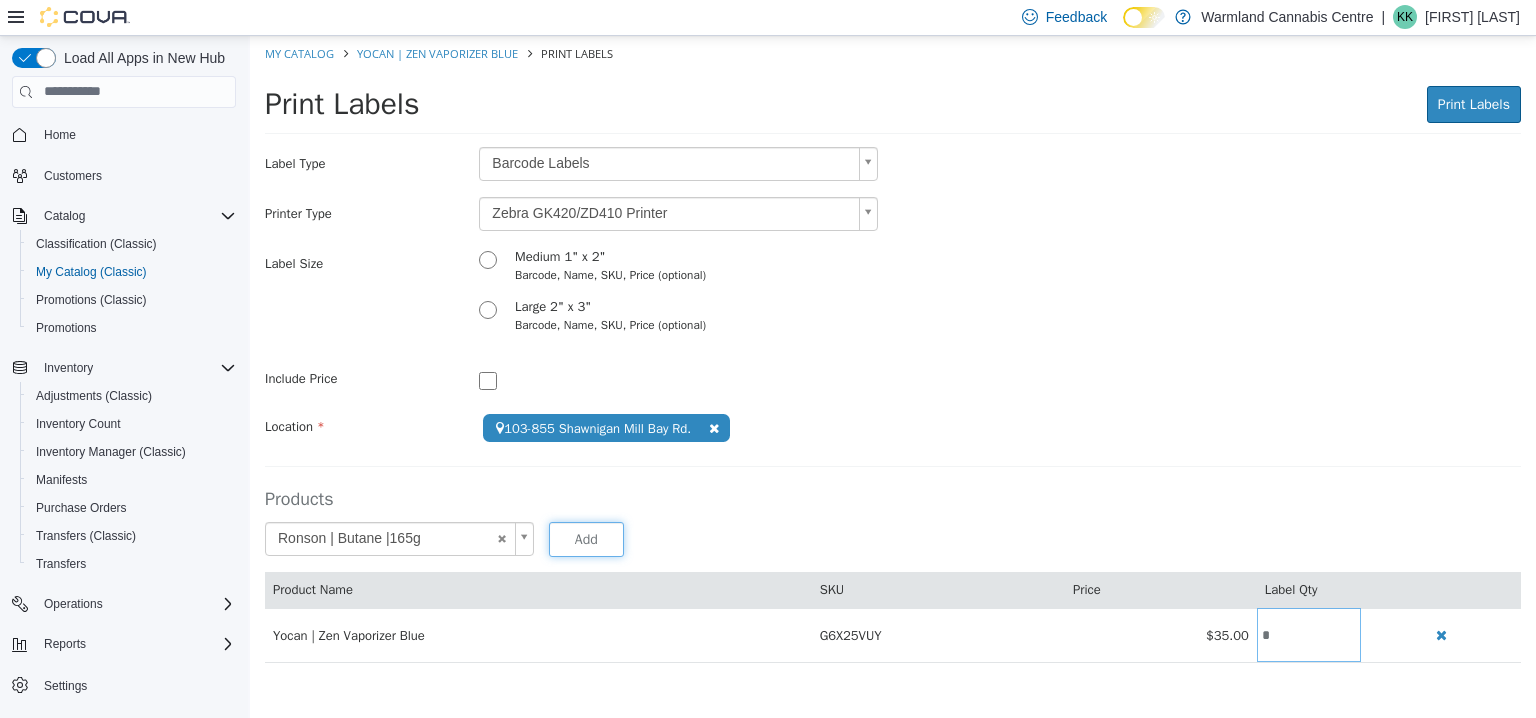 click on "Add" at bounding box center (586, 538) 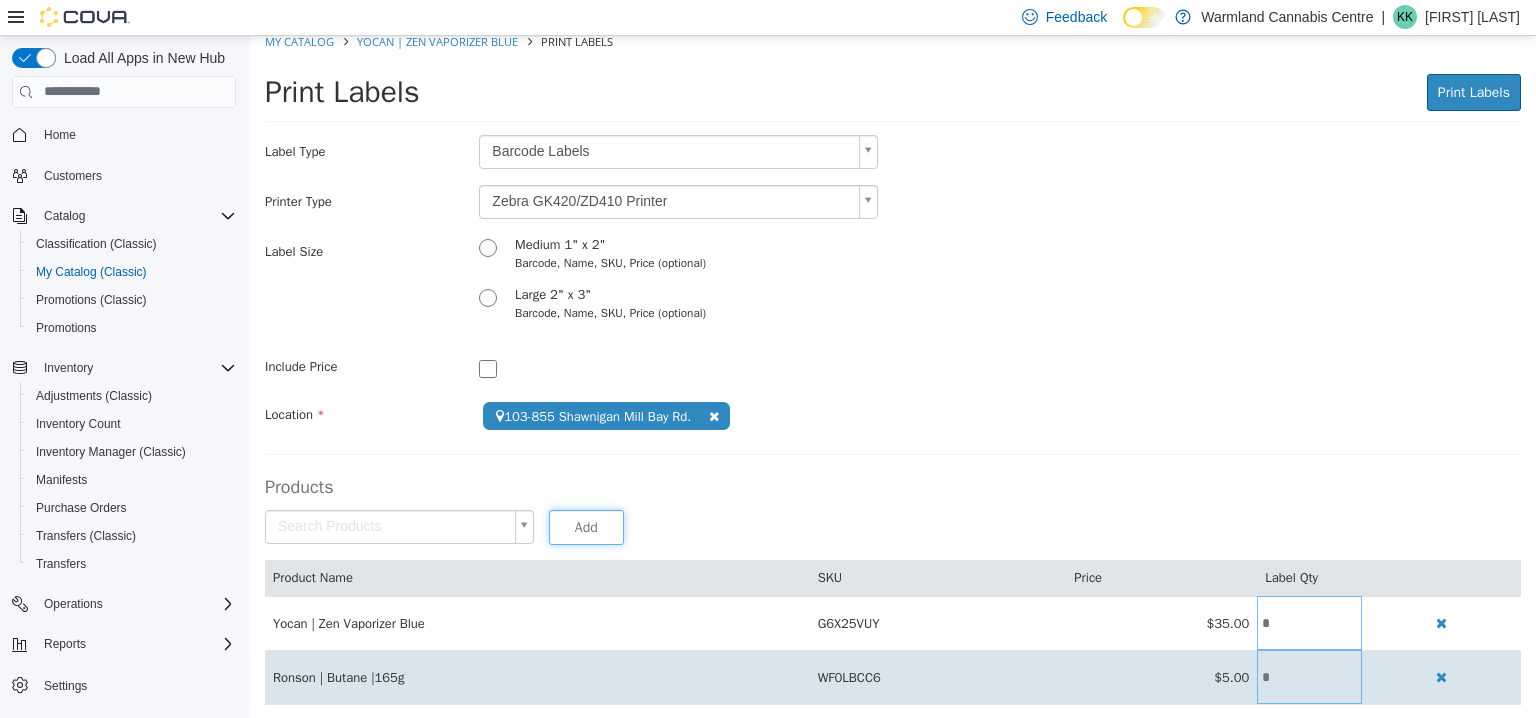 scroll, scrollTop: 16, scrollLeft: 0, axis: vertical 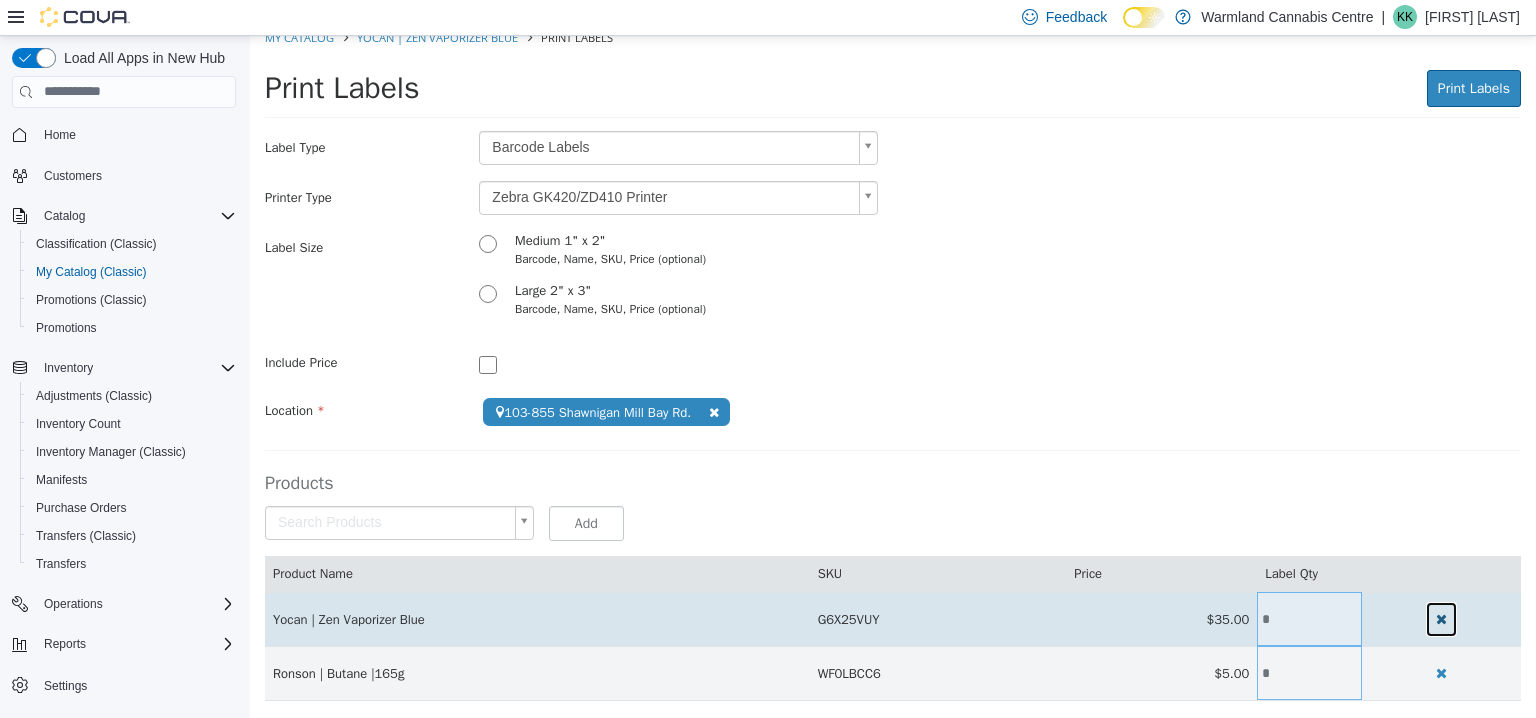 click at bounding box center [1441, 618] 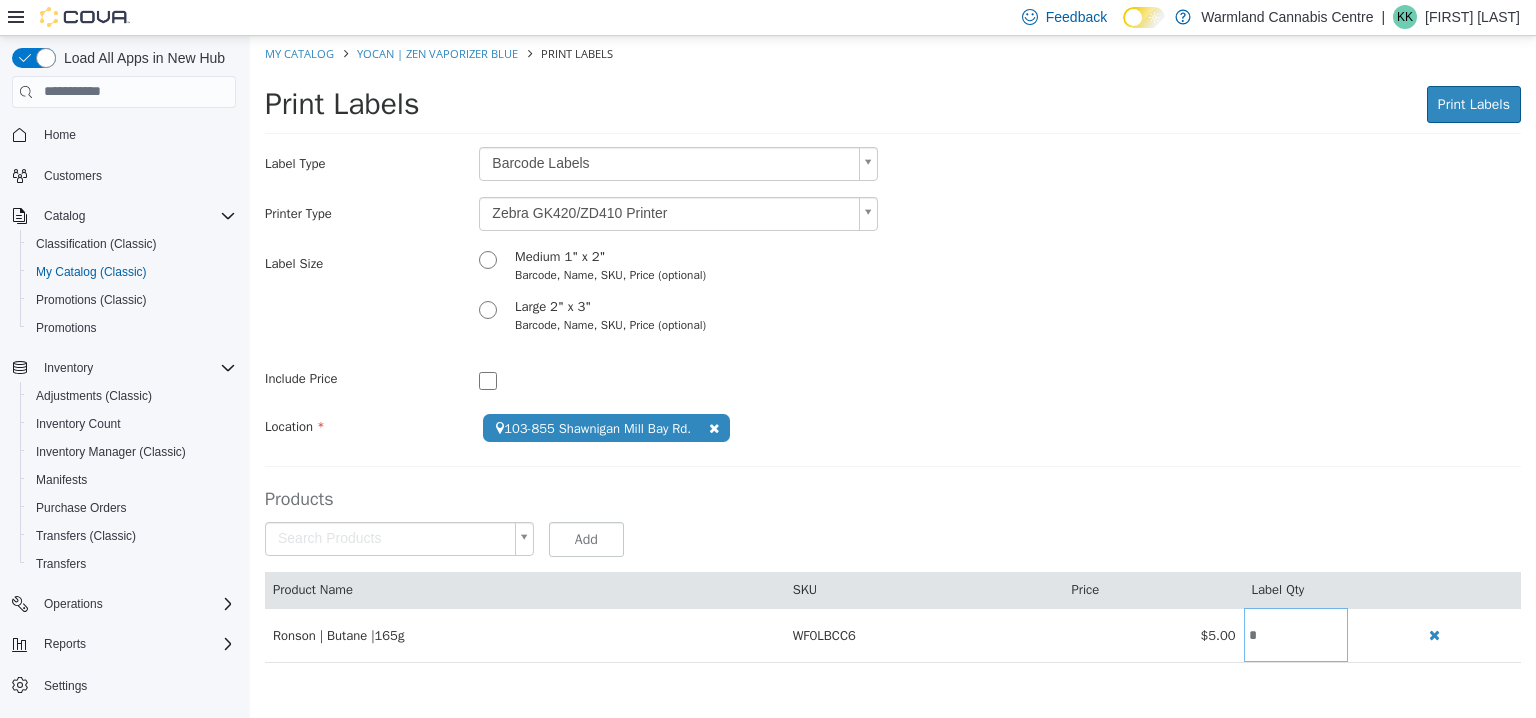 scroll, scrollTop: 0, scrollLeft: 0, axis: both 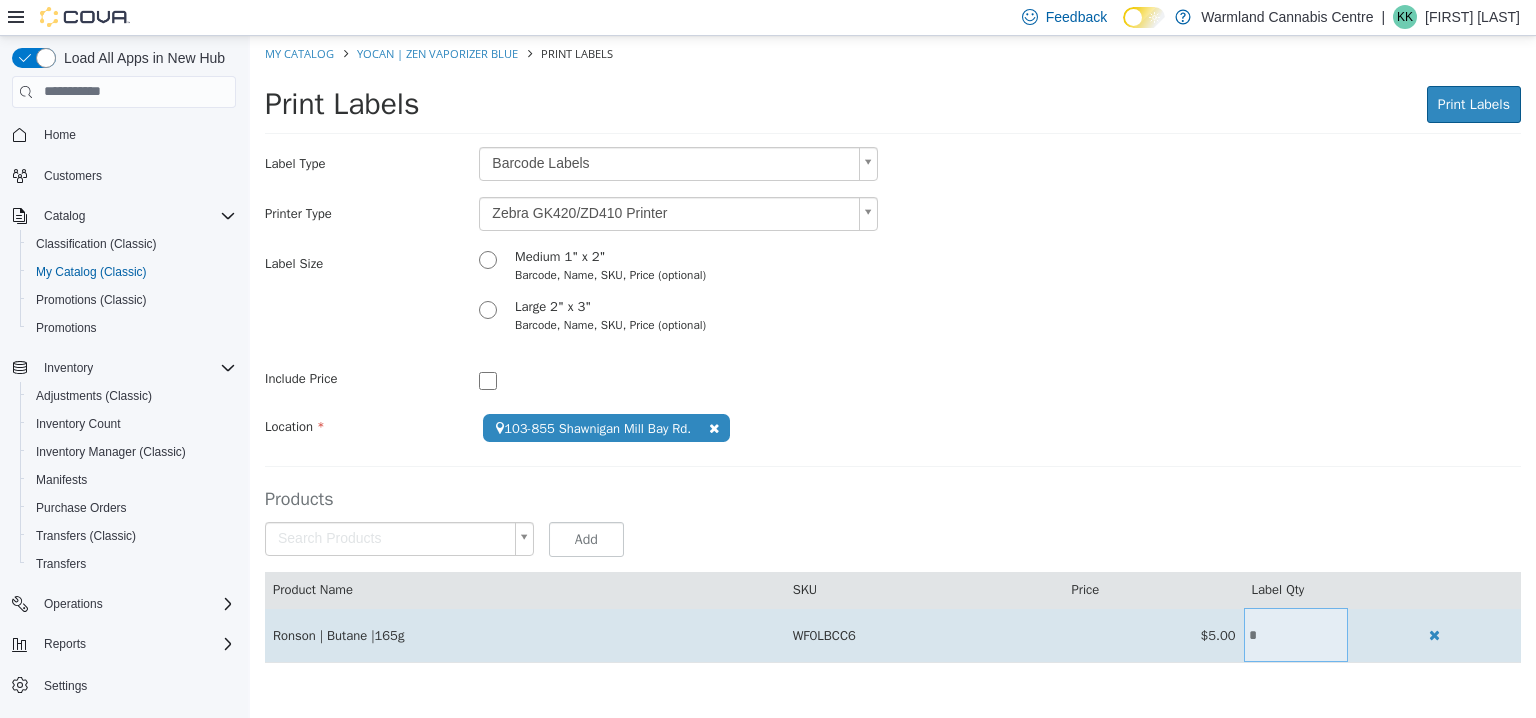 click on "*" at bounding box center [1296, 634] 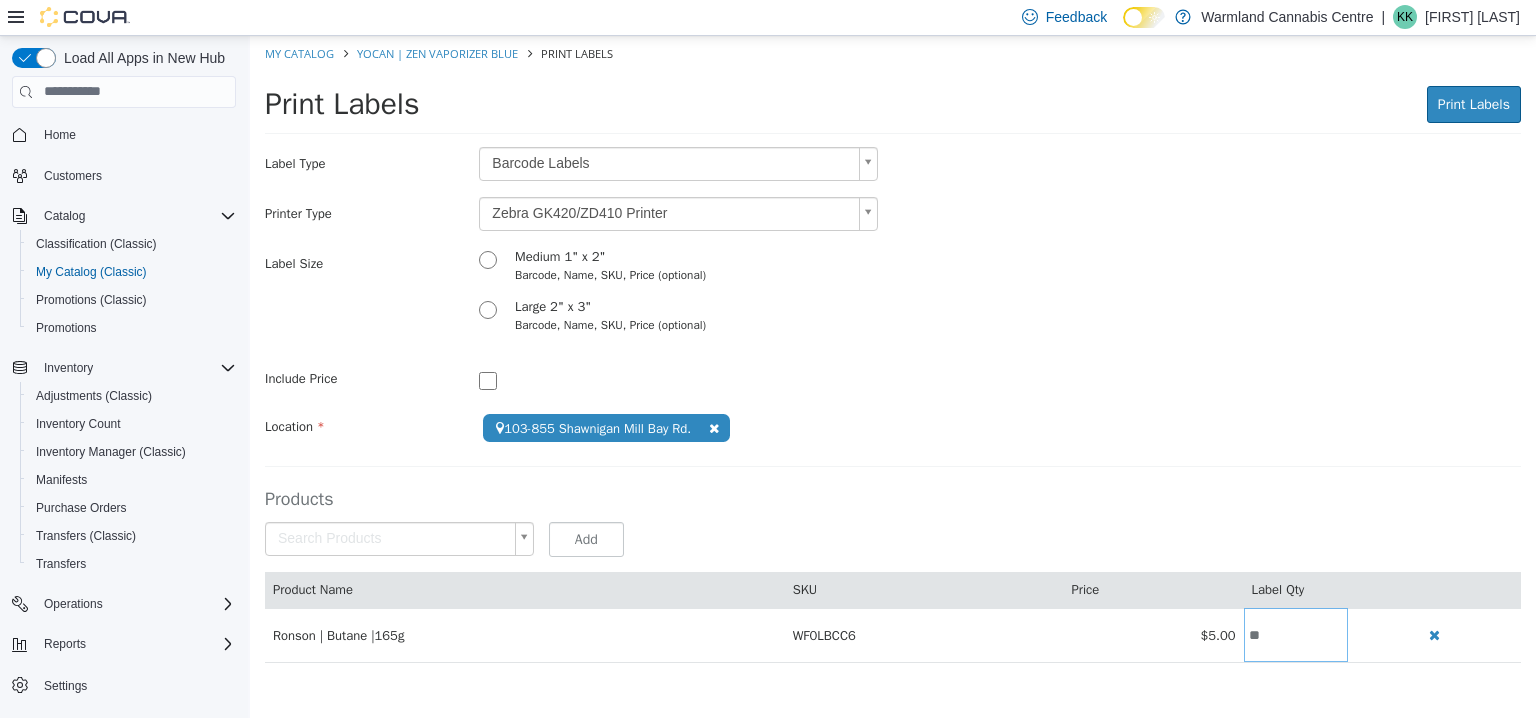 click on "Products     Search Products         Select a Package...                             Add Product Name SKU Price Label Qty [FIRST] | Butane |165g [SKU] [PRICE] **" at bounding box center (893, 574) 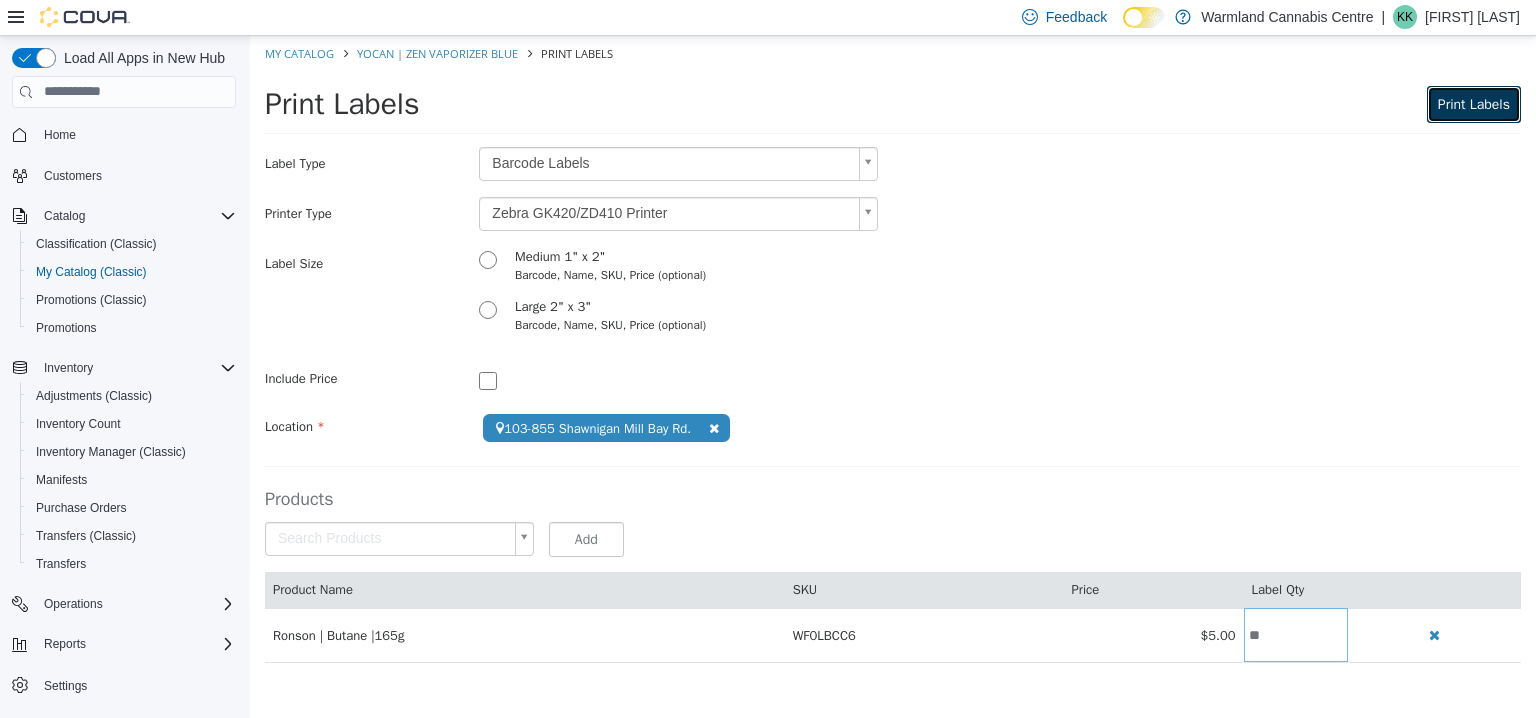 click on "Print Labels" at bounding box center [1474, 103] 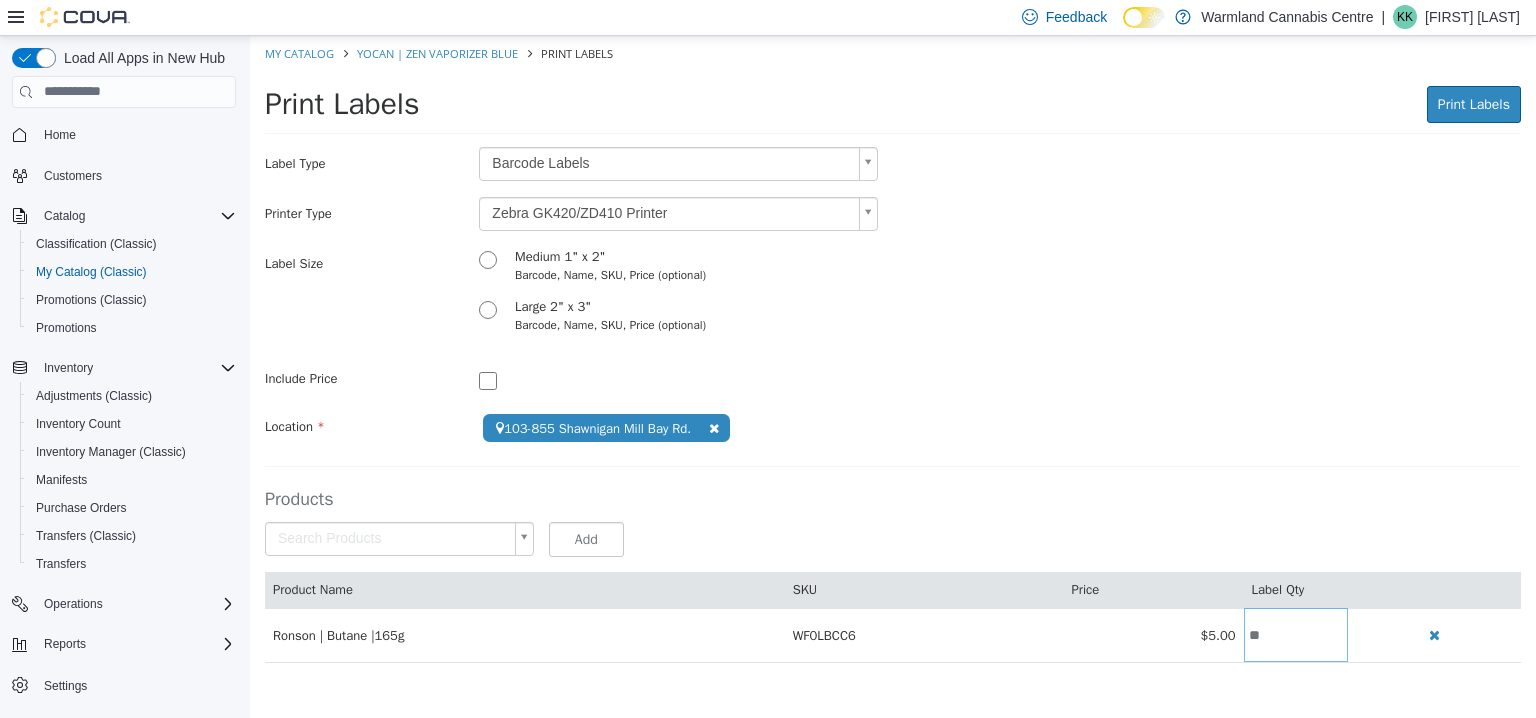 scroll, scrollTop: 0, scrollLeft: 0, axis: both 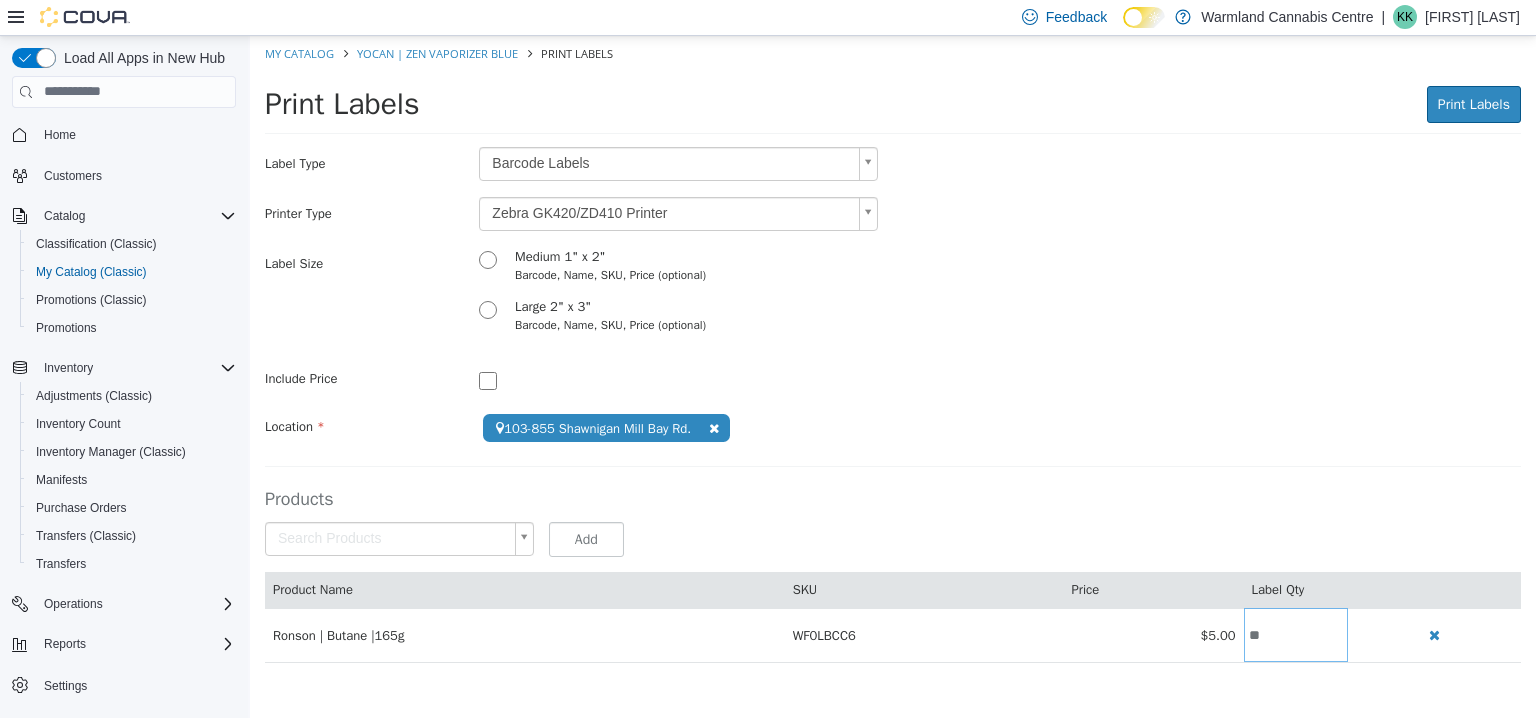 type on "**" 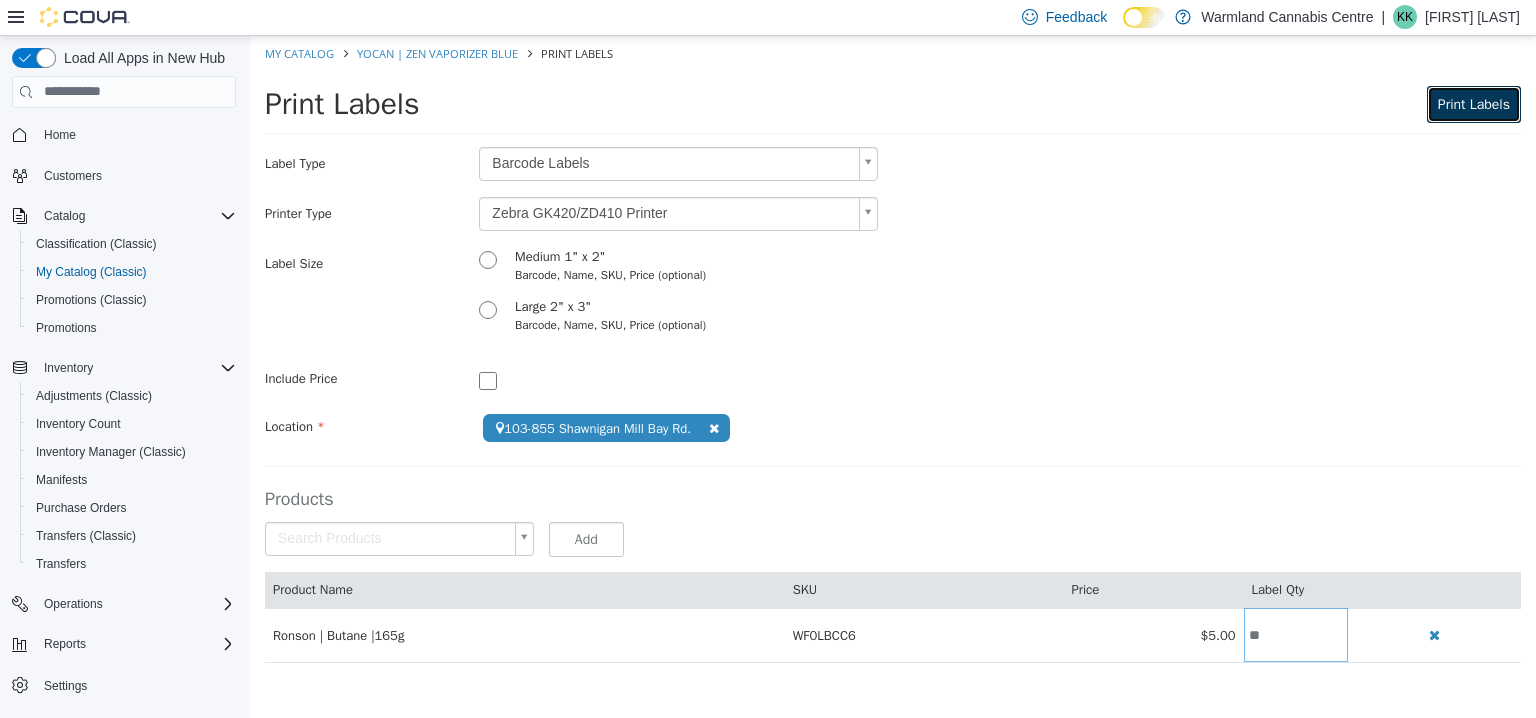 click on "Print Labels" at bounding box center (1474, 103) 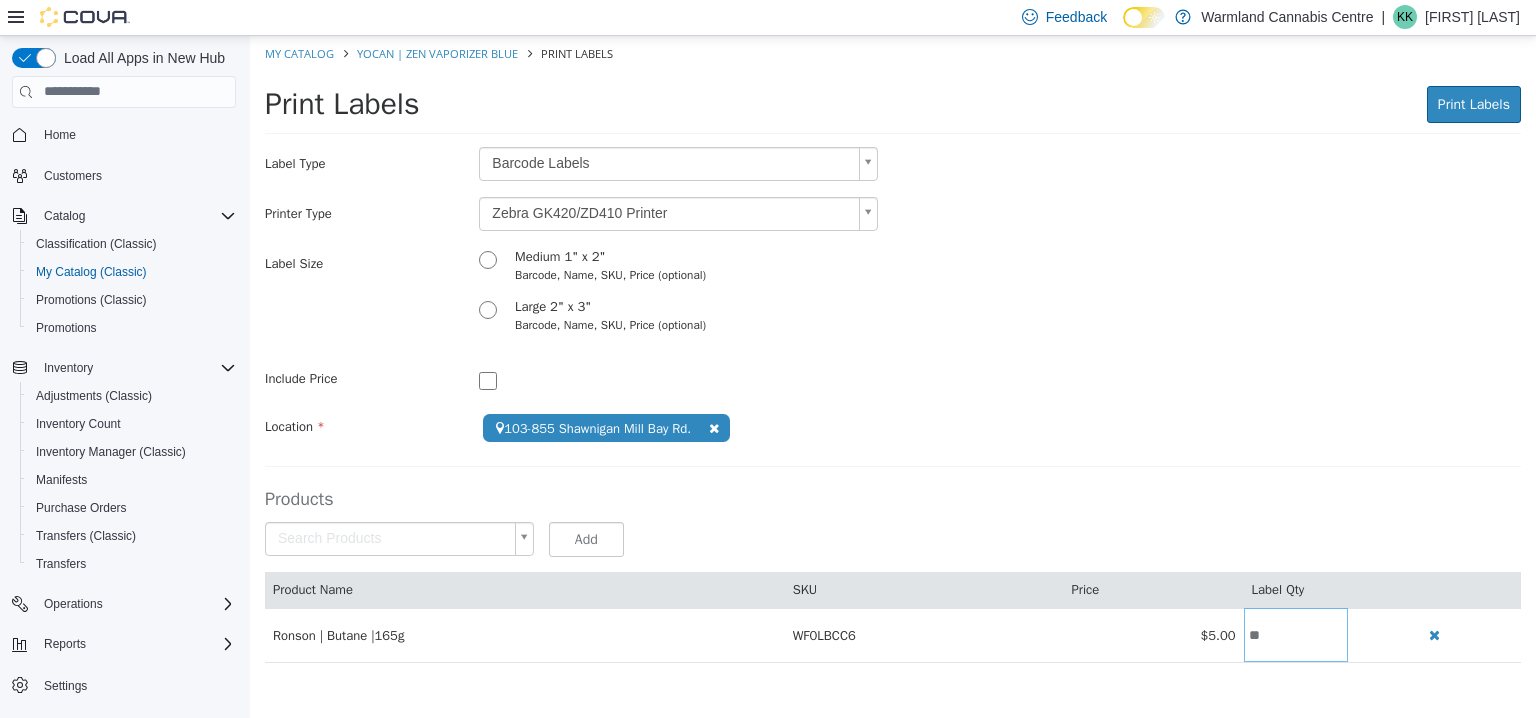 scroll, scrollTop: 0, scrollLeft: 0, axis: both 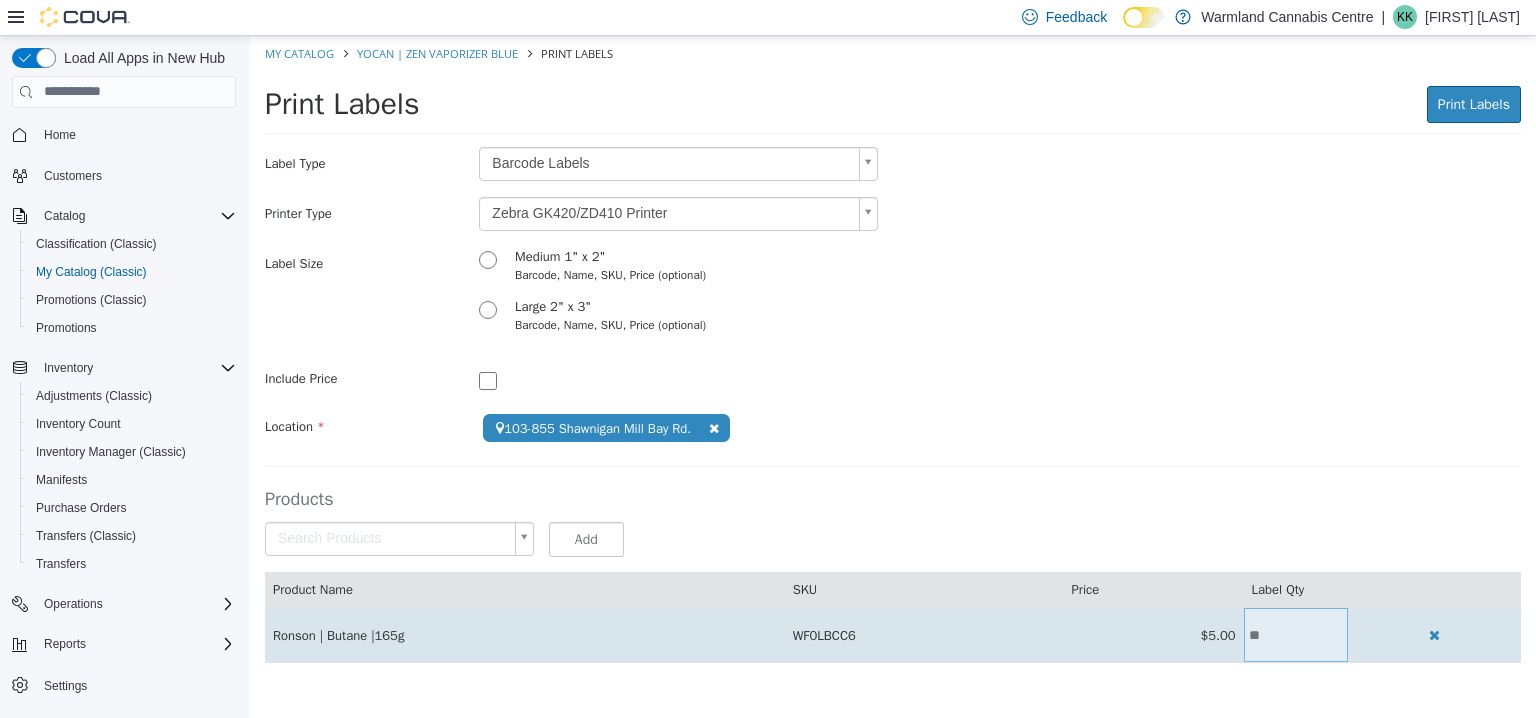 click on "**" at bounding box center (1296, 634) 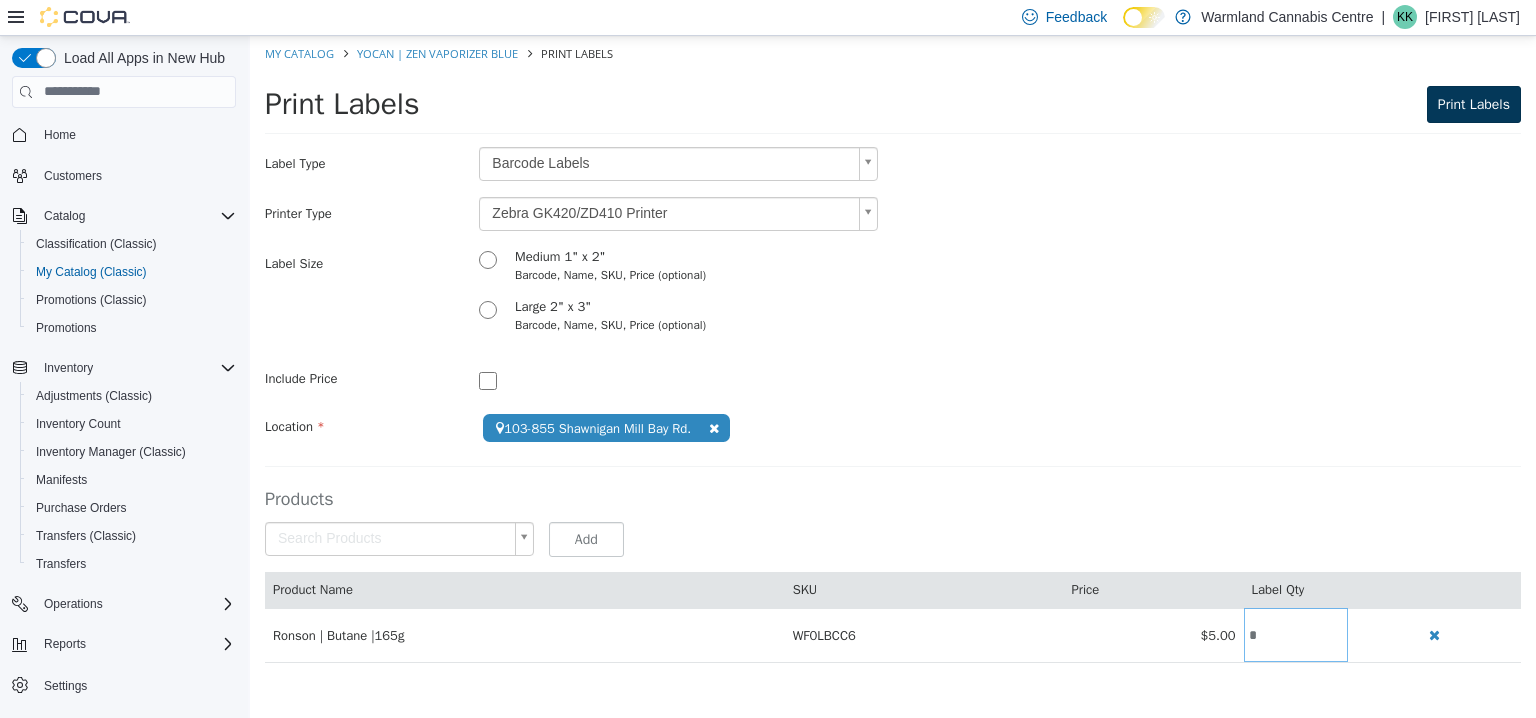 type on "*" 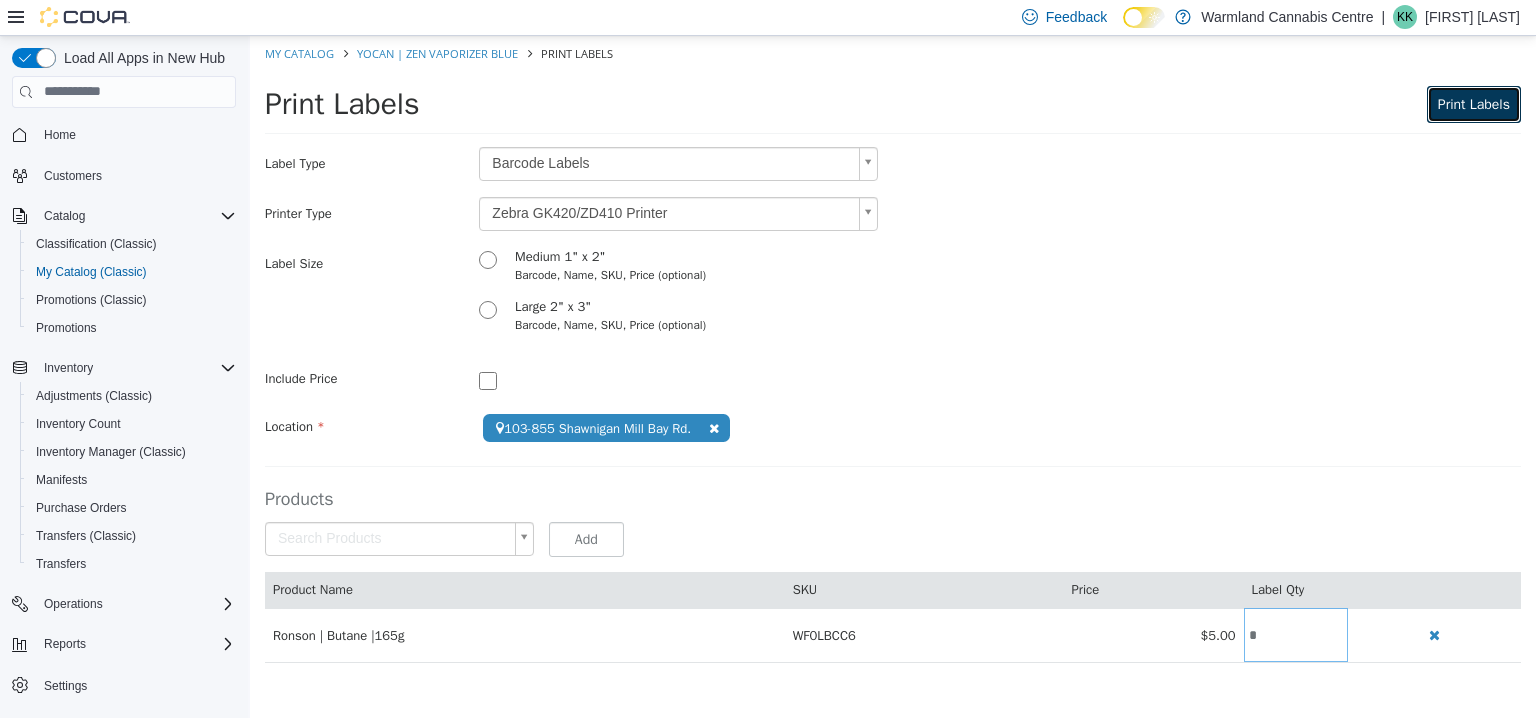 click on "Print Labels" at bounding box center (1474, 103) 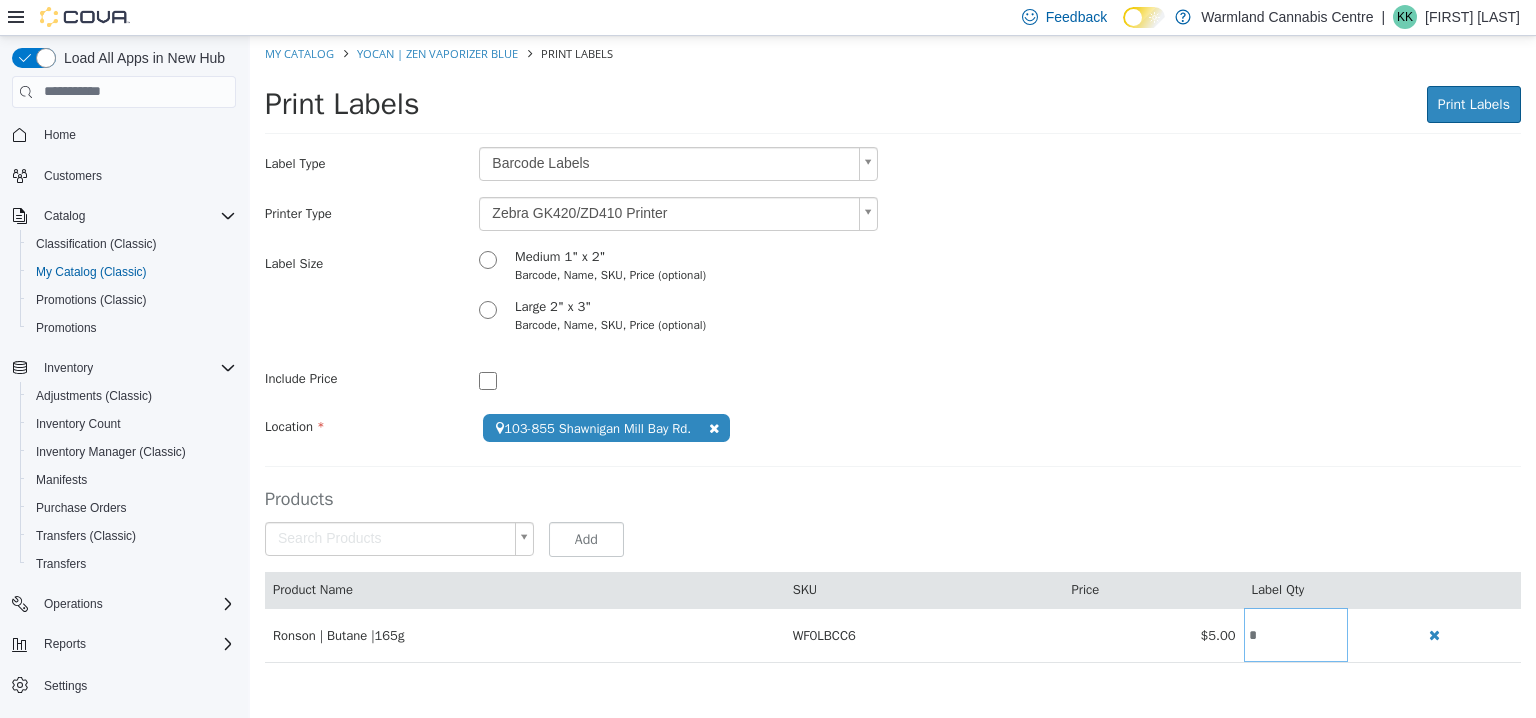 scroll, scrollTop: 0, scrollLeft: 0, axis: both 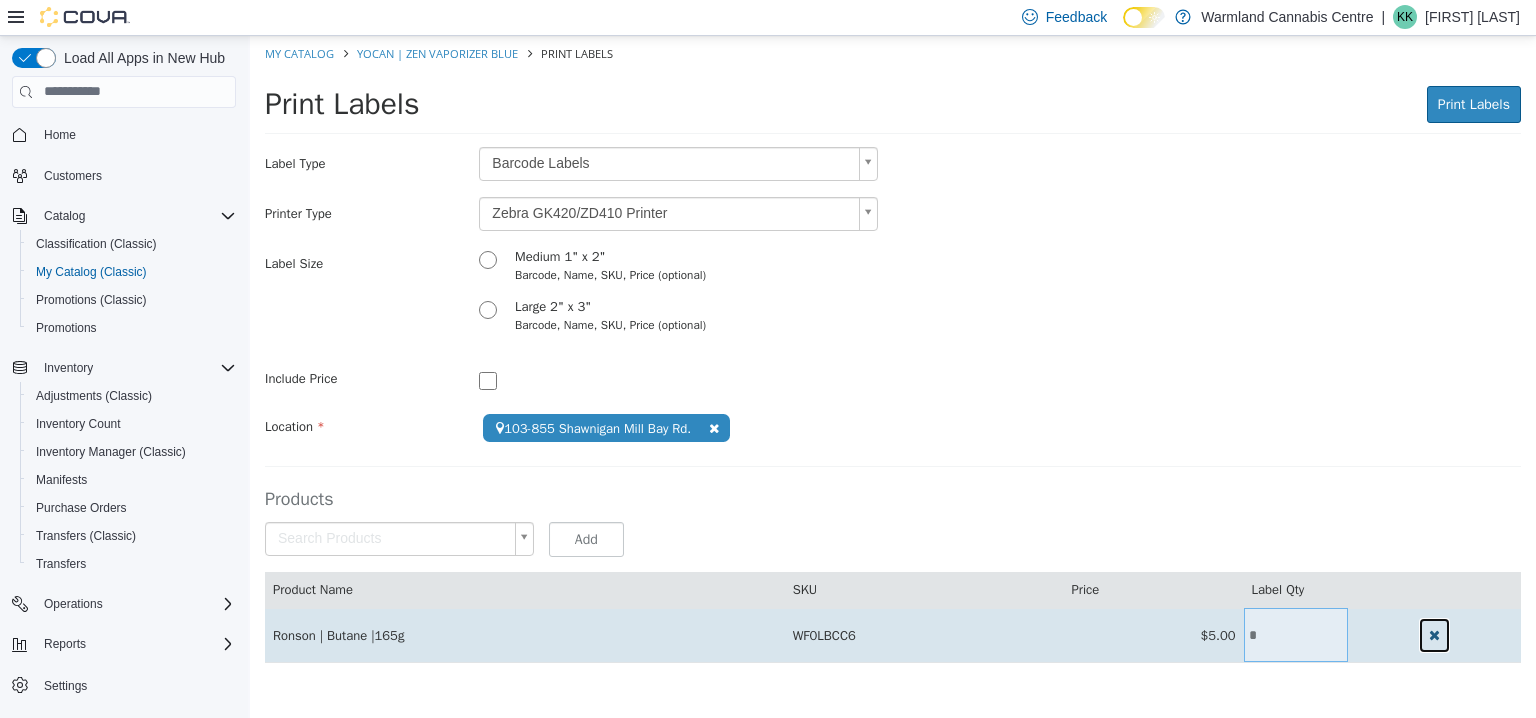 click at bounding box center (1434, 634) 